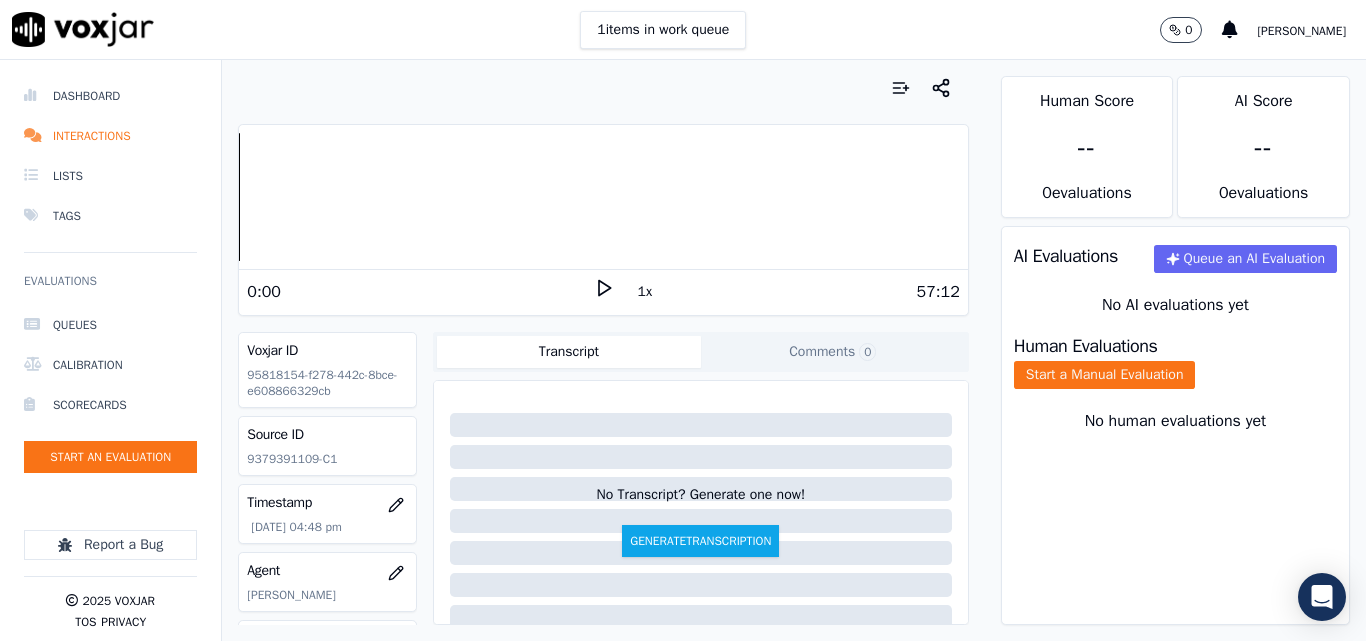 scroll, scrollTop: 0, scrollLeft: 0, axis: both 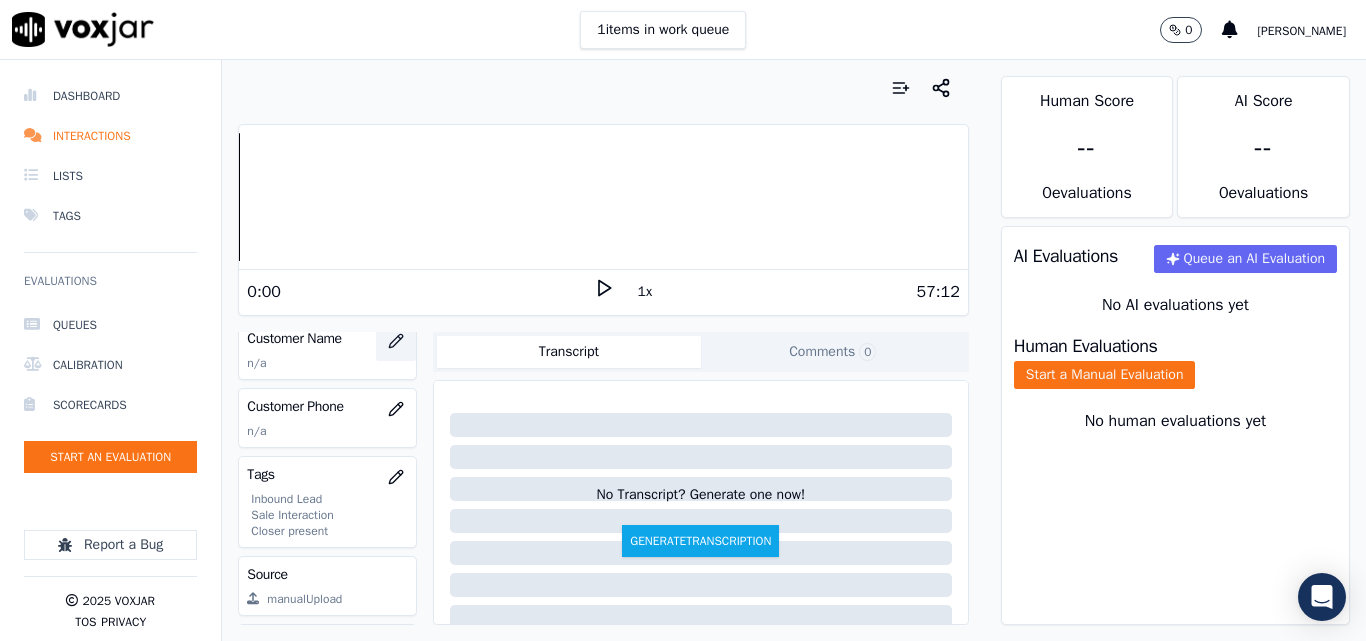 click 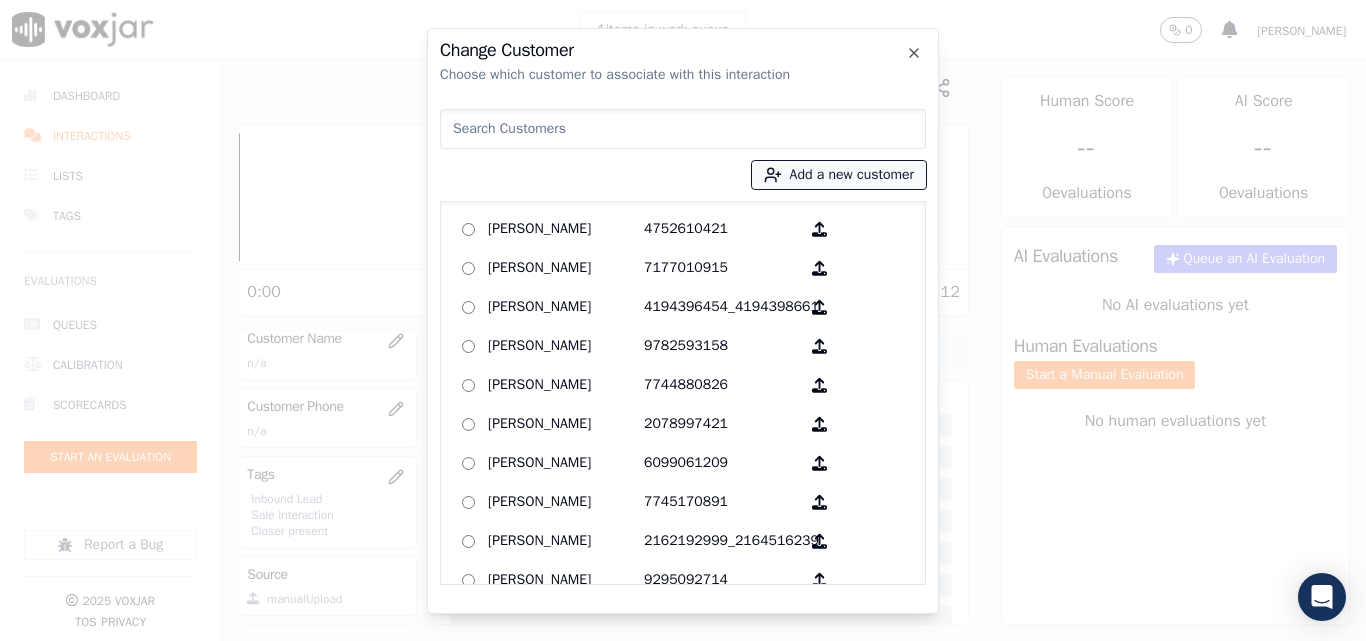 click on "Add a new customer" at bounding box center [839, 175] 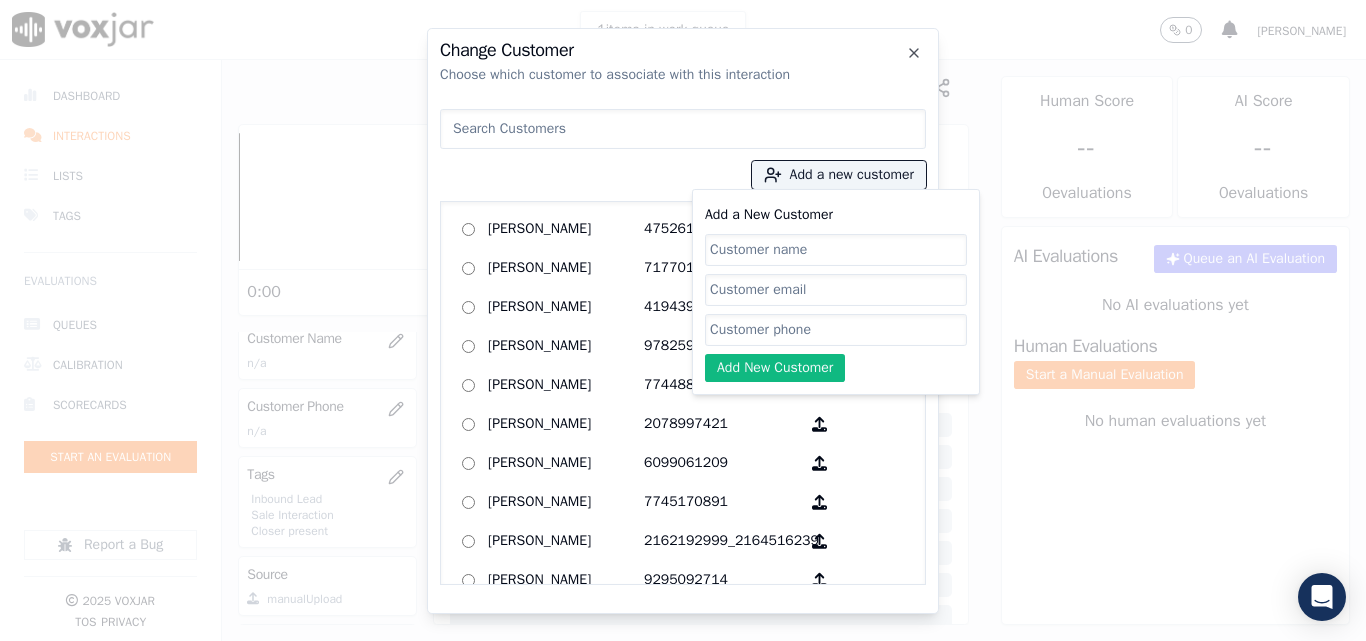 click on "Add a New Customer" 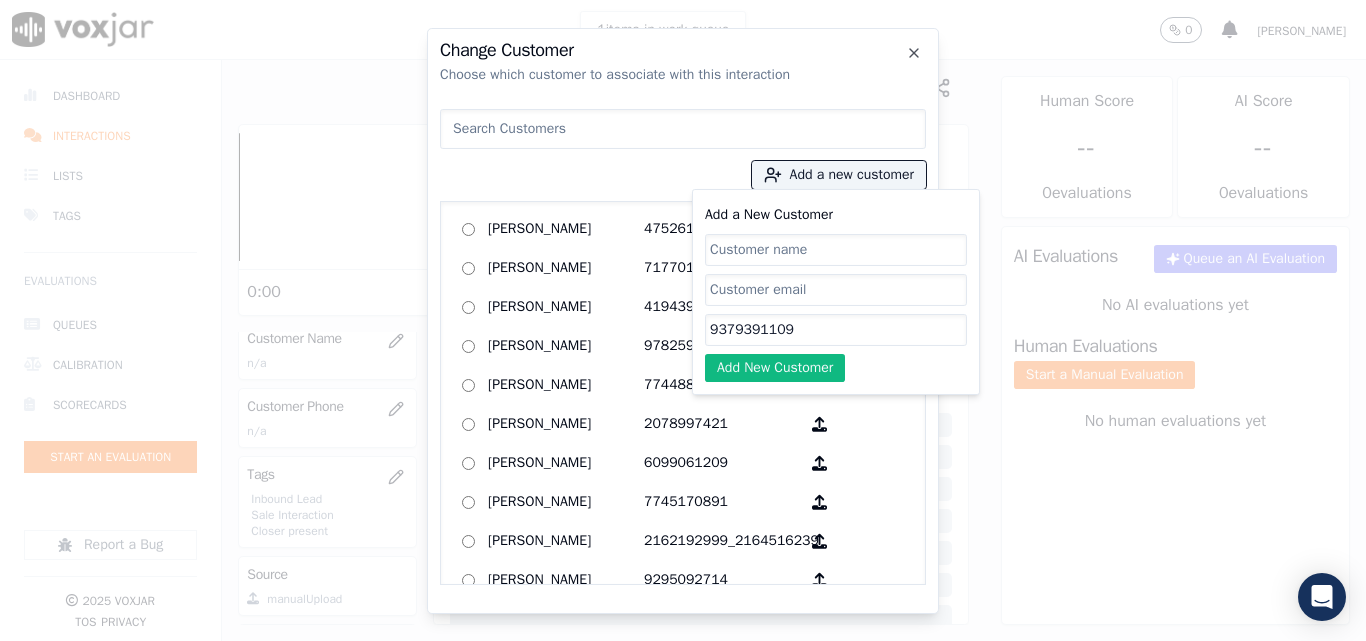 type on "9379391109" 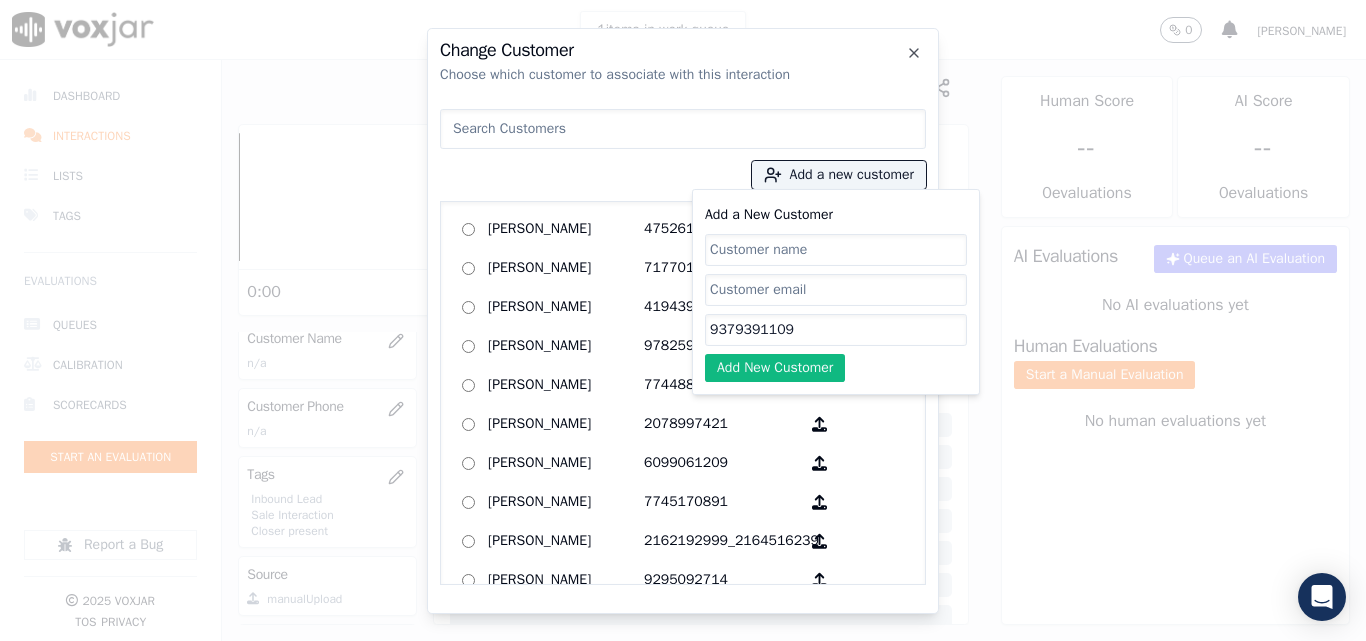 paste on "[PERSON_NAME]" 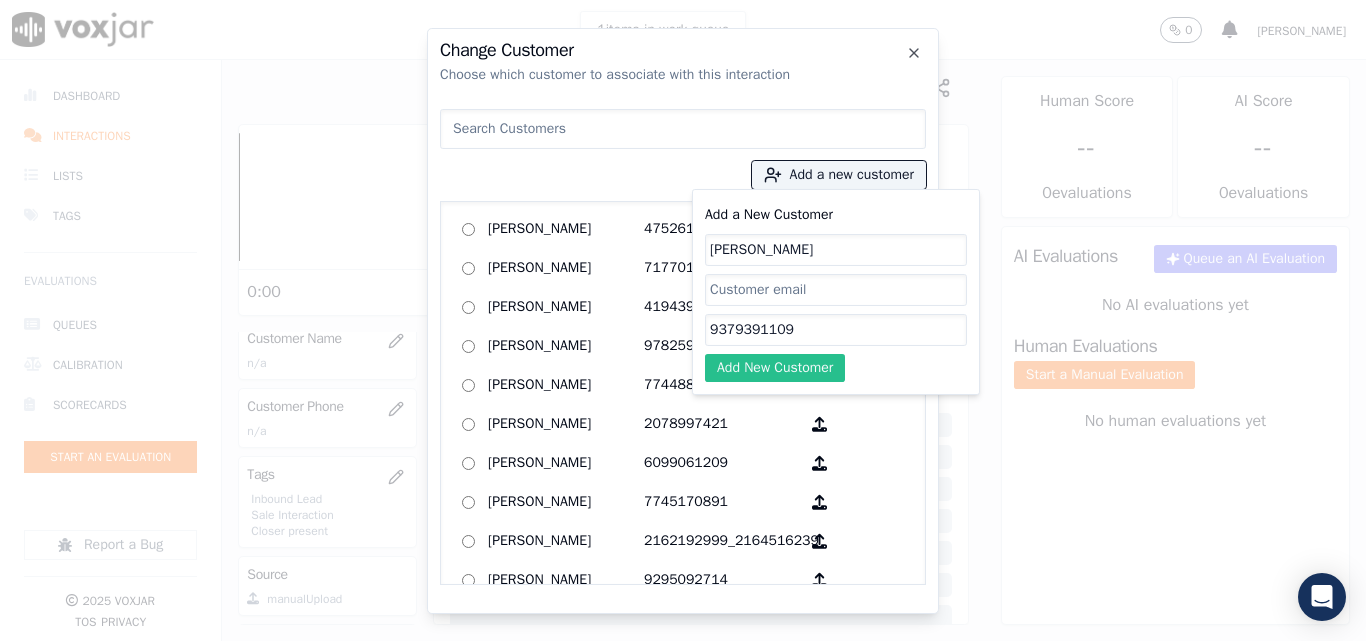 type on "[PERSON_NAME]" 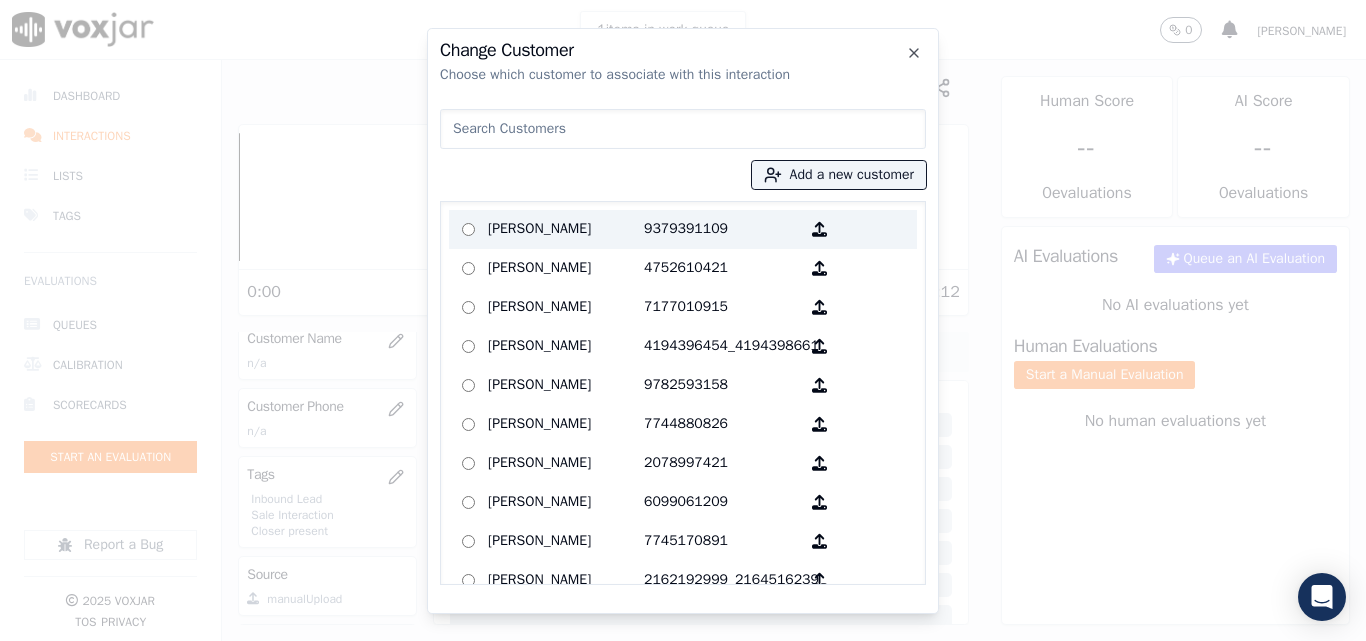 click on "[PERSON_NAME]" at bounding box center [566, 229] 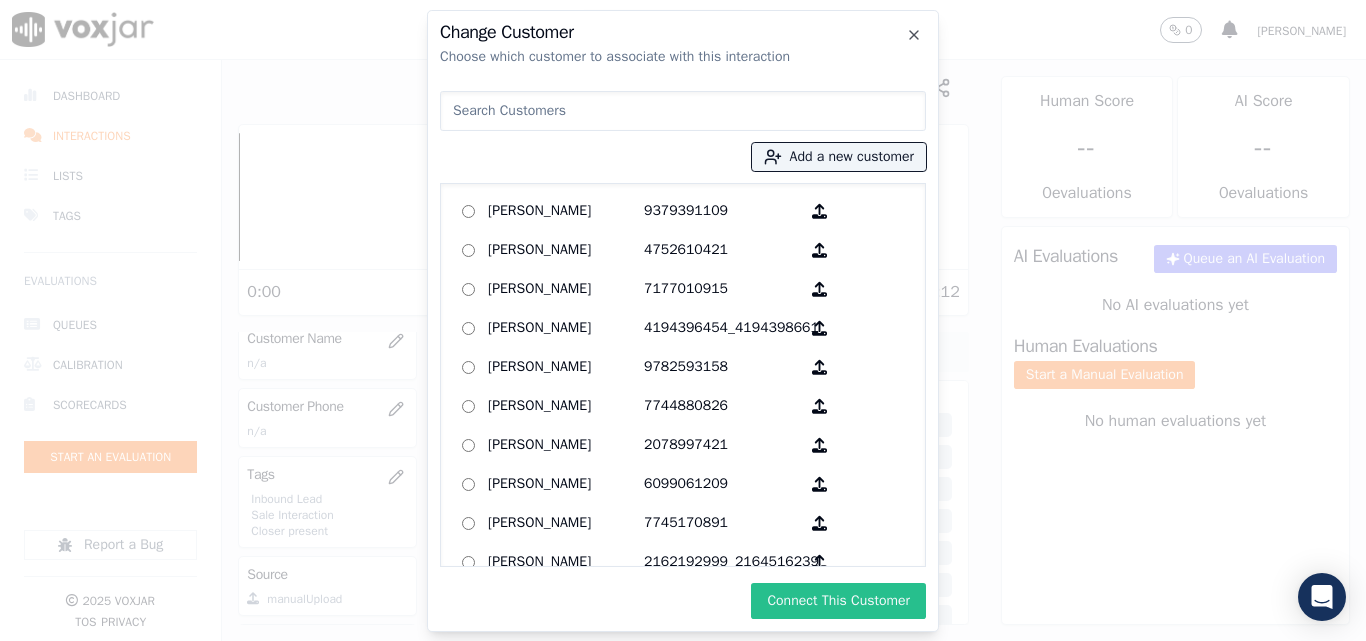 click on "Connect This Customer" at bounding box center [838, 601] 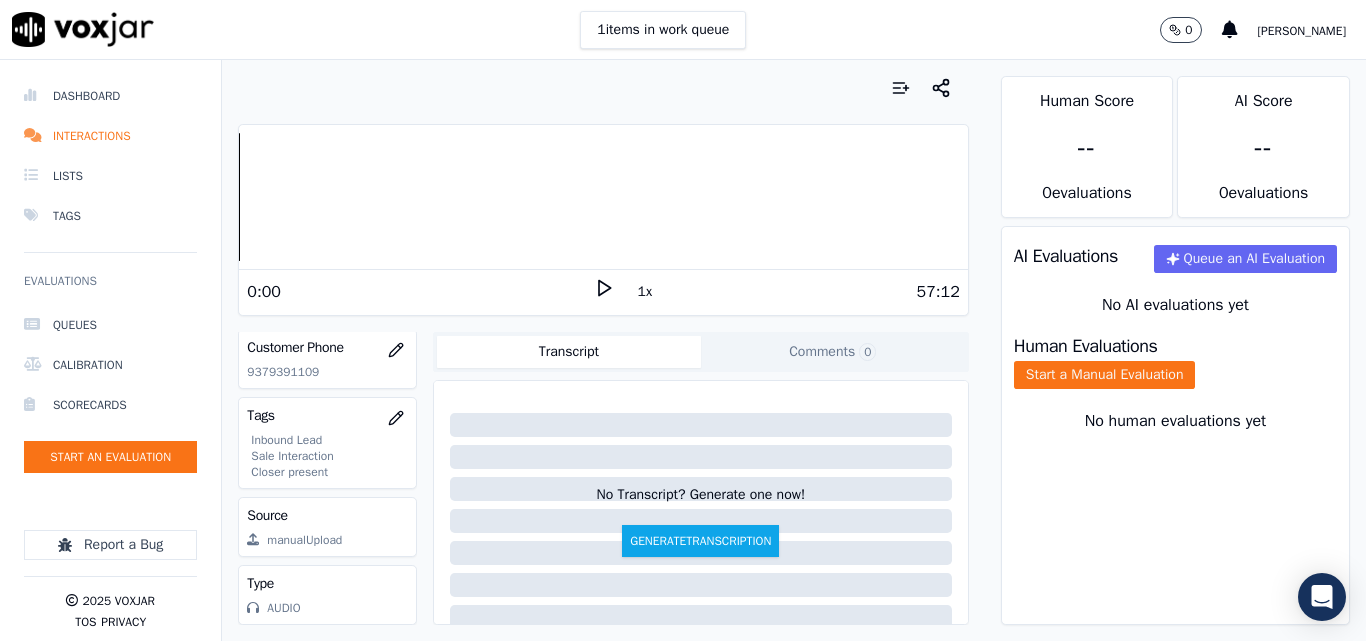 scroll, scrollTop: 404, scrollLeft: 0, axis: vertical 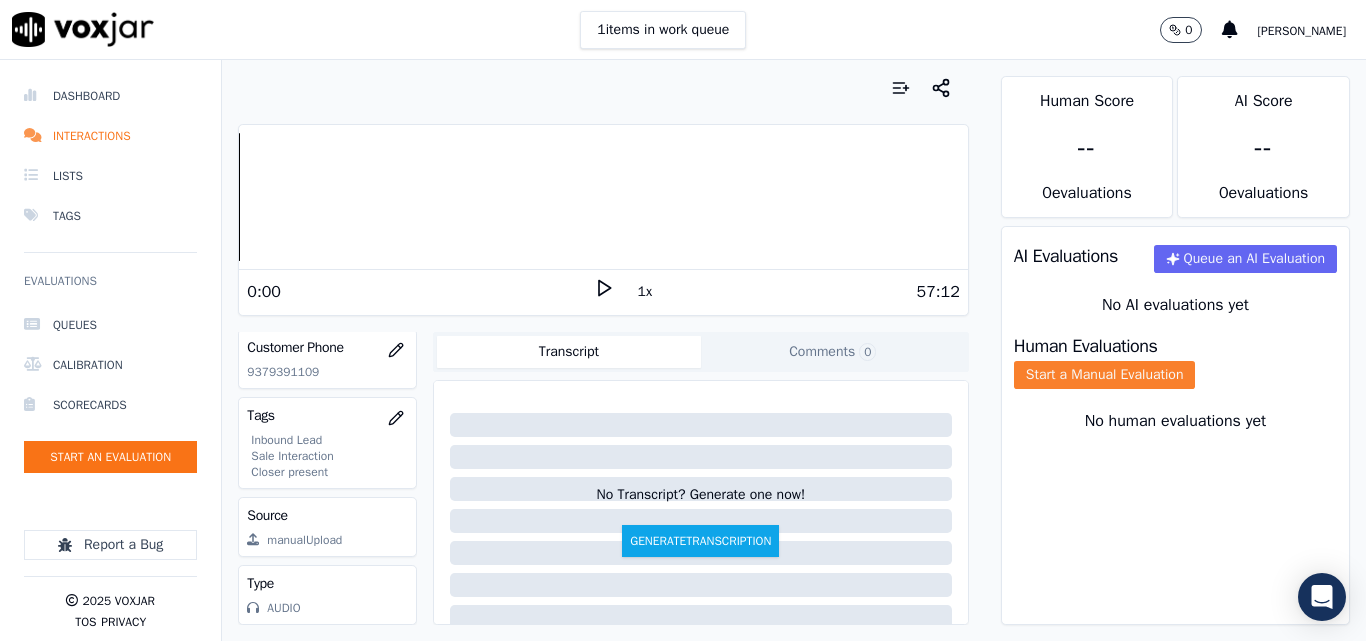 click on "Start a Manual Evaluation" 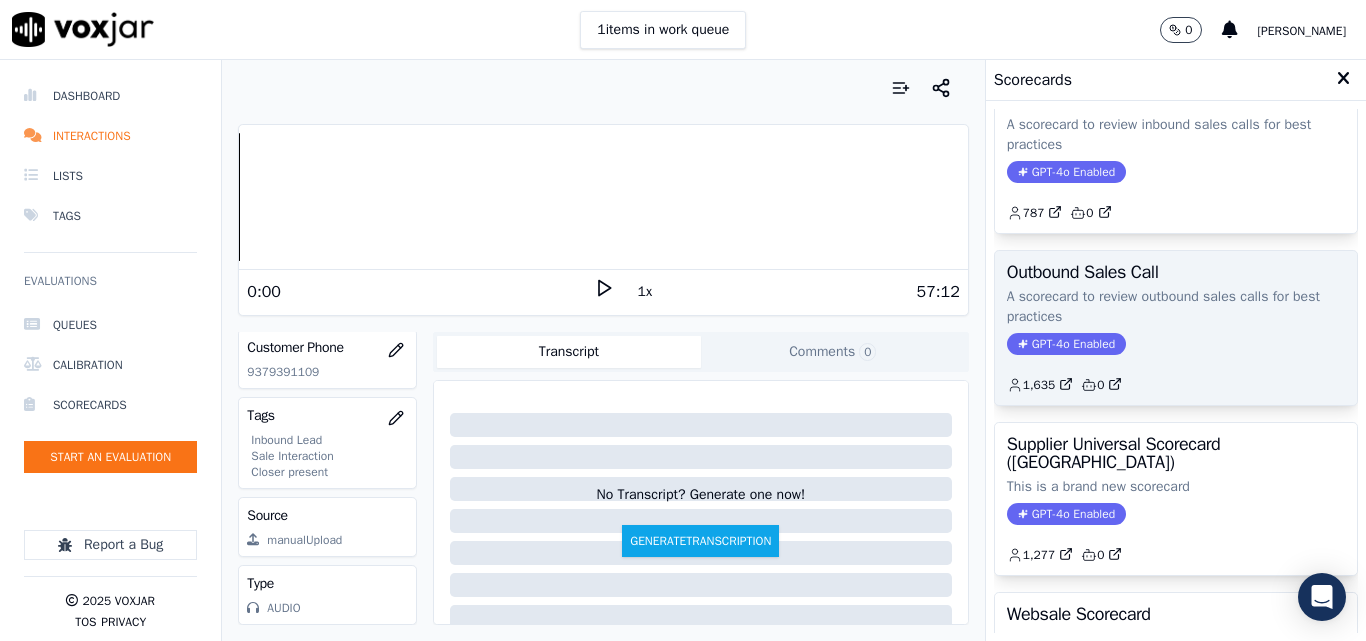 scroll, scrollTop: 200, scrollLeft: 0, axis: vertical 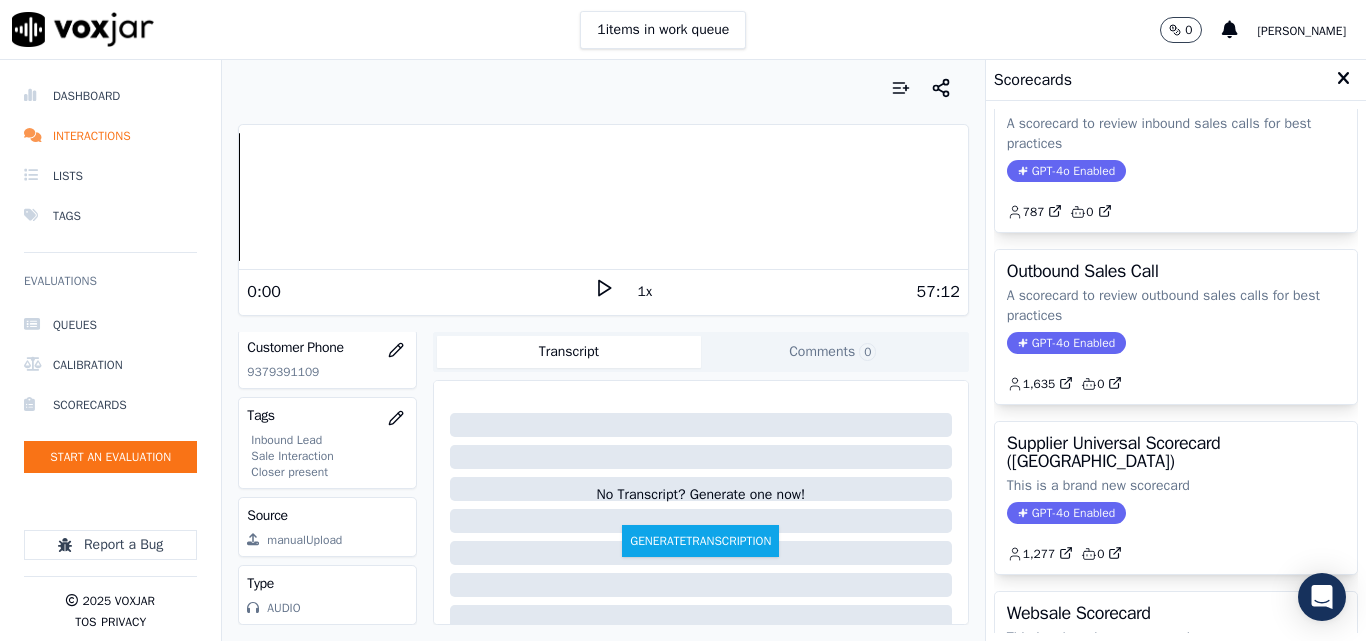 click on "GPT-4o Enabled" 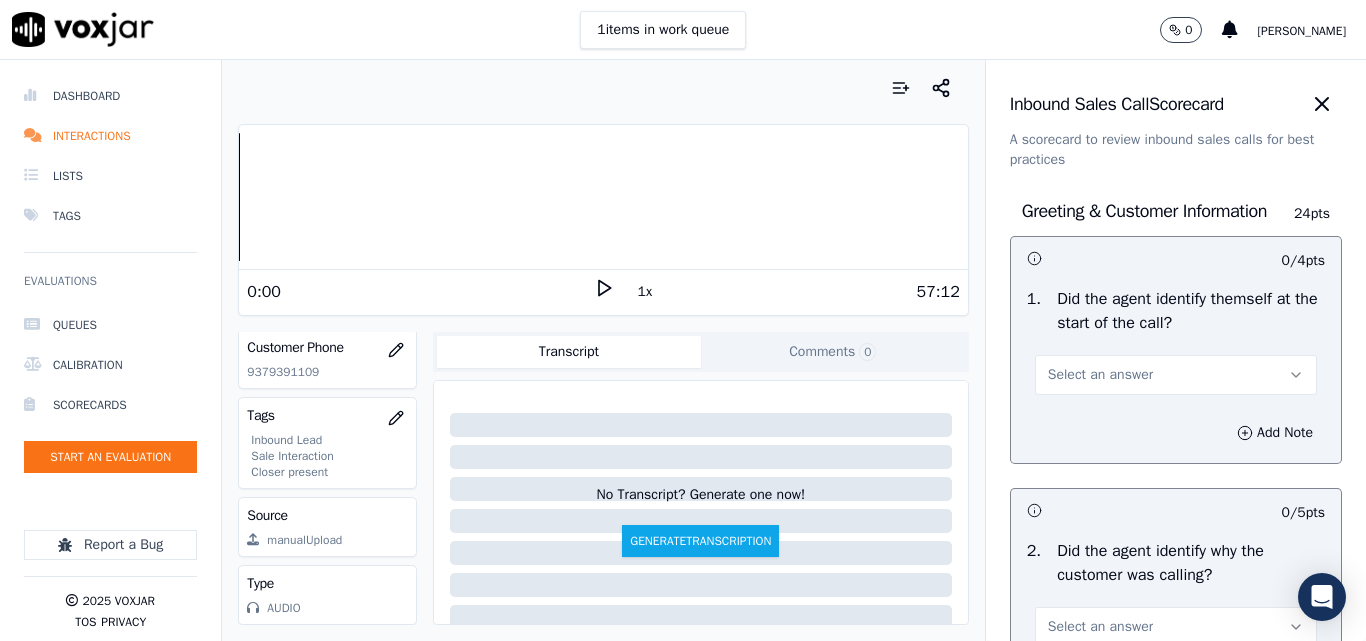 click on "Select an answer" at bounding box center [1100, 375] 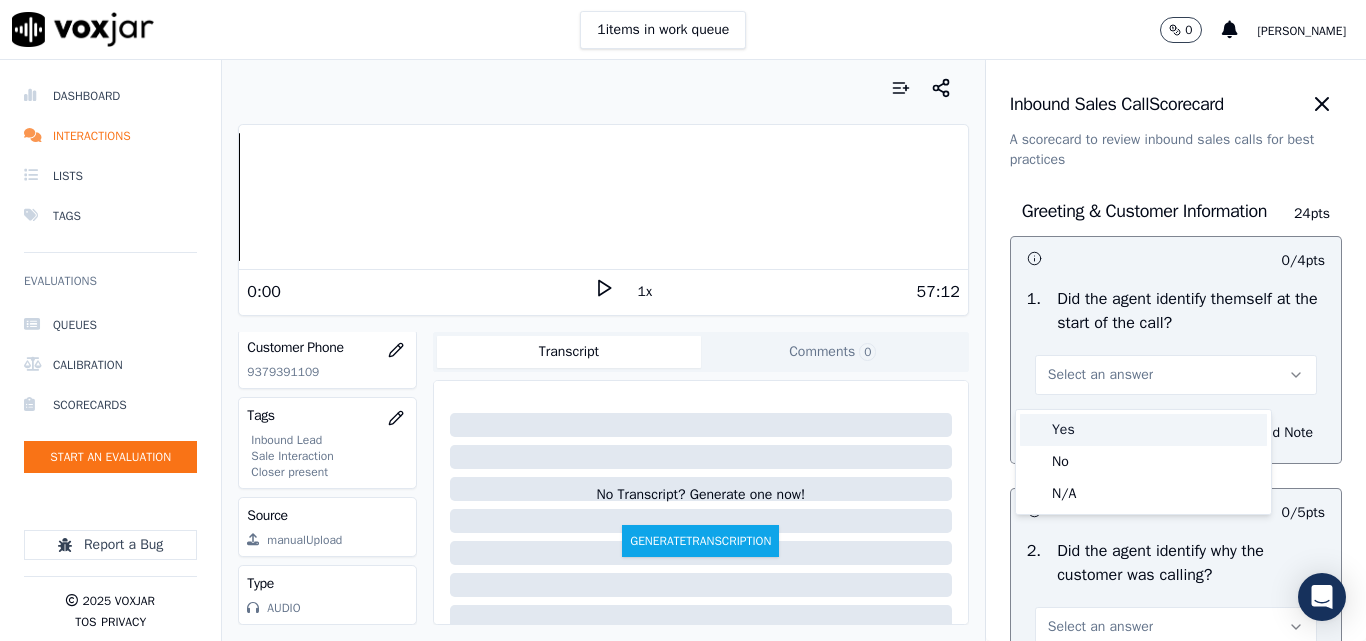 click on "Yes" at bounding box center [1143, 430] 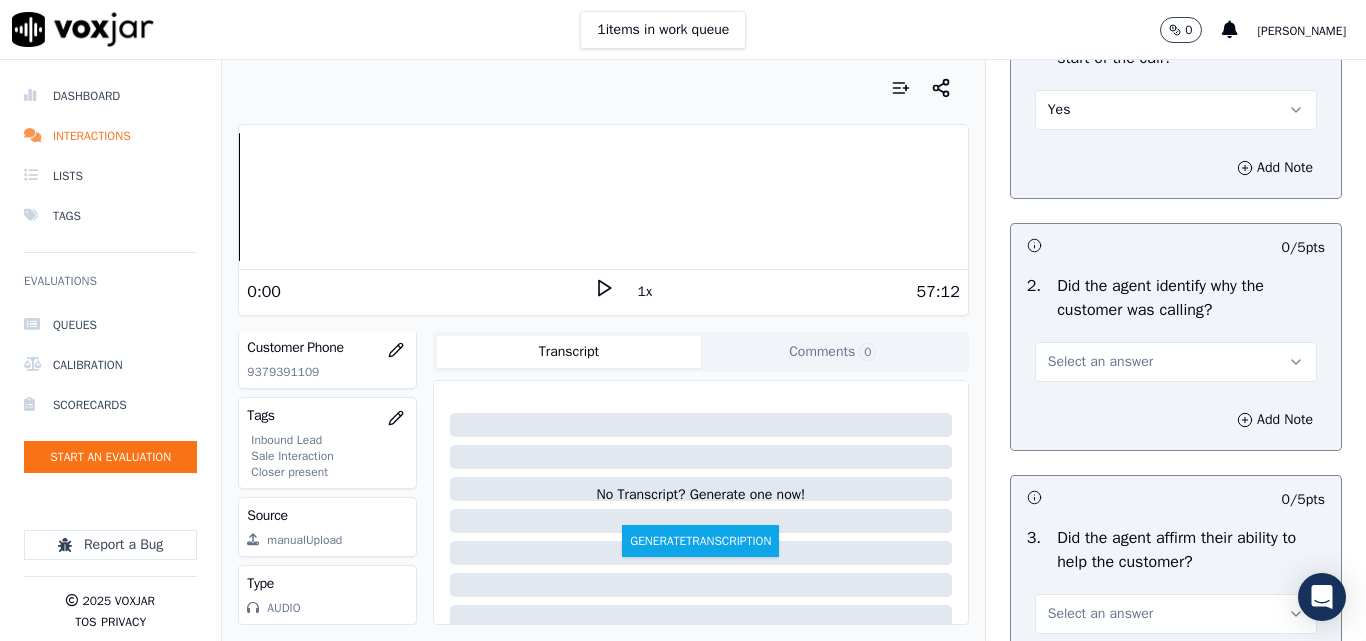 scroll, scrollTop: 300, scrollLeft: 0, axis: vertical 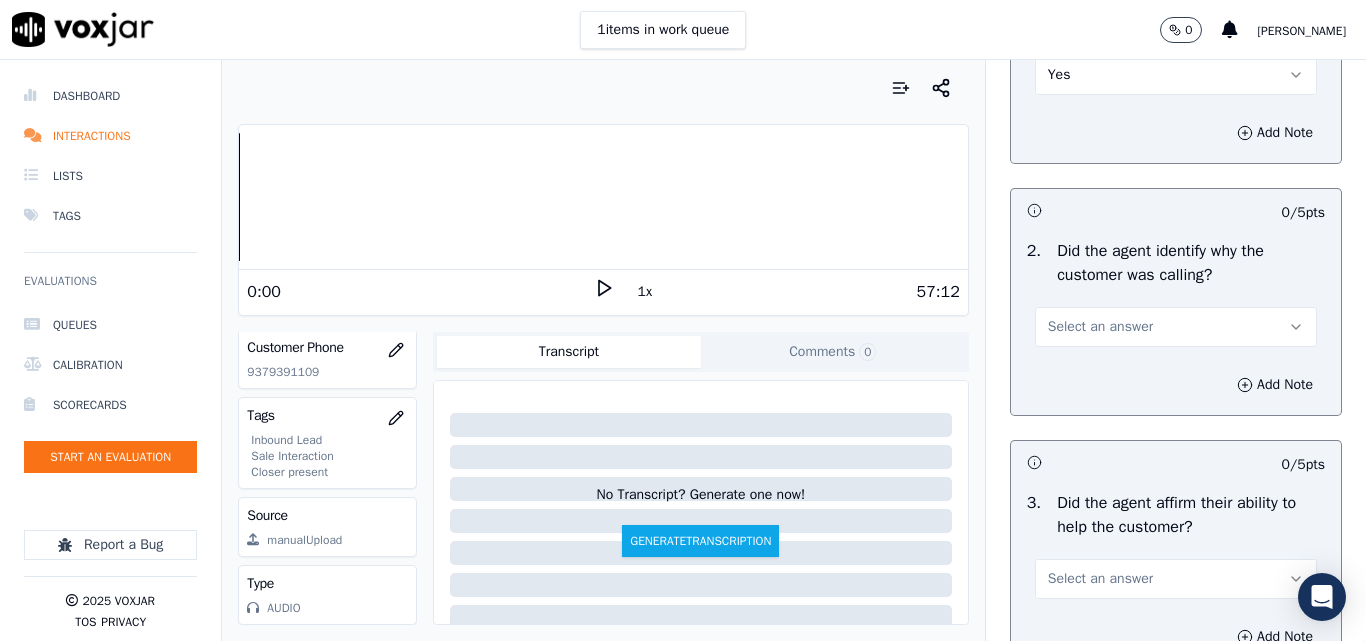 click on "Select an answer" at bounding box center (1100, 327) 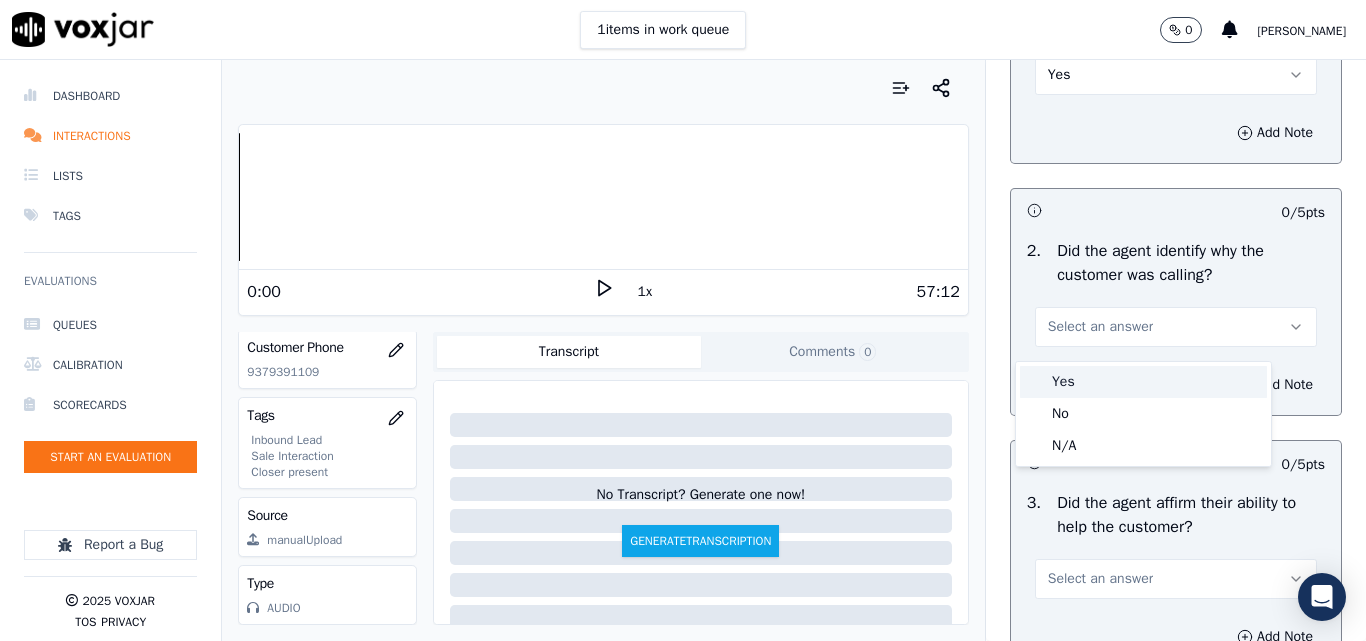click on "Yes" at bounding box center [1143, 382] 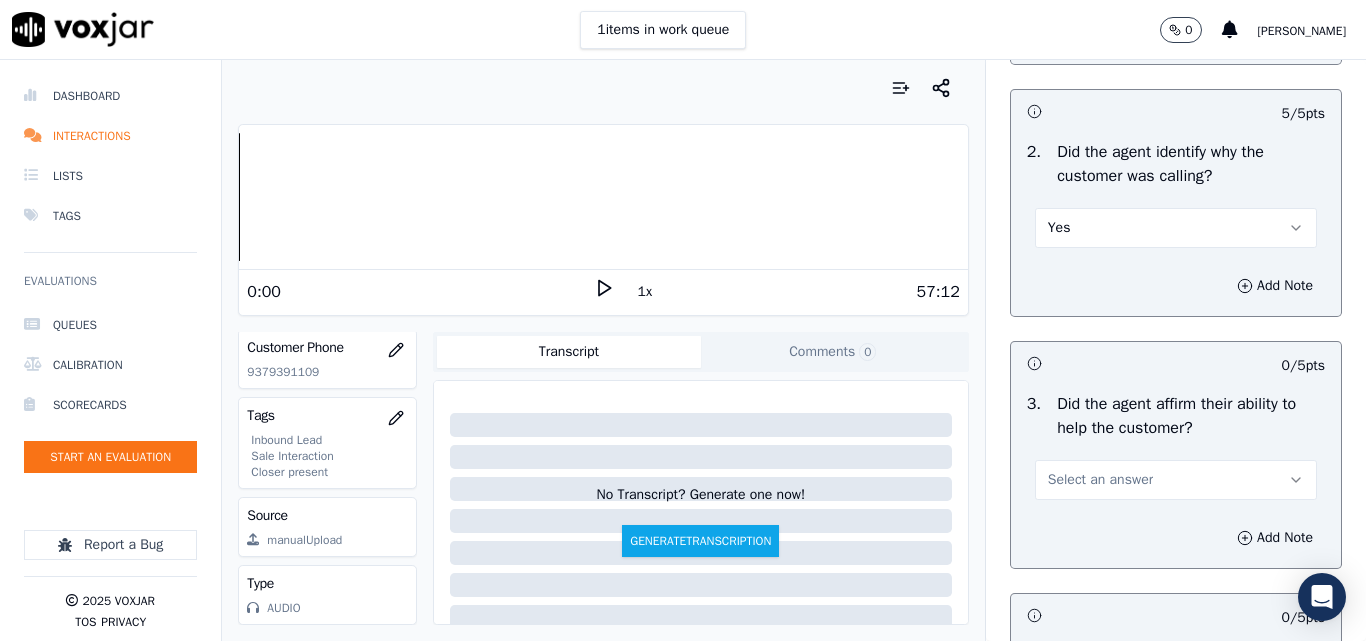 scroll, scrollTop: 500, scrollLeft: 0, axis: vertical 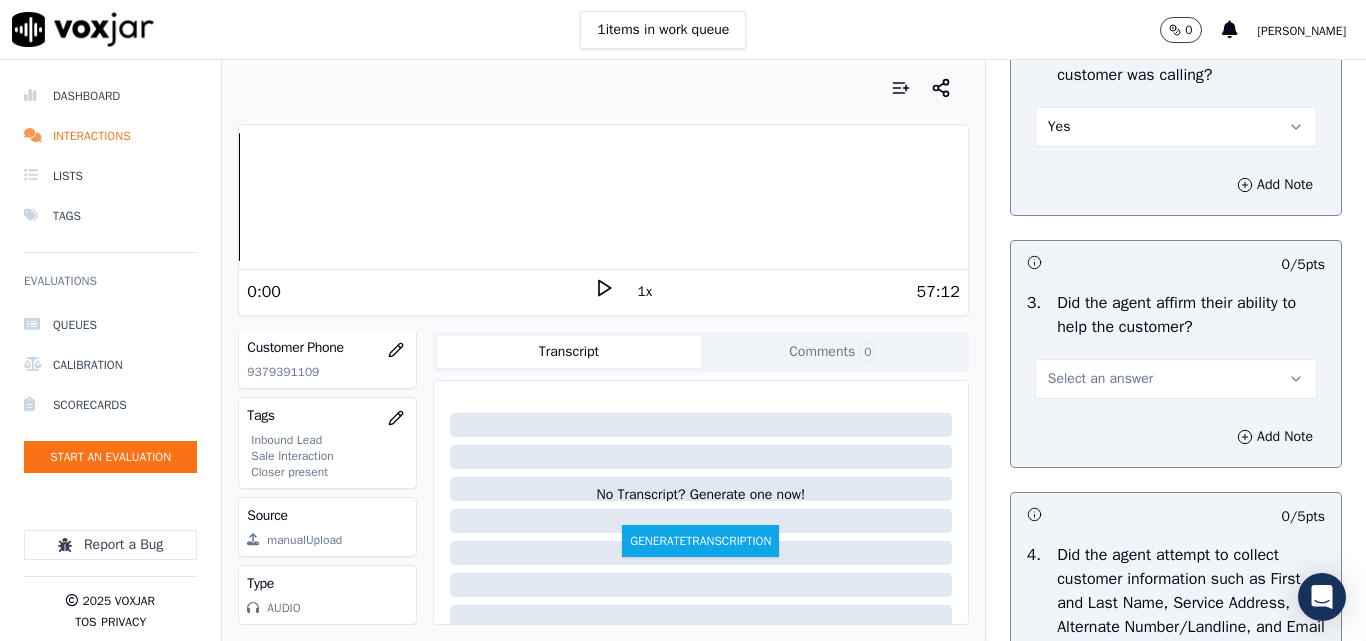 click on "Select an answer" at bounding box center (1100, 379) 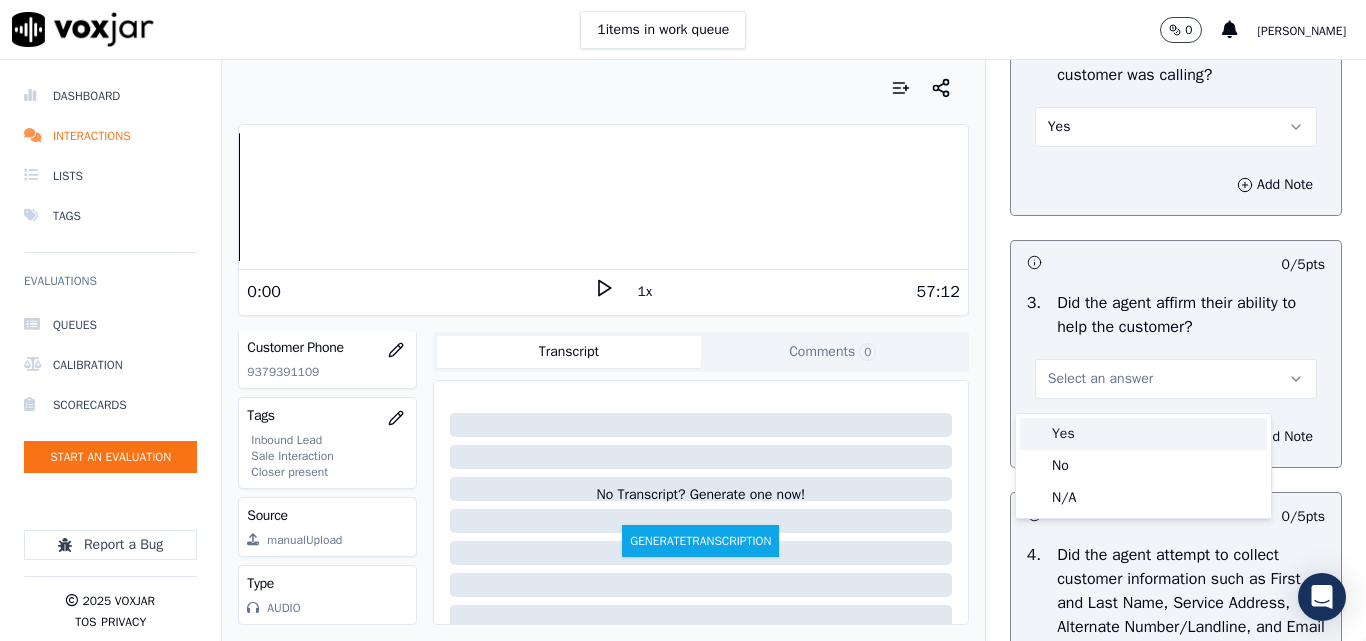 click on "Yes" at bounding box center (1143, 434) 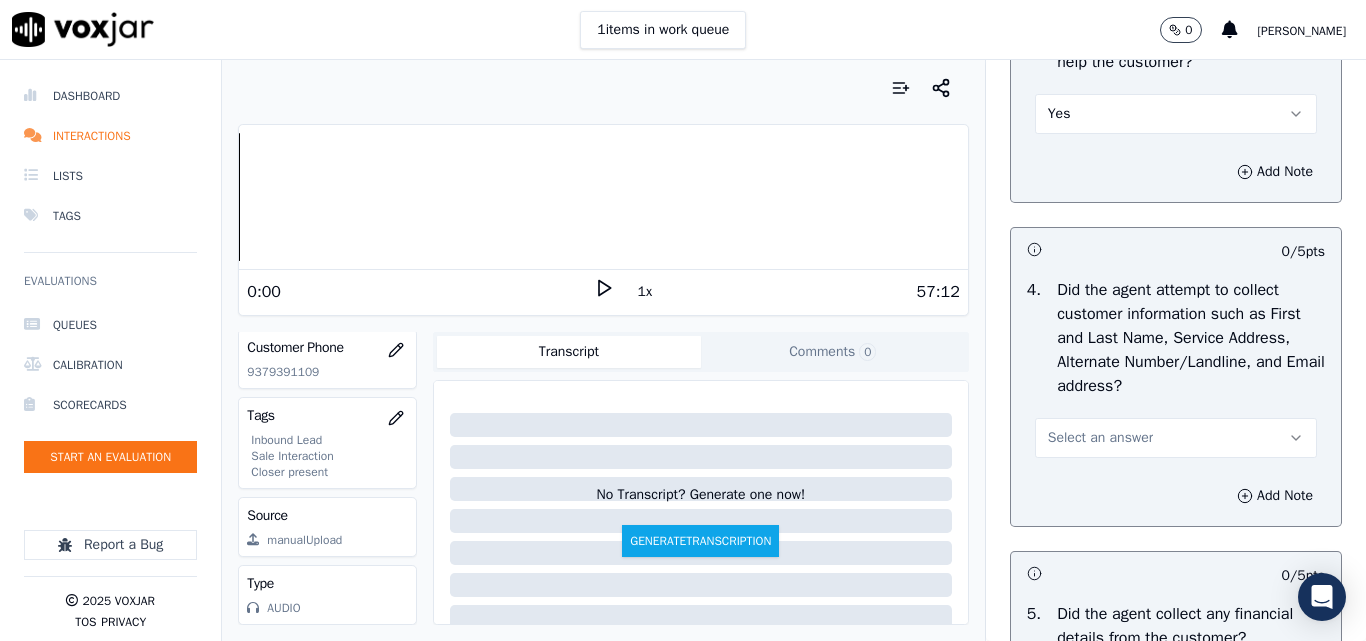 scroll, scrollTop: 800, scrollLeft: 0, axis: vertical 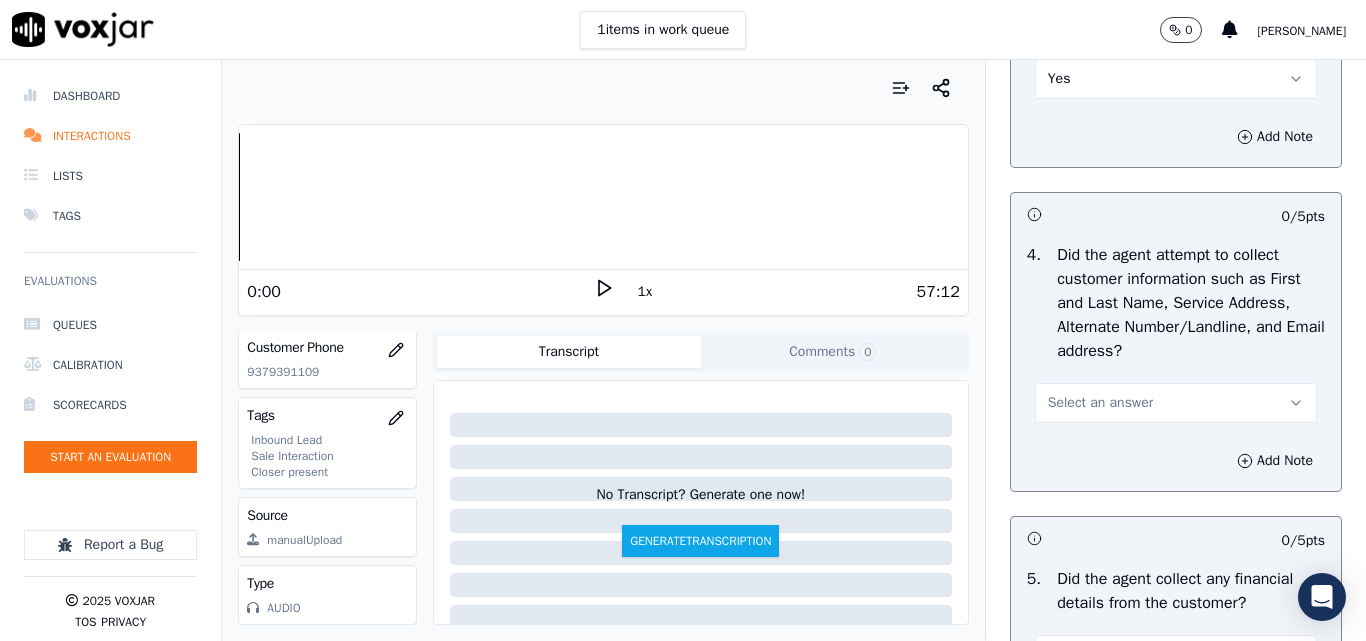 click on "Select an answer" at bounding box center [1100, 403] 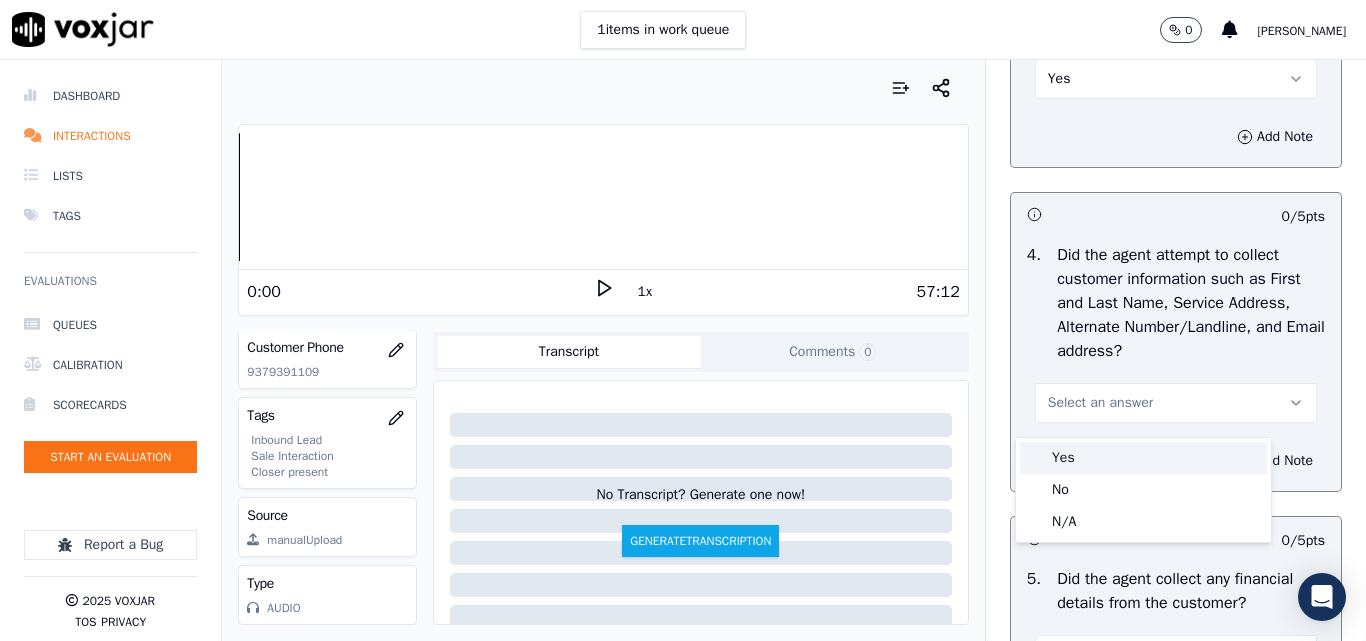 drag, startPoint x: 1066, startPoint y: 455, endPoint x: 1078, endPoint y: 436, distance: 22.472204 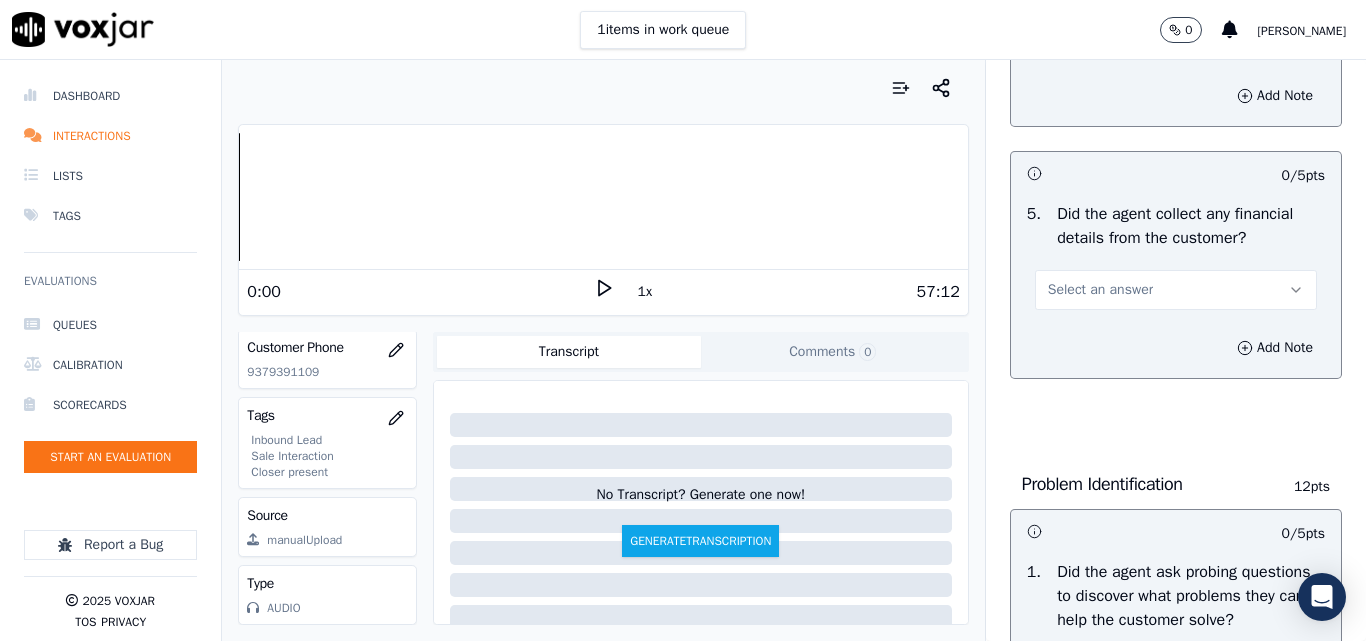 scroll, scrollTop: 1200, scrollLeft: 0, axis: vertical 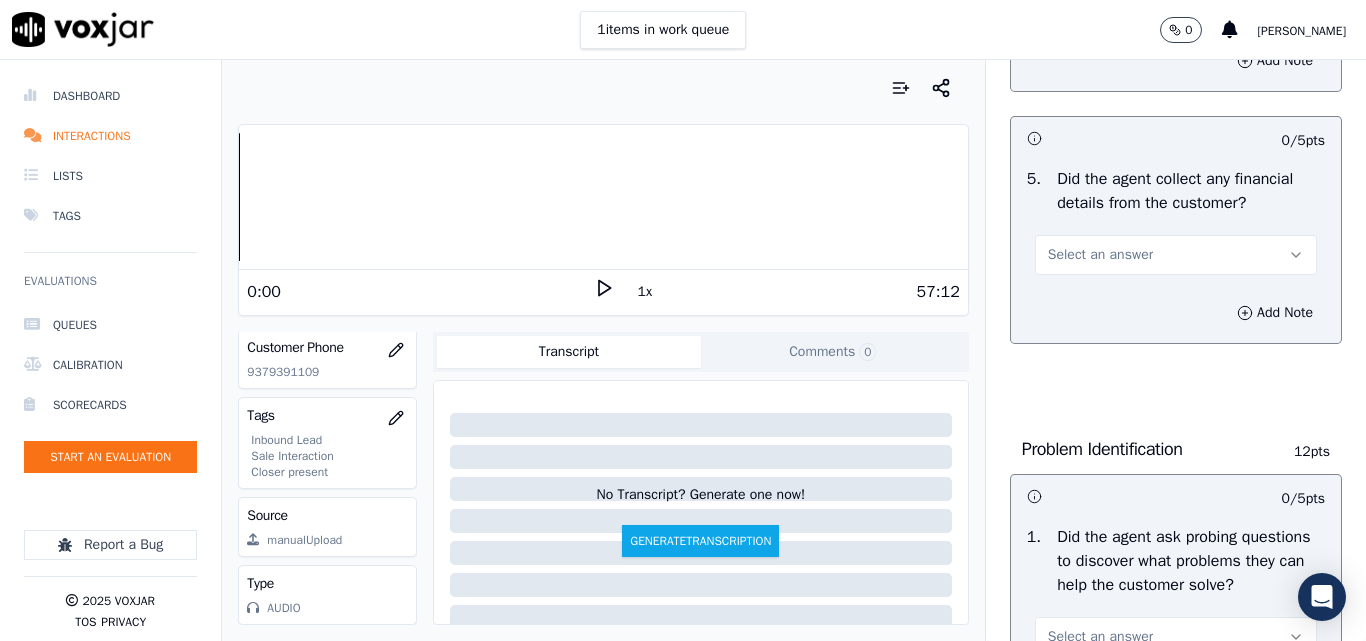 click on "Select an answer" at bounding box center [1100, 255] 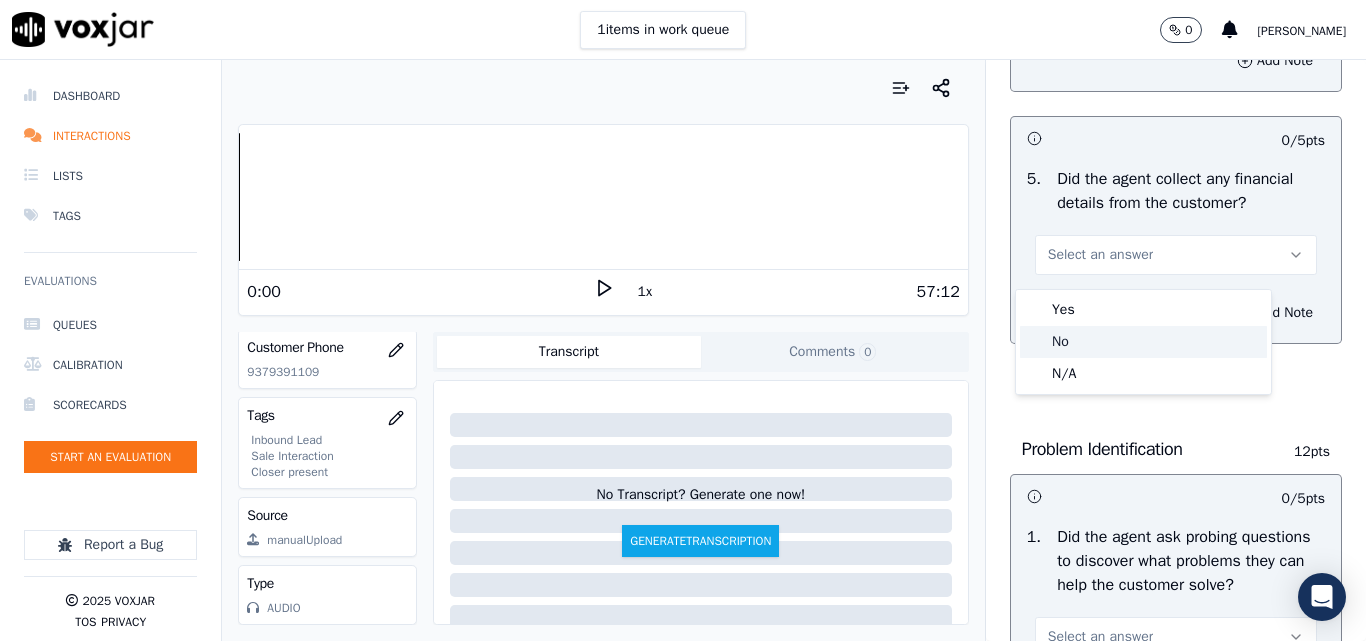 click on "No" 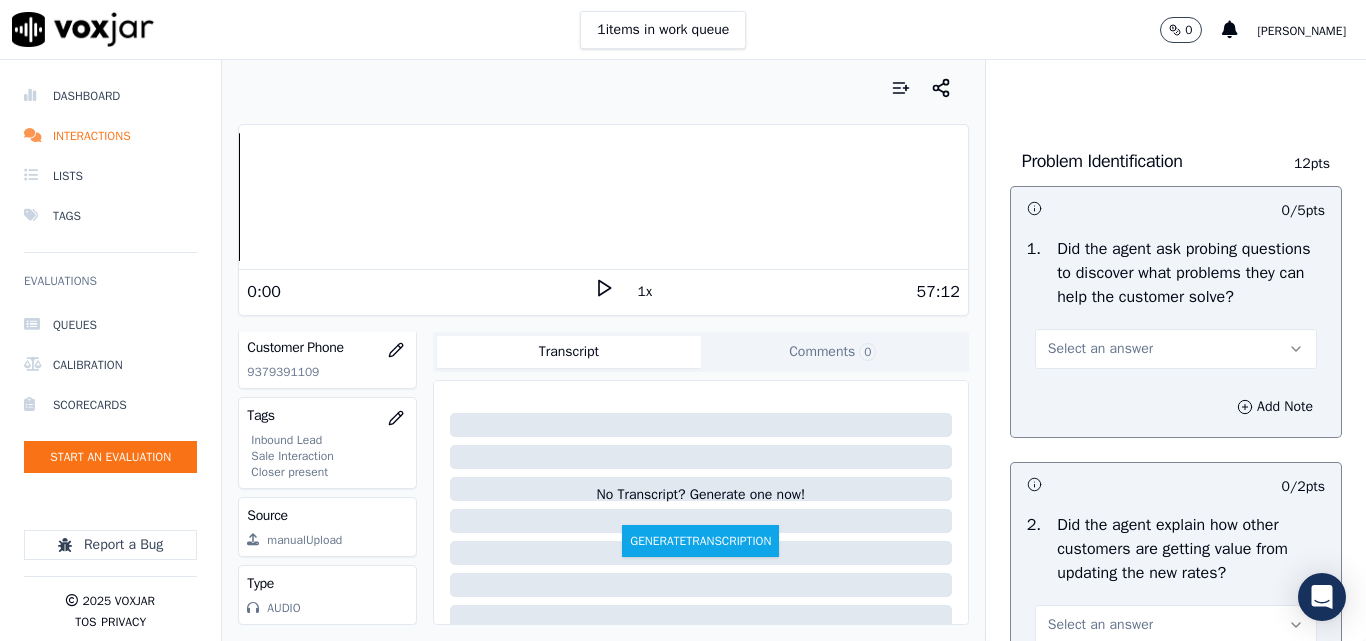 scroll, scrollTop: 1600, scrollLeft: 0, axis: vertical 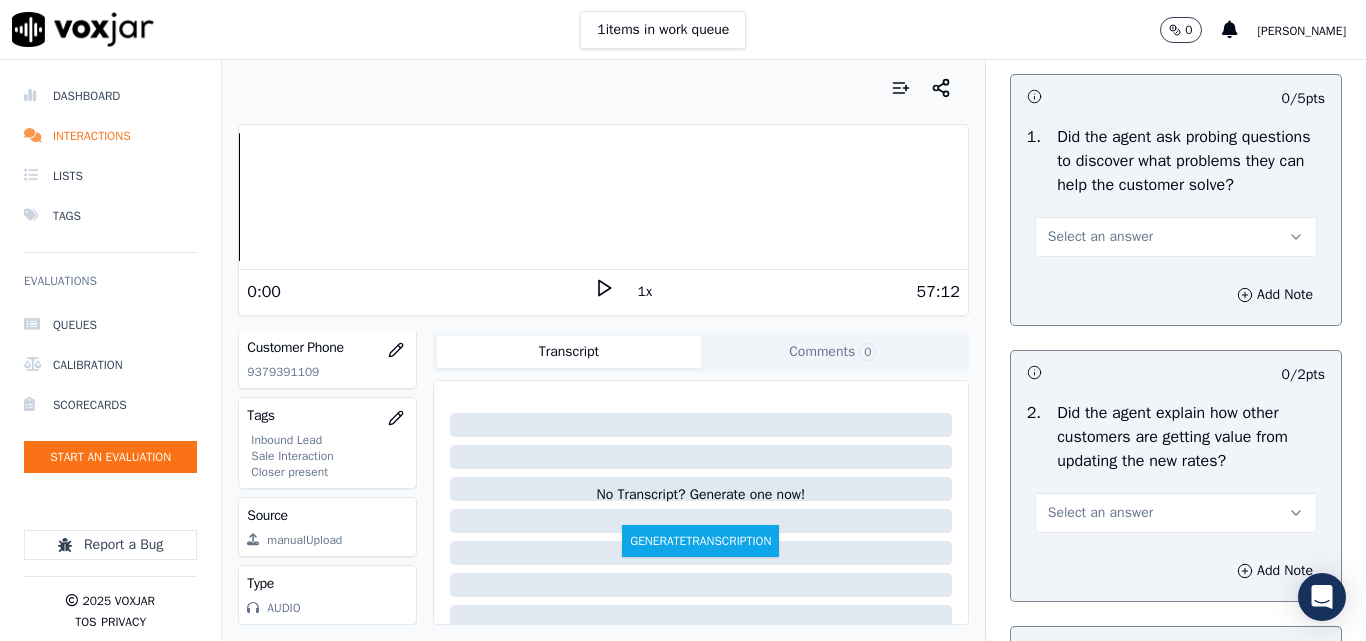 click on "Select an answer" at bounding box center (1176, 237) 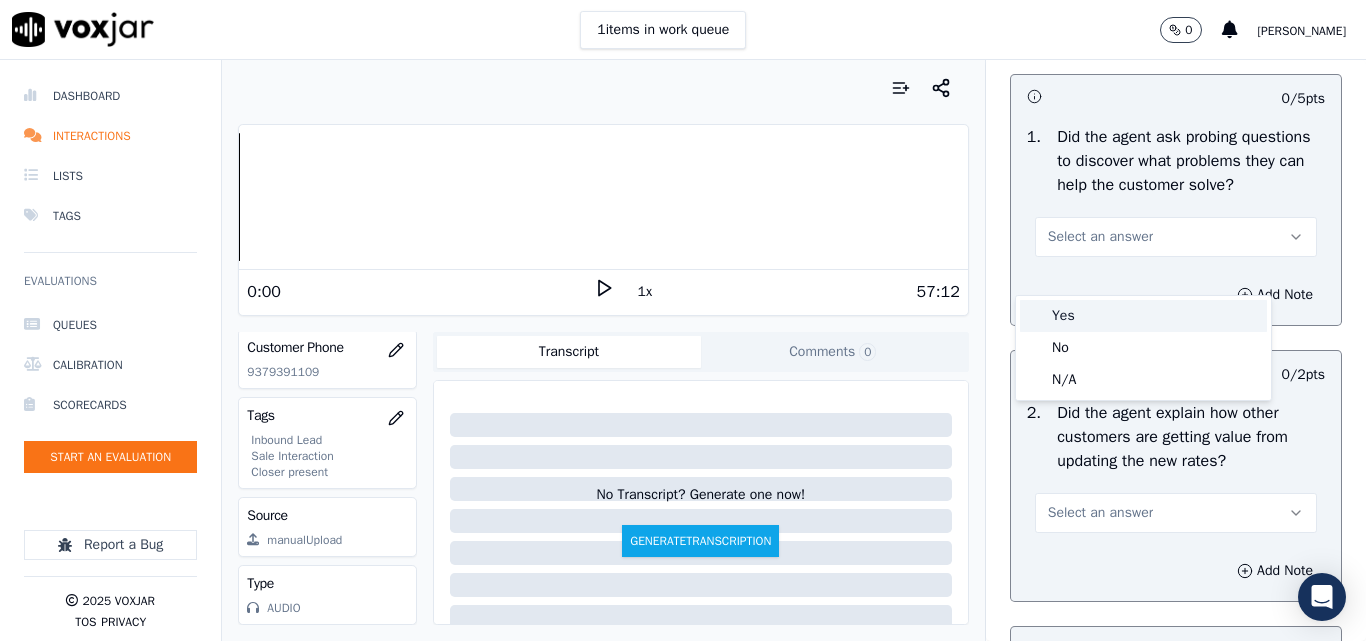 drag, startPoint x: 1066, startPoint y: 322, endPoint x: 1156, endPoint y: 306, distance: 91.411156 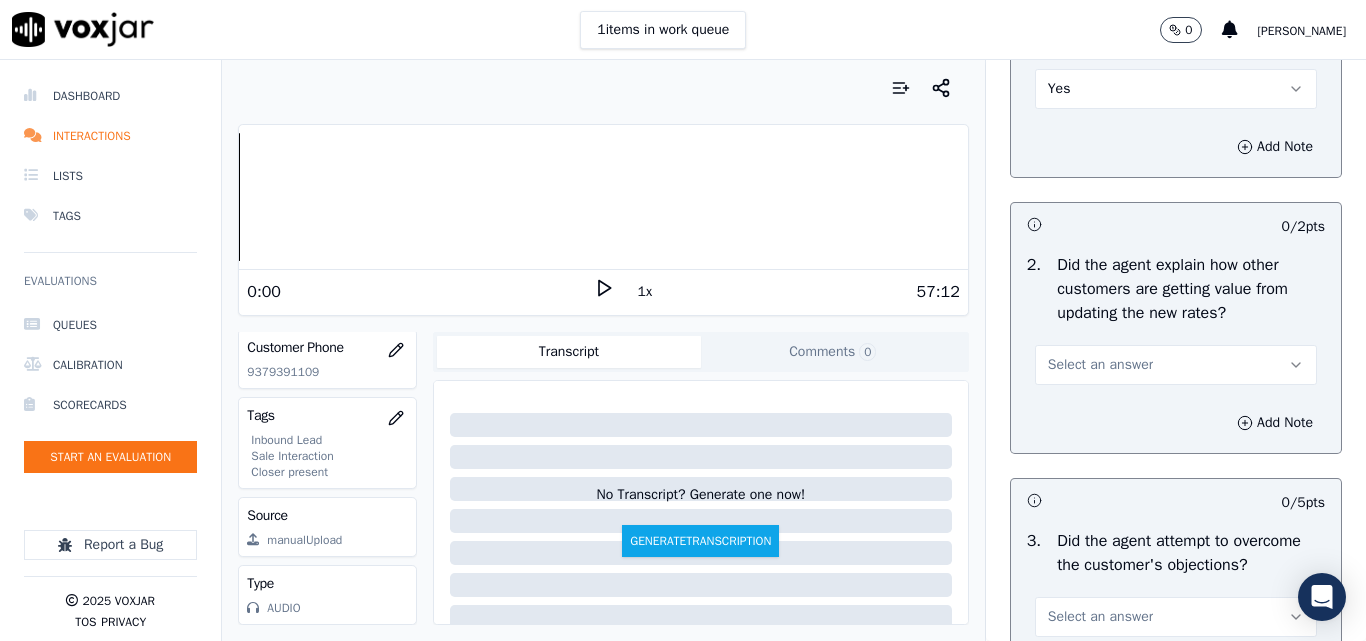 scroll, scrollTop: 1900, scrollLeft: 0, axis: vertical 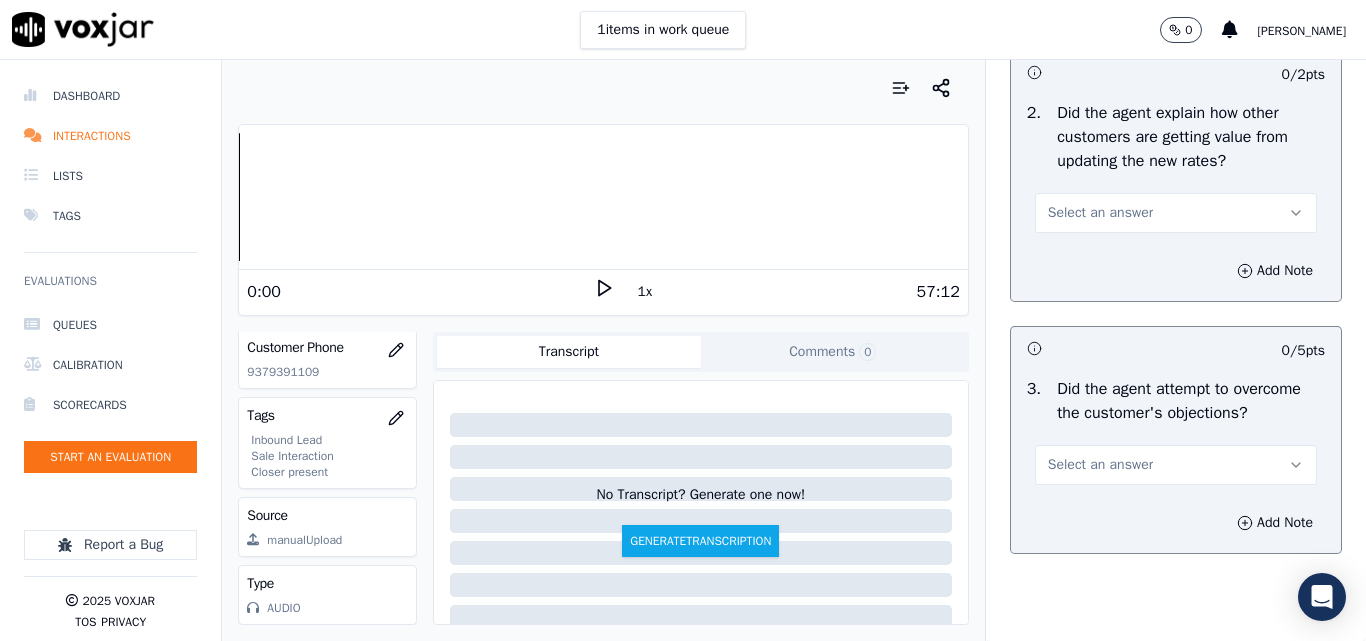click on "Select an answer" at bounding box center (1100, 213) 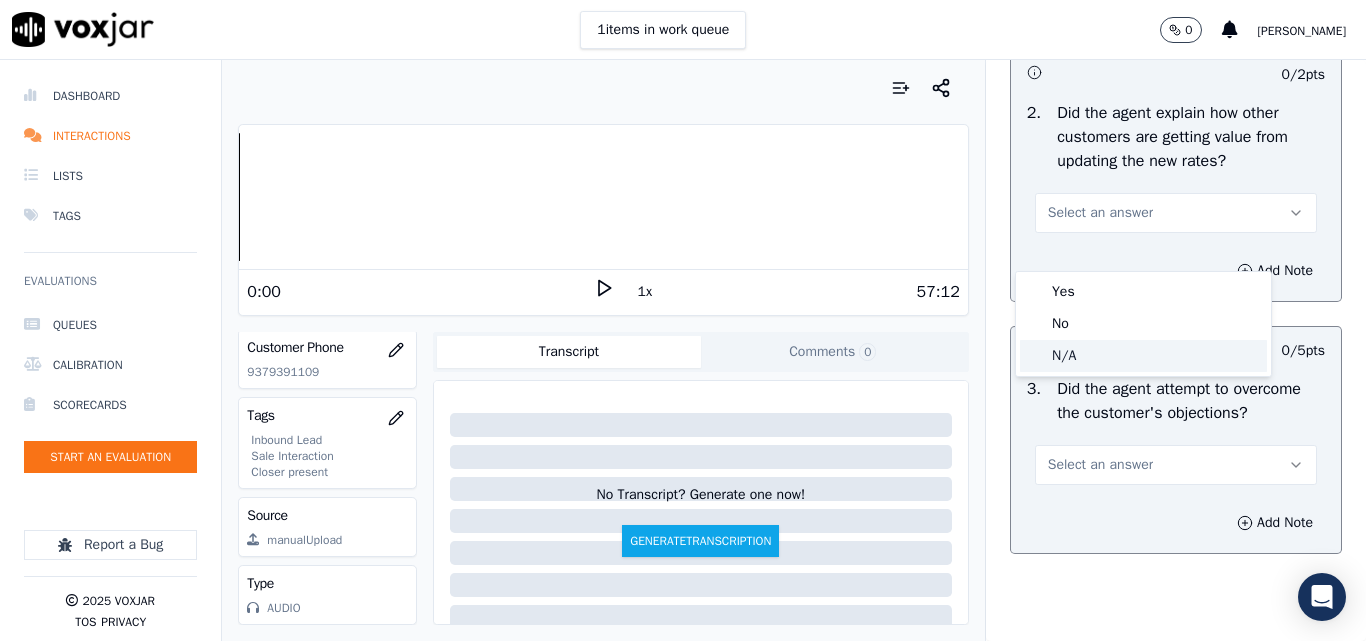 click on "N/A" 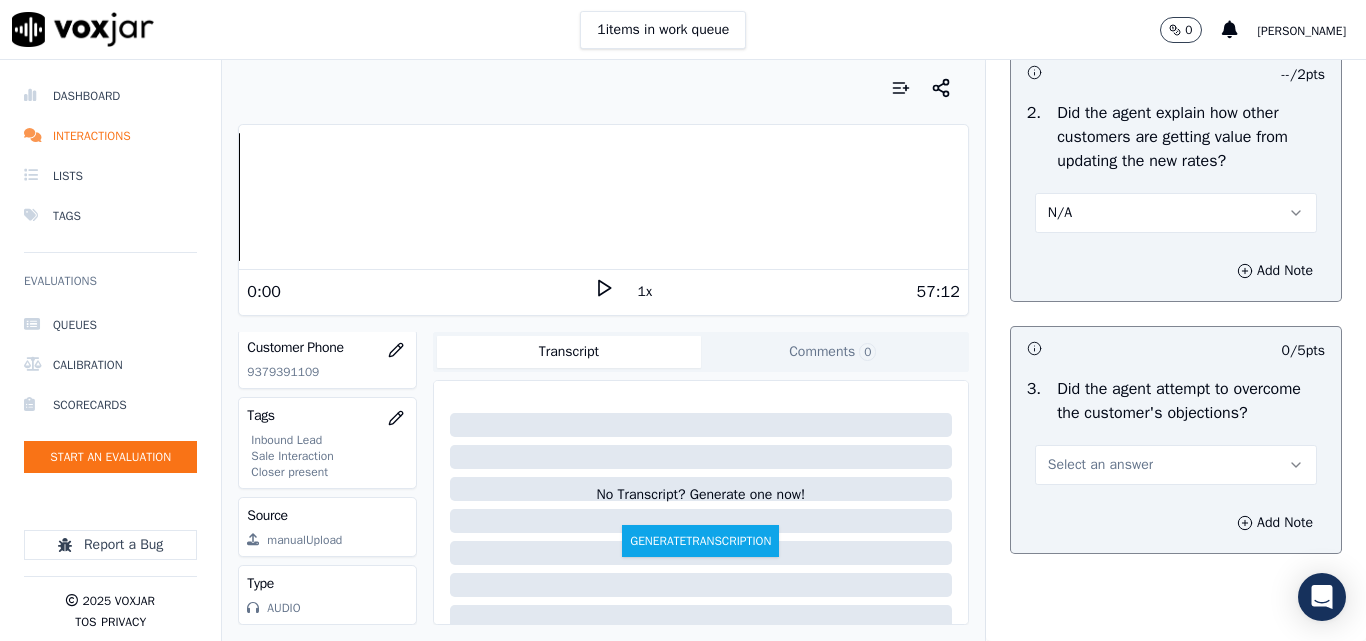 scroll, scrollTop: 2100, scrollLeft: 0, axis: vertical 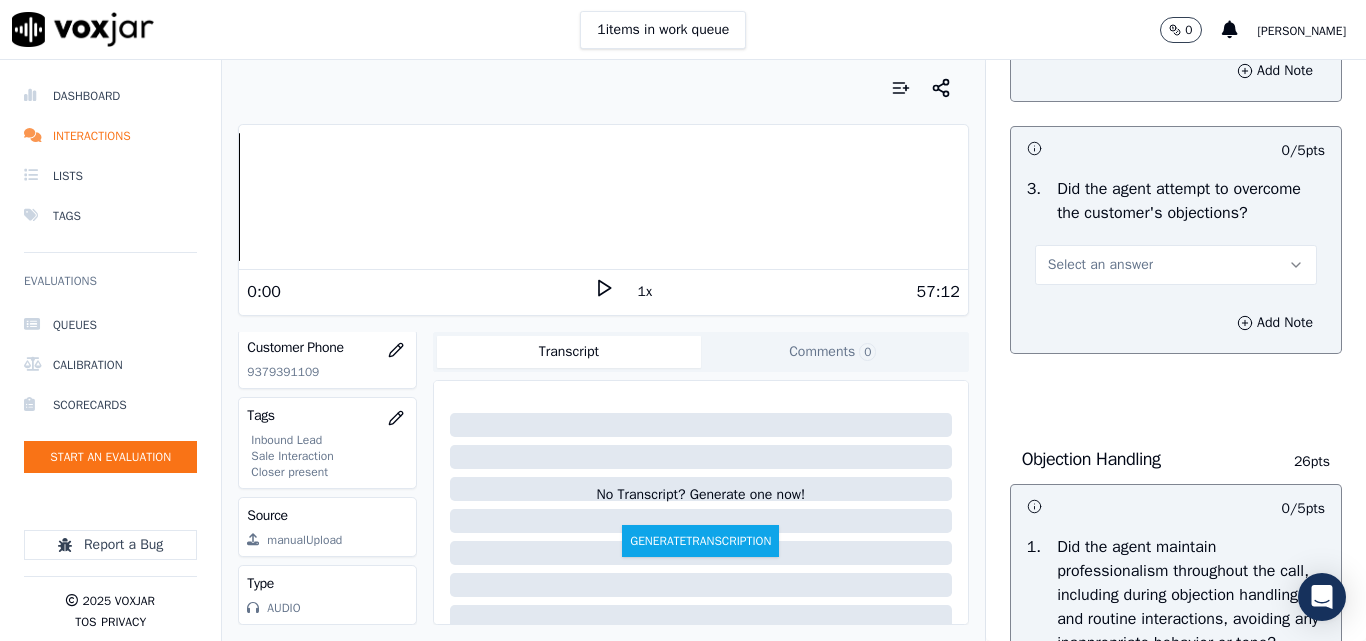 click on "Select an answer" at bounding box center [1100, 265] 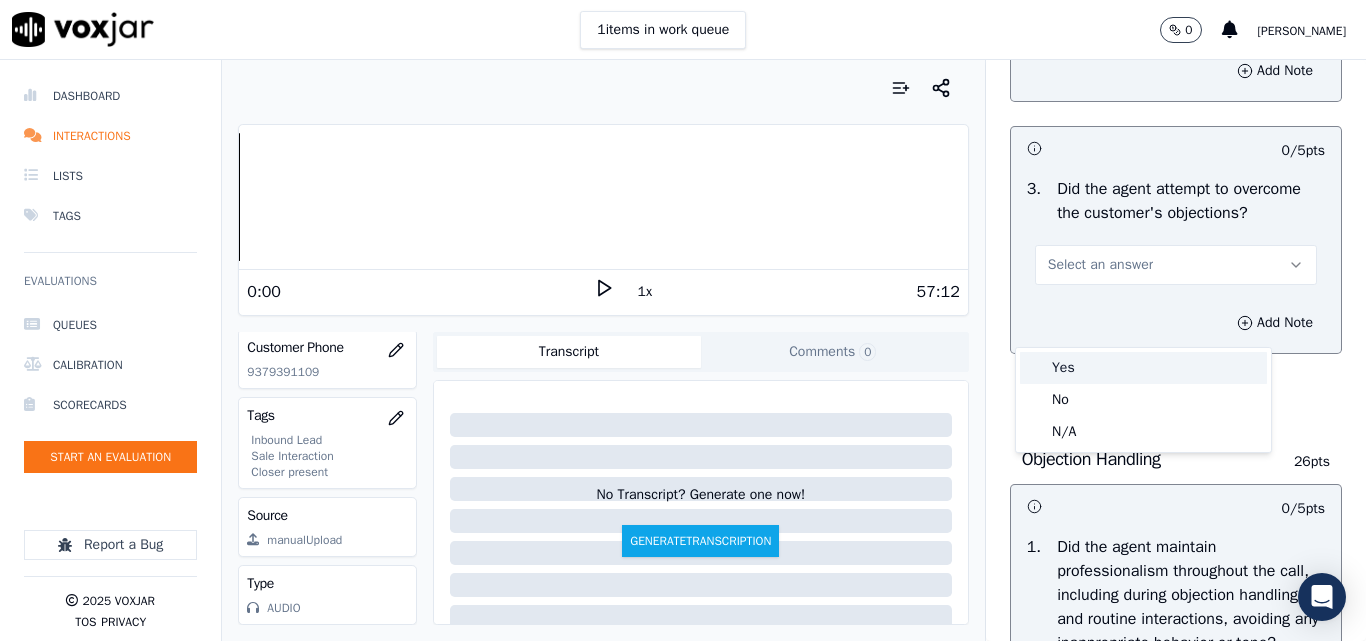 click on "Yes" at bounding box center (1143, 368) 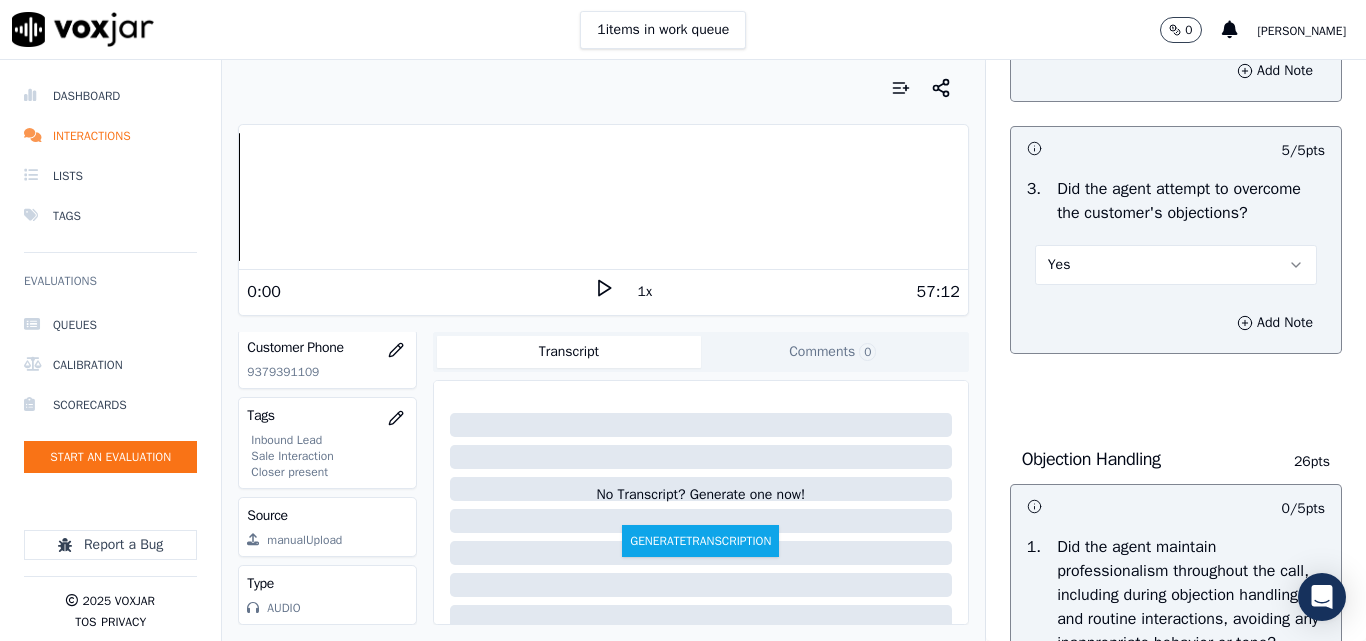 click on "Yes" at bounding box center [1176, 265] 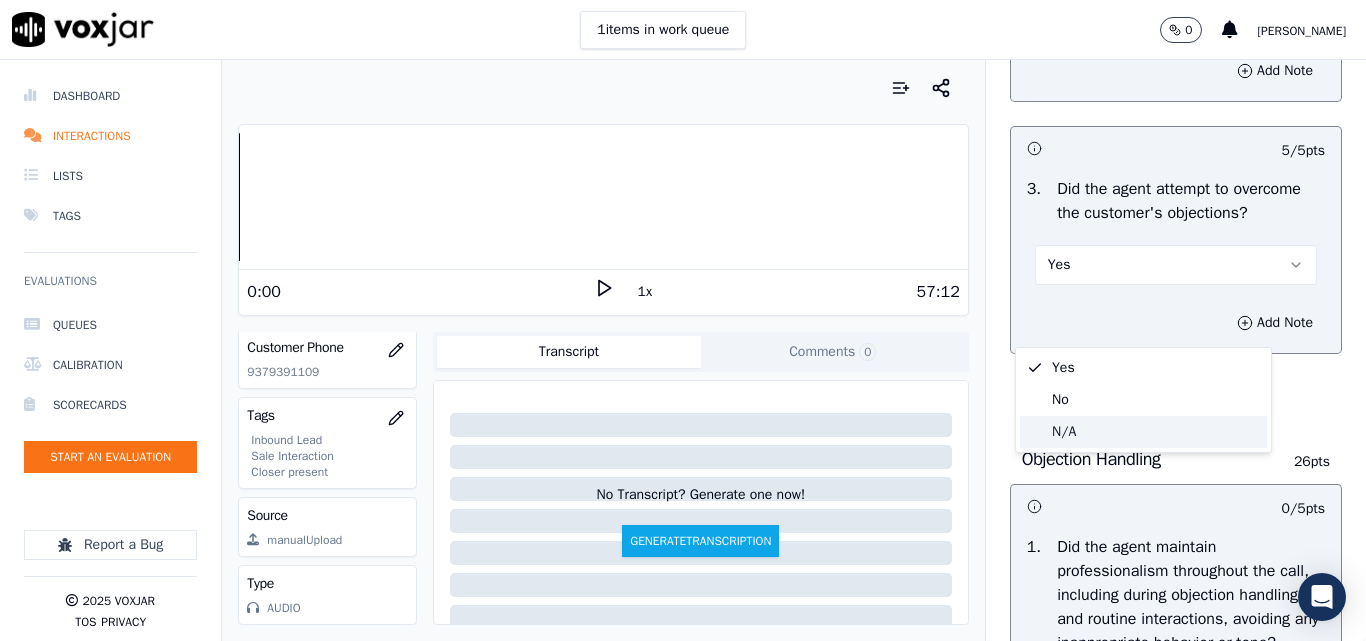 drag, startPoint x: 1076, startPoint y: 430, endPoint x: 1115, endPoint y: 408, distance: 44.777225 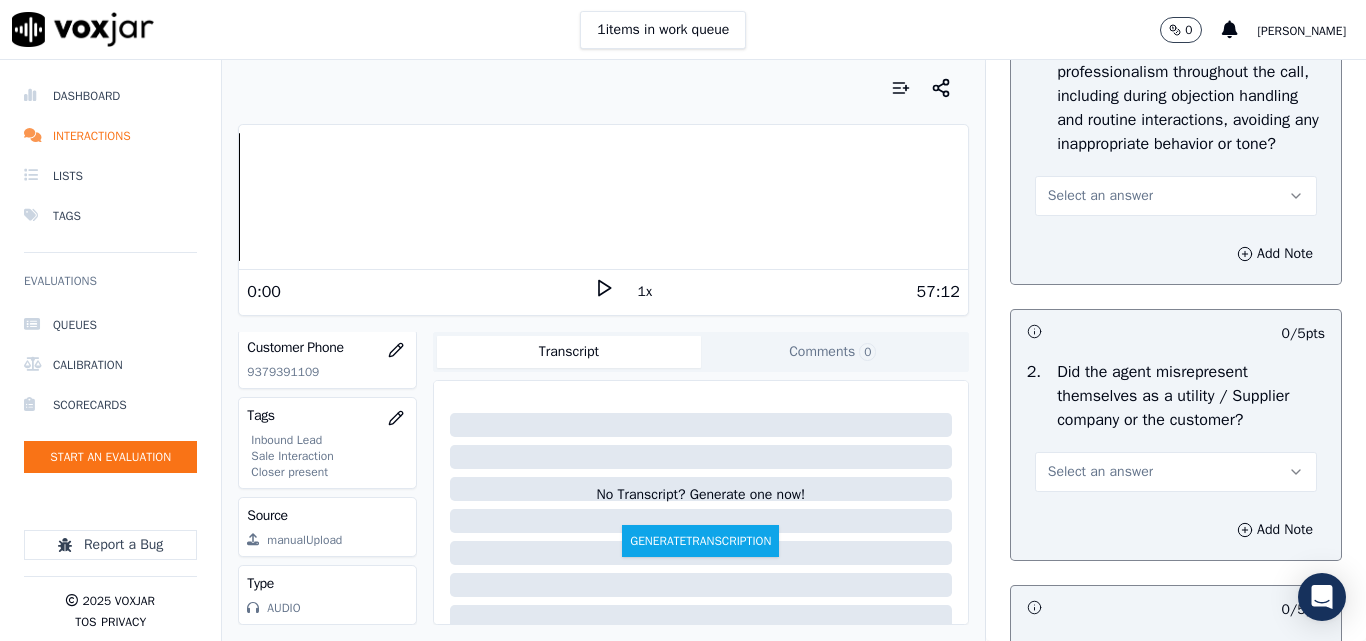 scroll, scrollTop: 2600, scrollLeft: 0, axis: vertical 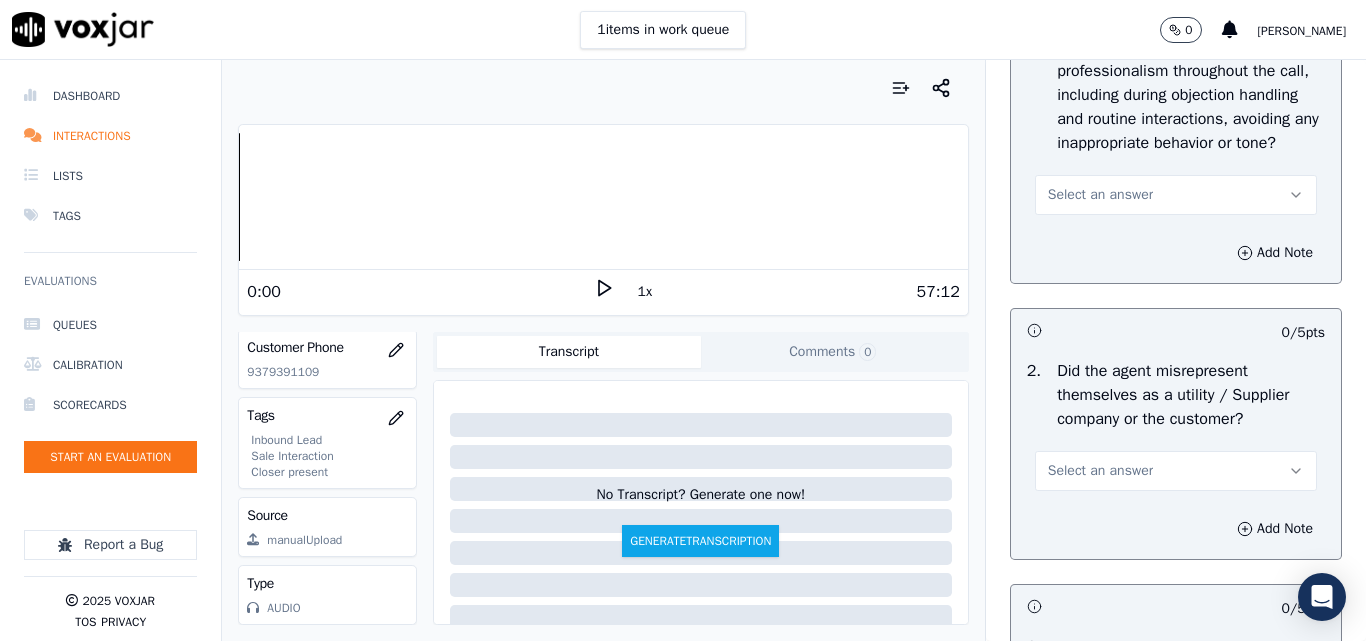 click on "Select an answer" at bounding box center [1100, 195] 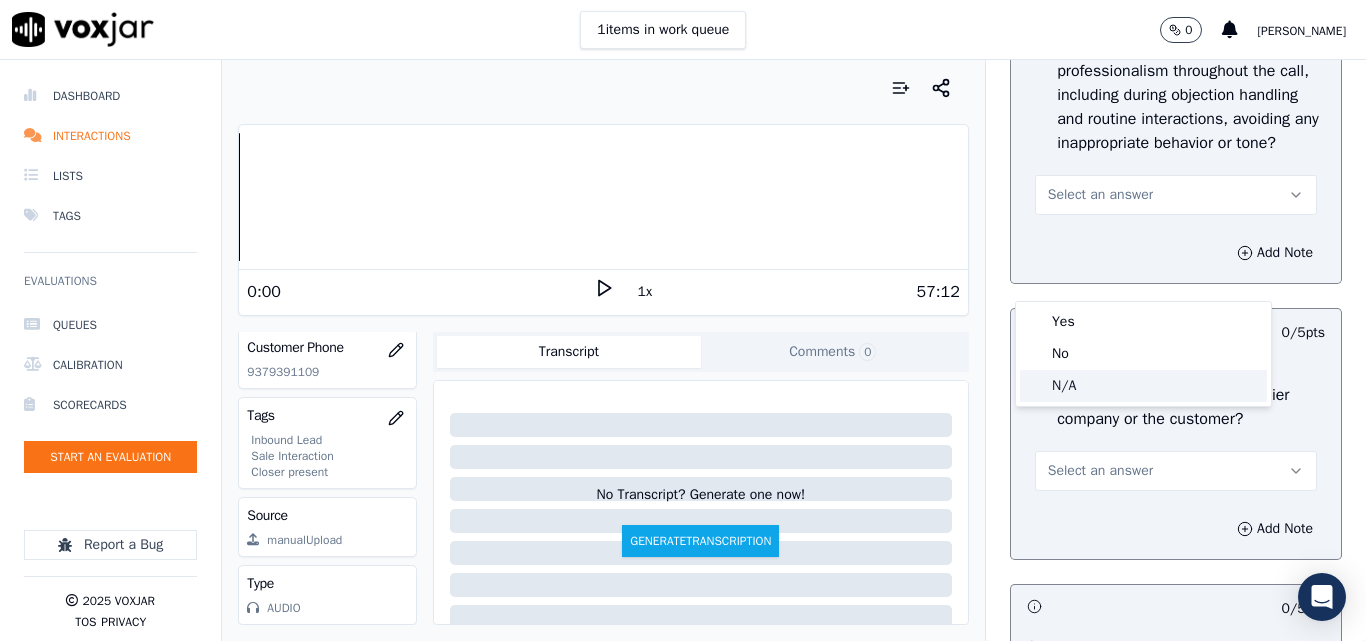 click on "N/A" 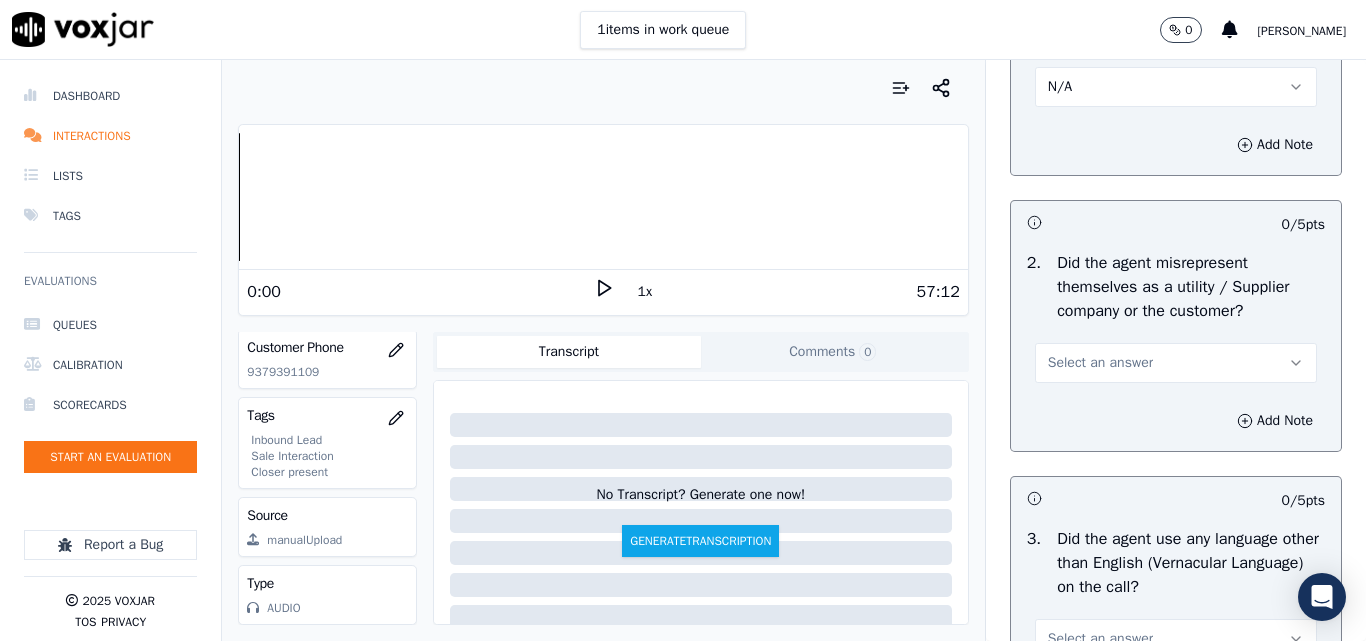 scroll, scrollTop: 2800, scrollLeft: 0, axis: vertical 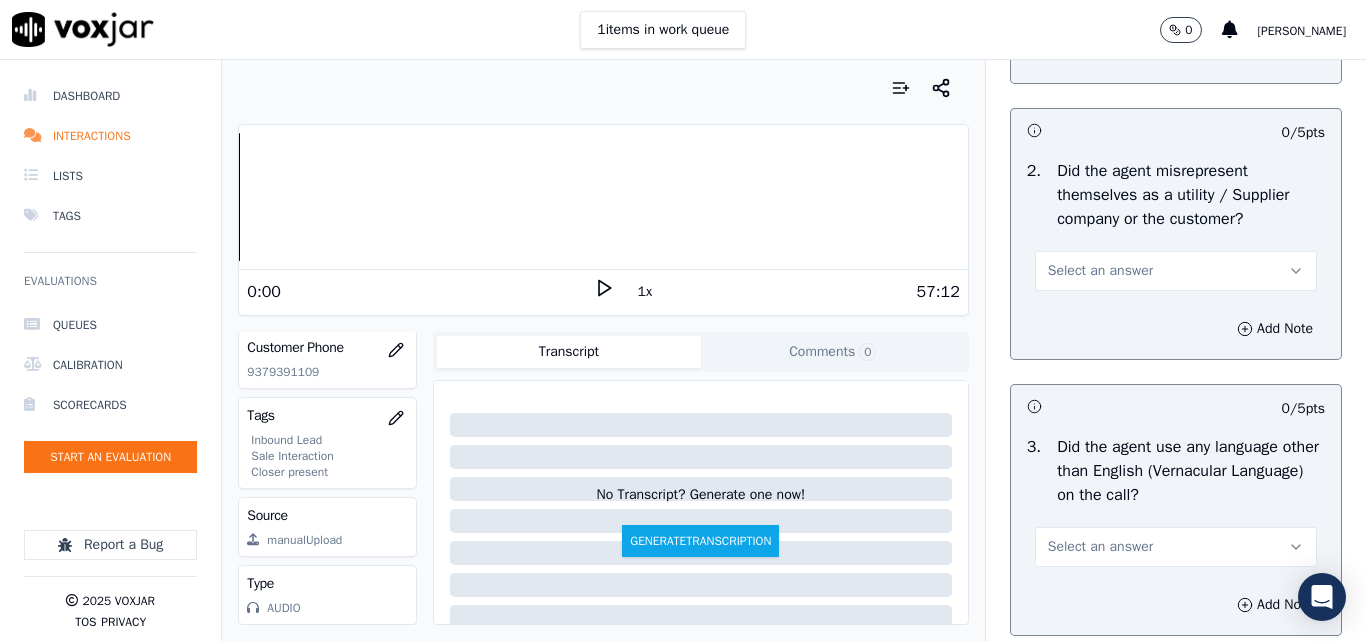 click on "Select an answer" at bounding box center (1100, 271) 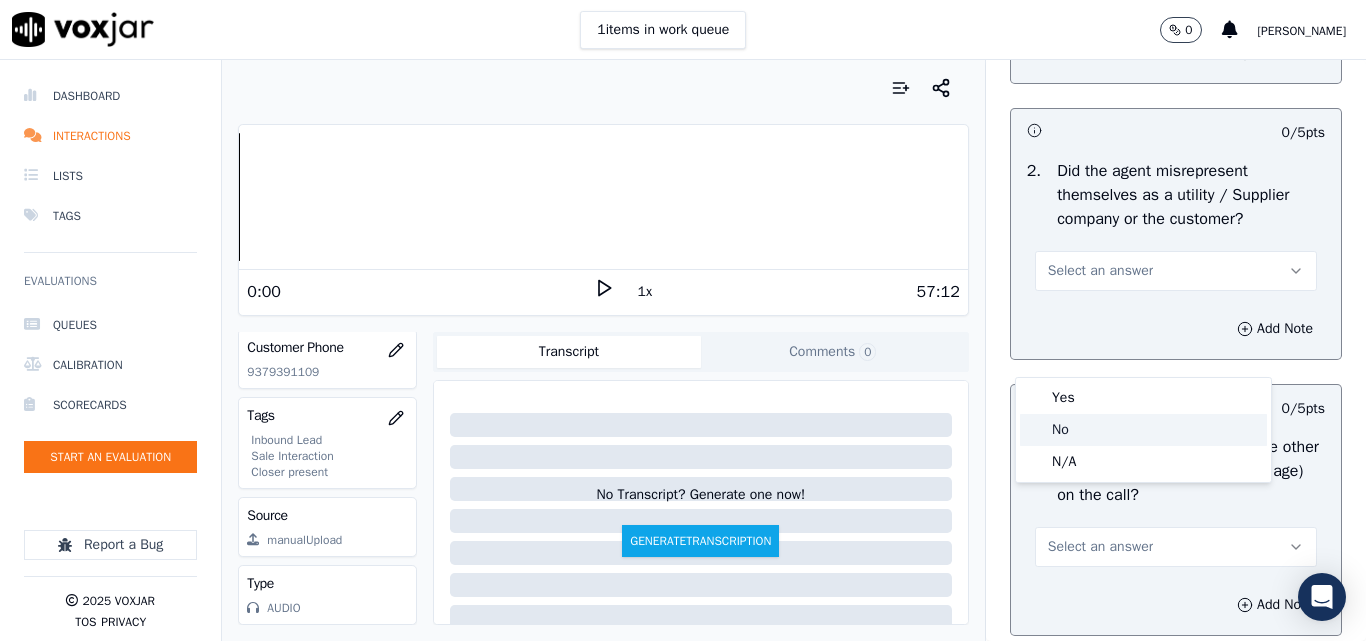 click on "No" 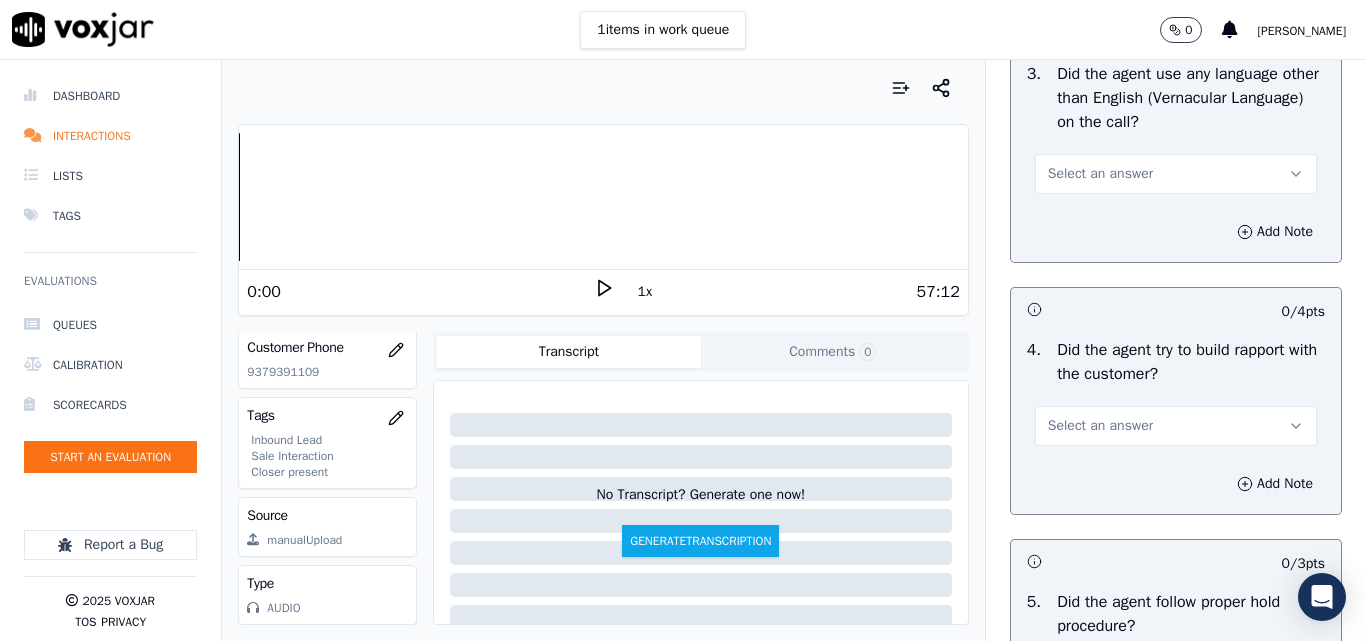 scroll, scrollTop: 3200, scrollLeft: 0, axis: vertical 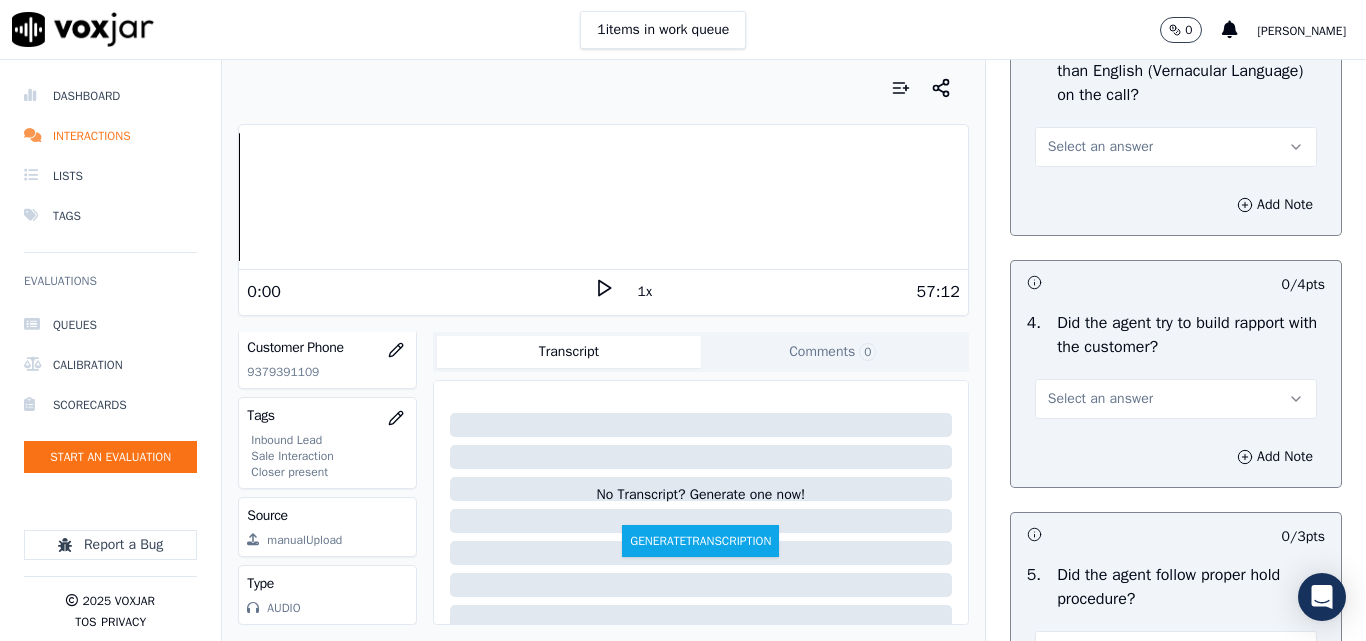 click on "Select an answer" at bounding box center [1100, 147] 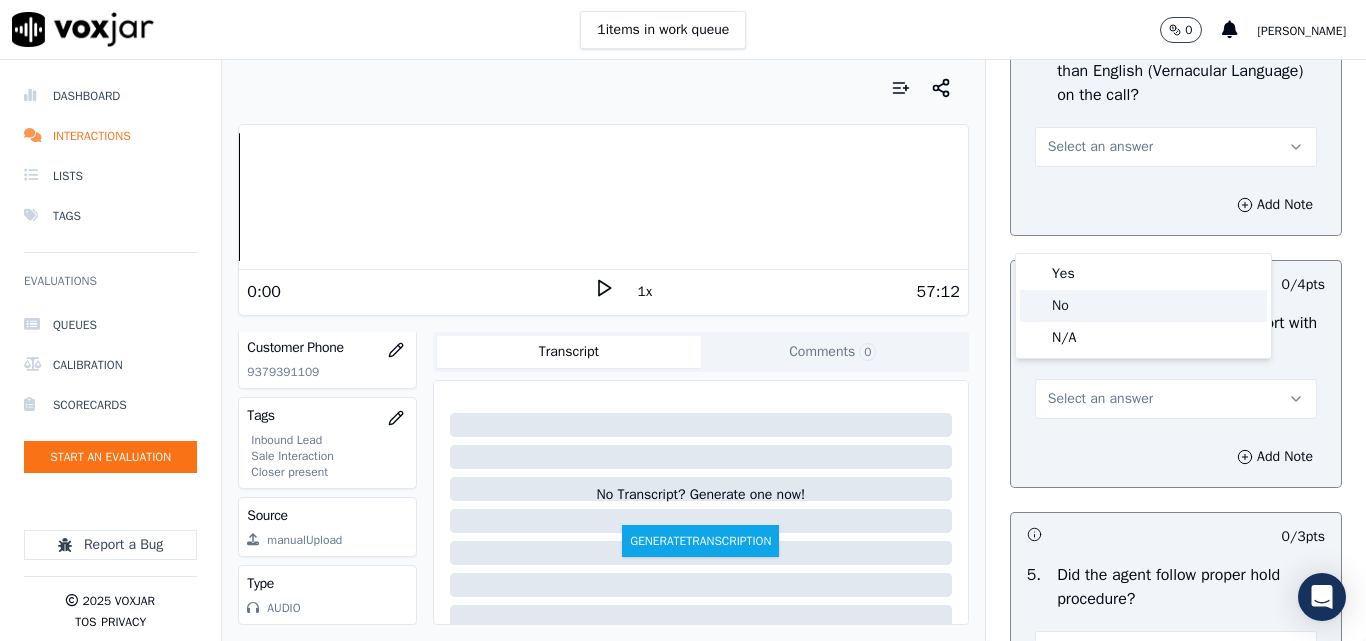 click on "No" 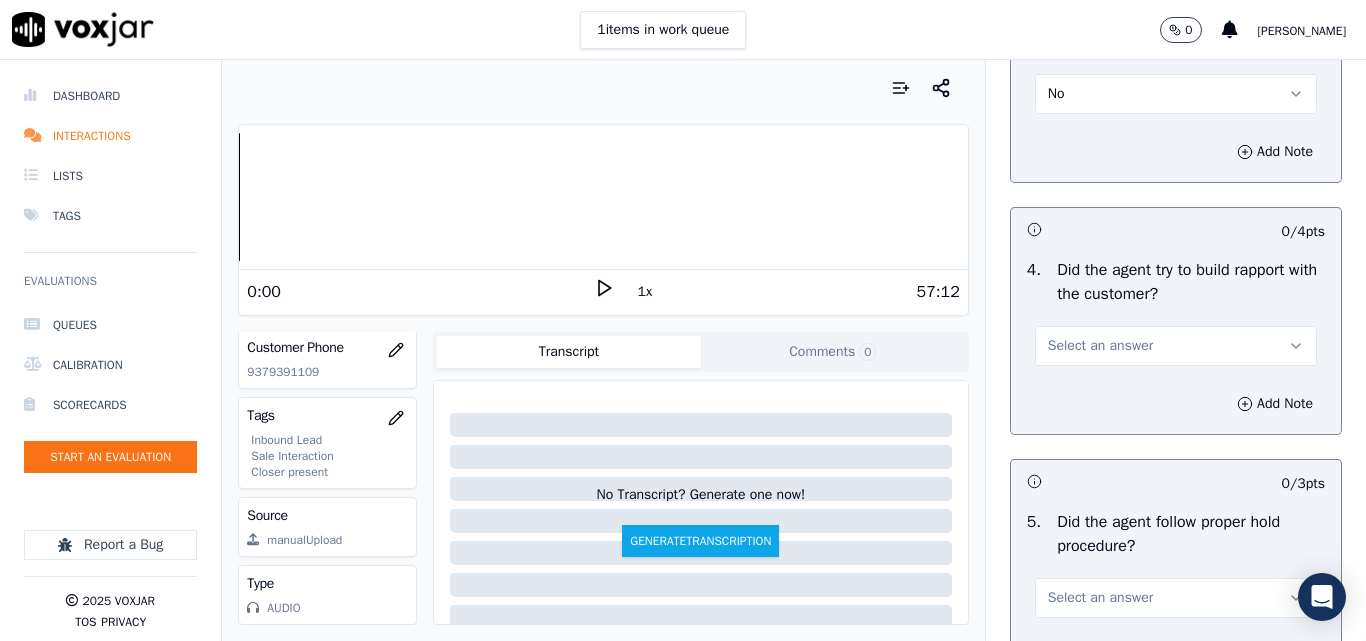 scroll, scrollTop: 3300, scrollLeft: 0, axis: vertical 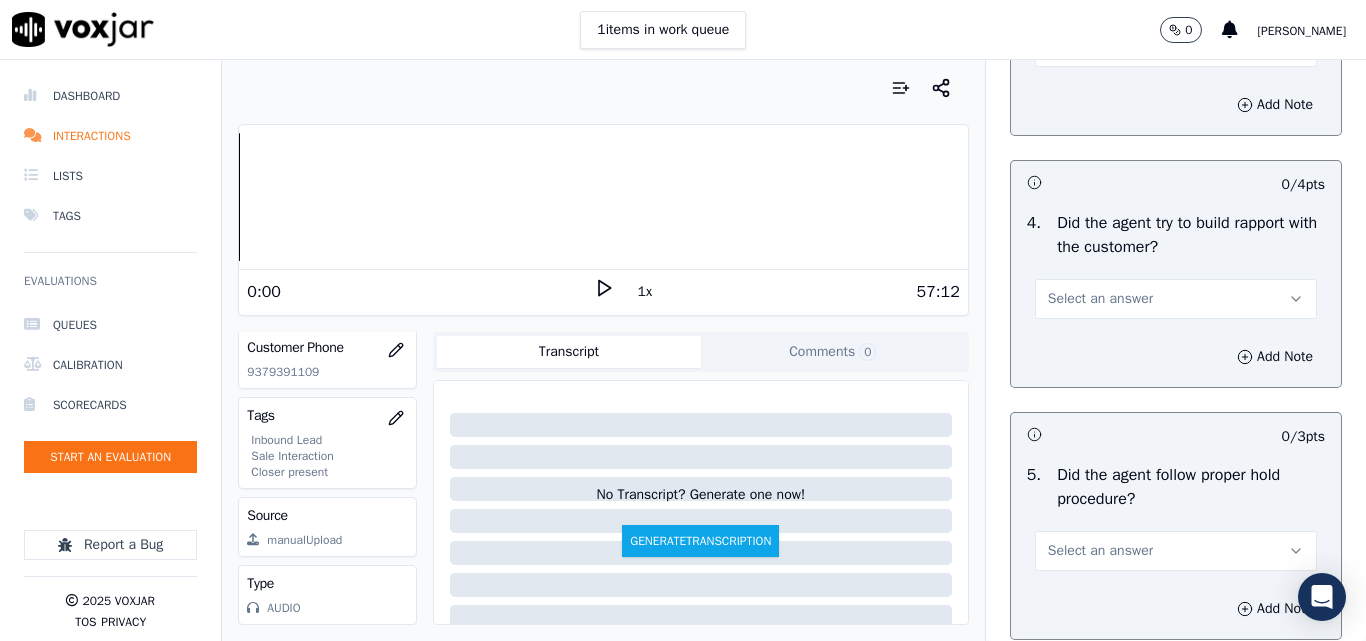 click on "Select an answer" at bounding box center (1100, 299) 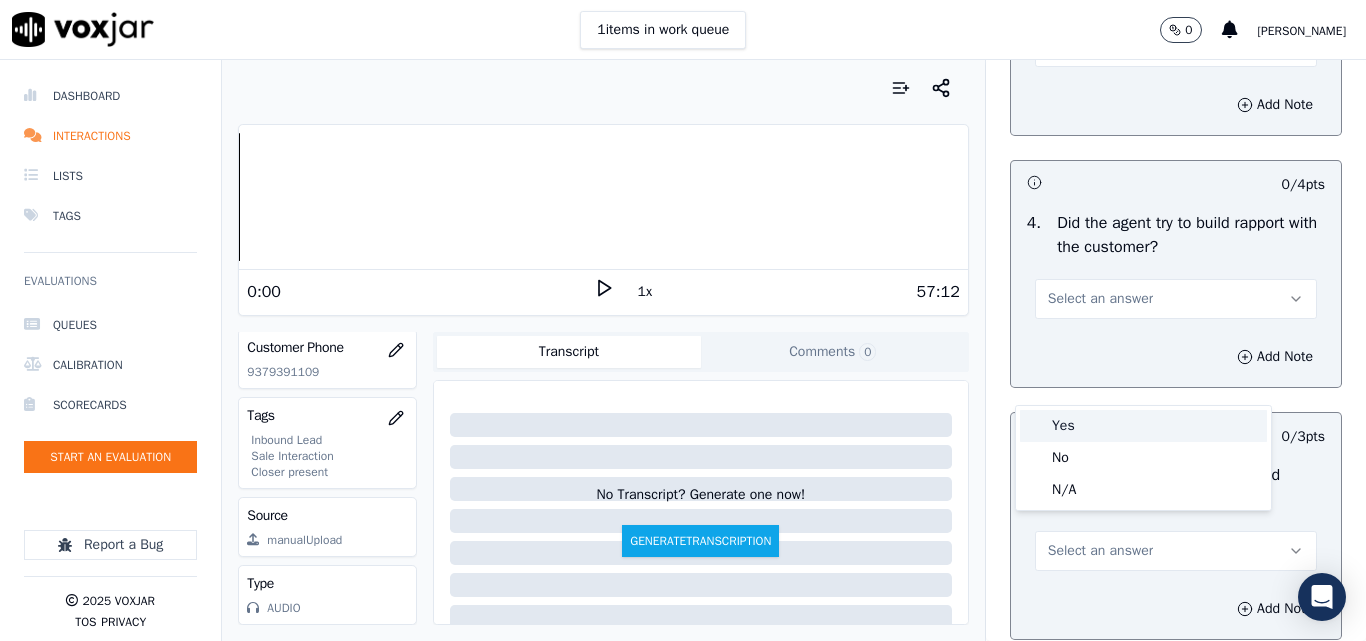 click on "Yes" at bounding box center (1143, 426) 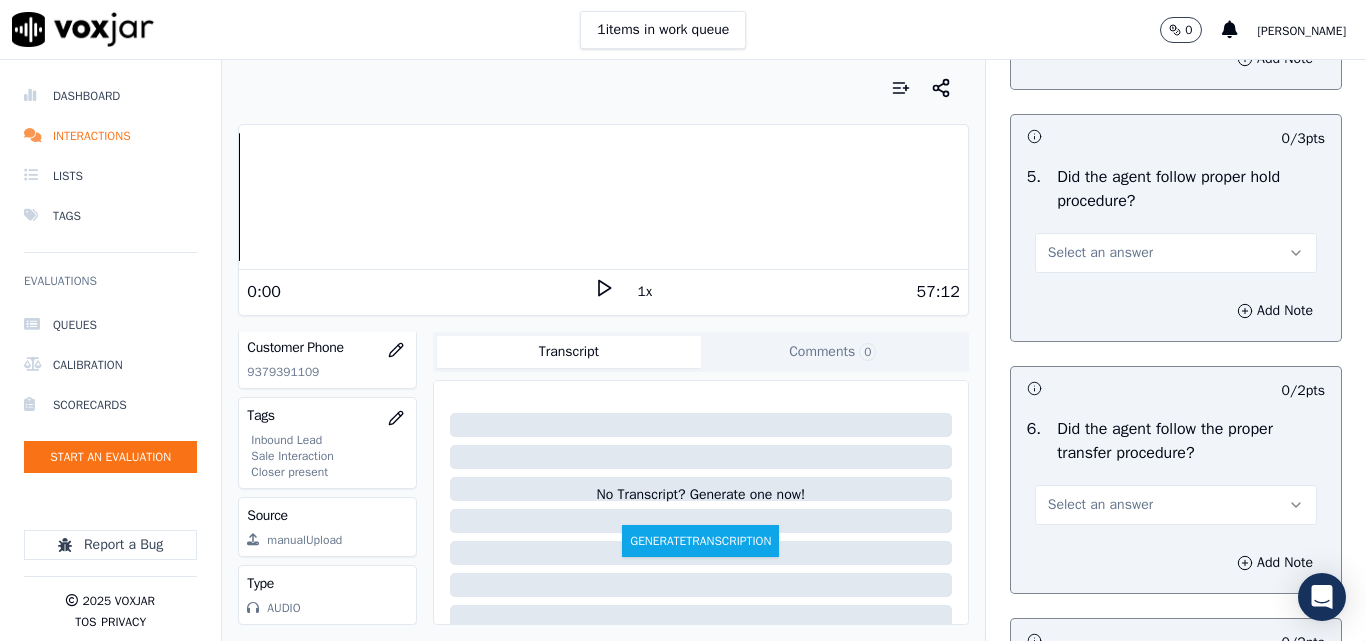 scroll, scrollTop: 3600, scrollLeft: 0, axis: vertical 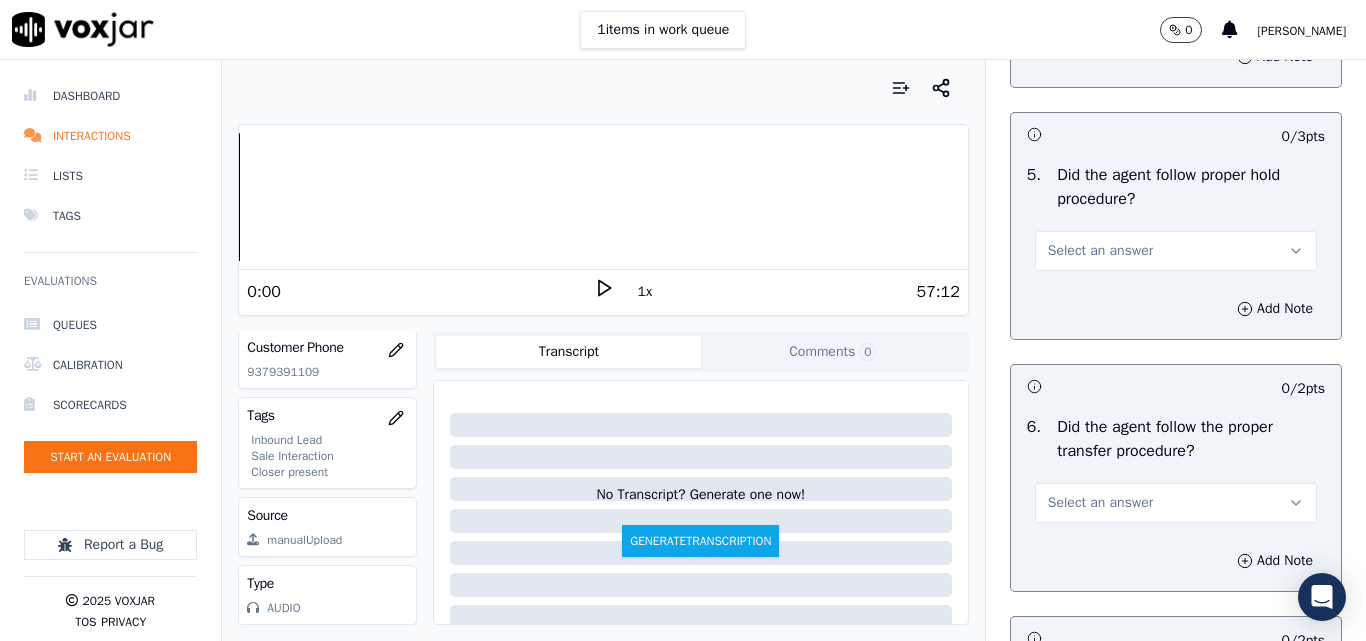 click on "Select an answer" at bounding box center [1100, 251] 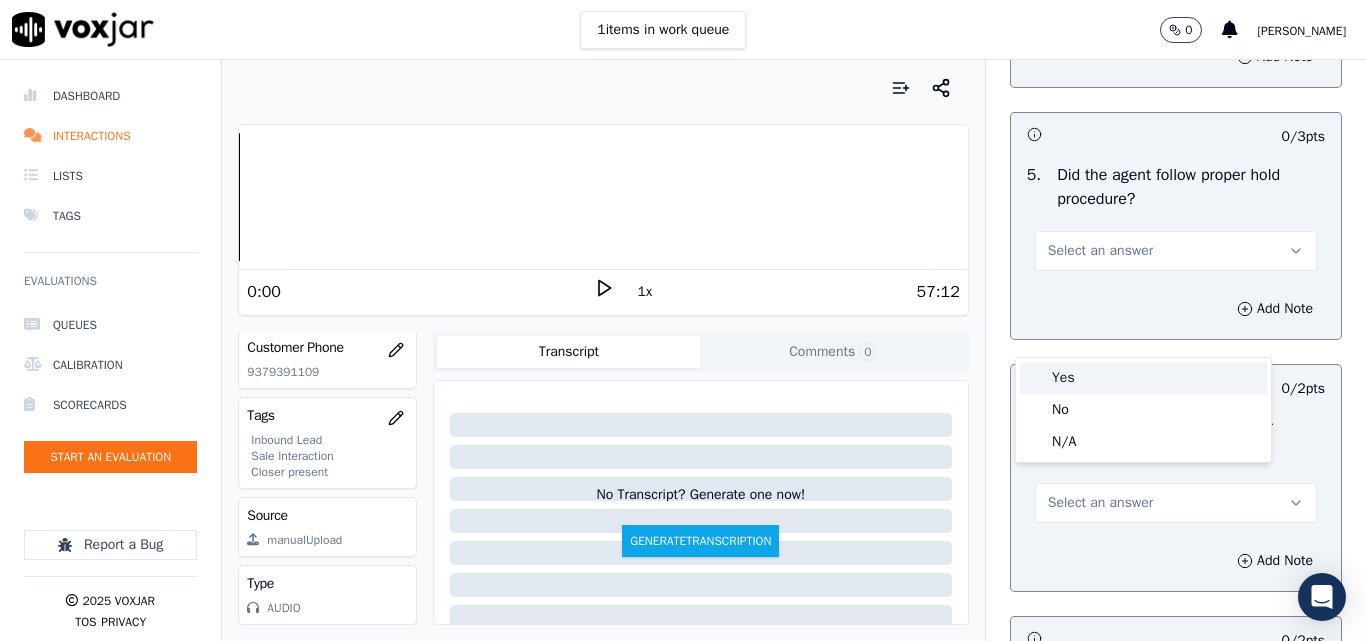 click on "Yes" at bounding box center (1143, 378) 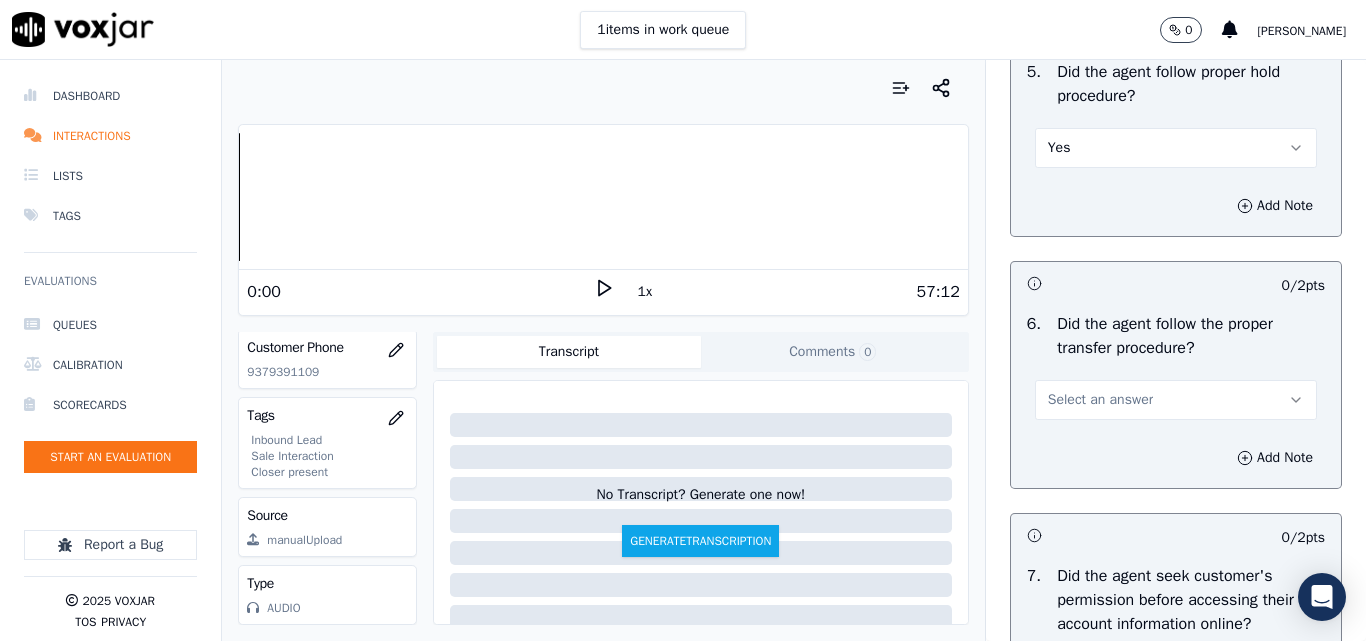 scroll, scrollTop: 3800, scrollLeft: 0, axis: vertical 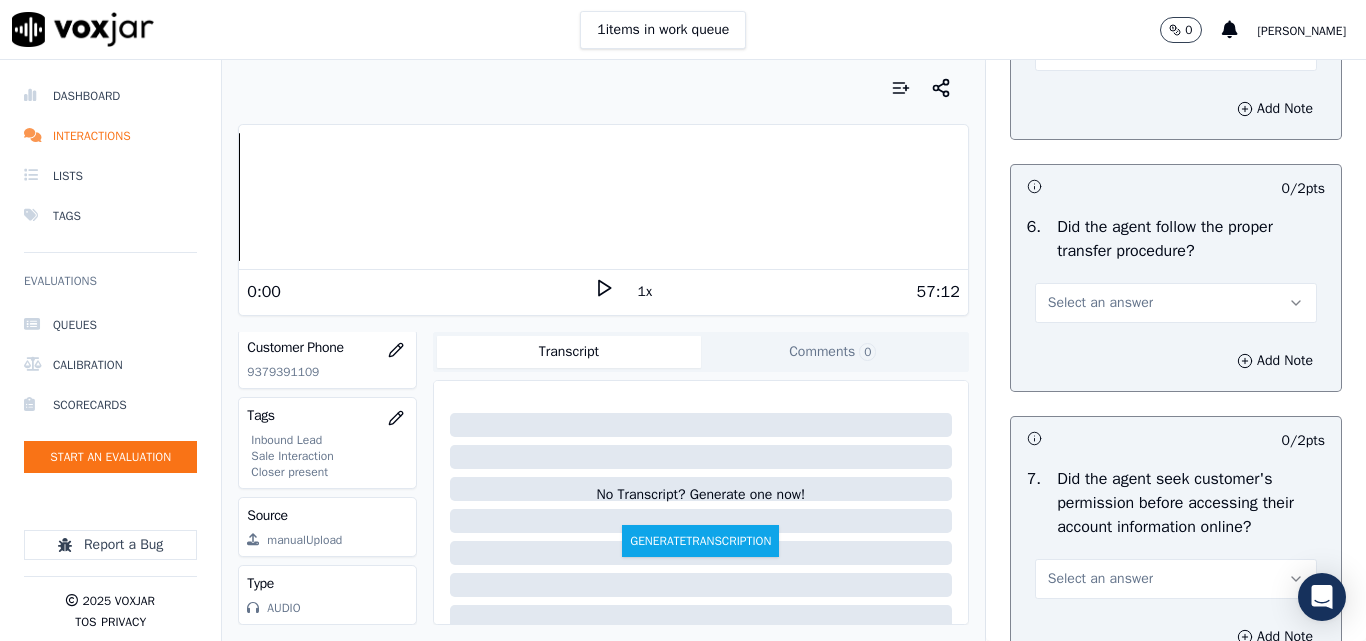 click on "Select an answer" at bounding box center (1100, 303) 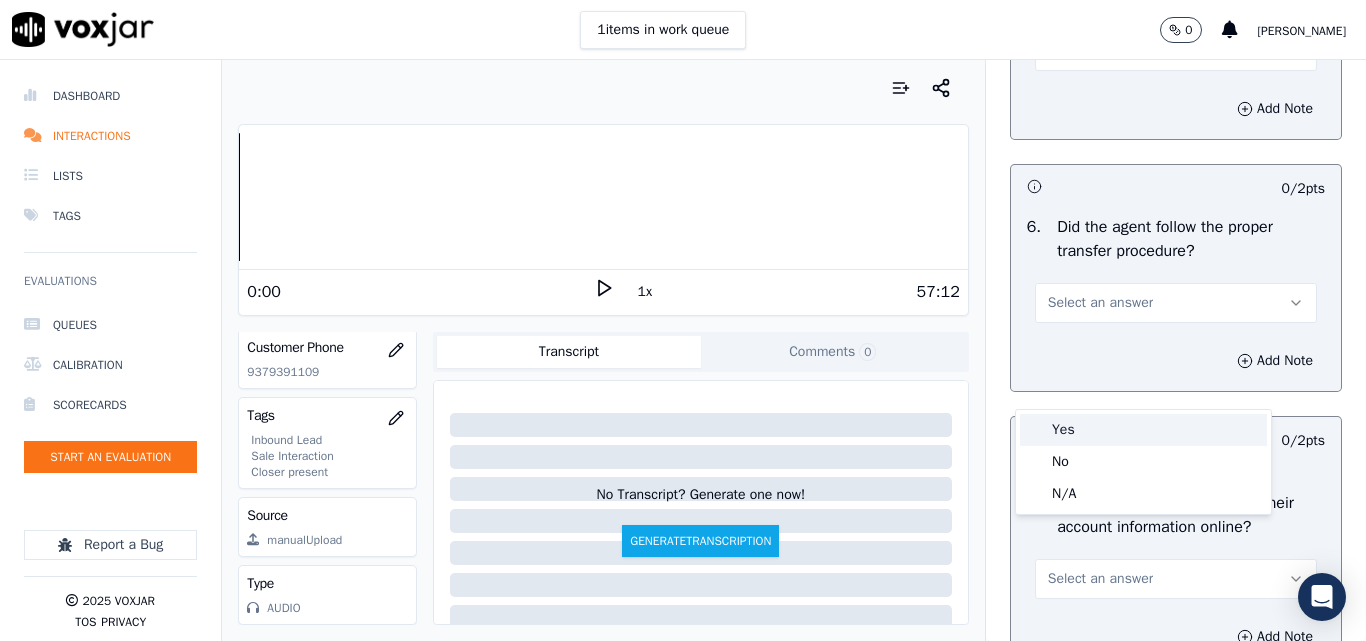 click on "Yes" at bounding box center (1143, 430) 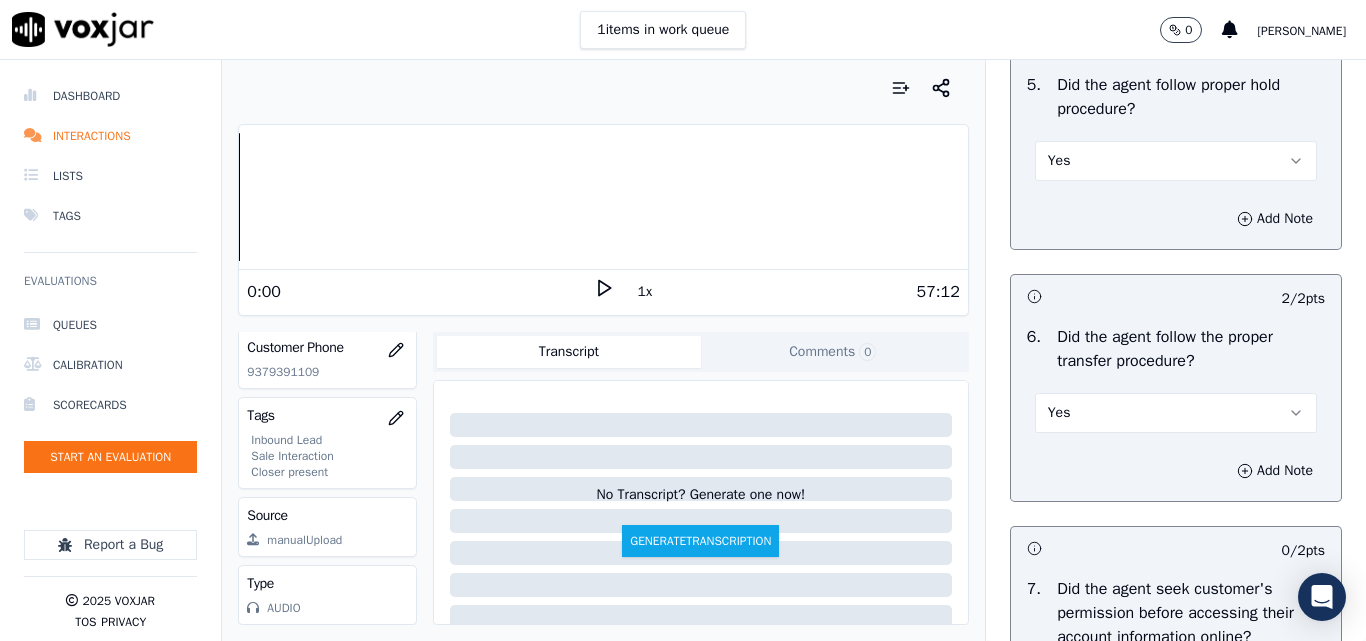 scroll, scrollTop: 3700, scrollLeft: 0, axis: vertical 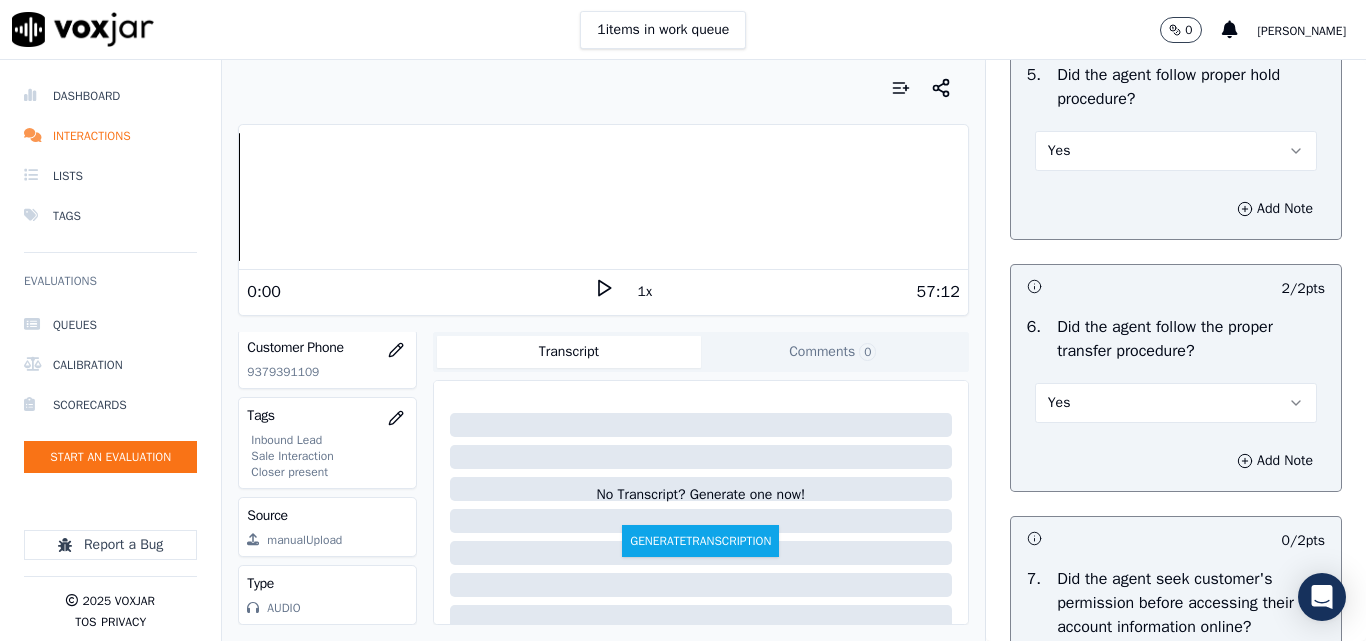 click on "Yes" at bounding box center [1176, 151] 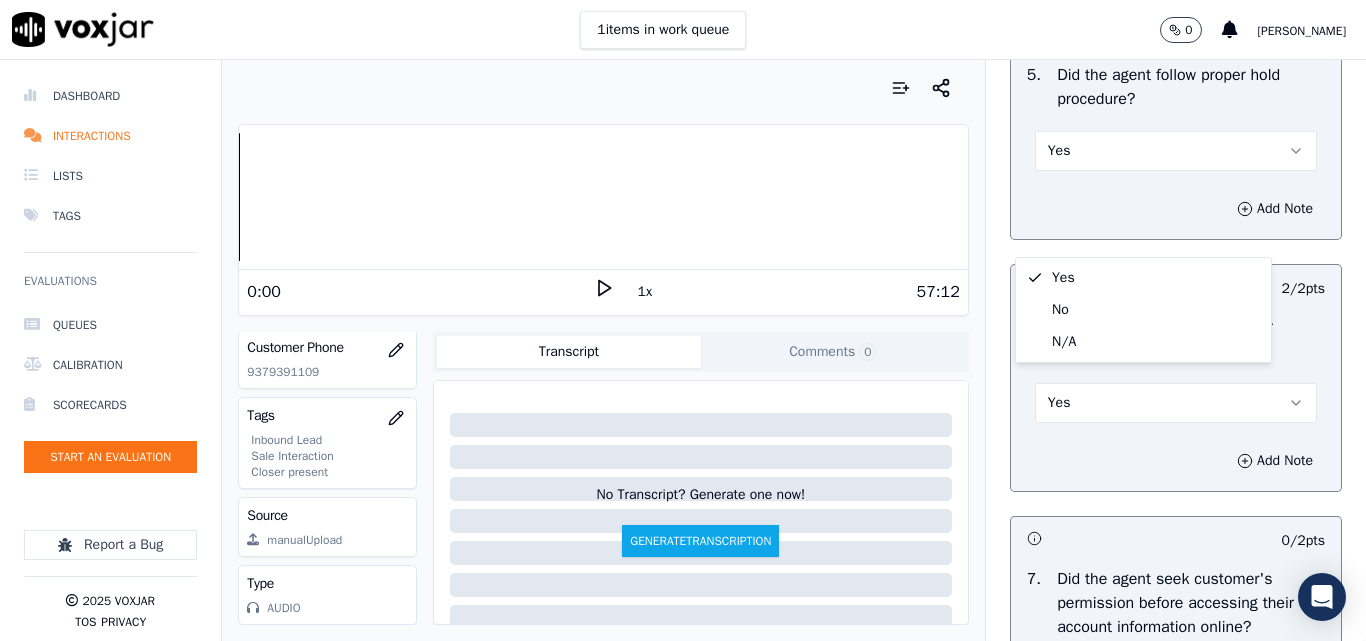 click on "Yes" at bounding box center [1176, 151] 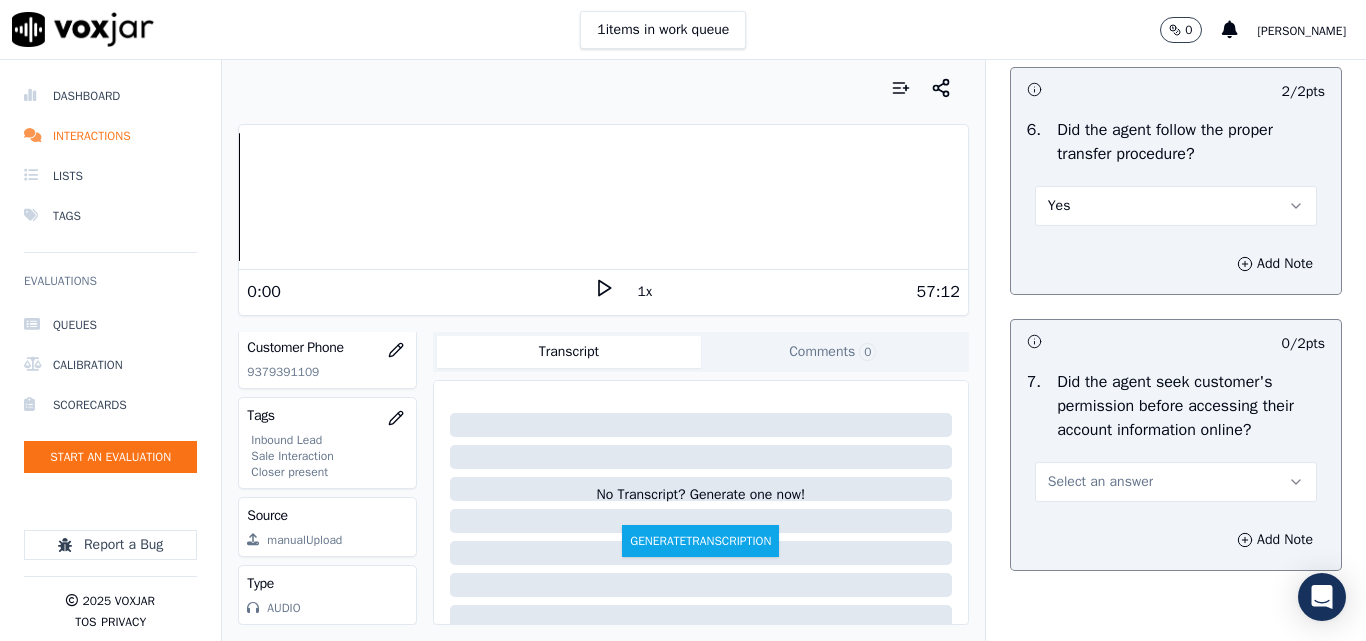 scroll, scrollTop: 3900, scrollLeft: 0, axis: vertical 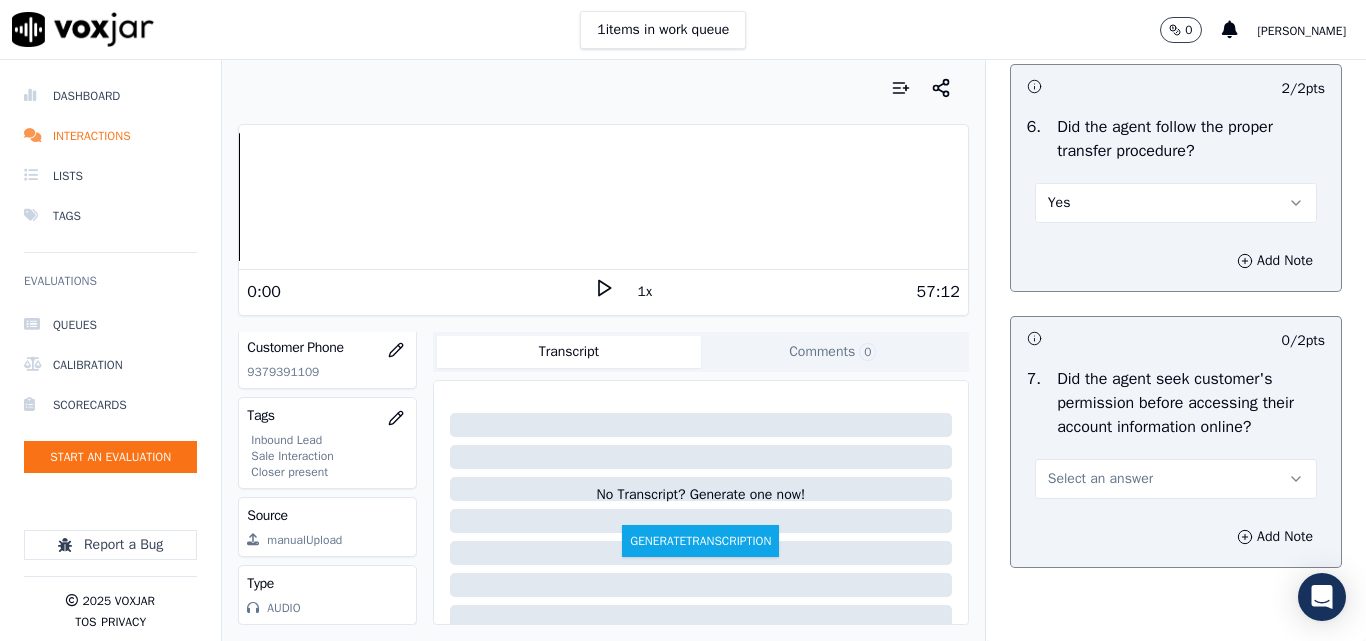 click on "Yes" at bounding box center (1176, 203) 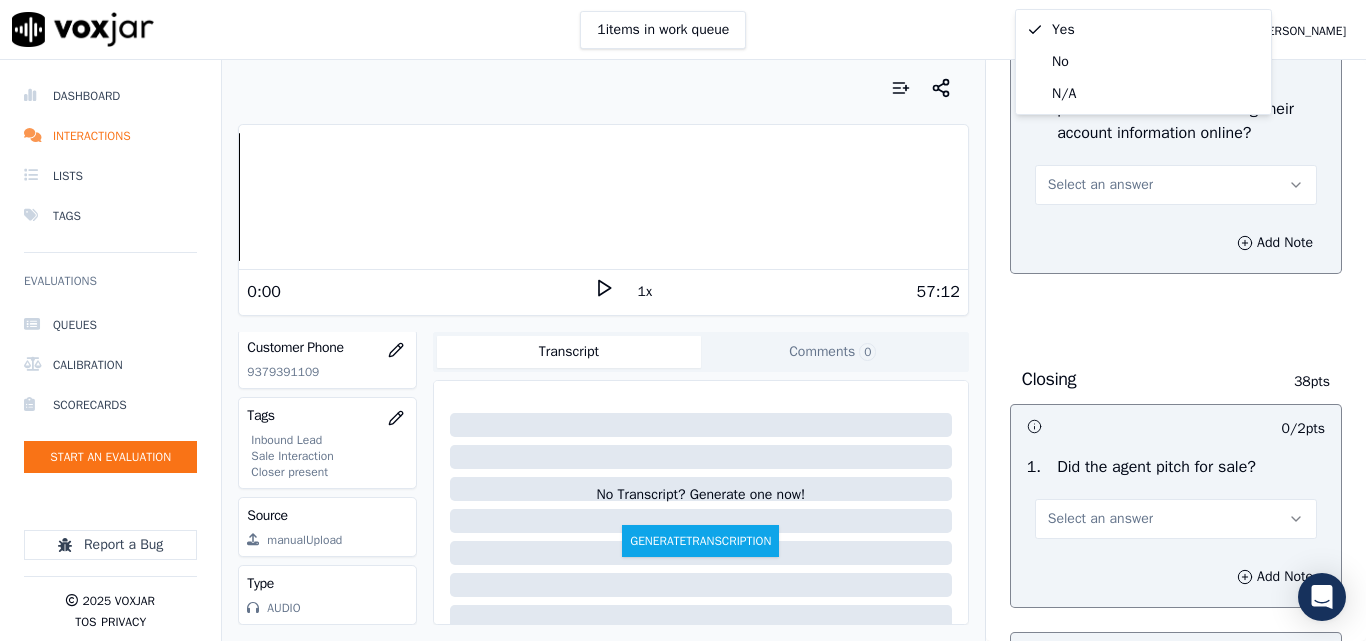 scroll, scrollTop: 4200, scrollLeft: 0, axis: vertical 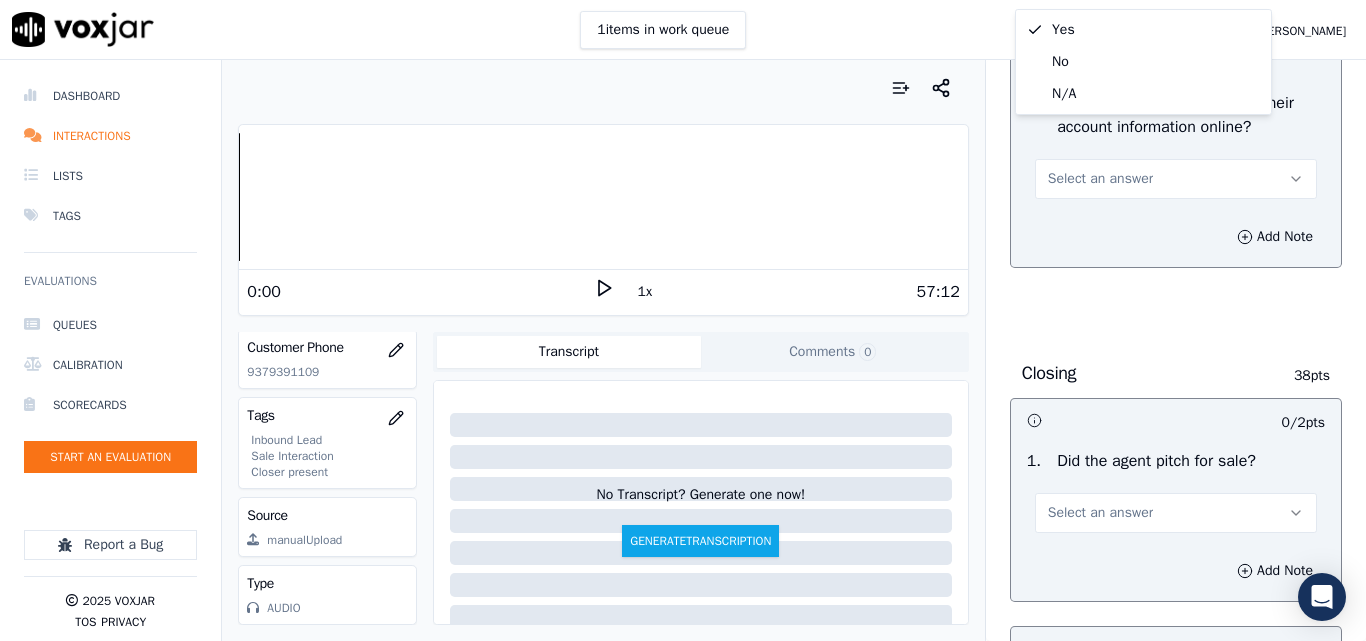 click on "Select an answer" at bounding box center [1100, 179] 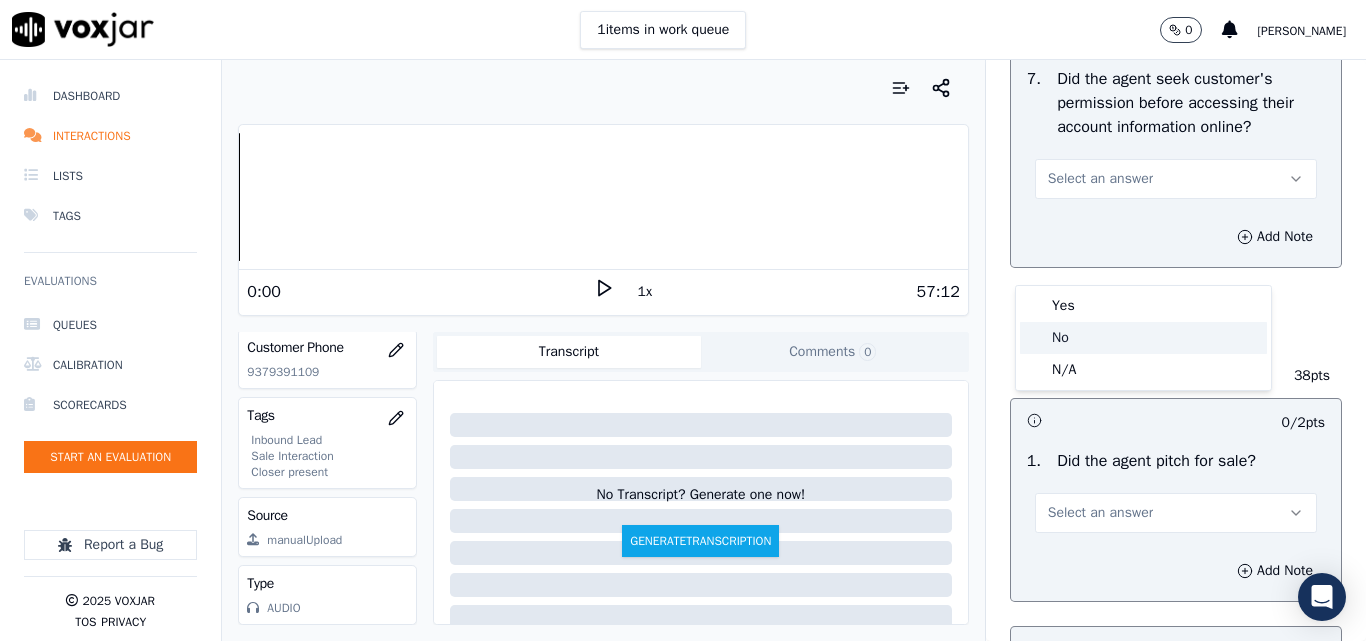 click on "No" 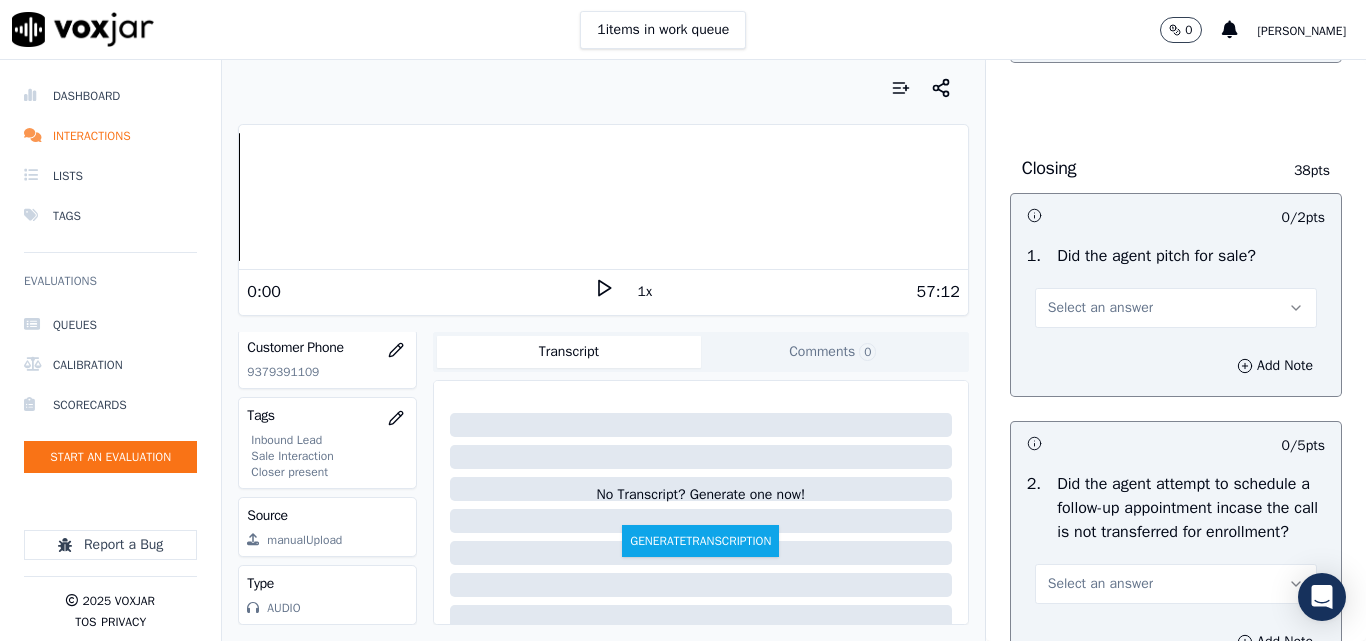 scroll, scrollTop: 4300, scrollLeft: 0, axis: vertical 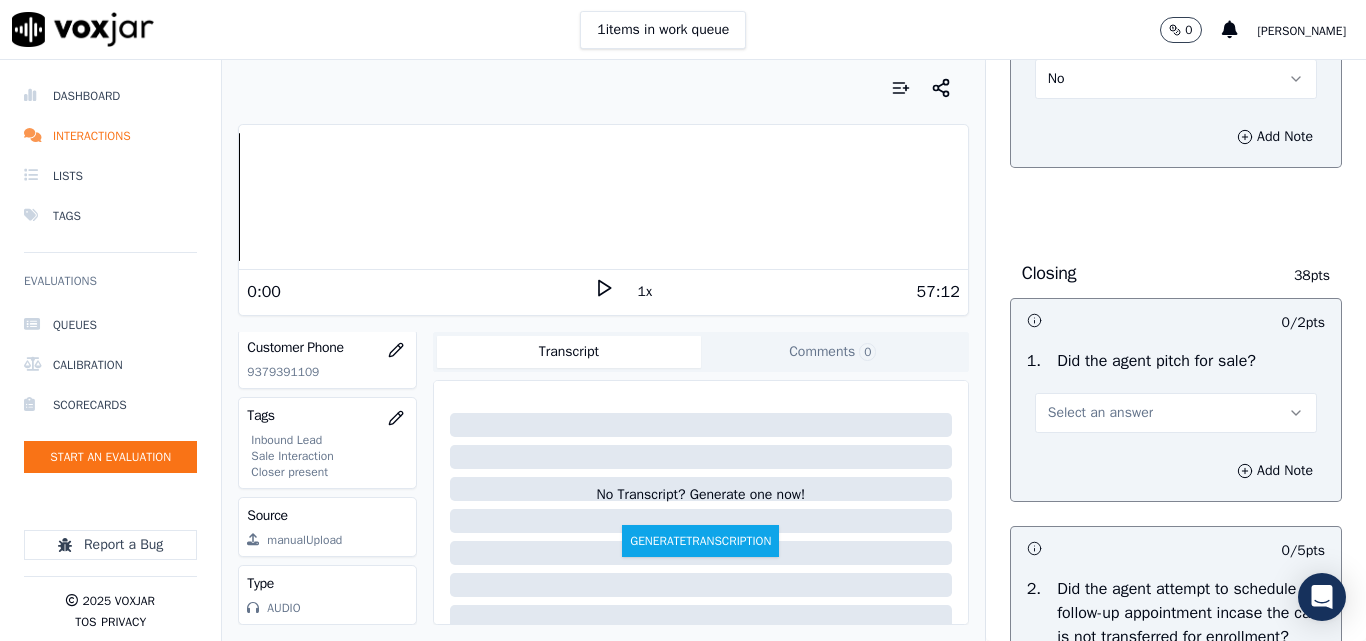 click on "No" at bounding box center [1176, 79] 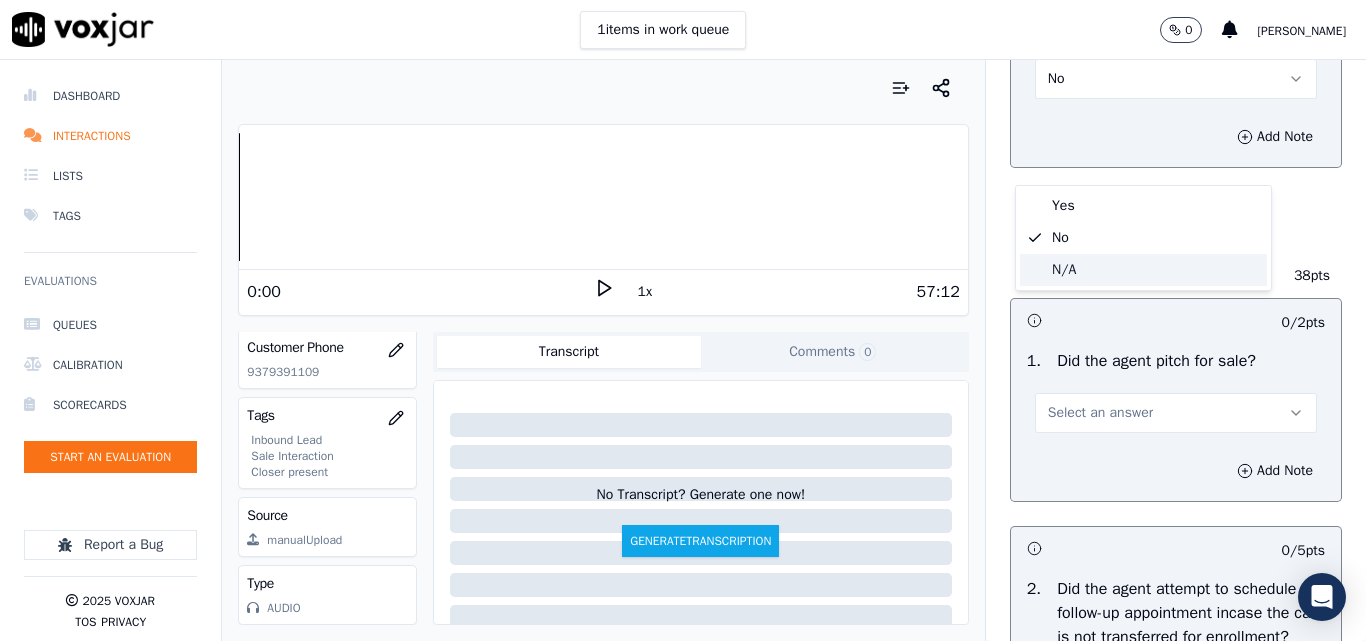 click on "N/A" 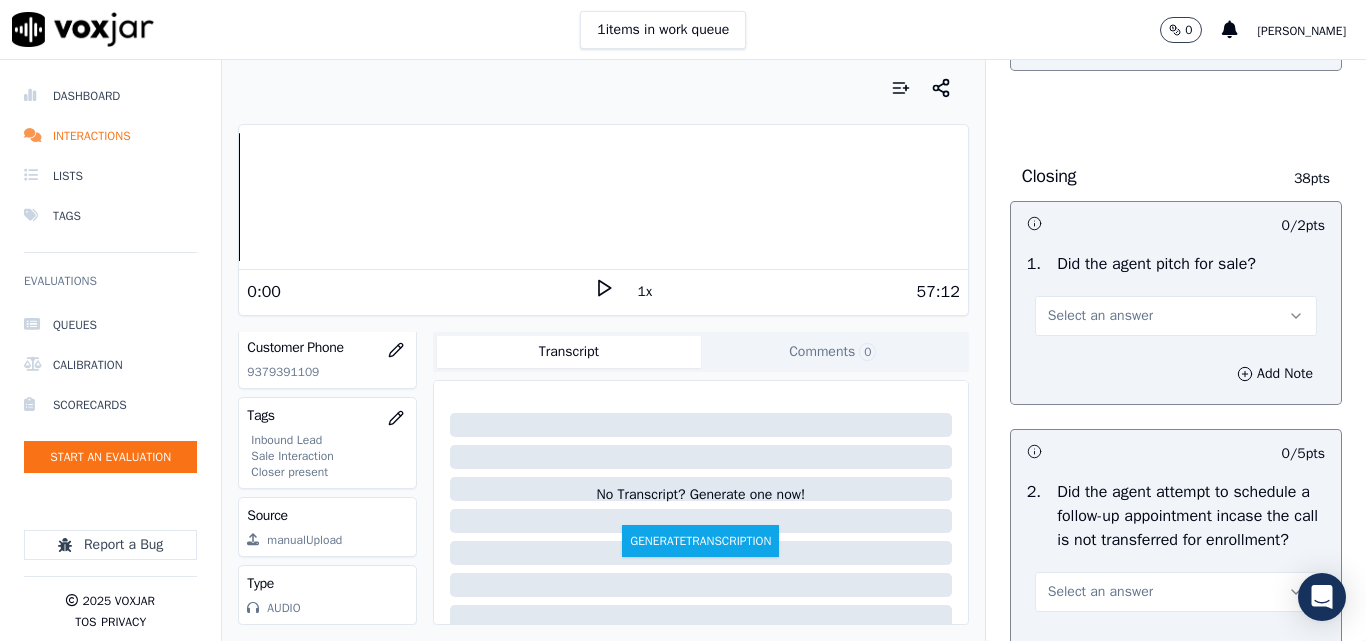 scroll, scrollTop: 4500, scrollLeft: 0, axis: vertical 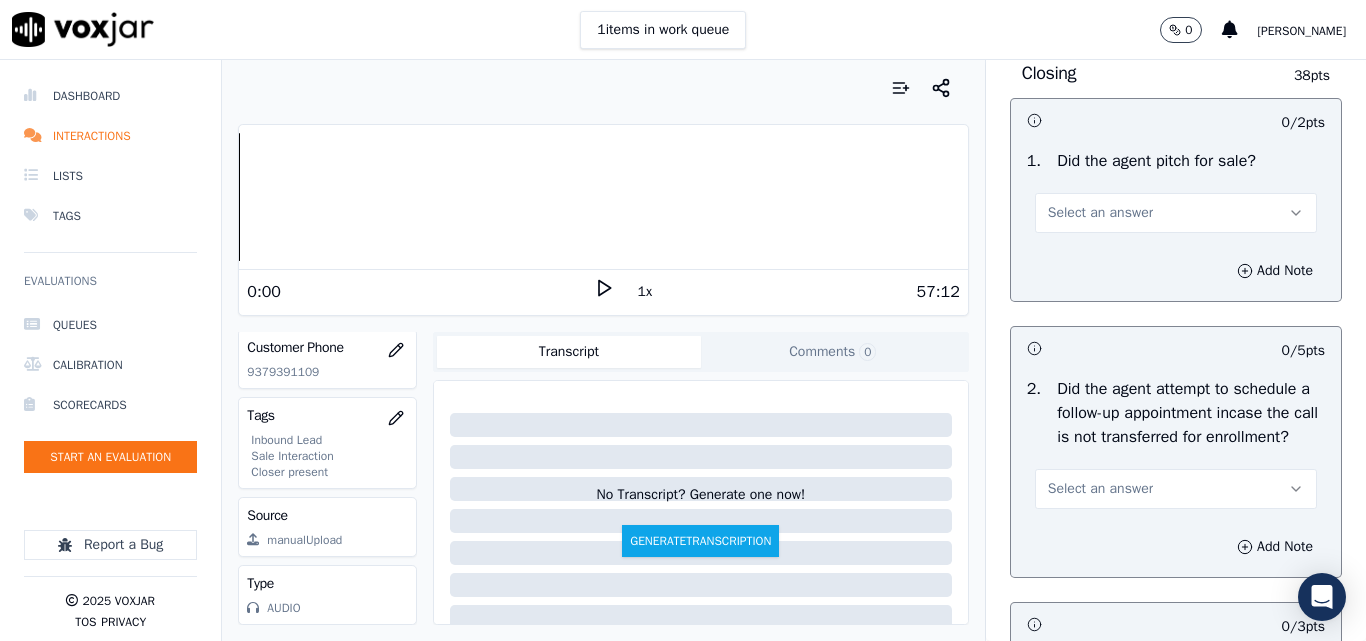 click on "Select an answer" at bounding box center (1100, 213) 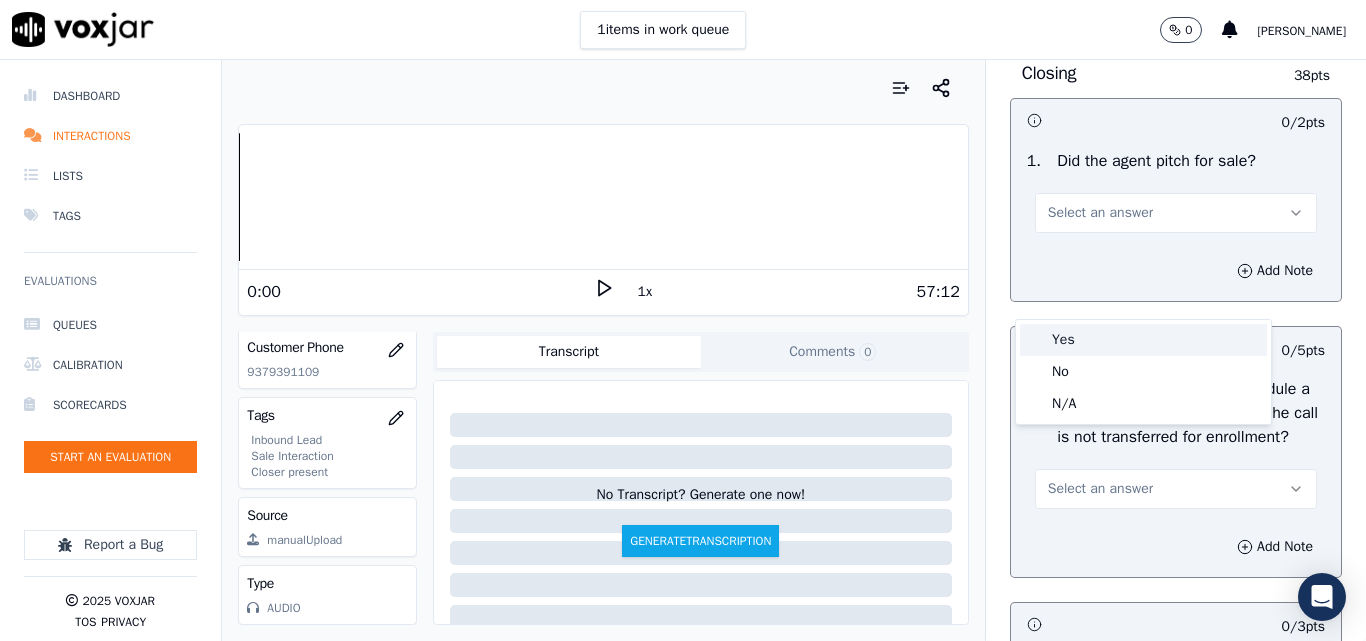click on "Yes" at bounding box center (1143, 340) 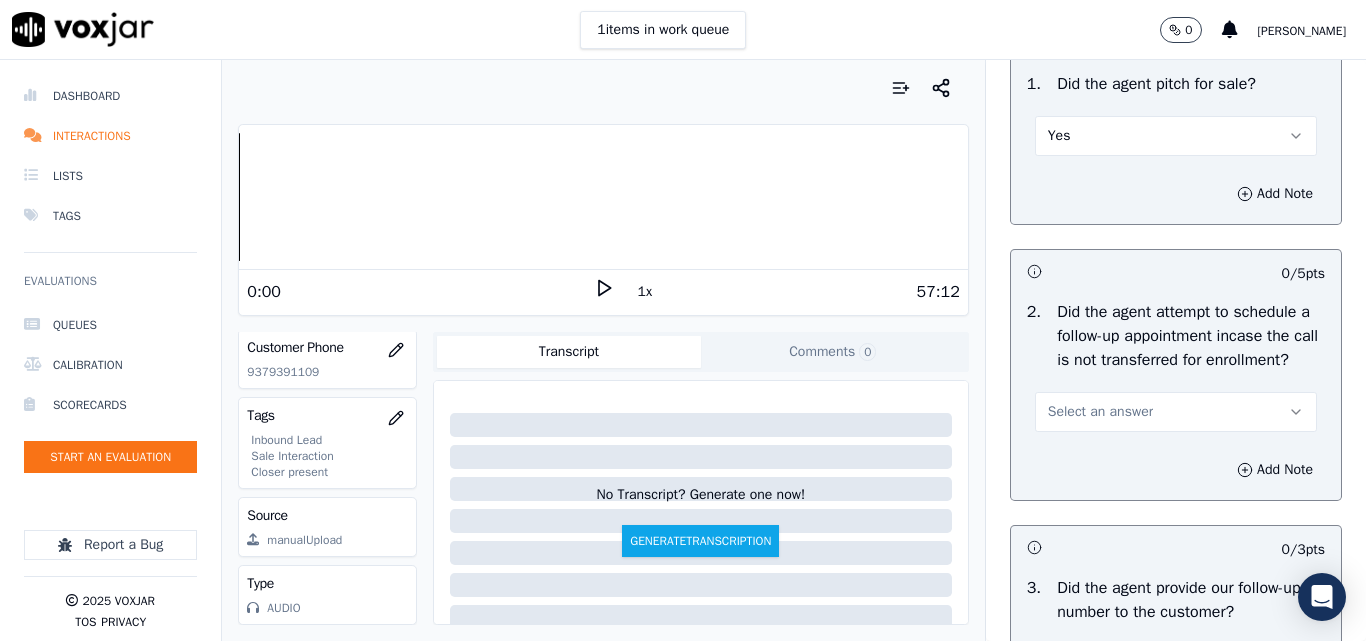 scroll, scrollTop: 4700, scrollLeft: 0, axis: vertical 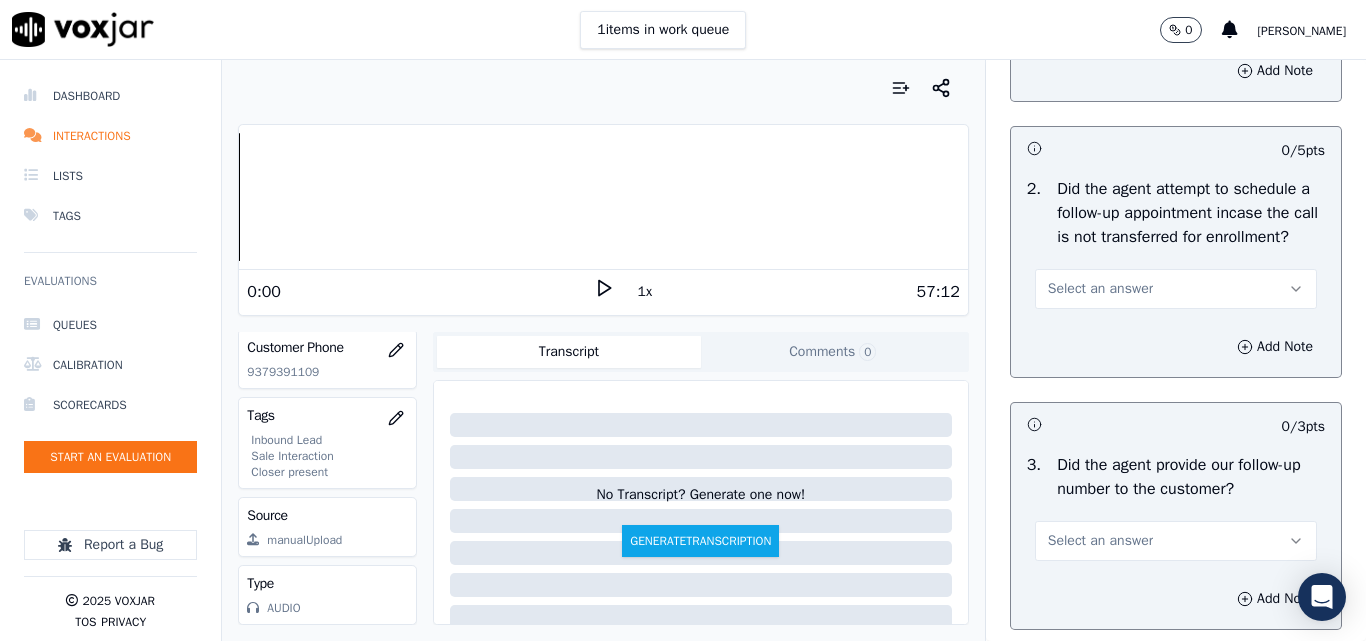 click on "Select an answer" at bounding box center (1100, 289) 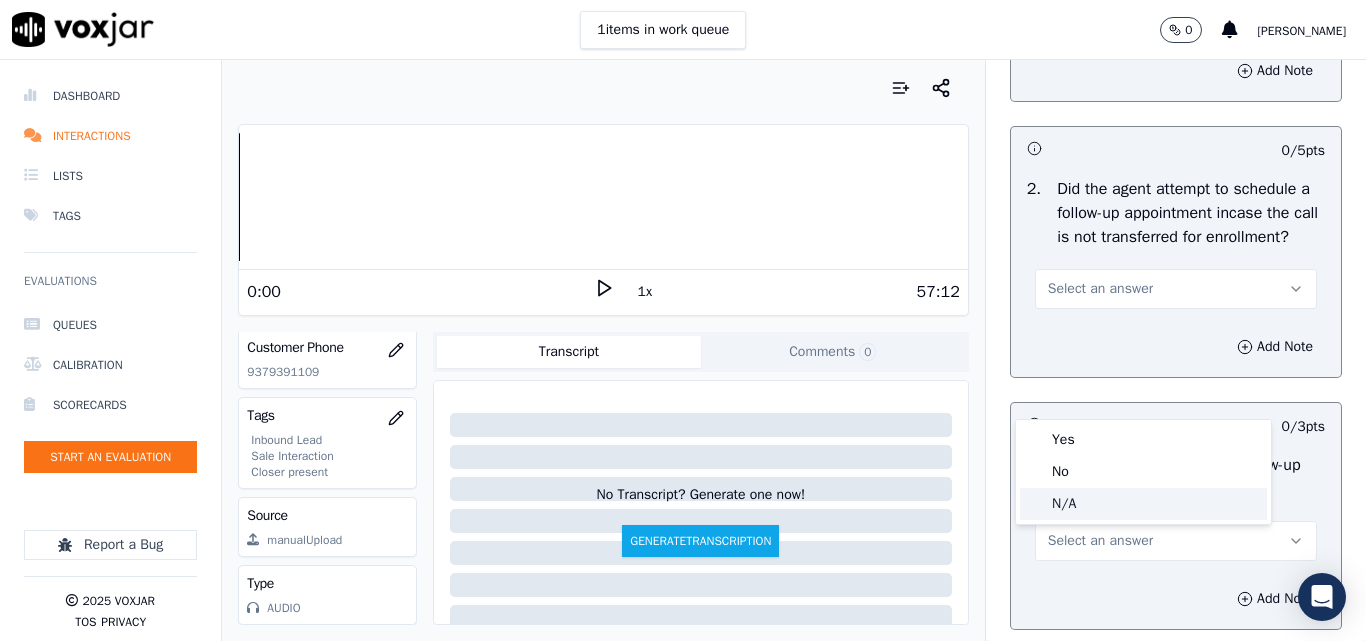 click on "N/A" 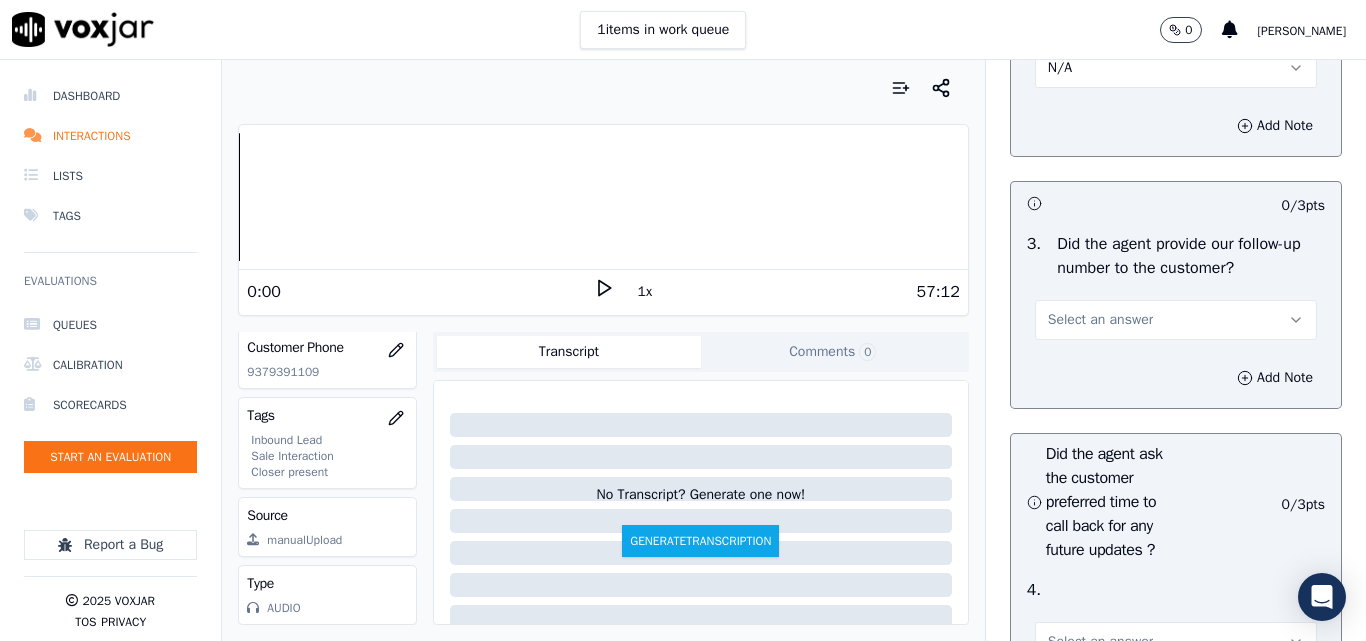 scroll, scrollTop: 5000, scrollLeft: 0, axis: vertical 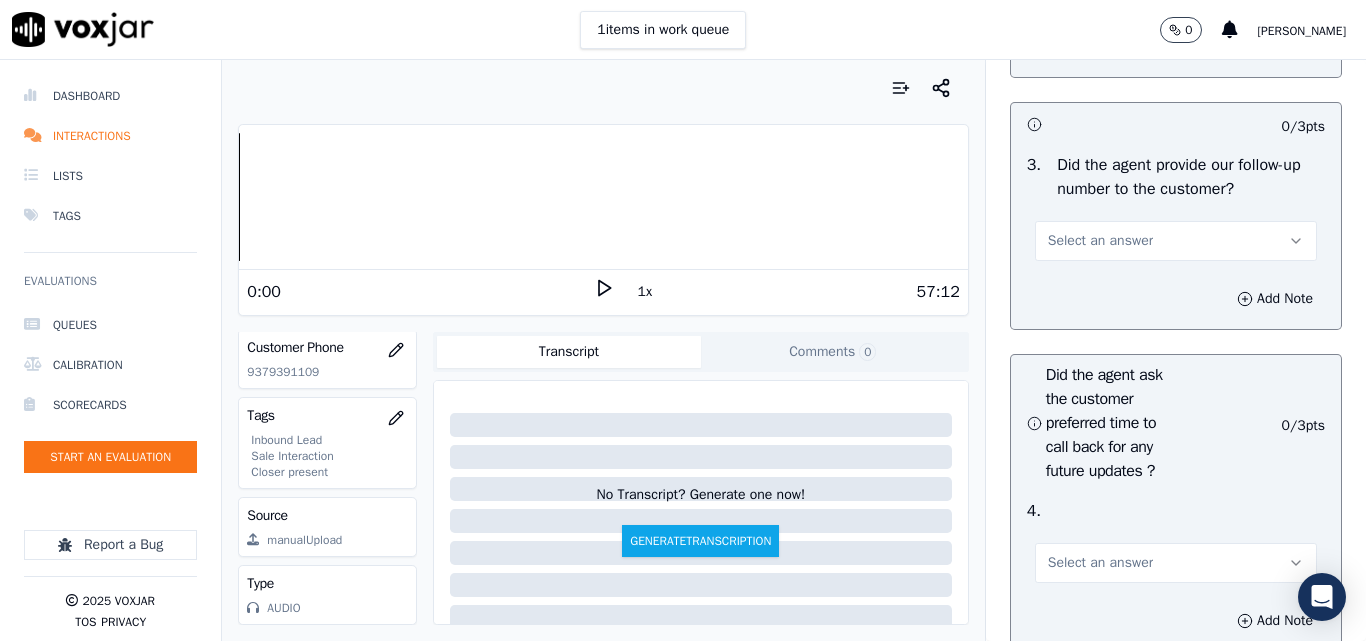 click on "Select an answer" at bounding box center (1100, 241) 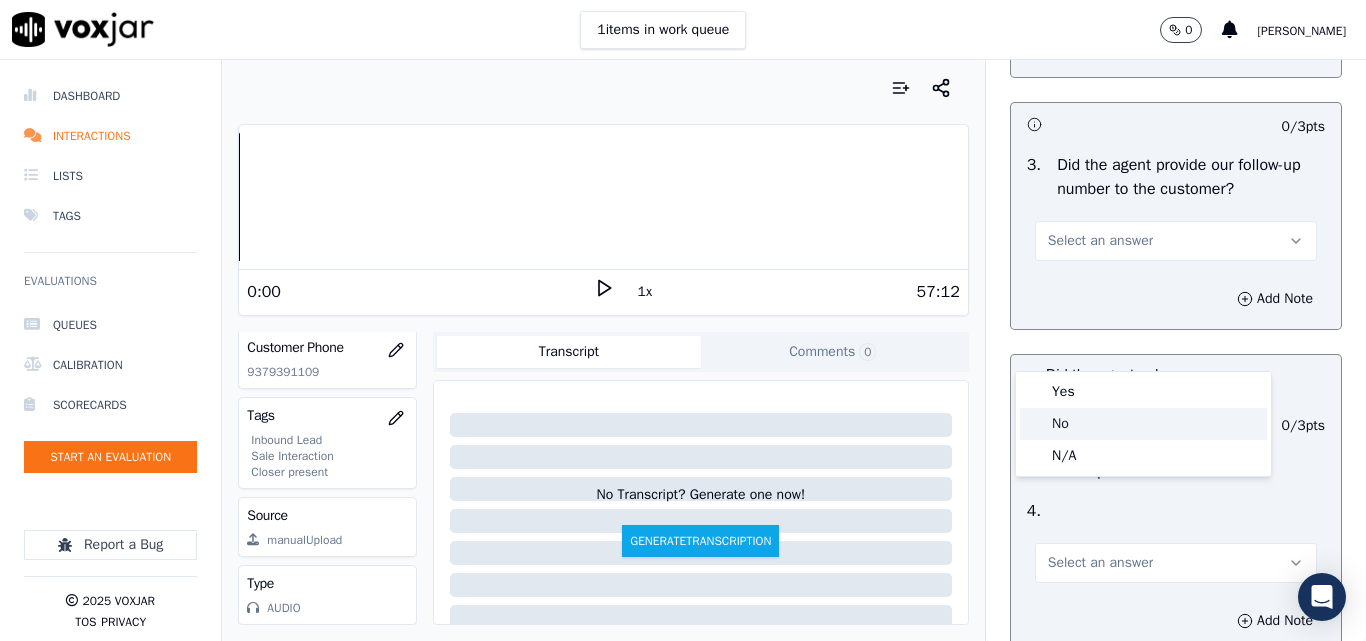 click on "No" 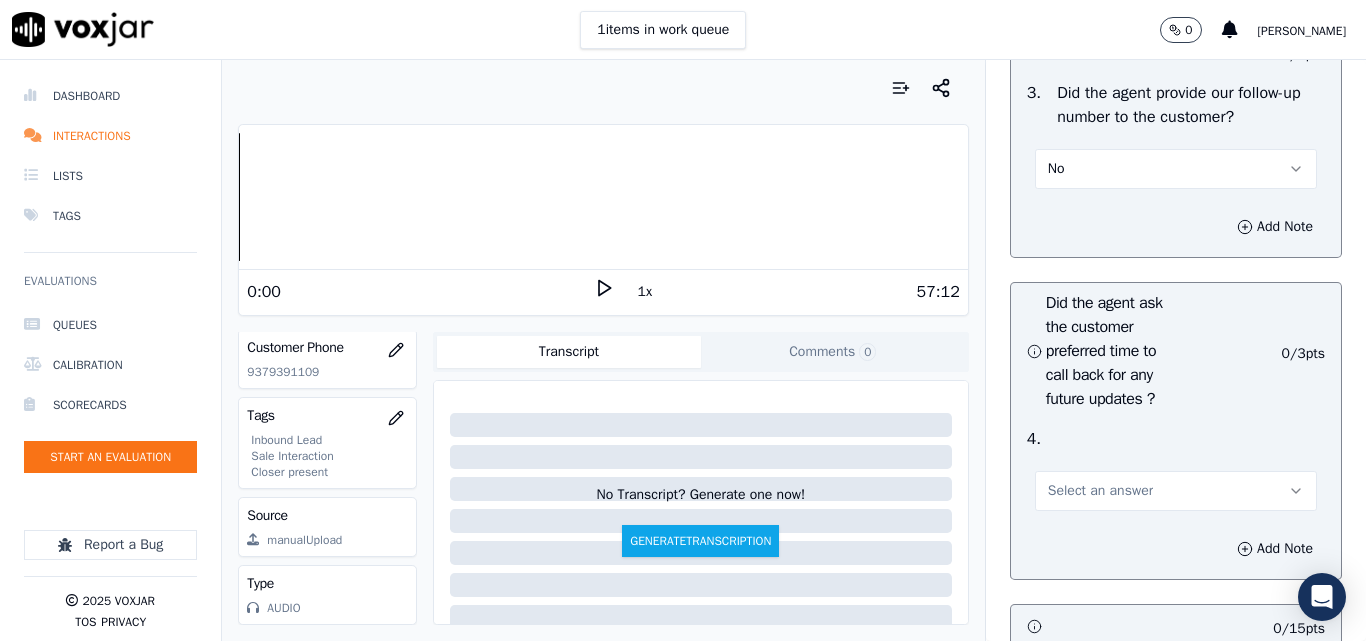 scroll, scrollTop: 5200, scrollLeft: 0, axis: vertical 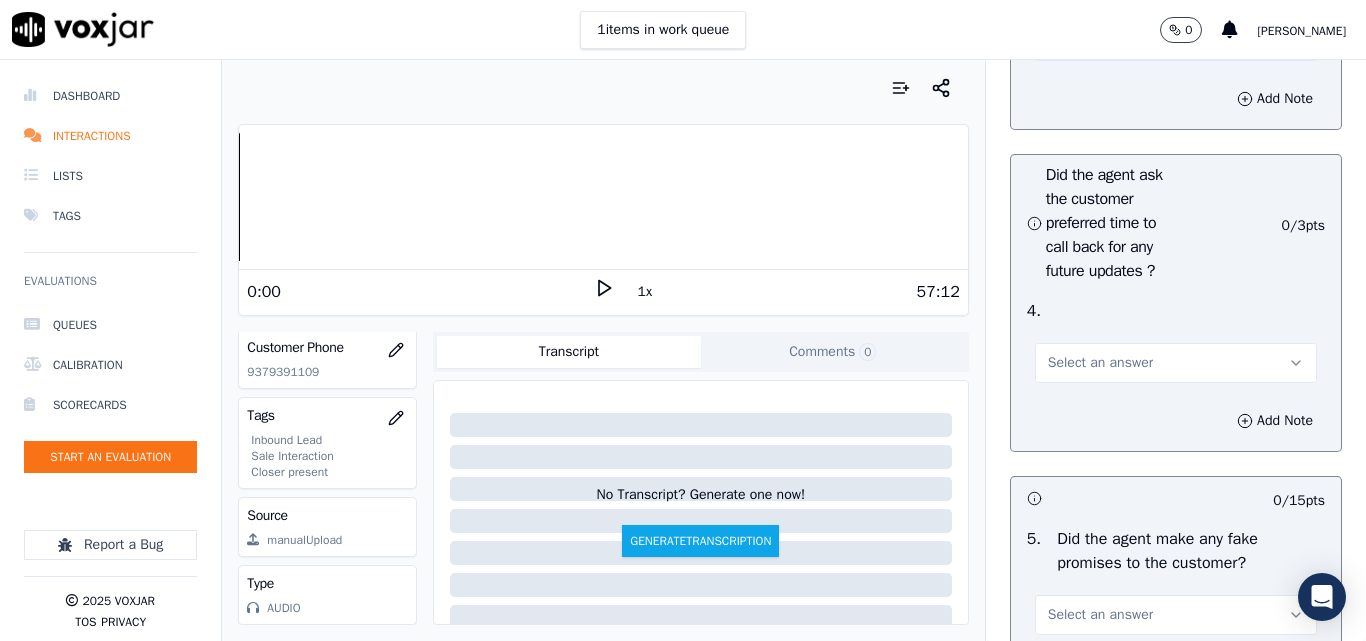 click on "Select an answer" at bounding box center (1100, 363) 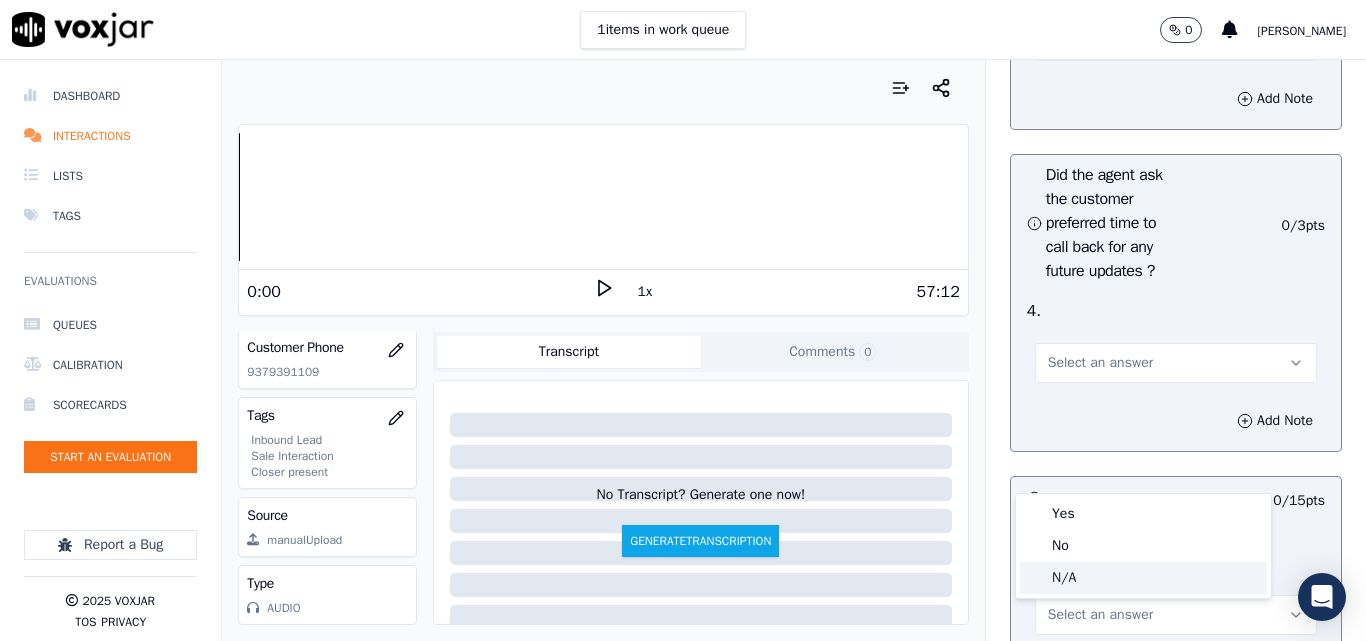 click on "N/A" 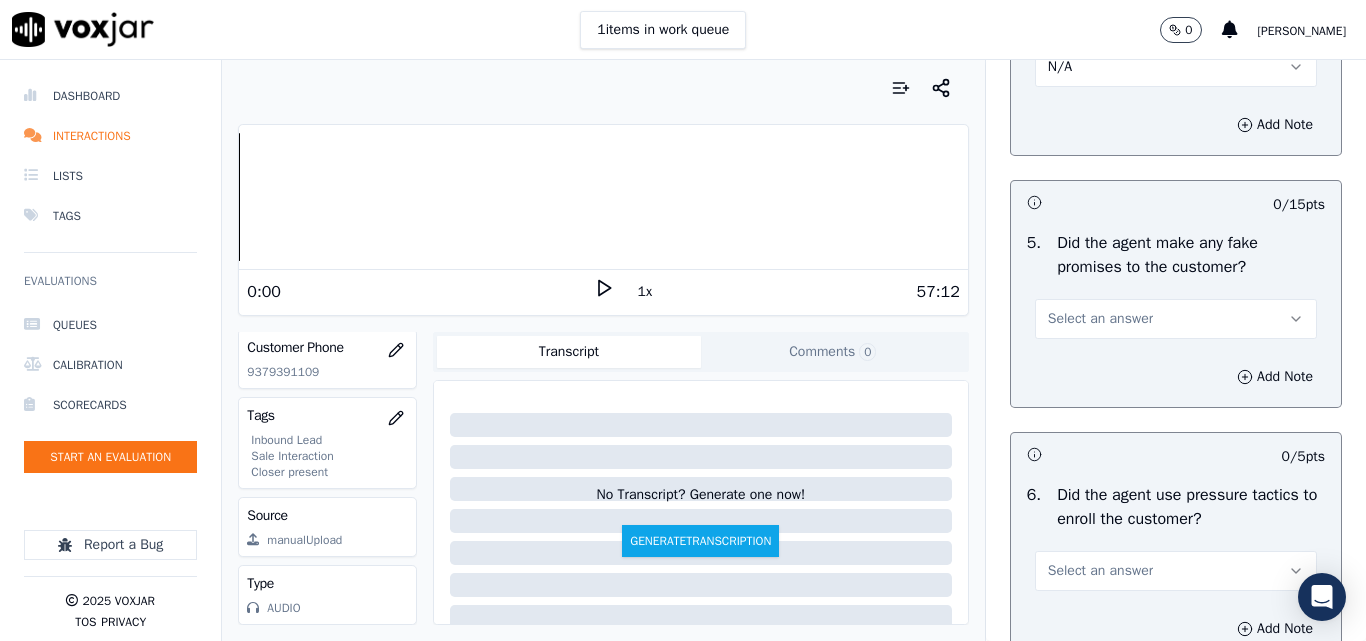 scroll, scrollTop: 5500, scrollLeft: 0, axis: vertical 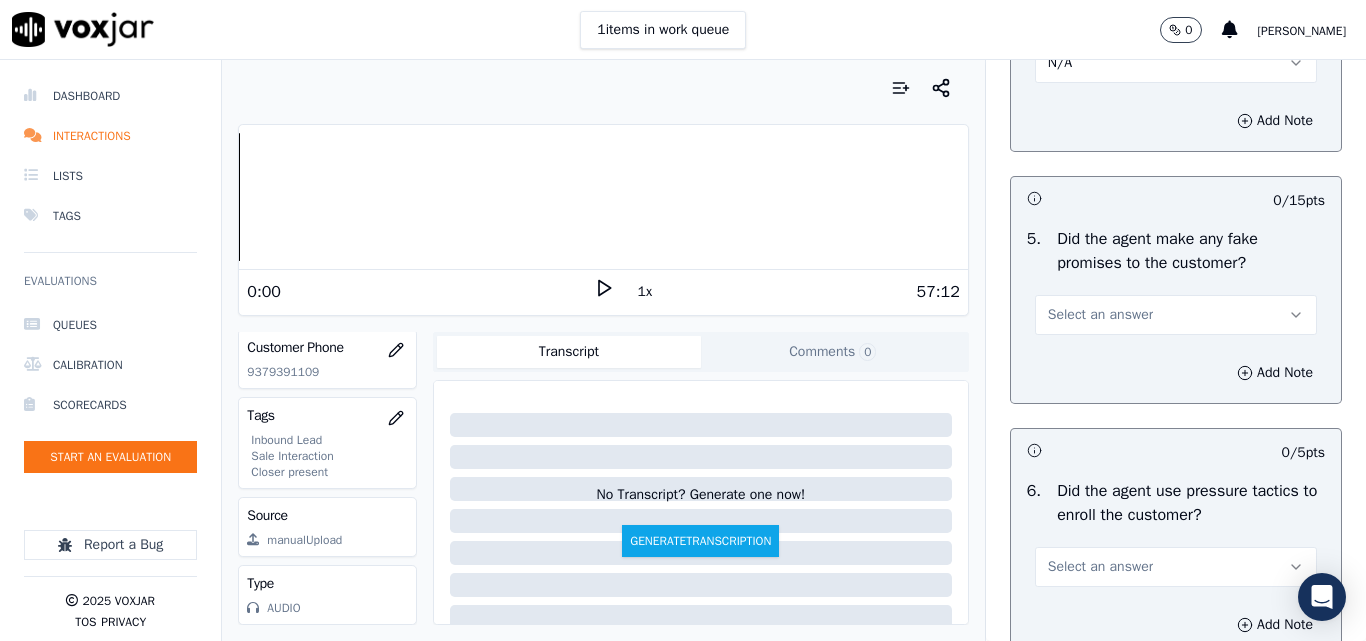 click on "Select an answer" at bounding box center (1100, 315) 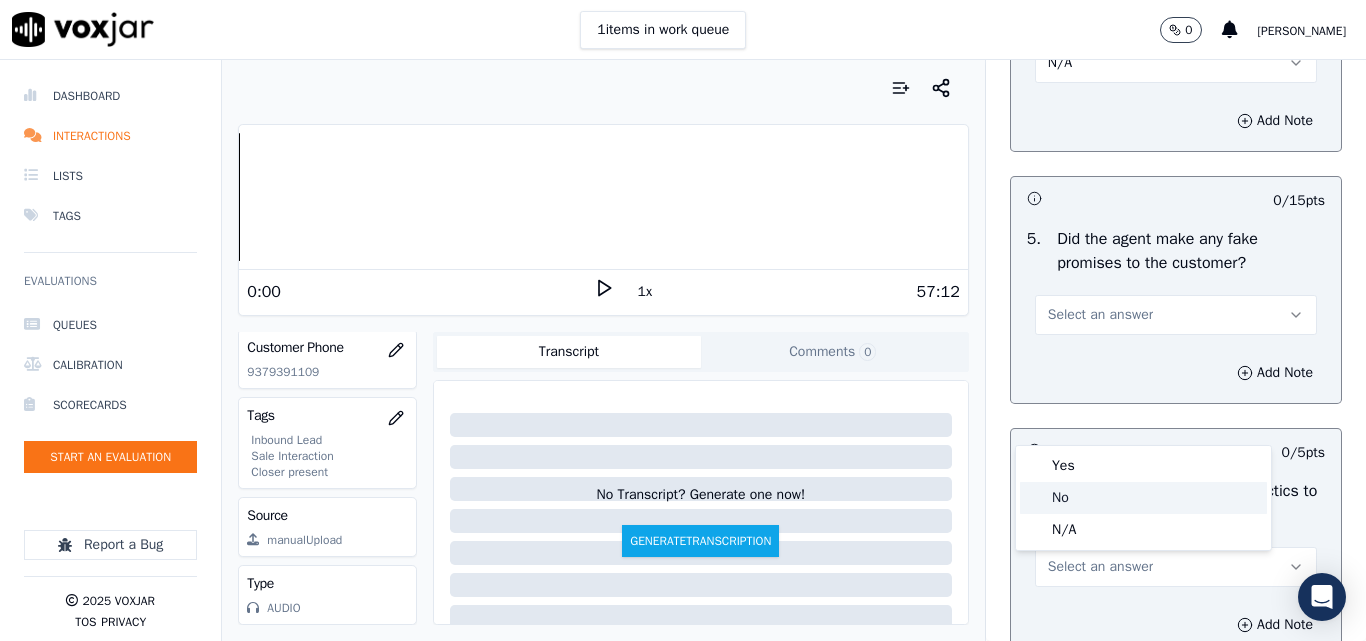 click on "No" 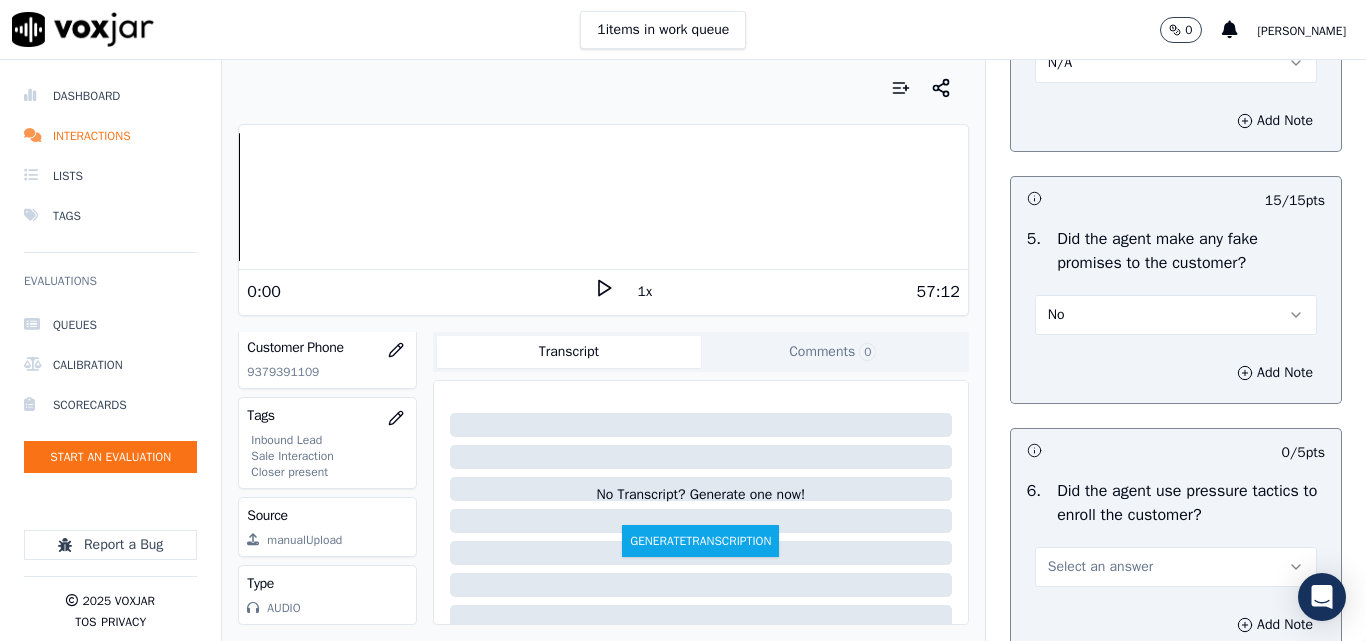 scroll, scrollTop: 5800, scrollLeft: 0, axis: vertical 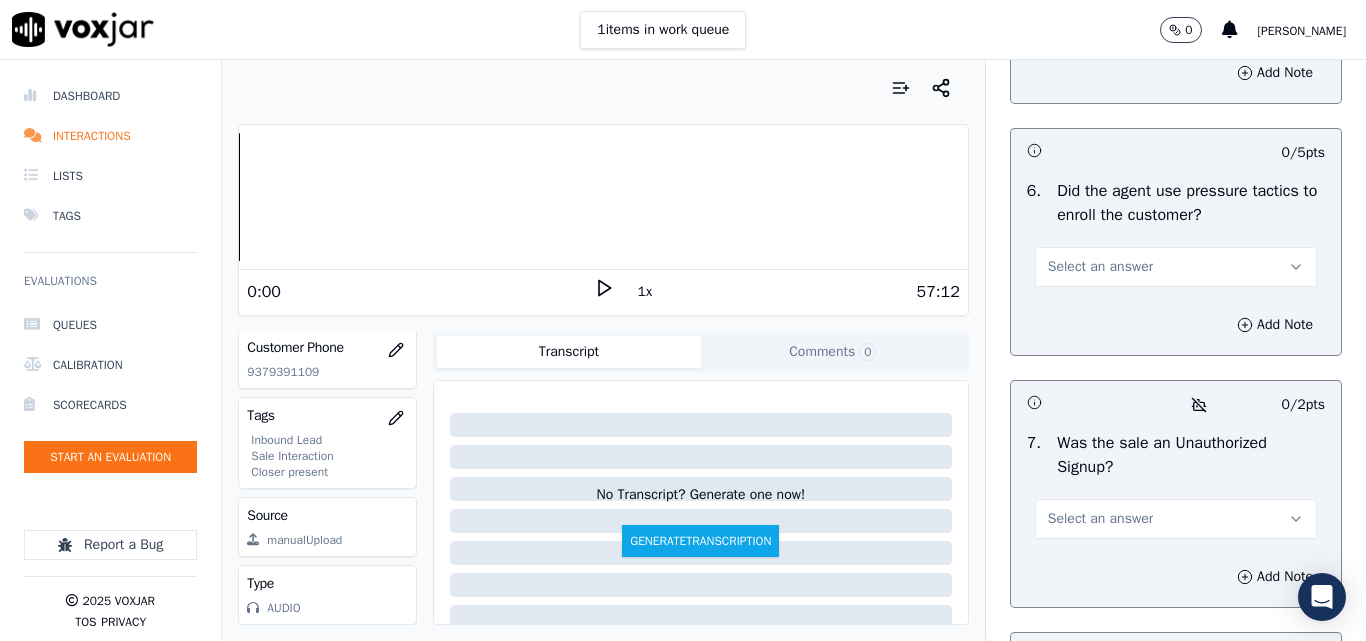 click on "Select an answer" at bounding box center [1100, 267] 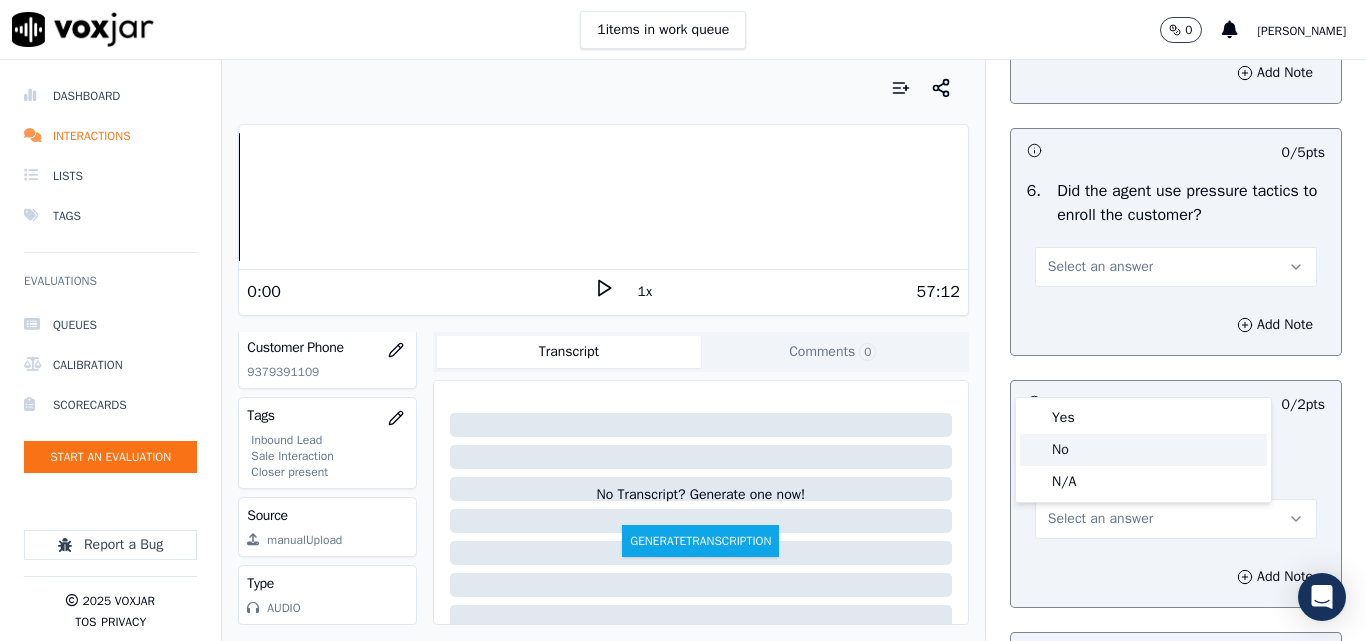 click on "No" 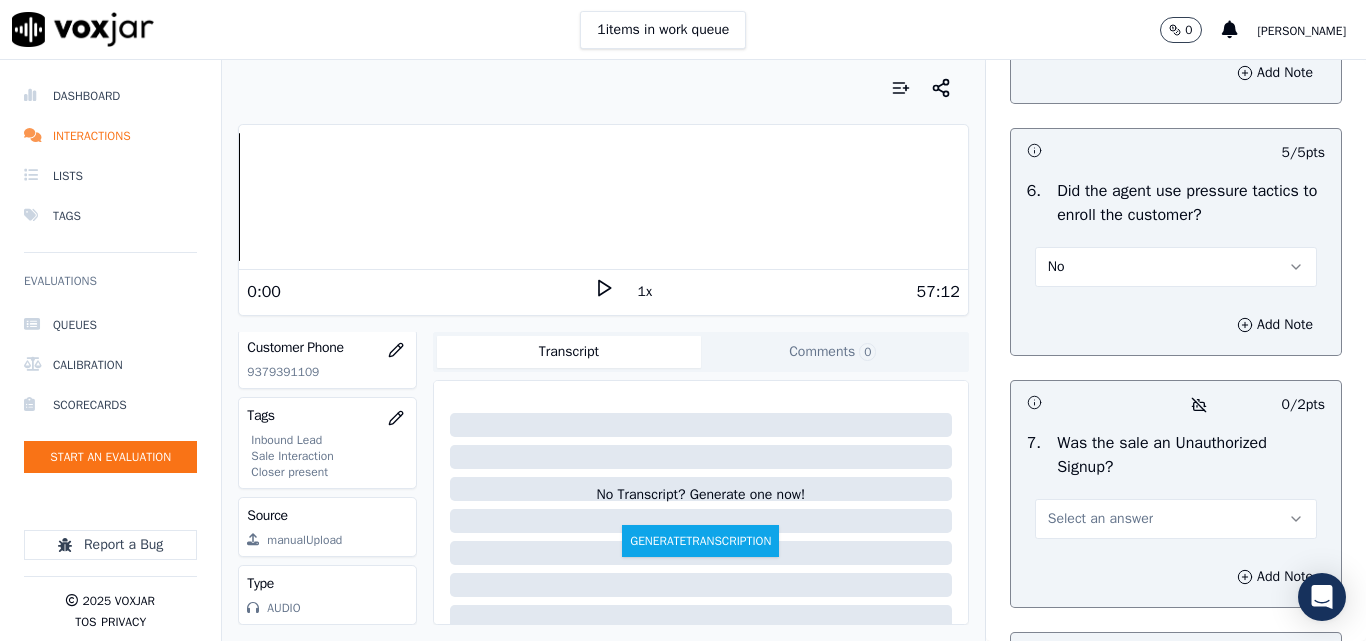 scroll, scrollTop: 6000, scrollLeft: 0, axis: vertical 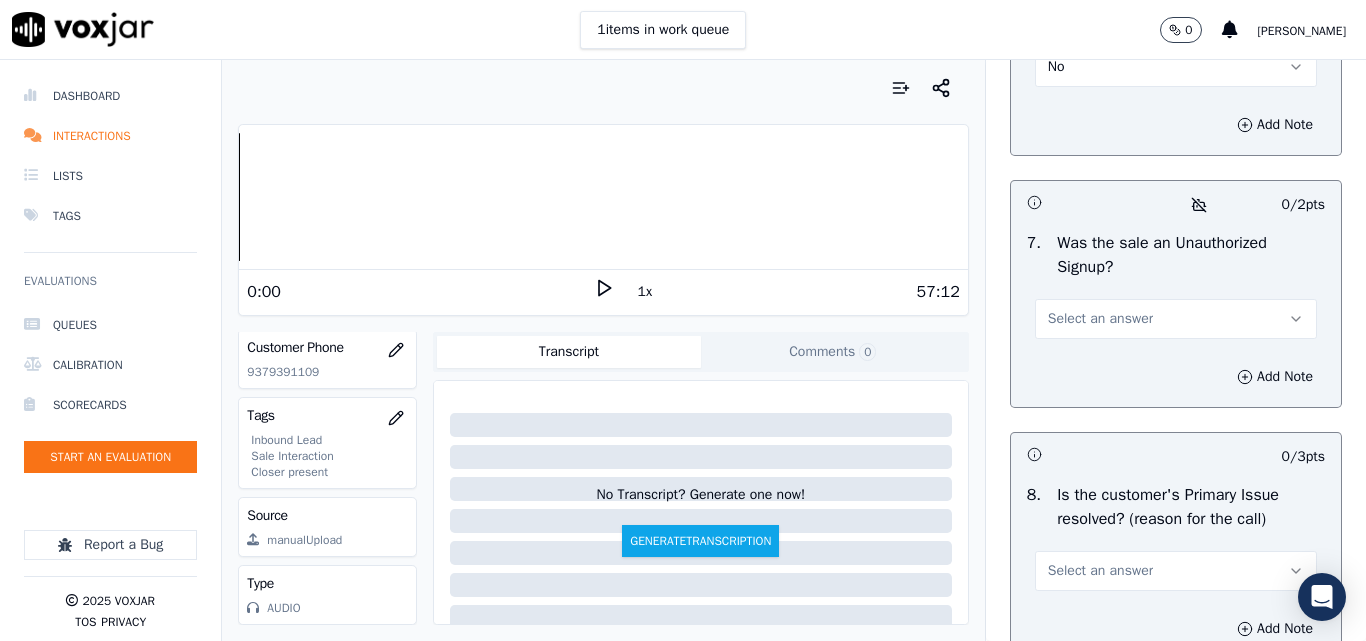 click on "Select an answer" at bounding box center (1100, 319) 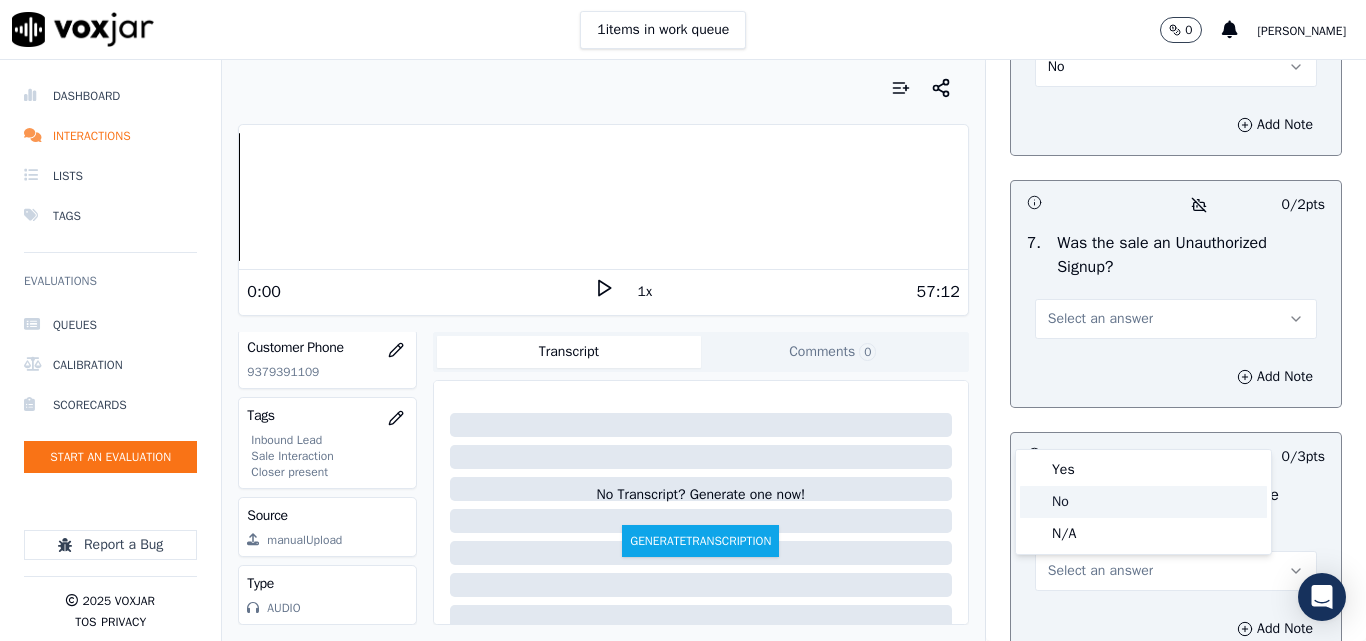 drag, startPoint x: 1070, startPoint y: 497, endPoint x: 1090, endPoint y: 463, distance: 39.446167 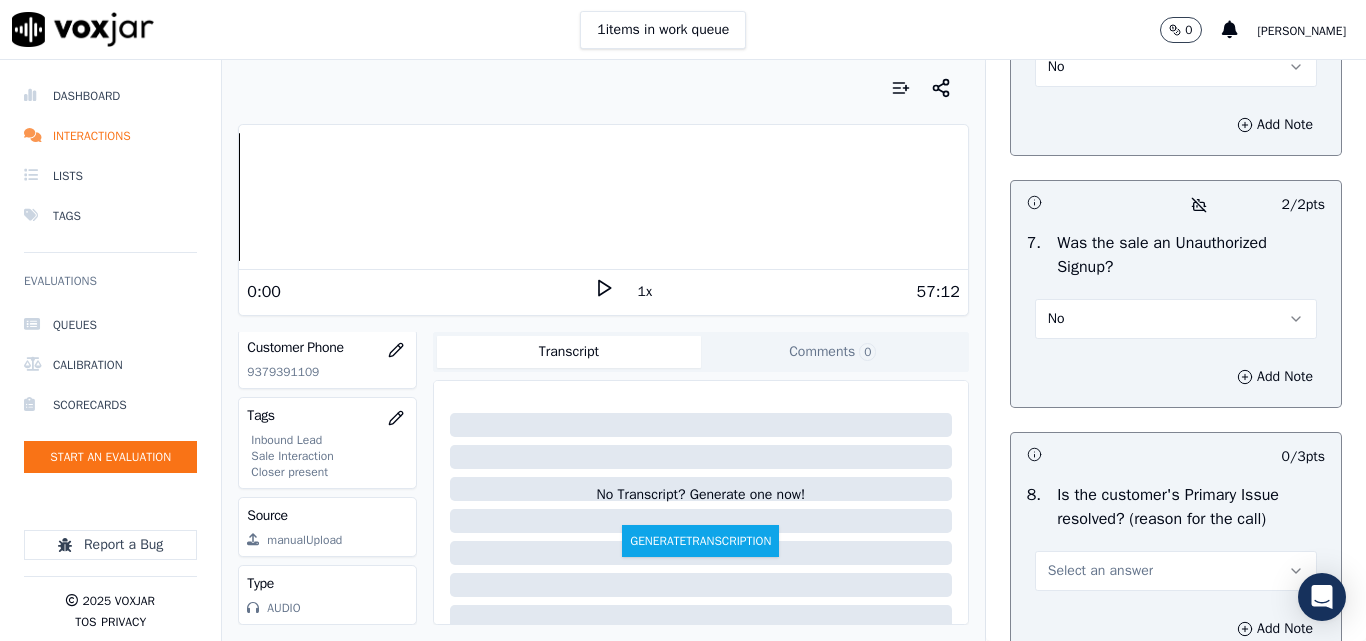 scroll, scrollTop: 6290, scrollLeft: 0, axis: vertical 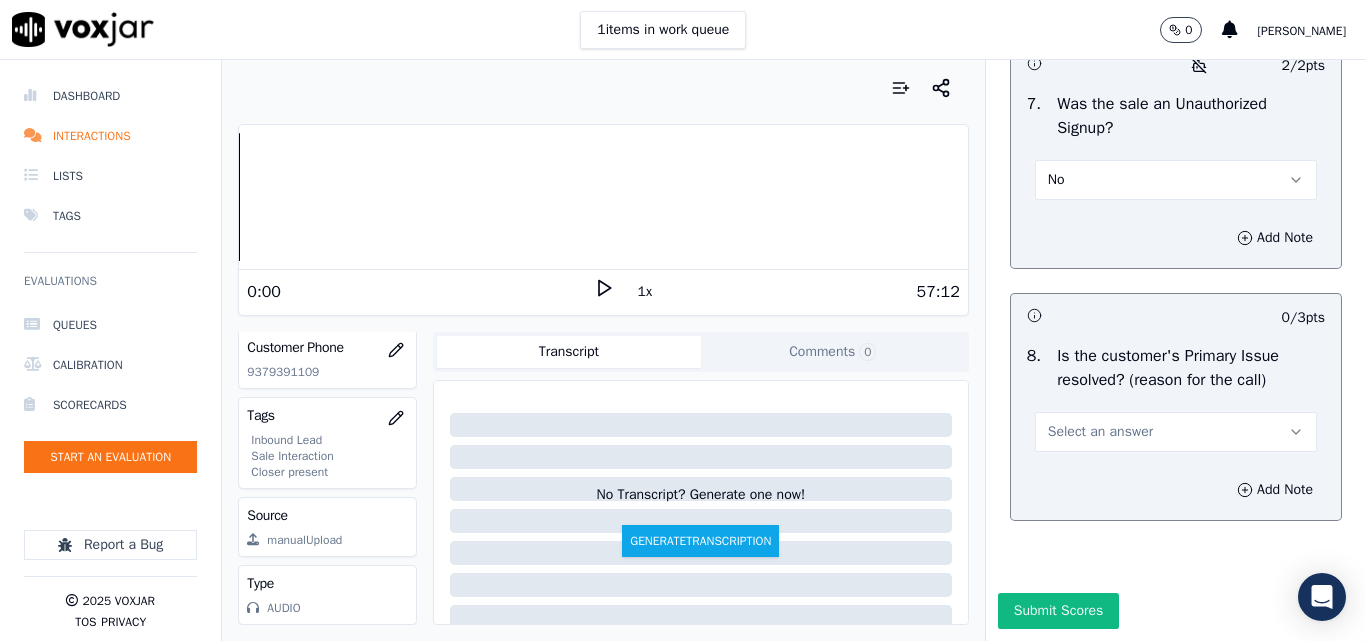 drag, startPoint x: 1083, startPoint y: 391, endPoint x: 1078, endPoint y: 409, distance: 18.681541 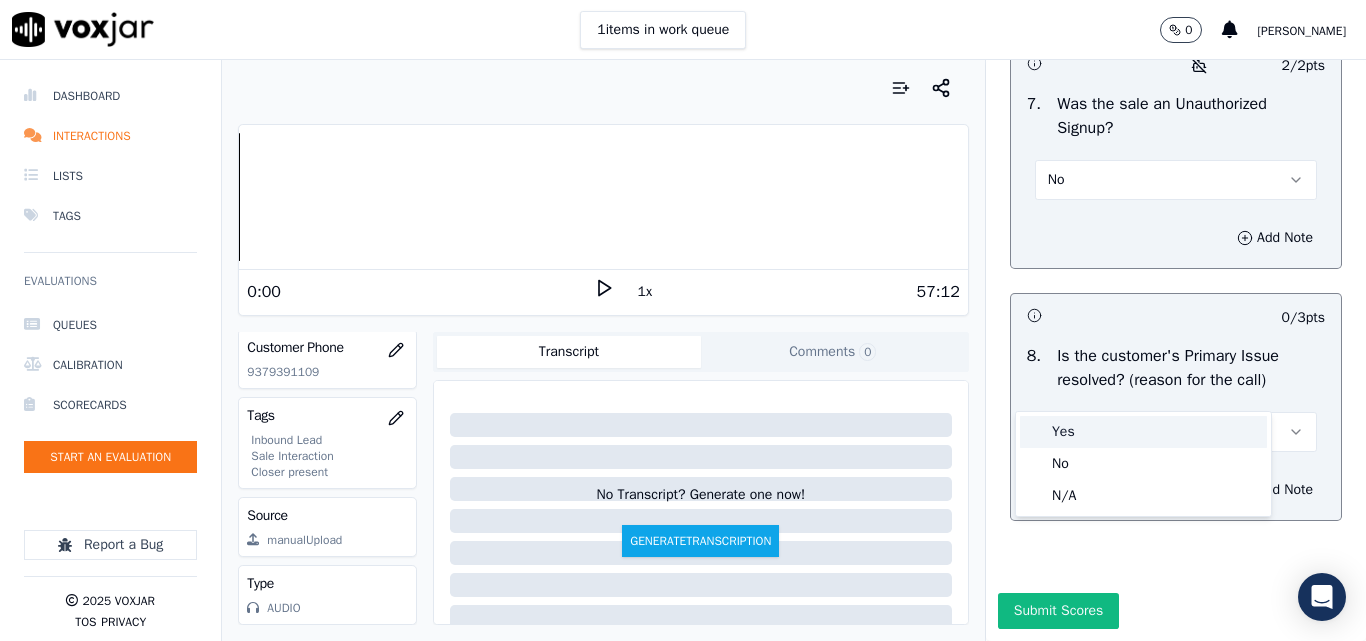 drag, startPoint x: 1073, startPoint y: 431, endPoint x: 1073, endPoint y: 453, distance: 22 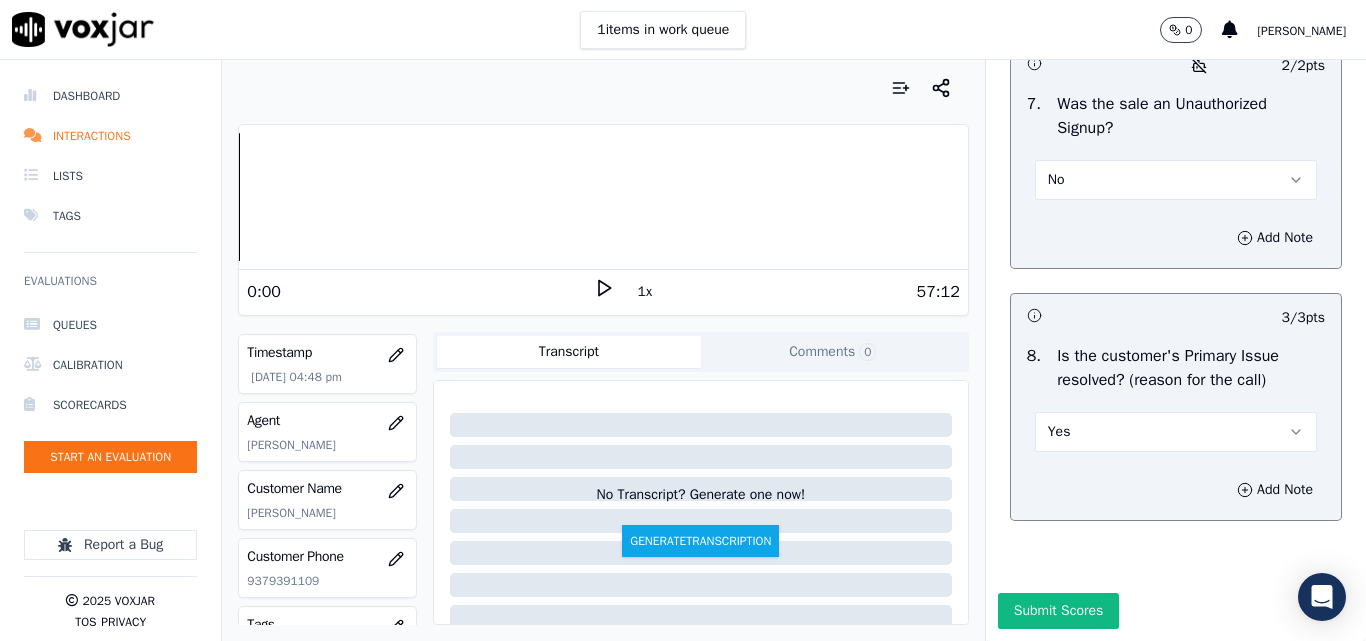 scroll, scrollTop: 104, scrollLeft: 0, axis: vertical 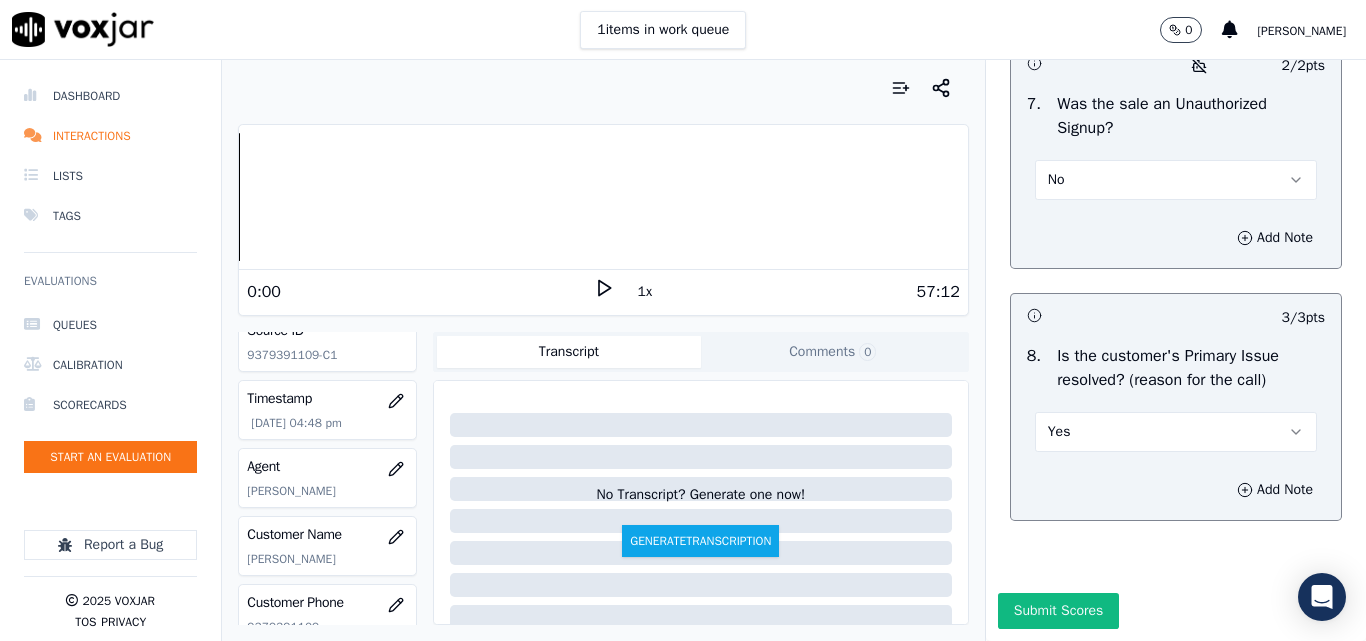 click on "Yes" at bounding box center [1176, 432] 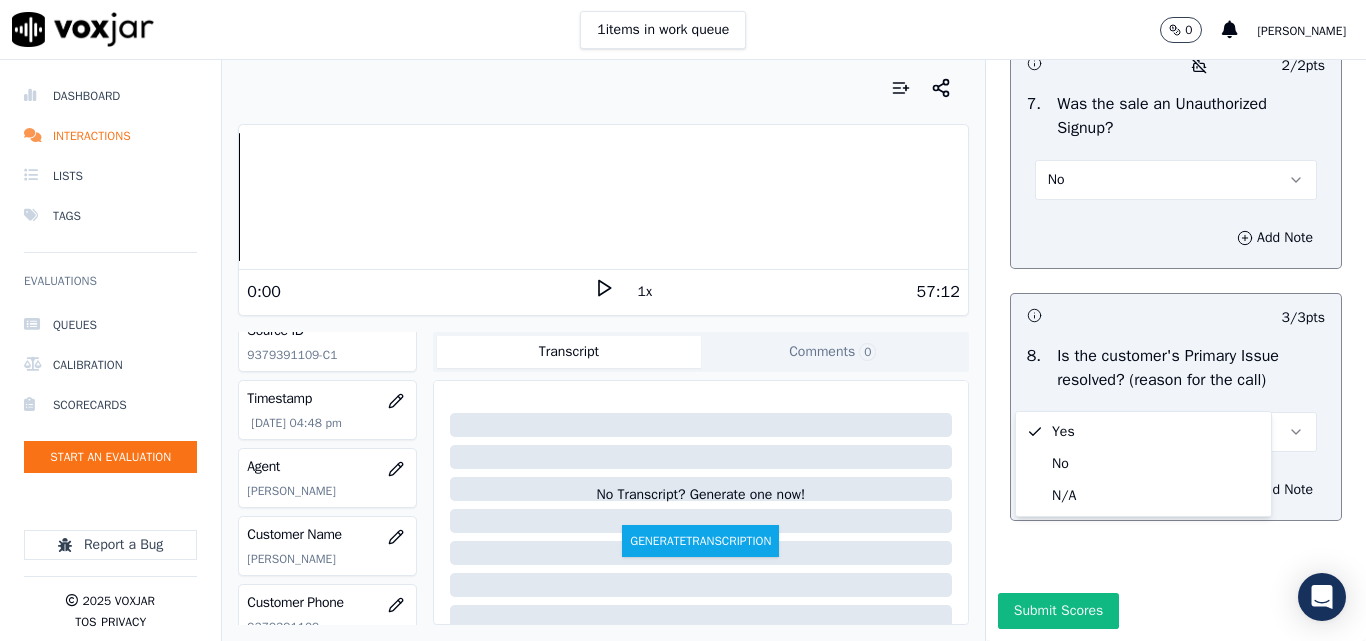 click on "Yes" at bounding box center [1176, 432] 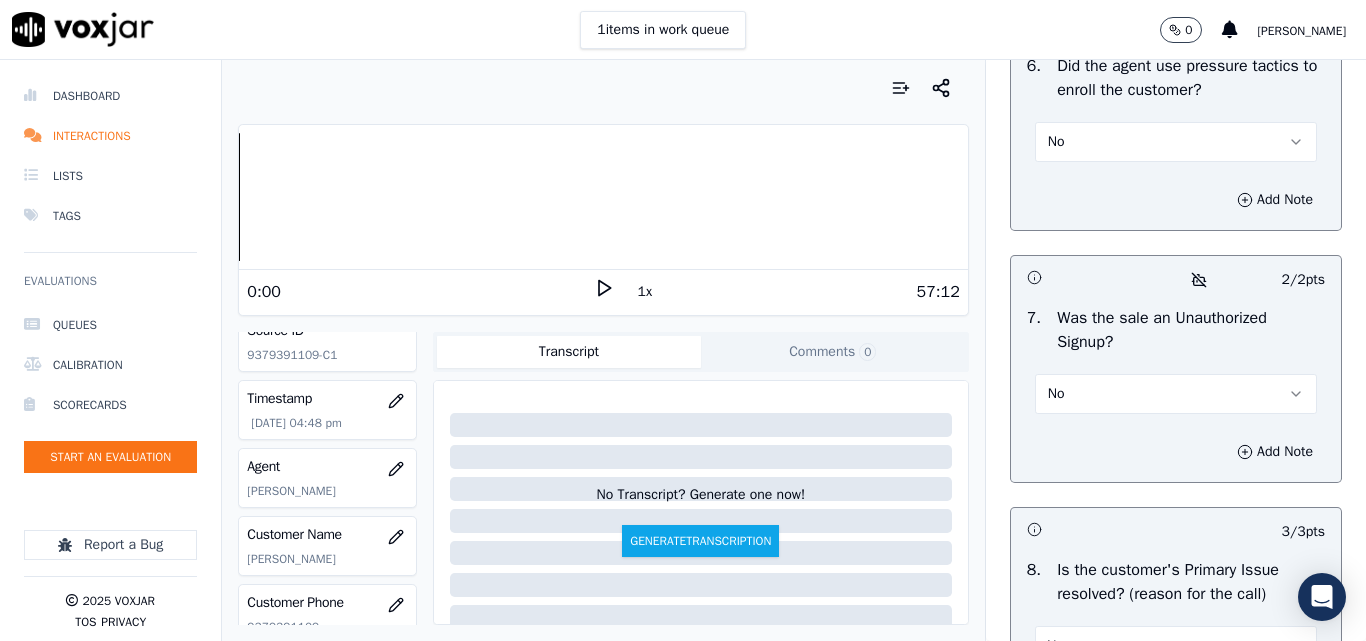 scroll, scrollTop: 5890, scrollLeft: 0, axis: vertical 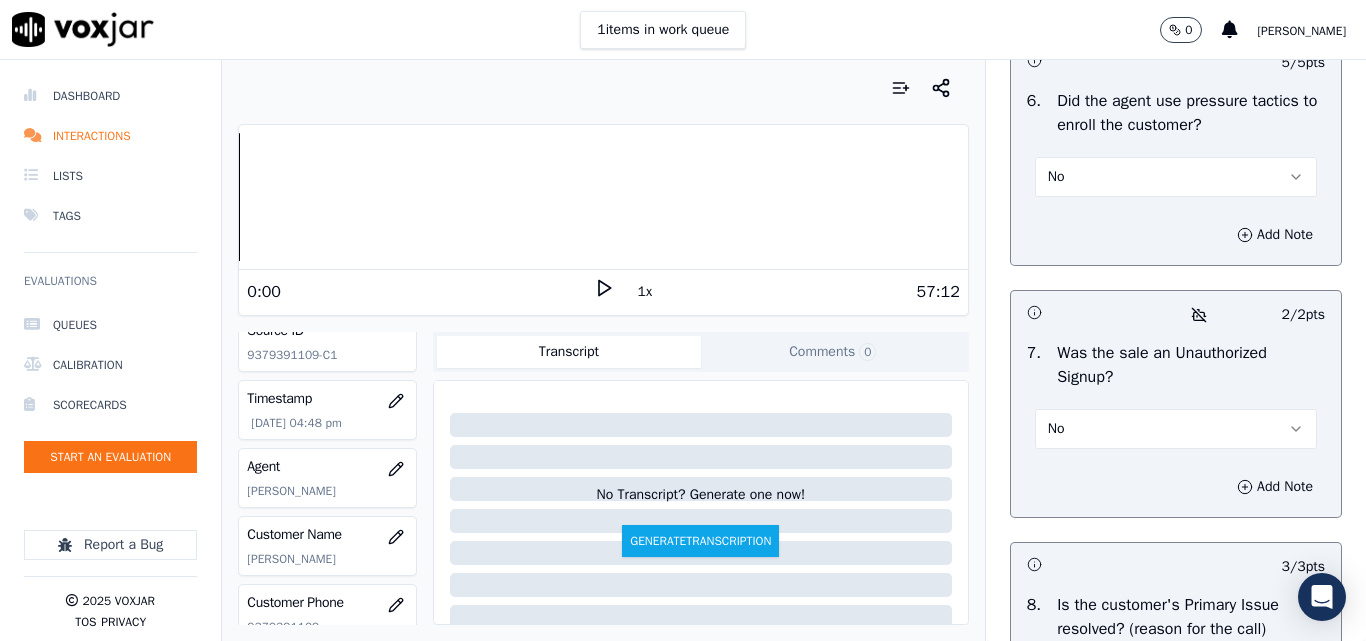 click on "Add Note" at bounding box center (1176, 235) 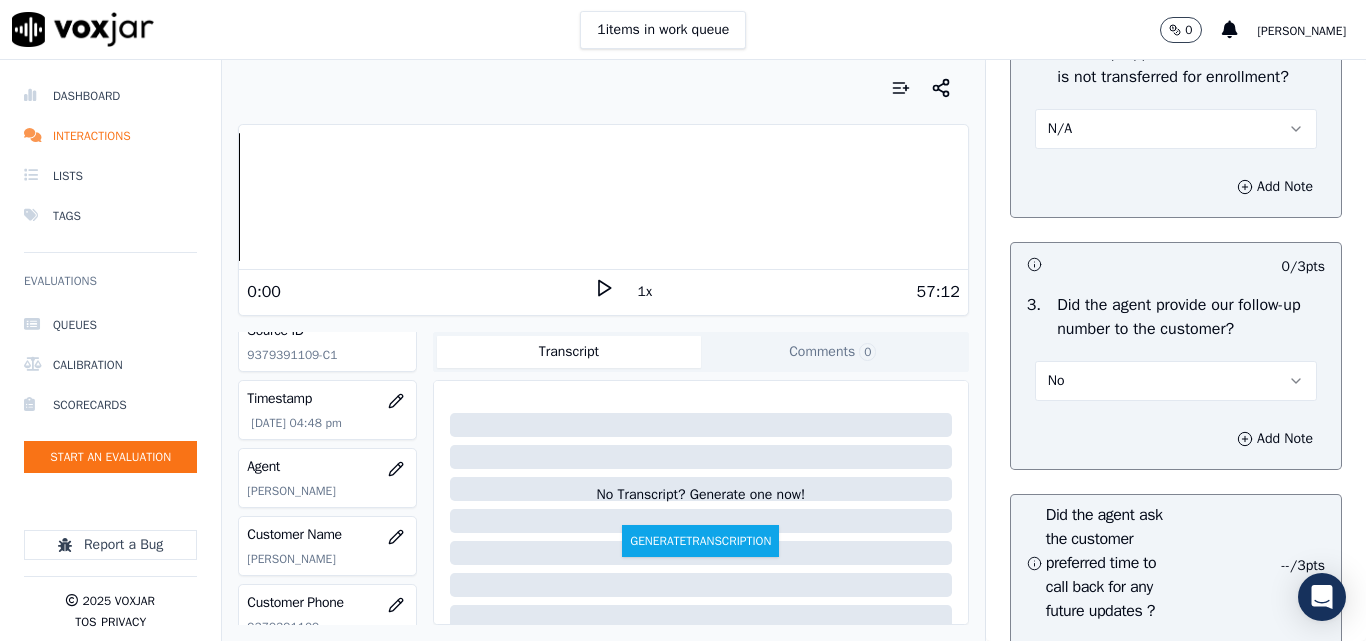 scroll, scrollTop: 4890, scrollLeft: 0, axis: vertical 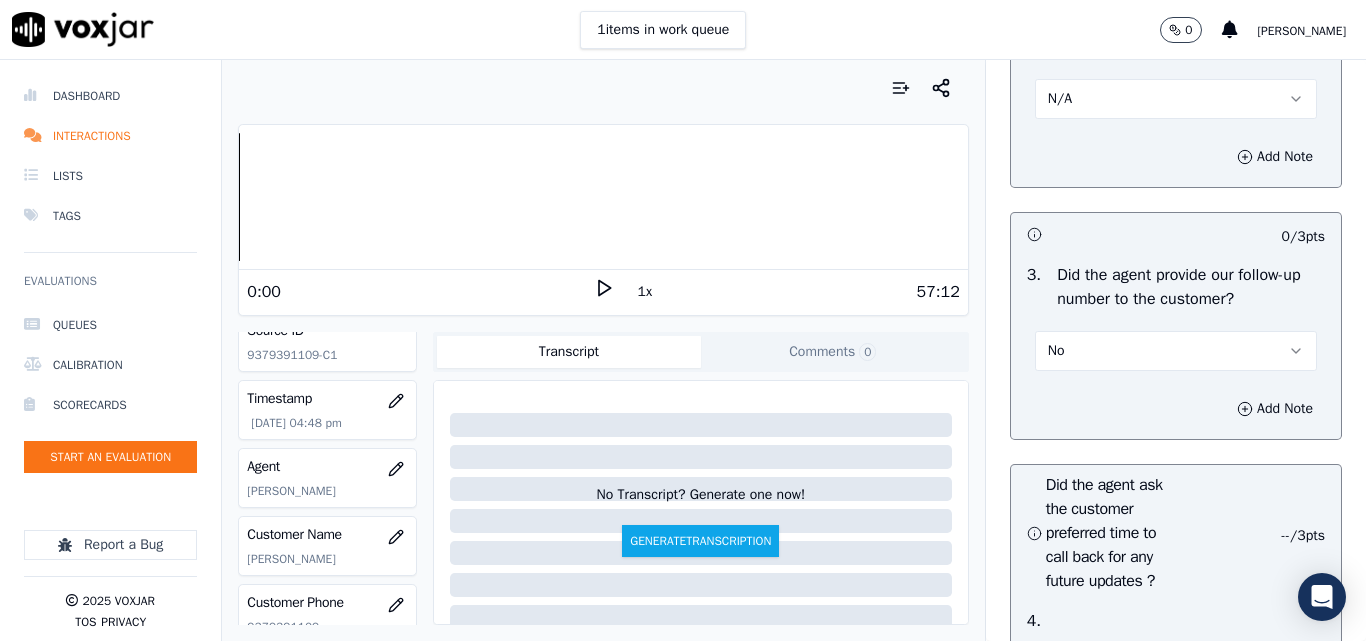 click on "No" at bounding box center [1176, 351] 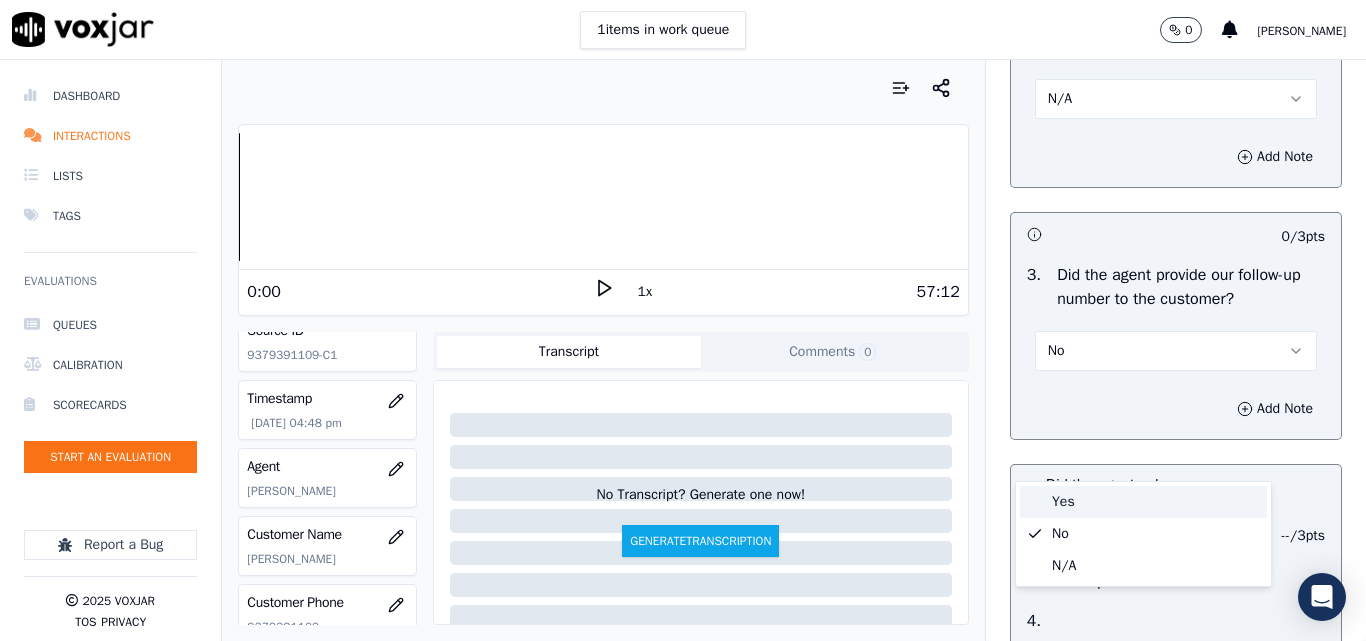click on "Yes" at bounding box center [1143, 502] 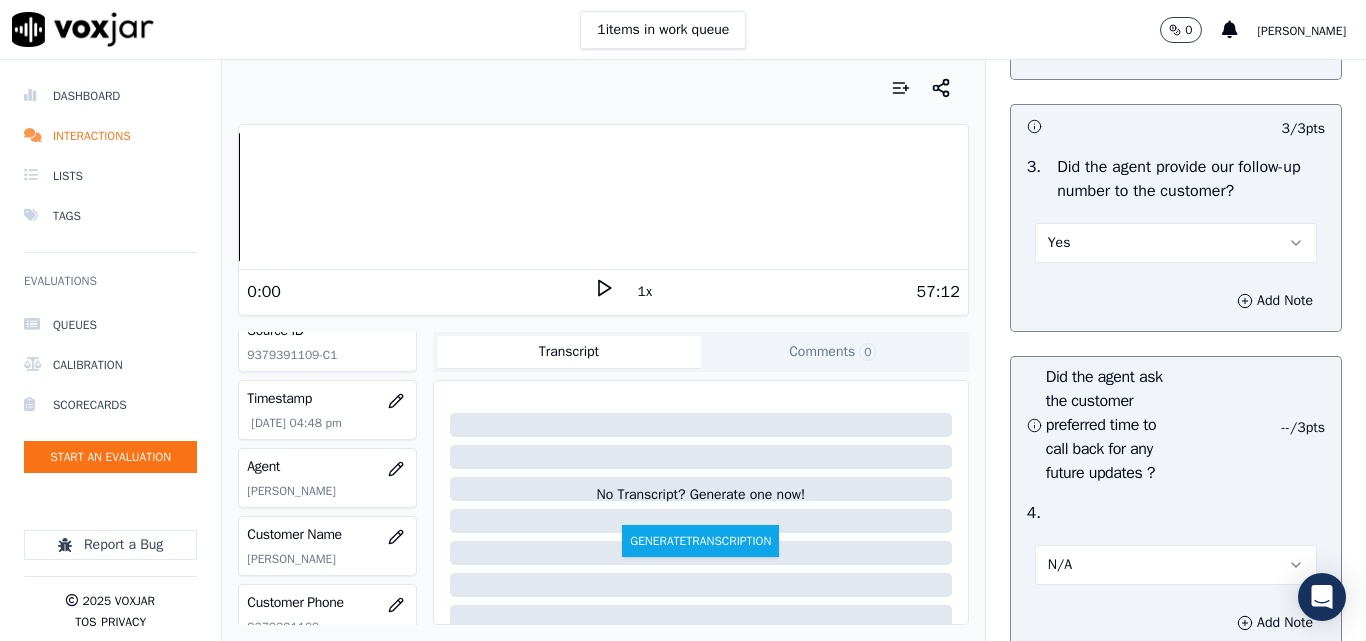 scroll, scrollTop: 4990, scrollLeft: 0, axis: vertical 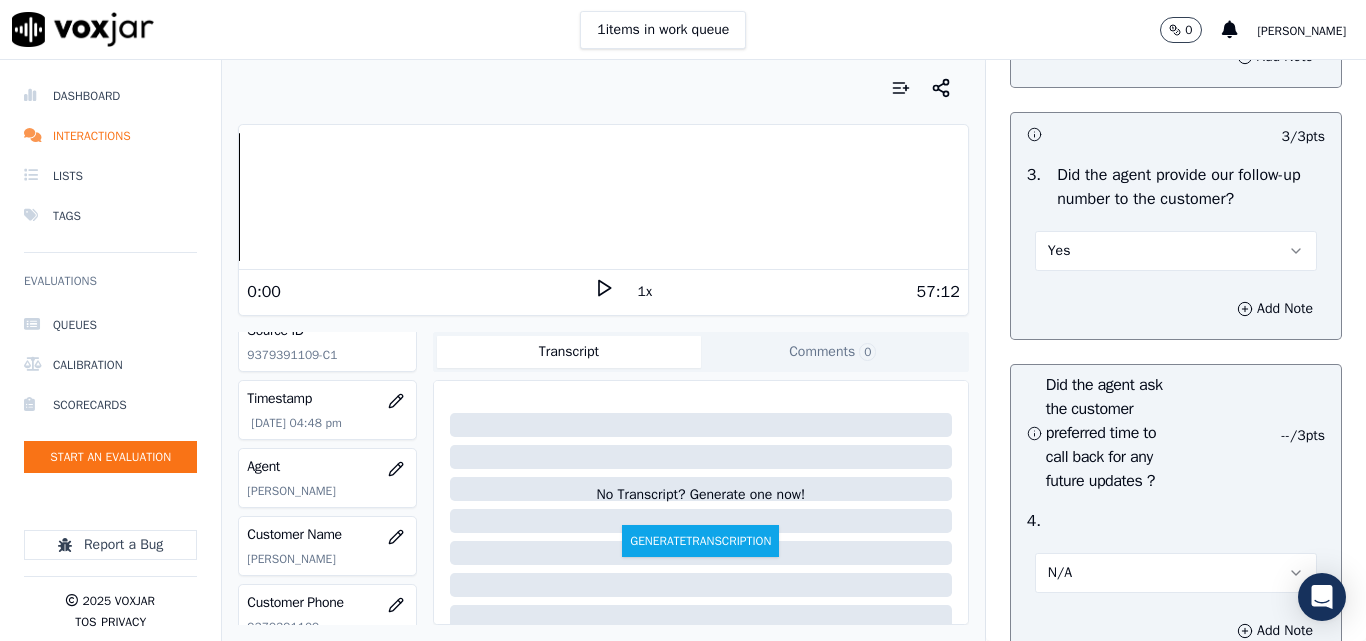 click on "Yes" at bounding box center (1176, 251) 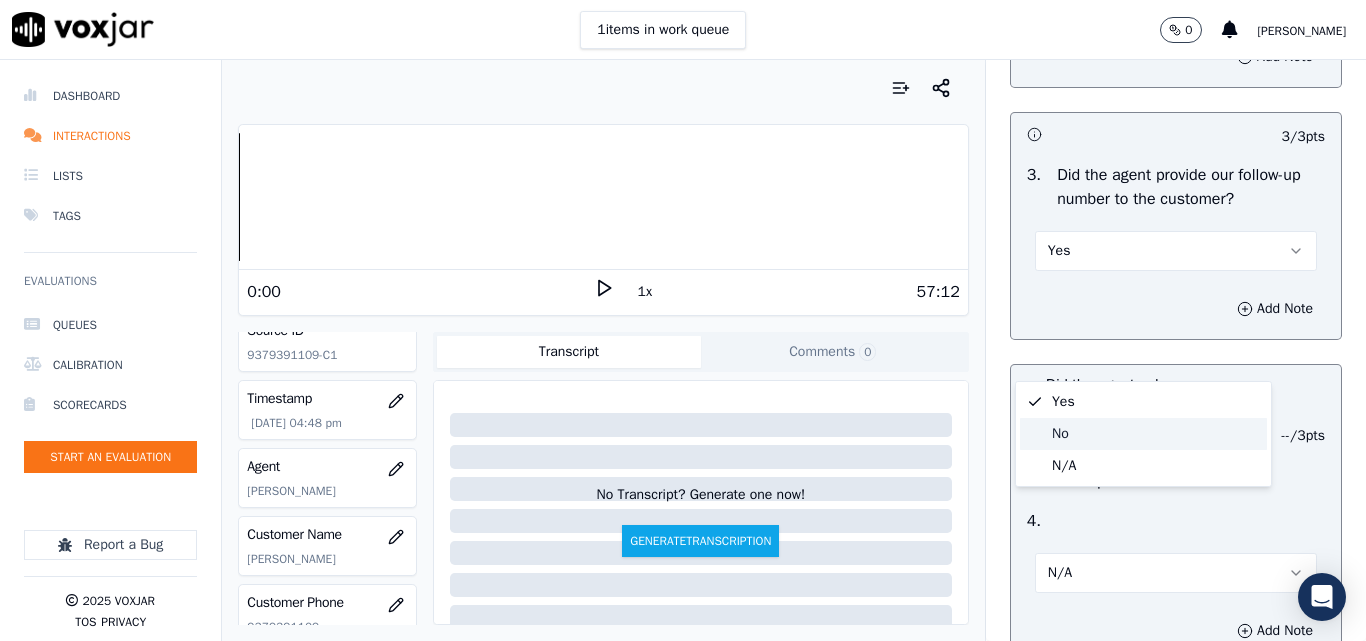 click on "No" 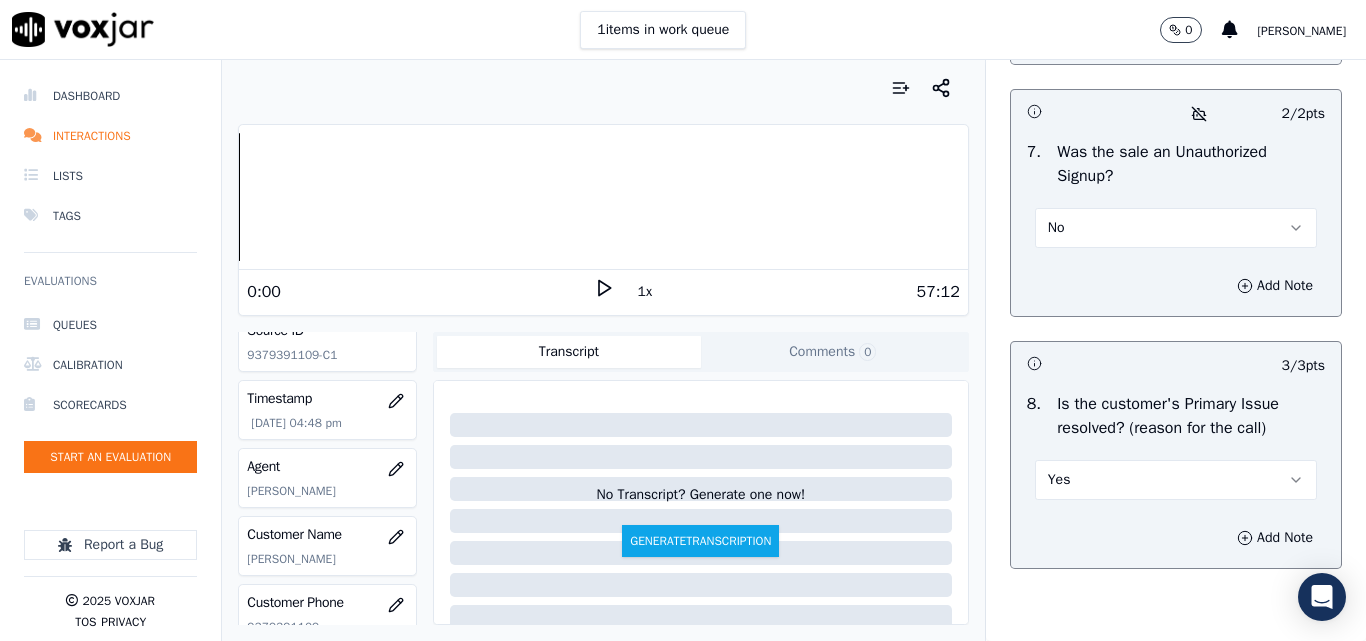 scroll, scrollTop: 6290, scrollLeft: 0, axis: vertical 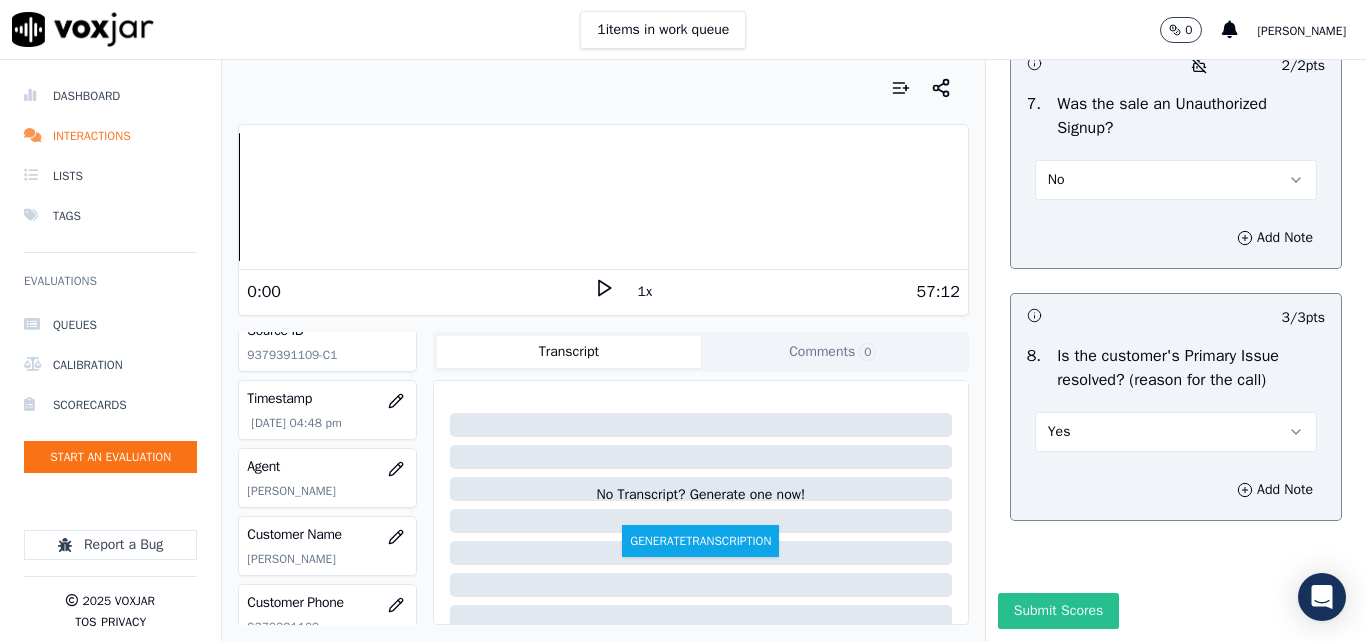 click on "Submit Scores" at bounding box center [1058, 611] 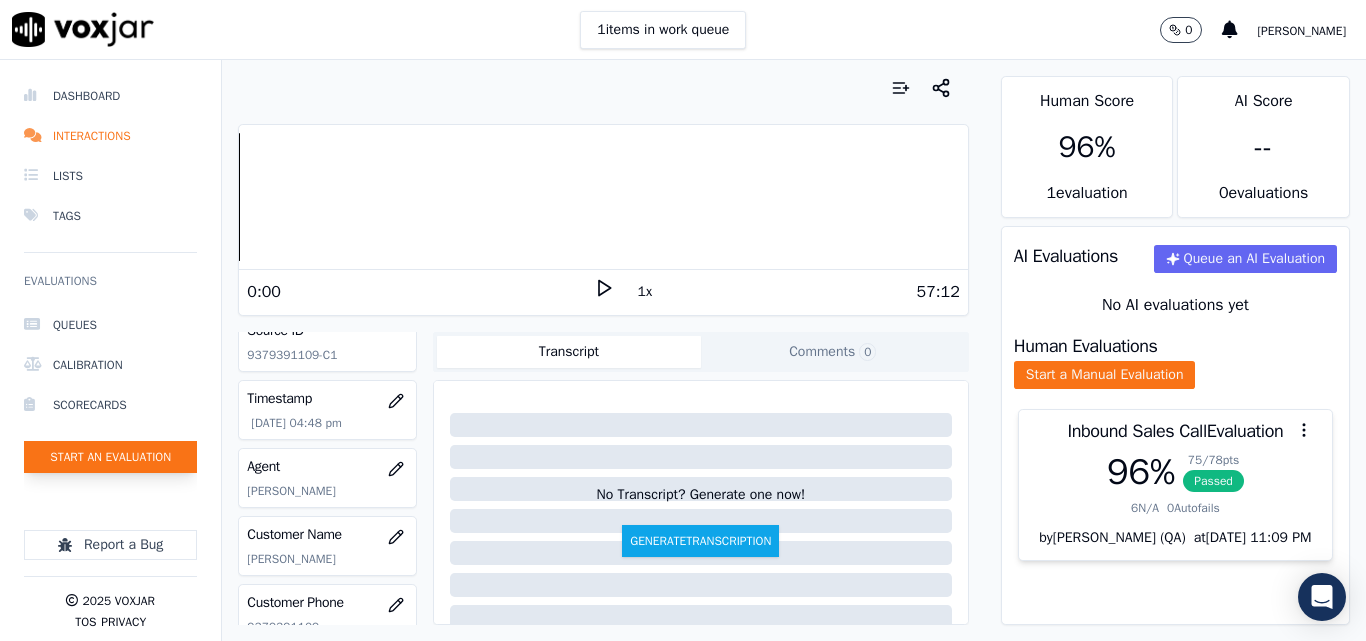 click on "Start an Evaluation" 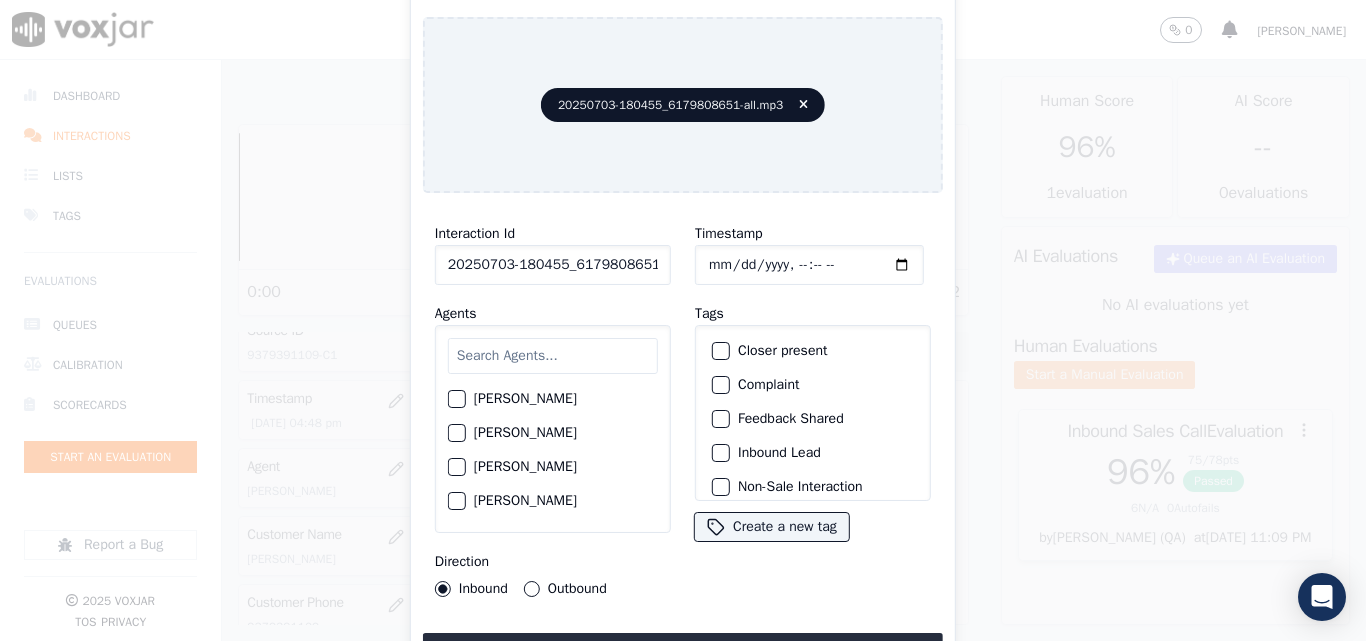 scroll, scrollTop: 0, scrollLeft: 40, axis: horizontal 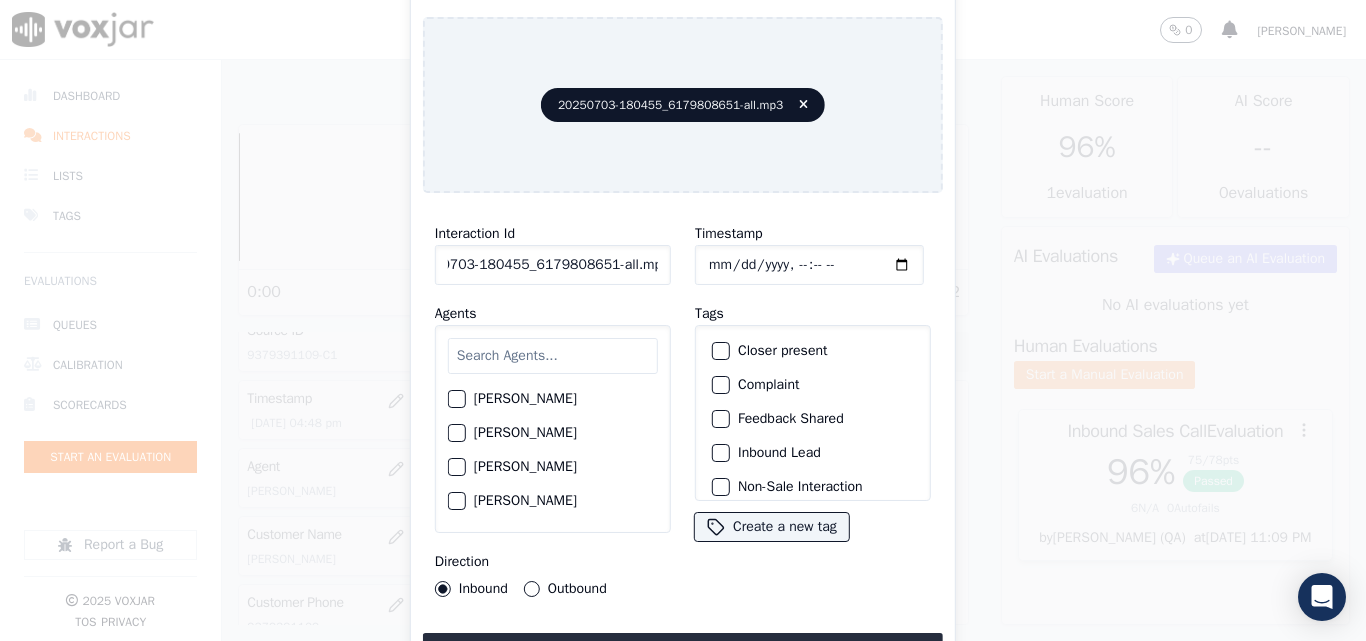 drag, startPoint x: 639, startPoint y: 252, endPoint x: 824, endPoint y: 281, distance: 187.25919 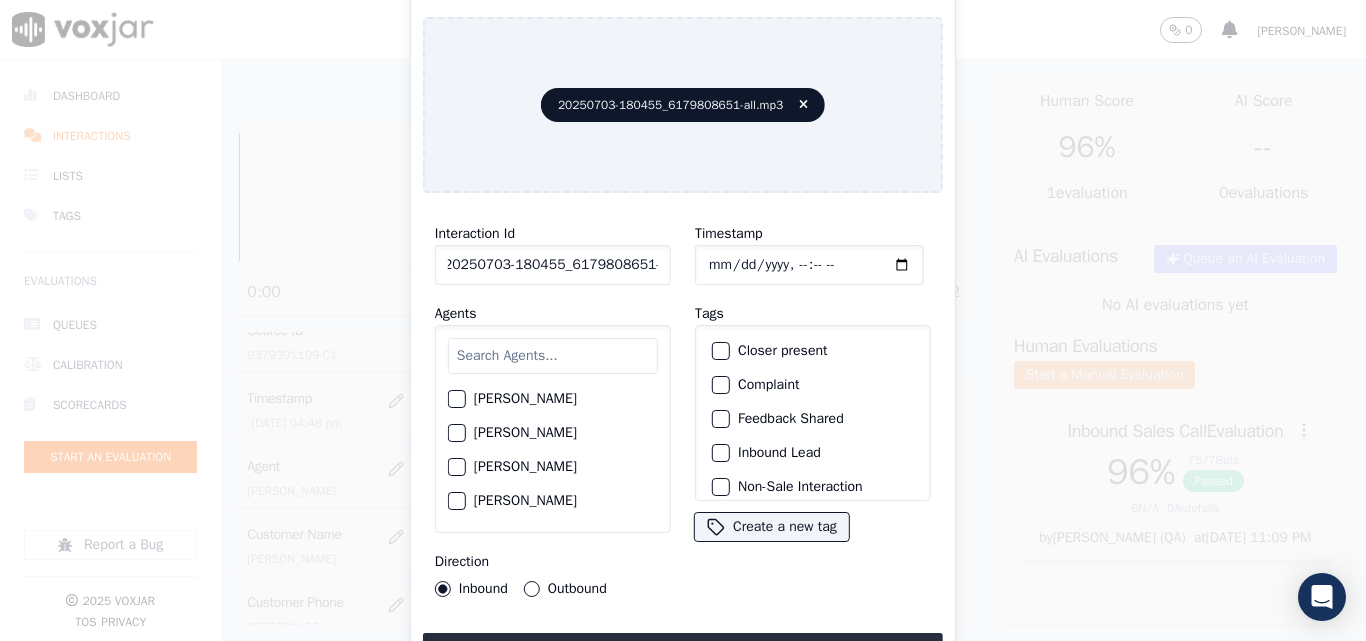 scroll, scrollTop: 0, scrollLeft: 11, axis: horizontal 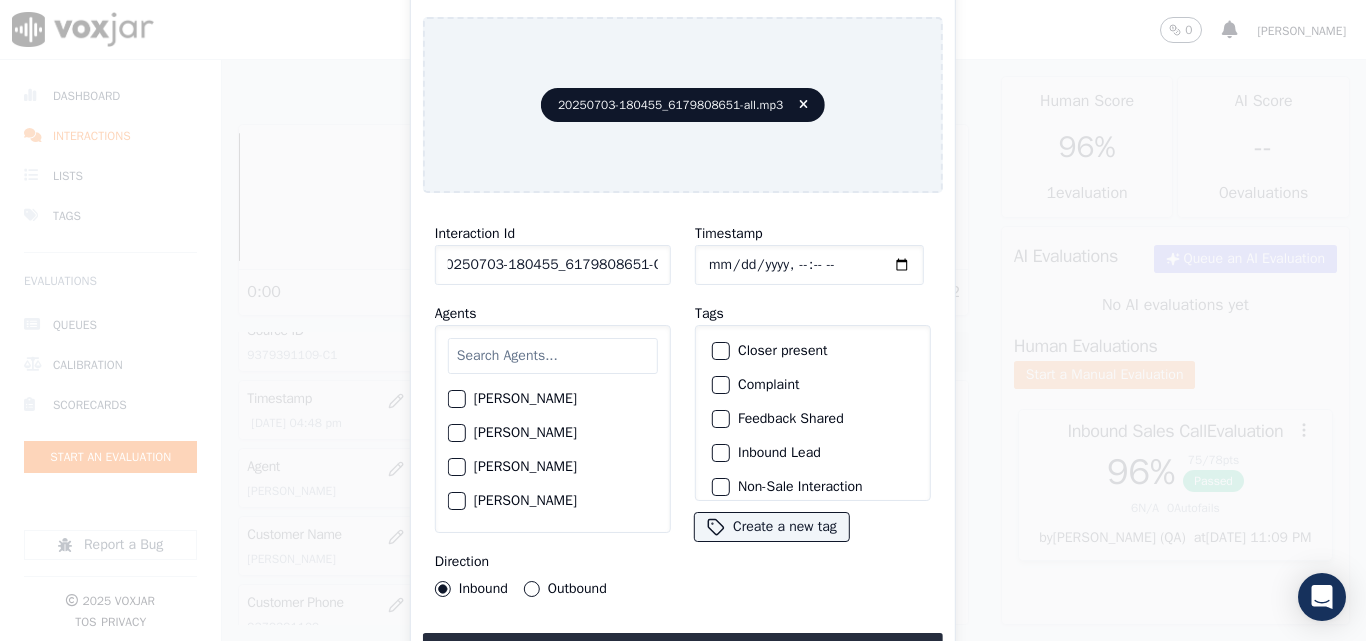 type on "20250703-180455_6179808651-C1" 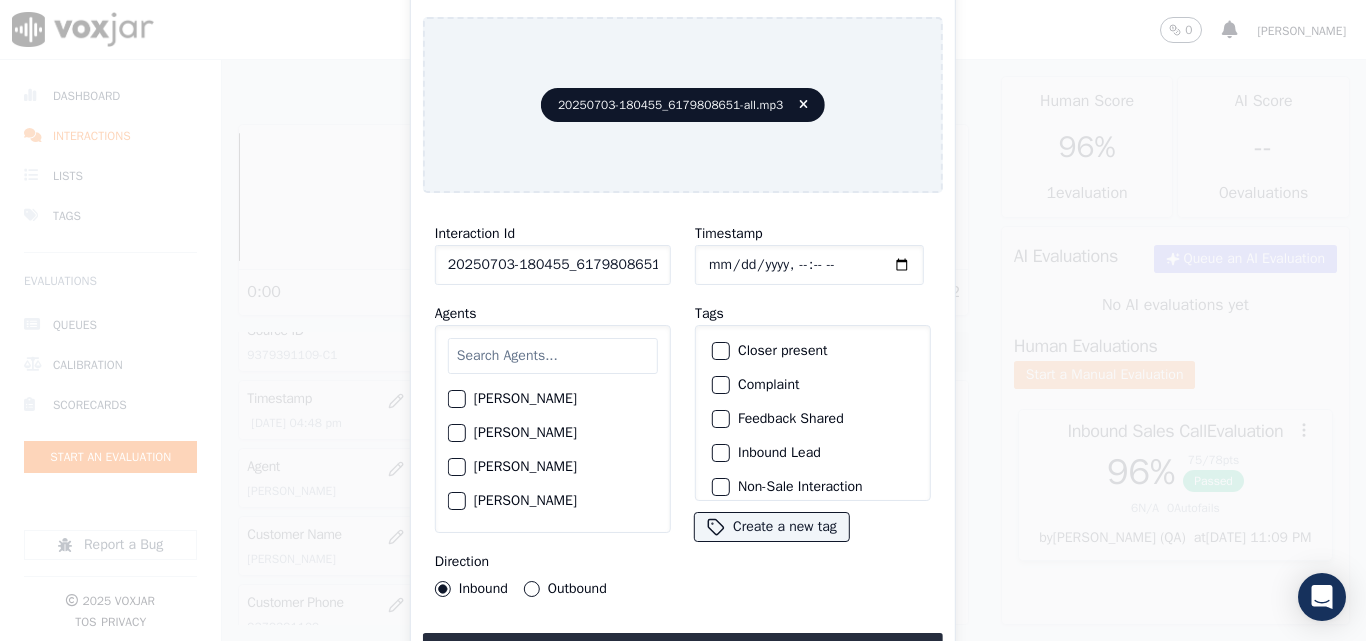 type on "[DATE]T17:40" 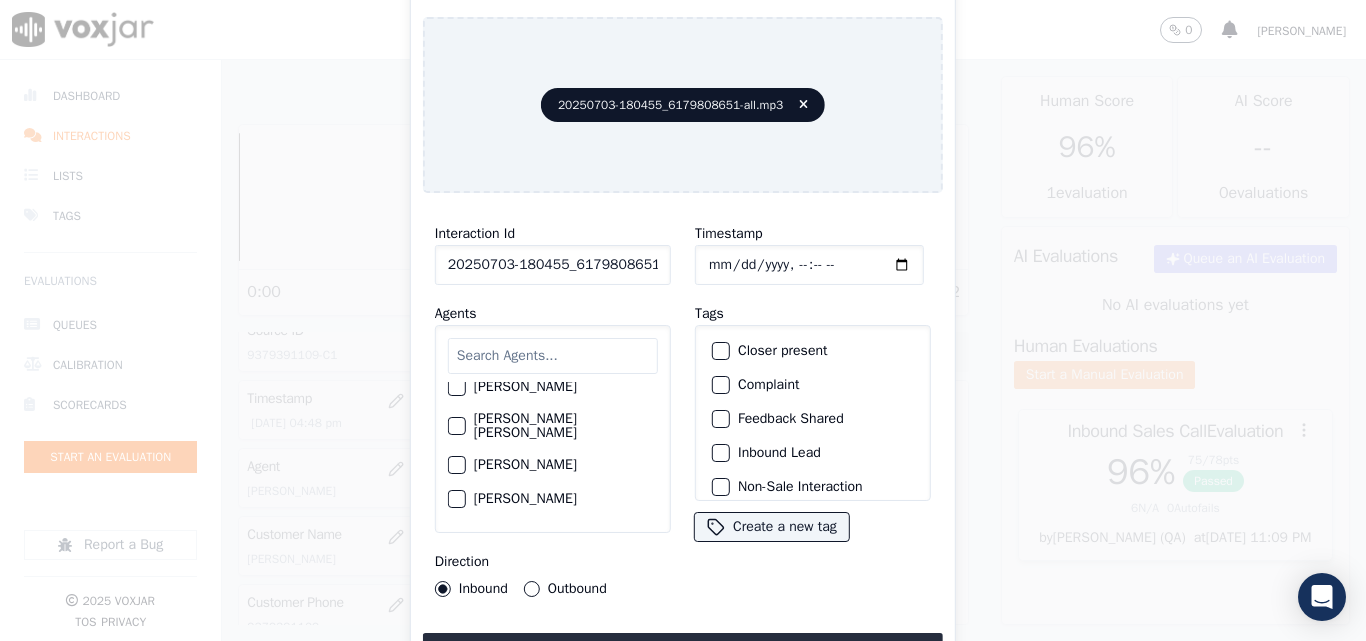 scroll, scrollTop: 1700, scrollLeft: 0, axis: vertical 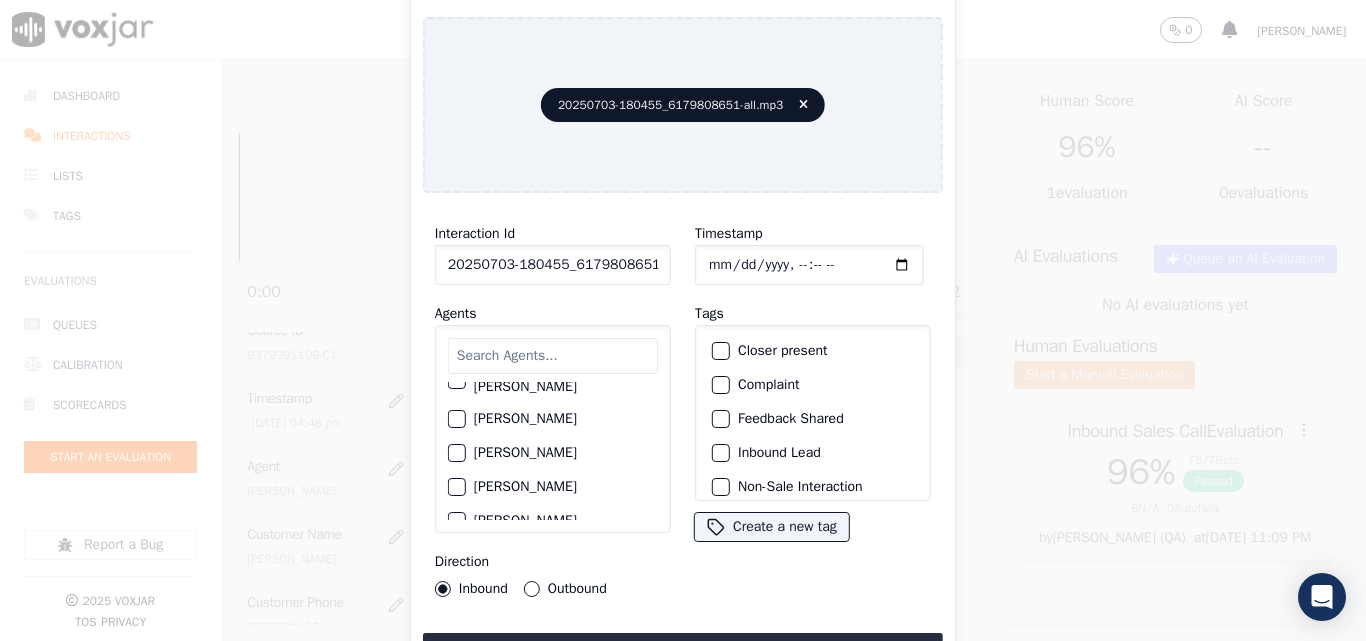 click on "[PERSON_NAME]" at bounding box center (553, 487) 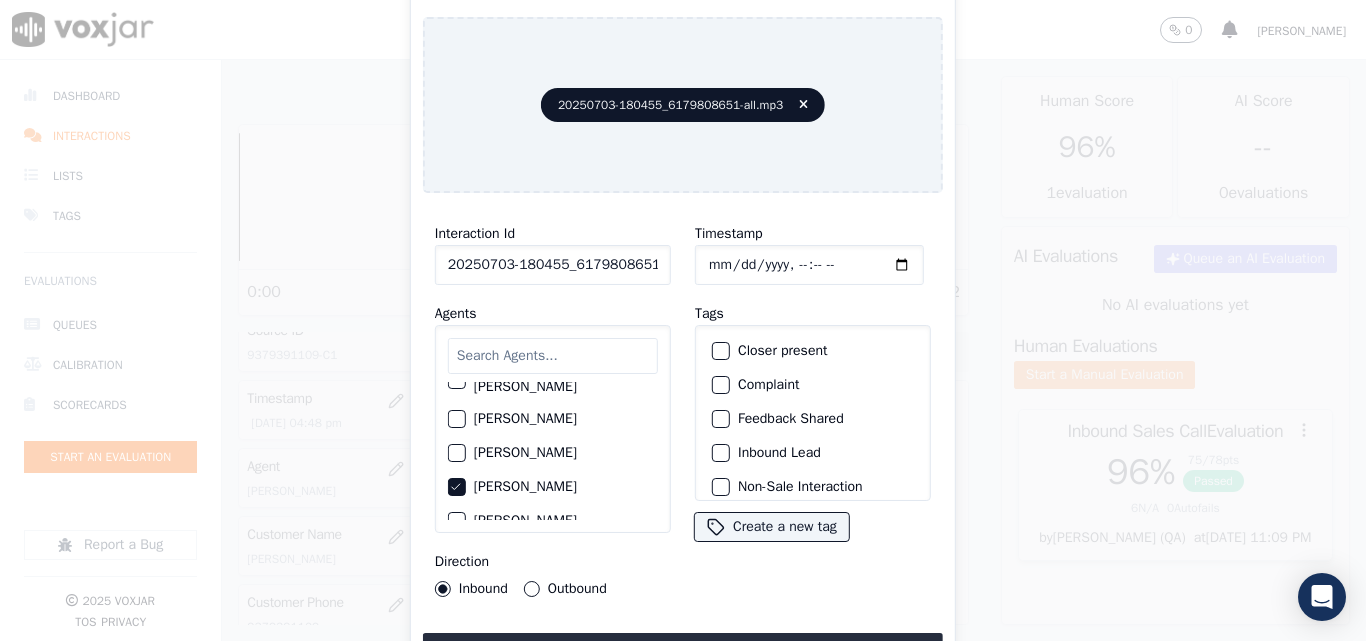 click on "Outbound" at bounding box center (532, 589) 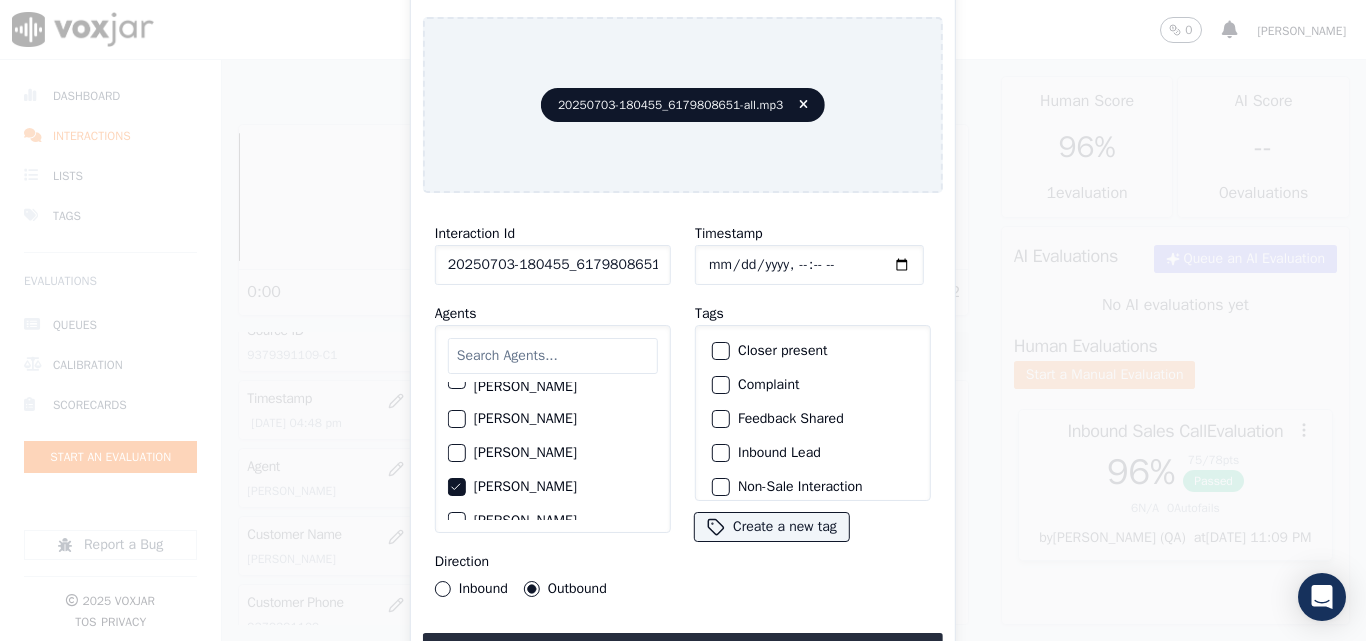 click on "Closer present" at bounding box center [721, 351] 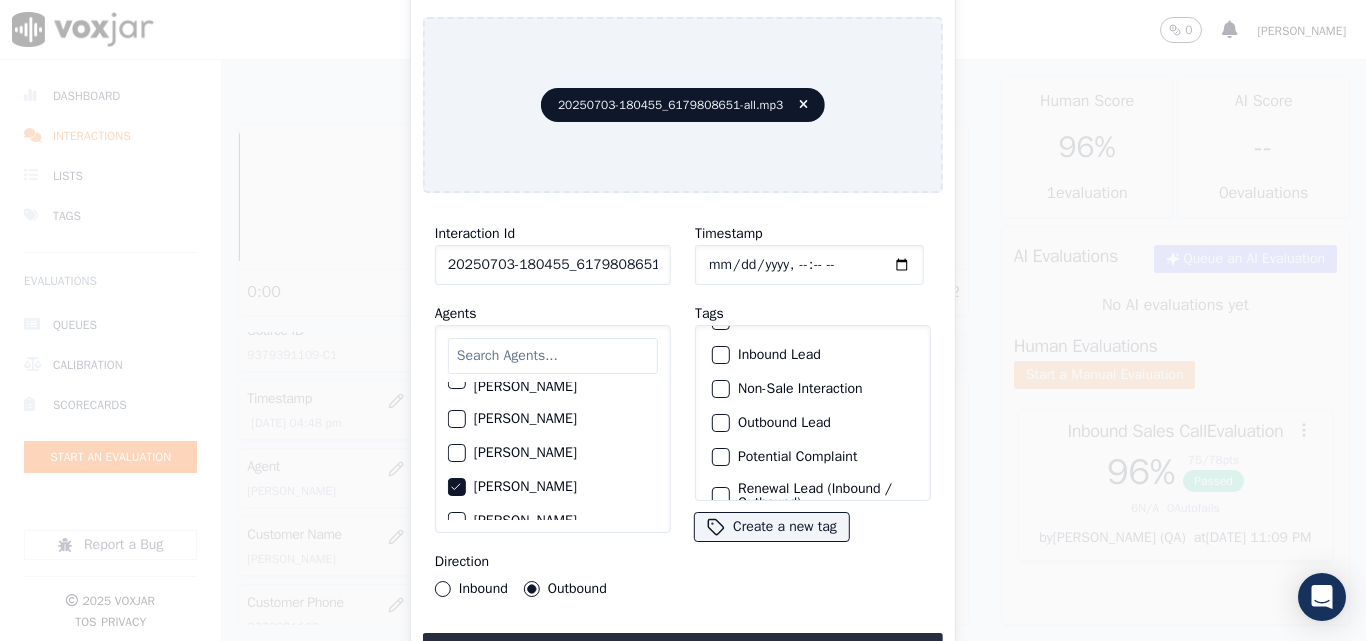 scroll, scrollTop: 173, scrollLeft: 0, axis: vertical 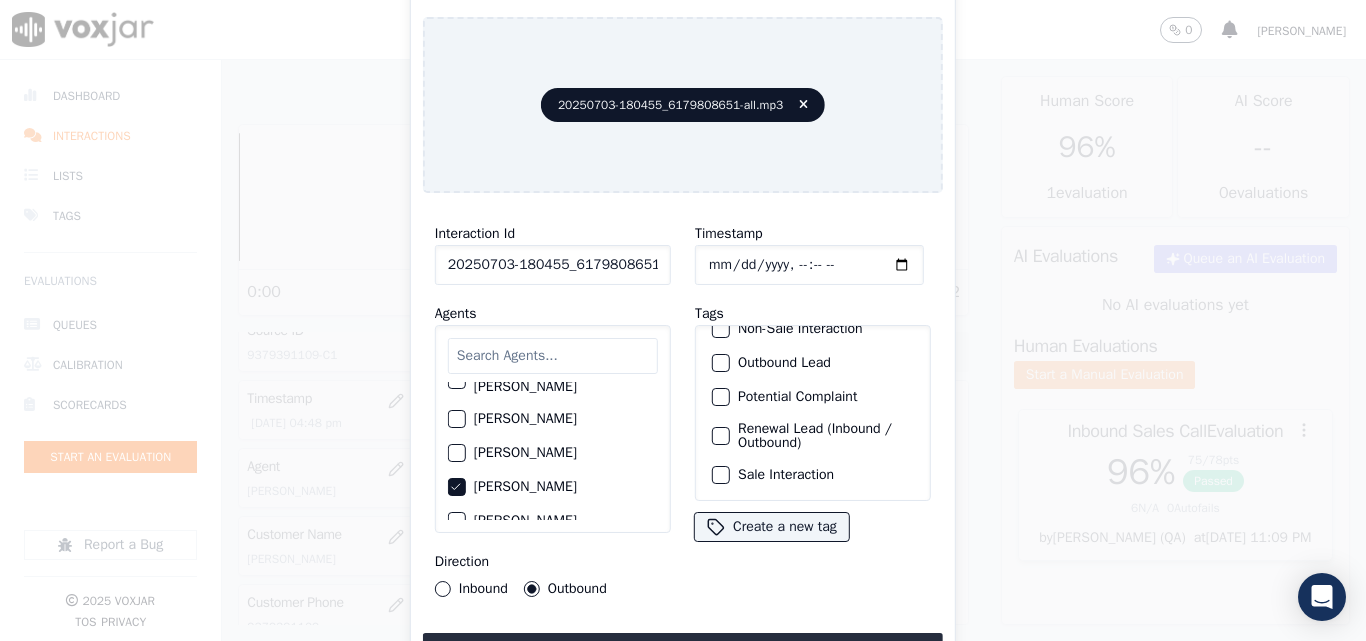 click on "Sale Interaction" 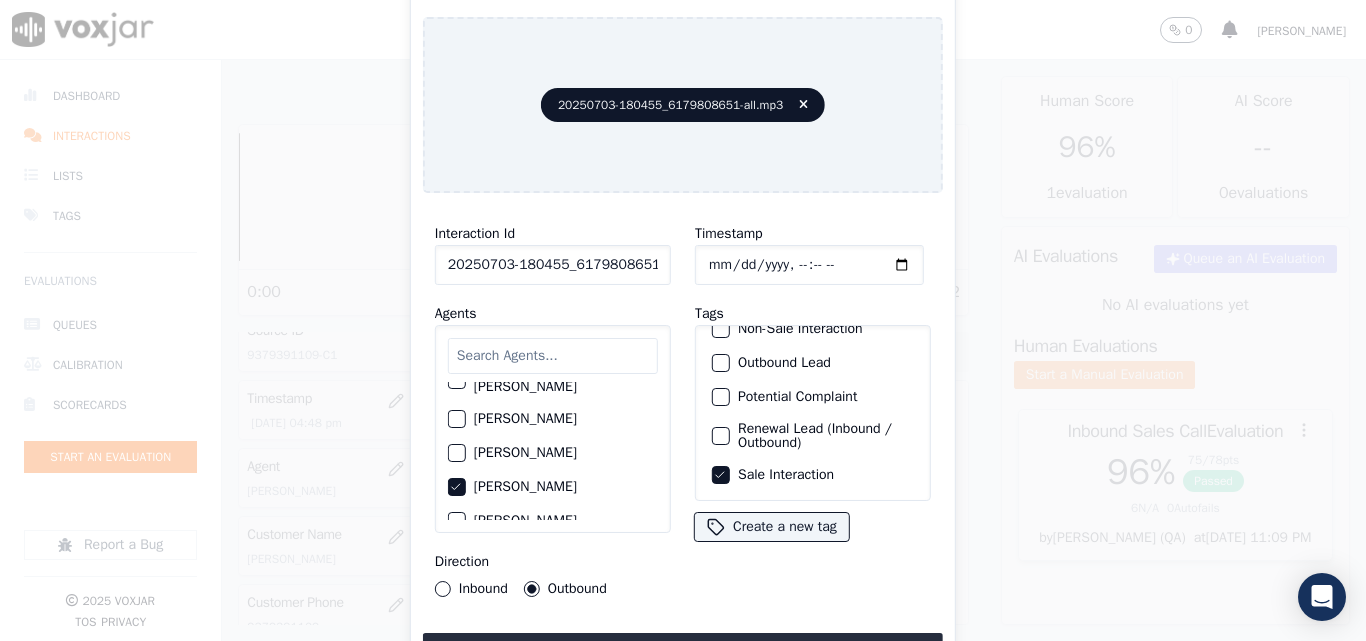 click on "Renewal Lead (Inbound / Outbound)" 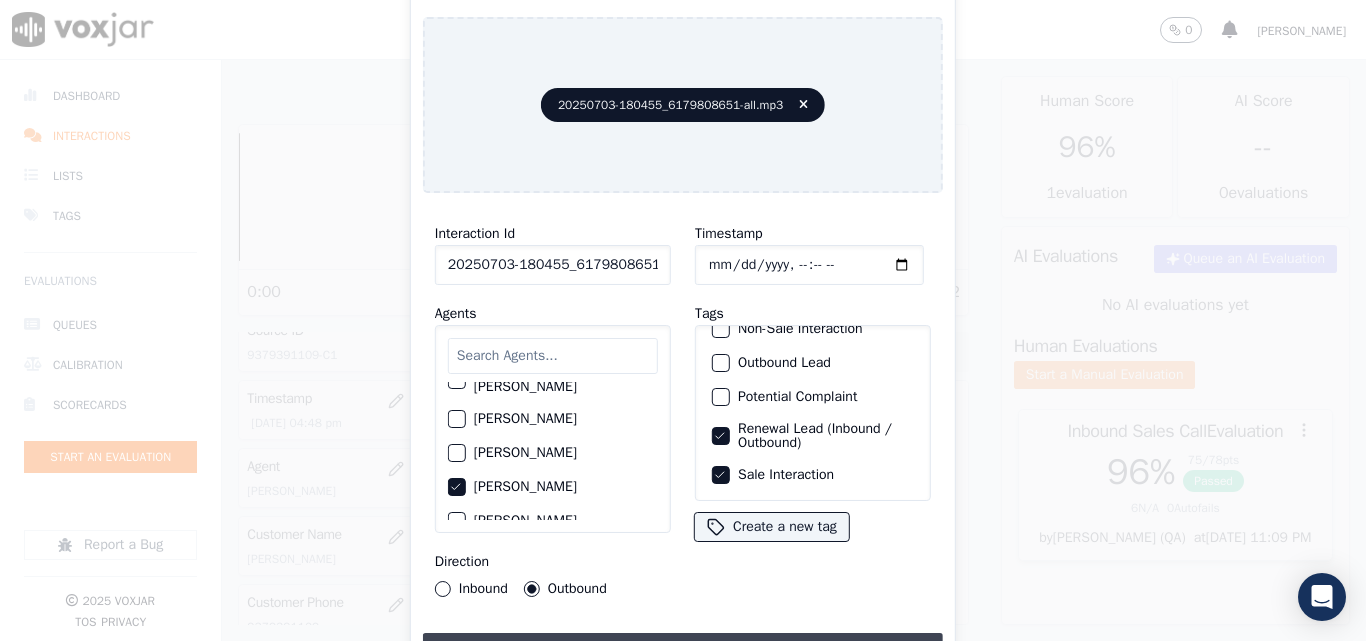 click on "Upload interaction to start evaluation" at bounding box center [683, 651] 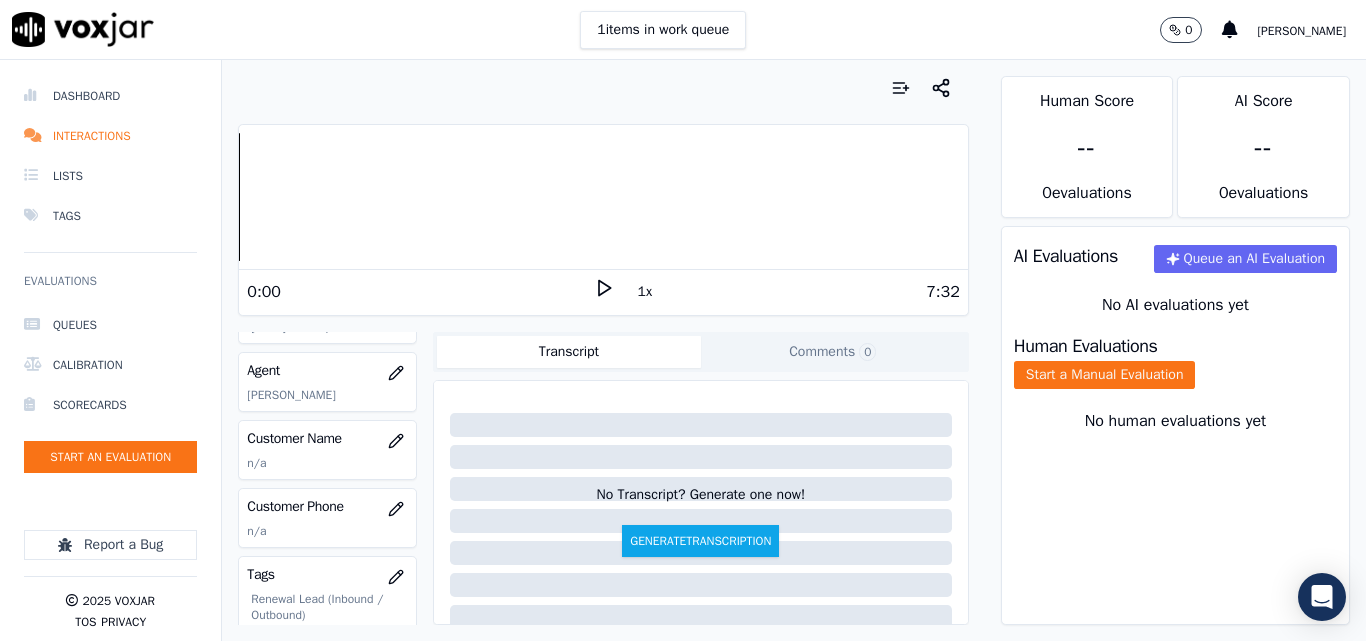 scroll, scrollTop: 300, scrollLeft: 0, axis: vertical 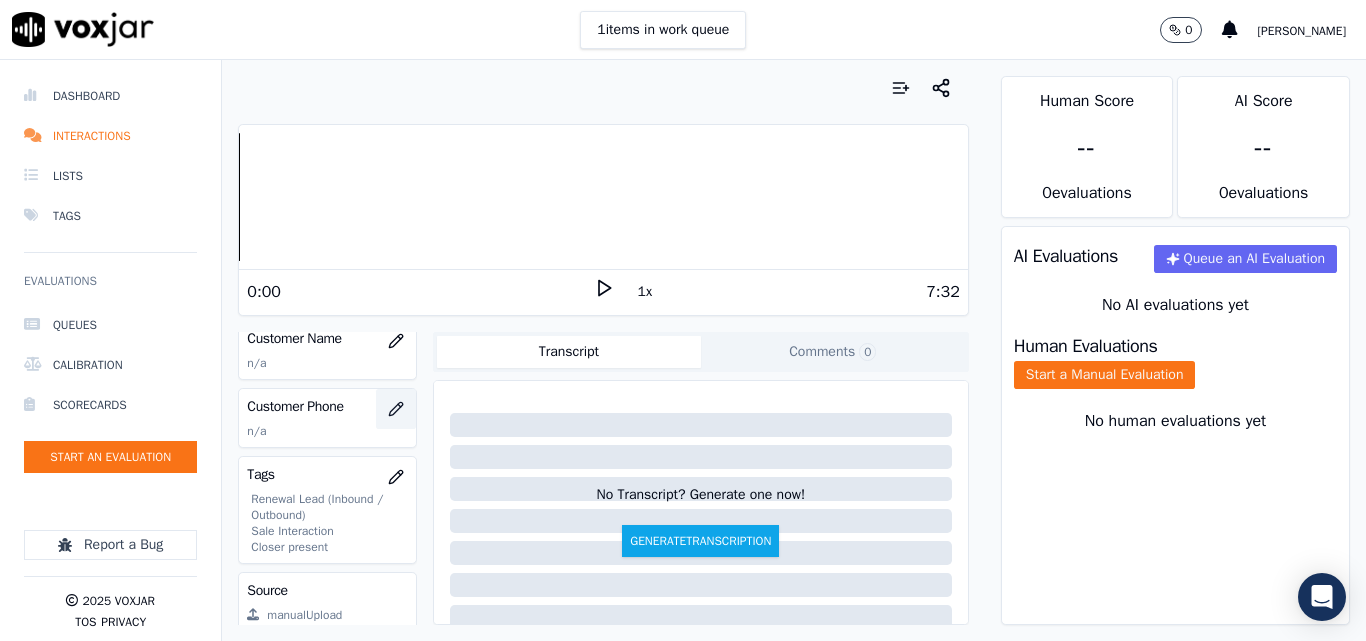click 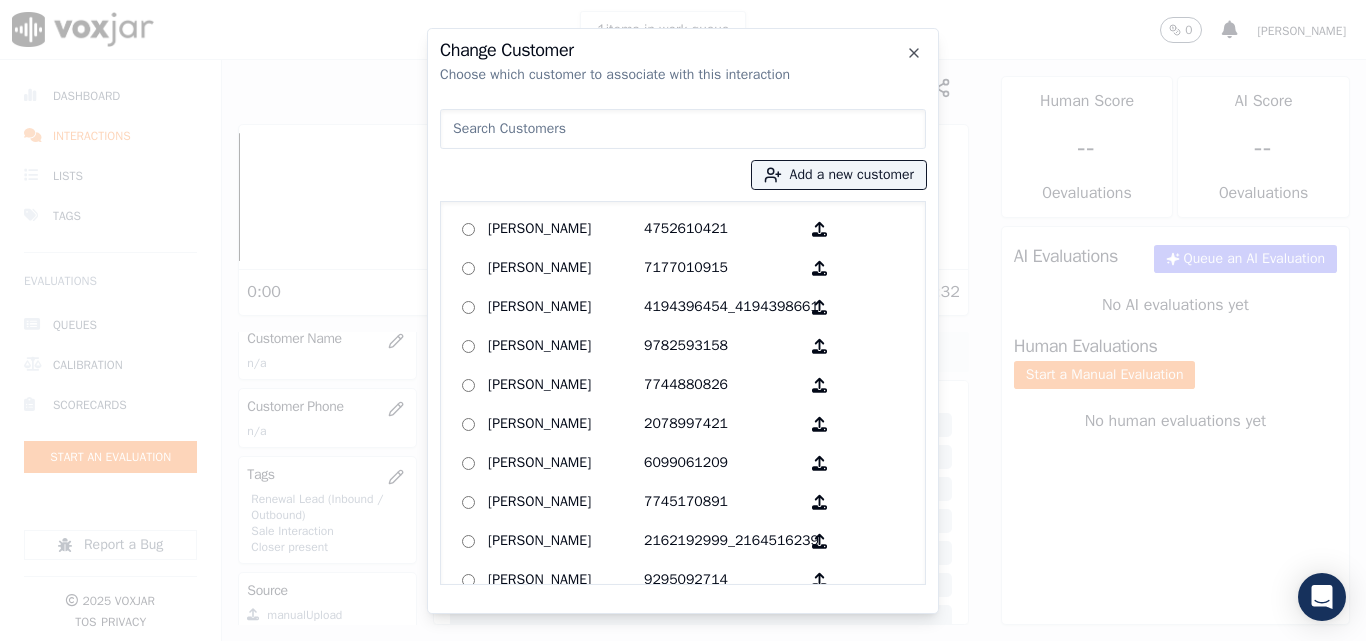 click on "Add a new customer            [PERSON_NAME]   4752610421        [PERSON_NAME]   7177010915        [PERSON_NAME]   4194396454_4194398661        [PERSON_NAME]   9782593158        [PERSON_NAME]   7744880826        [PERSON_NAME]   2078997421        [PERSON_NAME]   6099061209        [PERSON_NAME]   7745170891        [PERSON_NAME]   2162192999_2164516239        [PERSON_NAME]   9295092714        [PERSON_NAME]   2162107746        [PERSON_NAME]   7816458283        [PERSON_NAME]   3303881013        [PERSON_NAME]   4407812187        [PERSON_NAME]   3304318549        [PERSON_NAME]   2165430084        [PERSON_NAME]   9784736079        [PERSON_NAME]   9787027527        [PERSON_NAME]   7745197492_7745197592        [PERSON_NAME]    [PERSON_NAME]        [PERSON_NAME]   5083454432        [PERSON_NAME]   4122870469_4124002239        [PERSON_NAME]   2312206779_9377276770        [PERSON_NAME]   5132910378        [PERSON_NAME]   2677808150_4452466965" at bounding box center (683, 343) 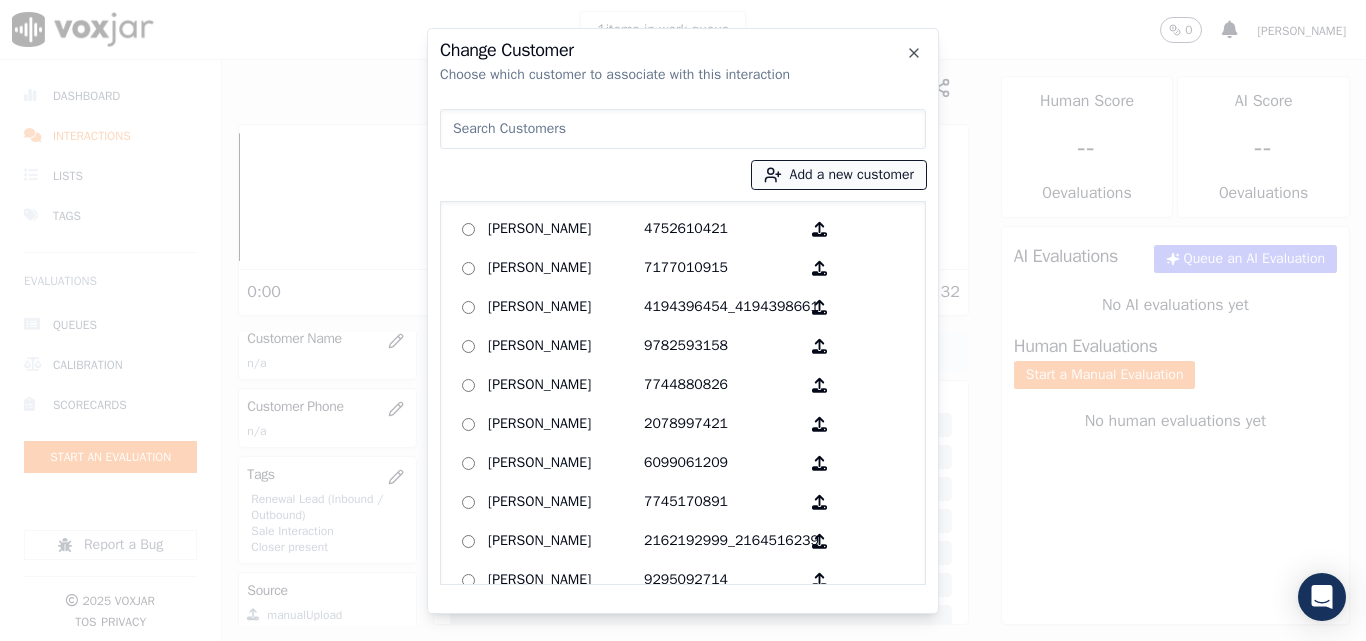 click on "Add a new customer" at bounding box center (839, 175) 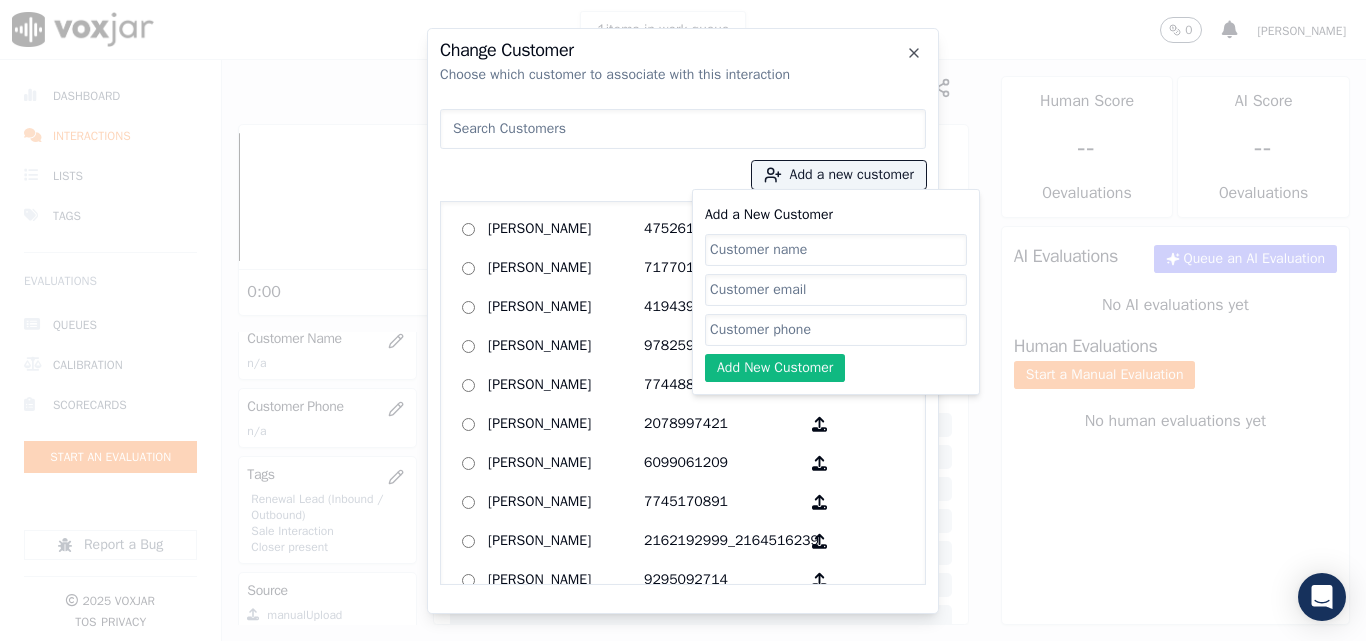 click on "Add a New Customer" 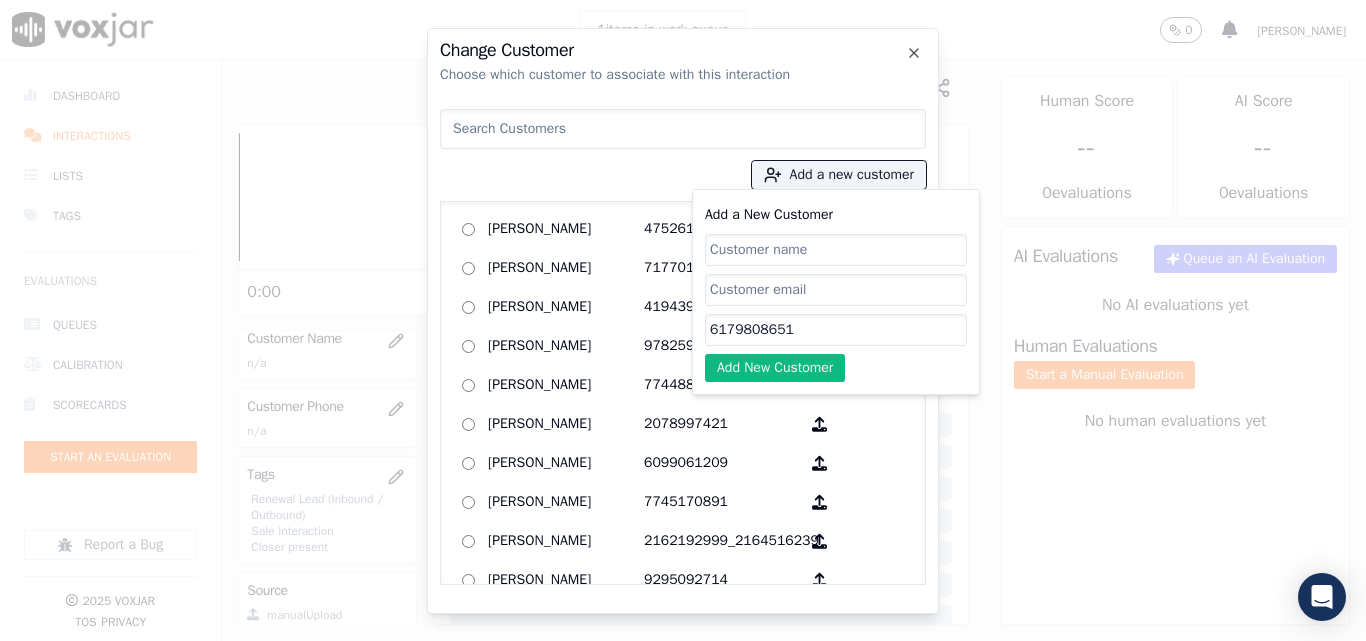 type on "6179808651" 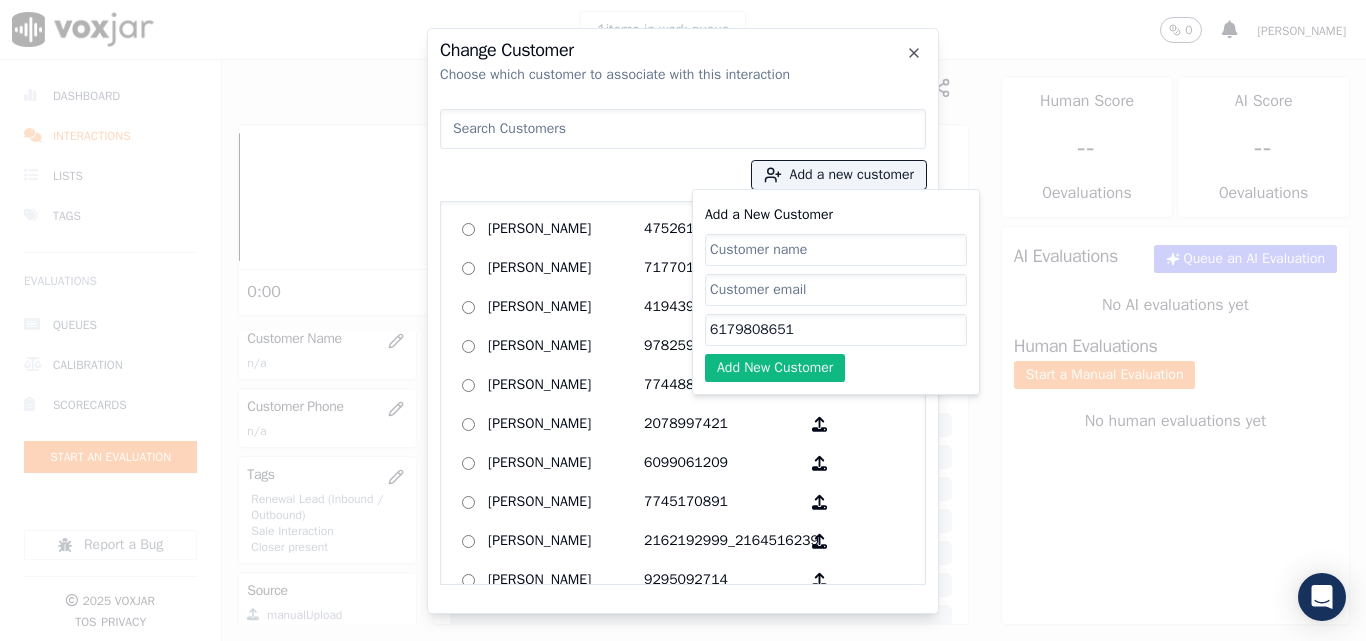 paste on "[PERSON_NAME]" 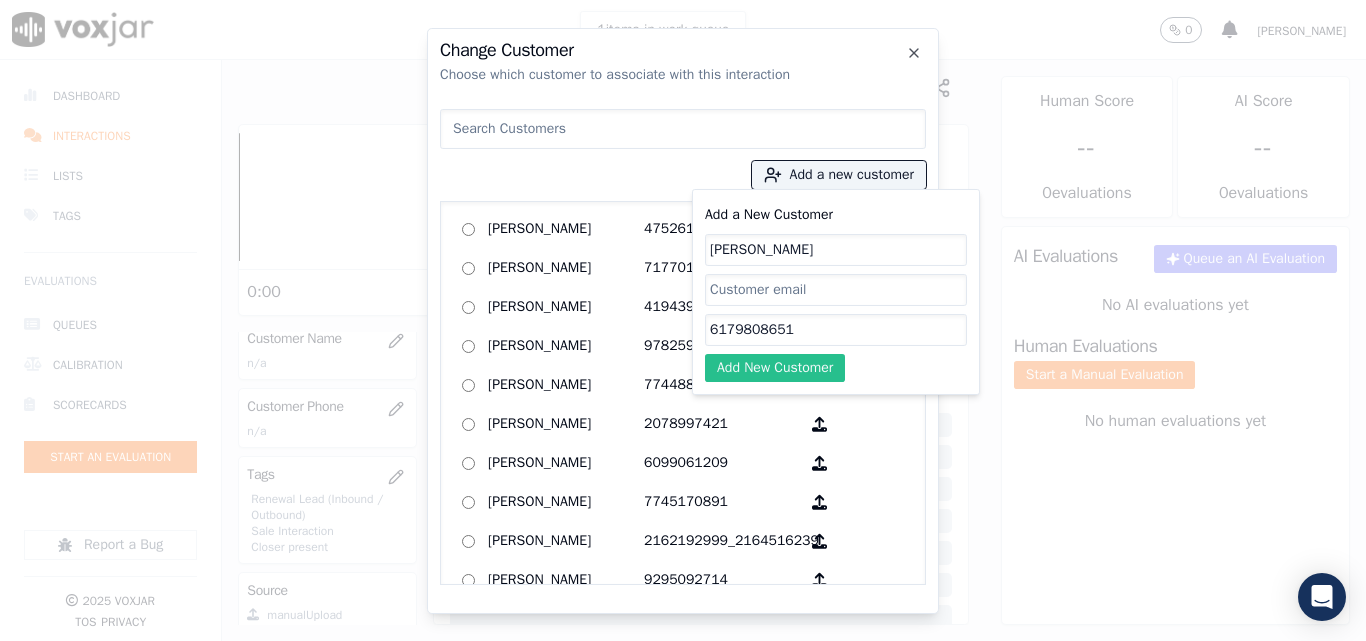 type on "[PERSON_NAME]" 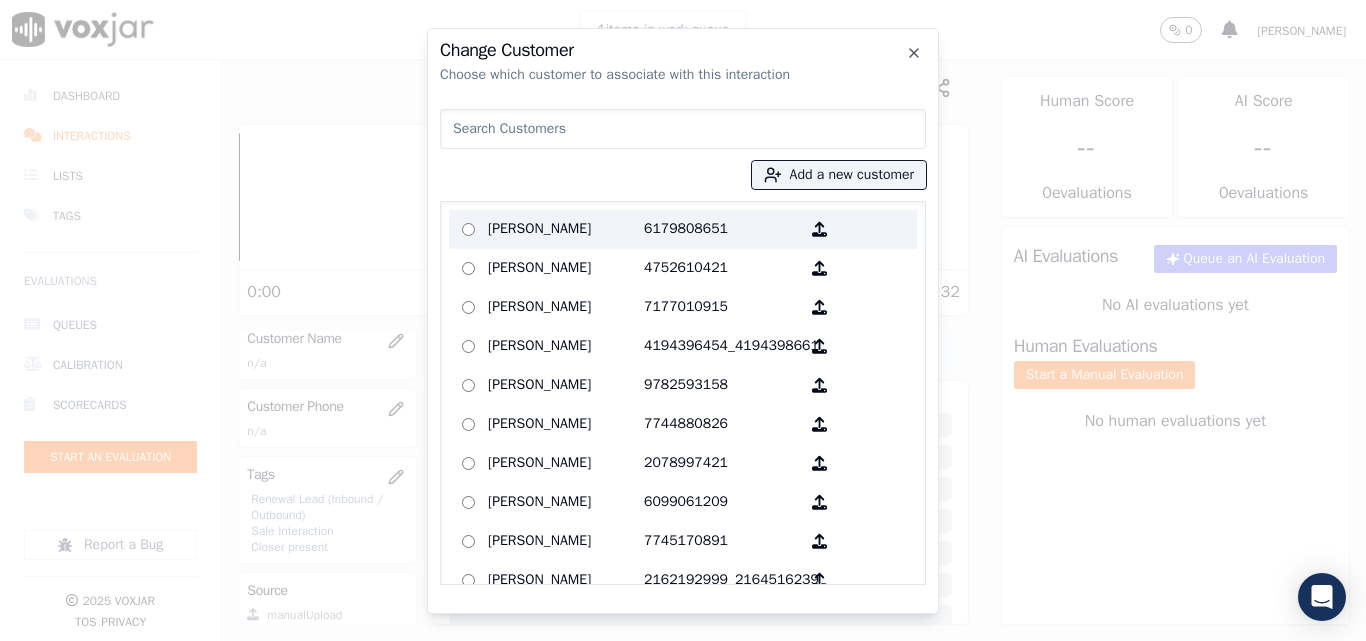 click on "[PERSON_NAME]" at bounding box center [566, 229] 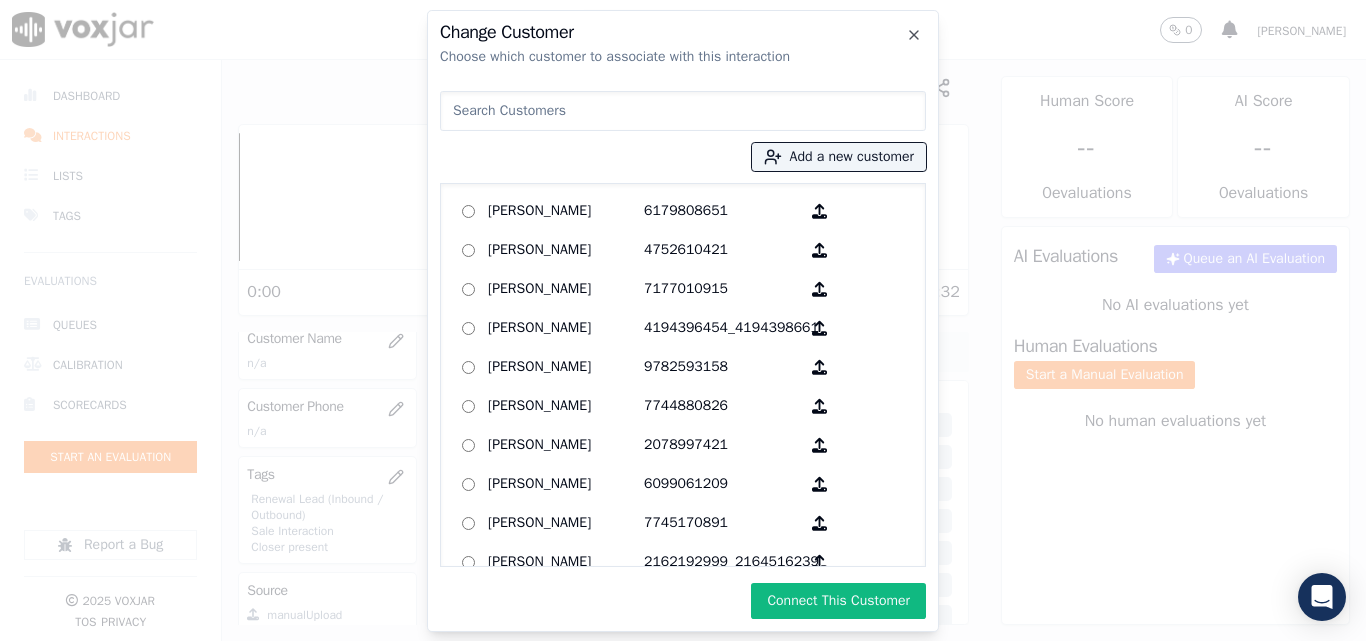 click on "Connect This Customer" at bounding box center (838, 601) 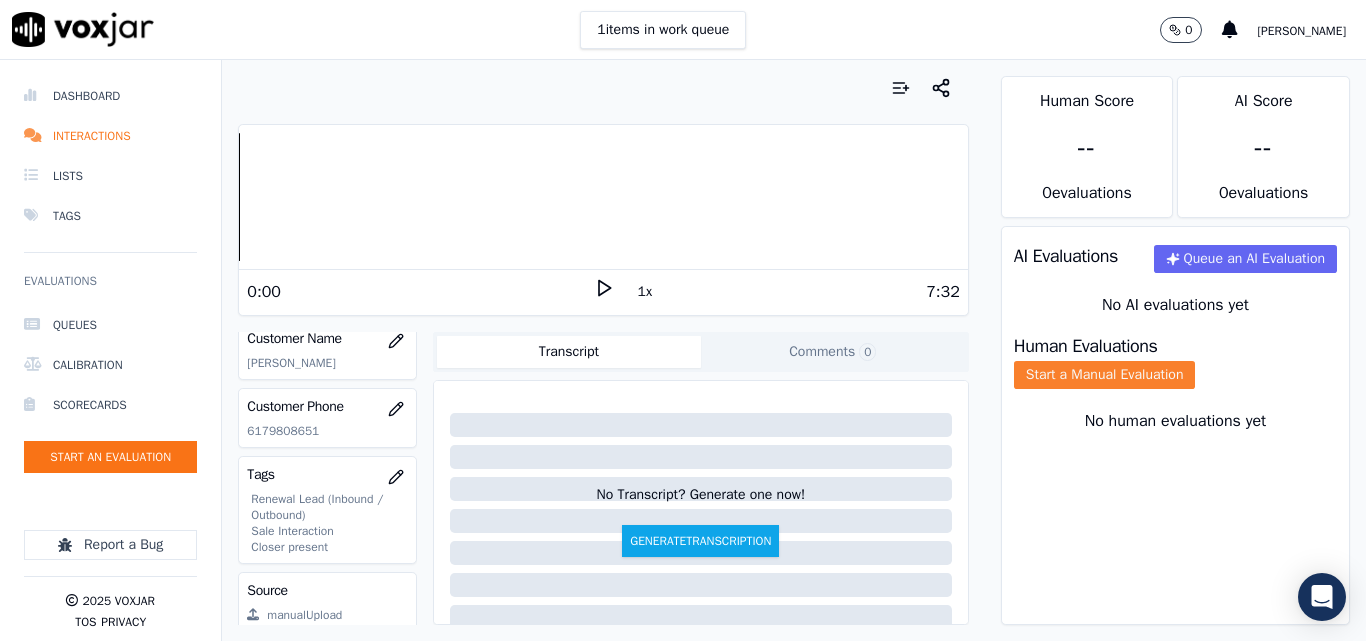 click on "Start a Manual Evaluation" 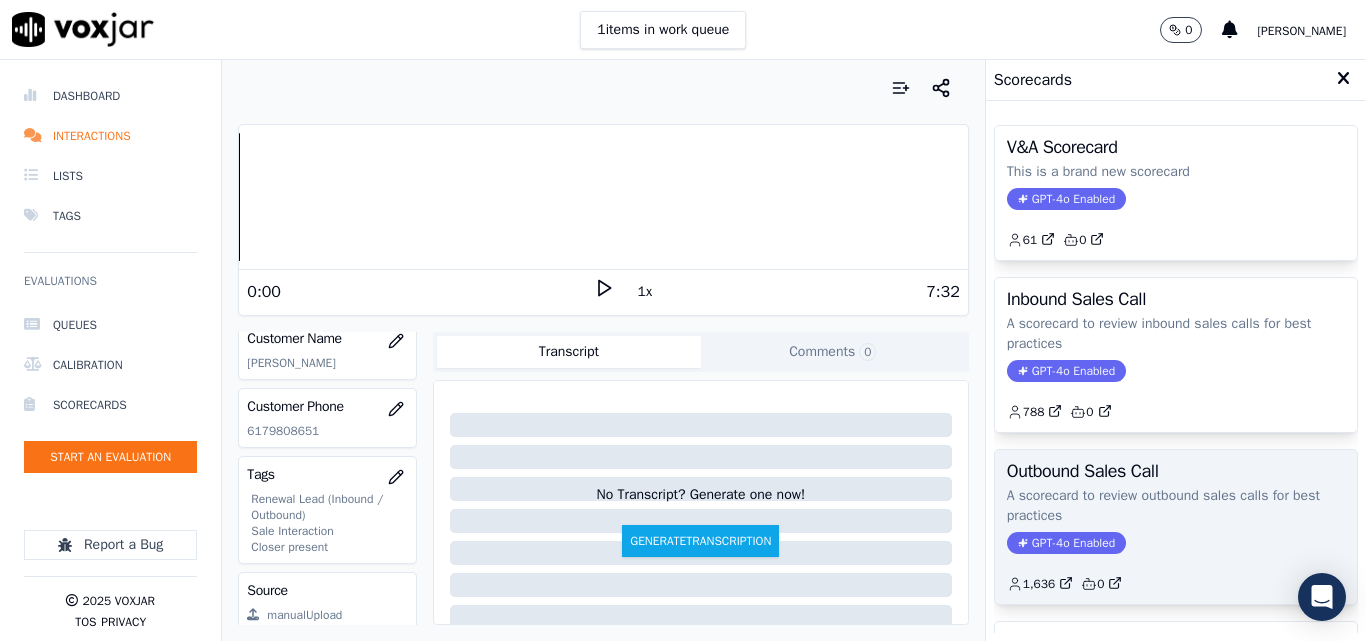 click on "A scorecard to review outbound sales calls for best practices" 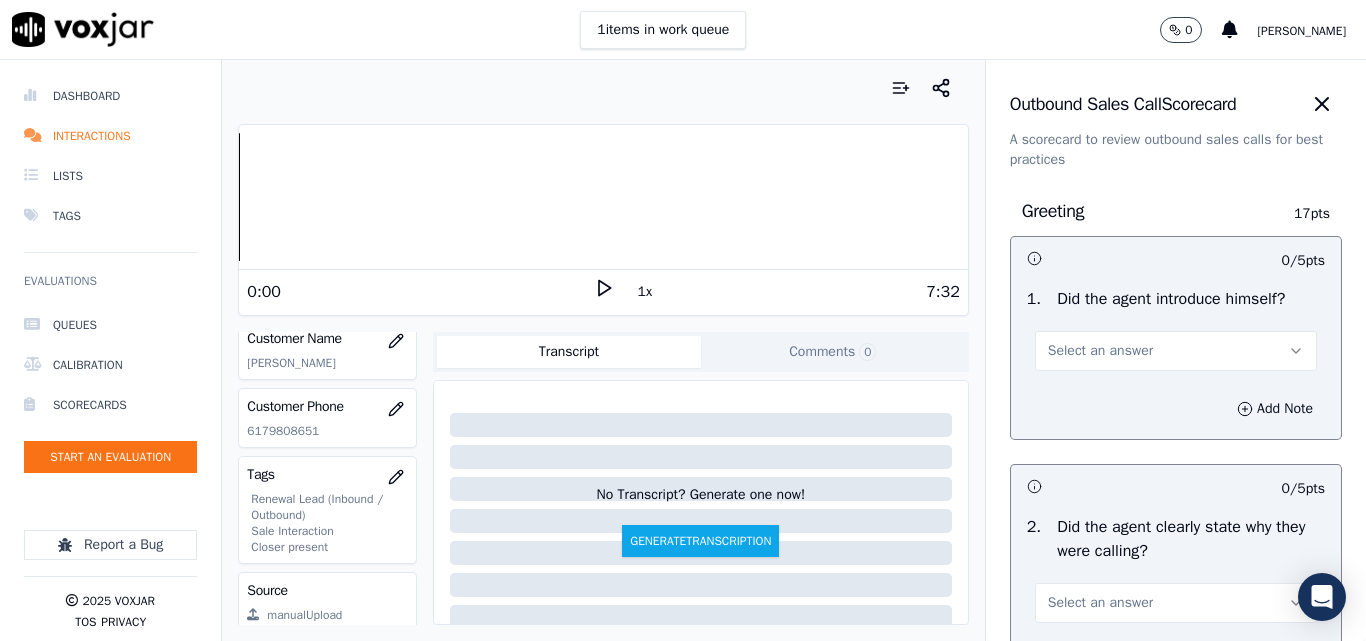 click on "Select an answer" at bounding box center [1100, 351] 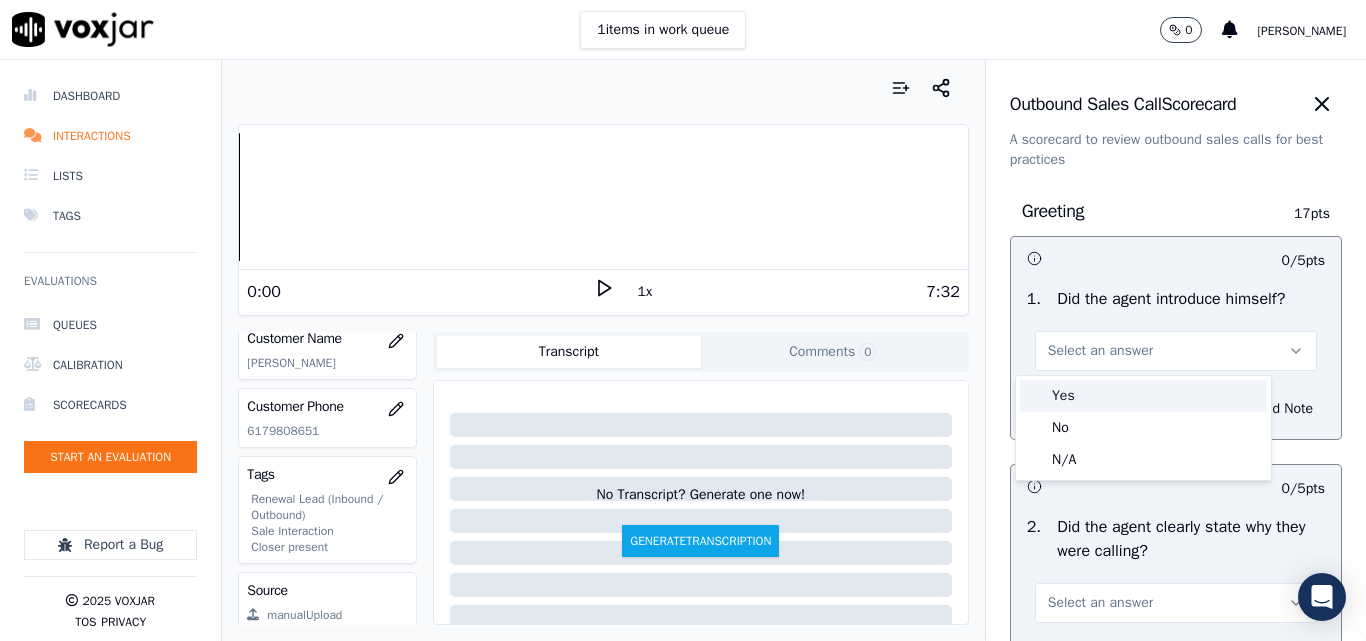 click on "Yes" at bounding box center (1143, 396) 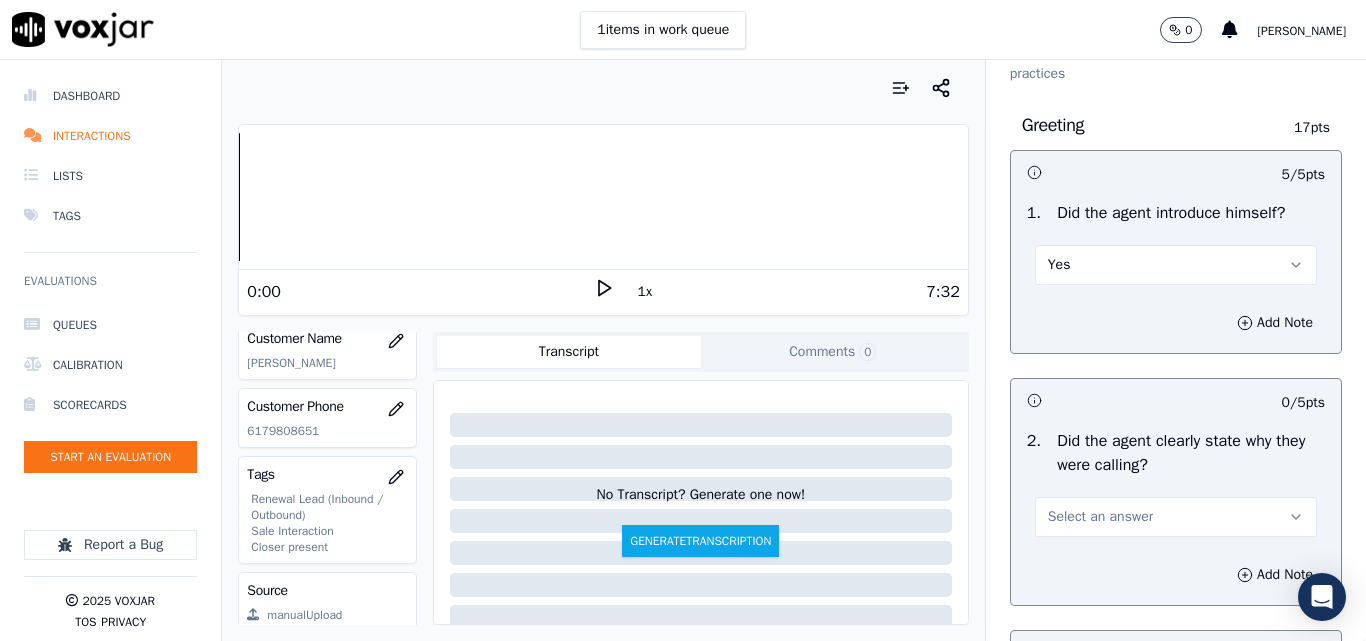 scroll, scrollTop: 200, scrollLeft: 0, axis: vertical 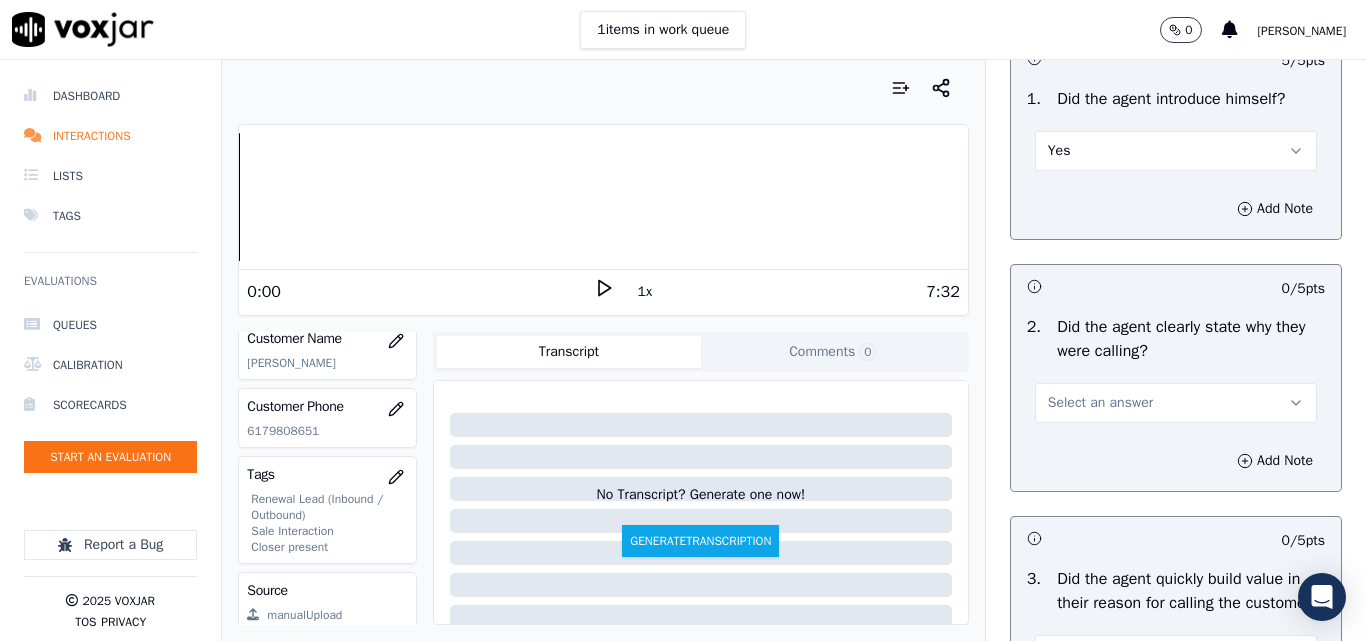 click on "Select an answer" at bounding box center (1100, 403) 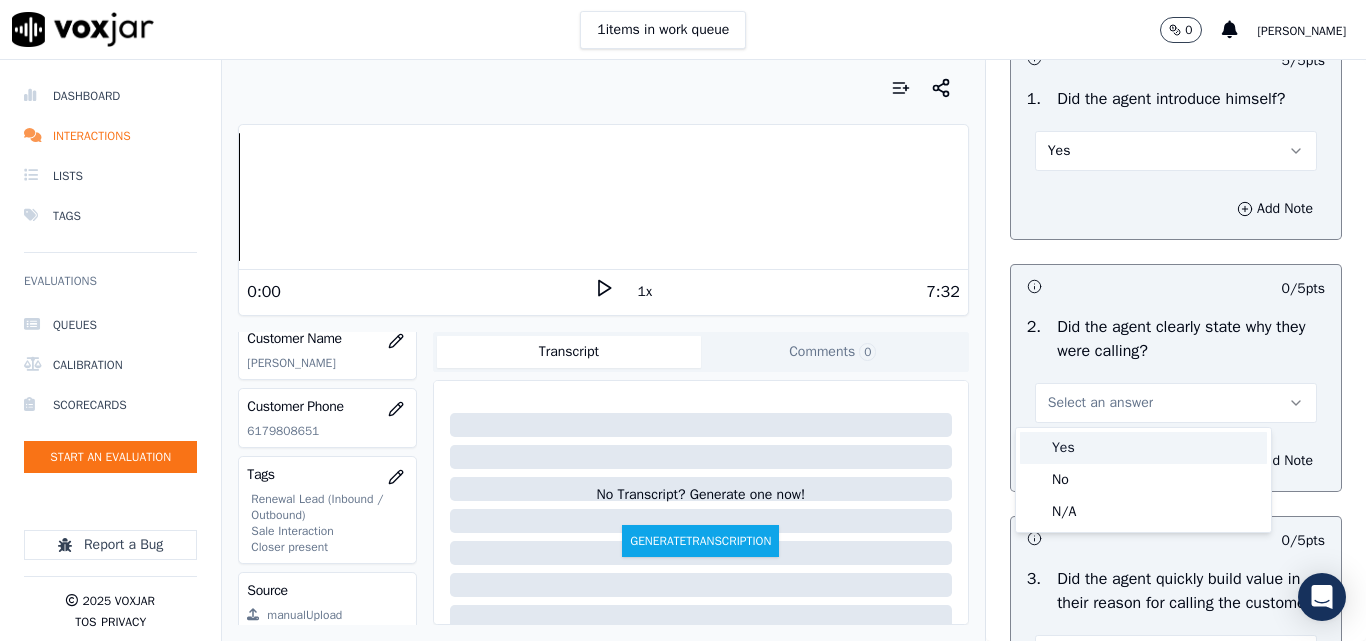 click on "Yes" at bounding box center (1143, 448) 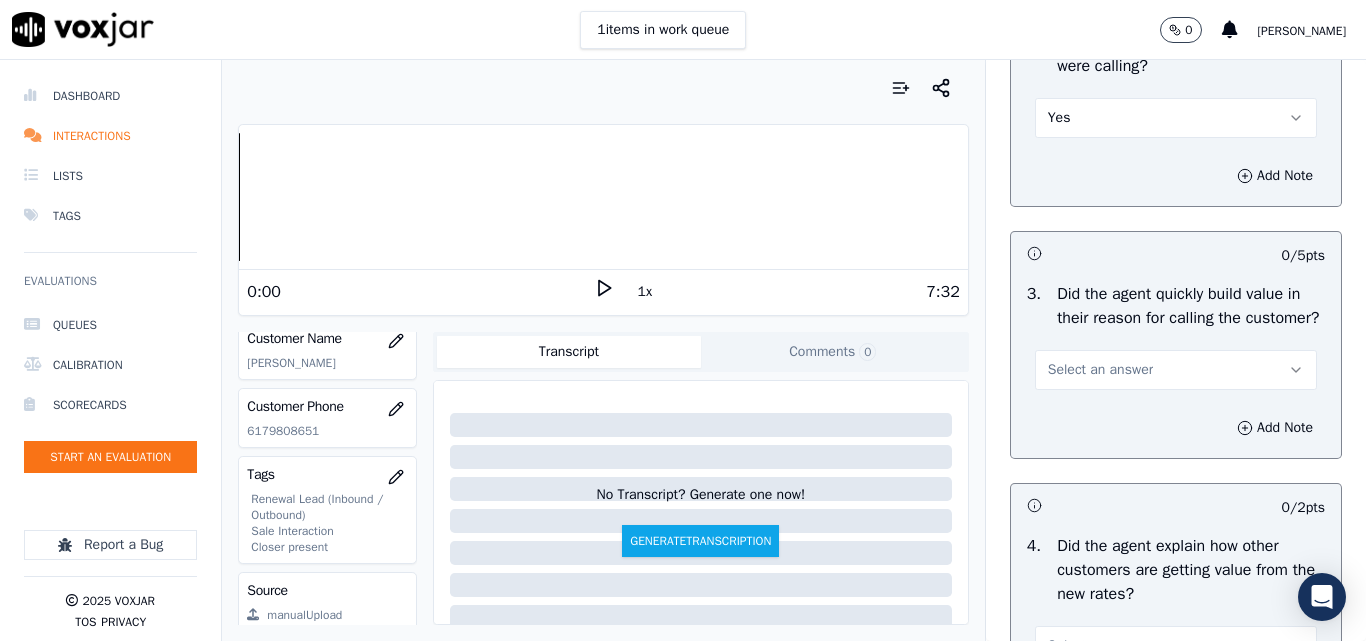 scroll, scrollTop: 500, scrollLeft: 0, axis: vertical 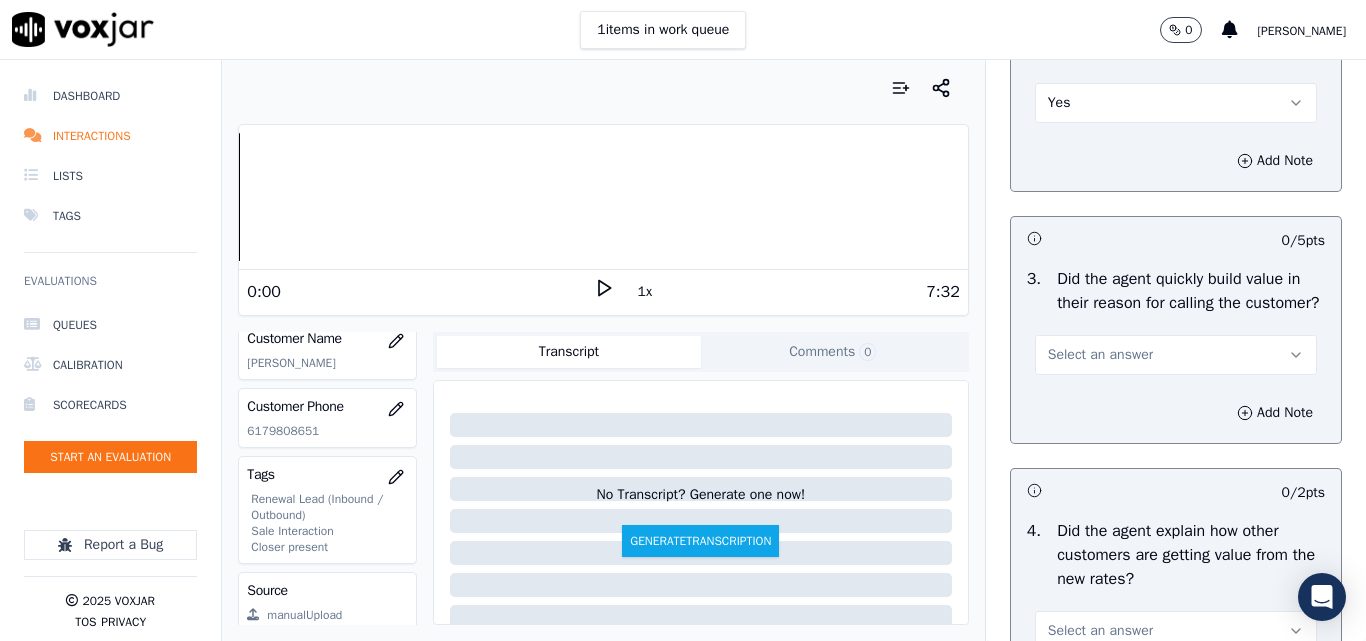 click on "Select an answer" at bounding box center [1100, 355] 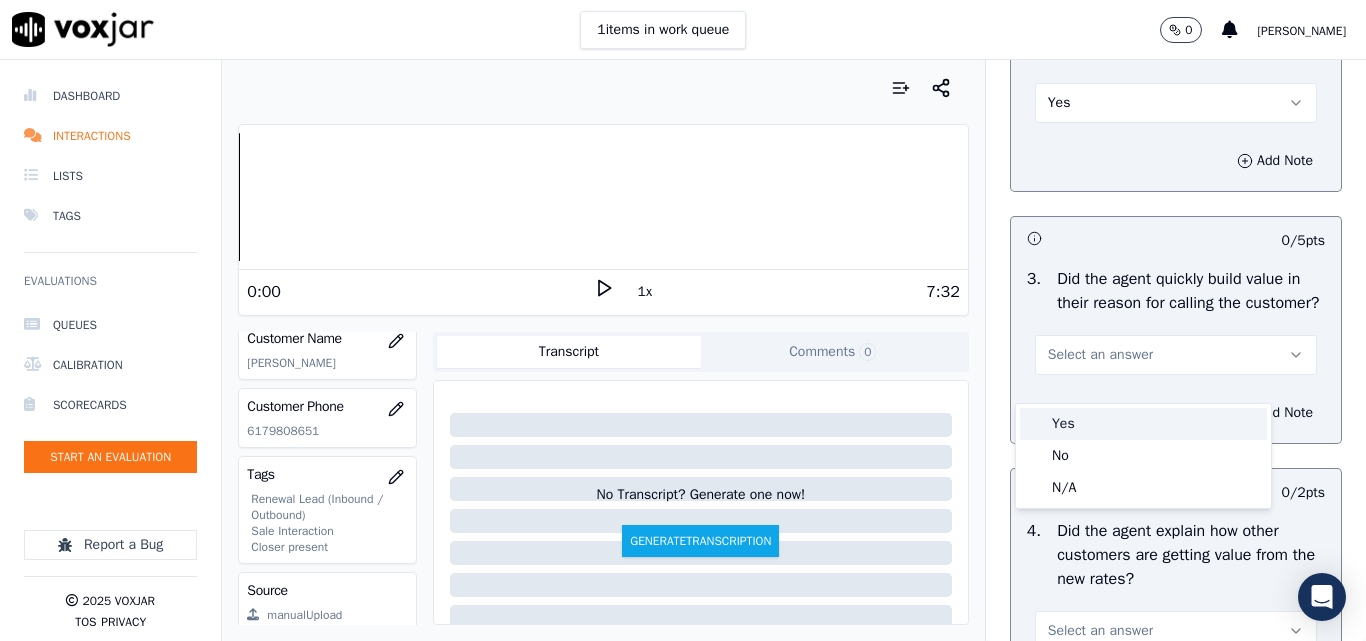 click on "Yes" at bounding box center [1143, 424] 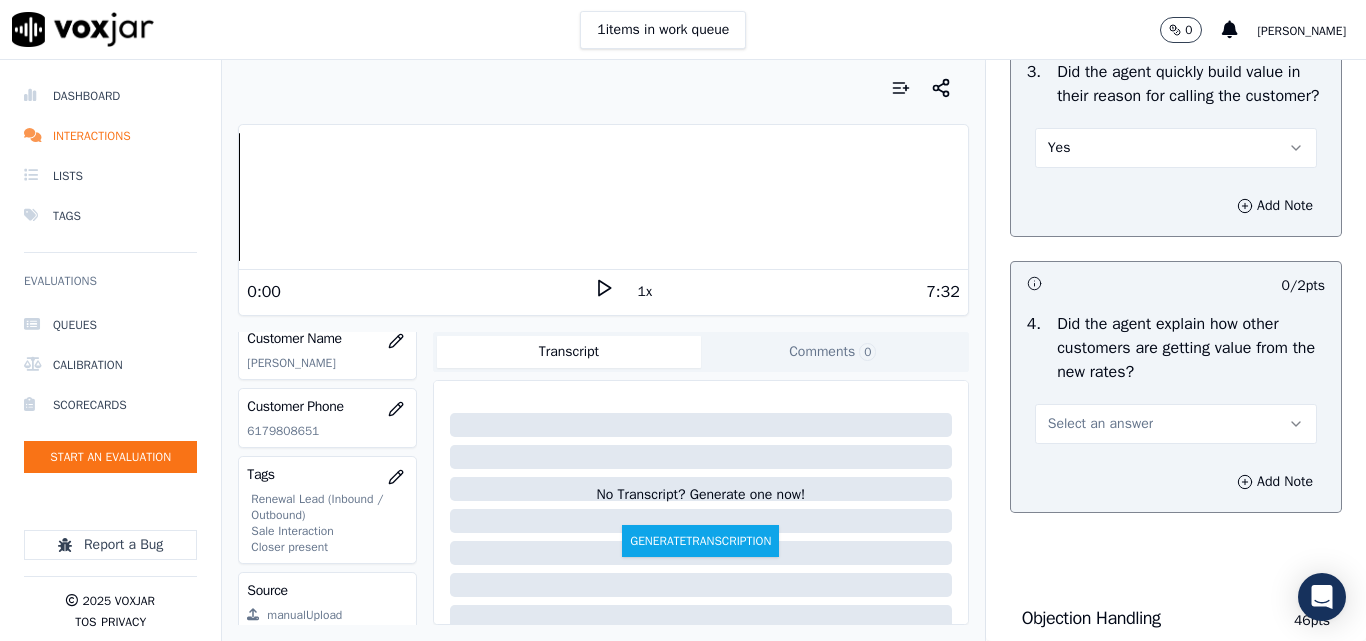 scroll, scrollTop: 900, scrollLeft: 0, axis: vertical 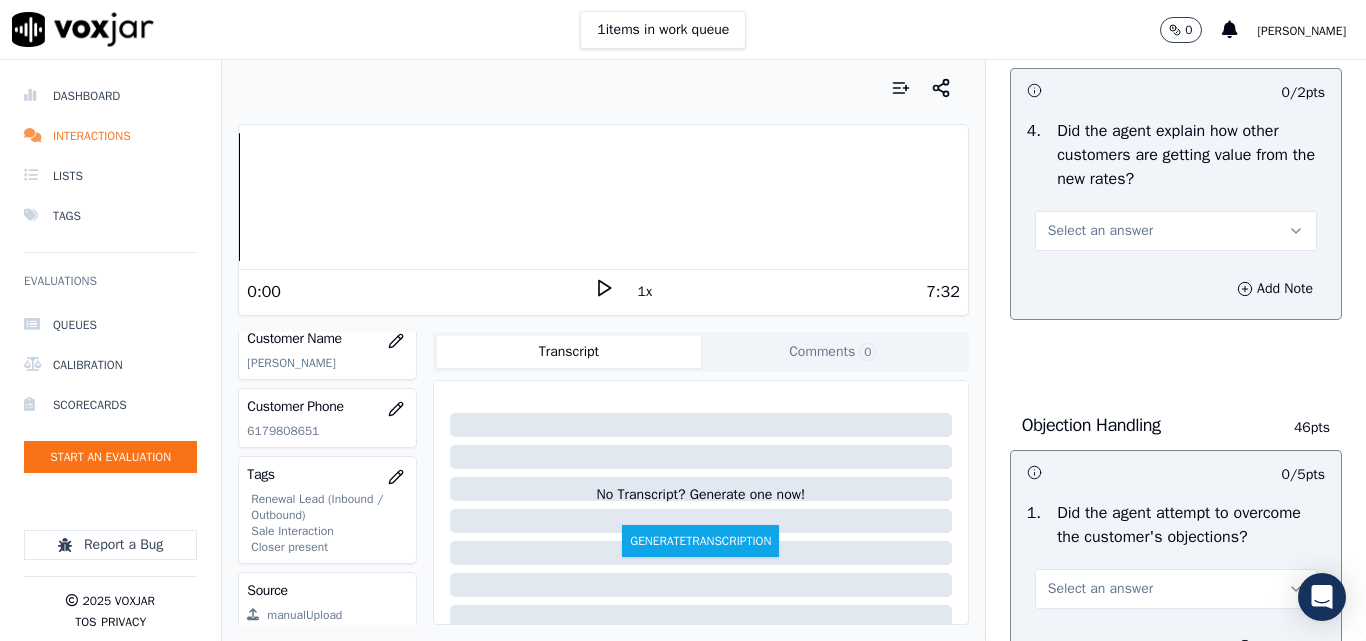 click on "Select an answer" at bounding box center [1100, 231] 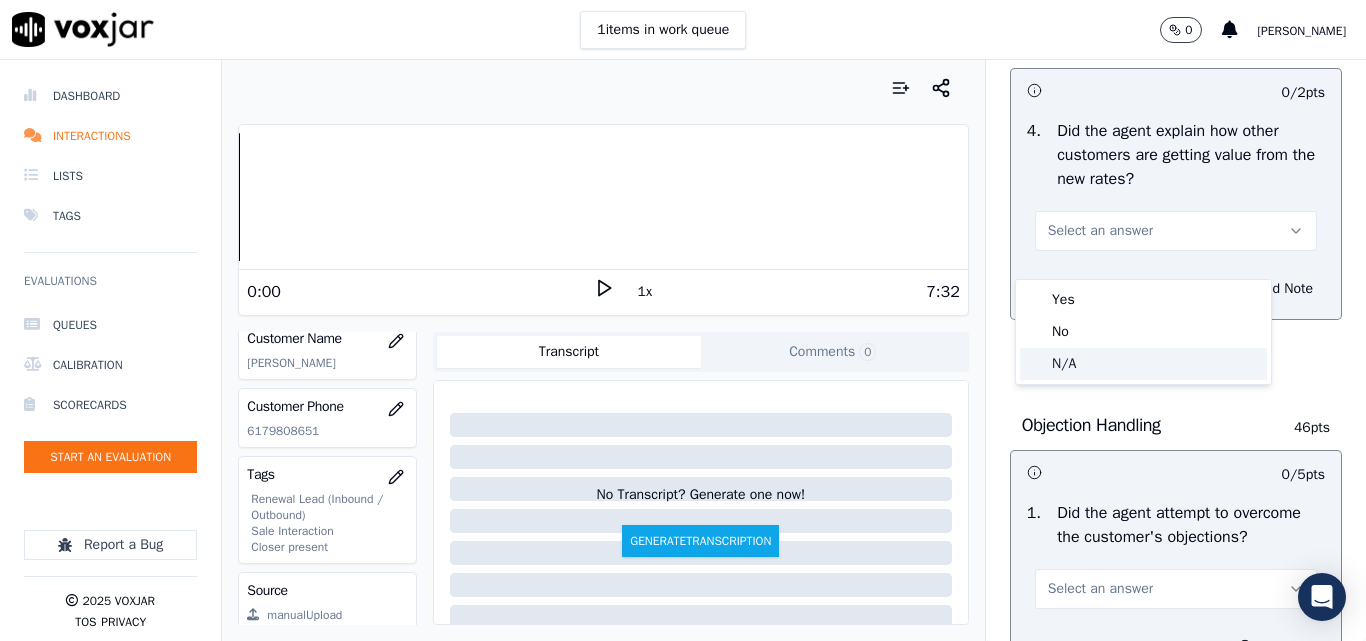 click on "N/A" 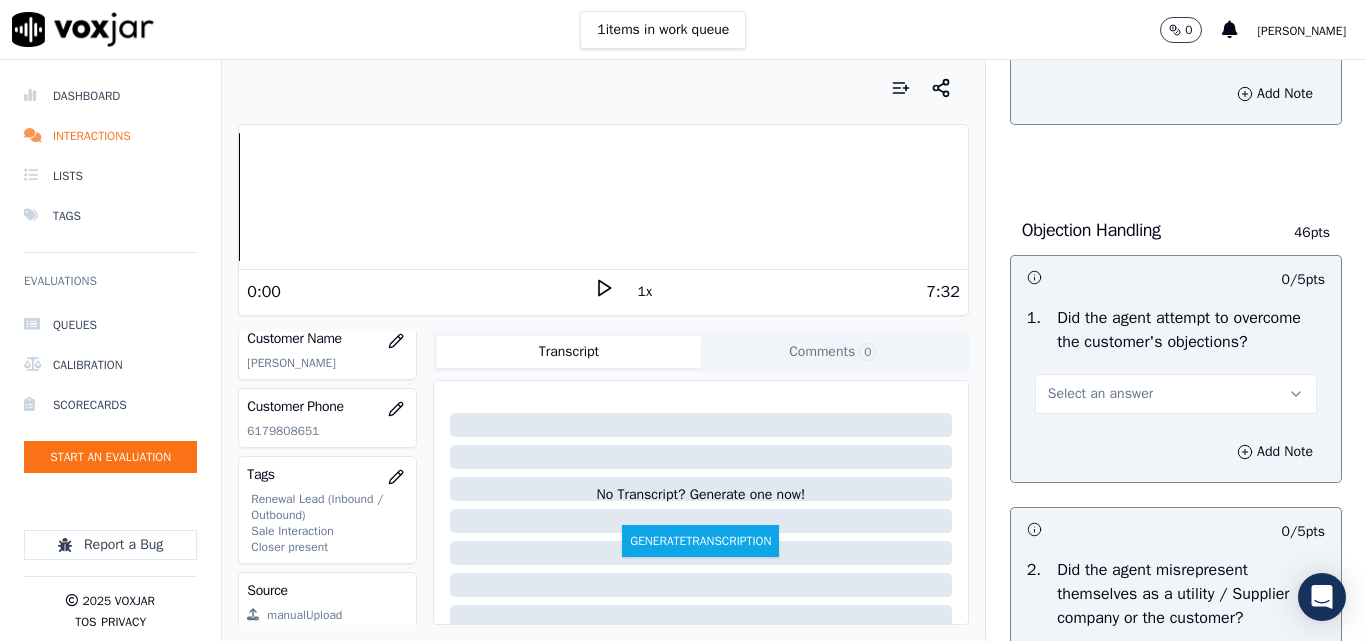 scroll, scrollTop: 1100, scrollLeft: 0, axis: vertical 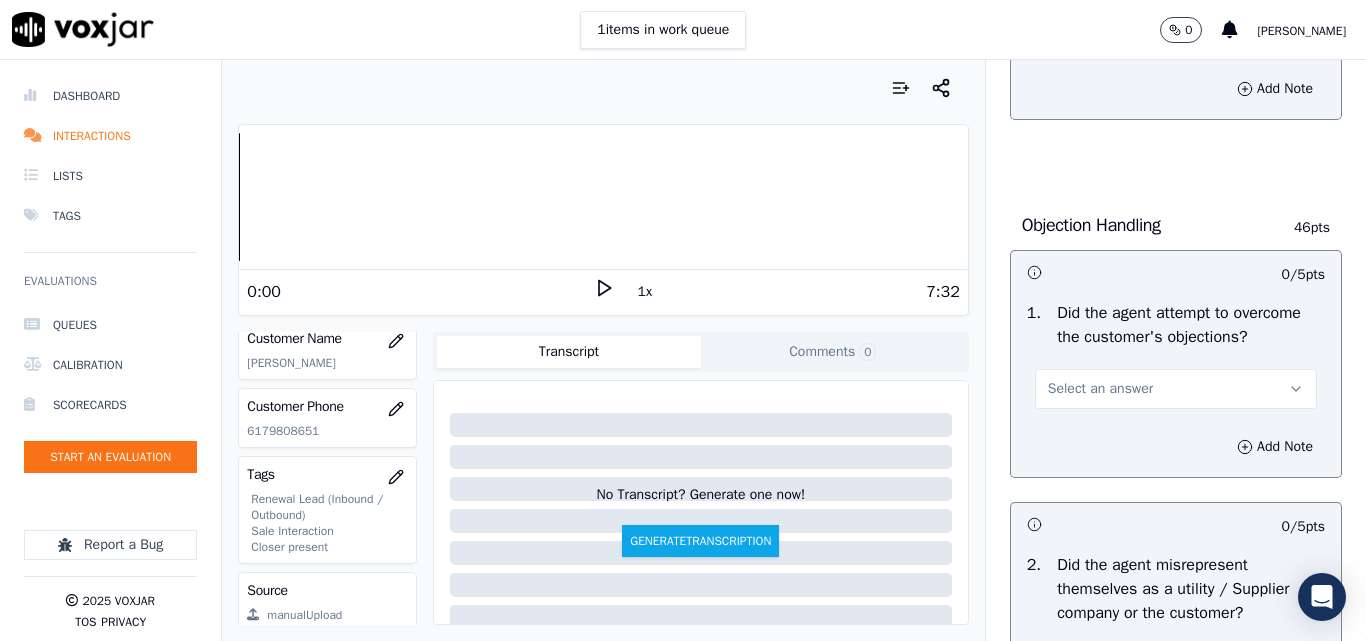 click on "Select an answer" at bounding box center [1100, 389] 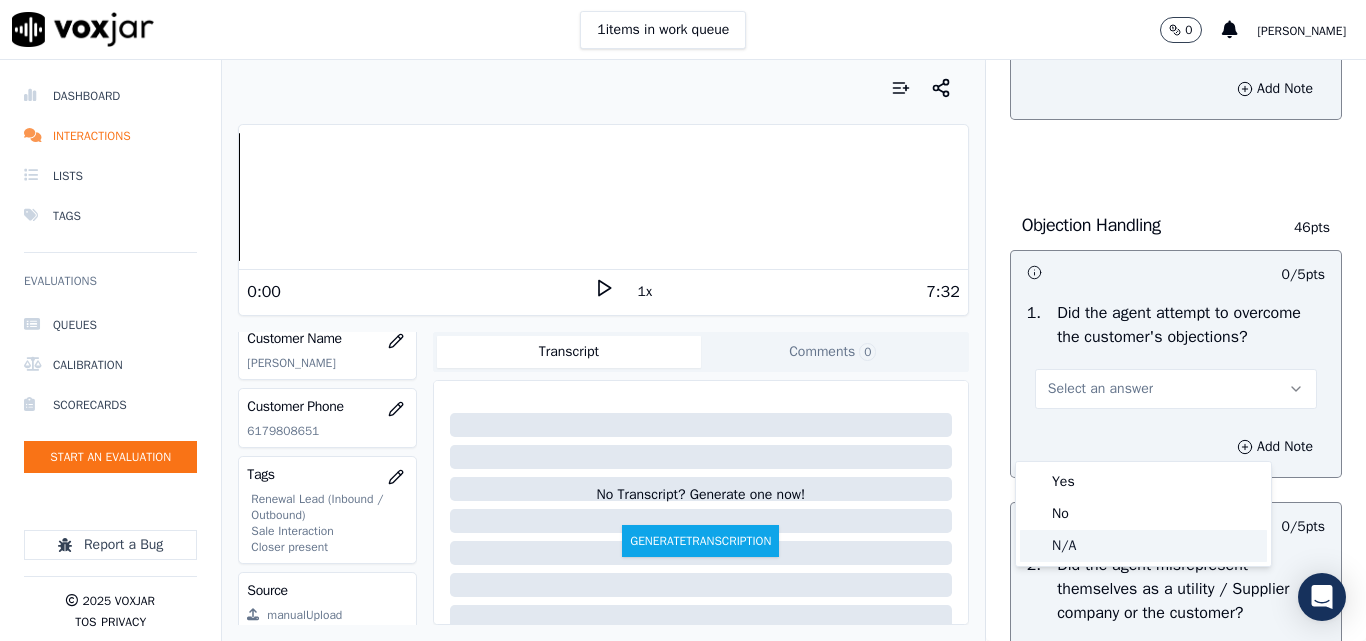click on "N/A" 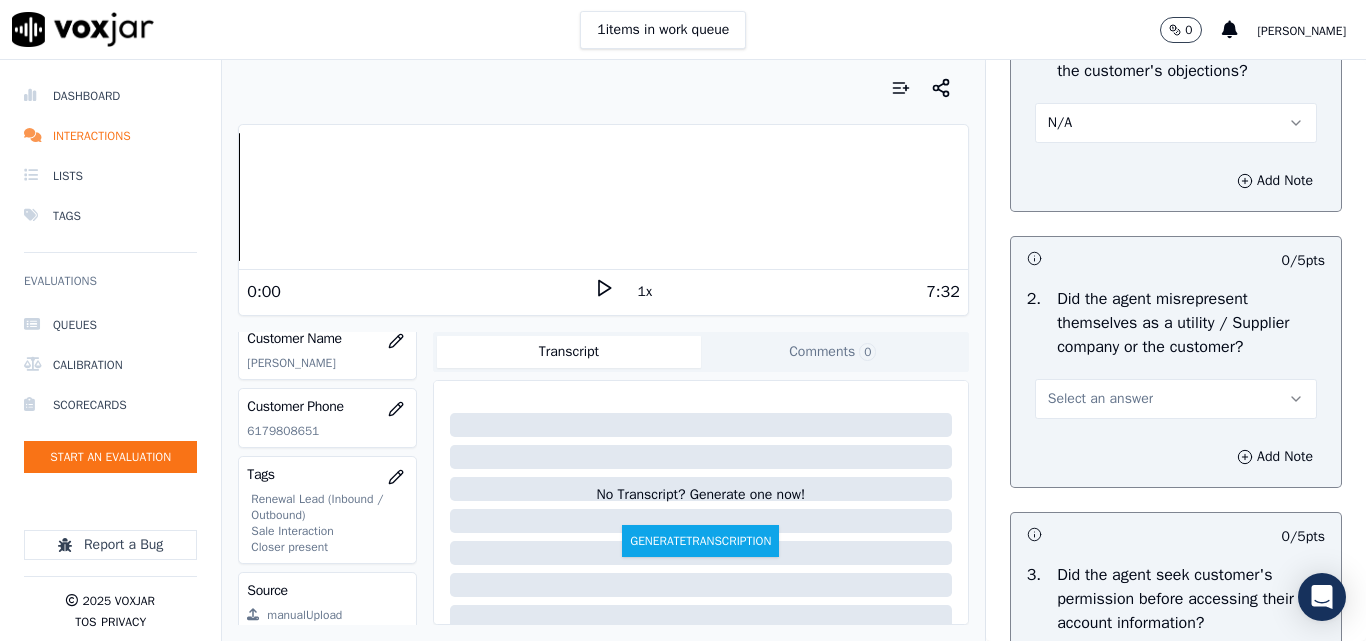 scroll, scrollTop: 1500, scrollLeft: 0, axis: vertical 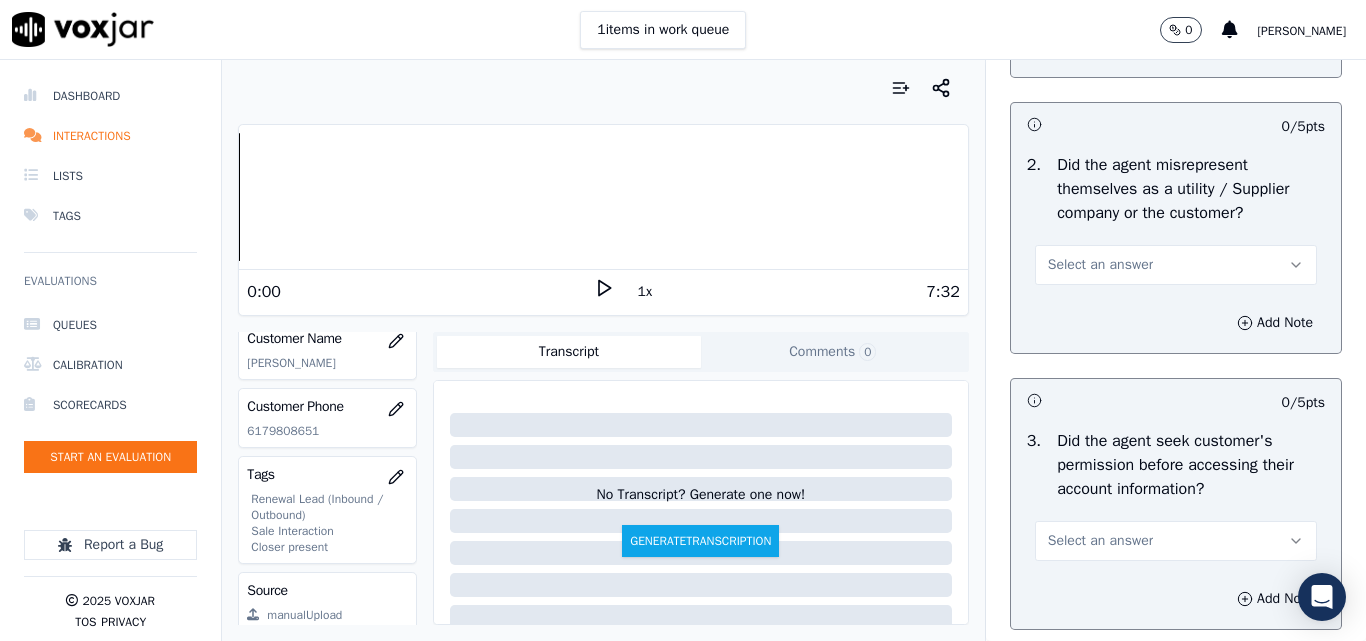 click on "Select an answer" at bounding box center (1100, 265) 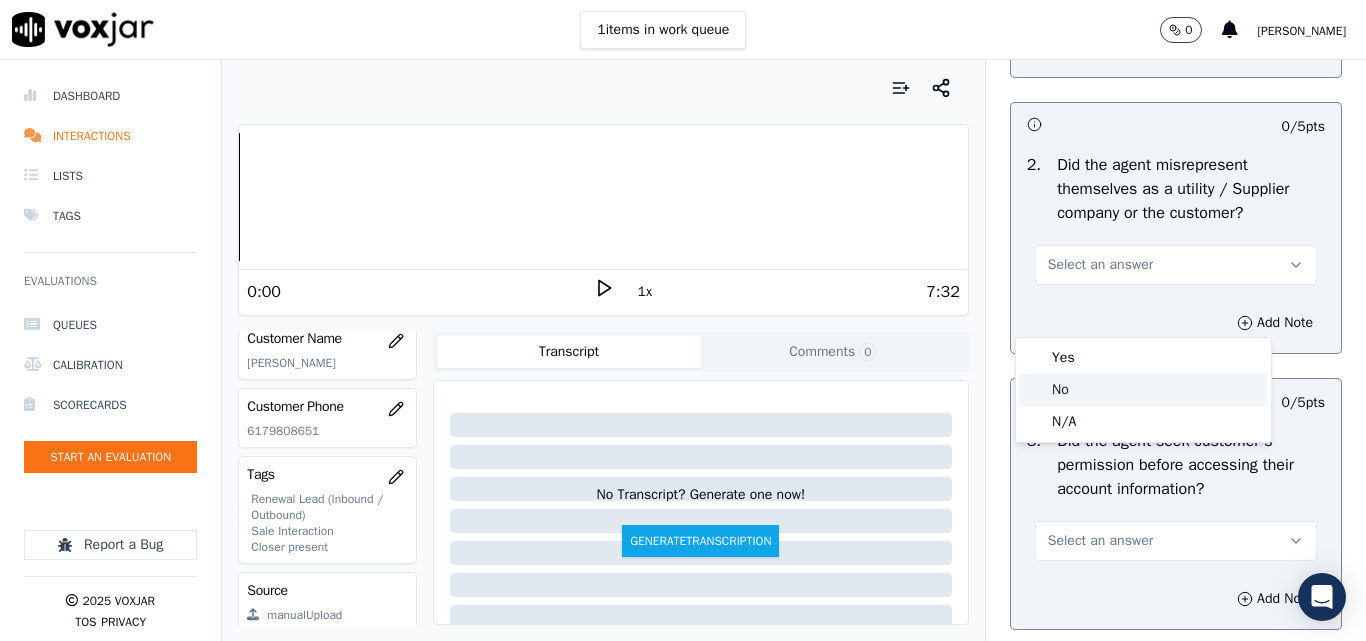 click on "No" 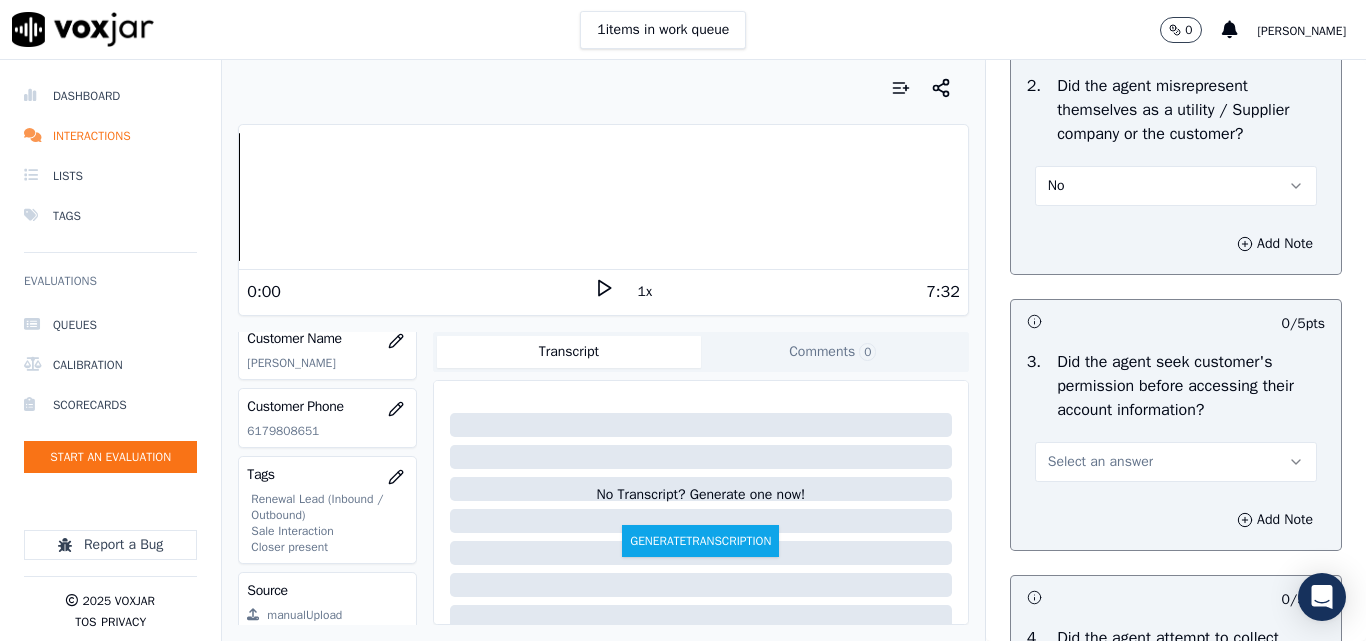 scroll, scrollTop: 1700, scrollLeft: 0, axis: vertical 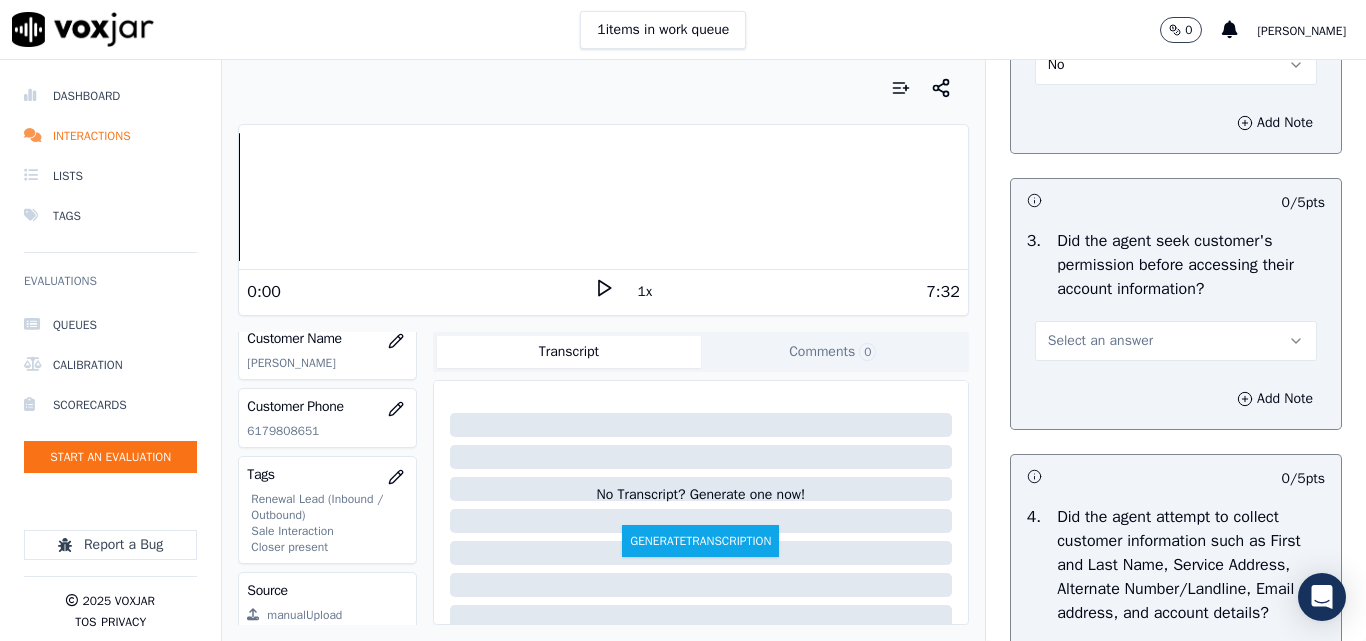 click on "Select an answer" at bounding box center [1100, 341] 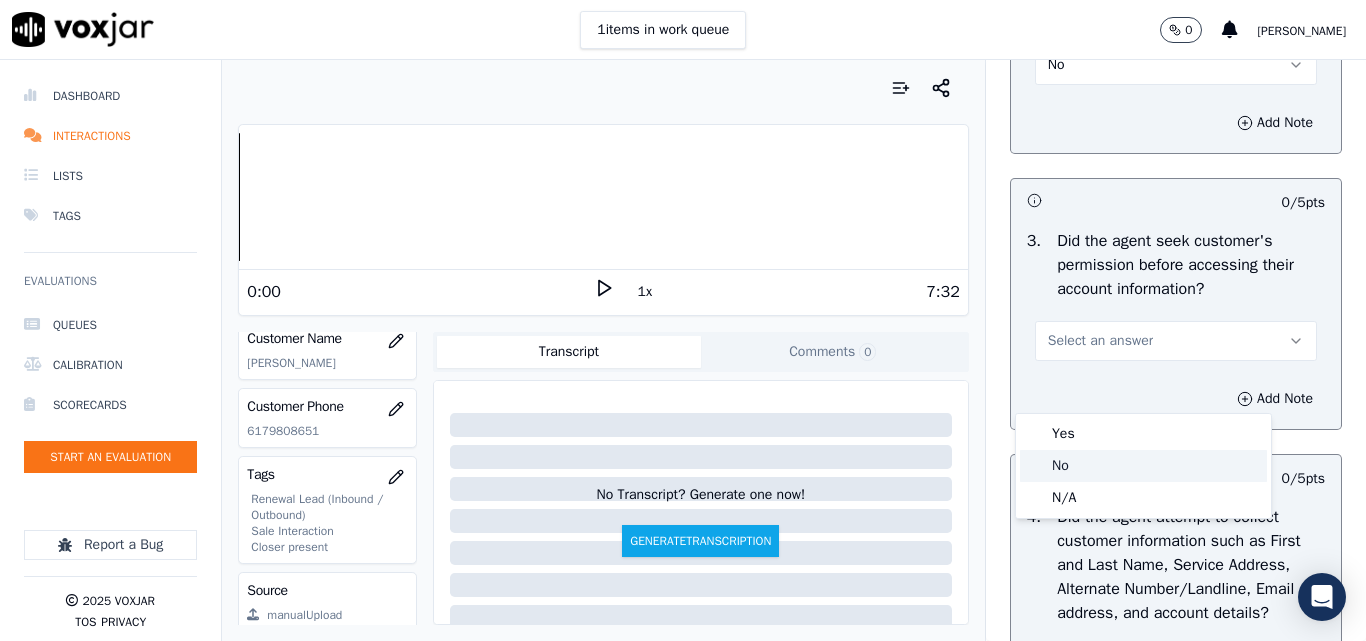 drag, startPoint x: 1088, startPoint y: 455, endPoint x: 1104, endPoint y: 457, distance: 16.124516 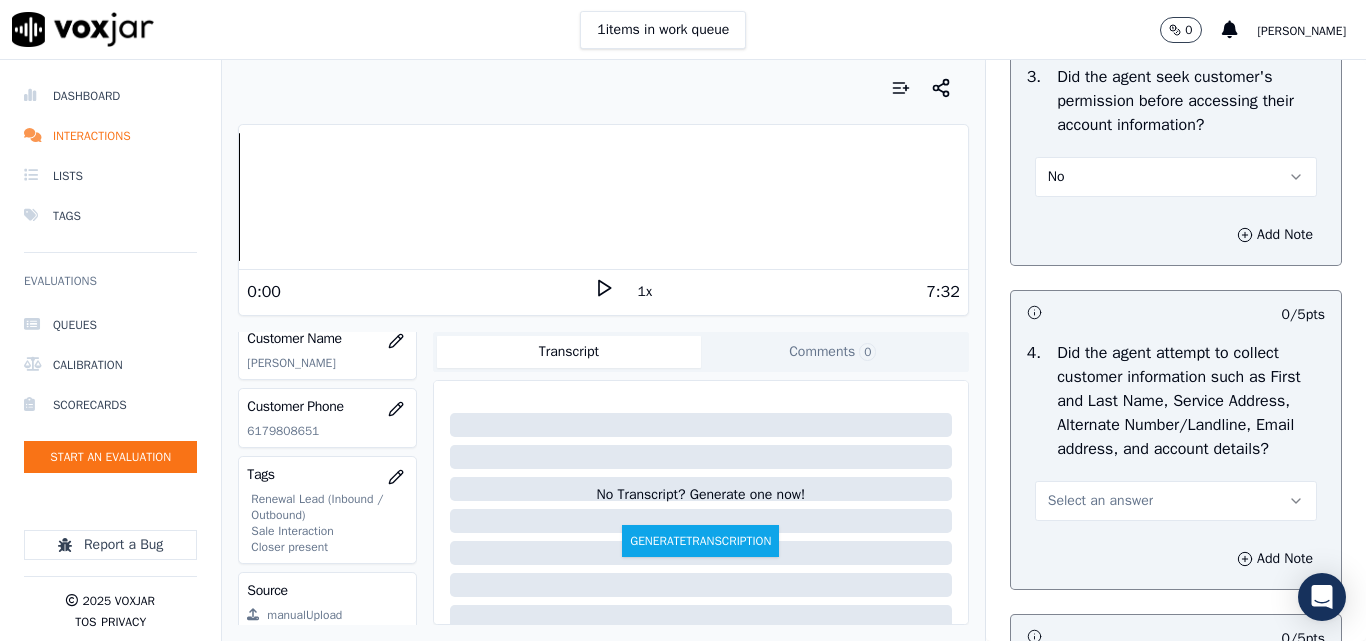 scroll, scrollTop: 2000, scrollLeft: 0, axis: vertical 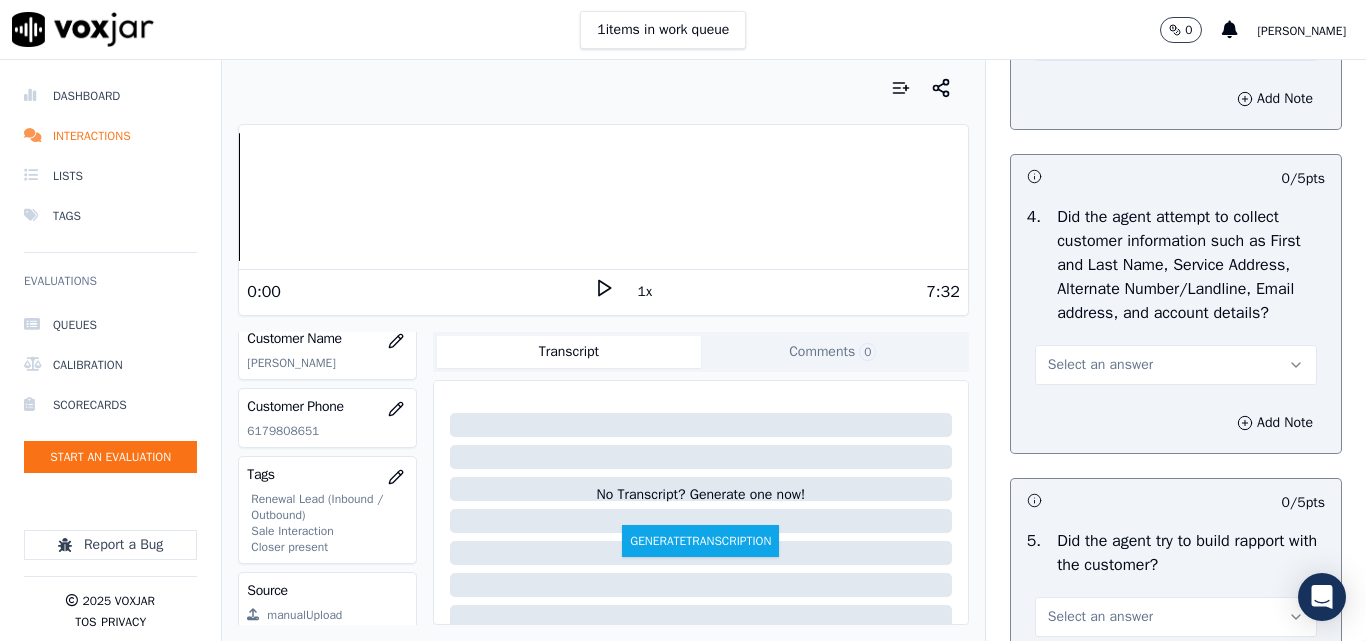 click on "Select an answer" at bounding box center [1100, 365] 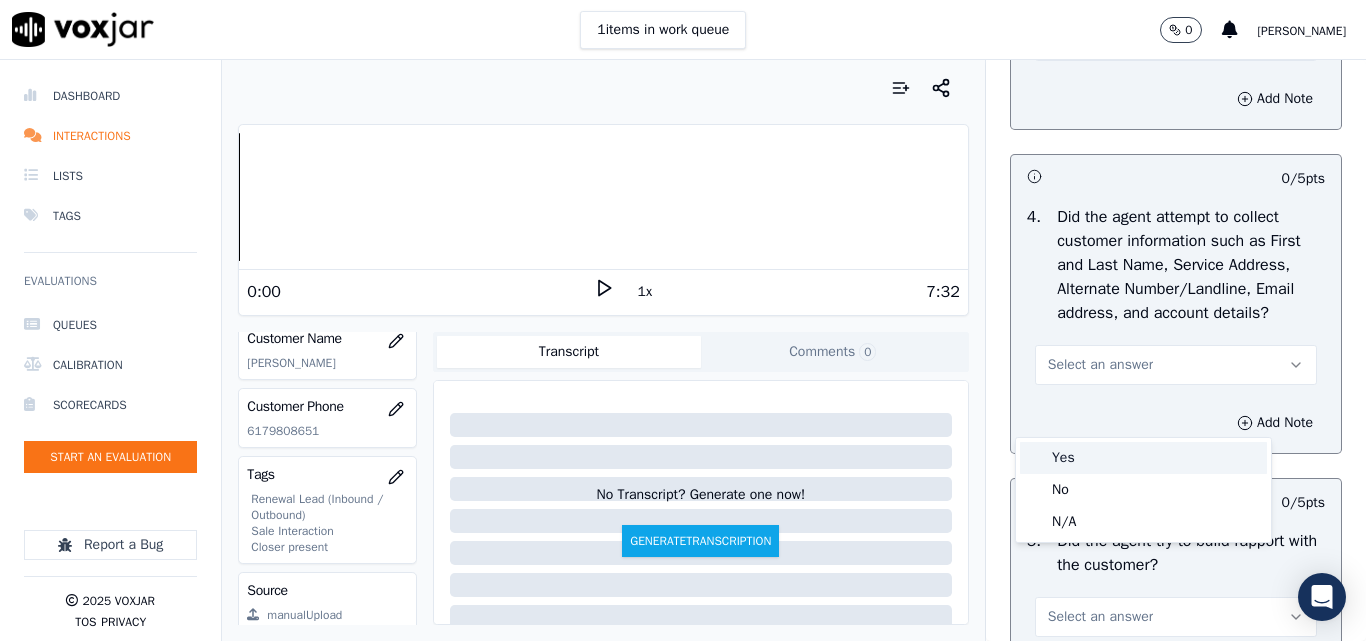 click on "Yes" at bounding box center (1143, 458) 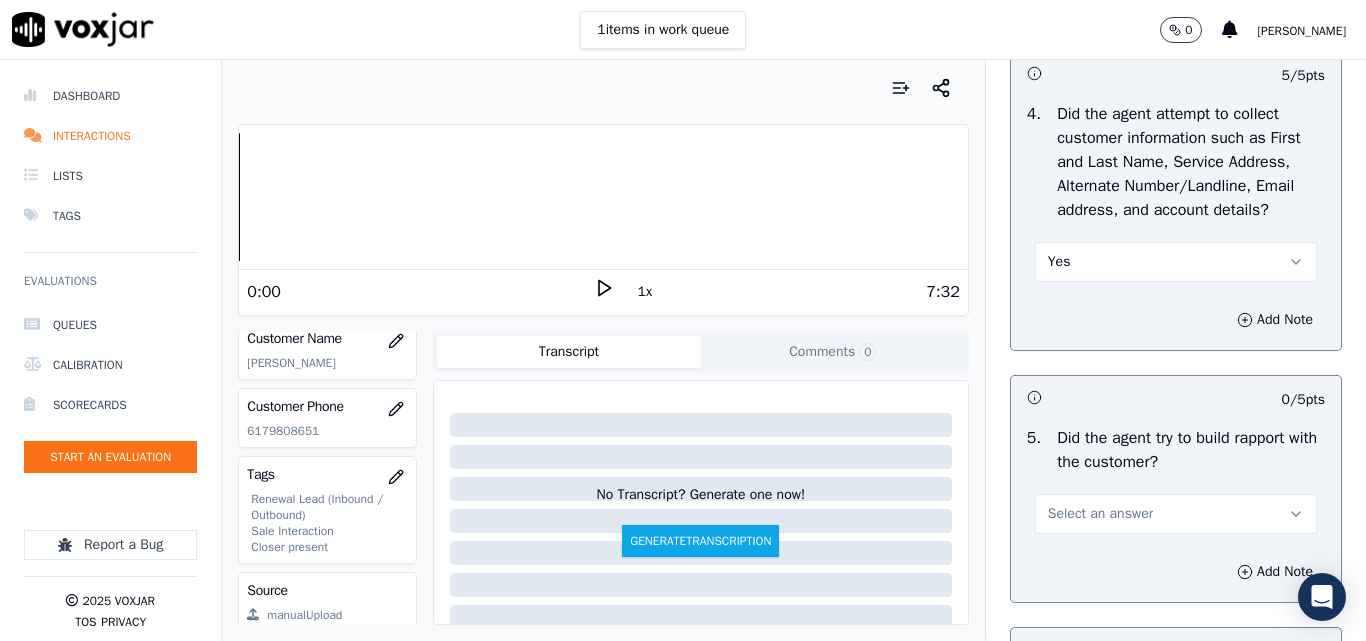 scroll, scrollTop: 2200, scrollLeft: 0, axis: vertical 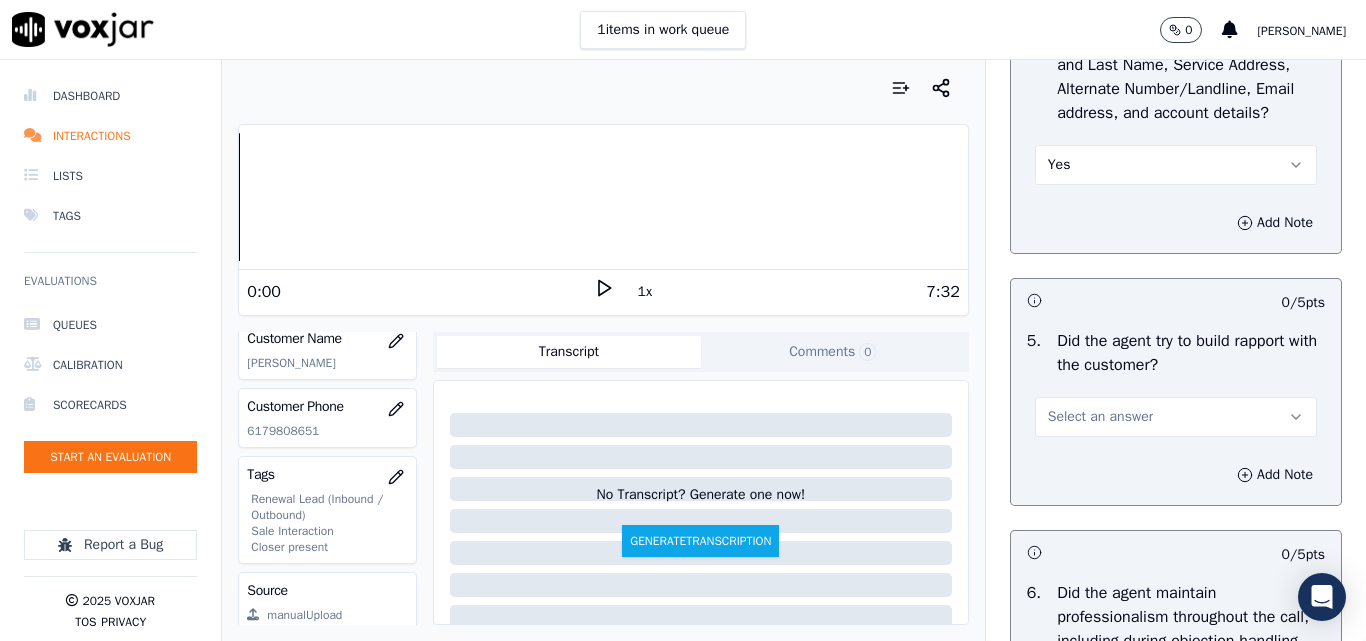 click on "Select an answer" at bounding box center (1100, 417) 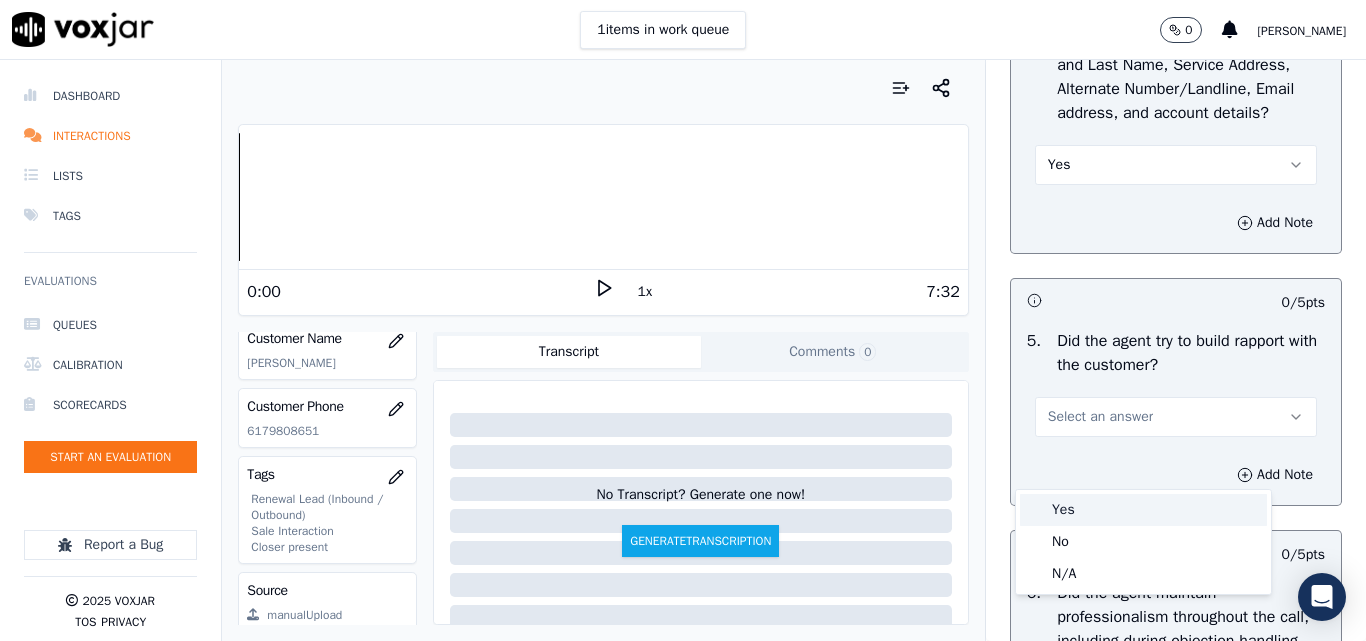 click on "Yes" at bounding box center (1143, 510) 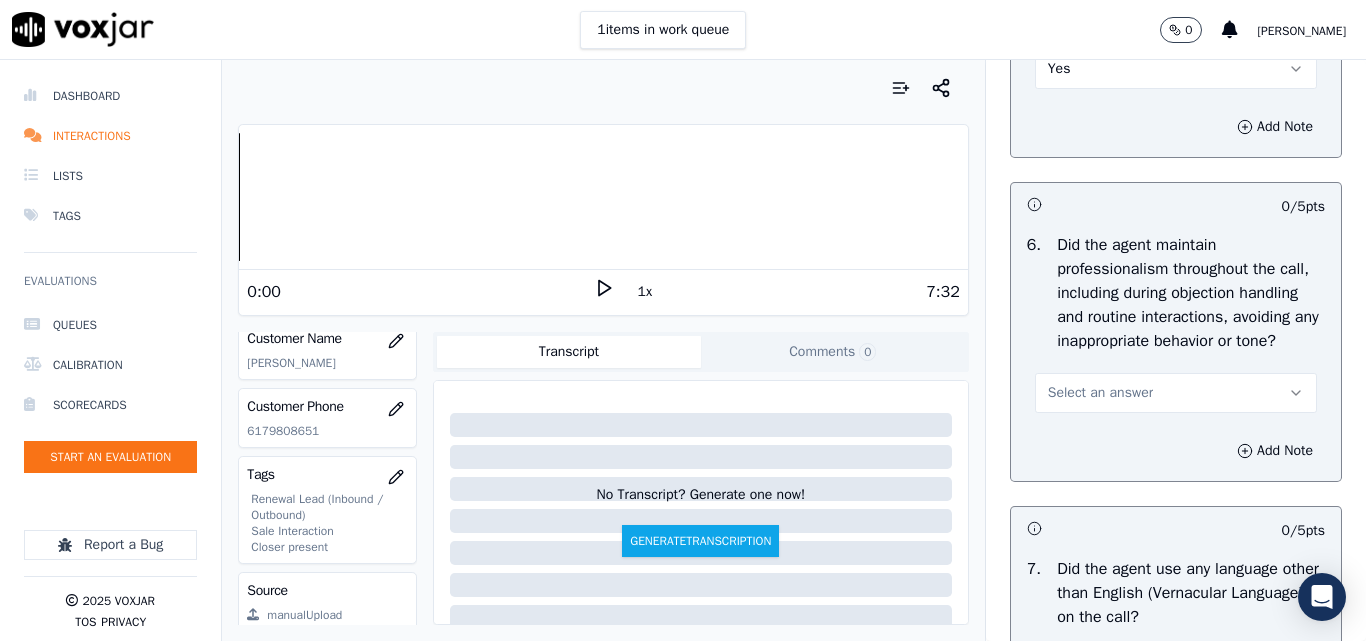 scroll, scrollTop: 2600, scrollLeft: 0, axis: vertical 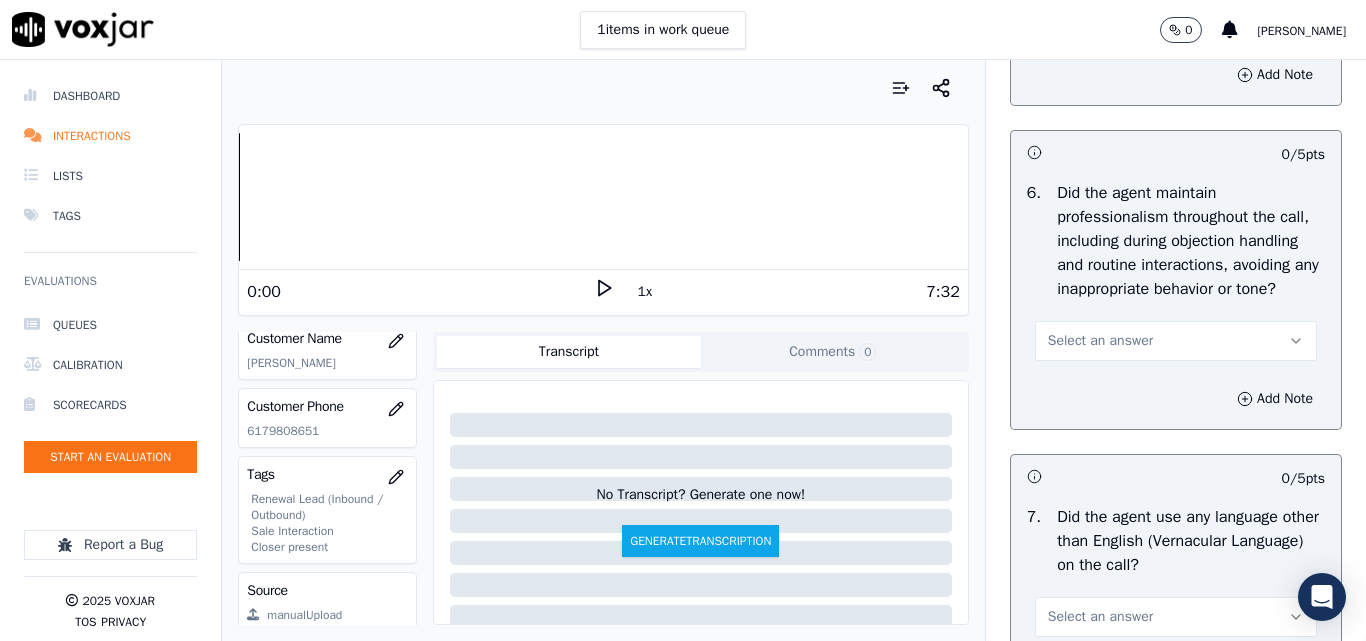 click on "Select an answer" at bounding box center (1100, 341) 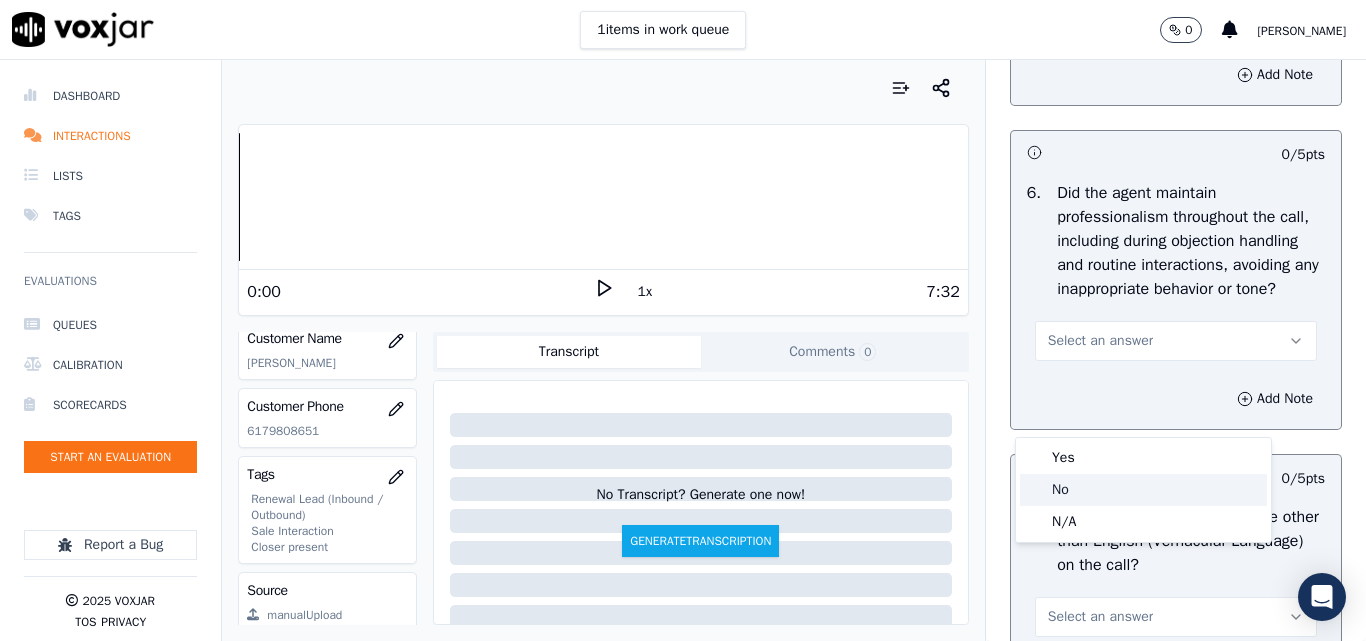 click on "No" 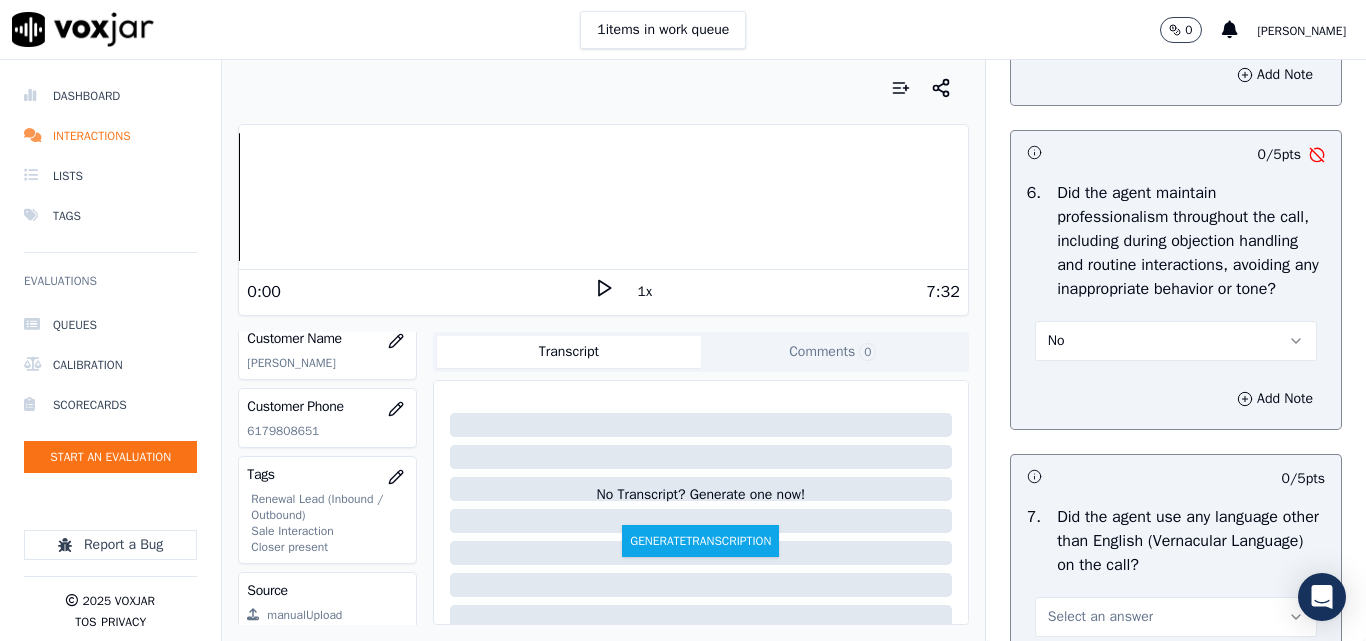 click on "No" at bounding box center [1176, 341] 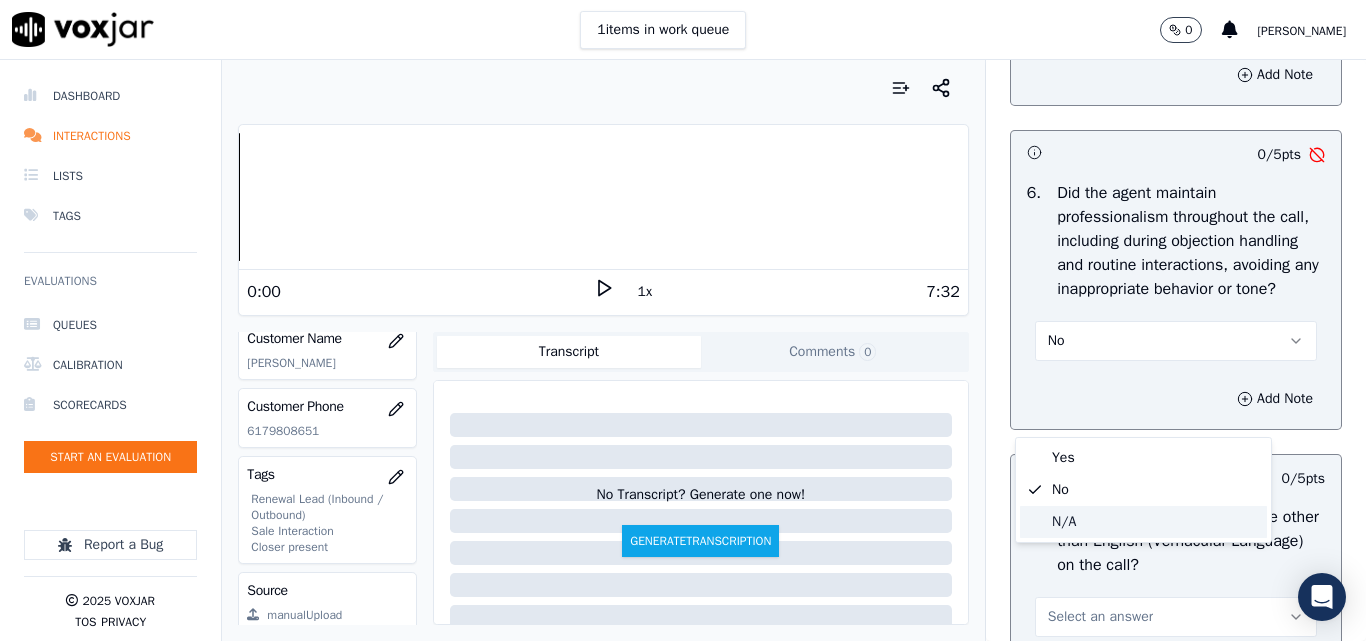 click on "N/A" 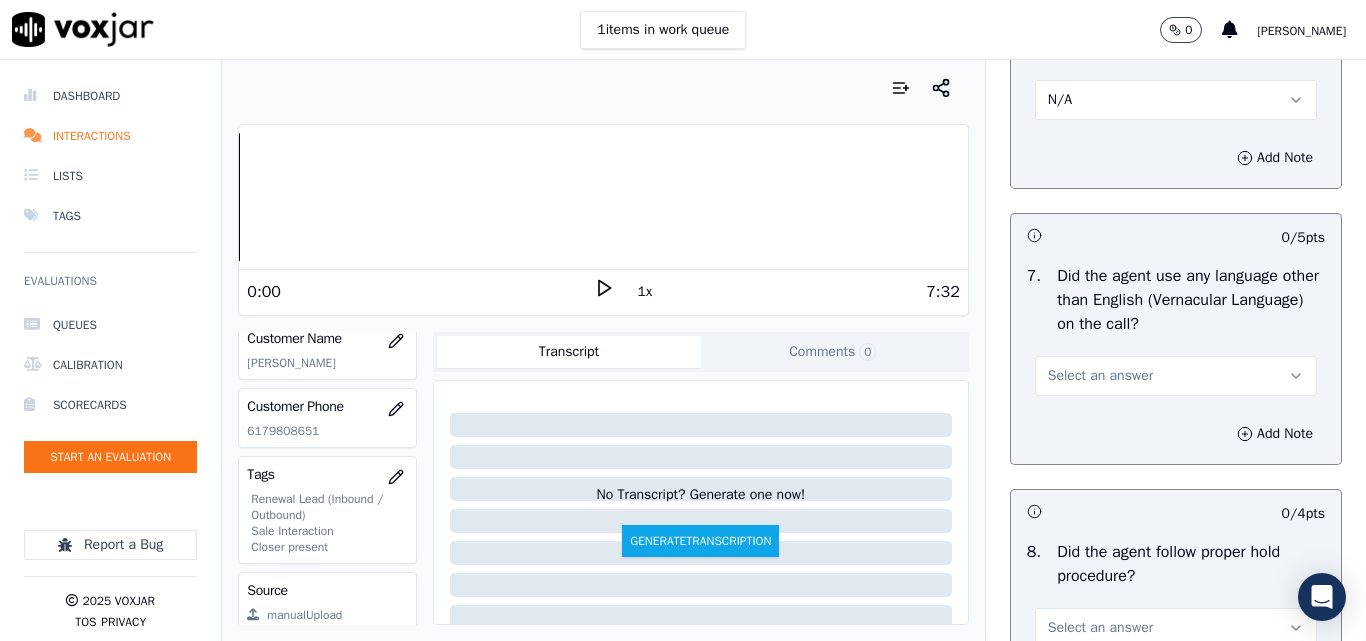scroll, scrollTop: 2900, scrollLeft: 0, axis: vertical 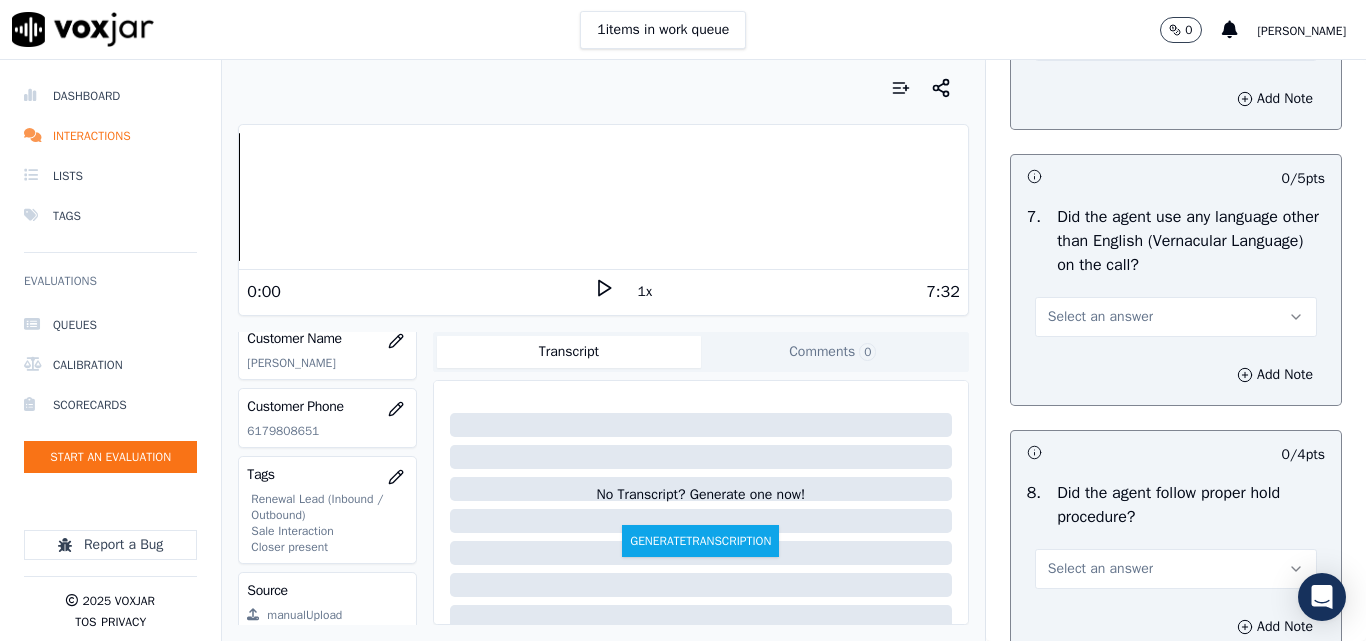 click on "Select an answer" at bounding box center [1100, 317] 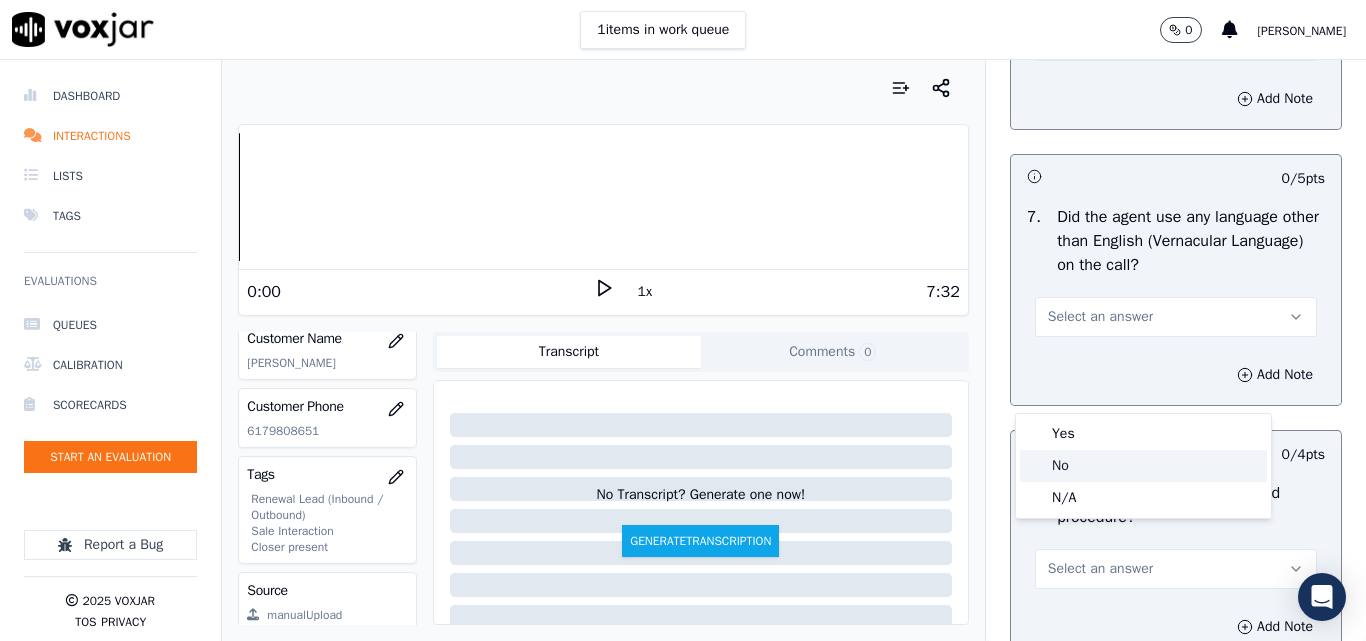 click on "No" 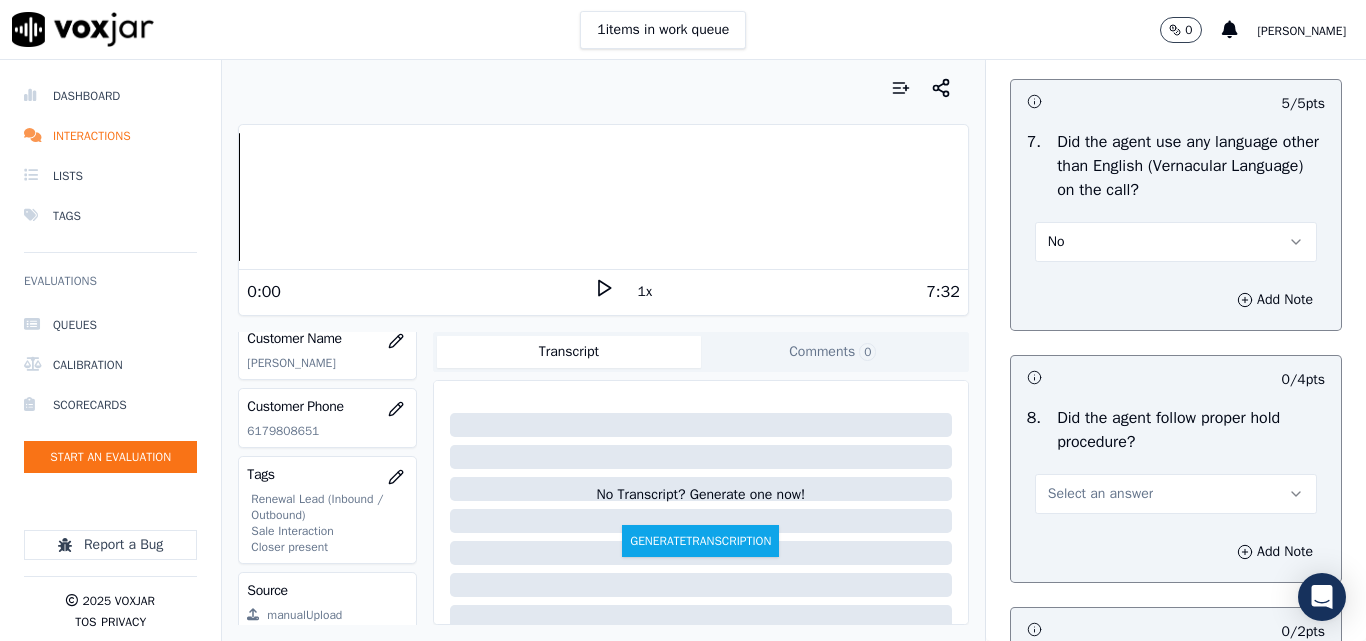 scroll, scrollTop: 3200, scrollLeft: 0, axis: vertical 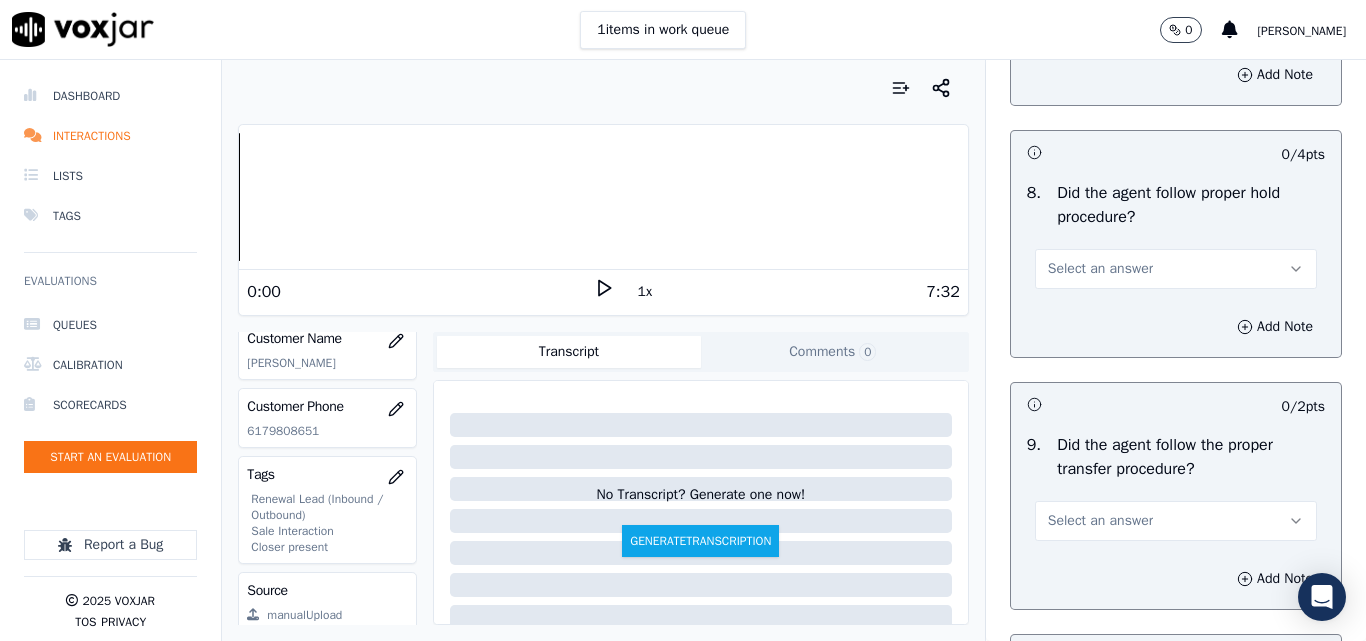 click on "Select an answer" at bounding box center [1100, 269] 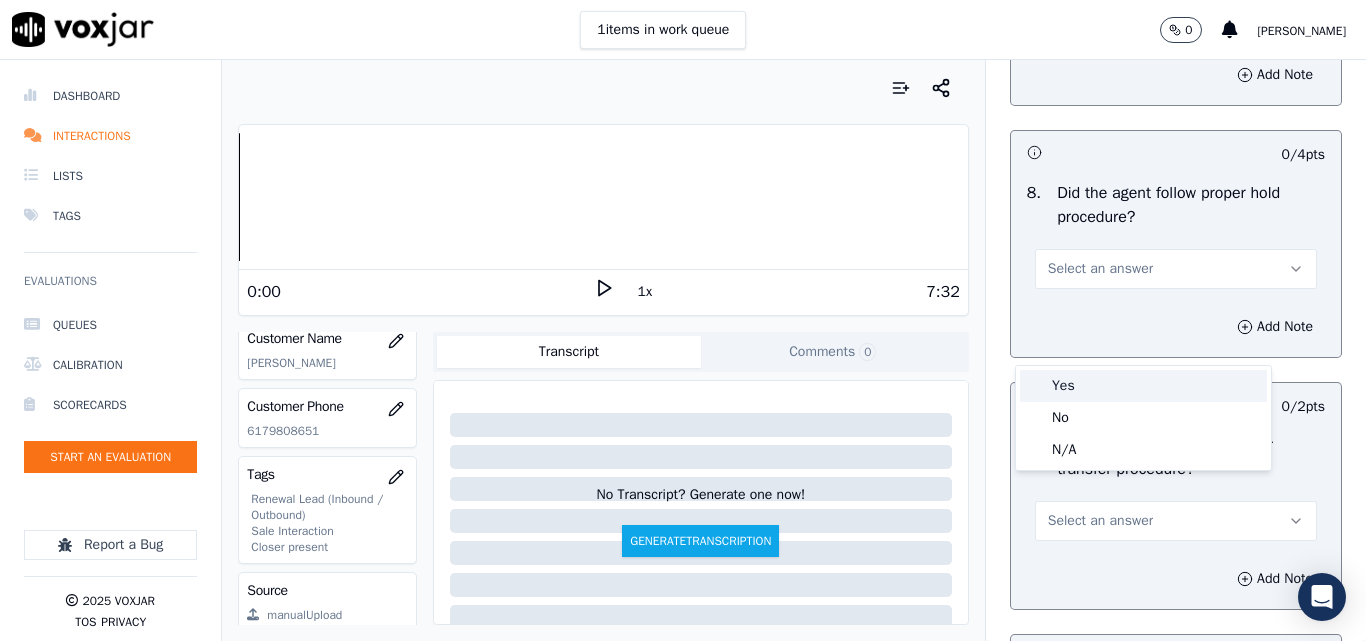 click on "Yes" at bounding box center [1143, 386] 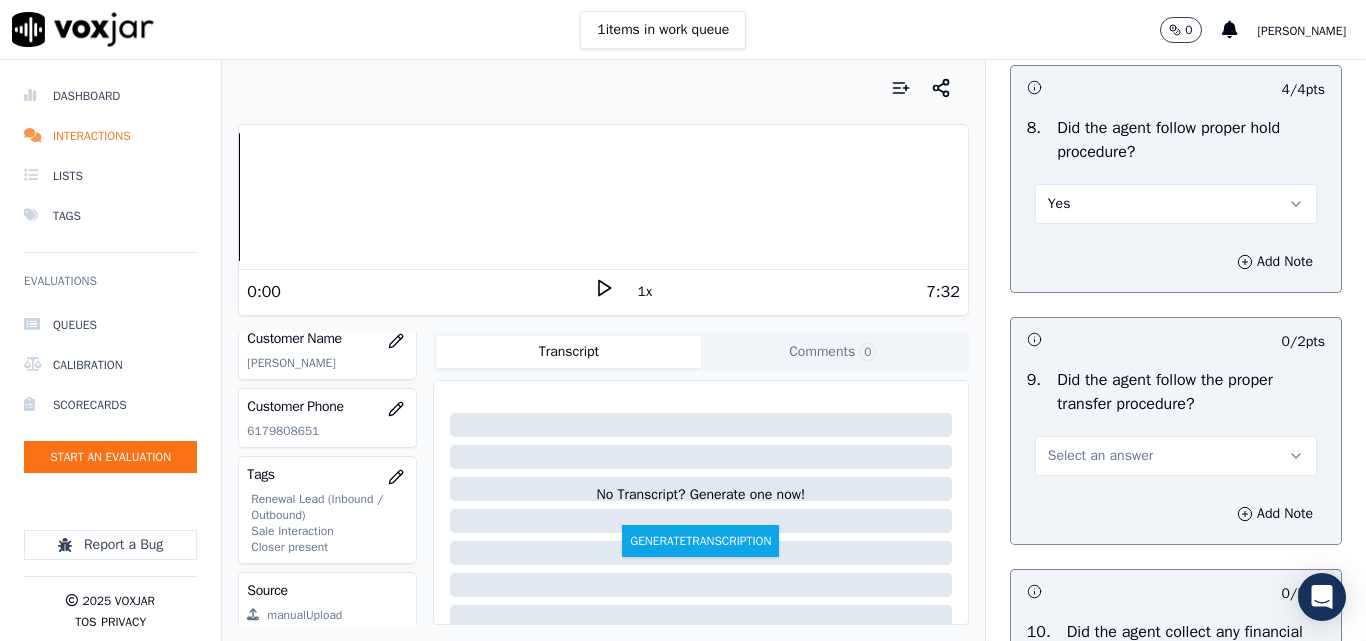 scroll, scrollTop: 3300, scrollLeft: 0, axis: vertical 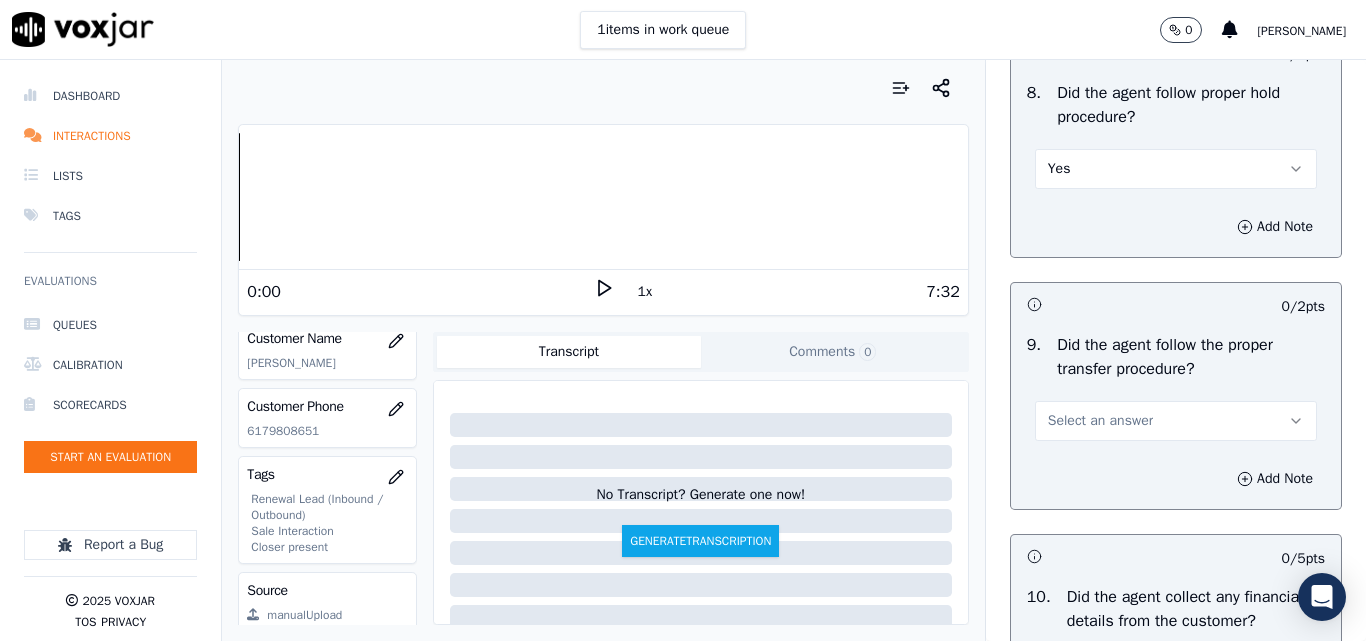 click on "Select an answer" at bounding box center [1100, 421] 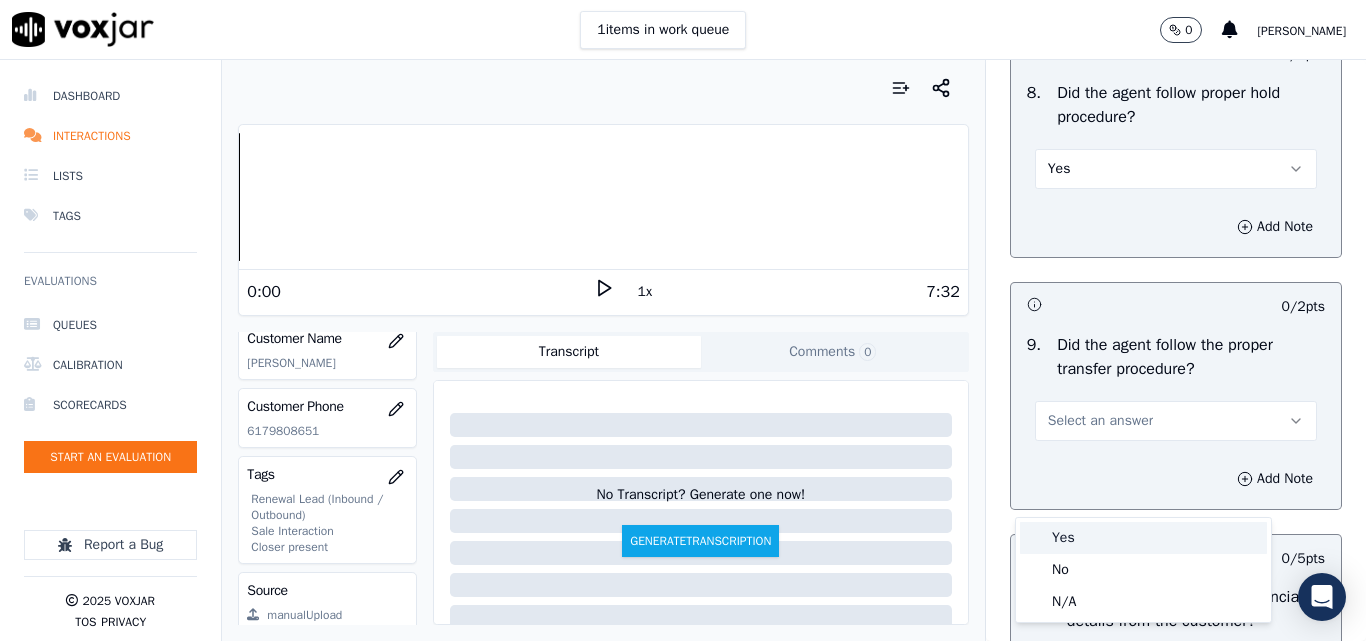 click on "Yes" at bounding box center (1143, 538) 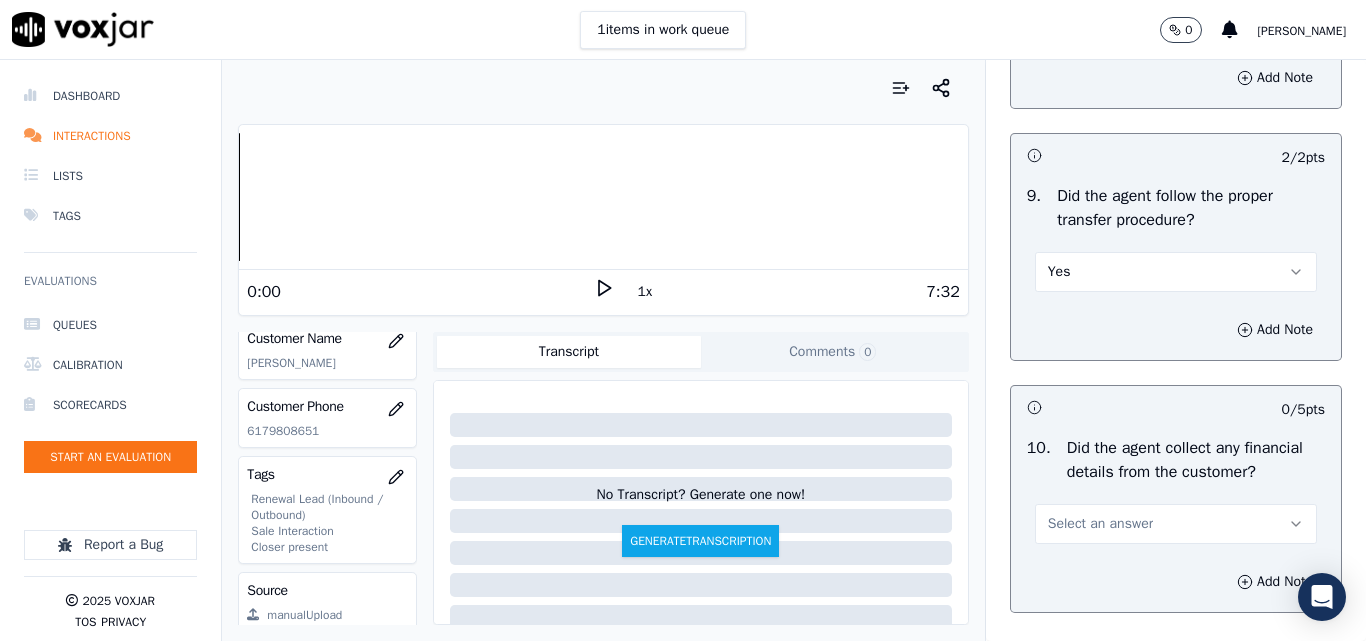scroll, scrollTop: 3700, scrollLeft: 0, axis: vertical 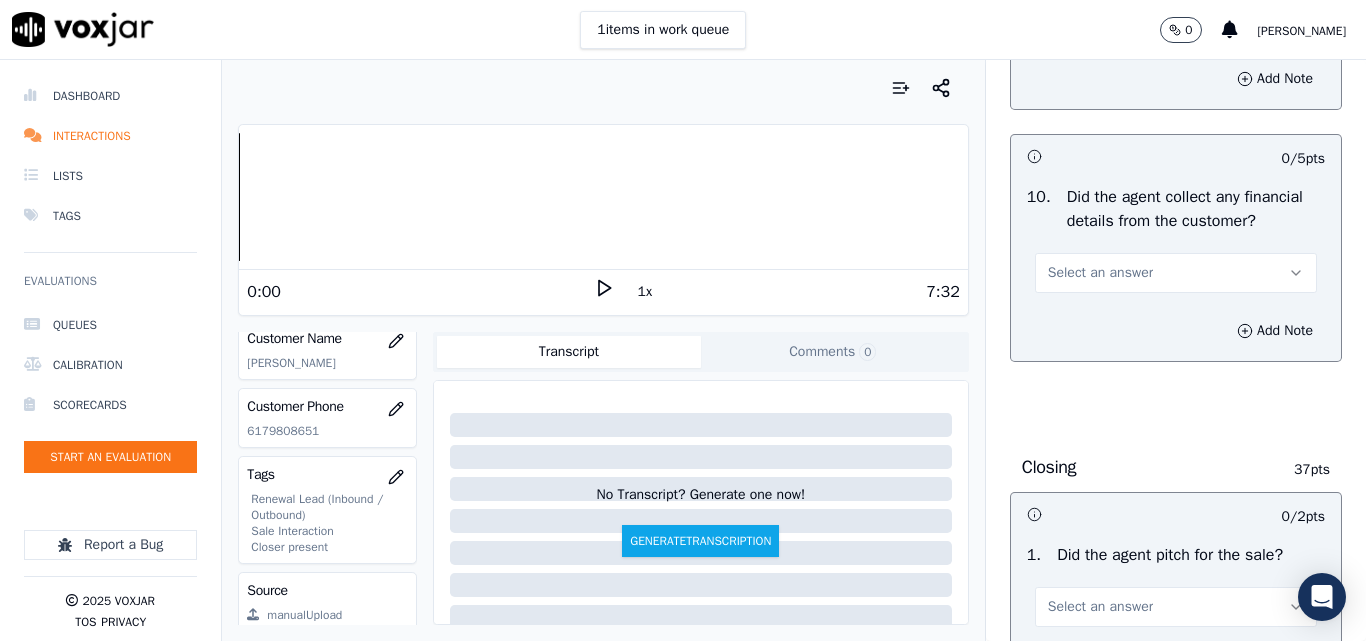 click on "Select an answer" at bounding box center [1100, 273] 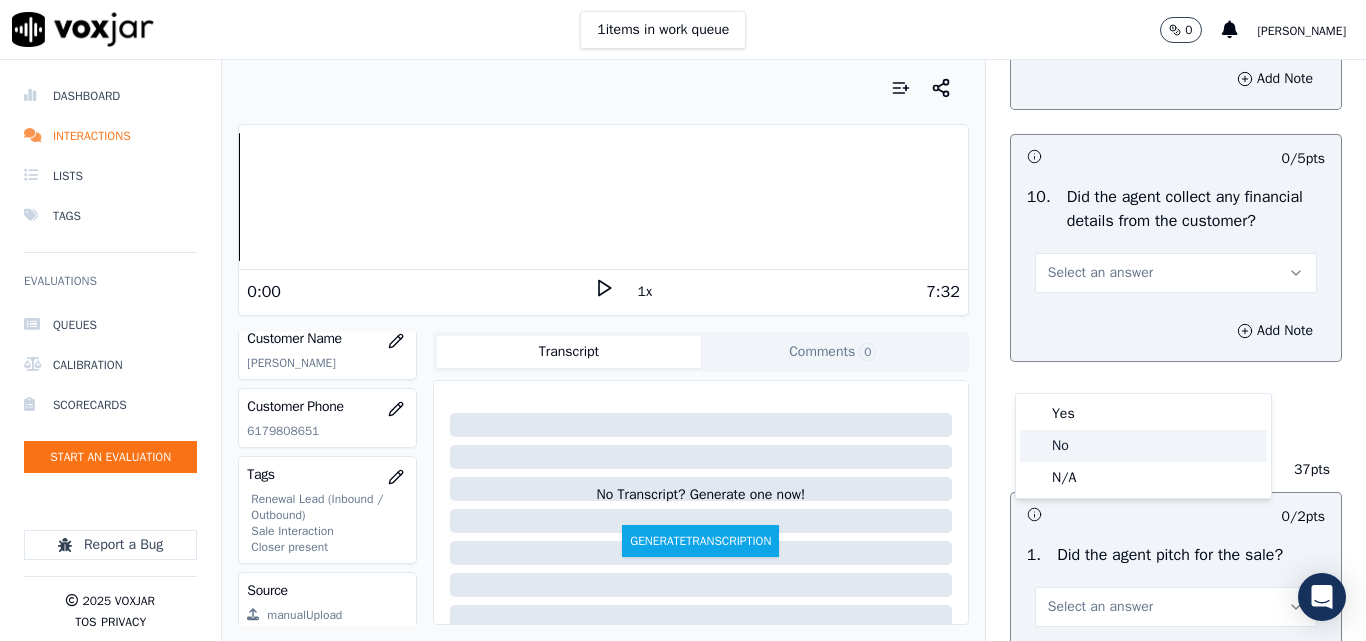 click on "No" 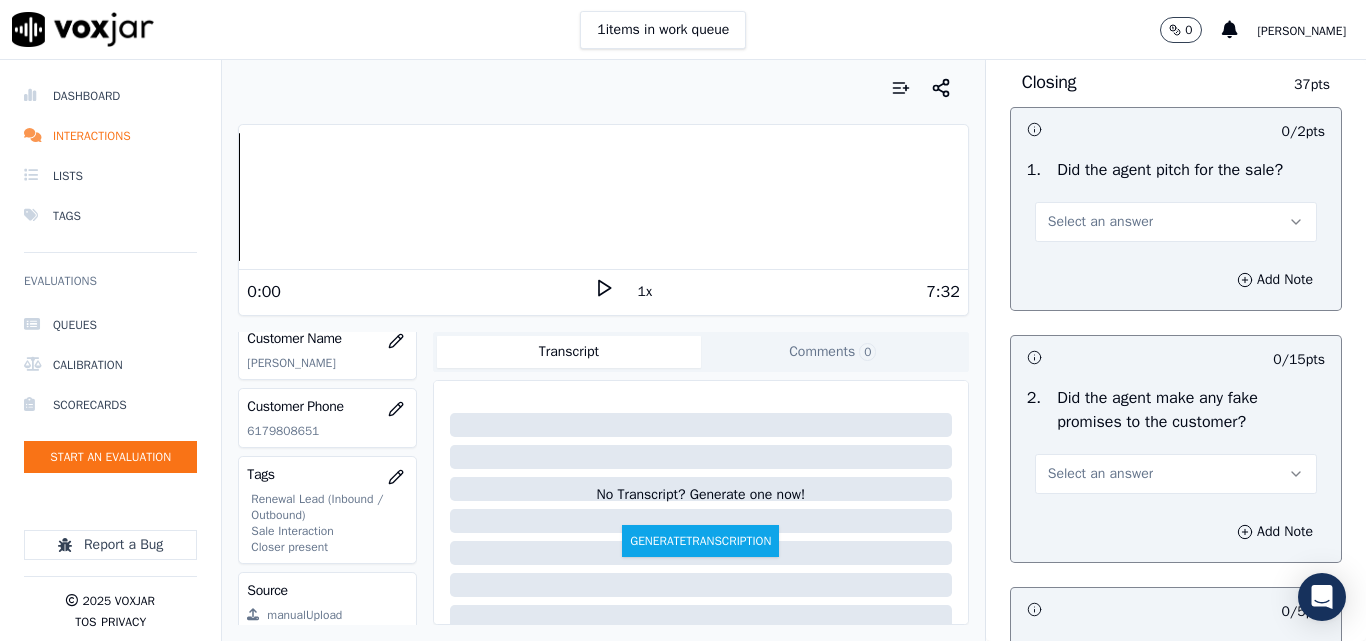 scroll, scrollTop: 4100, scrollLeft: 0, axis: vertical 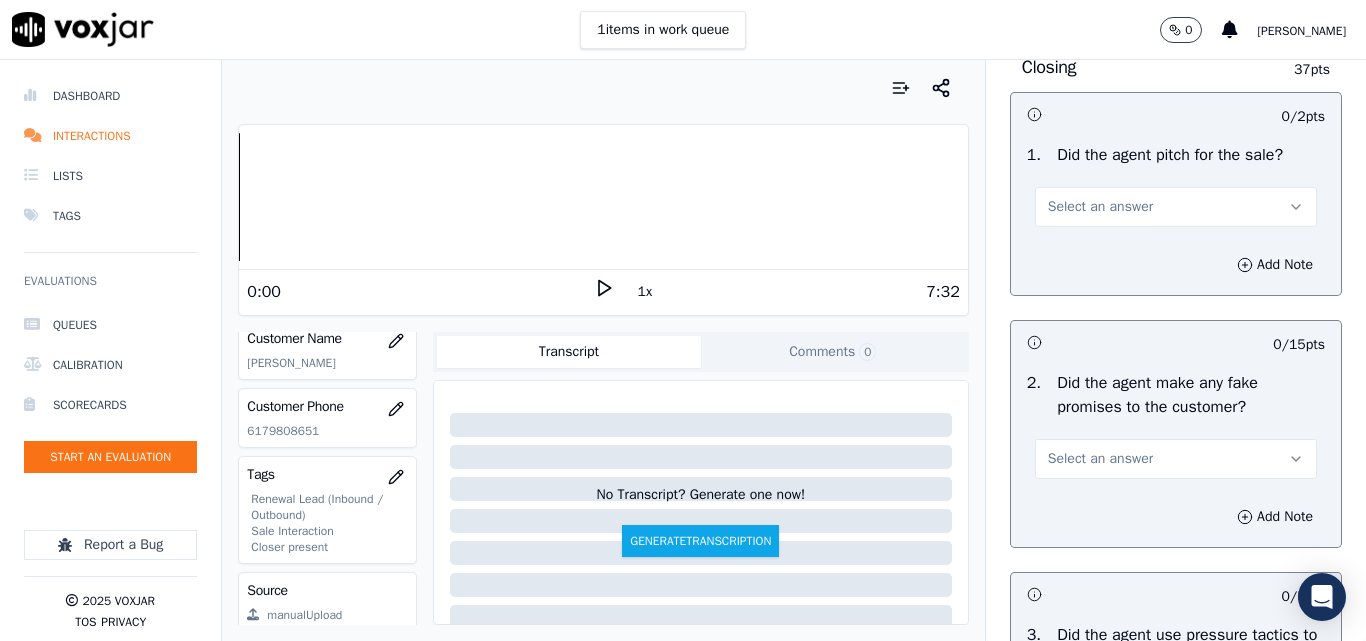 click on "Select an answer" at bounding box center [1100, 207] 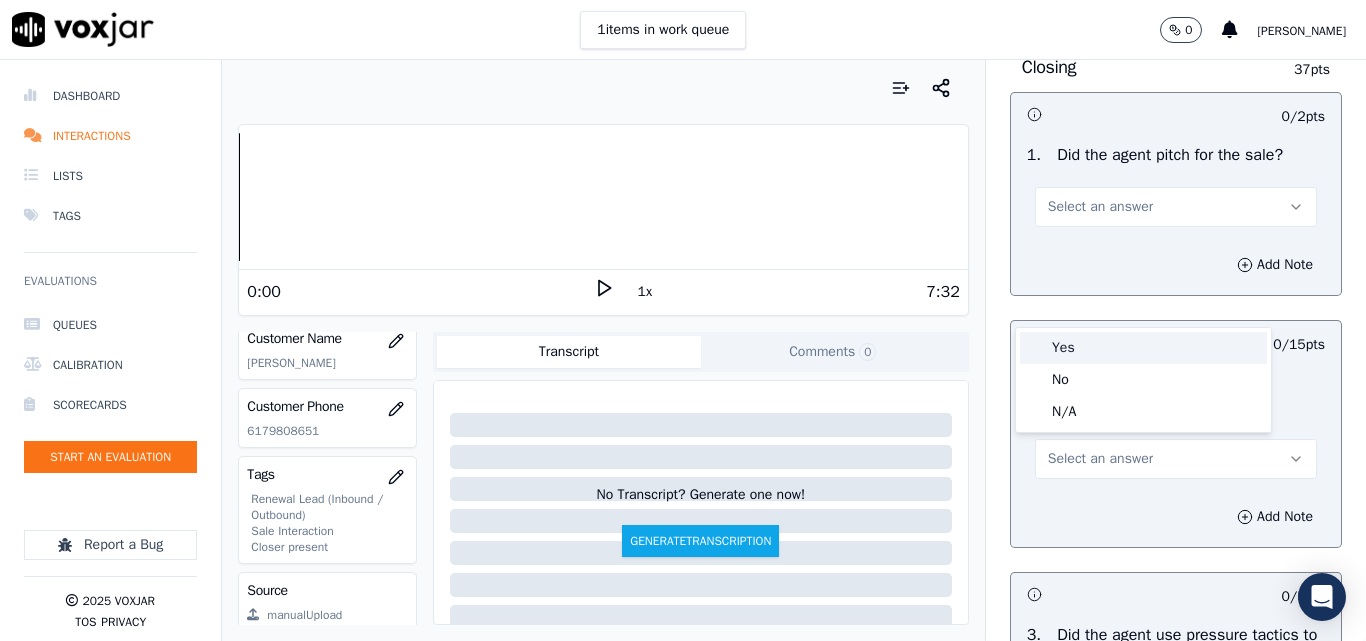 click on "Yes" at bounding box center (1143, 348) 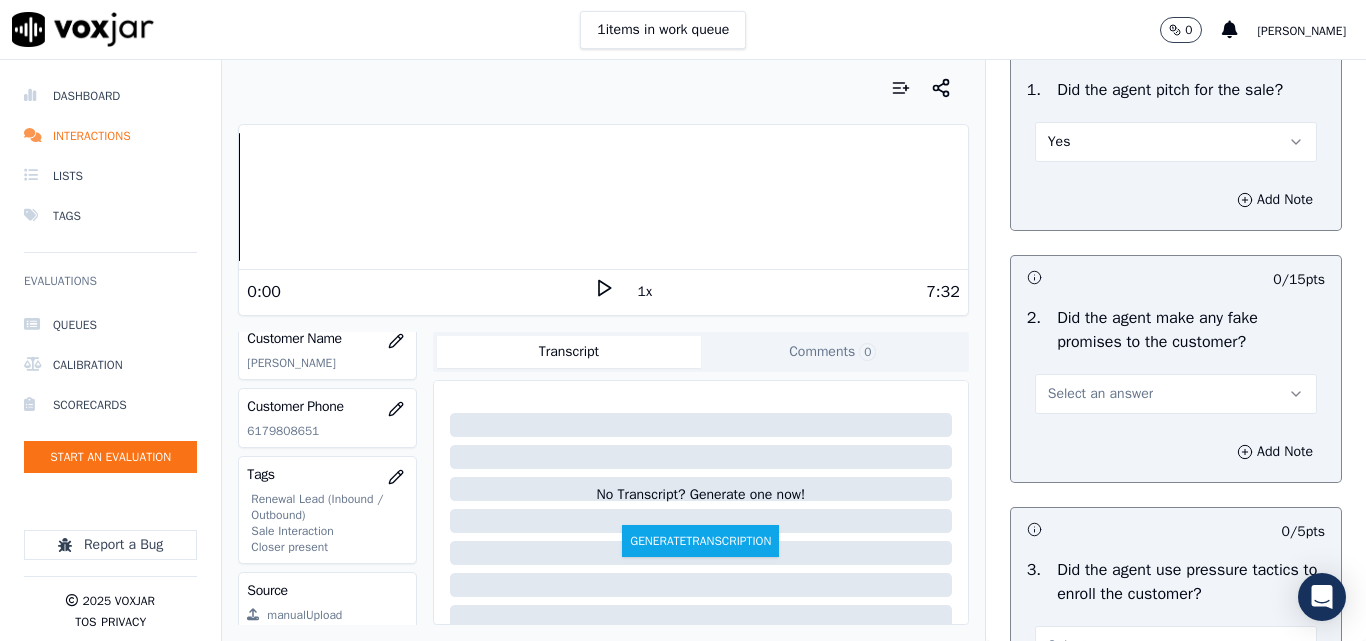 scroll, scrollTop: 4200, scrollLeft: 0, axis: vertical 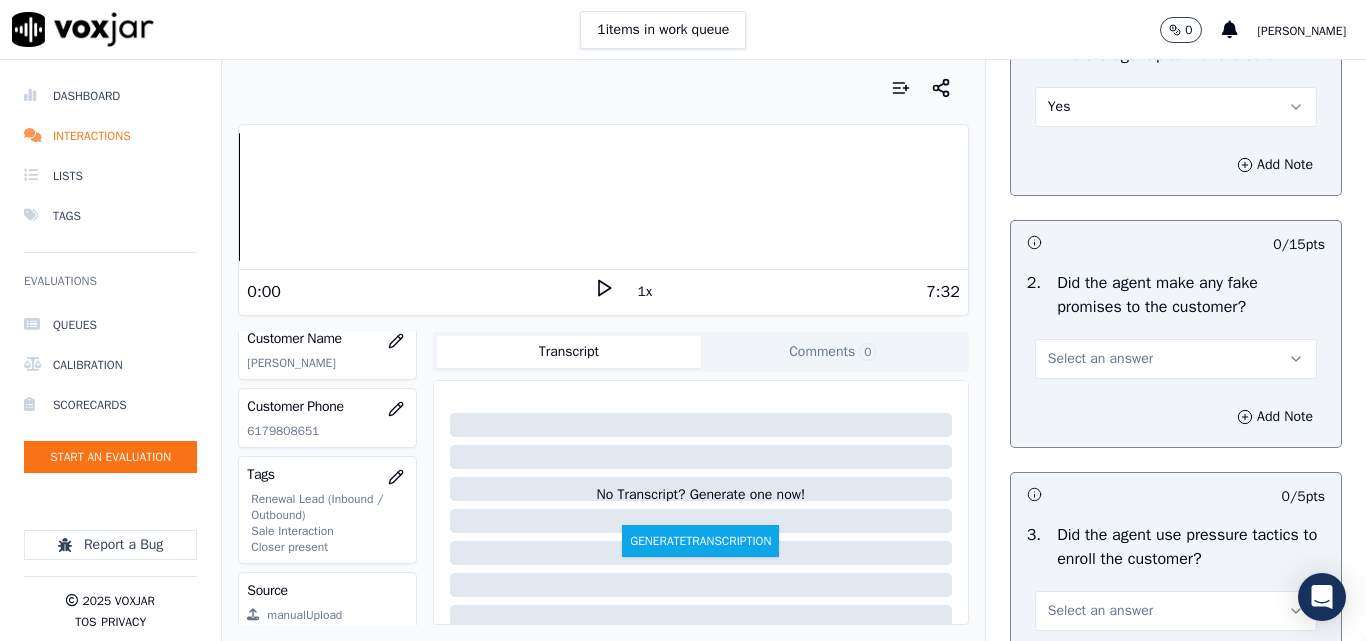 click on "Select an answer" at bounding box center [1100, 359] 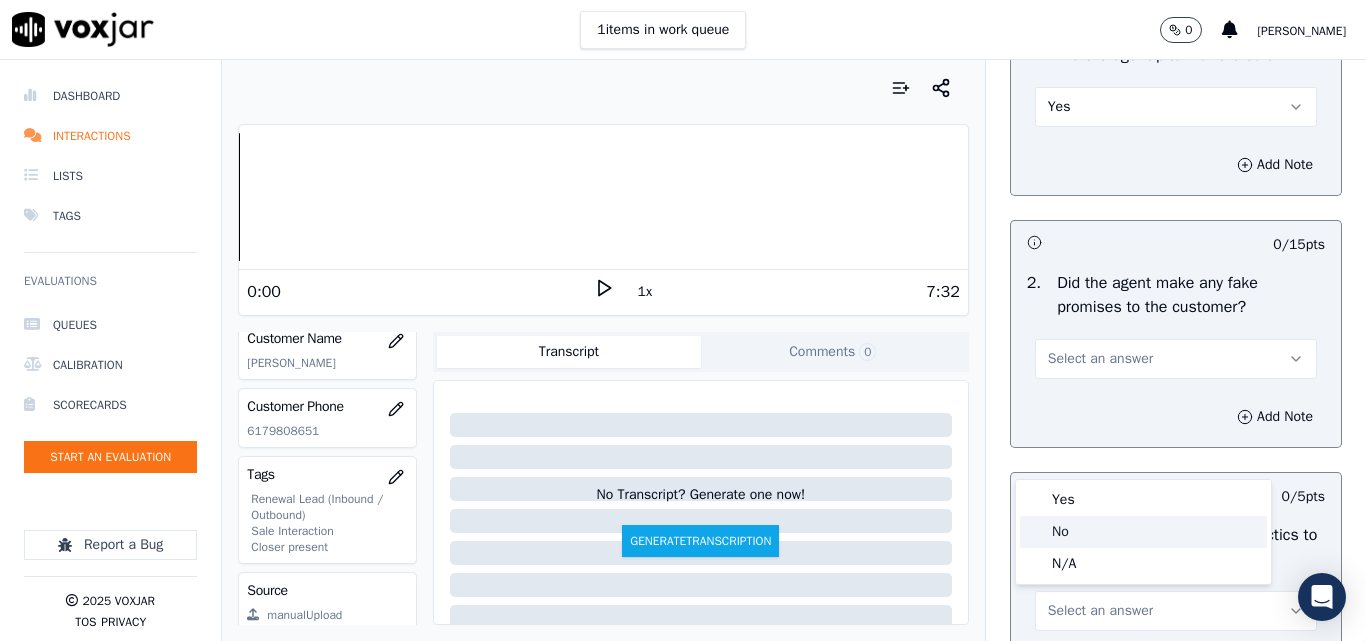 click on "No" 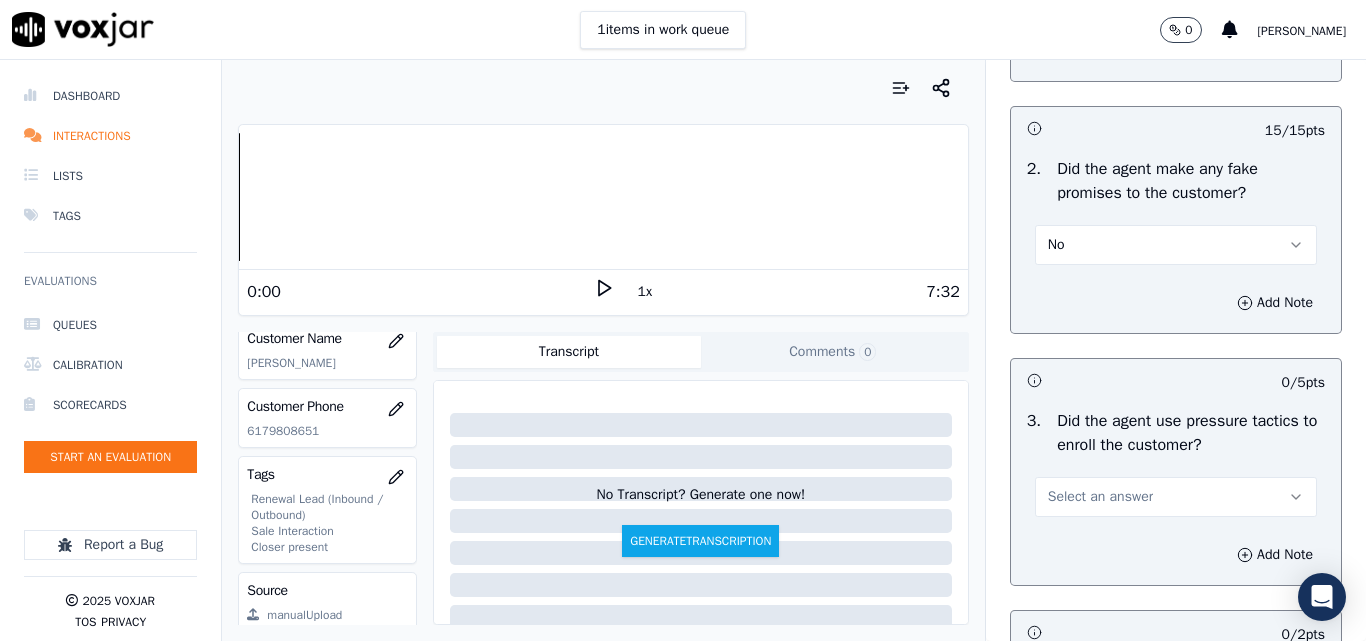 scroll, scrollTop: 4500, scrollLeft: 0, axis: vertical 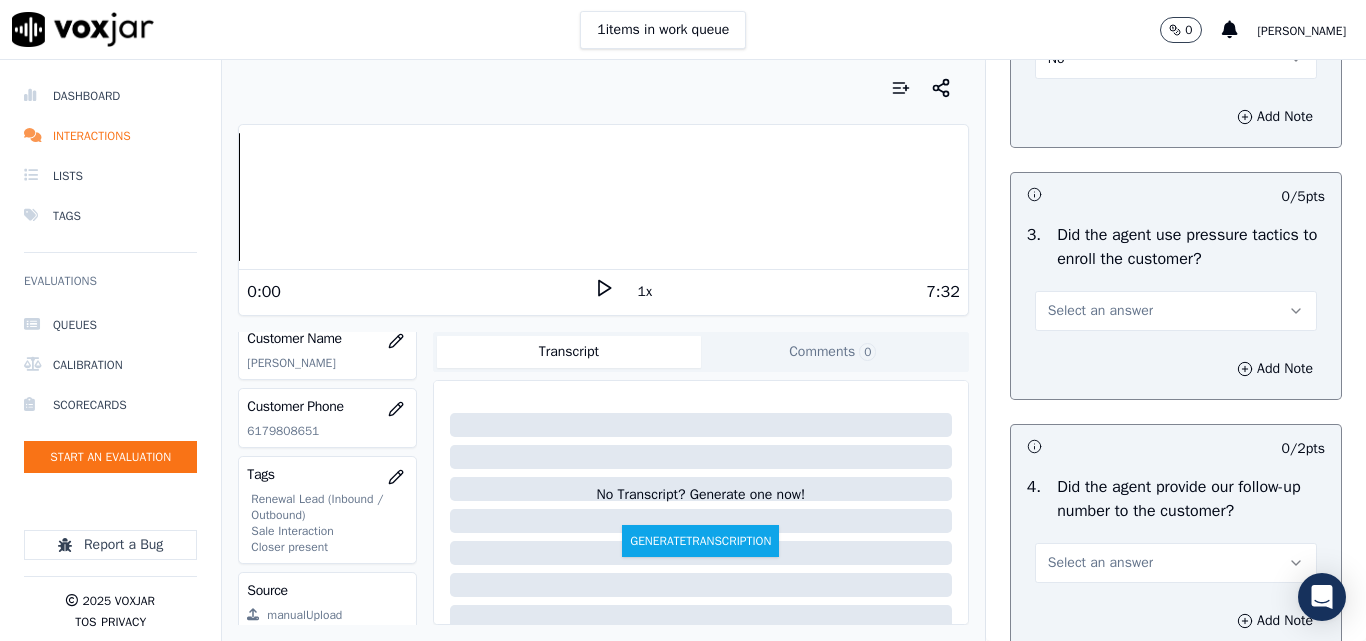 click on "Select an answer" at bounding box center (1100, 311) 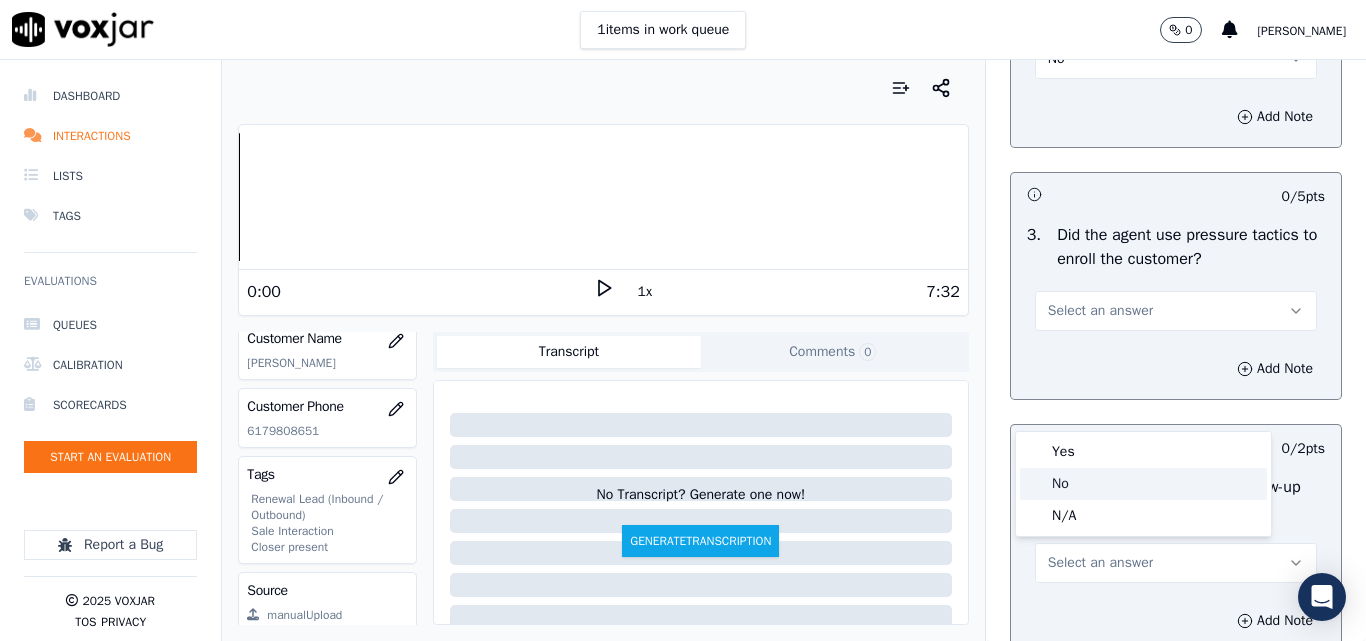 click on "No" 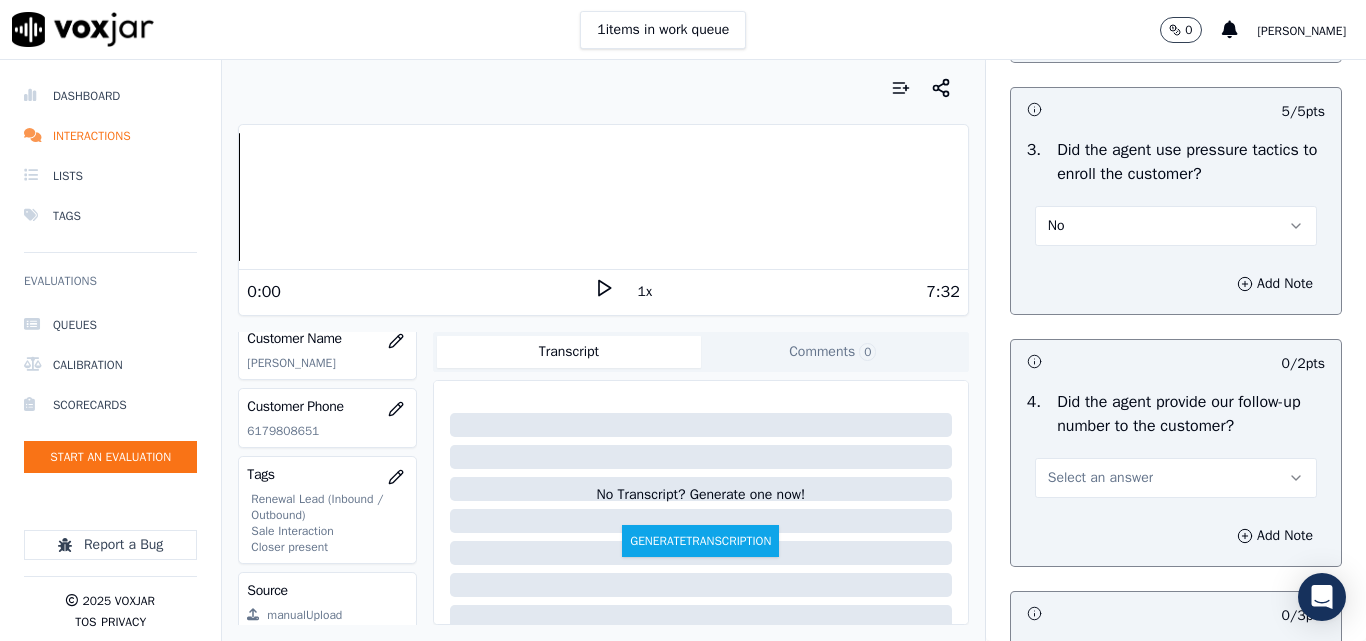 scroll, scrollTop: 4700, scrollLeft: 0, axis: vertical 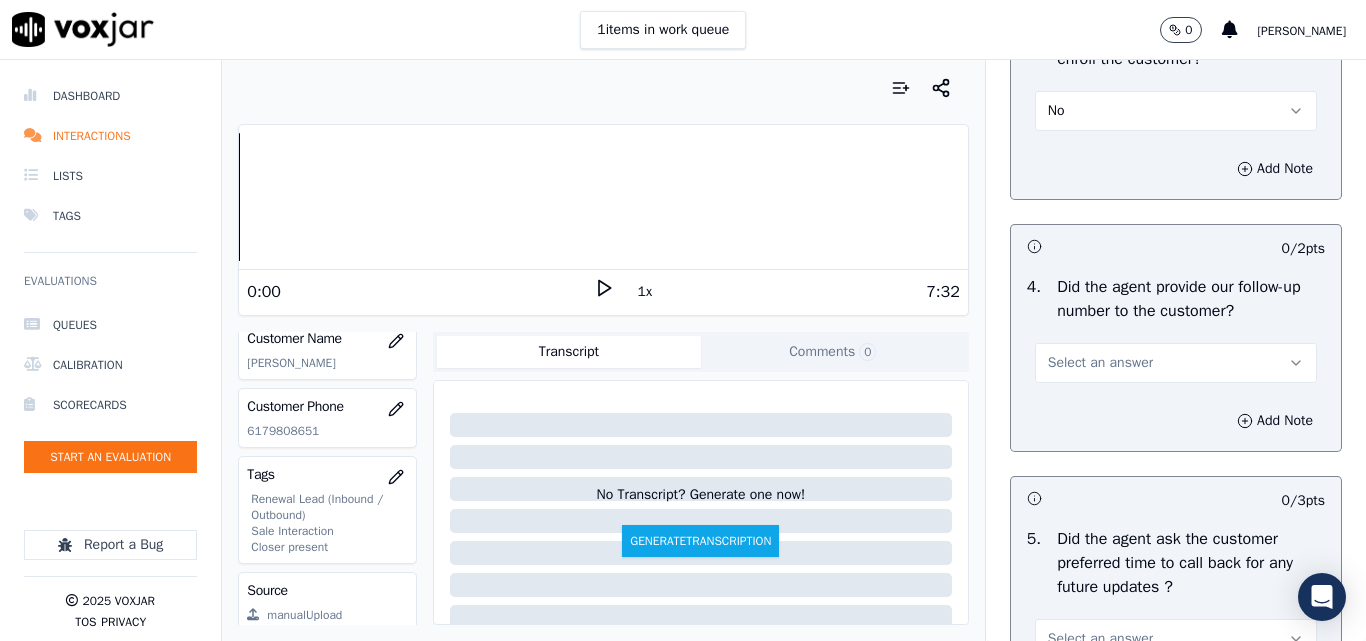 click on "Select an answer" at bounding box center (1100, 363) 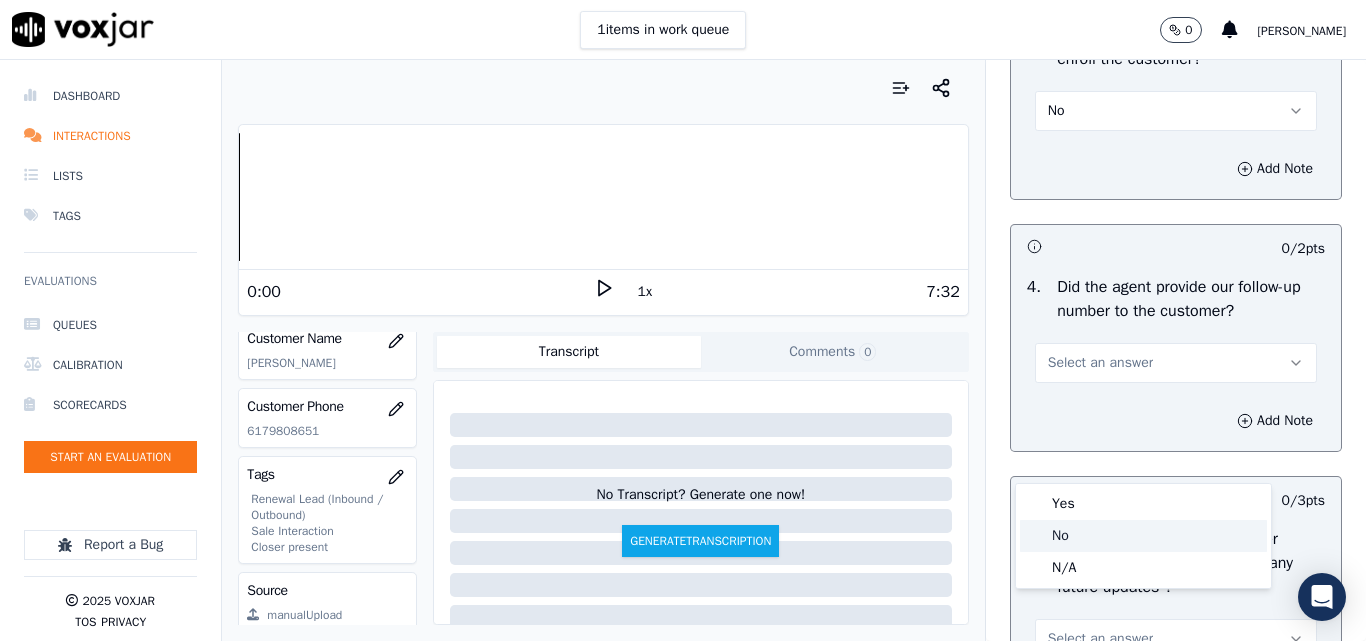 click on "No" 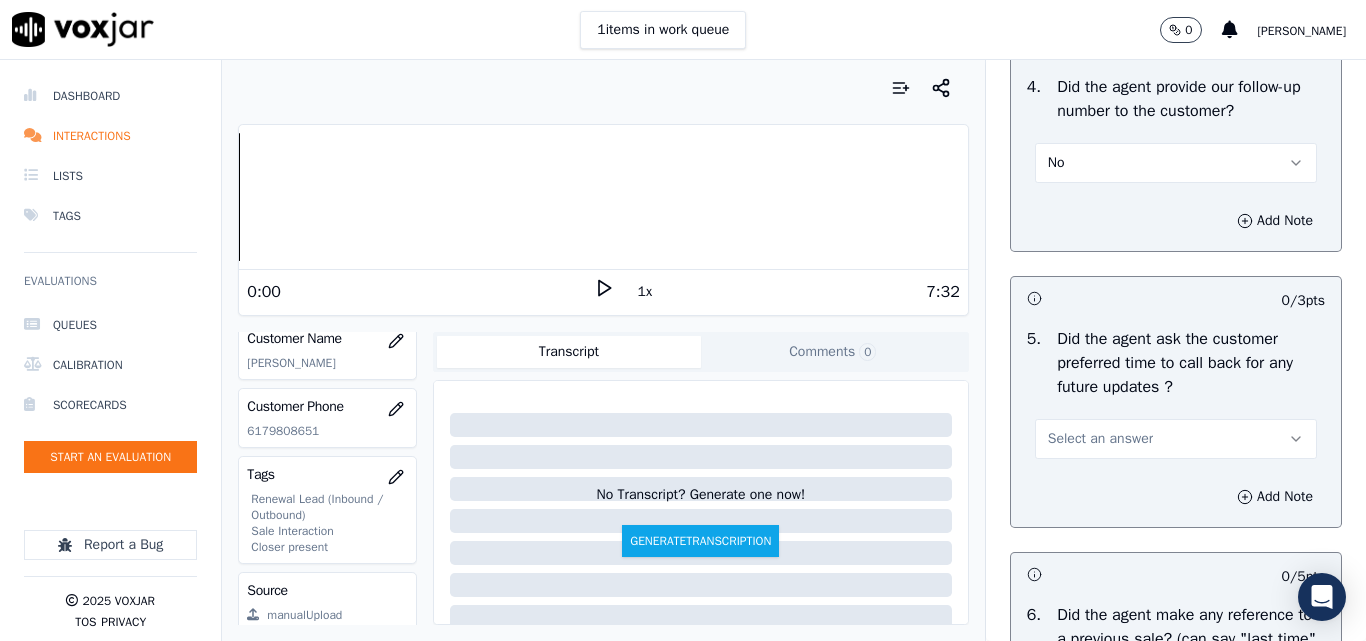 scroll, scrollTop: 5000, scrollLeft: 0, axis: vertical 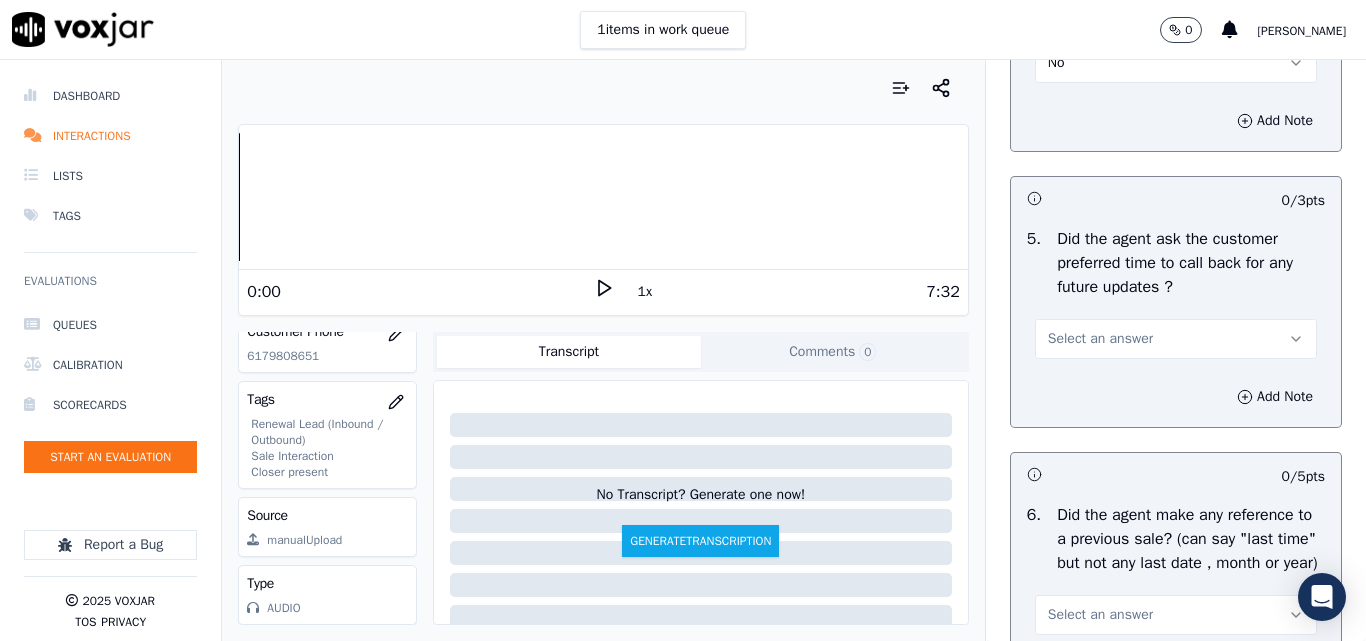 click on "Select an answer" at bounding box center (1100, 339) 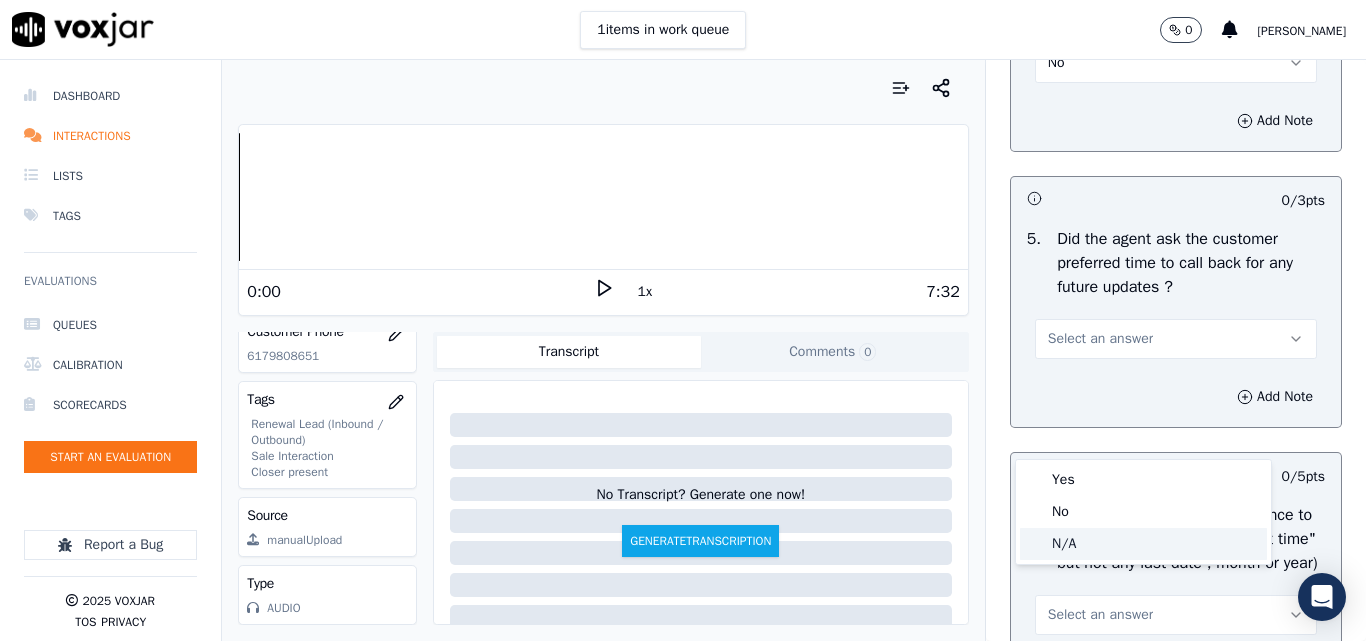 click on "N/A" 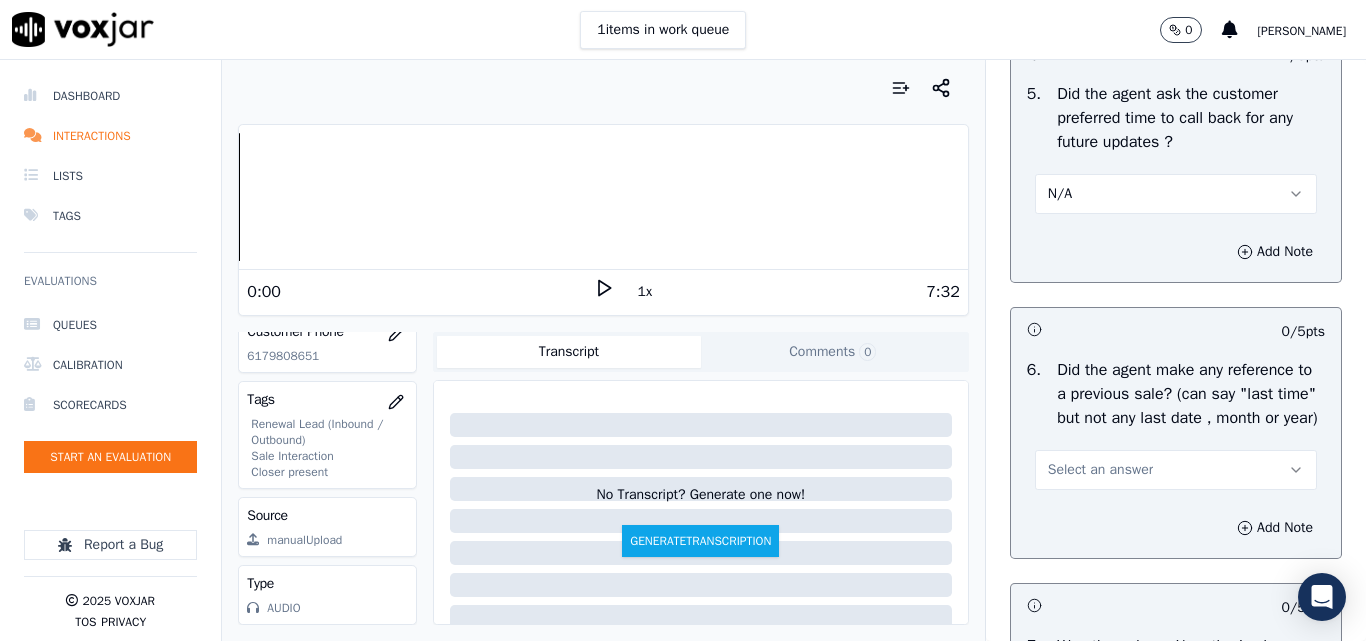 scroll, scrollTop: 5300, scrollLeft: 0, axis: vertical 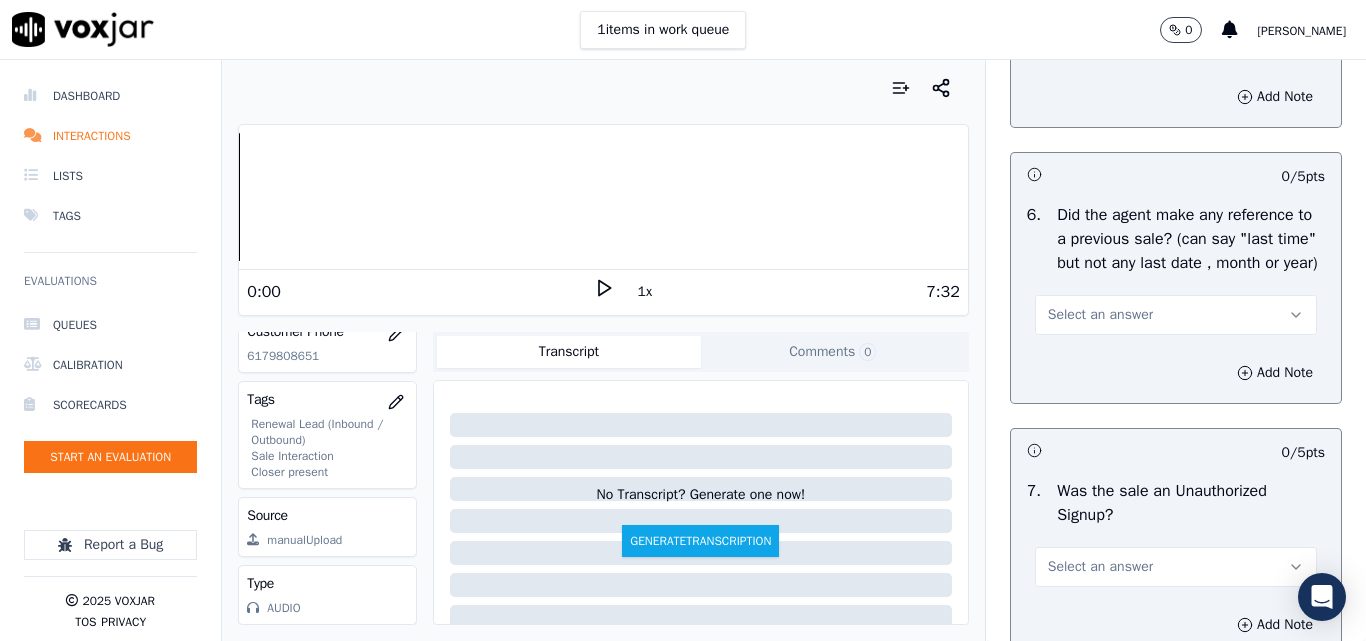 click on "Select an answer" at bounding box center (1100, 315) 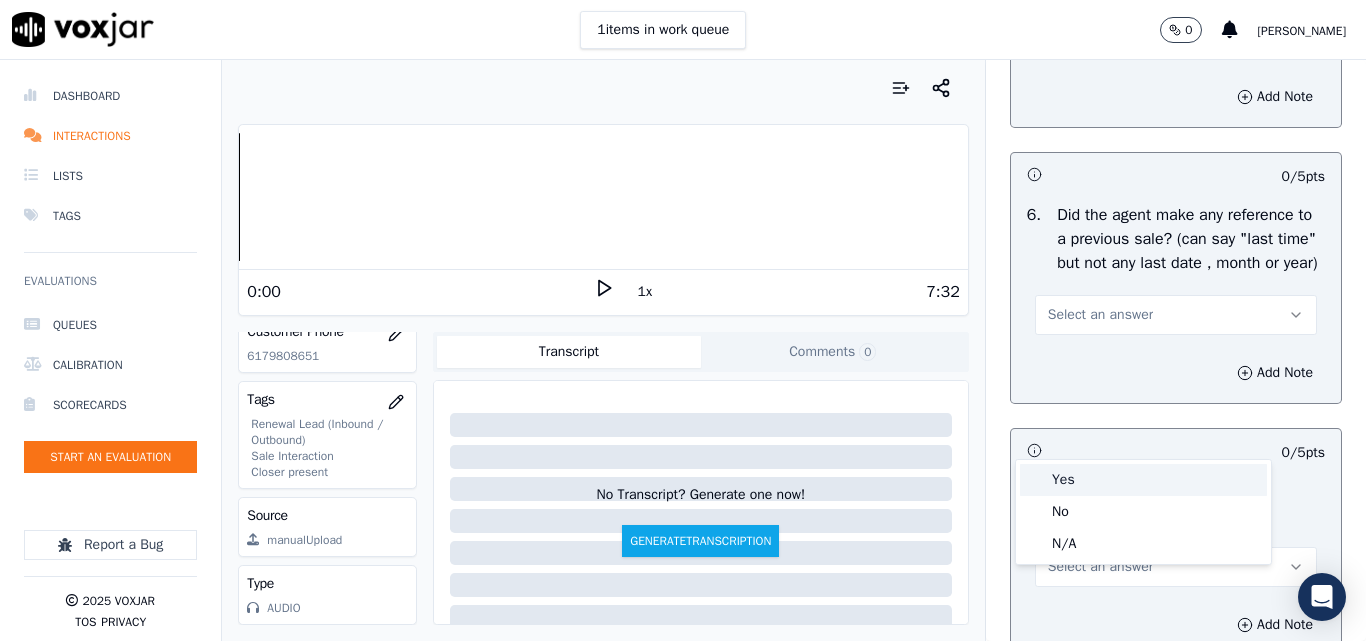 click on "Yes" at bounding box center [1143, 480] 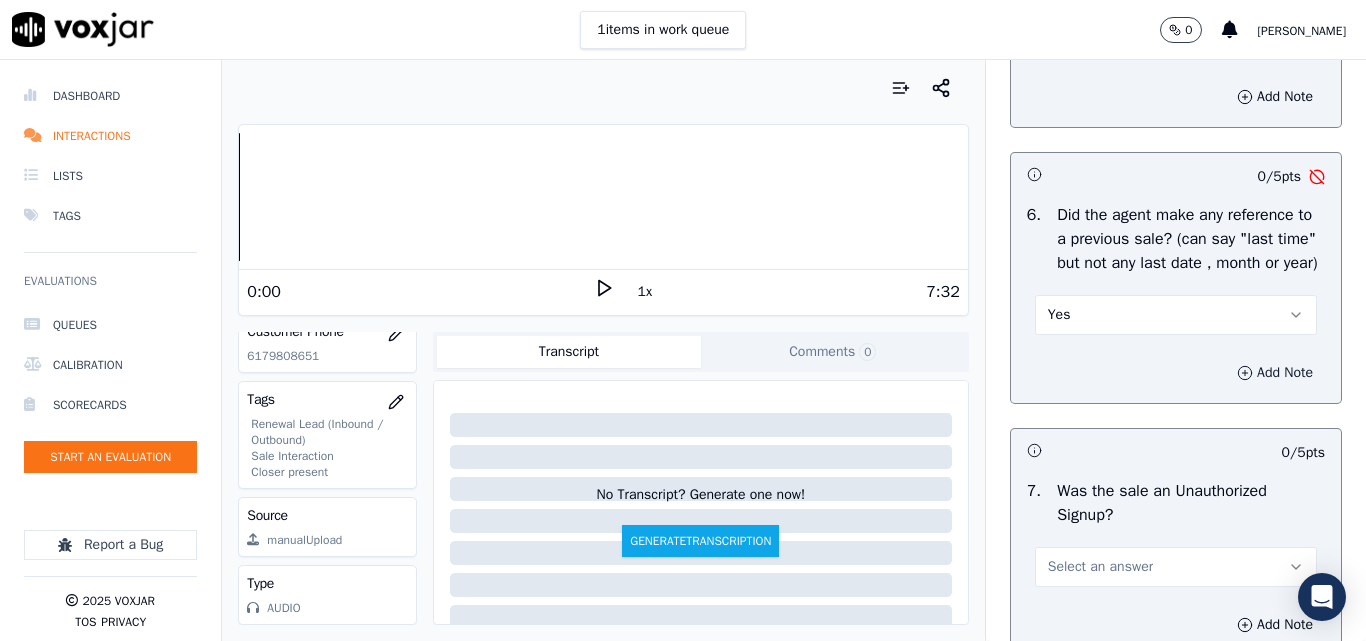 click 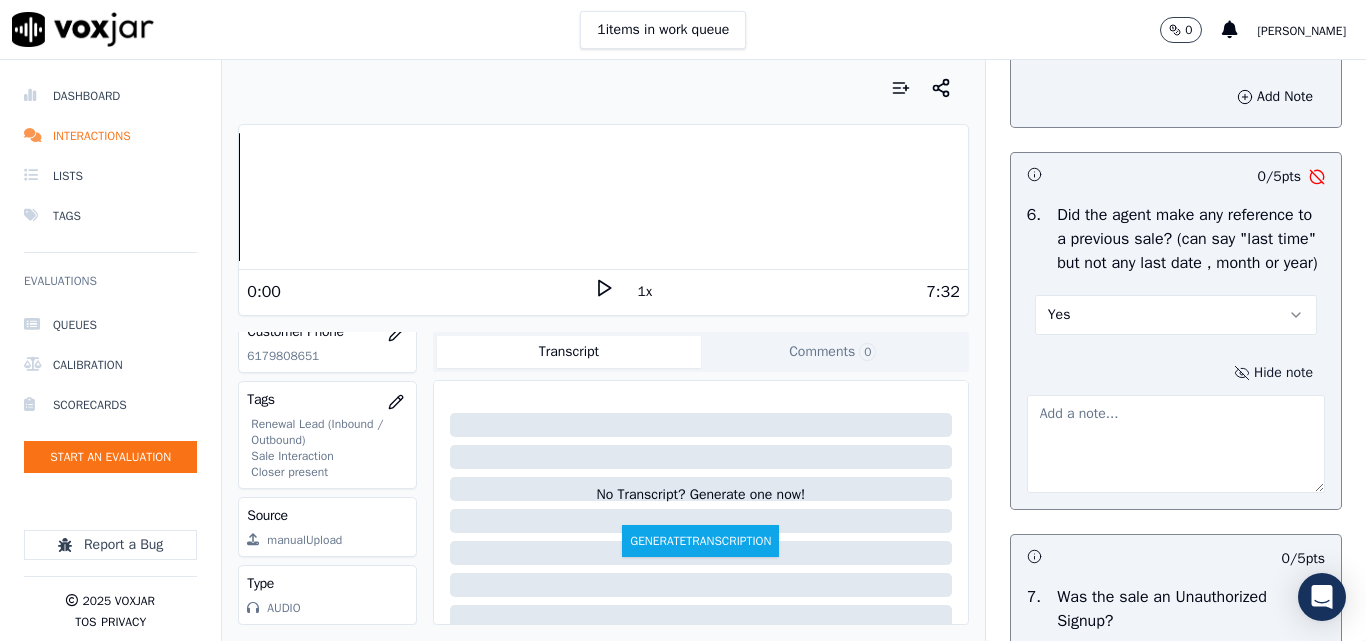 click at bounding box center (1176, 444) 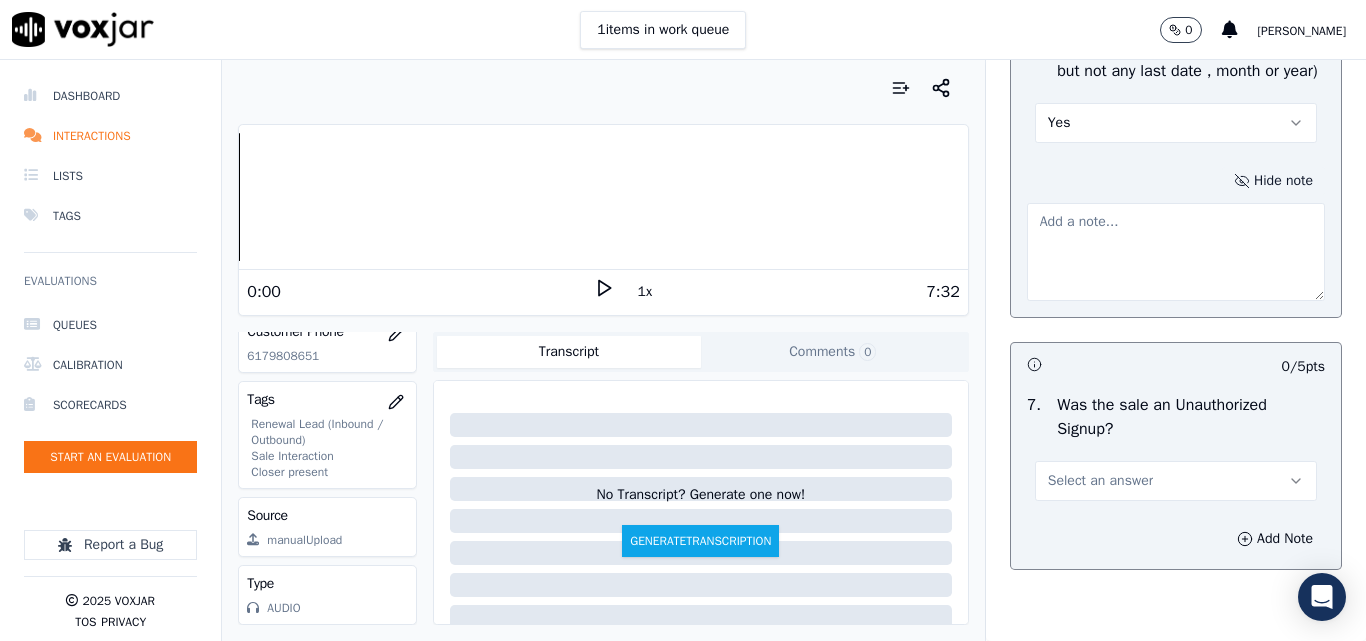 scroll, scrollTop: 5500, scrollLeft: 0, axis: vertical 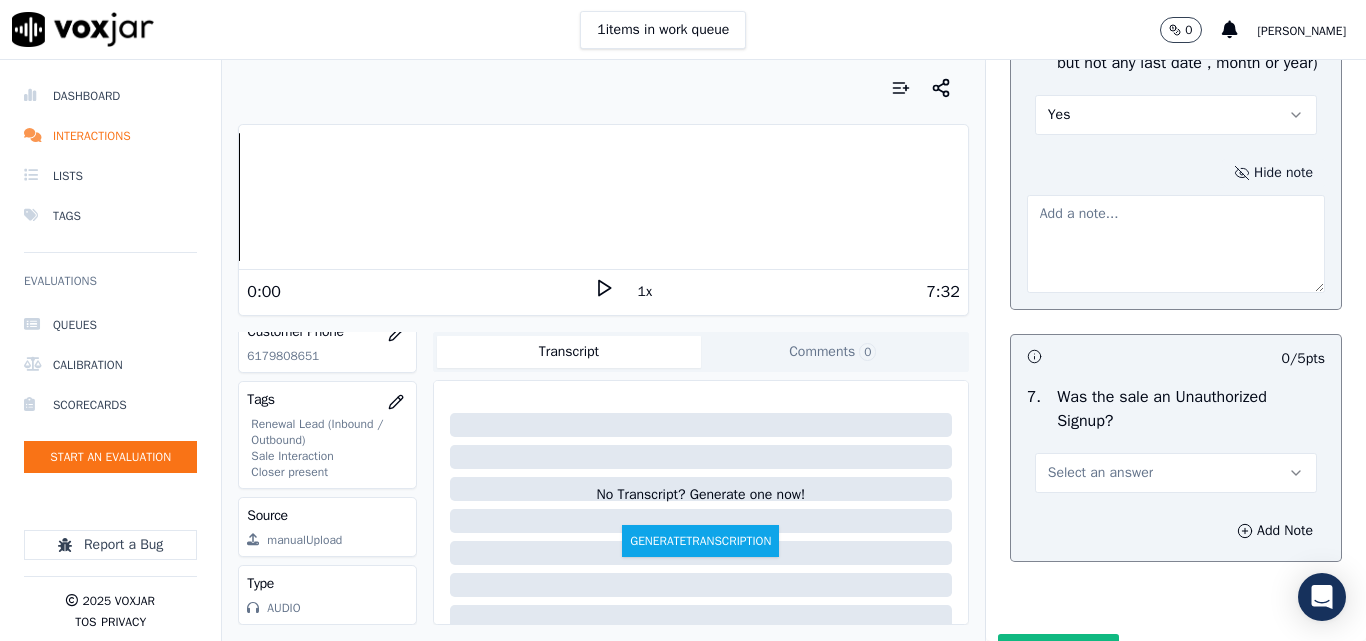 paste on "[PERSON_NAME]" 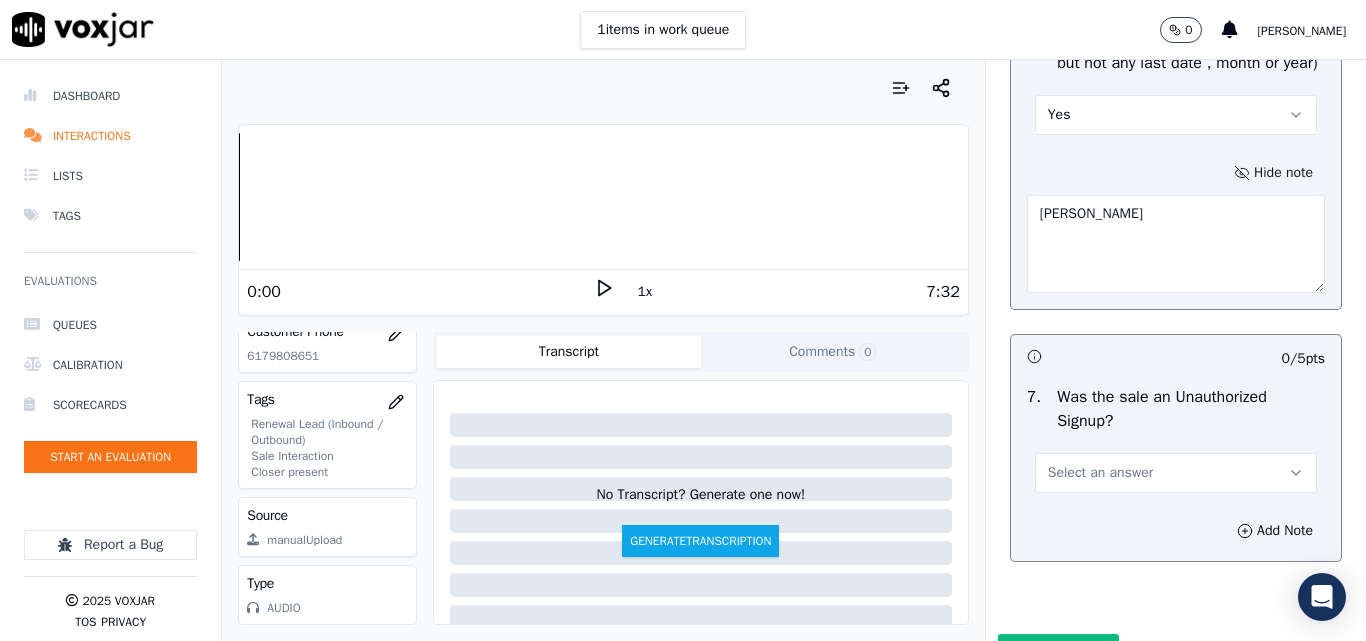 drag, startPoint x: 1021, startPoint y: 335, endPoint x: 955, endPoint y: 335, distance: 66 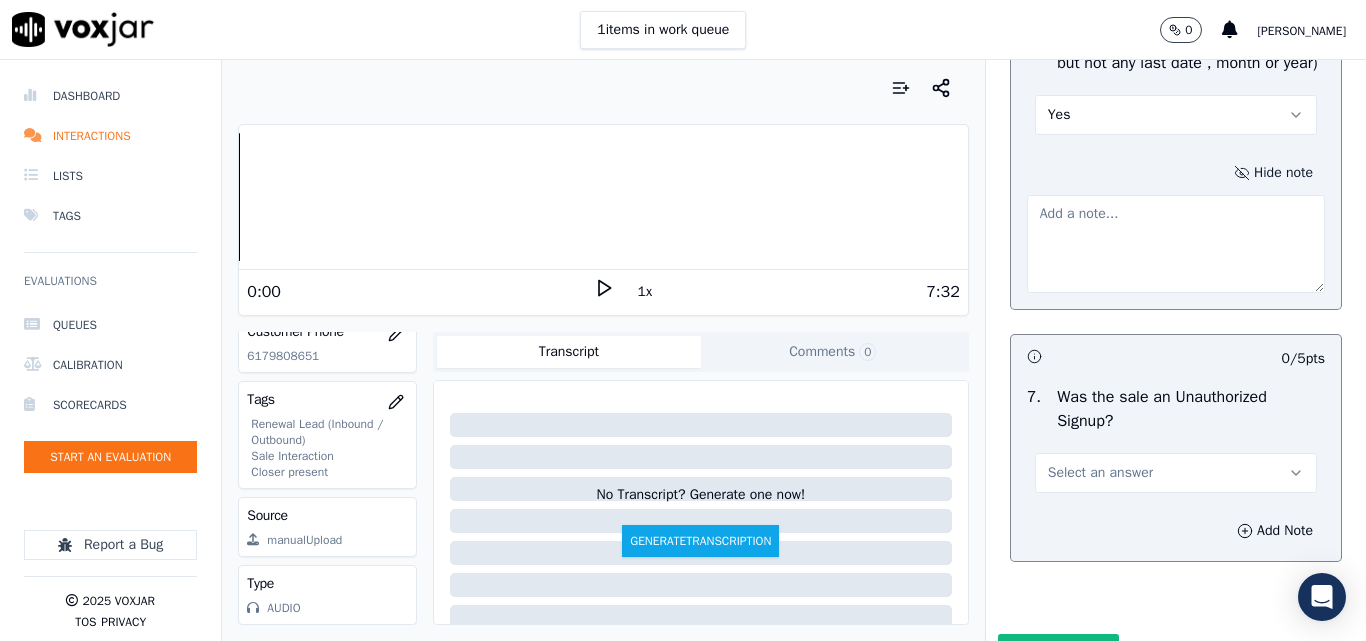 paste on "01:04 - [PERSON_NAME] - I belive you remeber me, I had helped you last year and  I have given you the Eversource price protection plan with....." 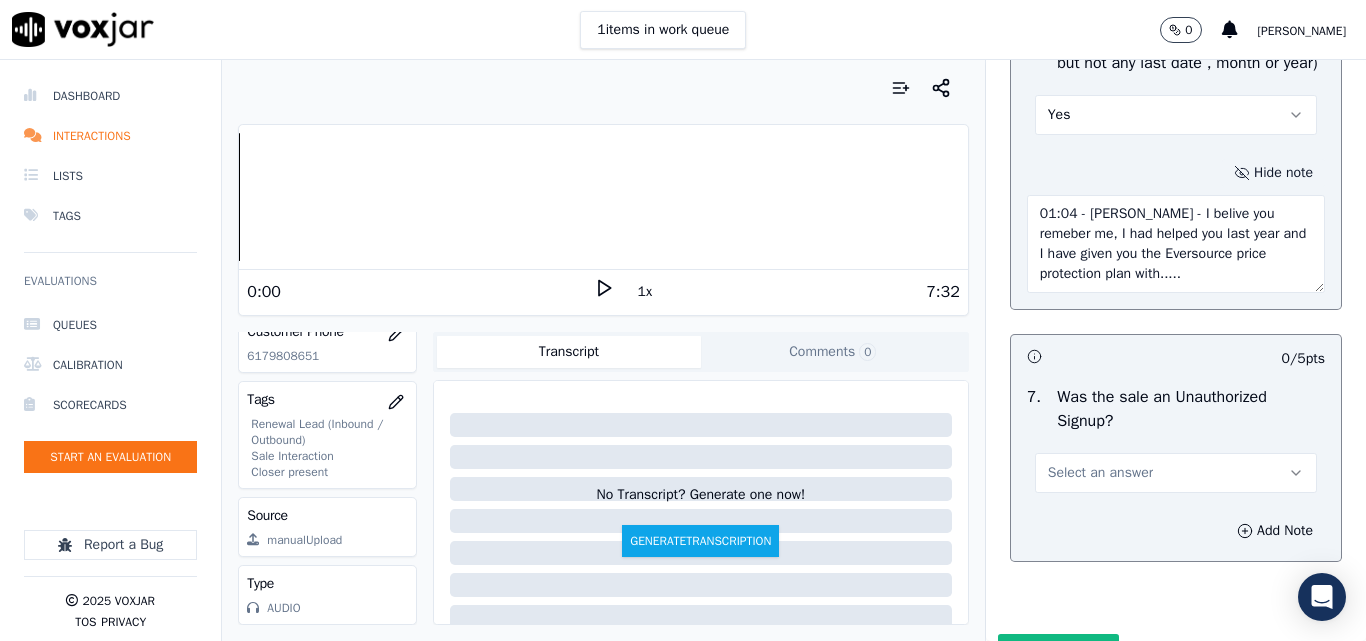click on "01:04 - [PERSON_NAME] - I belive you remeber me, I had helped you last year and  I have given you the Eversource price protection plan with....." at bounding box center (1176, 244) 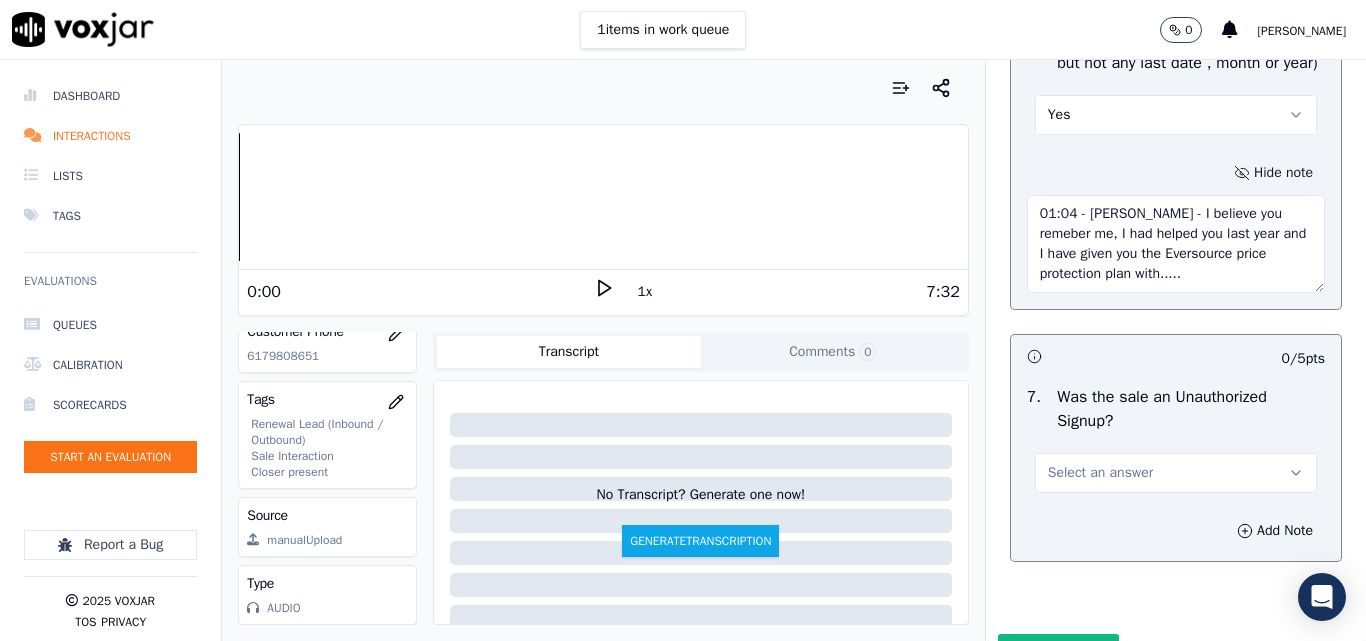 click on "01:04 - [PERSON_NAME] - I believe you remeber me, I had helped you last year and  I have given you the Eversource price protection plan with....." at bounding box center (1176, 244) 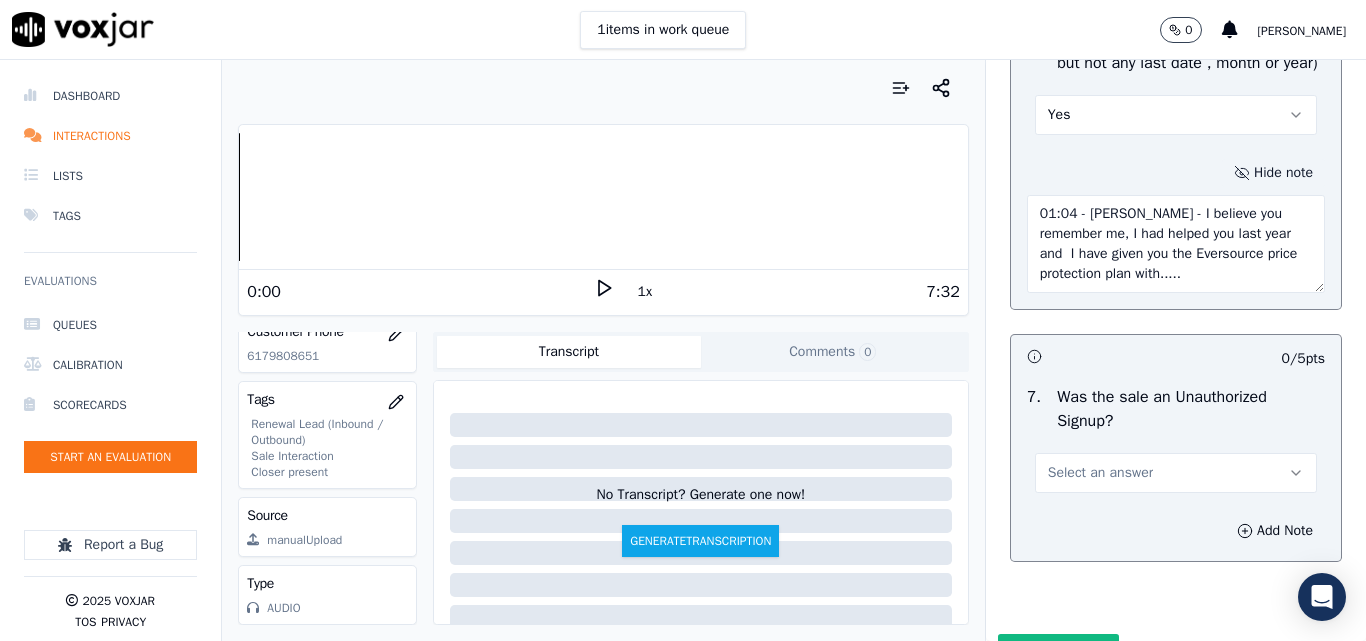 drag, startPoint x: 1093, startPoint y: 399, endPoint x: 957, endPoint y: 360, distance: 141.48145 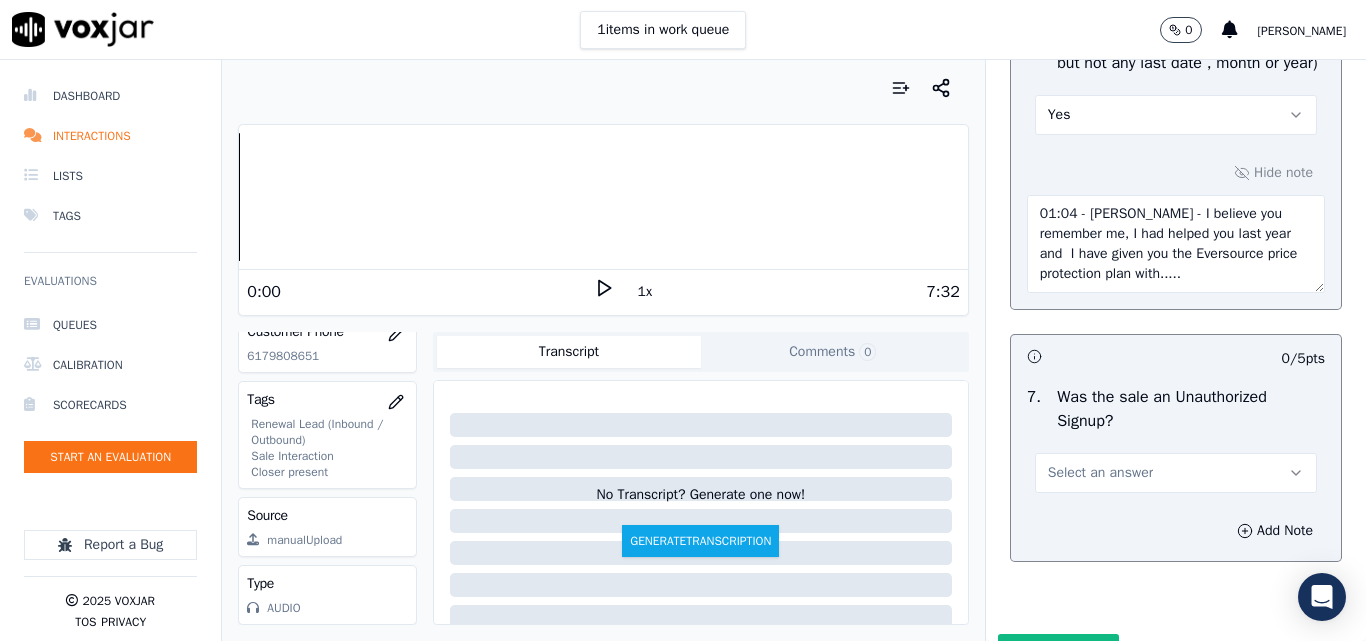 click on "Closing     37  pts                 2 / 2  pts     1 .   Did the agent pitch for the sale?   Yes          Add Note                           15 / 15  pts     2 .   Did the agent make any fake promises to the customer?   No          Add Note                           5 / 5  pts     3 .   Did the agent use pressure tactics to enroll the customer?   No          Add Note                           0 / 2  pts     4 .   Did the agent provide our follow-up number to the customer?   No          Add Note                           -- / 3  pts     5 .   Did the agent ask the customer preferred time to call back for any future updates ?   N/A          Add Note                           0 / 5  pts       6 .   Did the agent make any reference to a previous sale? (can say "last time" but not any last date , month or year)   Yes          Hide note   01:04 - [PERSON_NAME] - I believe you remember me, I had helped you last year and  I have given you the Eversource price protection plan with.....                         0 / 5  pts     7" at bounding box center [1176, -386] 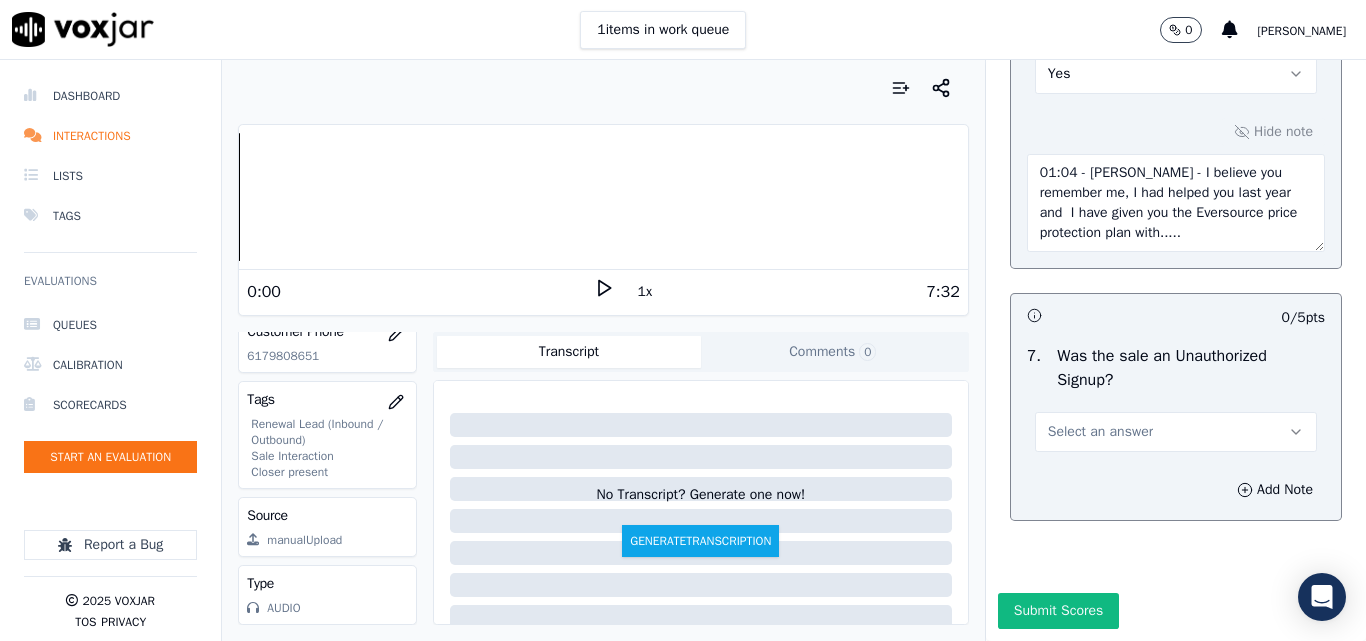 scroll, scrollTop: 5706, scrollLeft: 0, axis: vertical 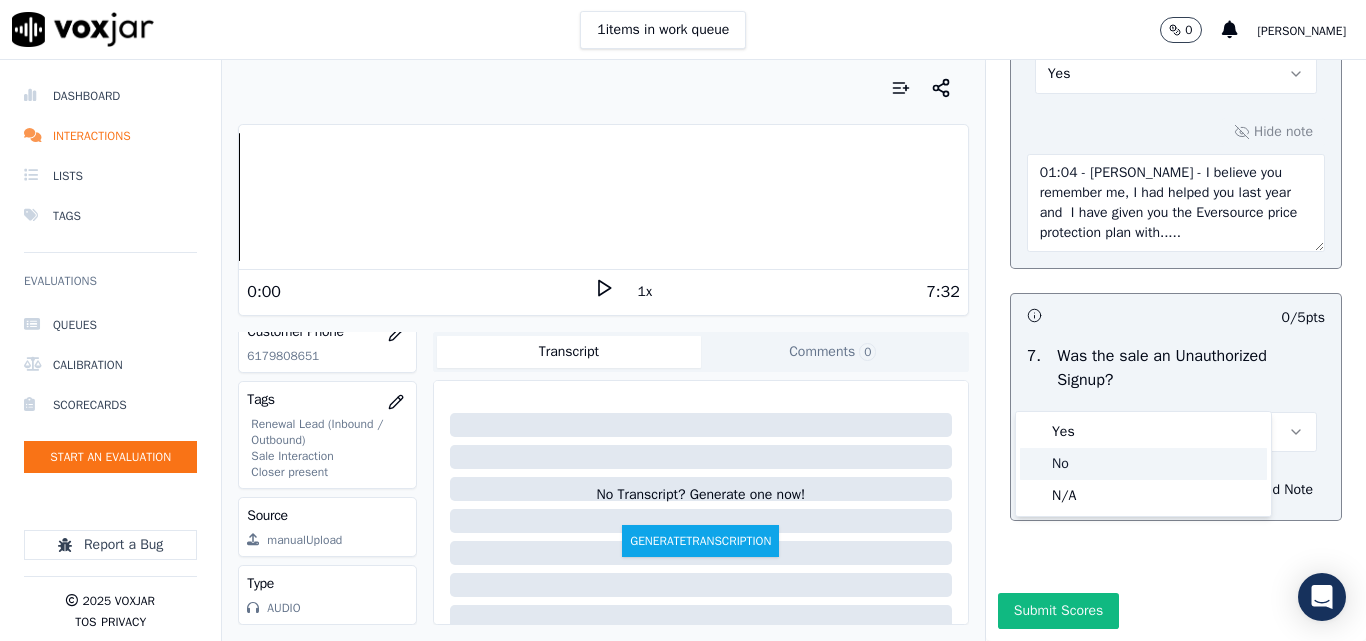 click on "No" 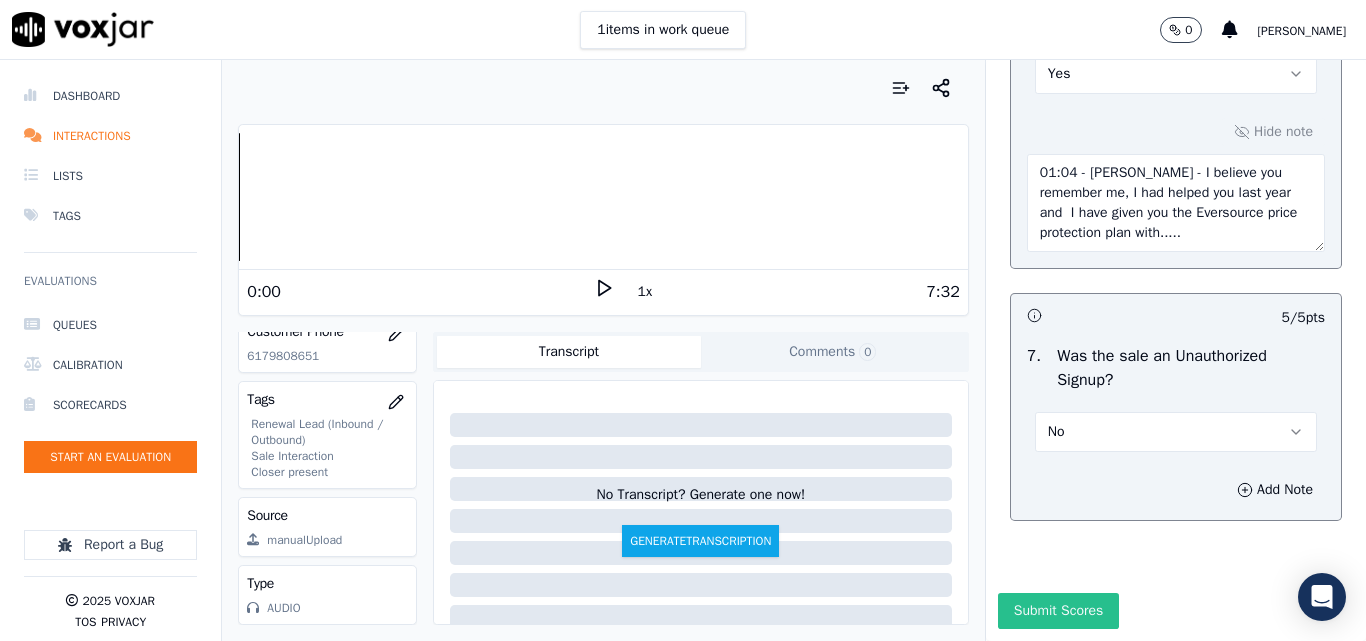 click on "Submit Scores" at bounding box center [1058, 611] 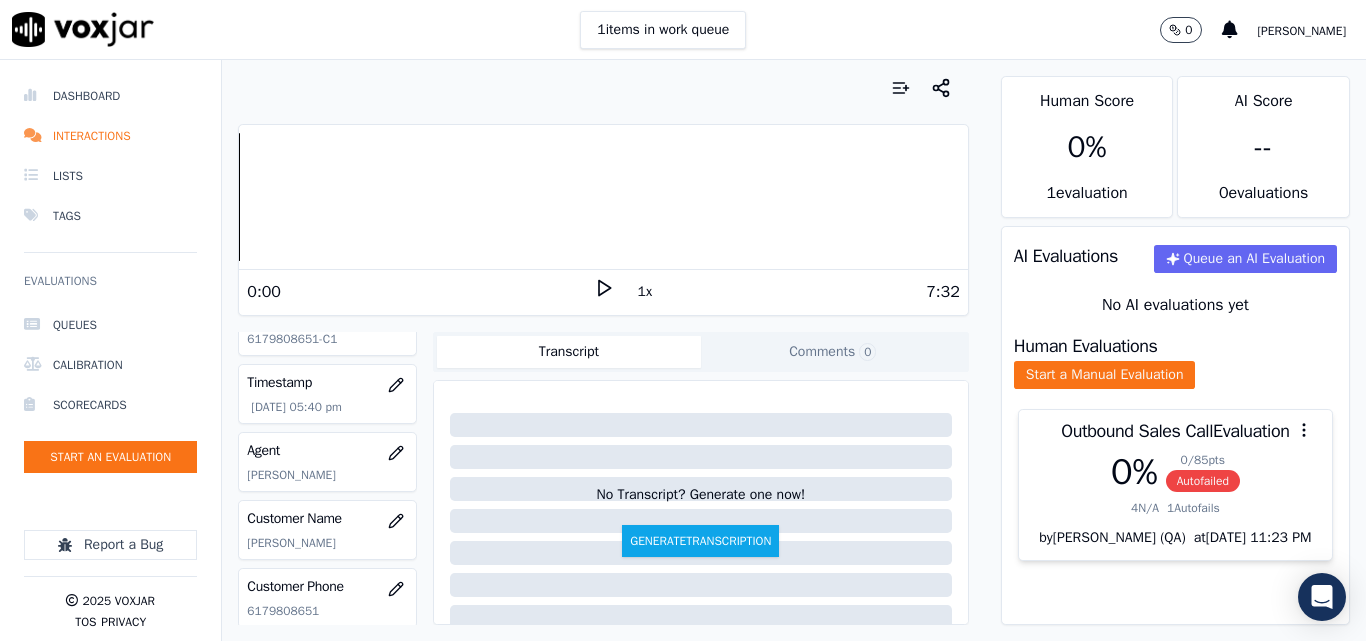 scroll, scrollTop: 220, scrollLeft: 0, axis: vertical 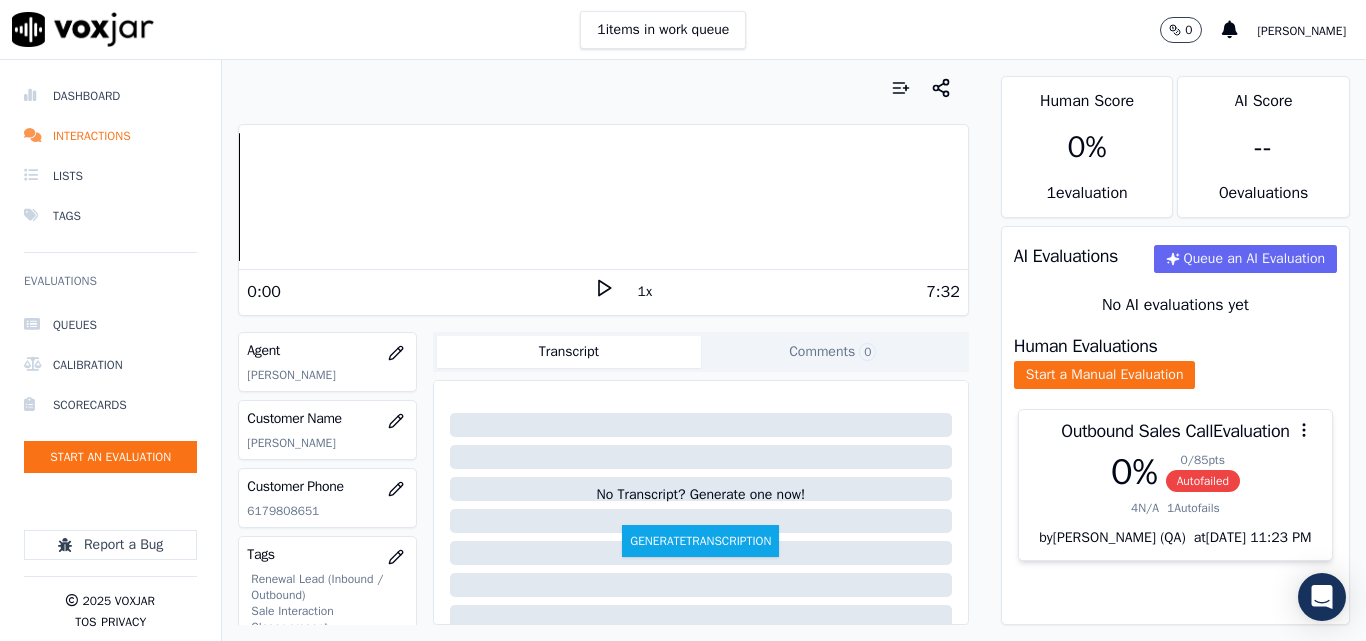 click on "6179808651" 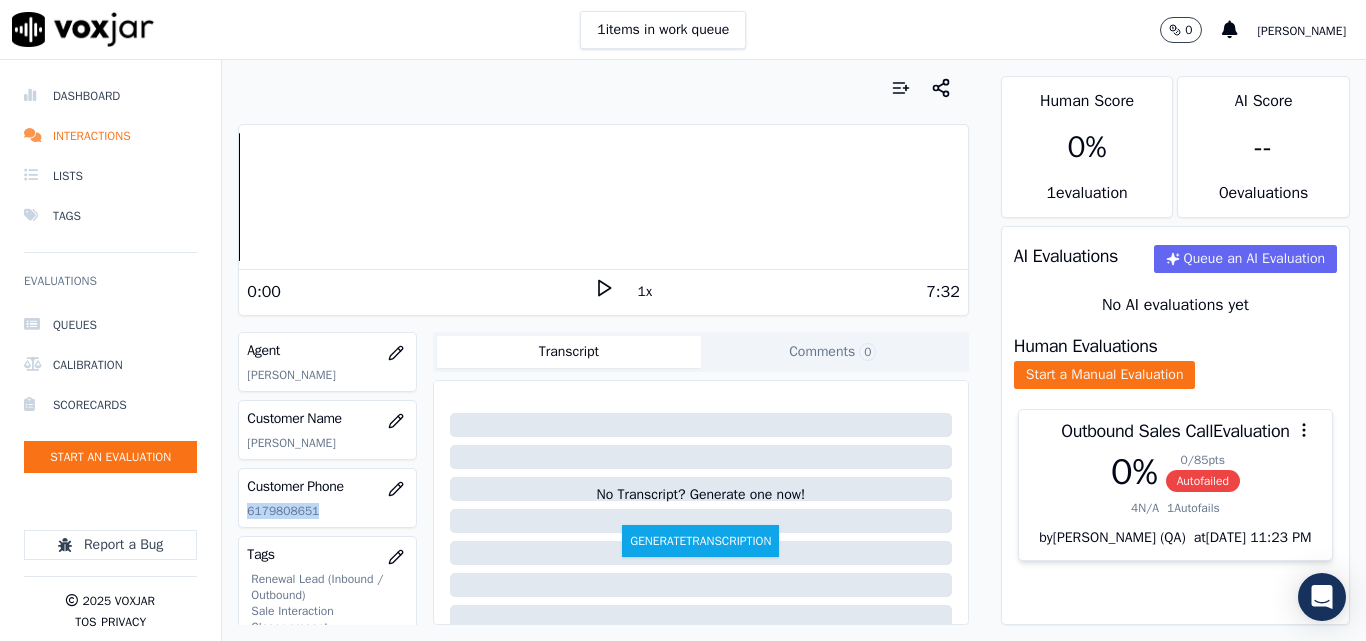 click on "6179808651" 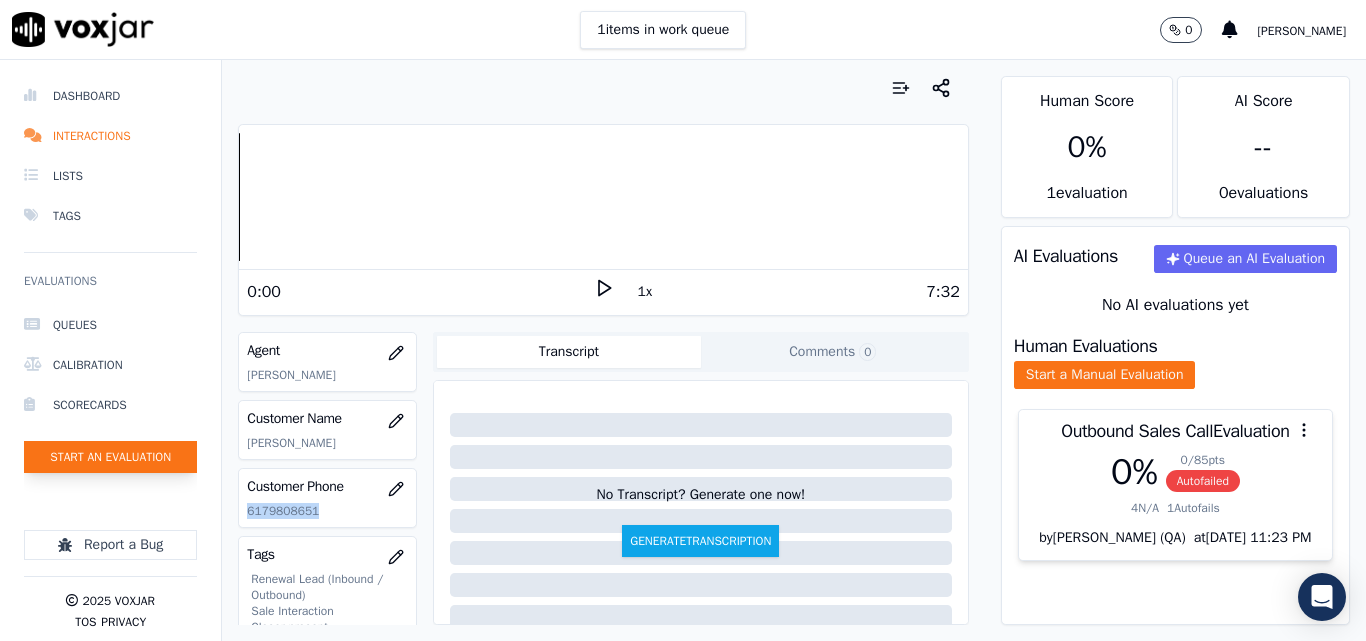 click on "Start an Evaluation" 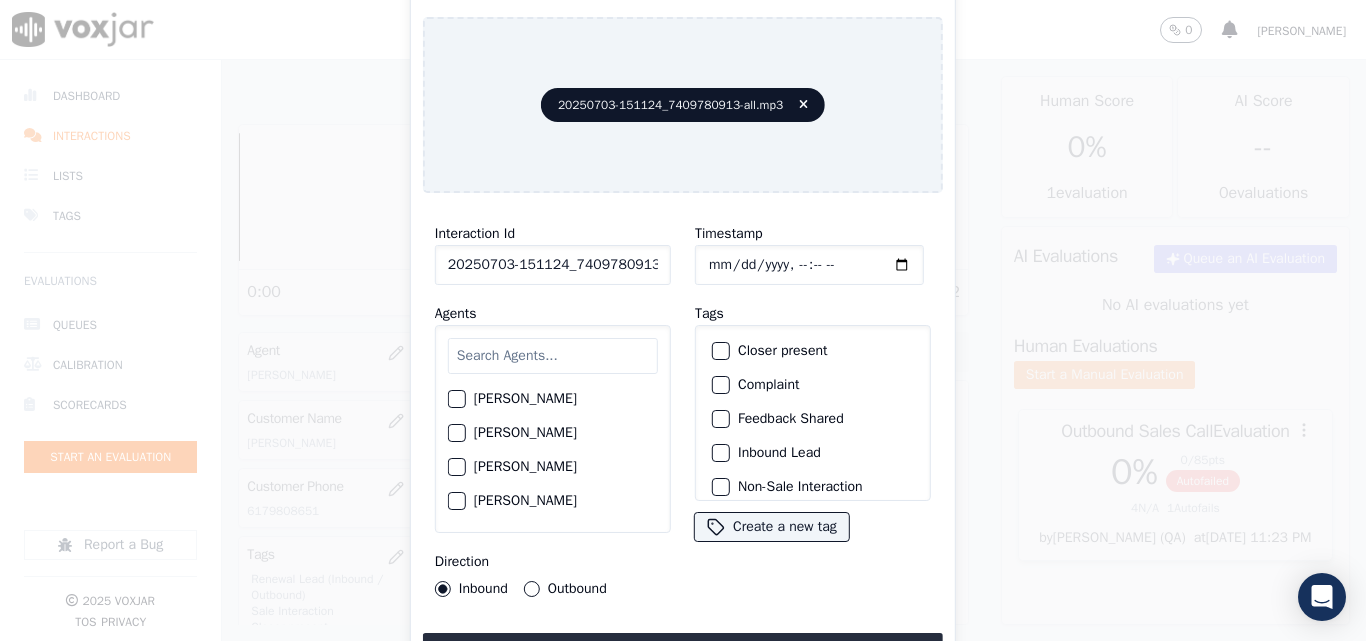scroll, scrollTop: 0, scrollLeft: 40, axis: horizontal 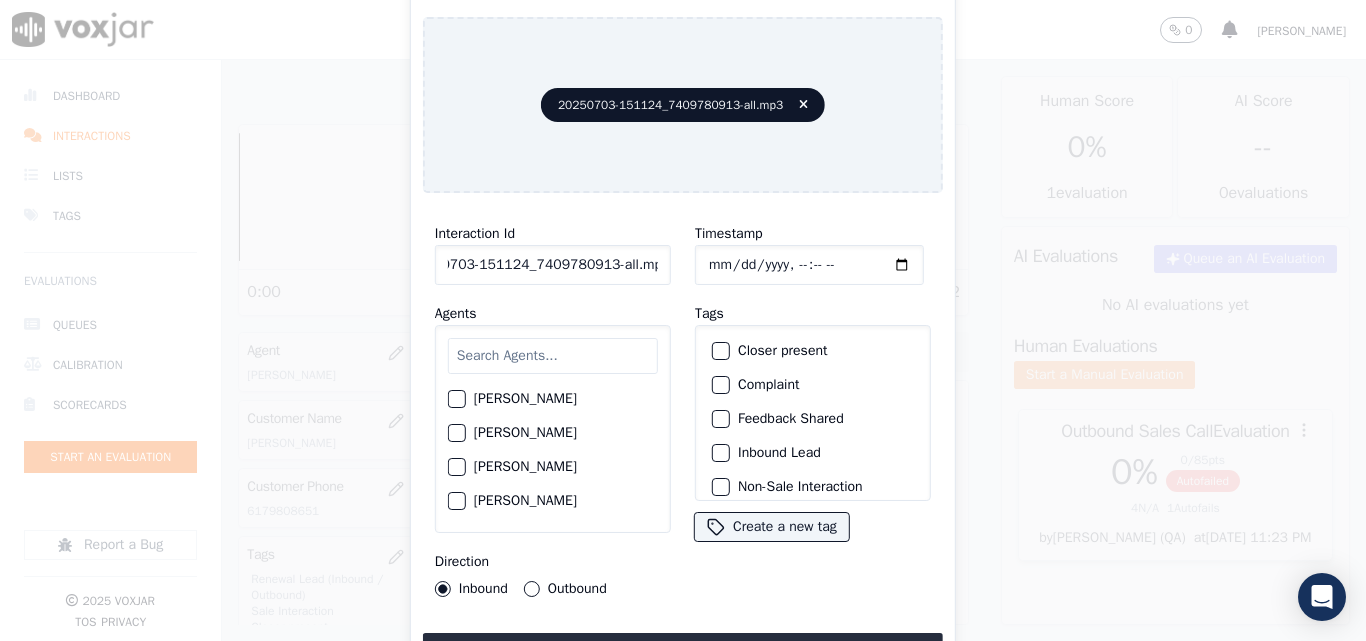 drag, startPoint x: 641, startPoint y: 257, endPoint x: 802, endPoint y: 298, distance: 166.1385 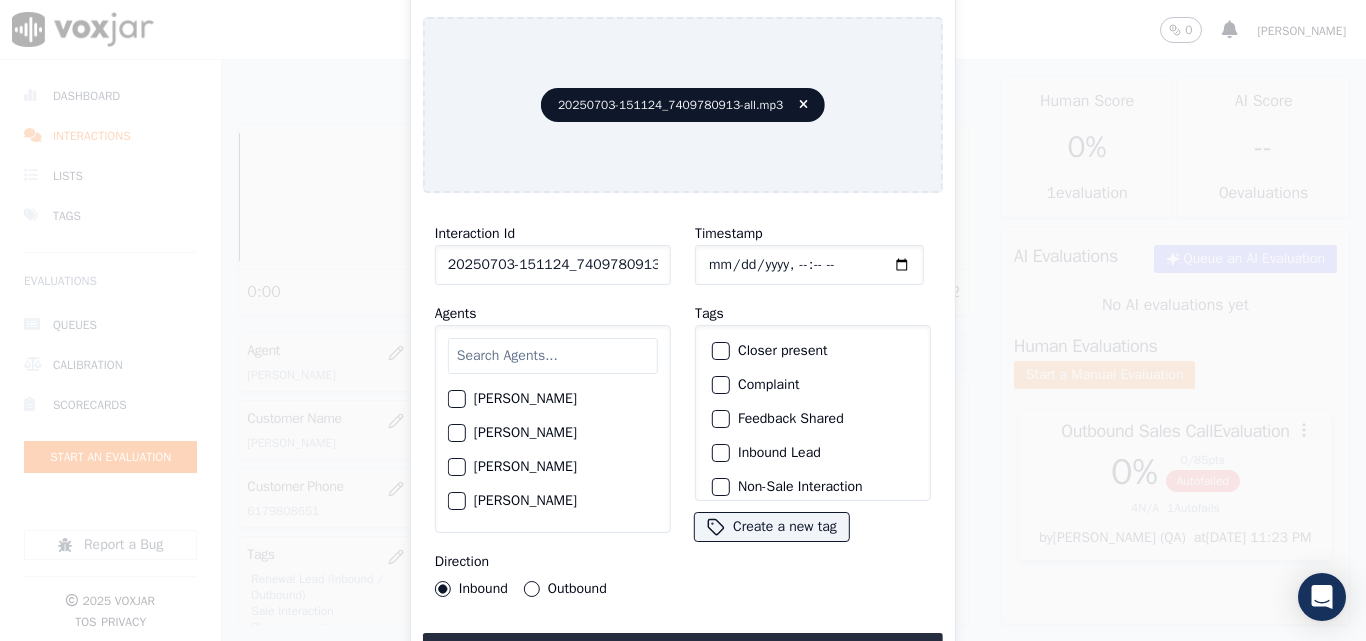scroll, scrollTop: 0, scrollLeft: 6, axis: horizontal 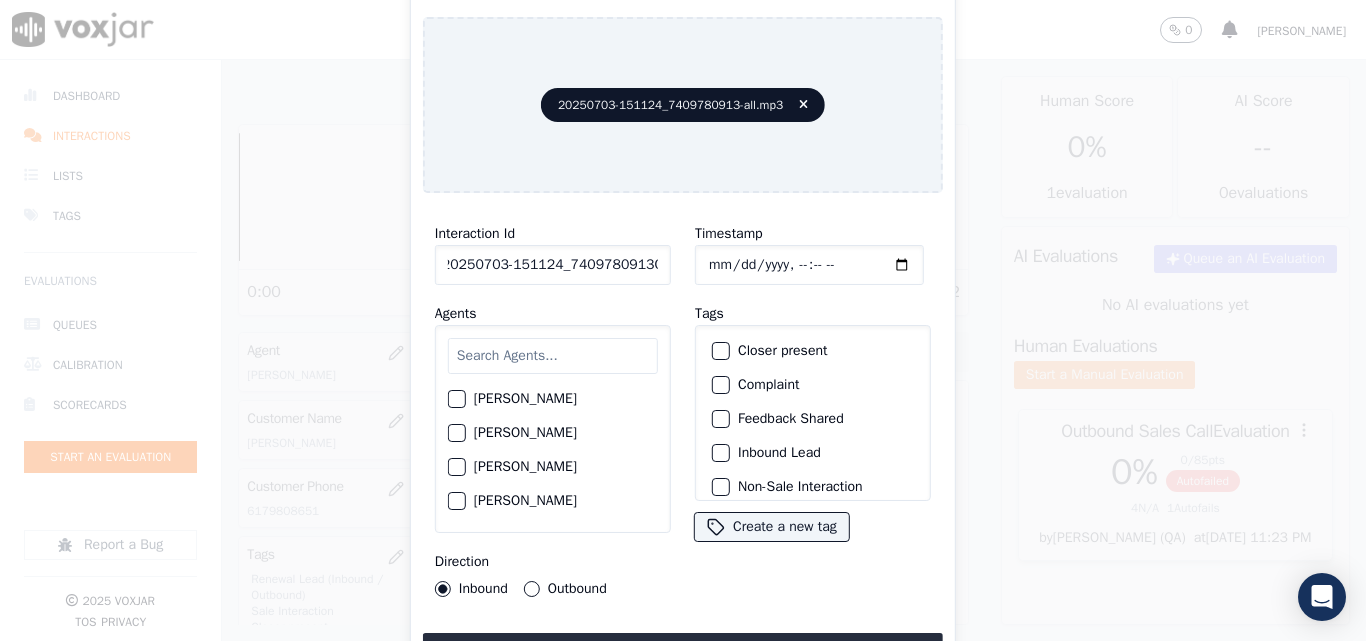 click on "20250703-151124_7409780913C1" 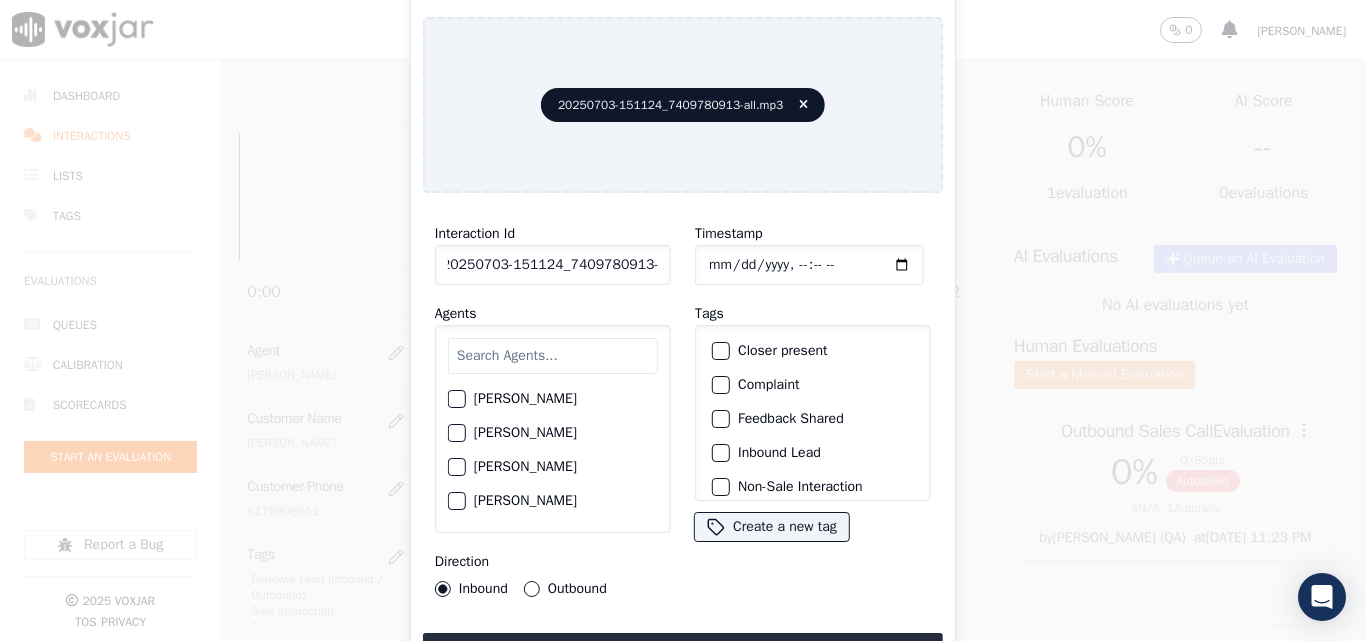 type on "20250703-151124_7409780913-C1" 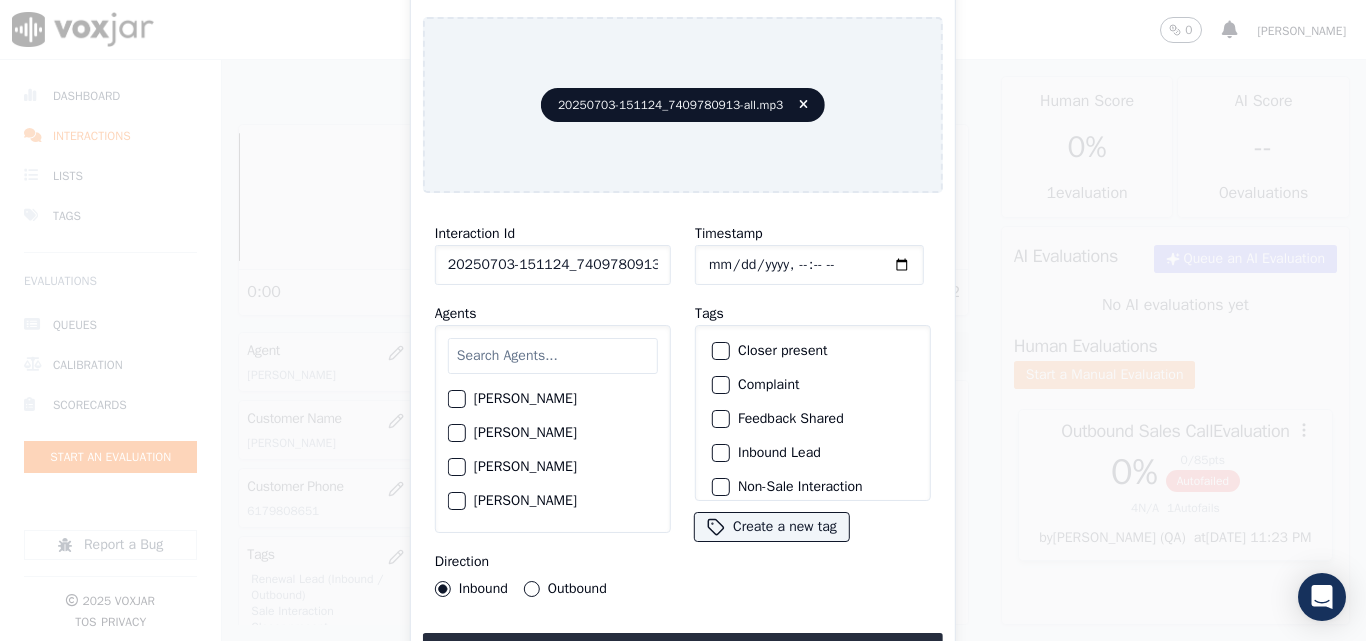 click on "Timestamp" 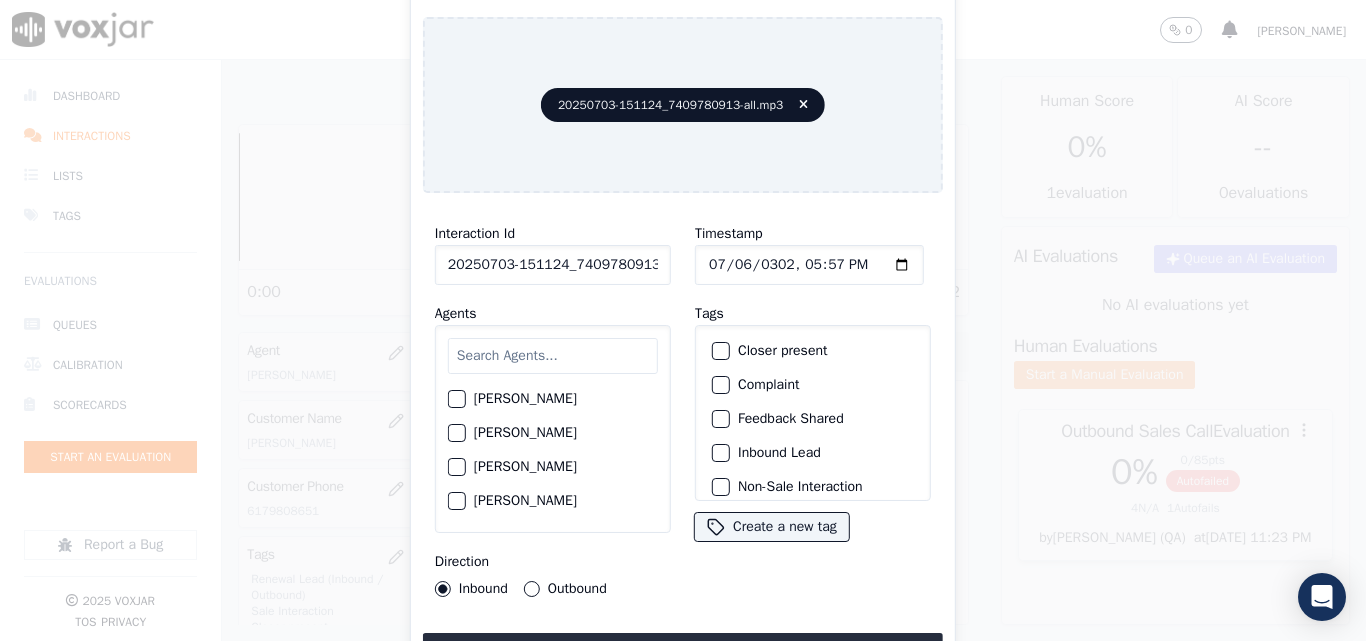type on "[DATE]T17:57" 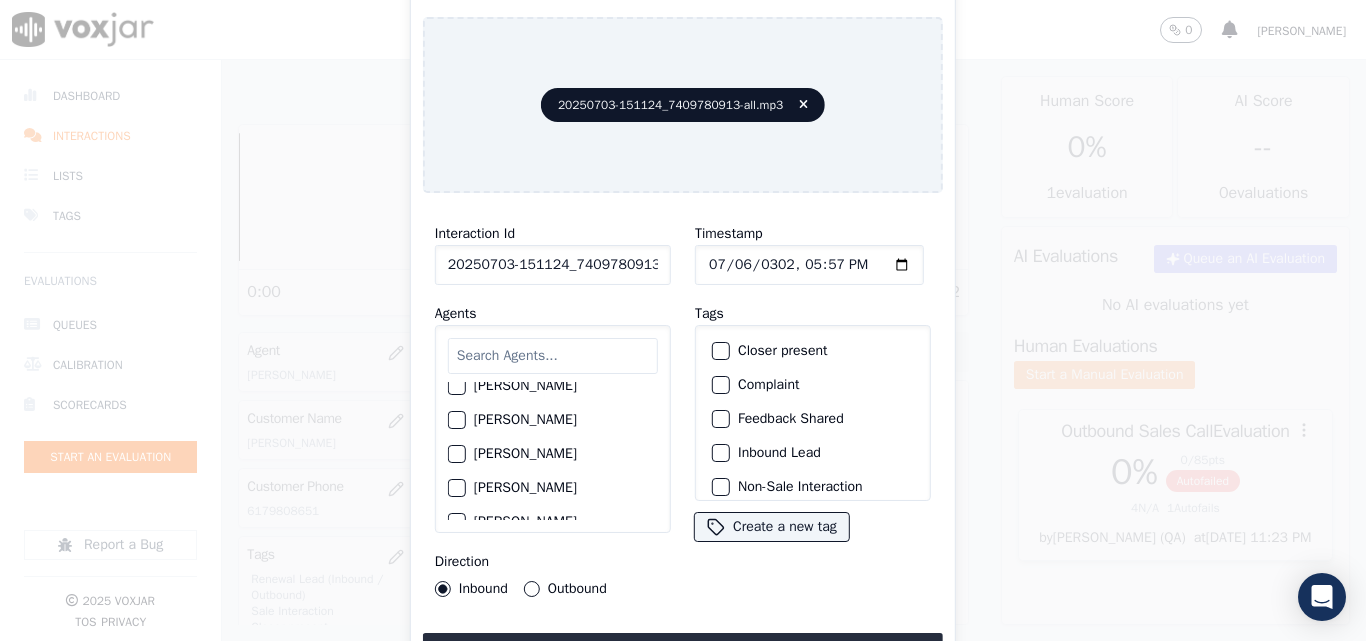 scroll, scrollTop: 1800, scrollLeft: 0, axis: vertical 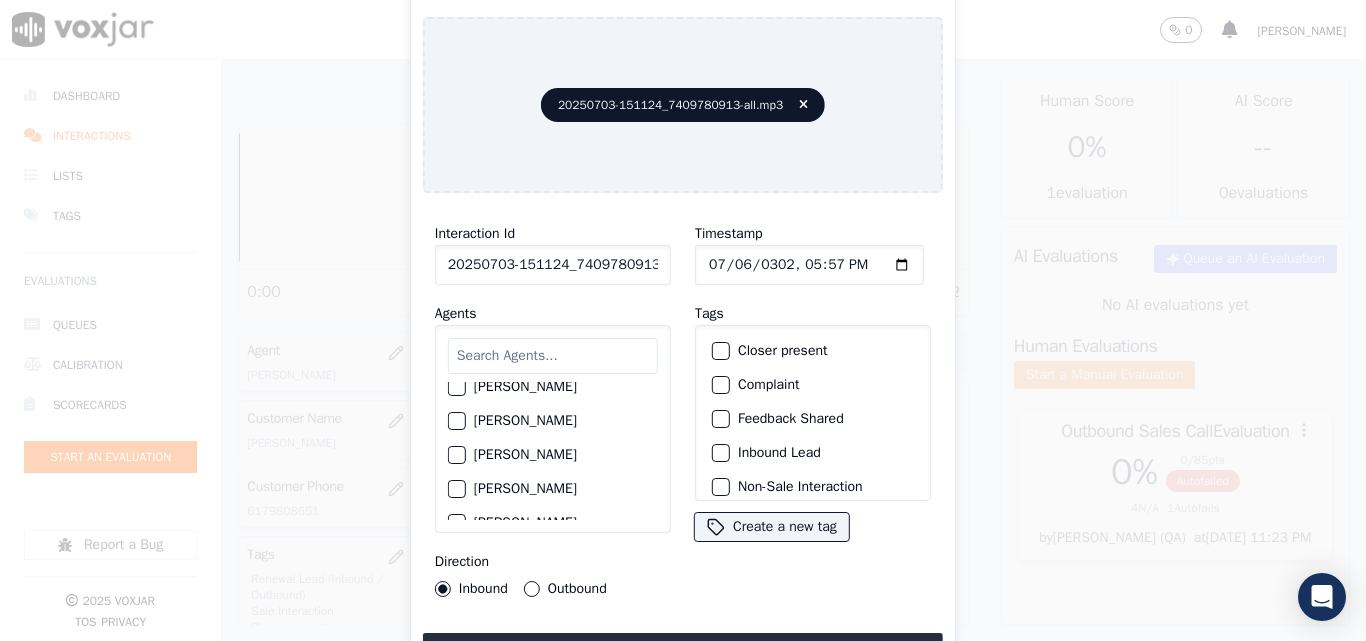 click on "[PERSON_NAME]" 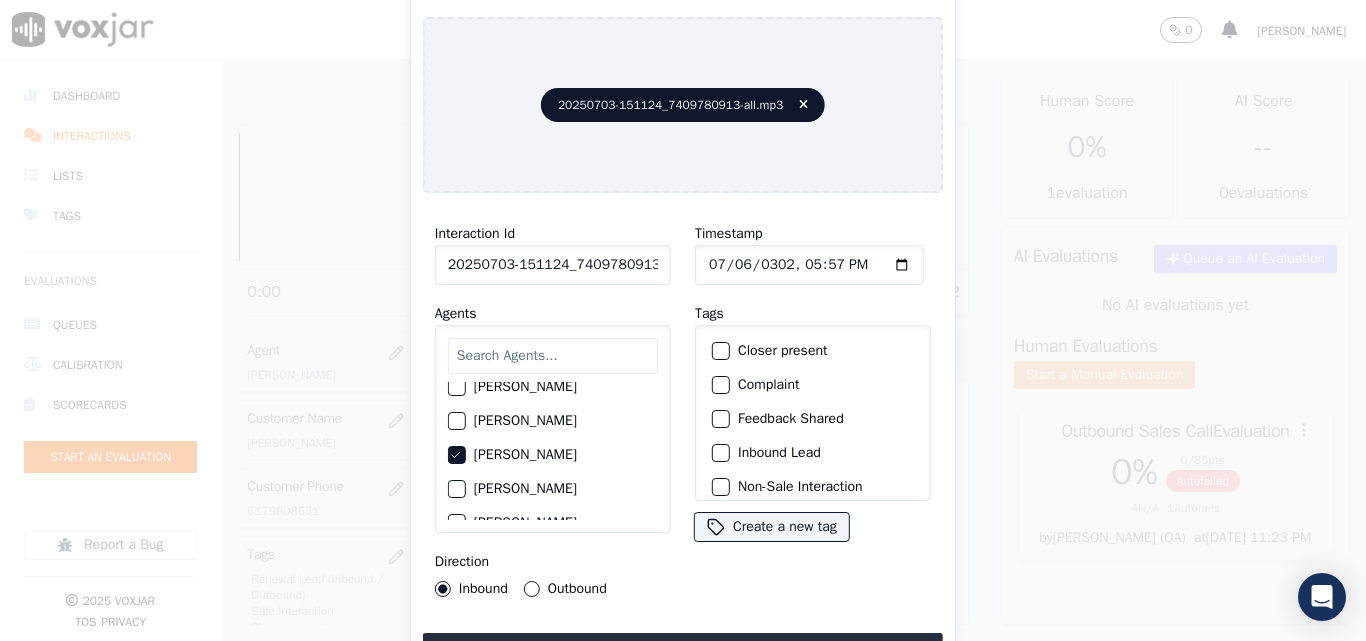 click on "Outbound" at bounding box center [532, 589] 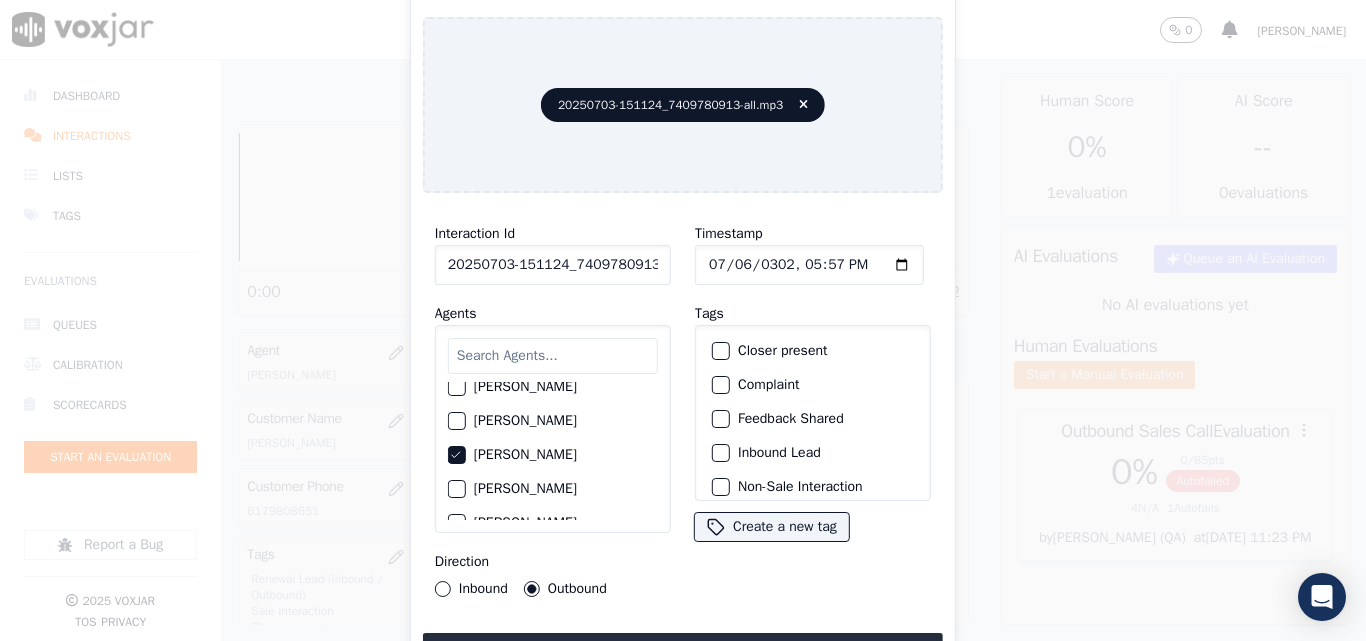 click on "Closer present" 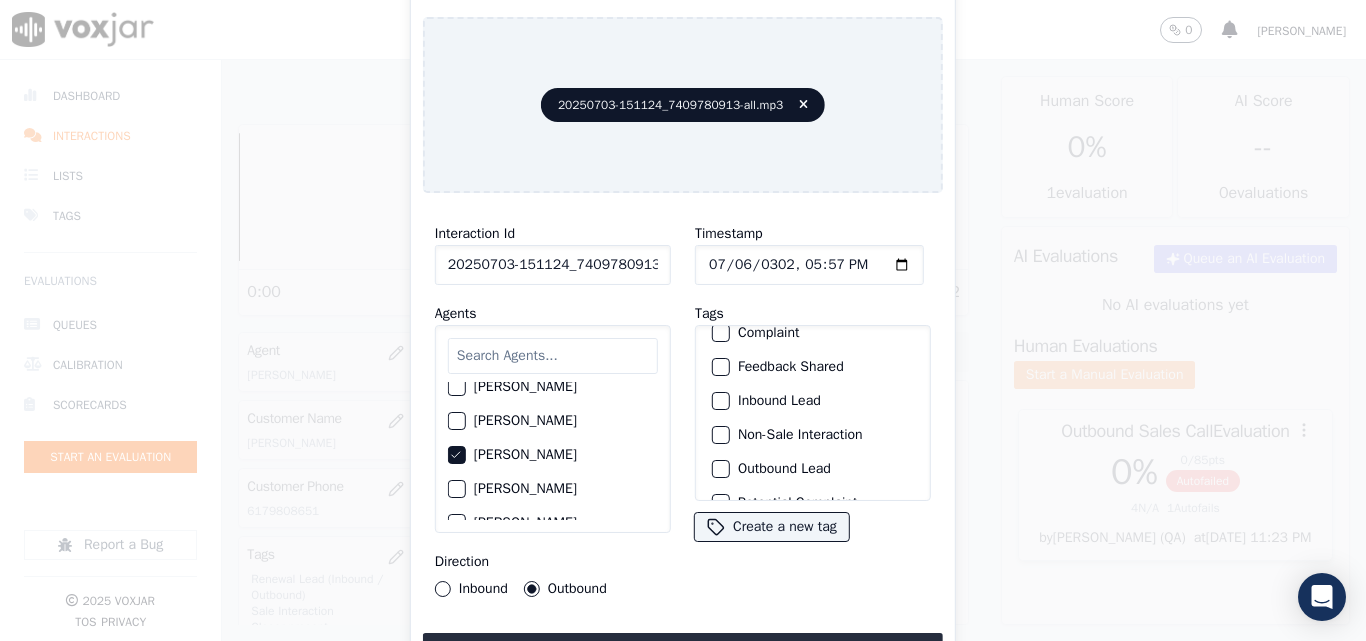scroll, scrollTop: 100, scrollLeft: 0, axis: vertical 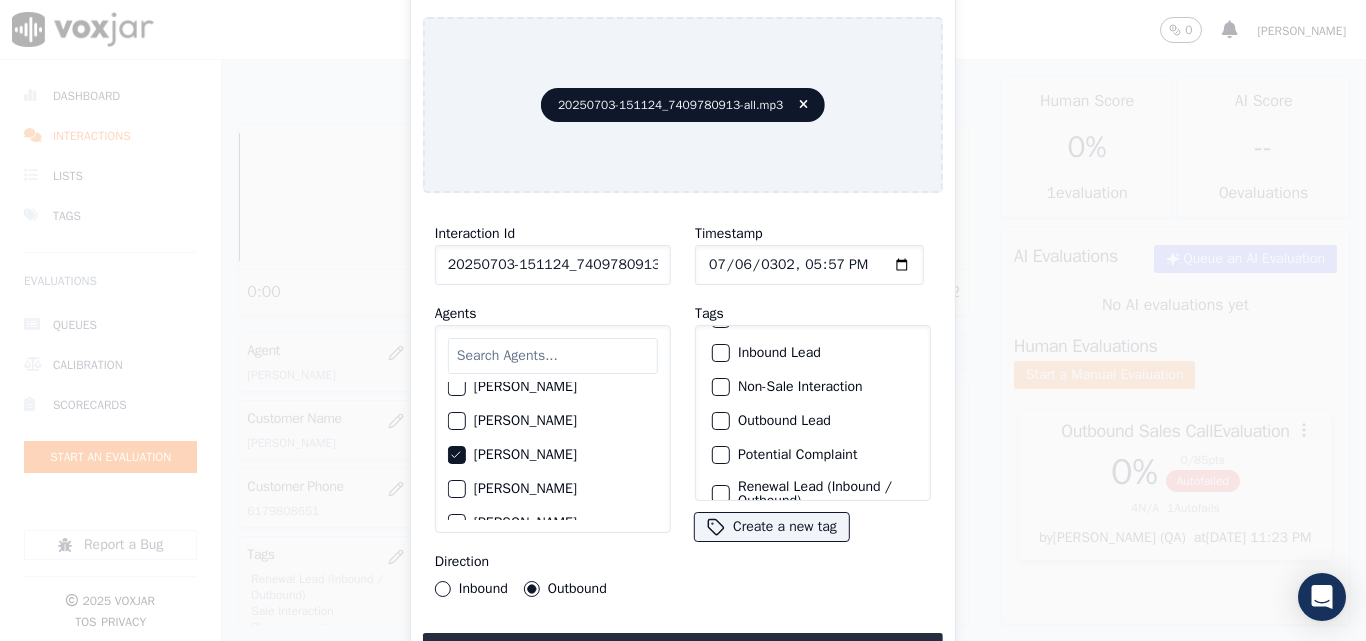click on "Outbound Lead" 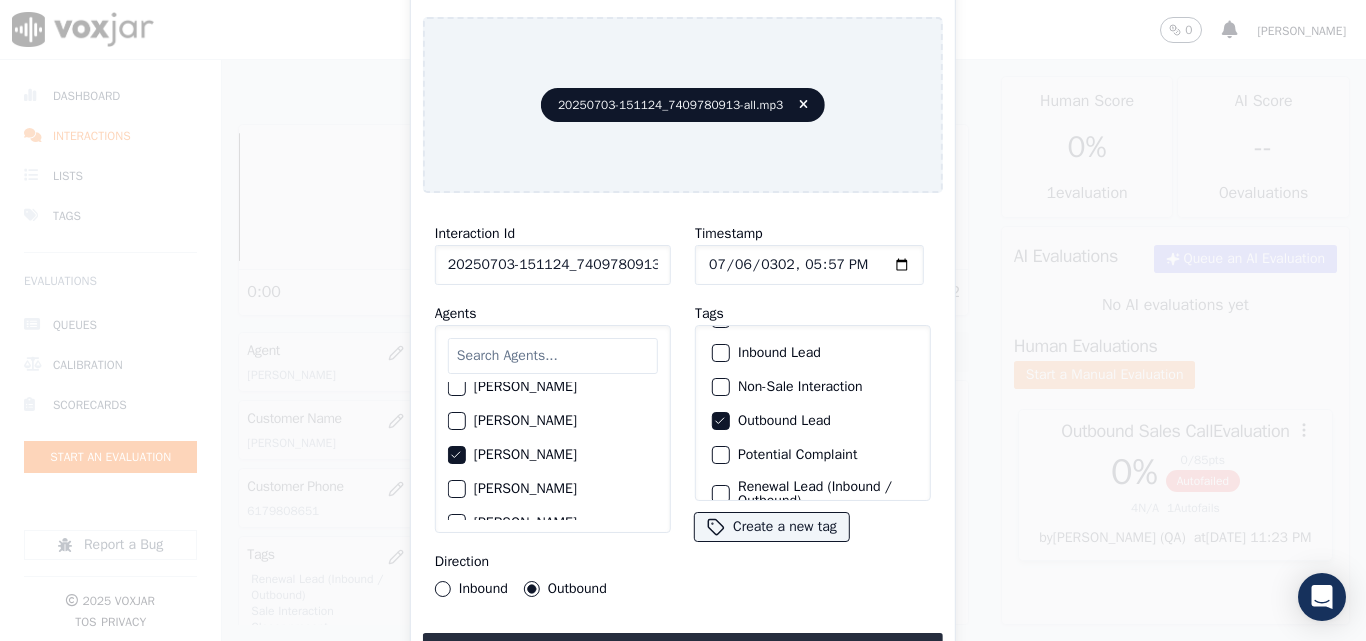 click on "Potential Complaint" 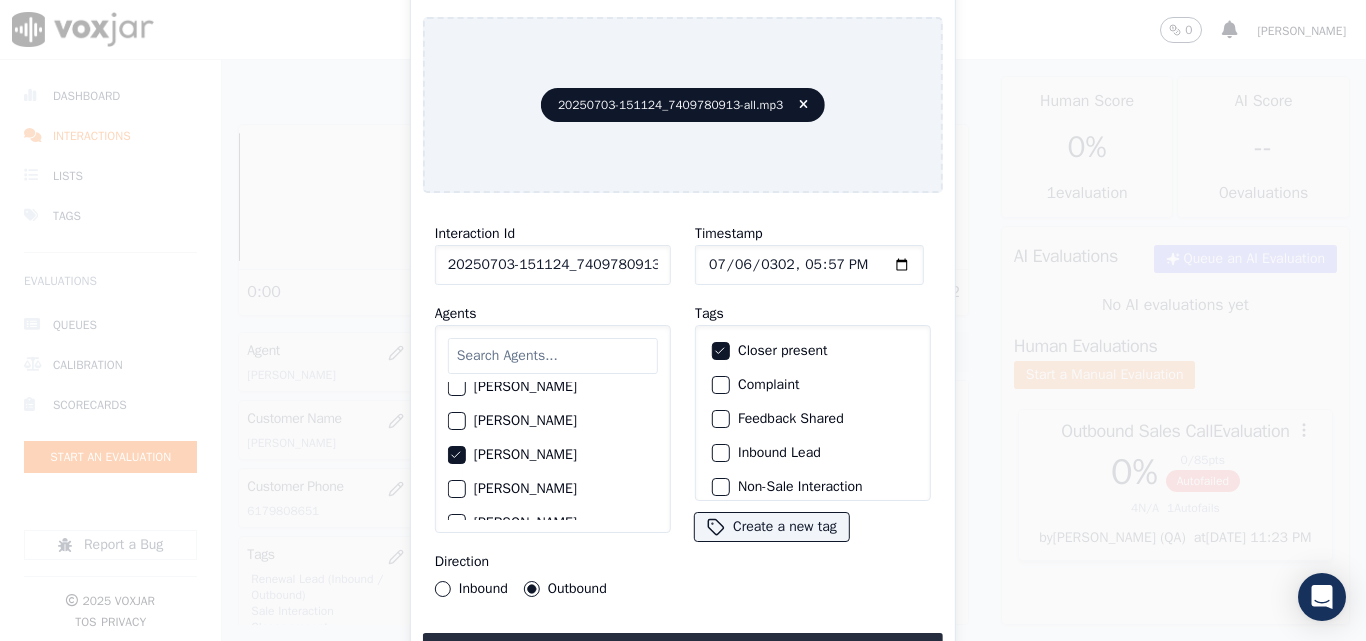 scroll, scrollTop: 173, scrollLeft: 0, axis: vertical 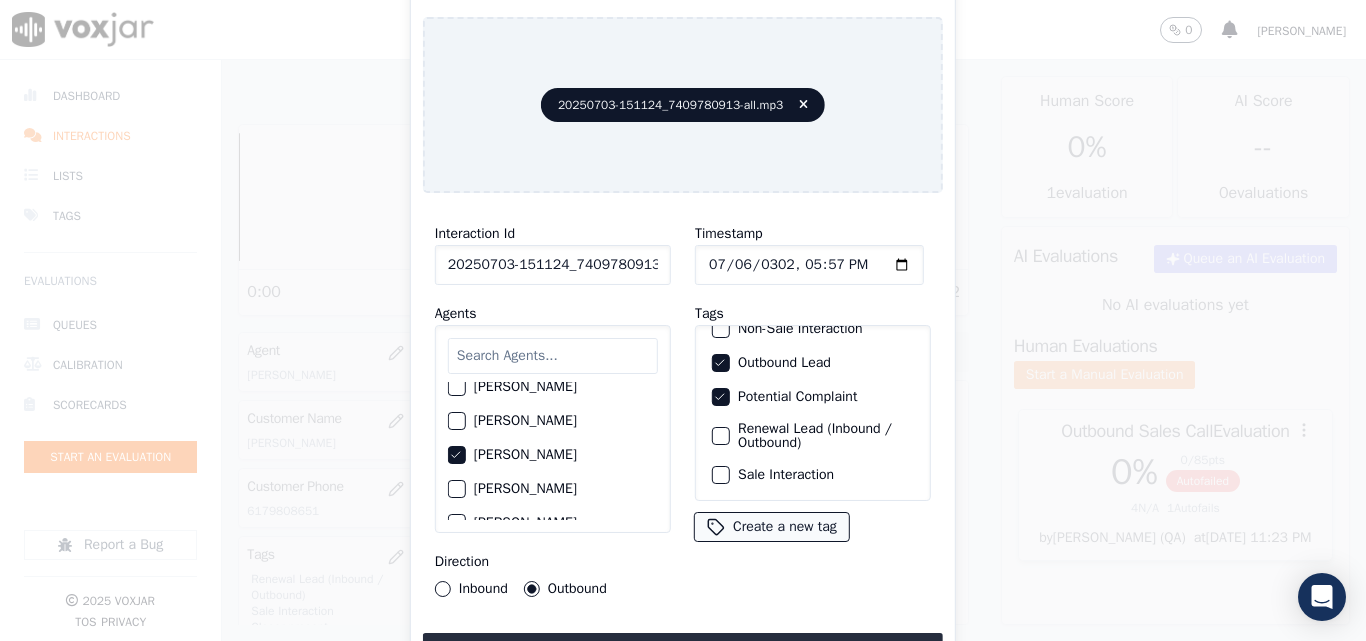 click on "Create a new tag" 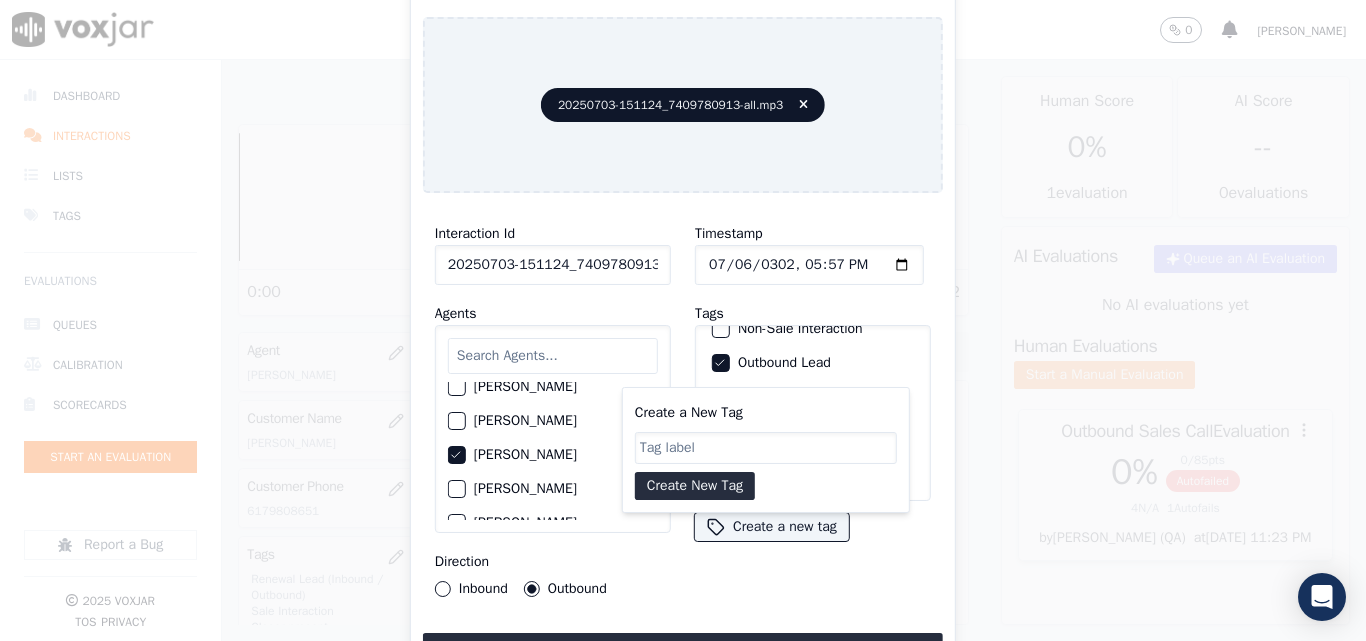 click on "Timestamp       Tags     Closer present     Complaint     Feedback Shared     Inbound Lead     Non-Sale Interaction     Outbound Lead     Potential Complaint     Renewal Lead (Inbound / Outbound)     Sale Interaction
Create a new tag   Create a New Tag       Create New Tag" at bounding box center (813, 409) 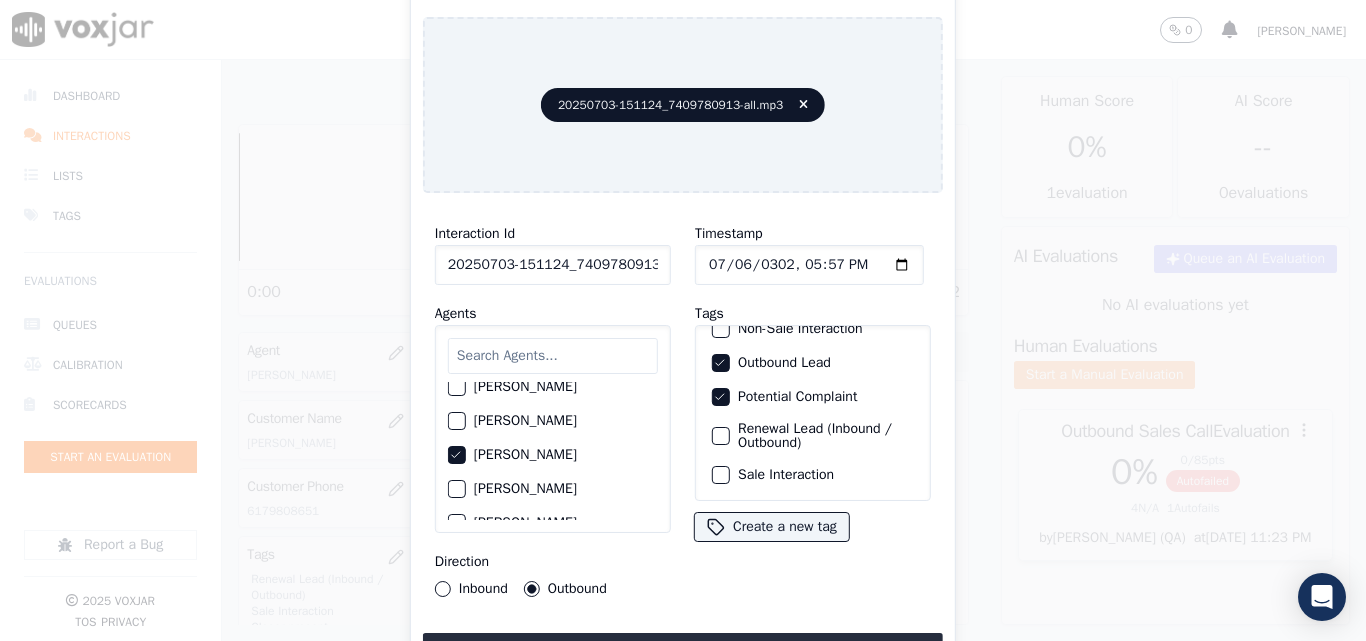 click on "Potential Complaint" at bounding box center (813, 397) 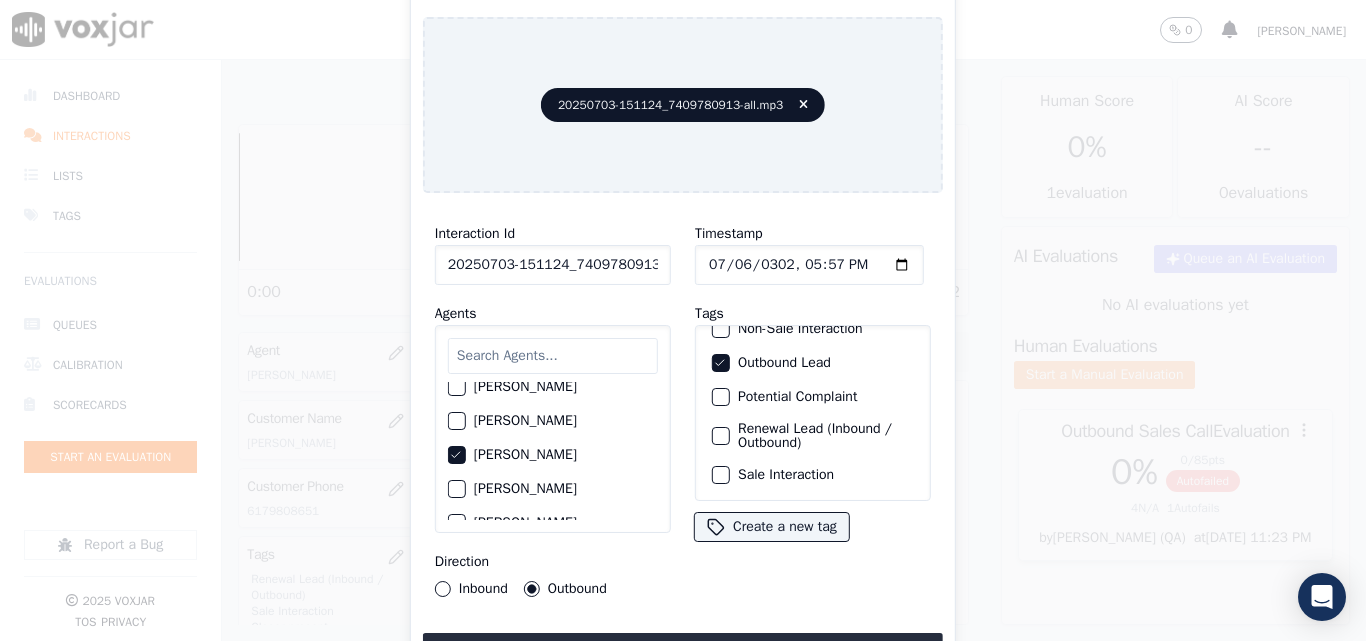 click on "Renewal Lead (Inbound / Outbound)" 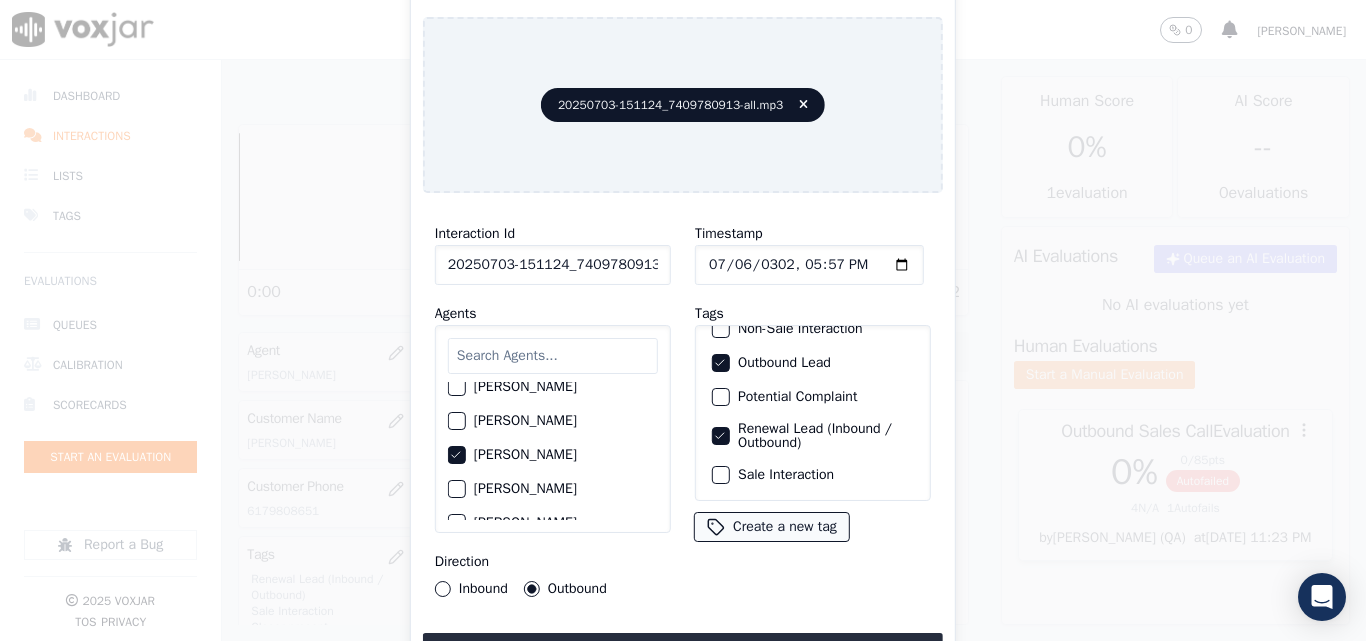 click on "Create a new tag" 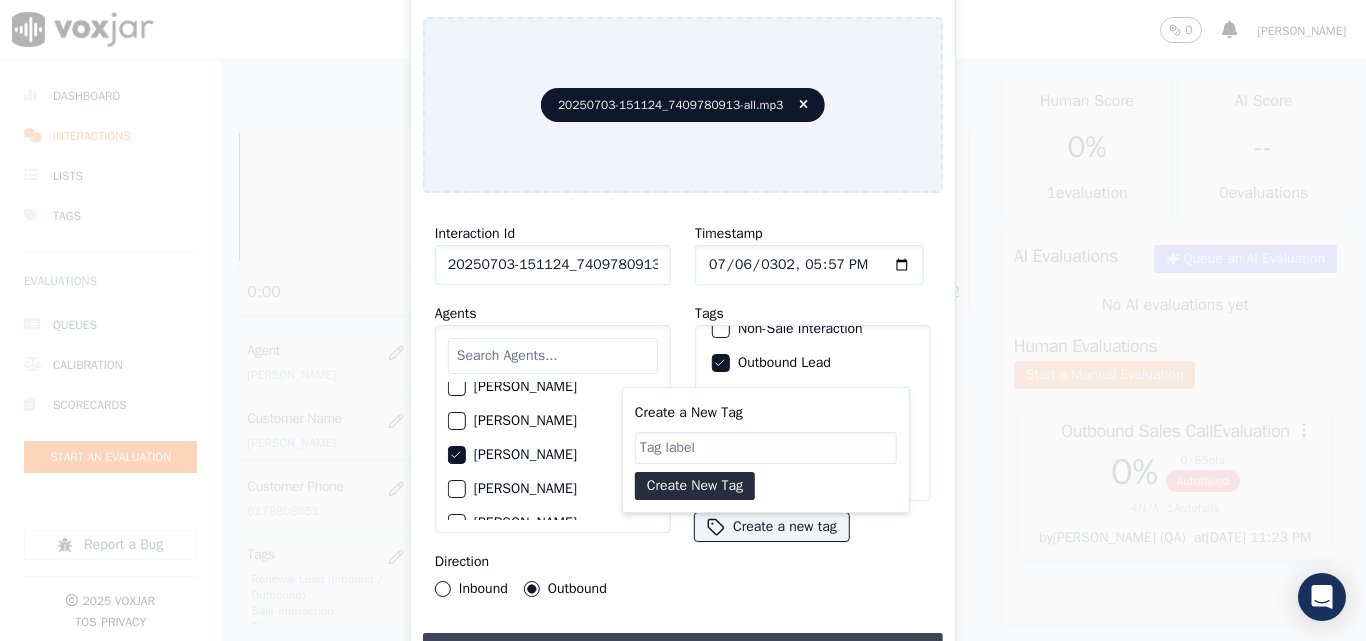 click on "Upload interaction to start evaluation" at bounding box center (683, 651) 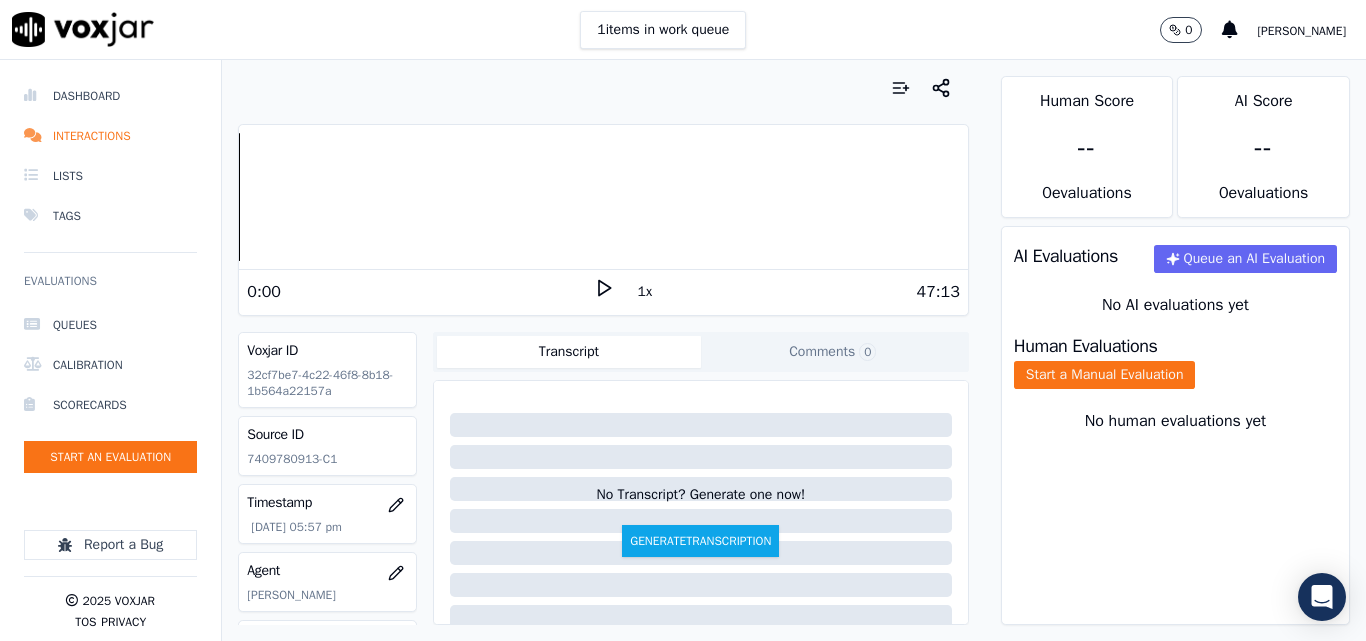 click on "No human evaluations yet" at bounding box center (1175, 445) 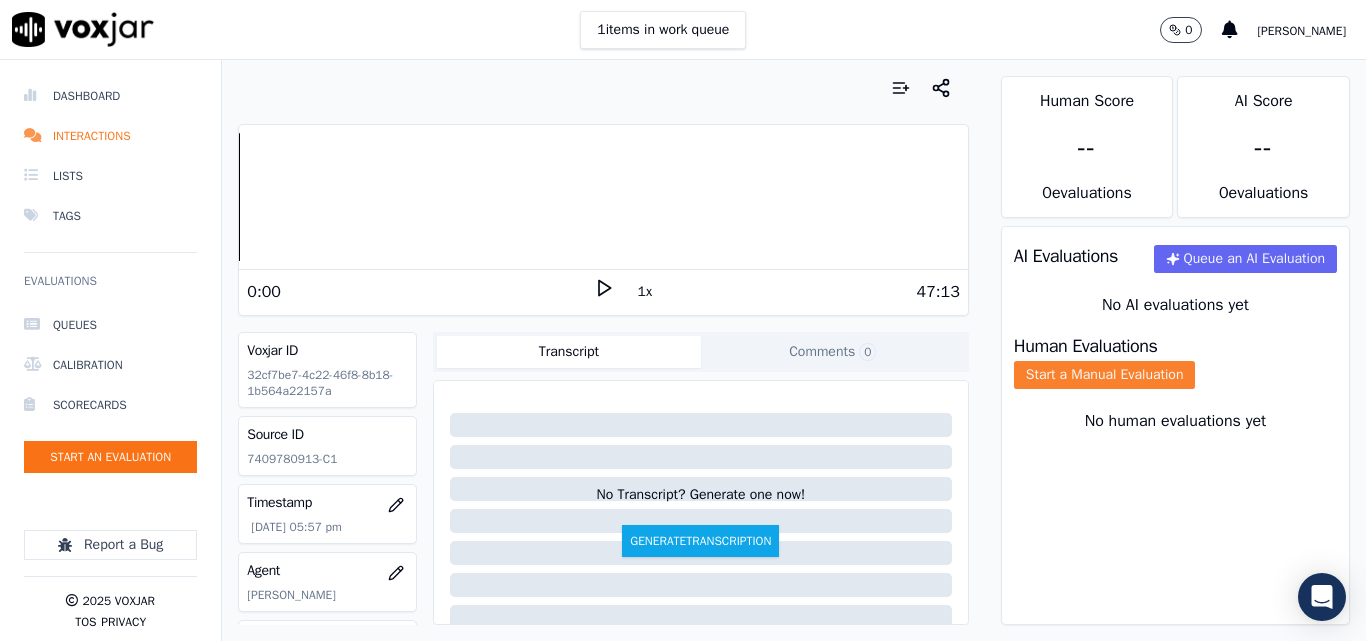 click on "Start a Manual Evaluation" 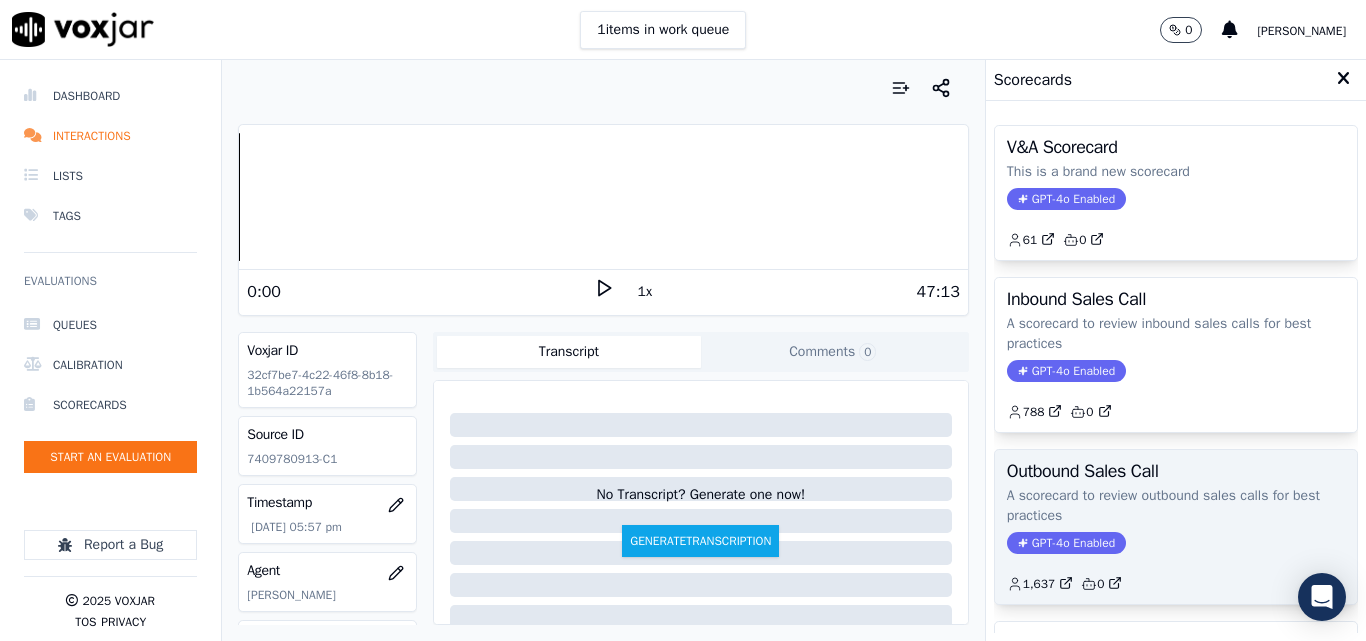 click on "A scorecard to review outbound sales calls for best practices" 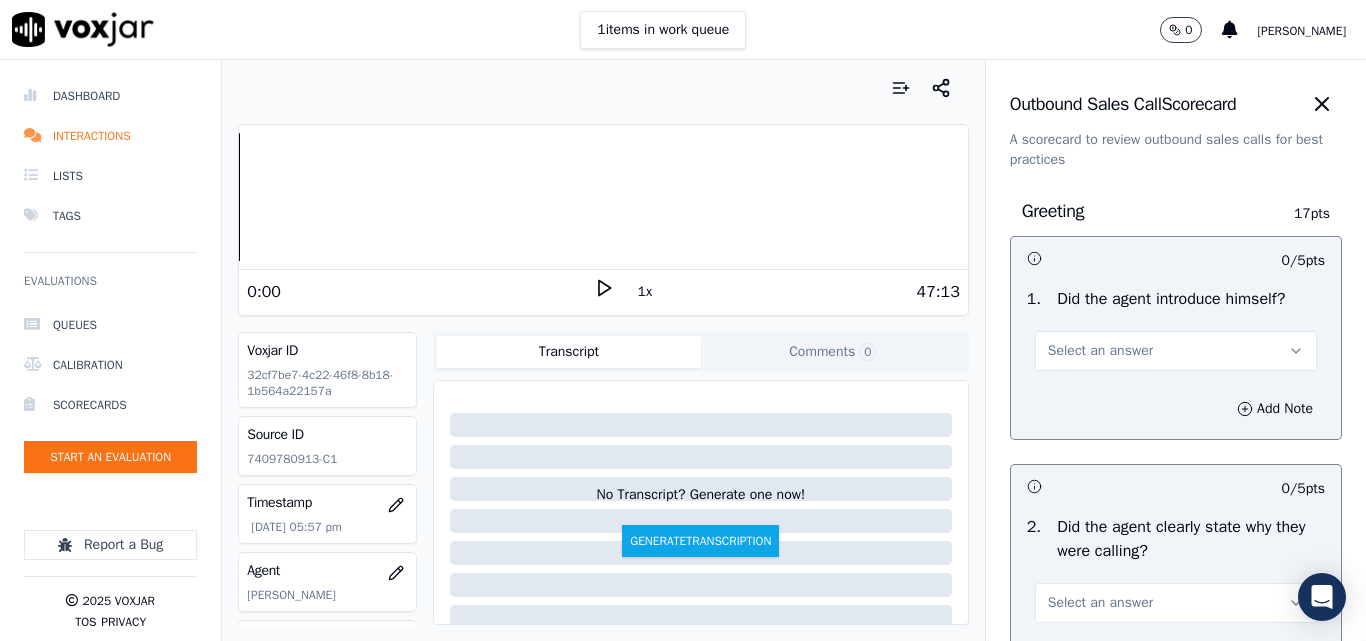 click on "Select an answer" at bounding box center [1100, 351] 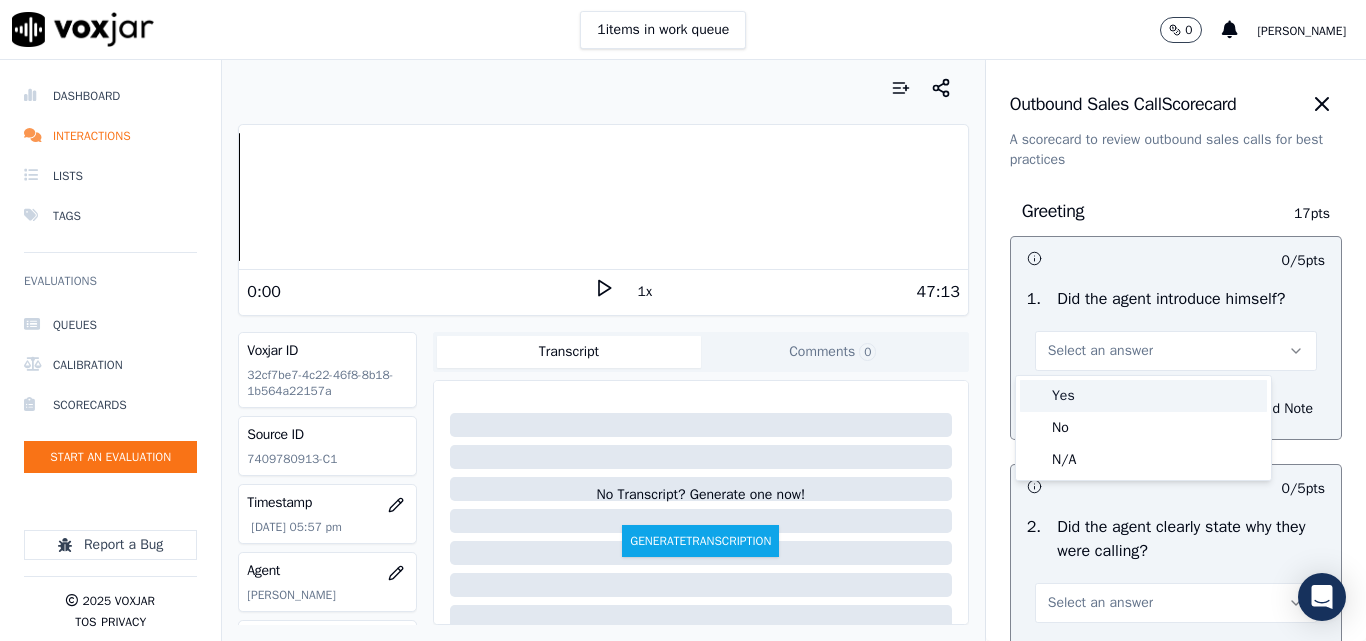 click on "Yes" at bounding box center (1143, 396) 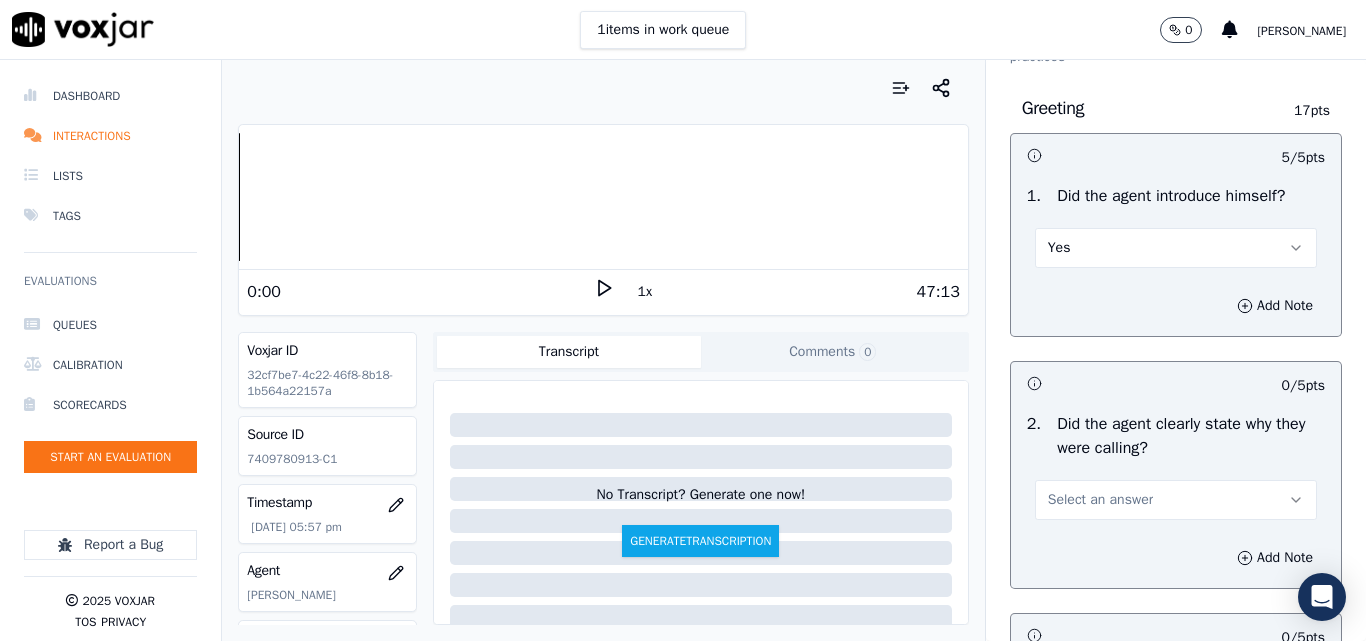 scroll, scrollTop: 200, scrollLeft: 0, axis: vertical 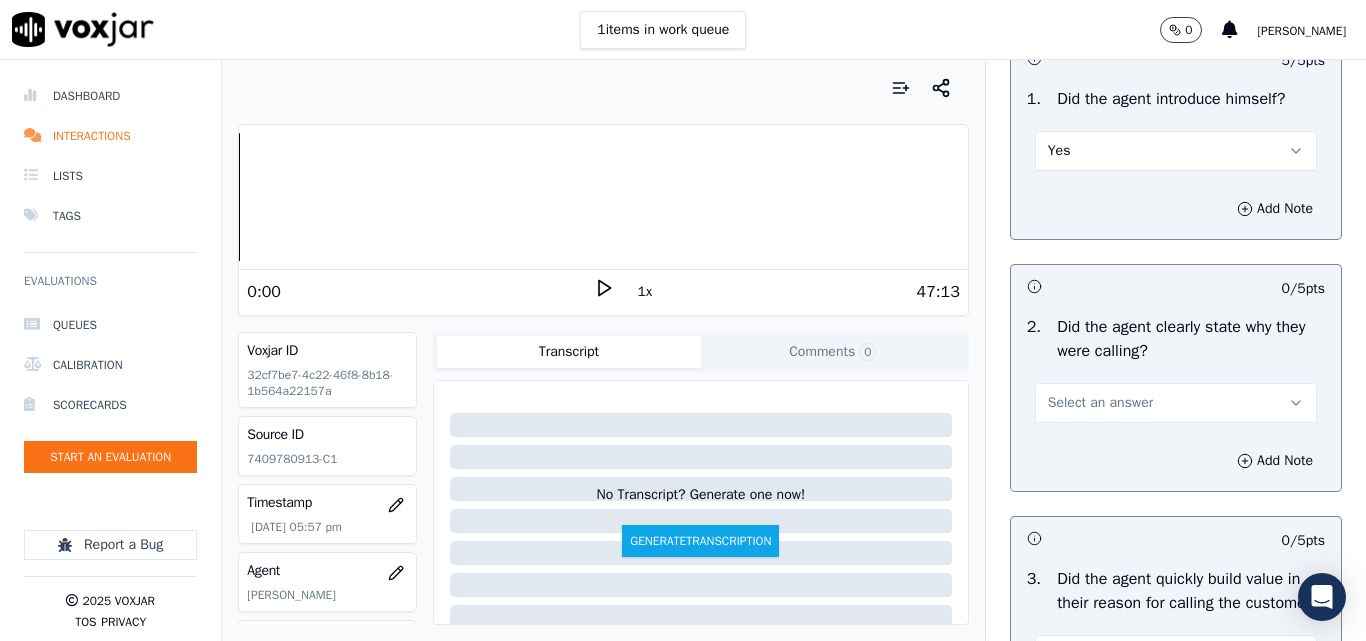 click on "Select an answer" at bounding box center [1100, 403] 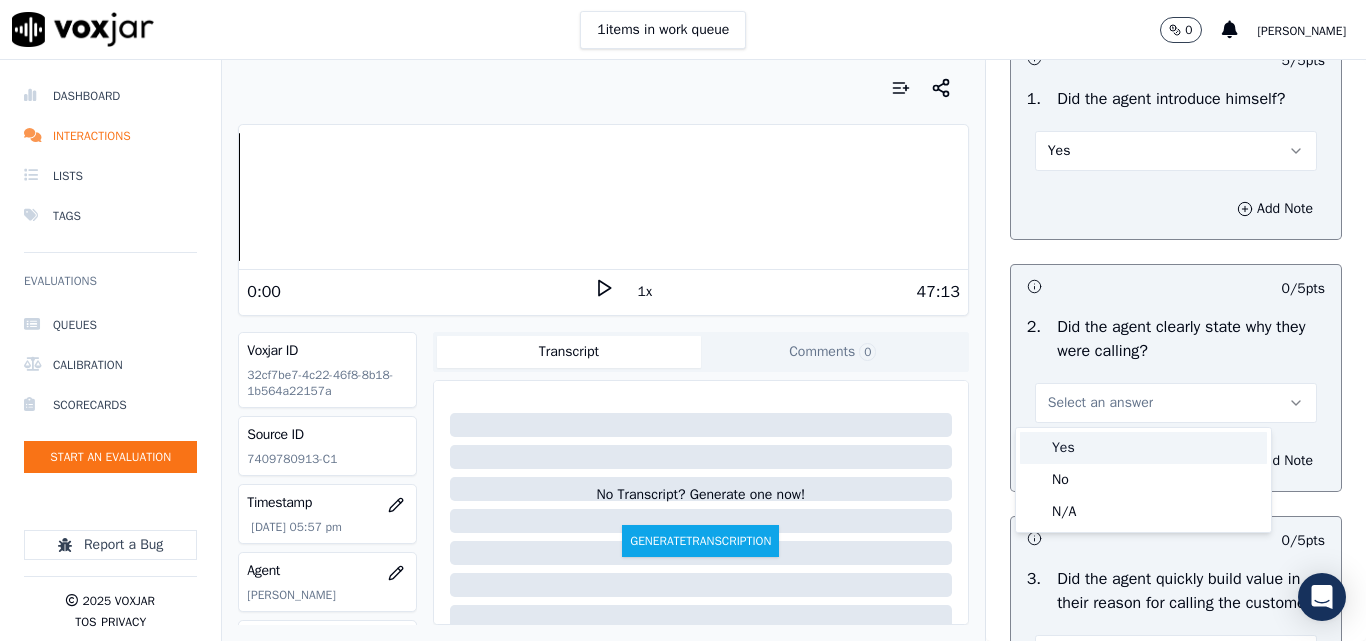 click on "Yes" at bounding box center [1143, 448] 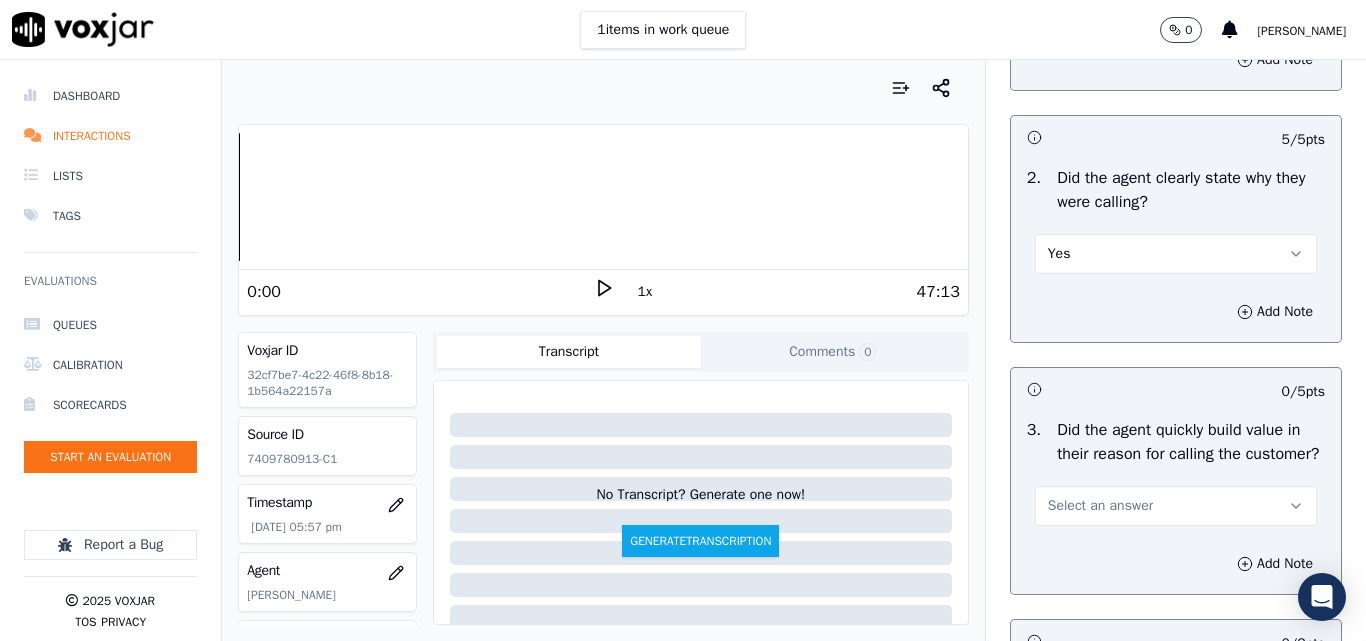 scroll, scrollTop: 500, scrollLeft: 0, axis: vertical 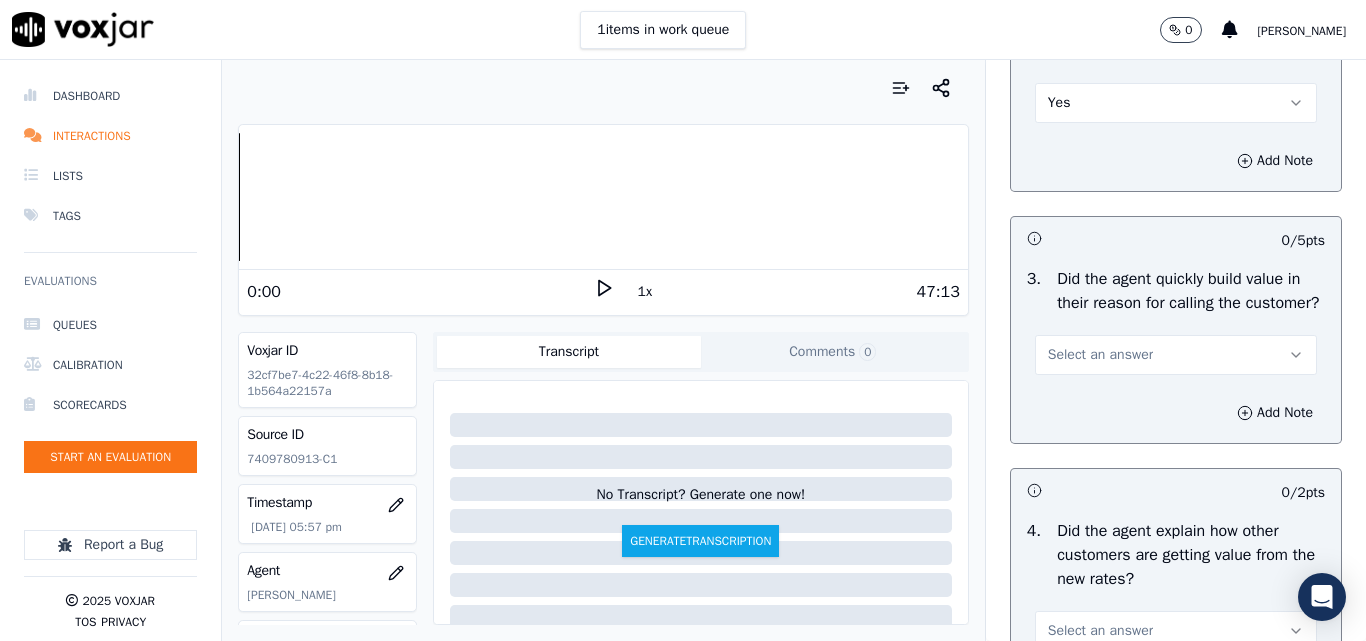 click on "Select an answer" at bounding box center [1176, 355] 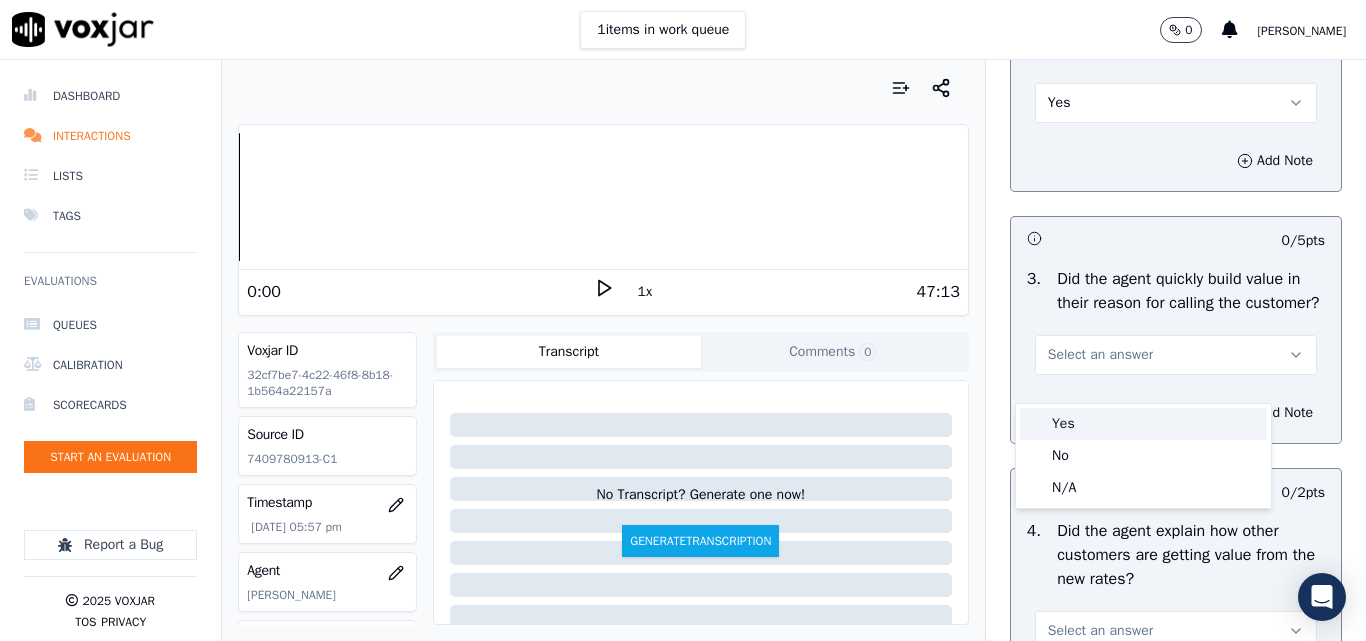 click on "Yes" at bounding box center [1143, 424] 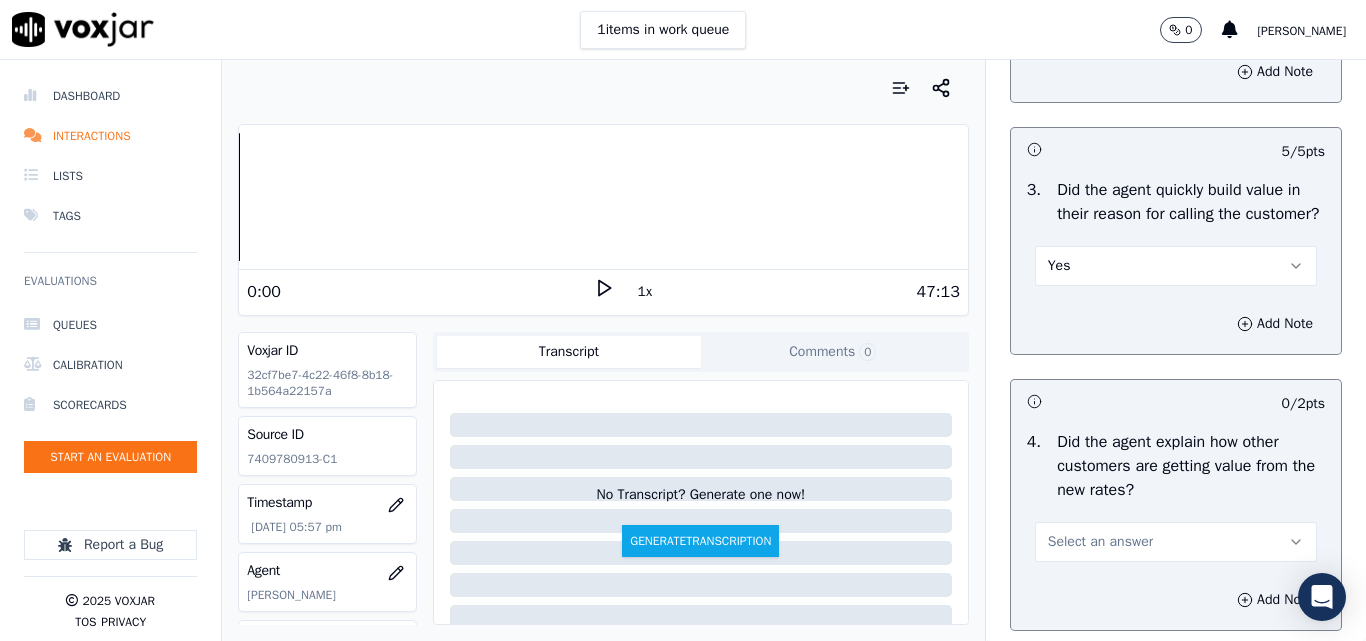 scroll, scrollTop: 700, scrollLeft: 0, axis: vertical 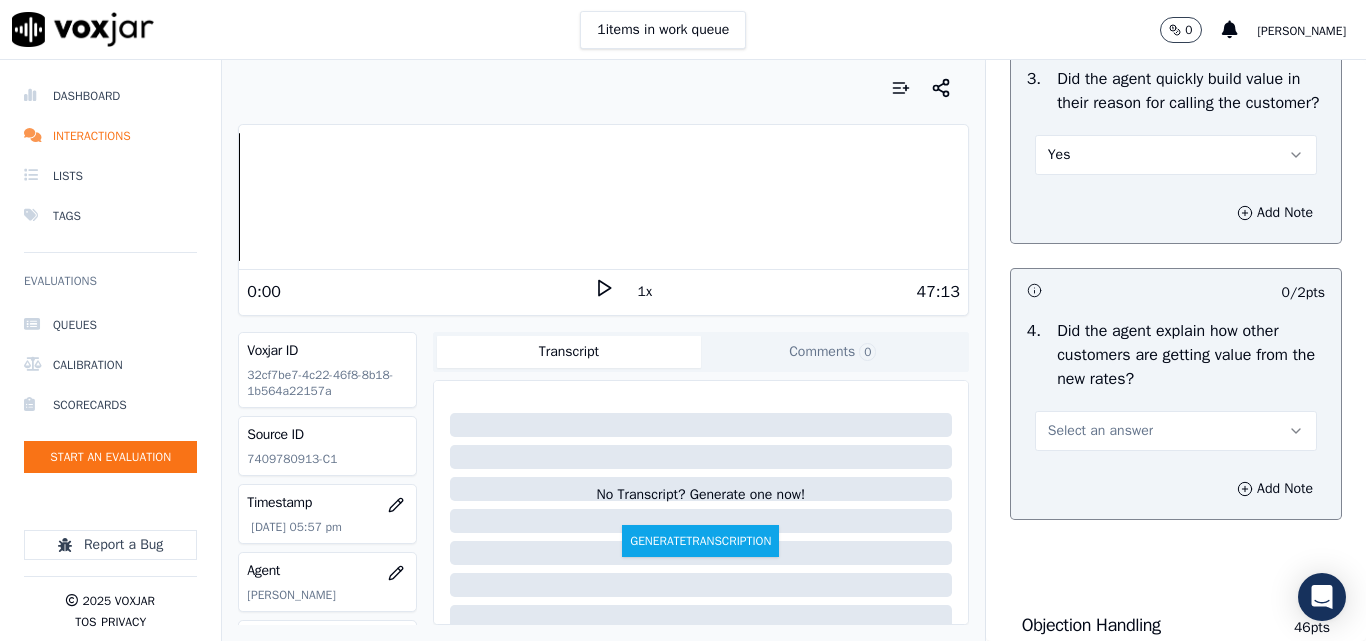 drag, startPoint x: 1058, startPoint y: 445, endPoint x: 1061, endPoint y: 472, distance: 27.166155 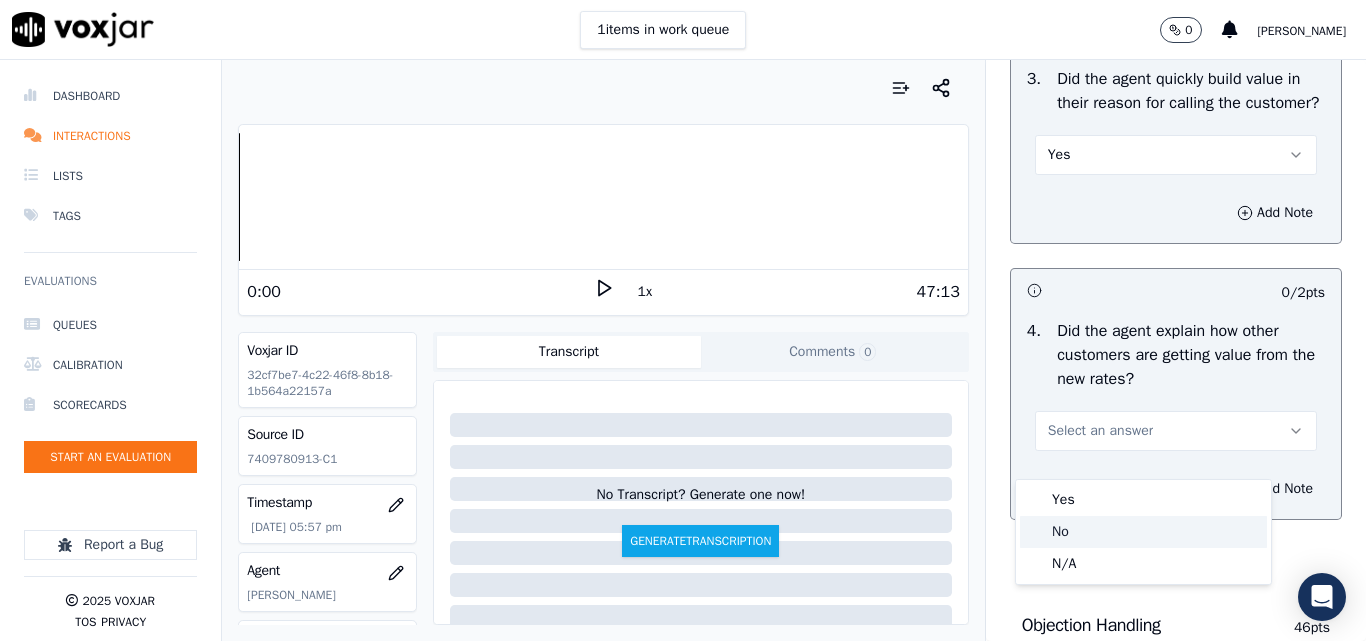 click on "No" 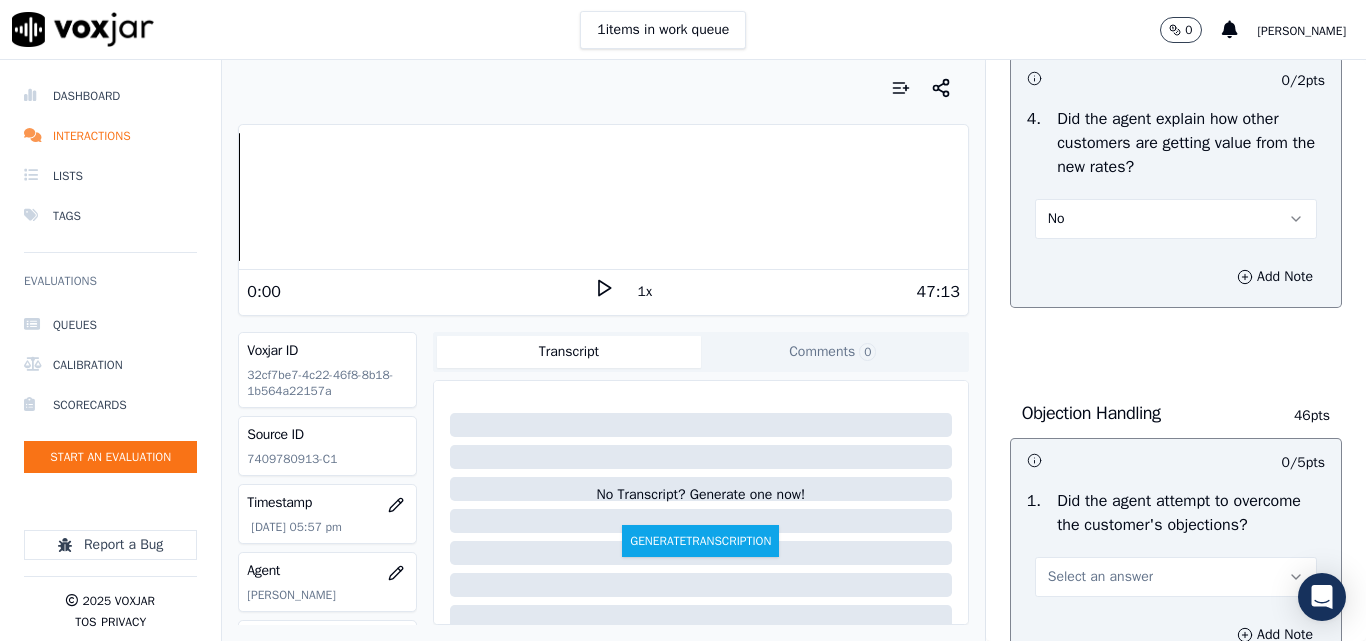 scroll, scrollTop: 1100, scrollLeft: 0, axis: vertical 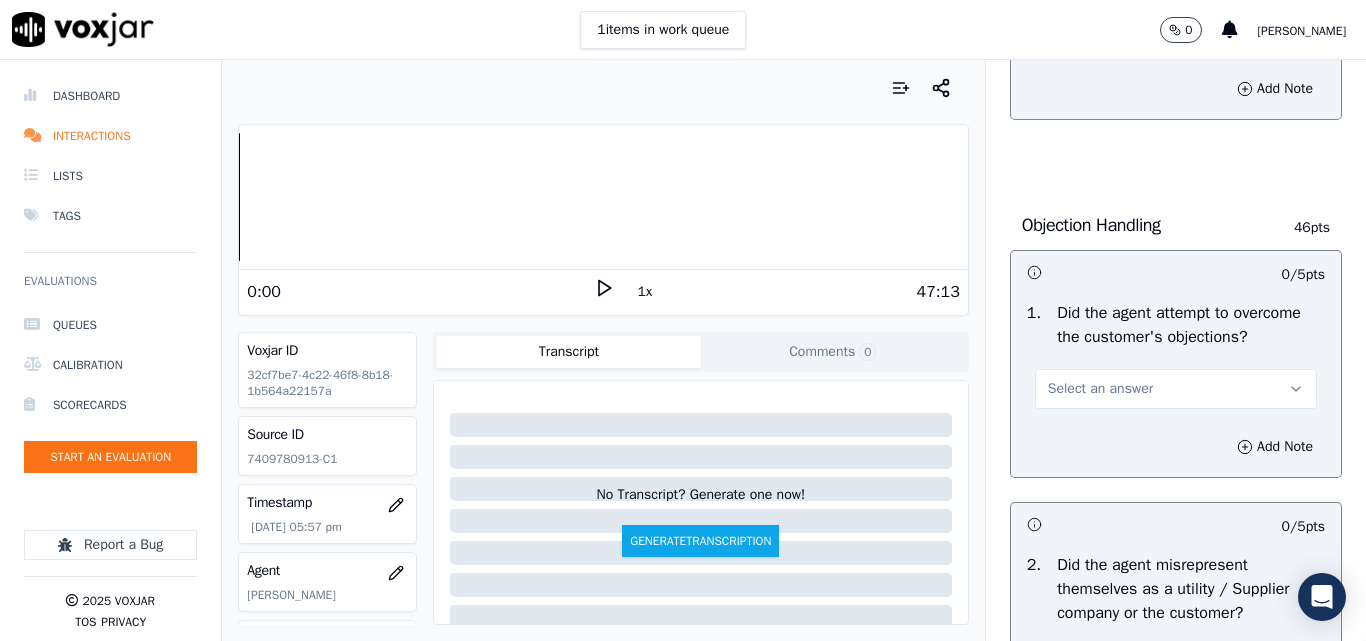 click on "Select an answer" at bounding box center (1100, 389) 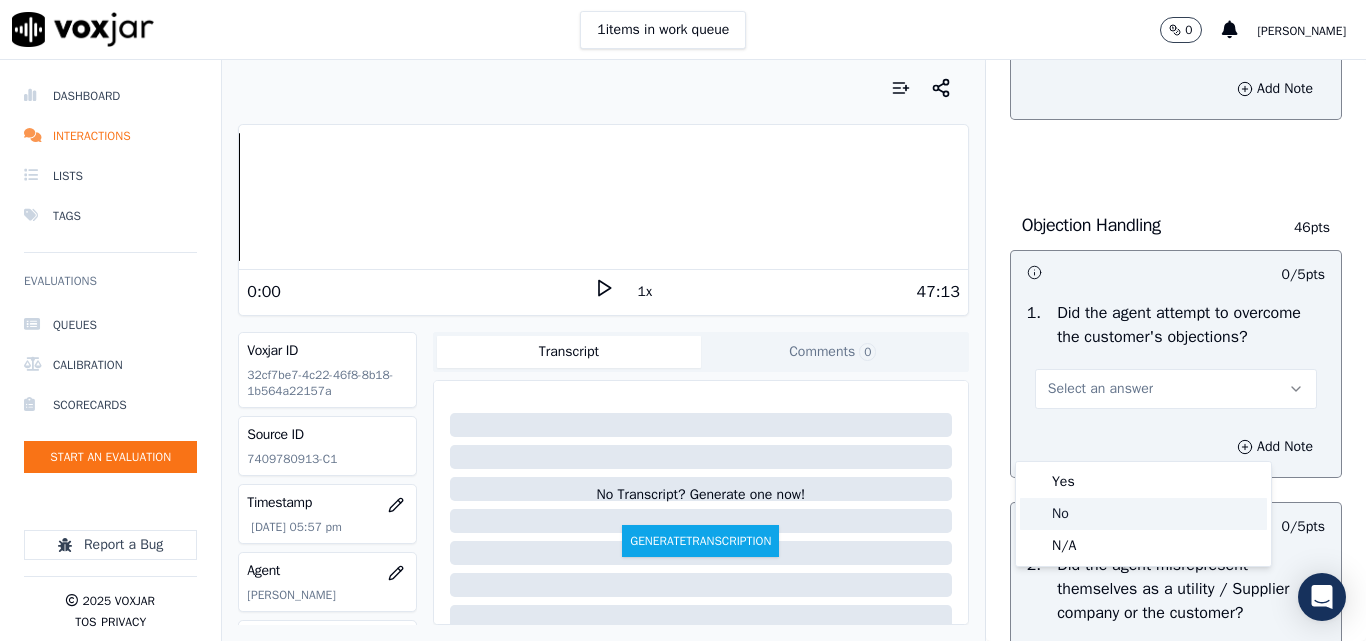 click on "N/A" 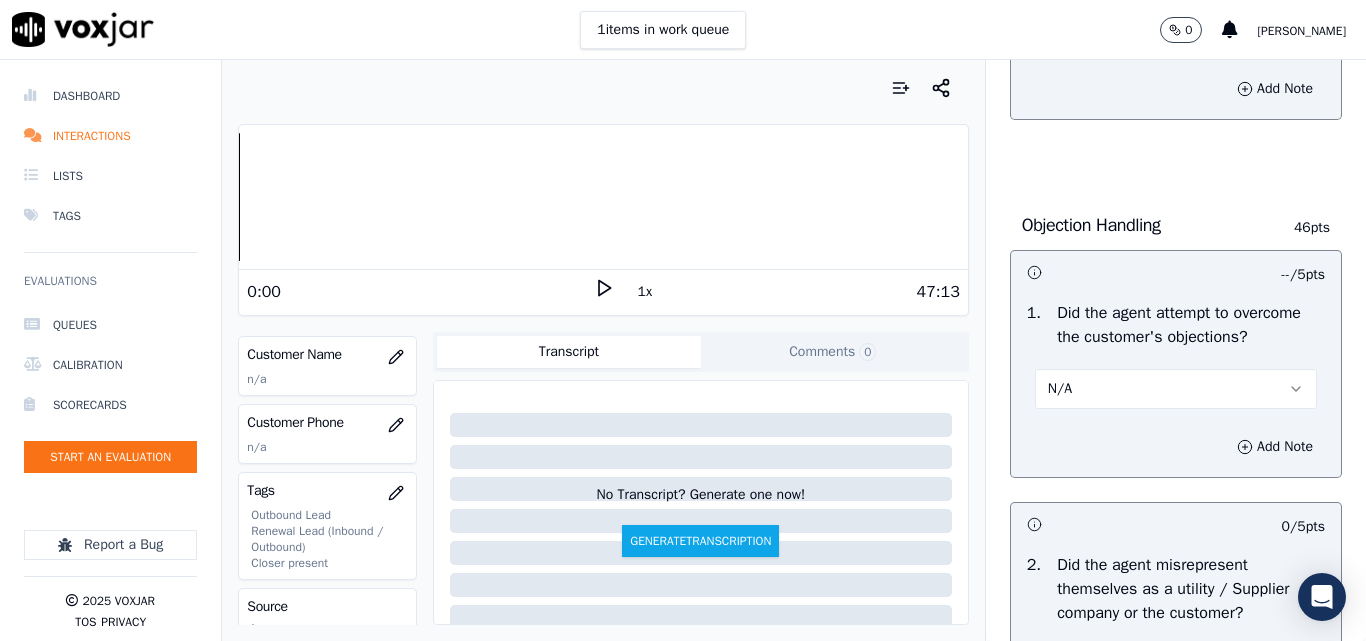 scroll, scrollTop: 300, scrollLeft: 0, axis: vertical 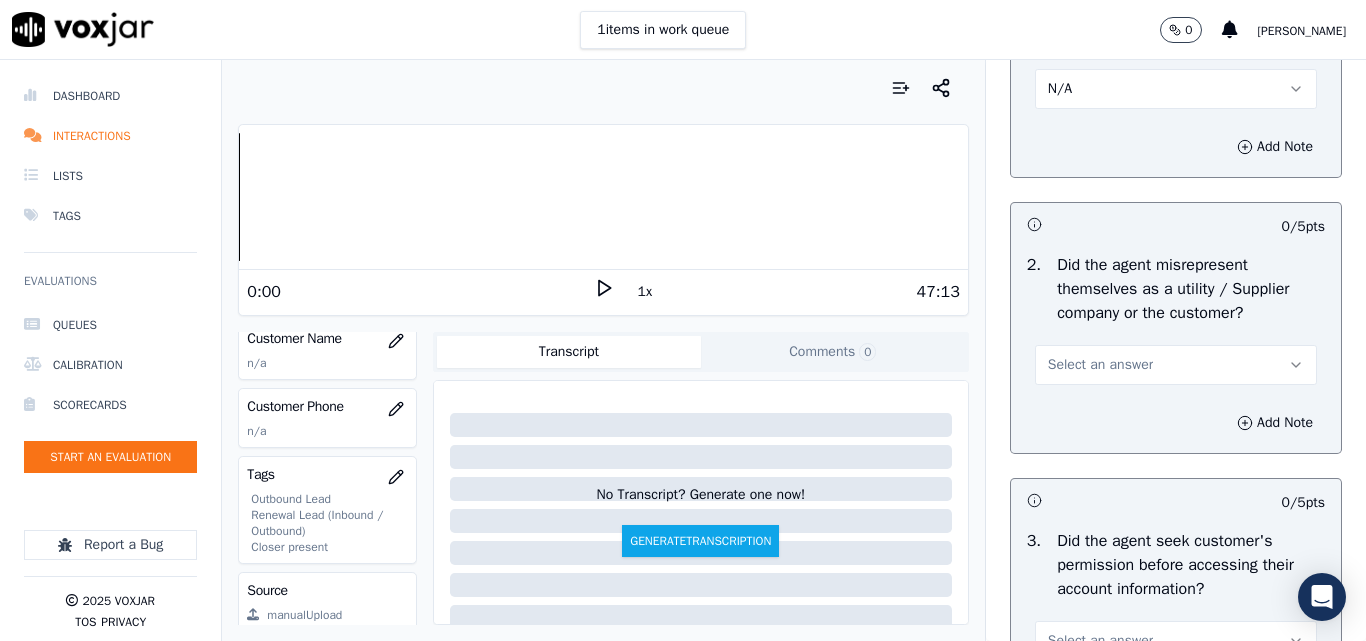 click on "Select an answer" at bounding box center [1100, 365] 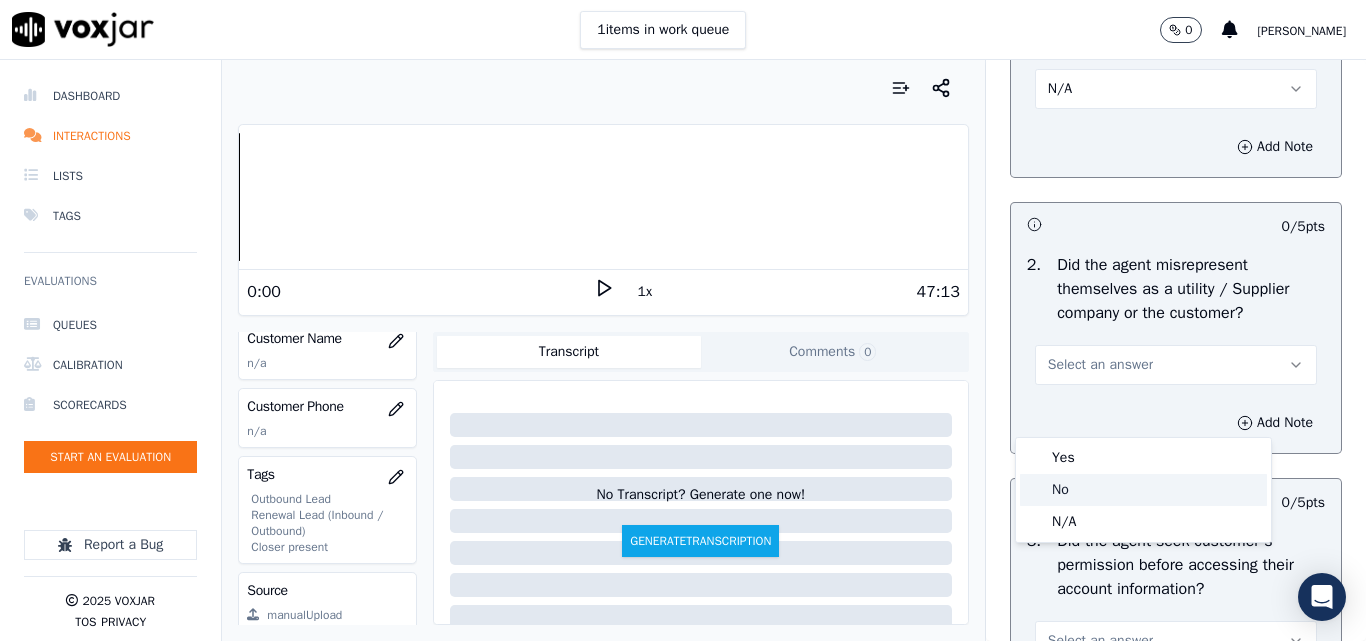 drag, startPoint x: 1091, startPoint y: 492, endPoint x: 1142, endPoint y: 485, distance: 51.47815 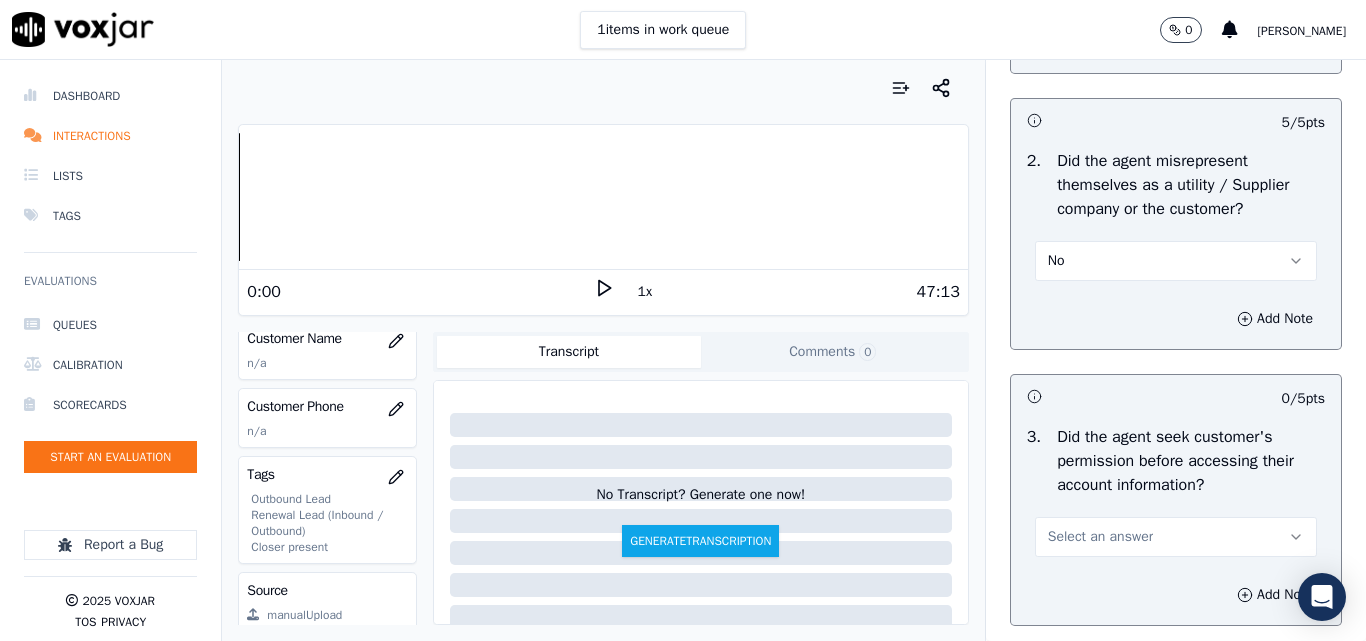scroll, scrollTop: 1600, scrollLeft: 0, axis: vertical 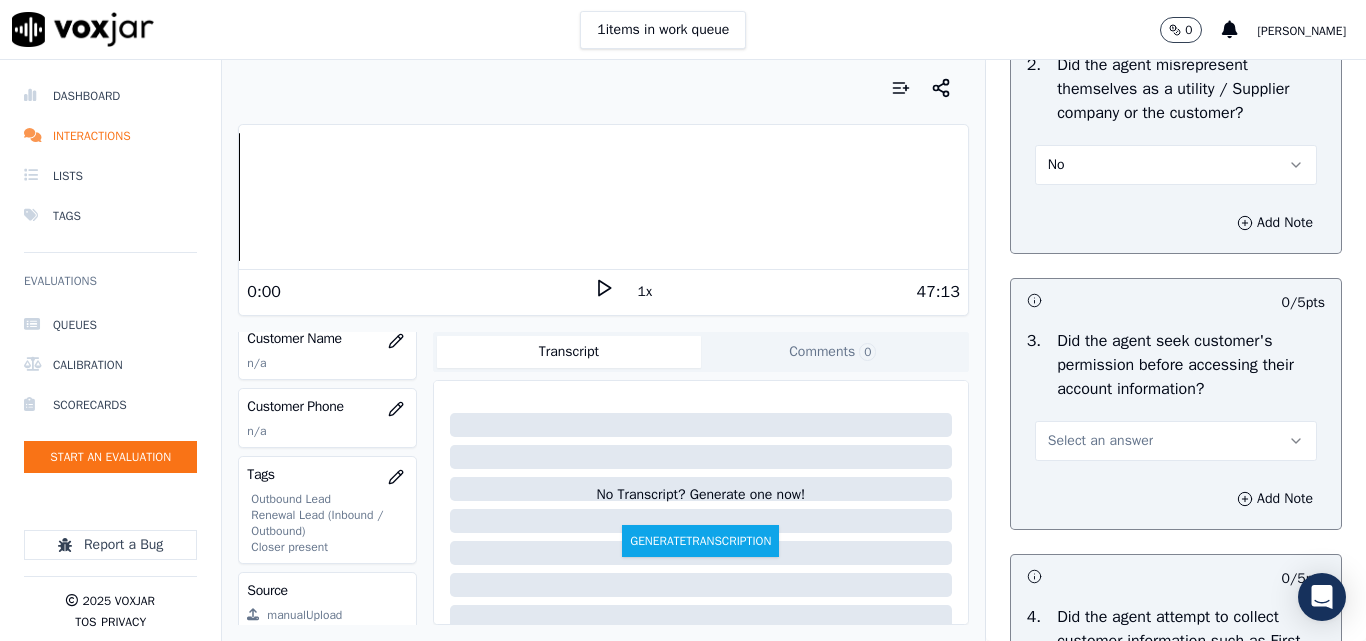 click on "Select an answer" at bounding box center [1100, 441] 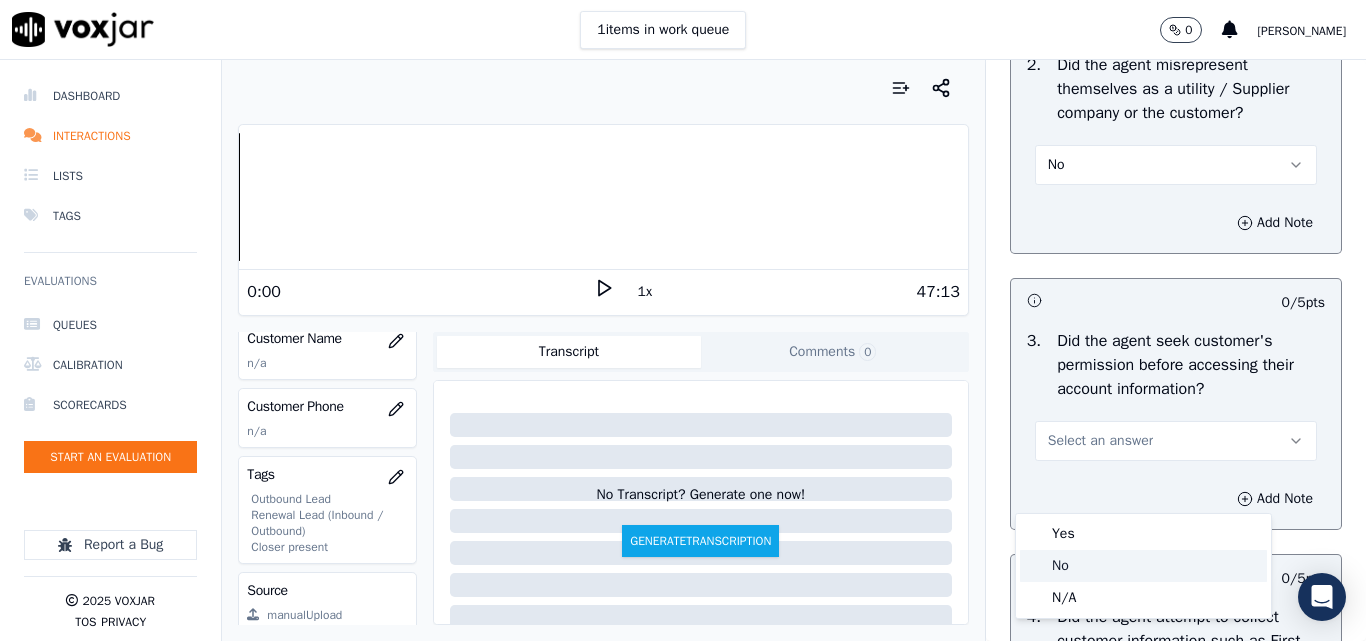 click on "No" 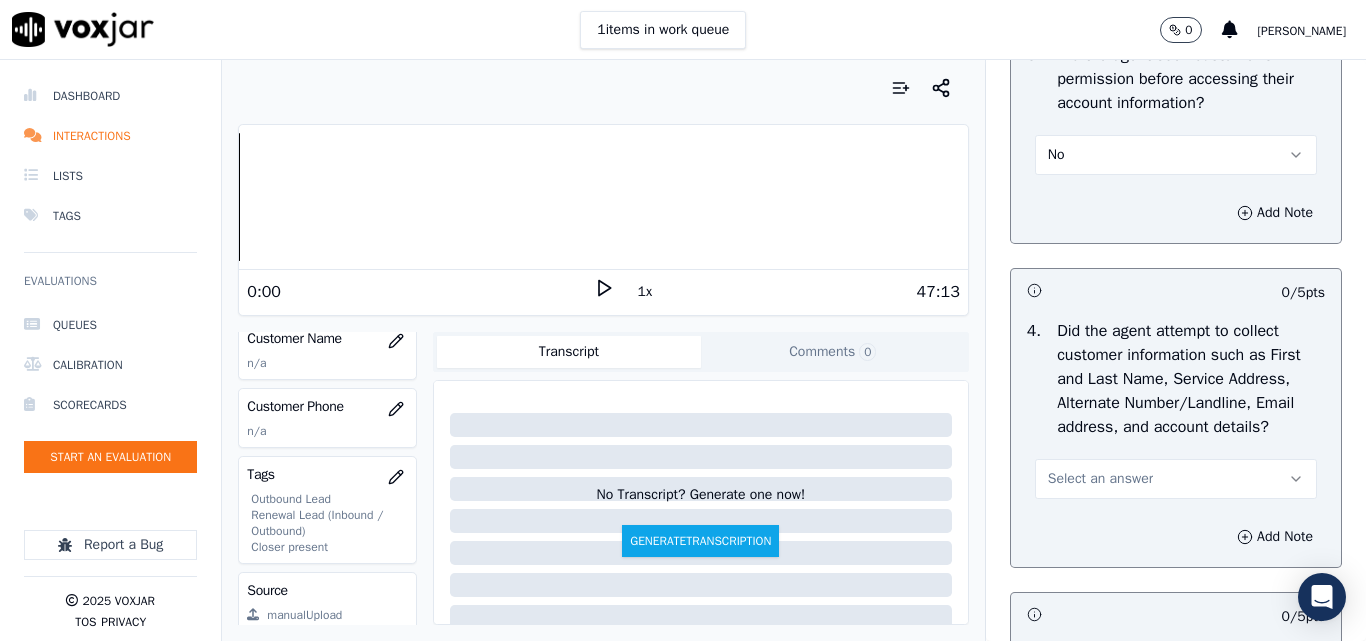 scroll, scrollTop: 1900, scrollLeft: 0, axis: vertical 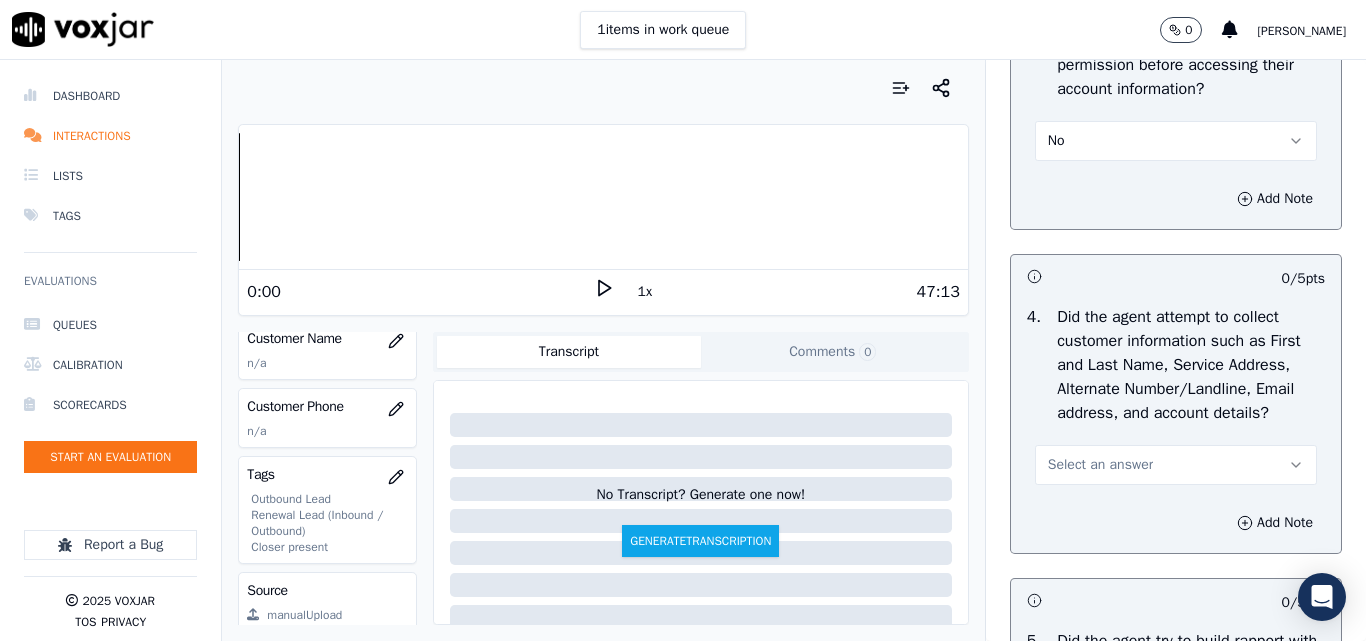 click on "Select an answer" at bounding box center [1100, 465] 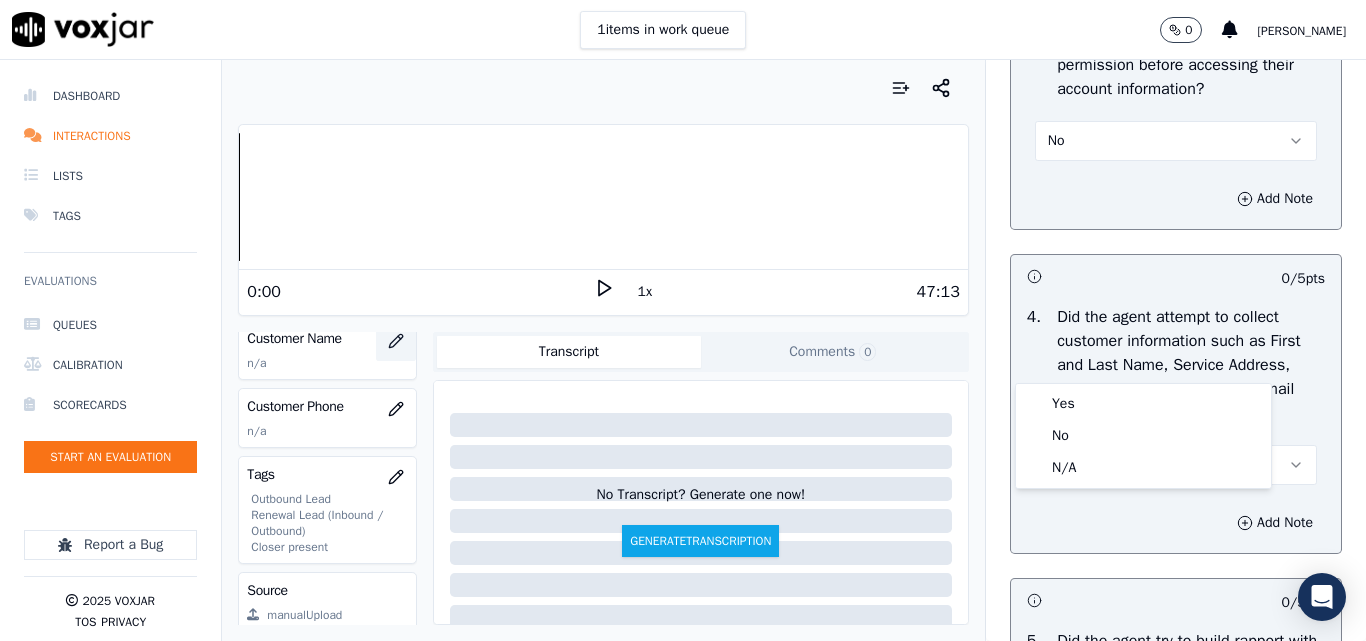 click 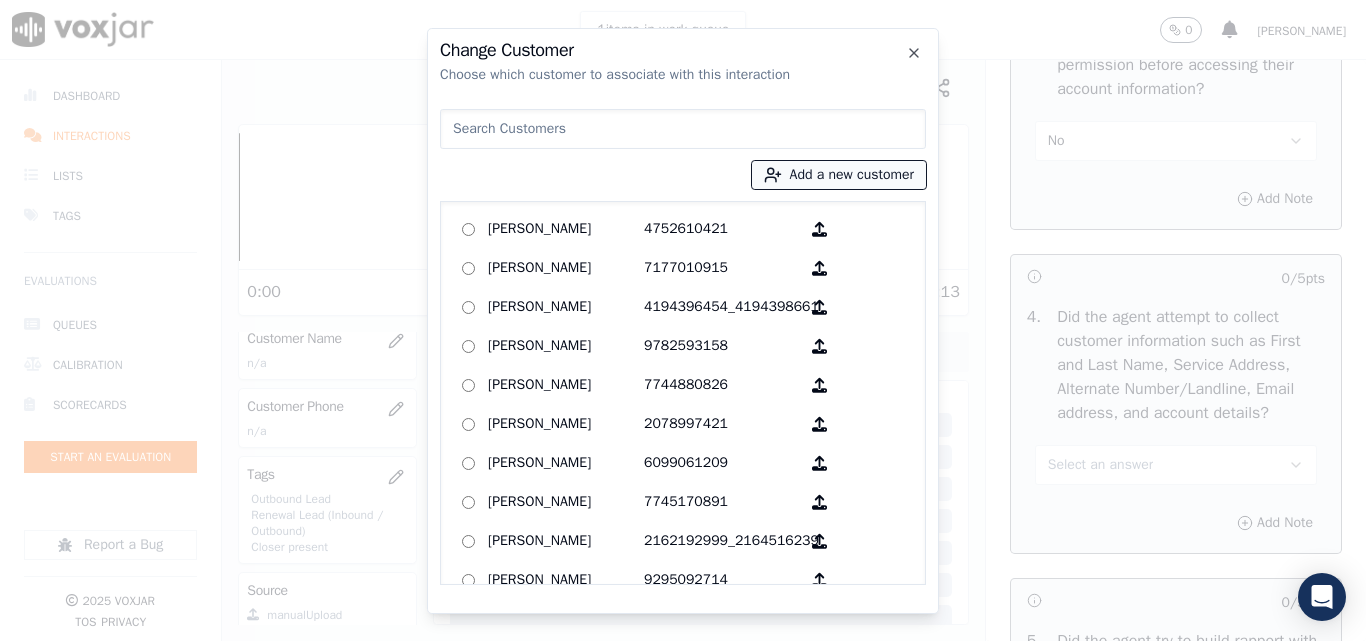 click on "Add a new customer" at bounding box center (839, 175) 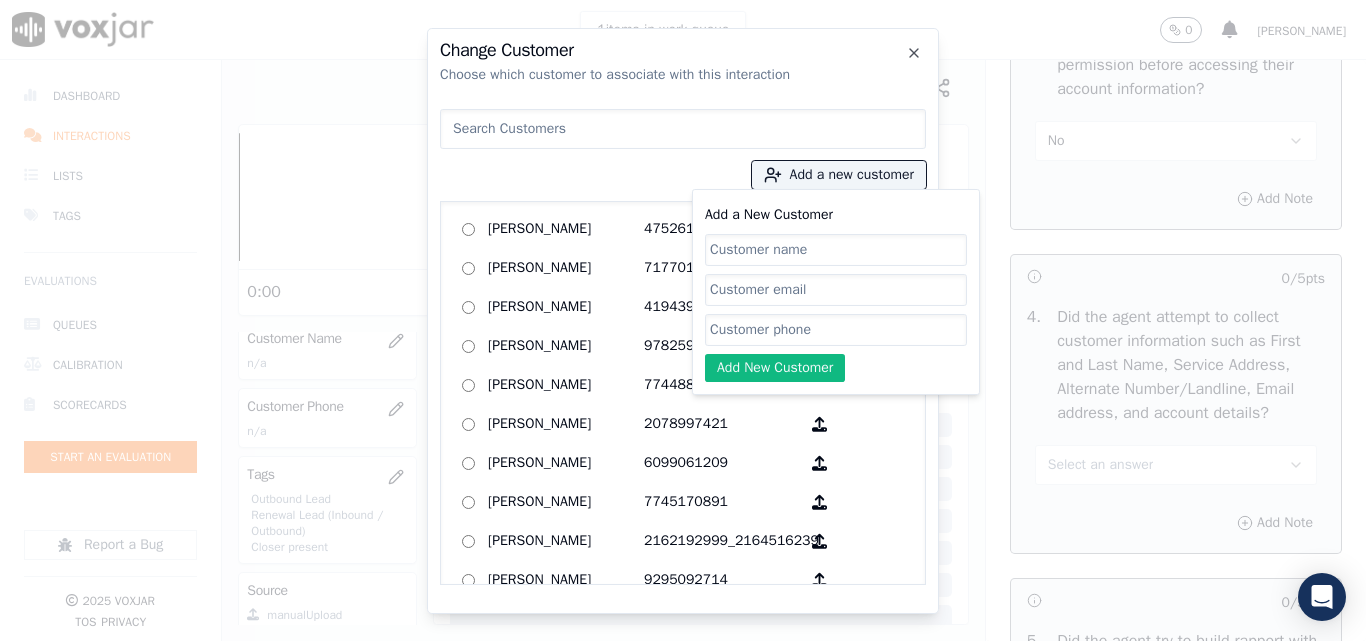 click on "Add a New Customer" 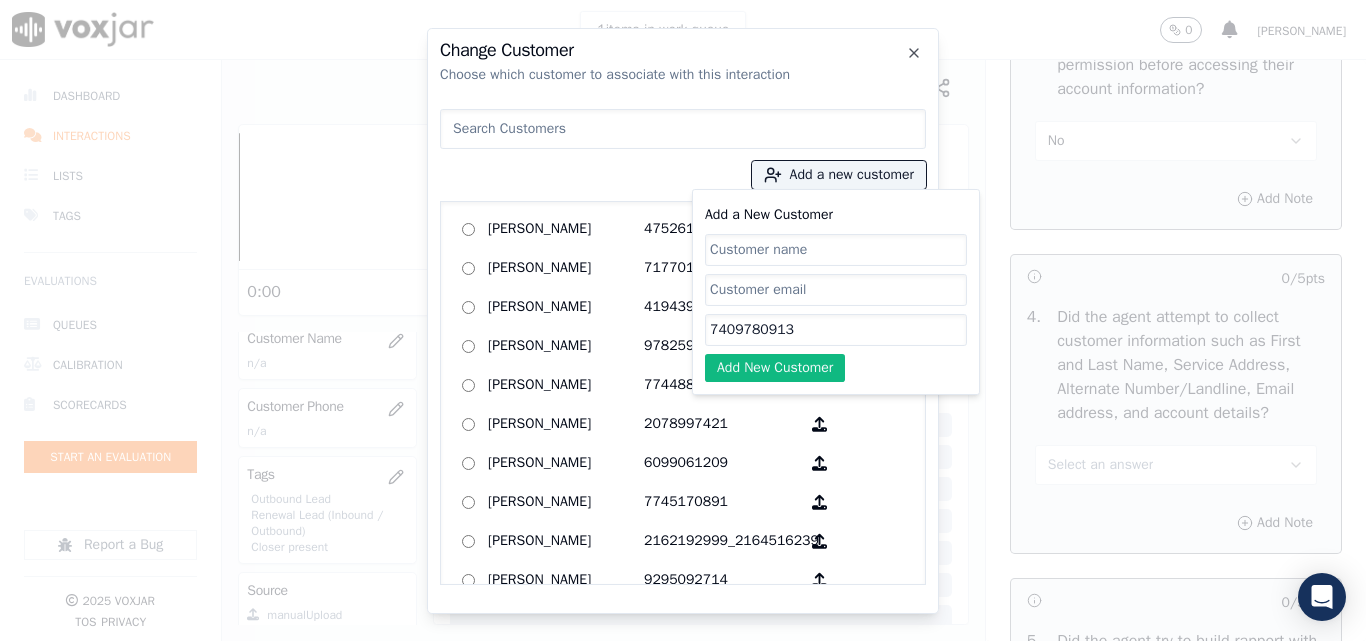 type on "7409780913" 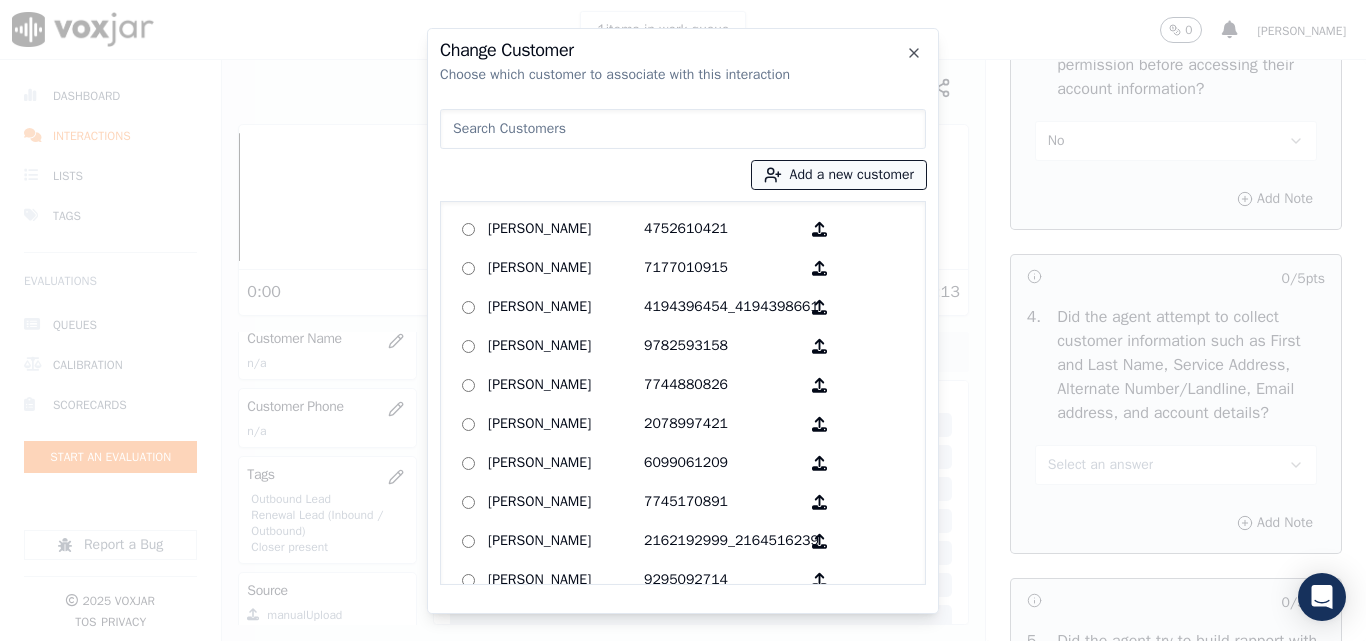 click on "Add a new customer" at bounding box center (839, 175) 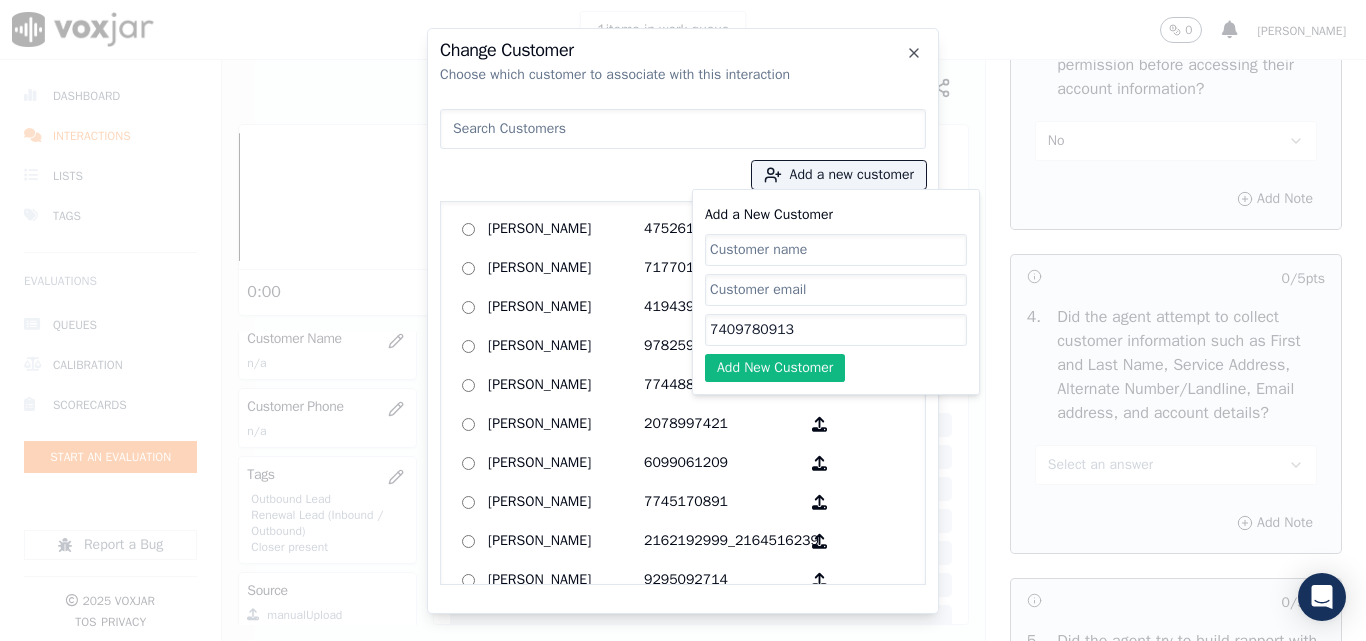 paste on "7409887408" 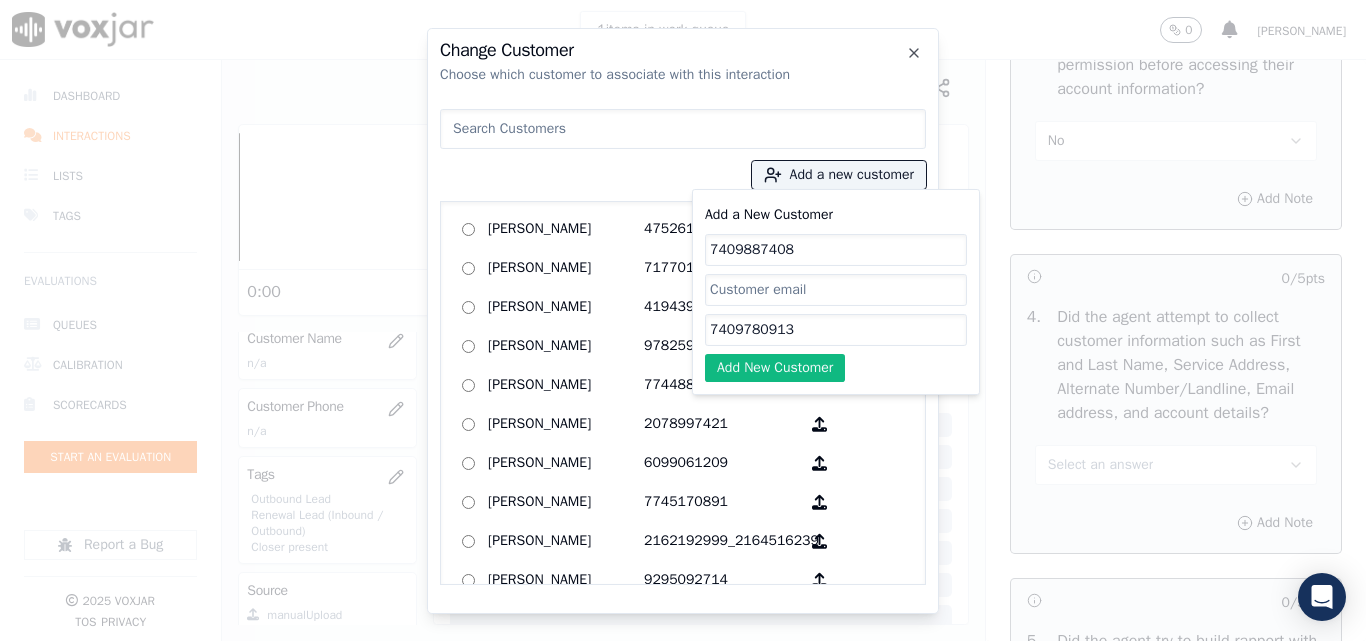 type on "7409887408" 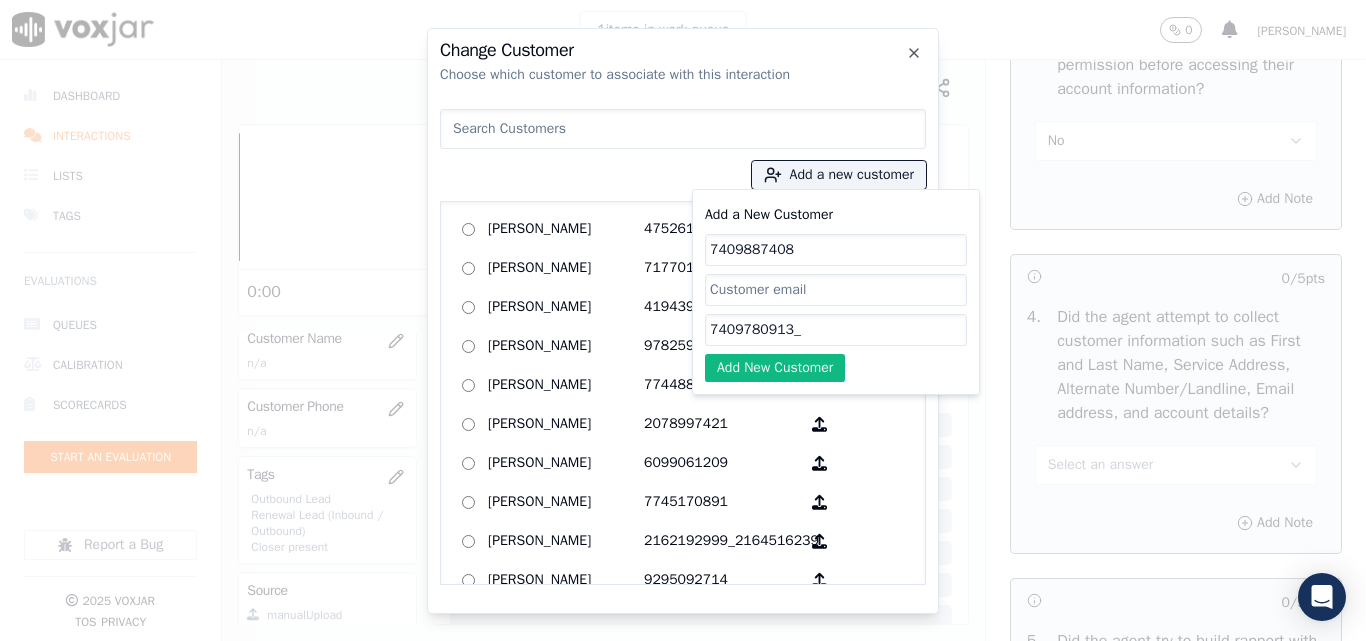 paste on "7409887408" 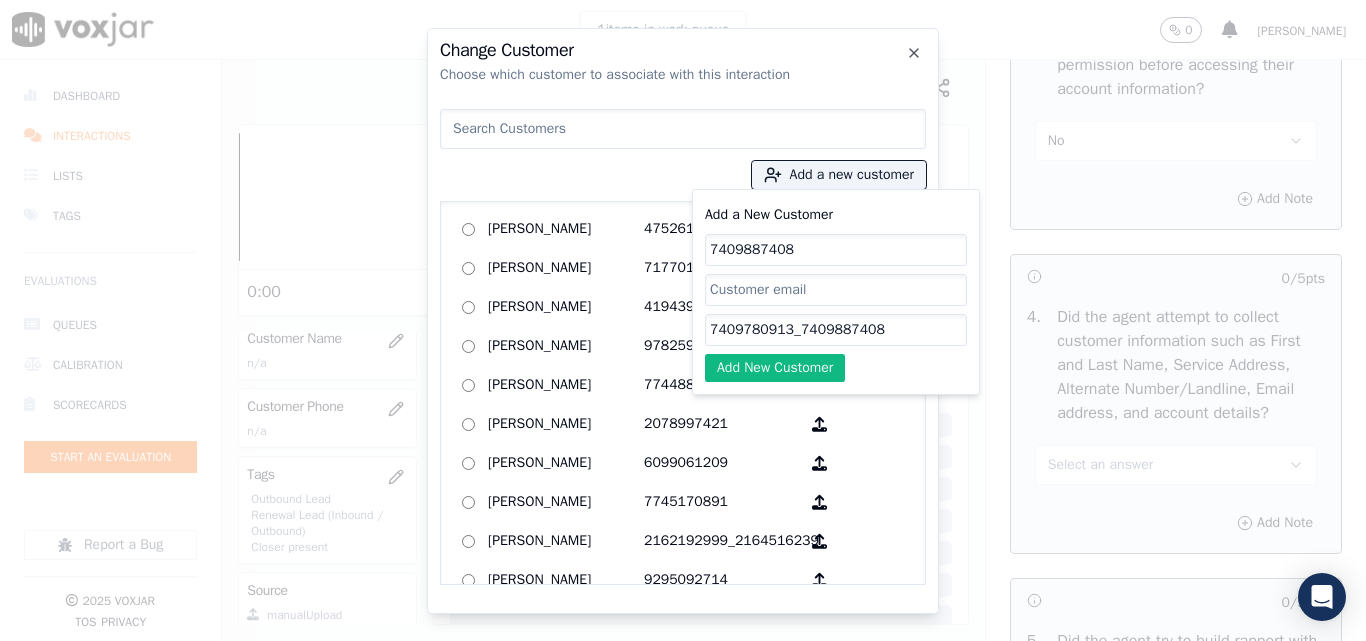 type on "7409780913_7409887408" 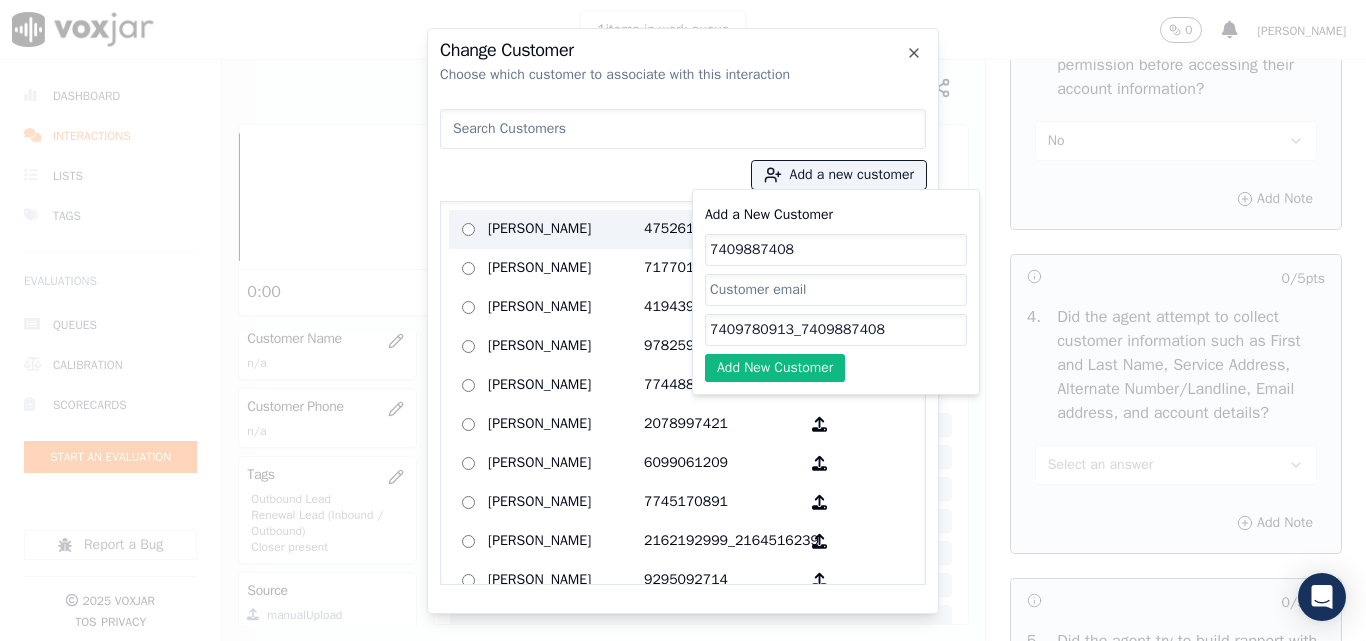 drag, startPoint x: 793, startPoint y: 256, endPoint x: 638, endPoint y: 245, distance: 155.38983 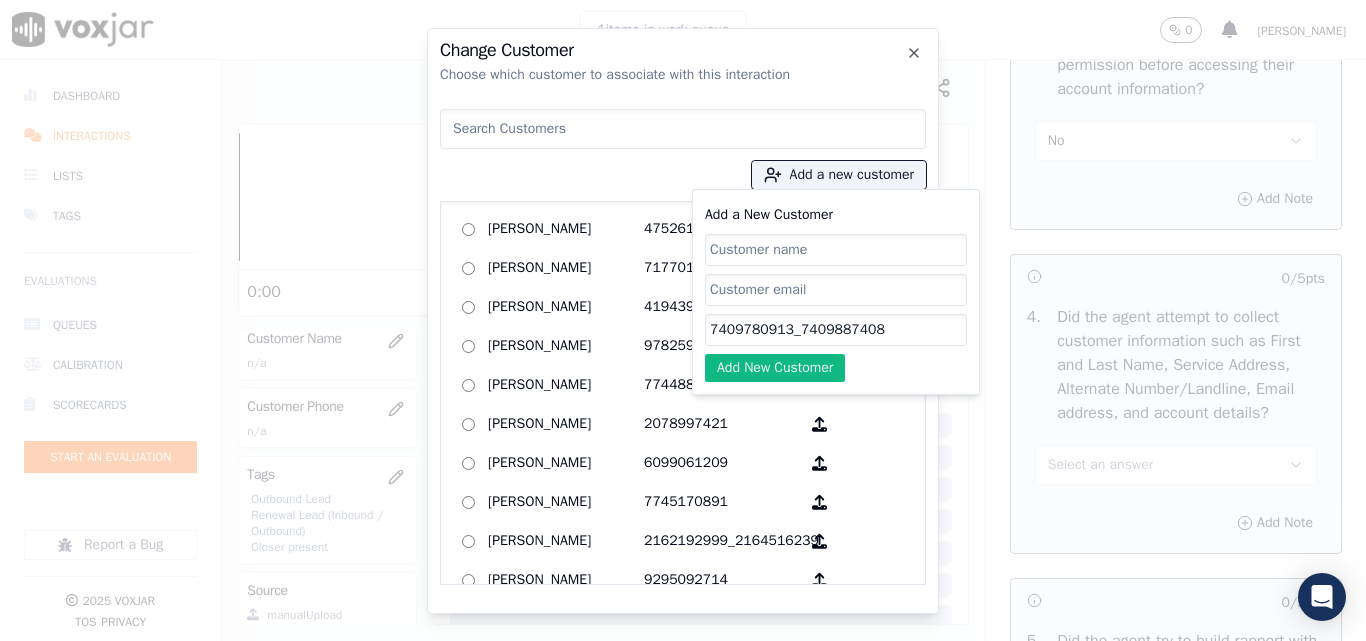 paste on "[PERSON_NAME]" 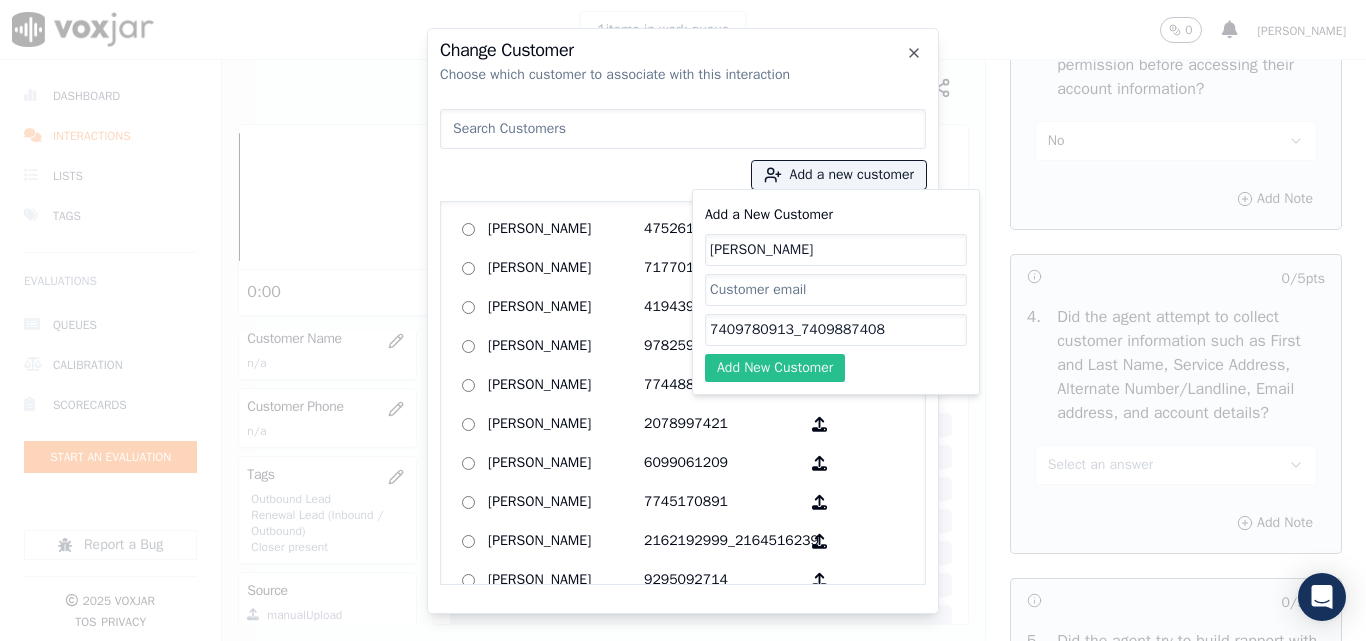 type on "[PERSON_NAME]" 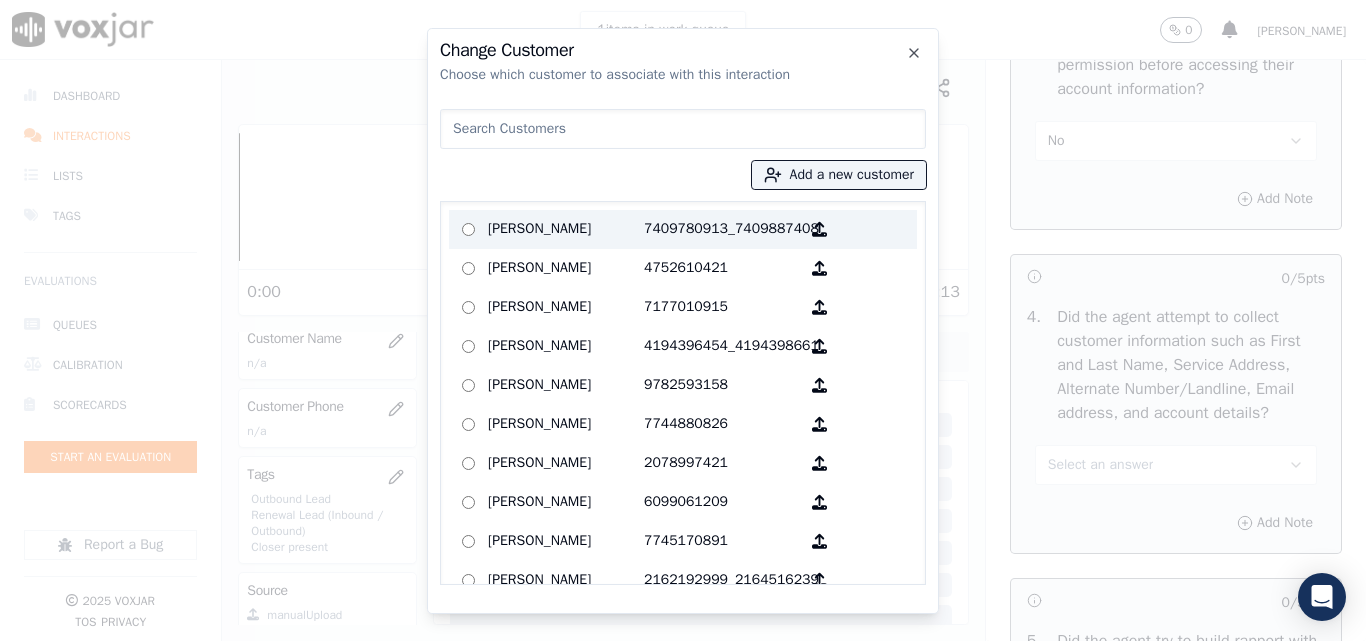 click on "[PERSON_NAME]" at bounding box center (566, 229) 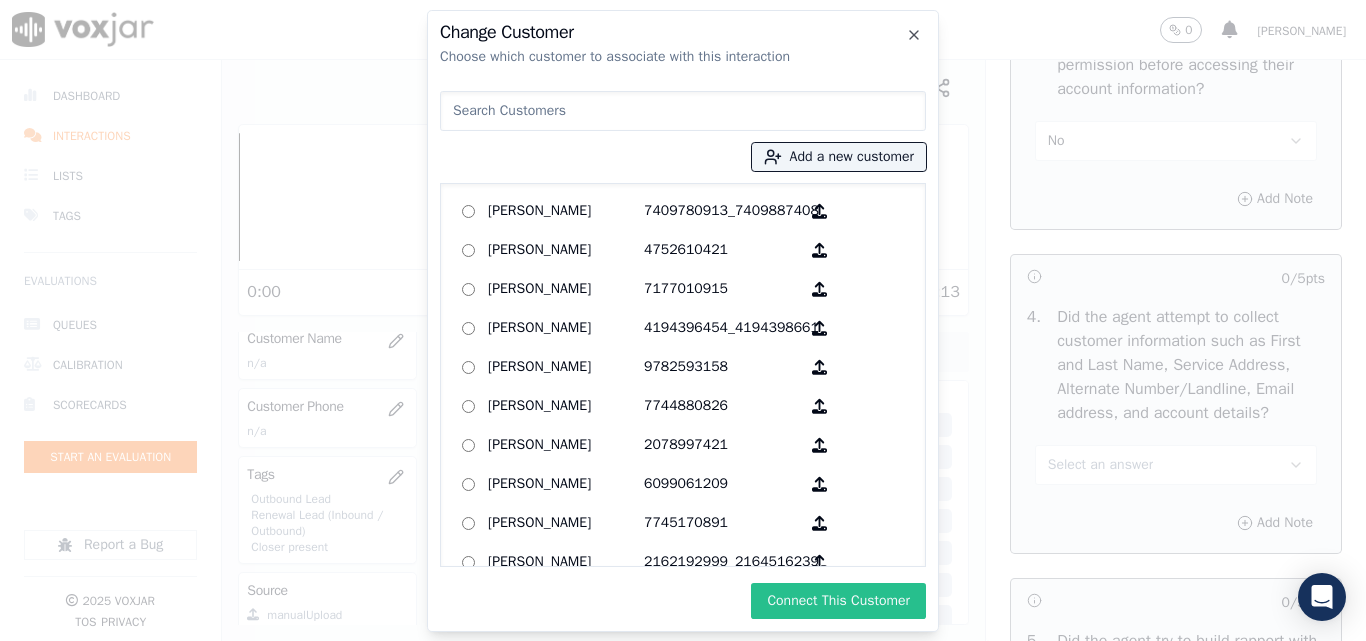 click on "Connect This Customer" at bounding box center [838, 601] 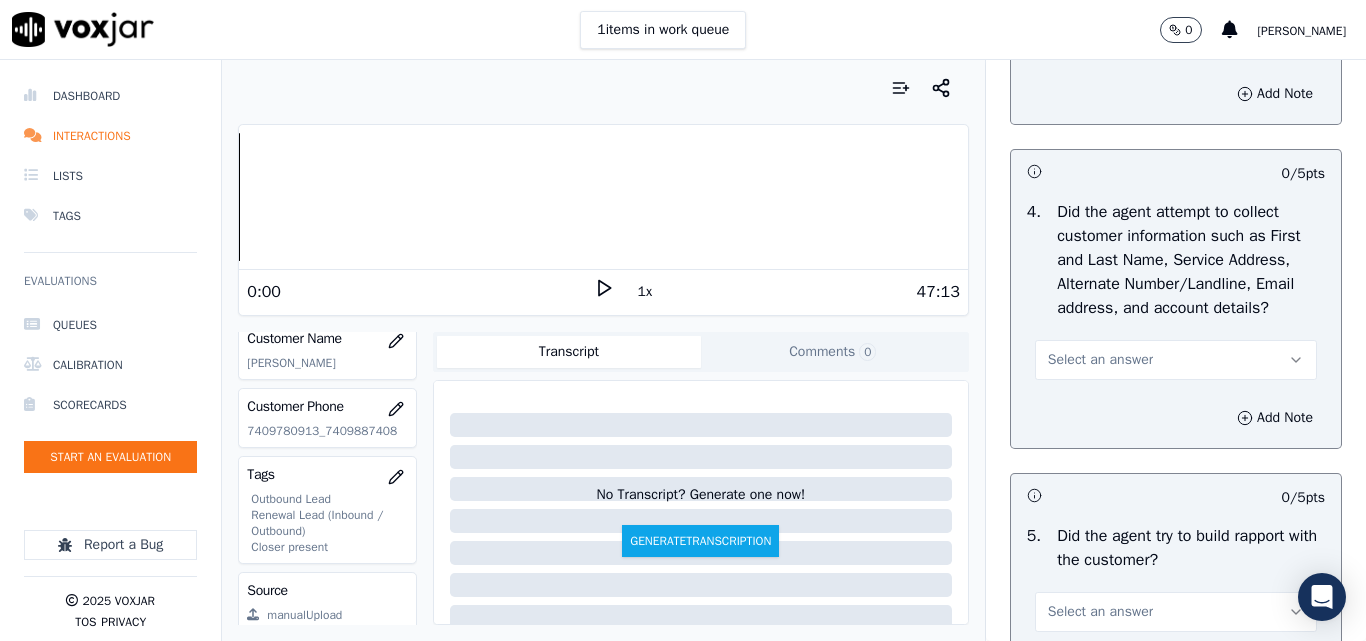 scroll, scrollTop: 2100, scrollLeft: 0, axis: vertical 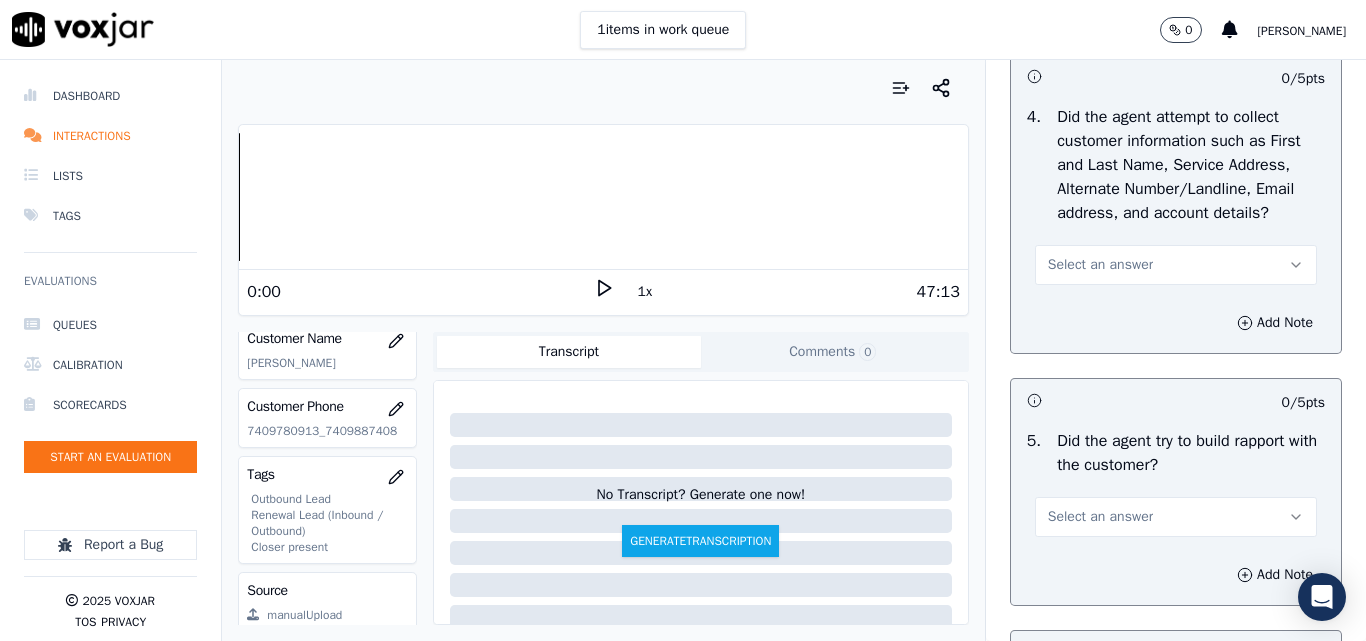 click on "Select an answer" at bounding box center (1100, 265) 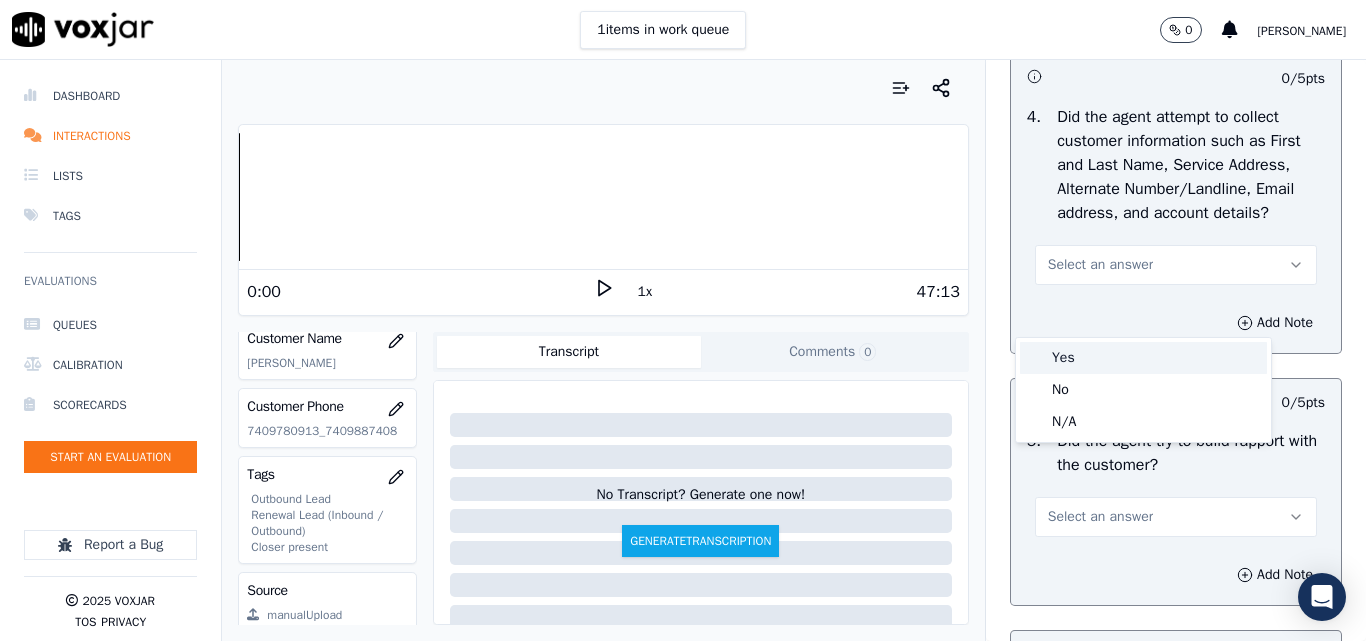 click on "Yes" at bounding box center (1143, 358) 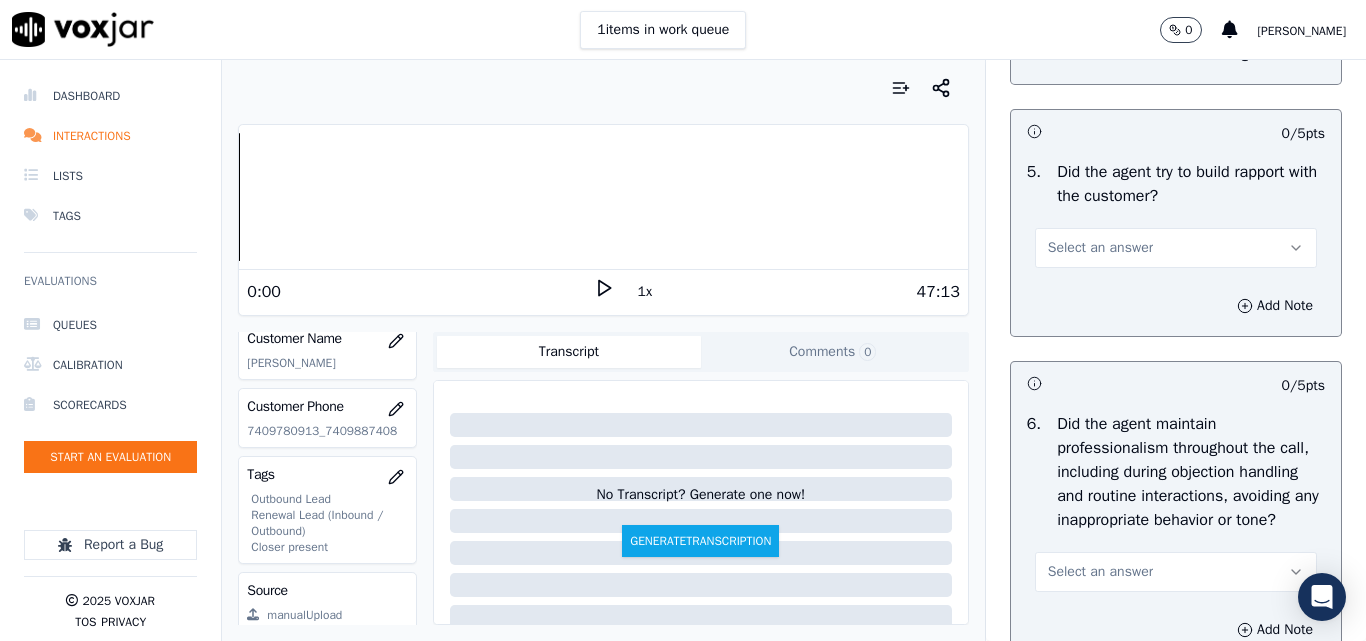 scroll, scrollTop: 2400, scrollLeft: 0, axis: vertical 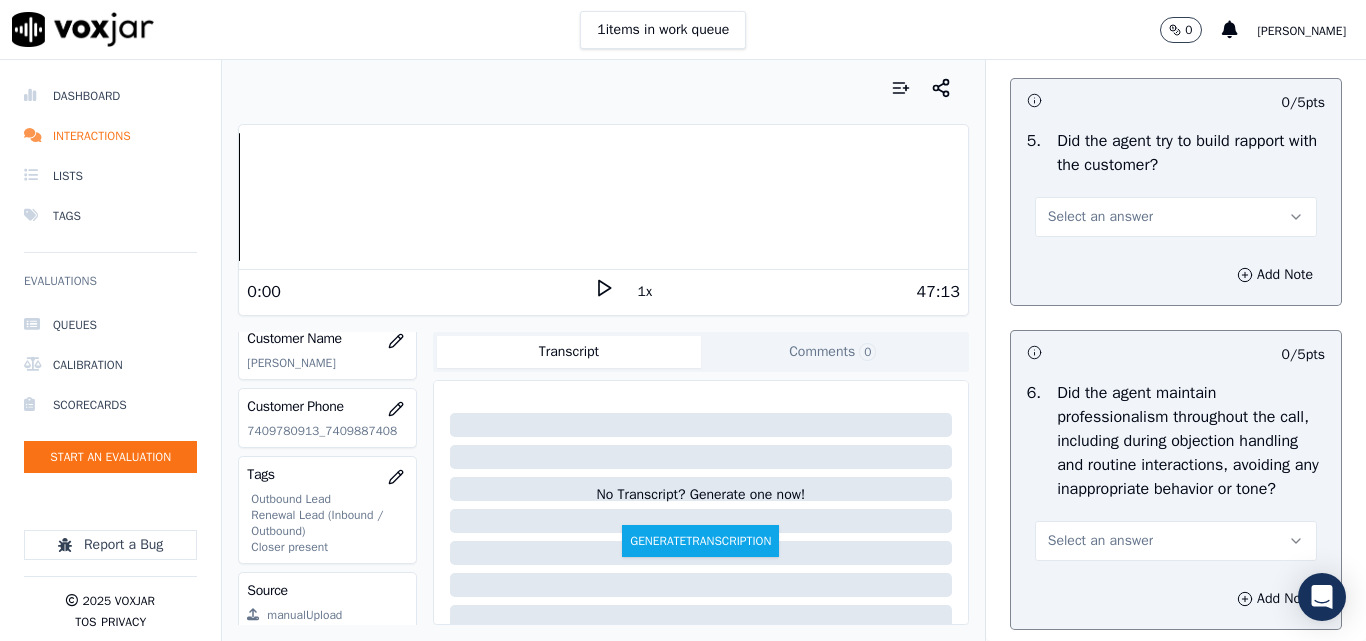 click on "Select an answer" at bounding box center [1100, 217] 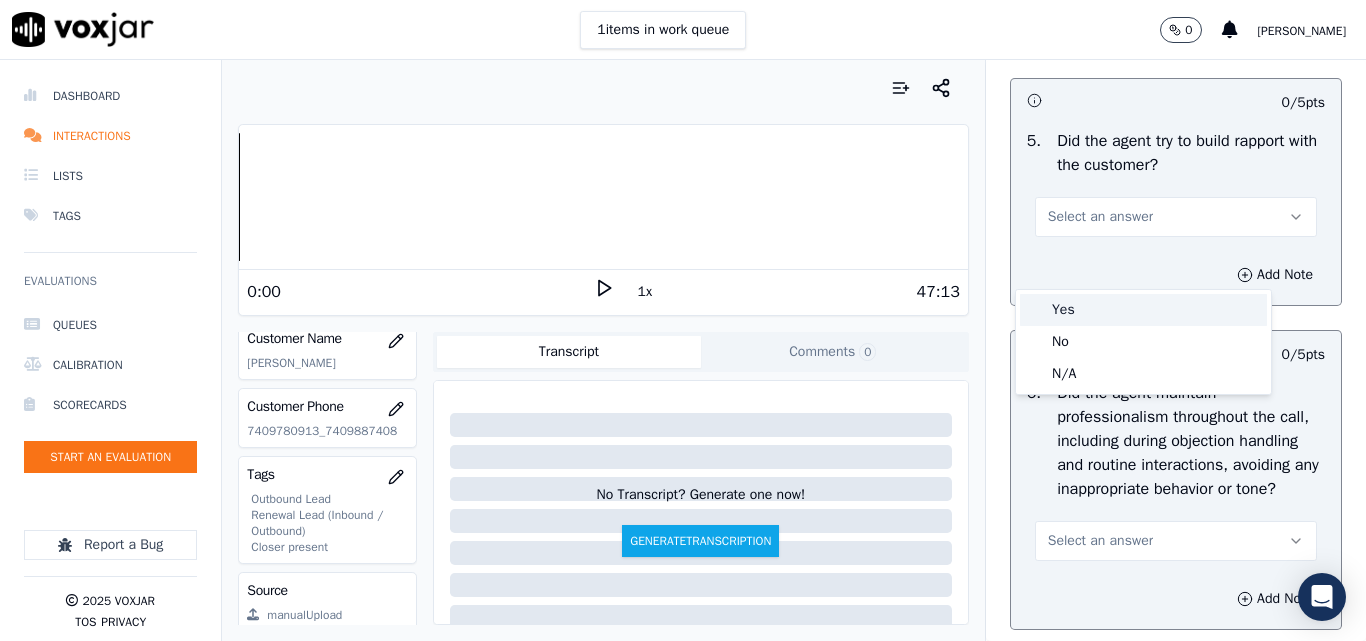 click on "Yes" at bounding box center [1143, 310] 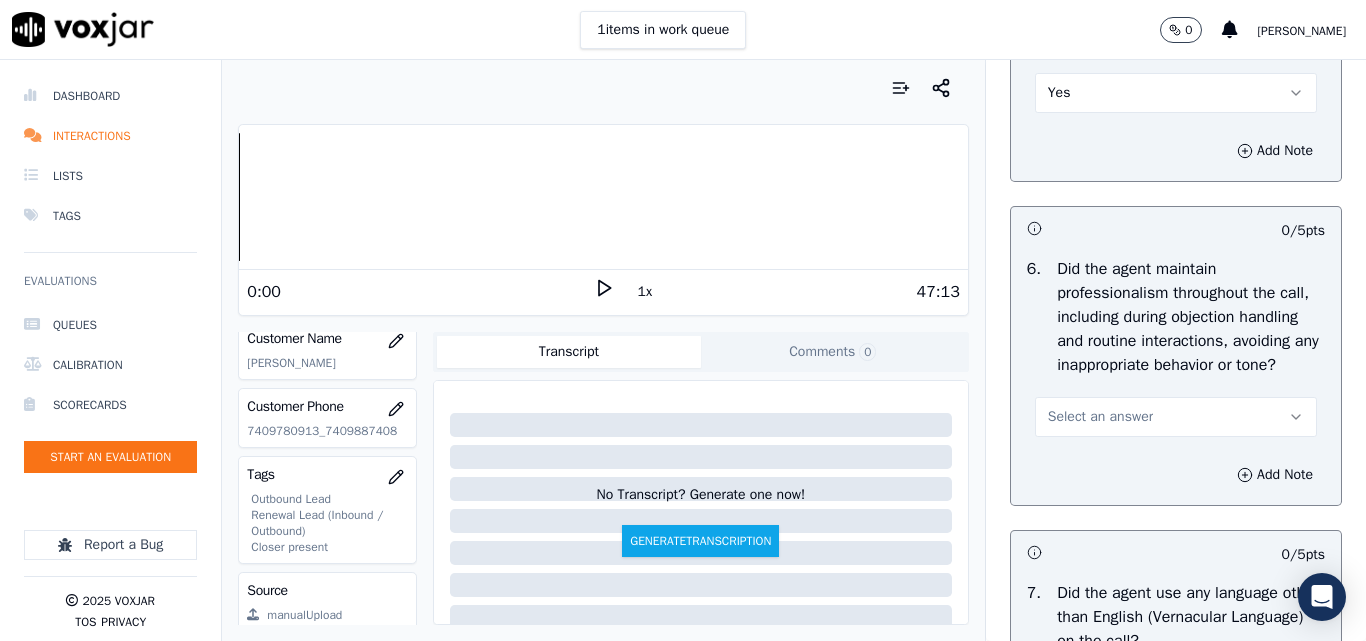 scroll, scrollTop: 2700, scrollLeft: 0, axis: vertical 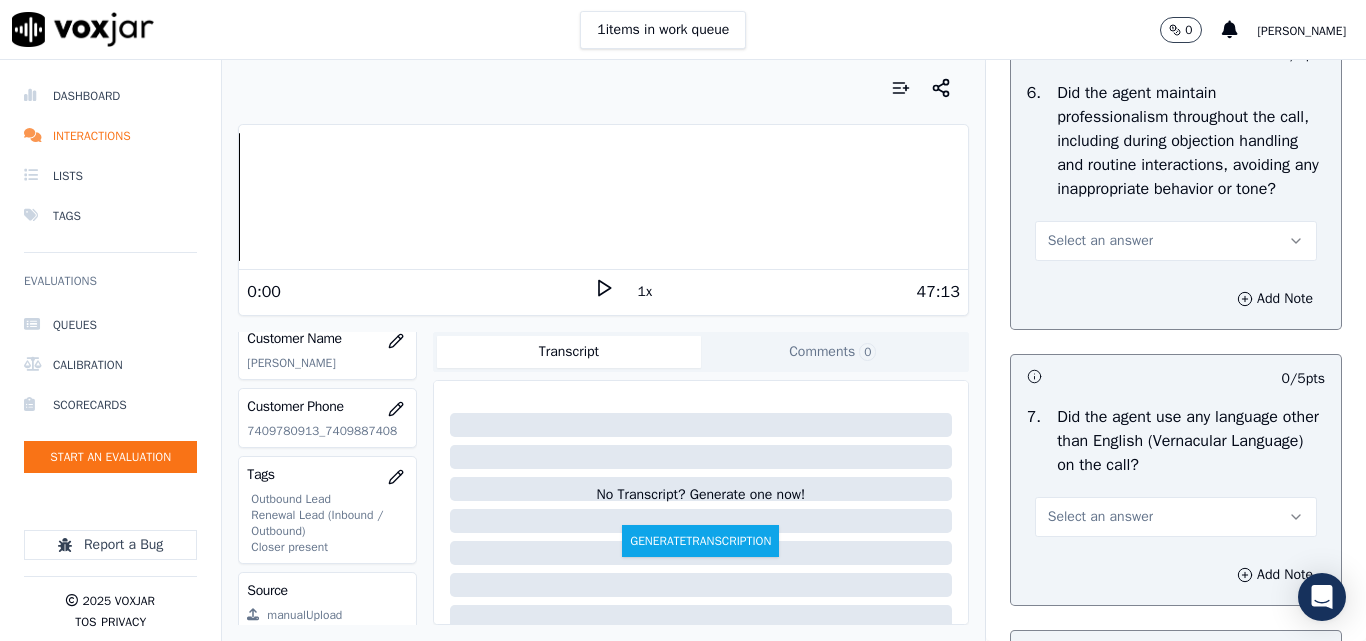 click on "Select an answer" at bounding box center [1100, 241] 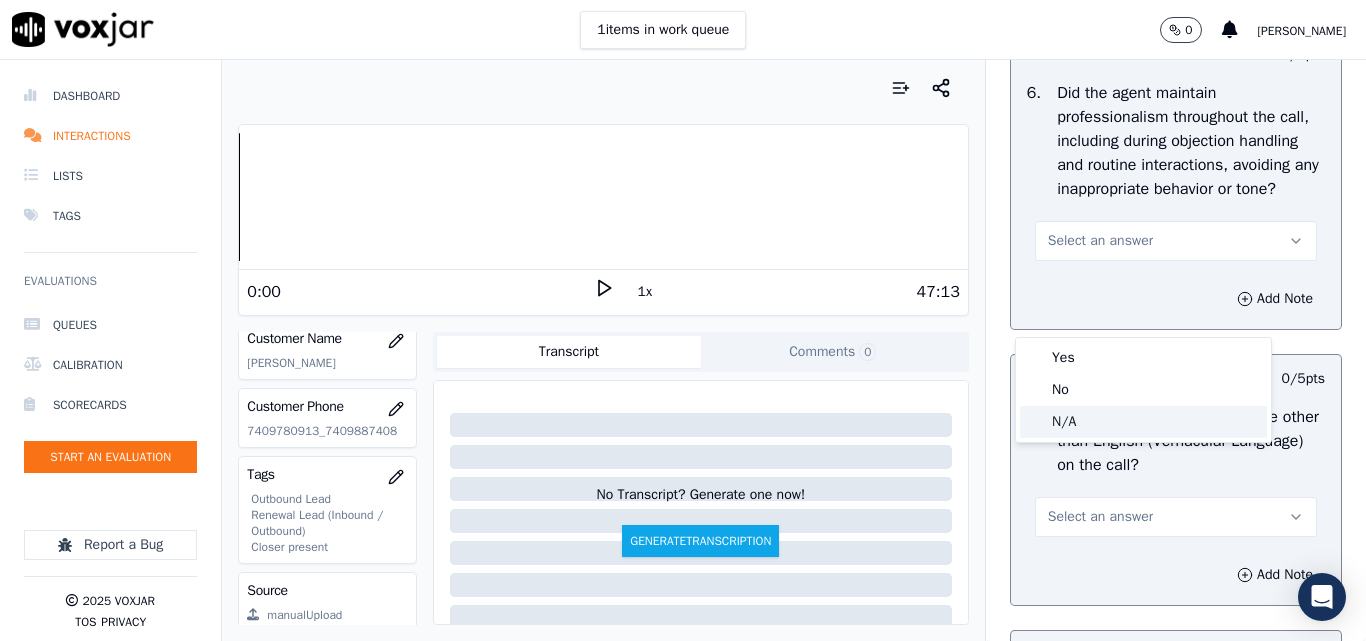 click on "N/A" 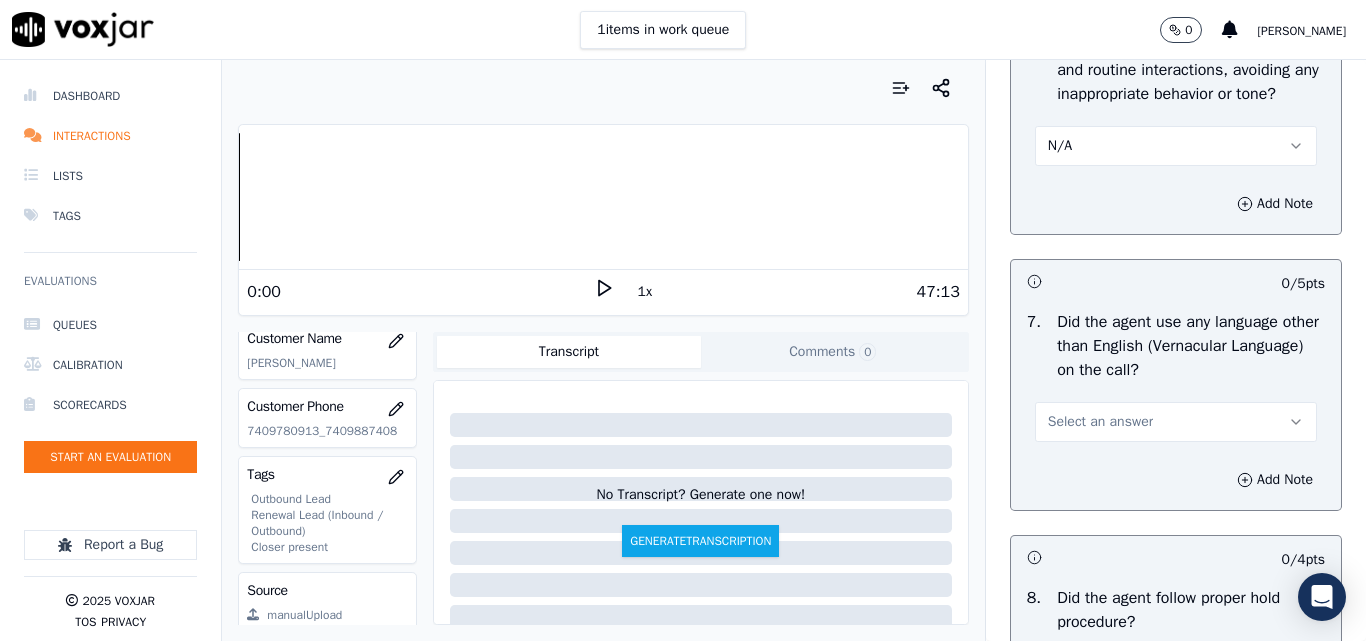 scroll, scrollTop: 2900, scrollLeft: 0, axis: vertical 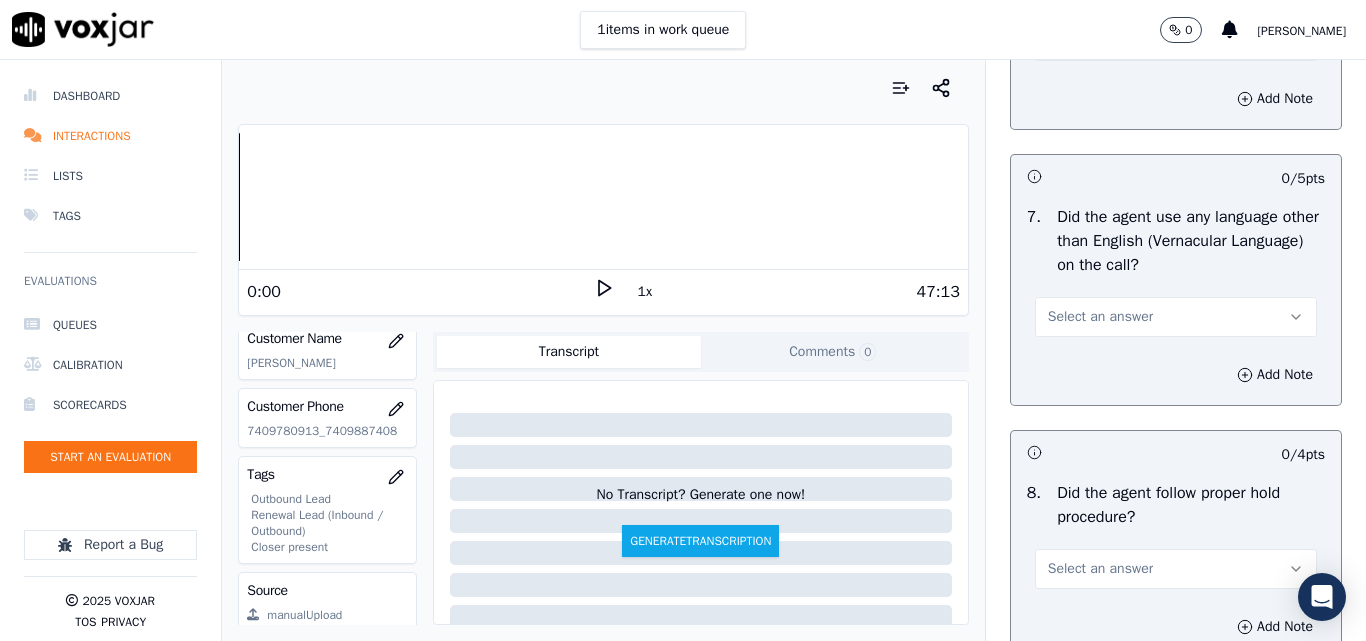 click on "Select an answer" at bounding box center (1100, 317) 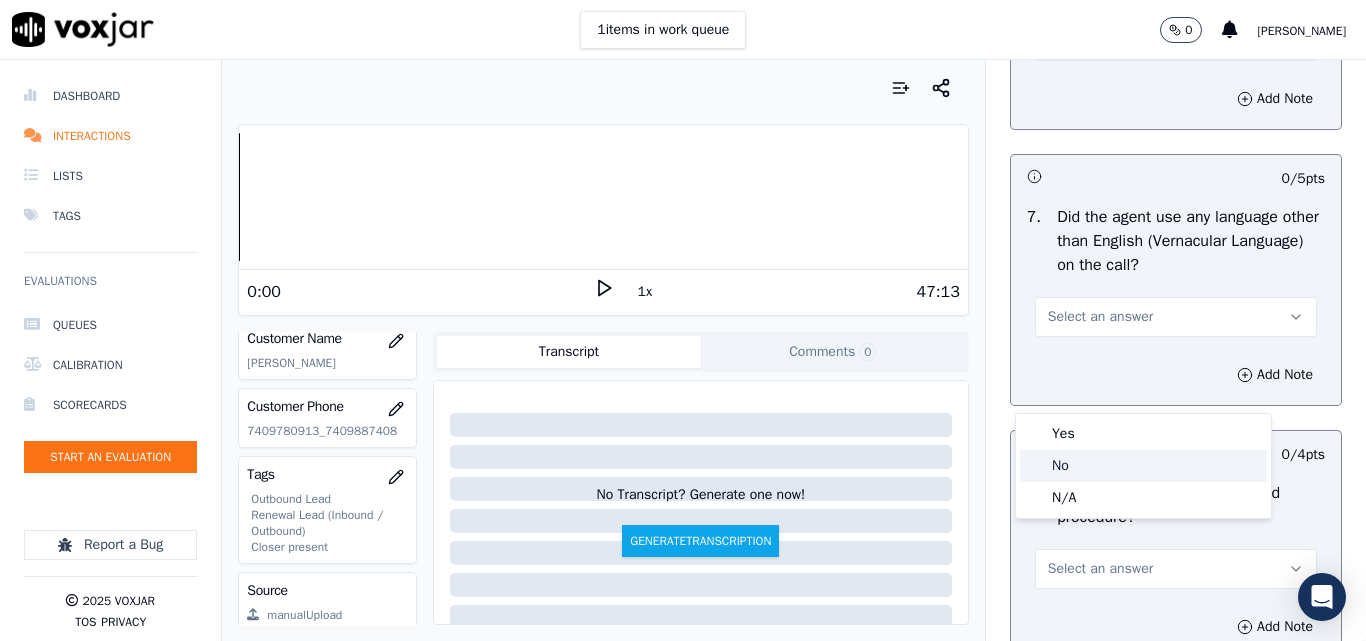 click on "No" 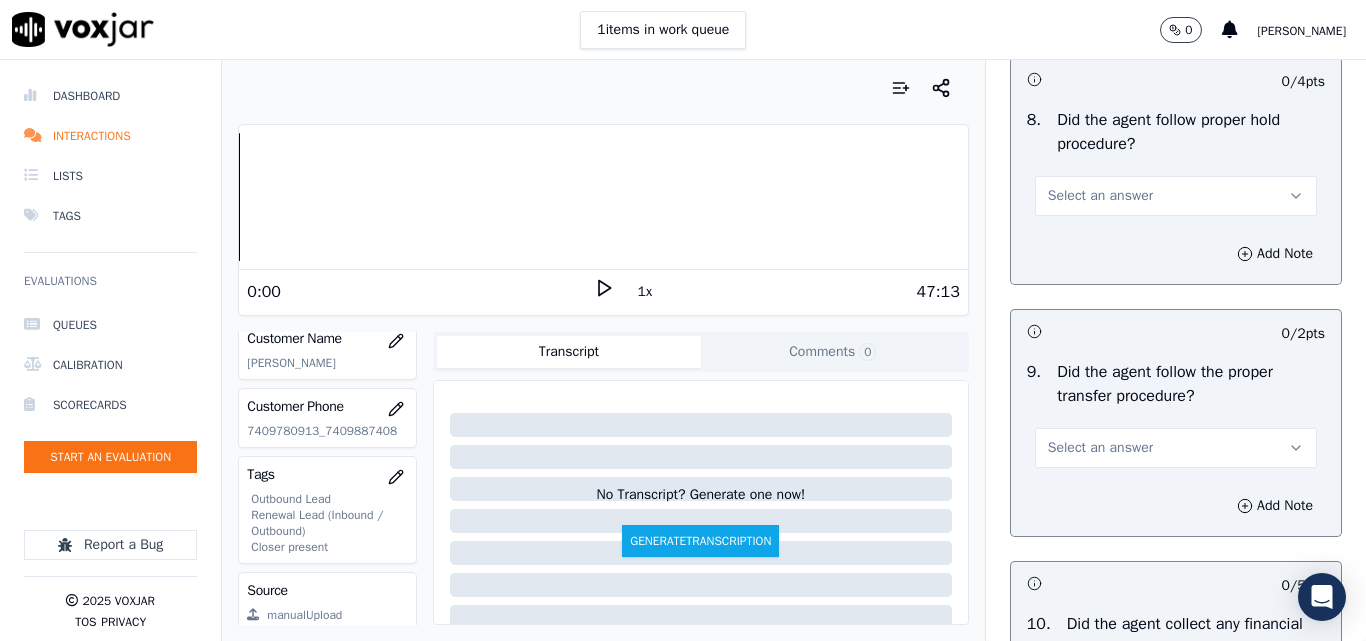 scroll, scrollTop: 3300, scrollLeft: 0, axis: vertical 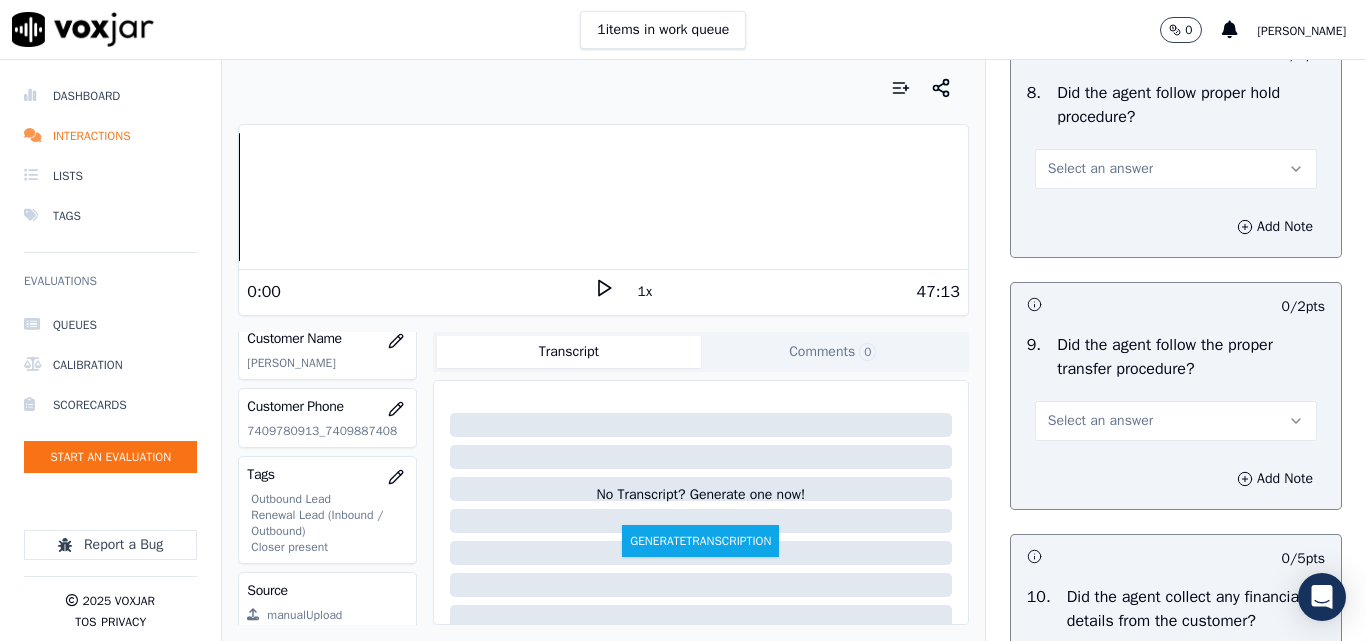click on "Select an answer" at bounding box center [1100, 169] 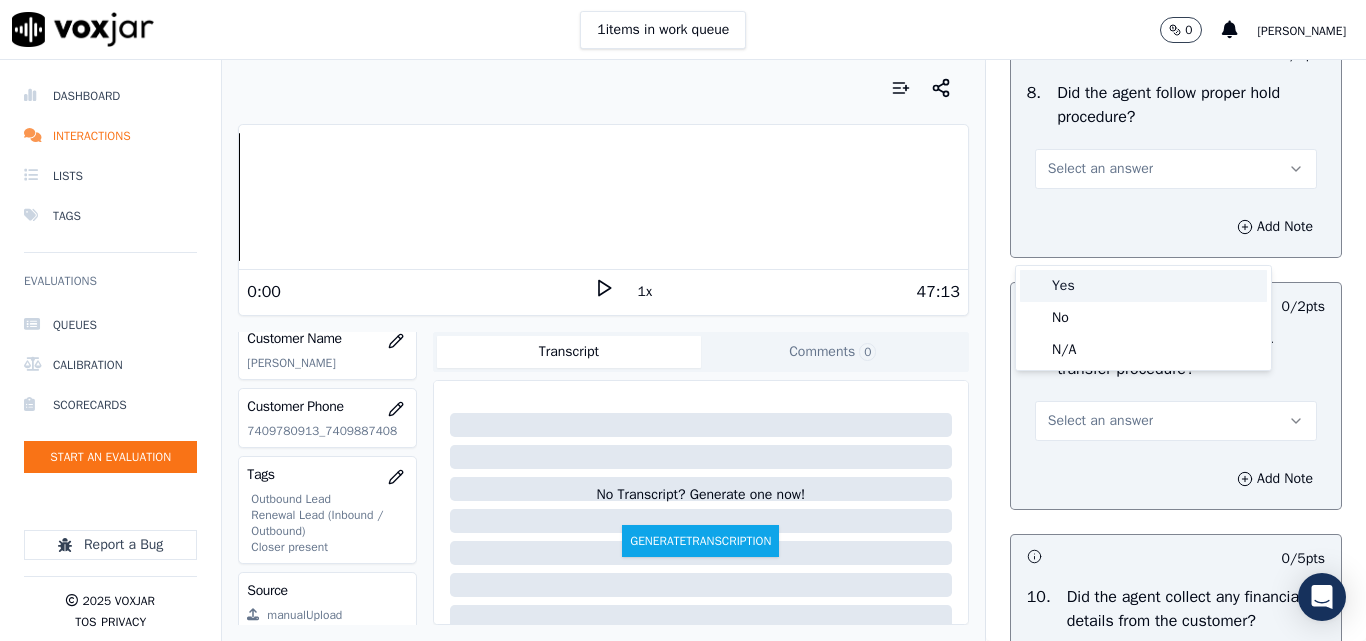 click on "Yes" at bounding box center [1143, 286] 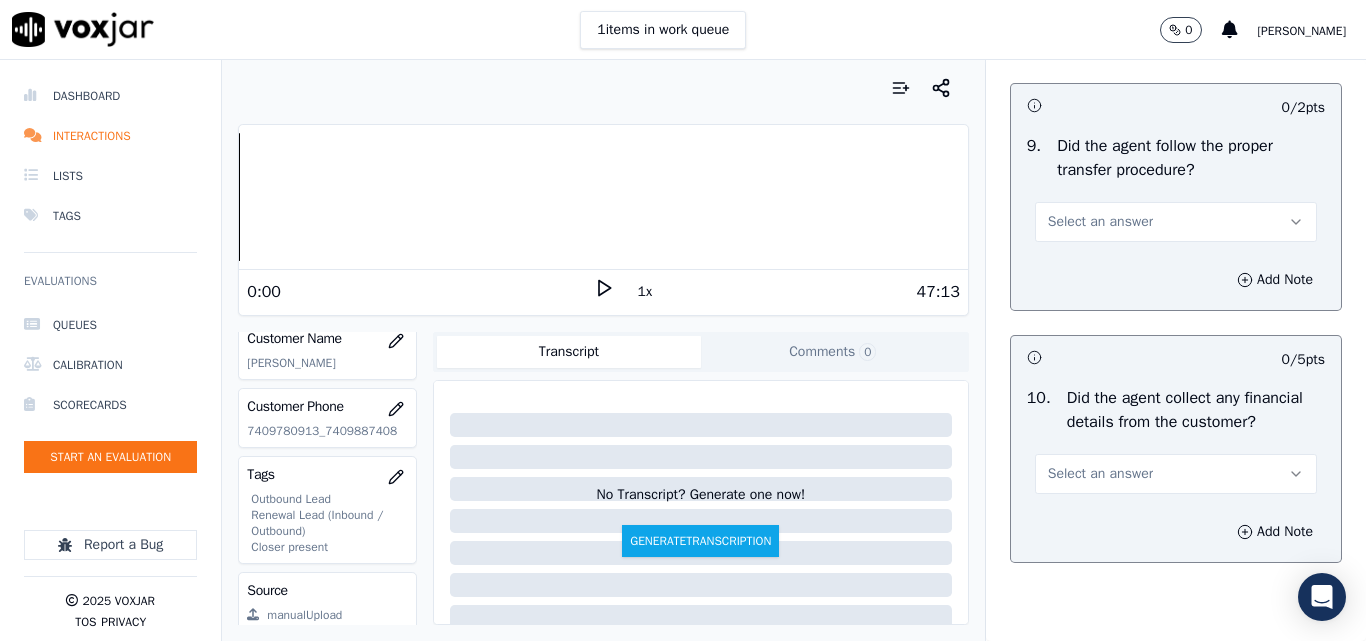 scroll, scrollTop: 3500, scrollLeft: 0, axis: vertical 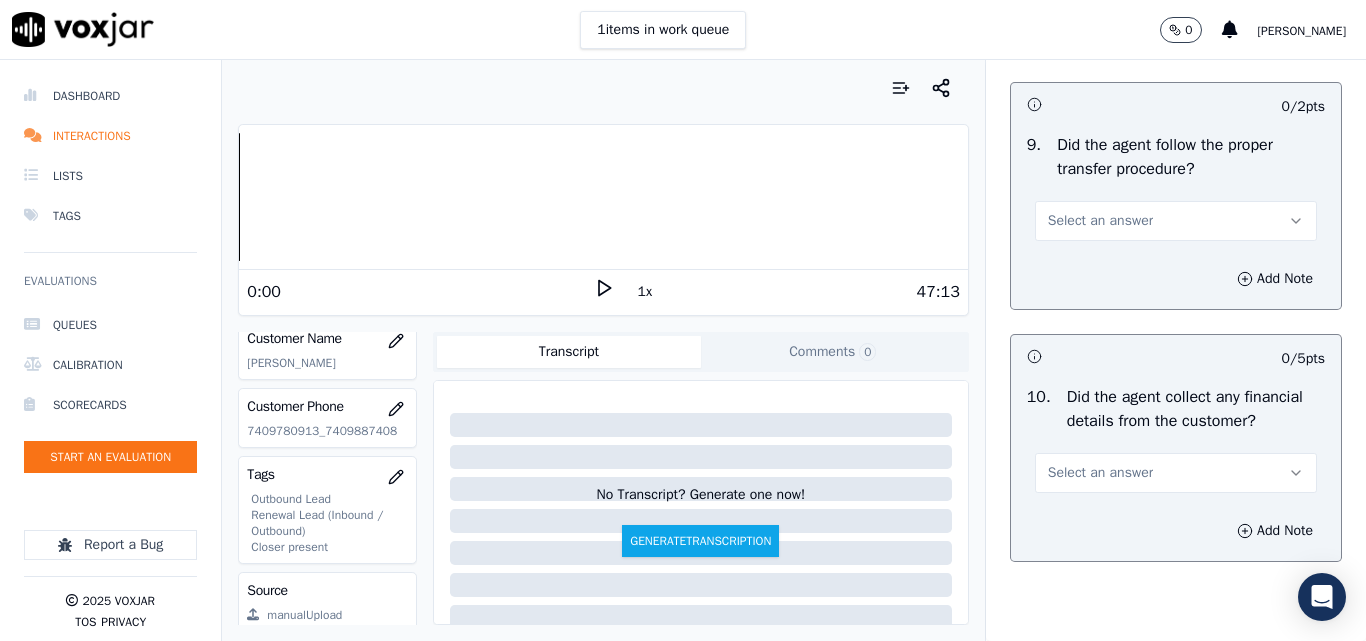 click on "Select an answer" at bounding box center [1100, 221] 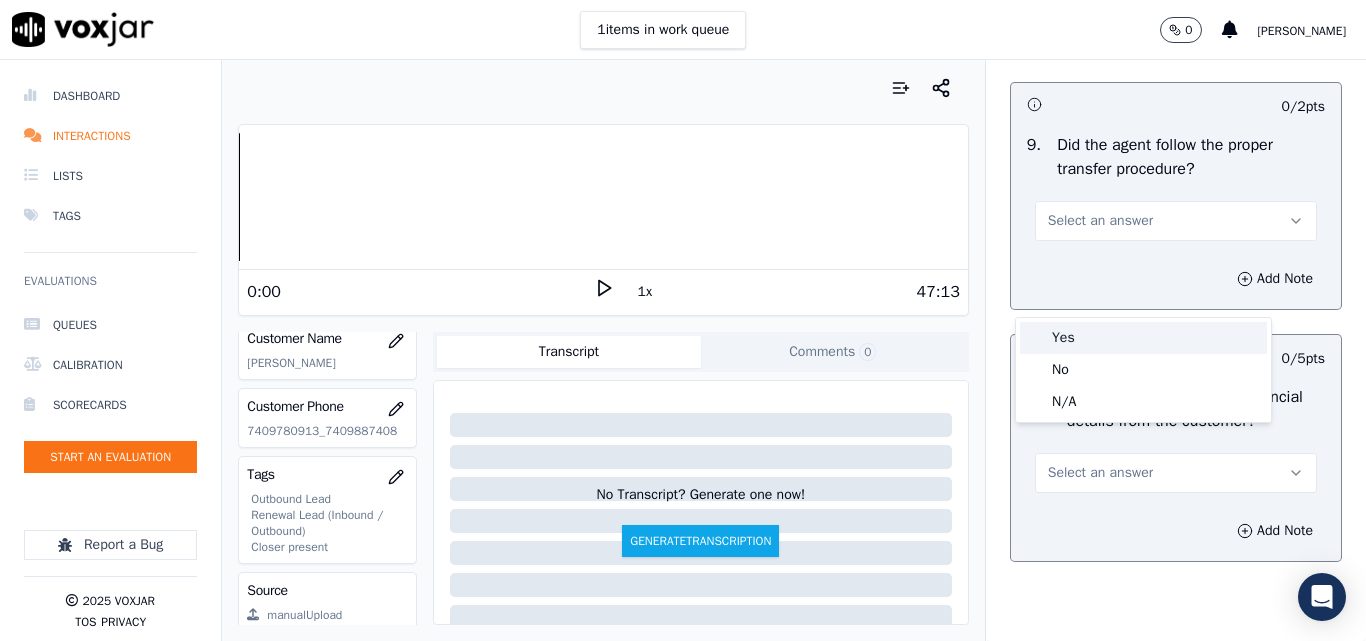 click on "Yes" at bounding box center [1143, 338] 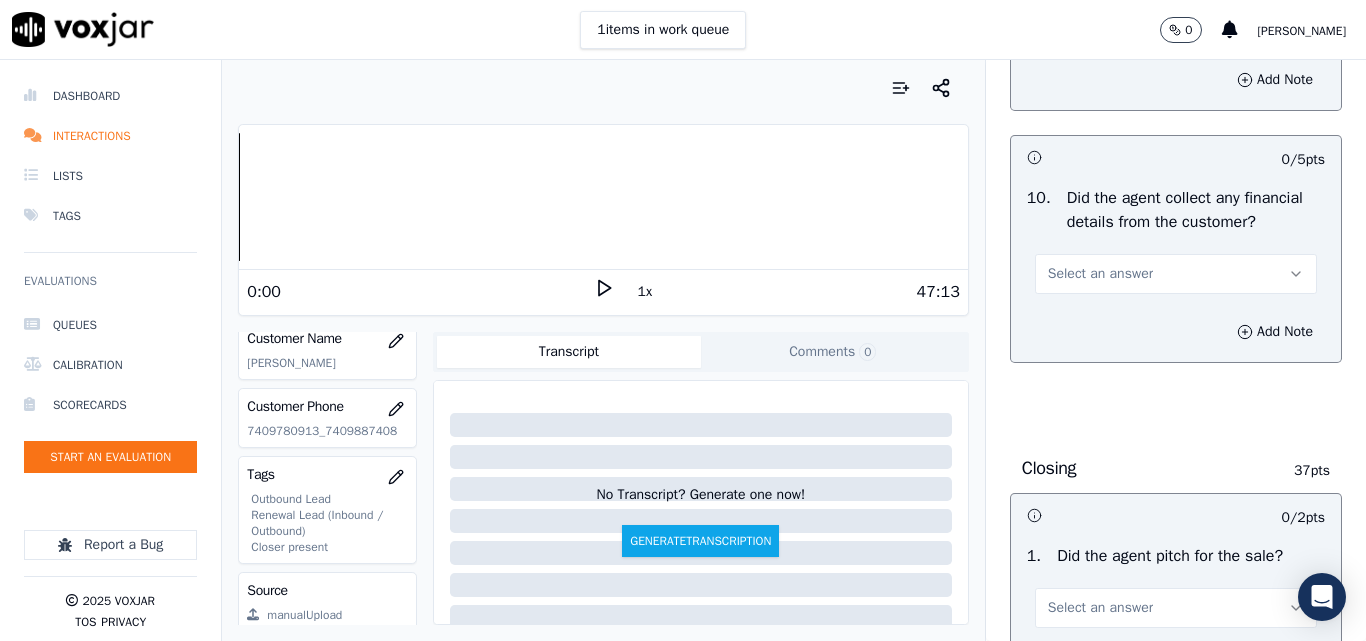 scroll, scrollTop: 3700, scrollLeft: 0, axis: vertical 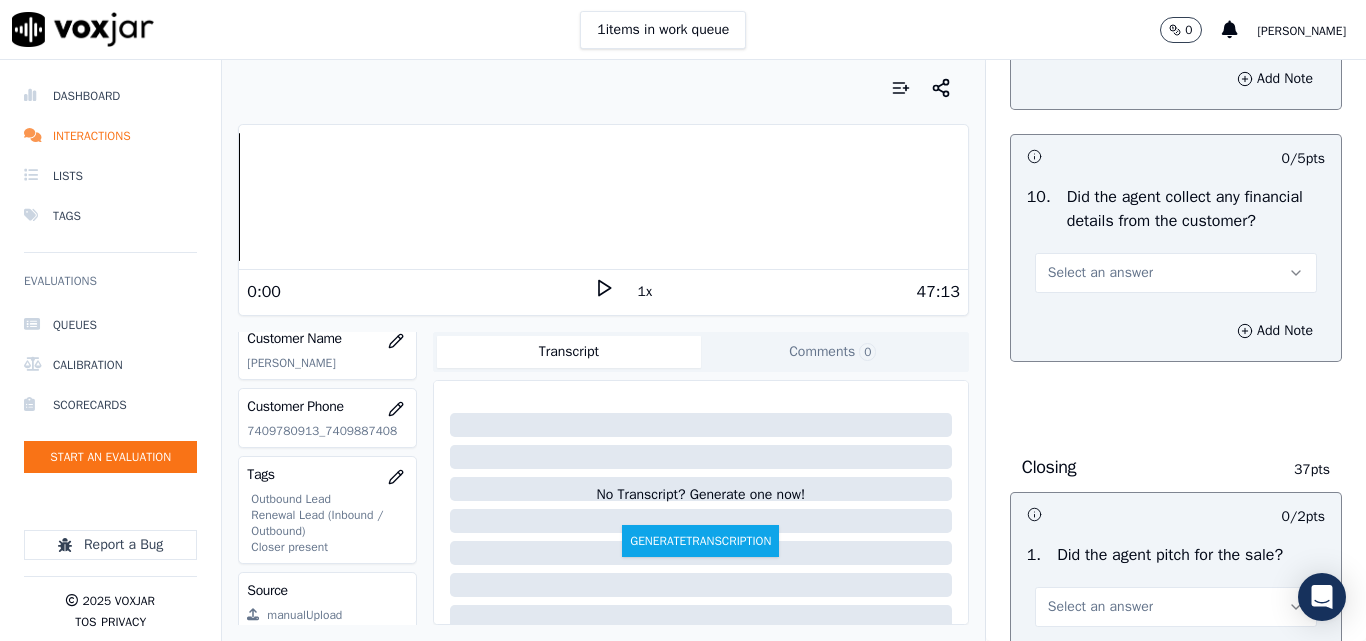 click on "Select an answer" at bounding box center [1100, 273] 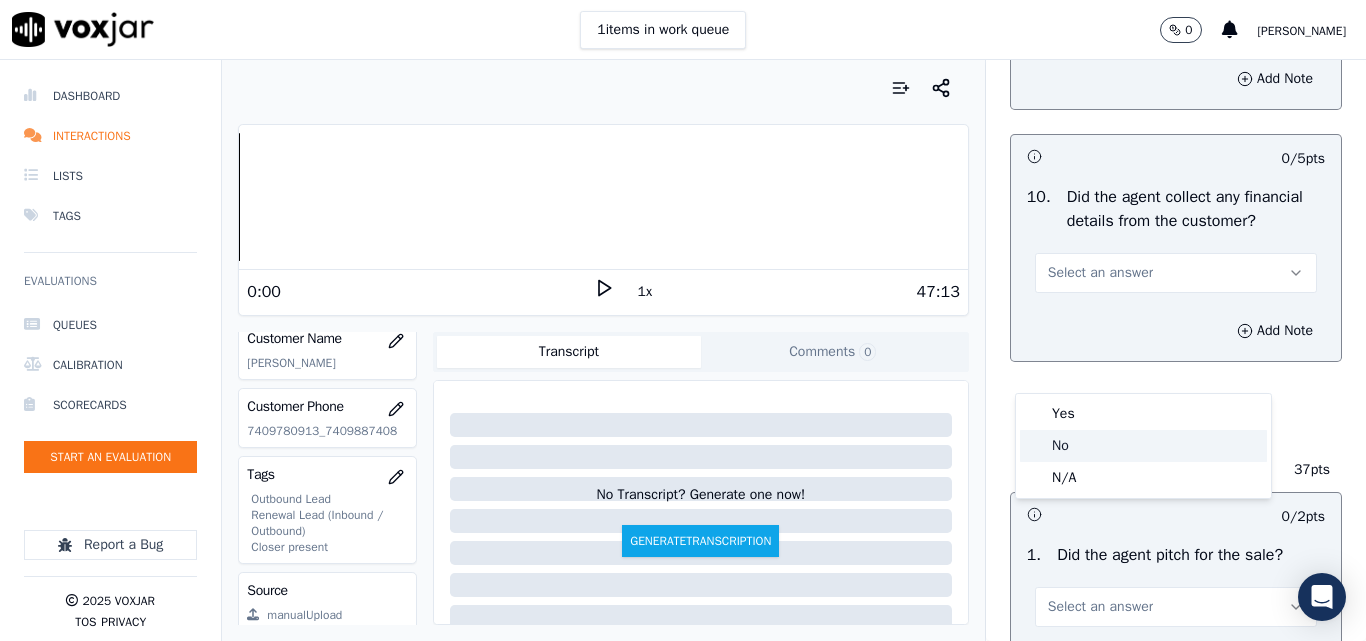click on "No" 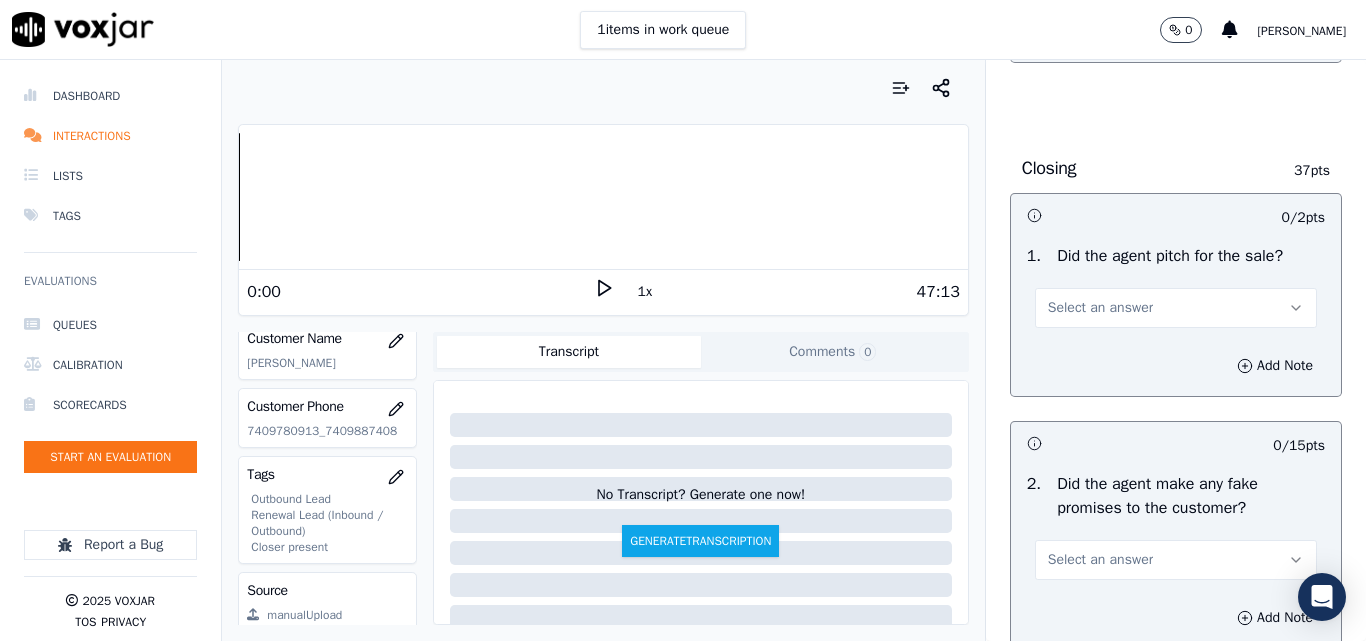 scroll, scrollTop: 4000, scrollLeft: 0, axis: vertical 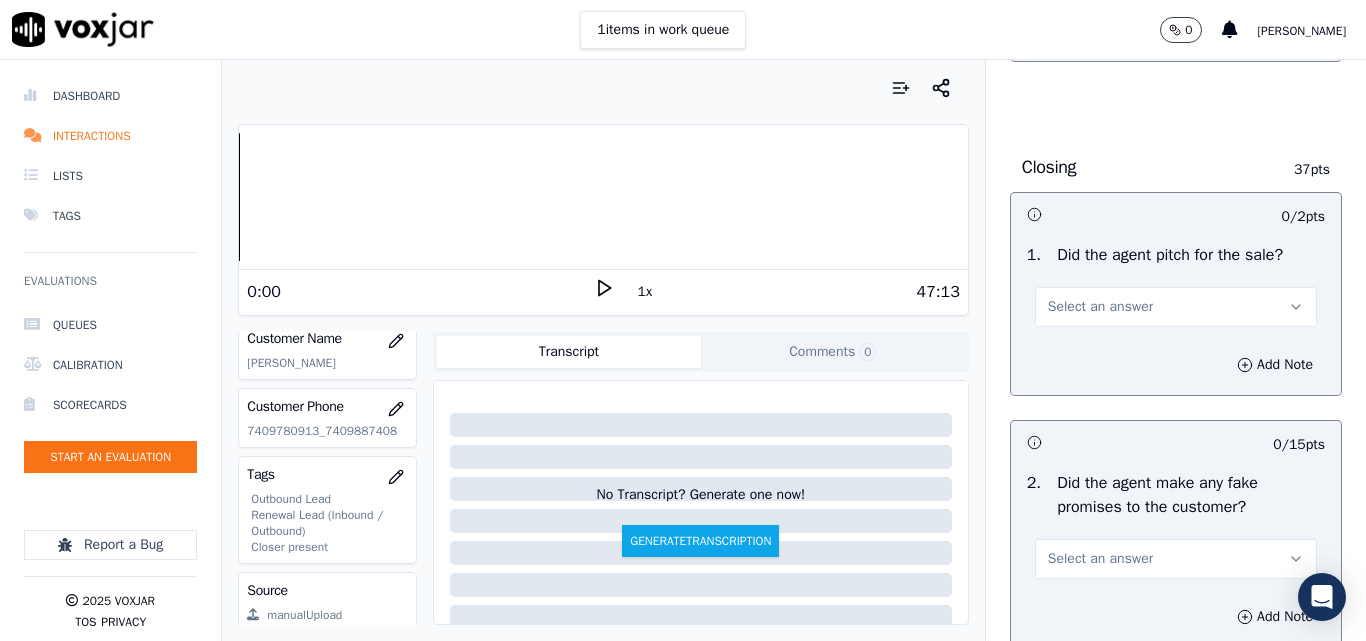click on "Select an answer" at bounding box center [1100, 307] 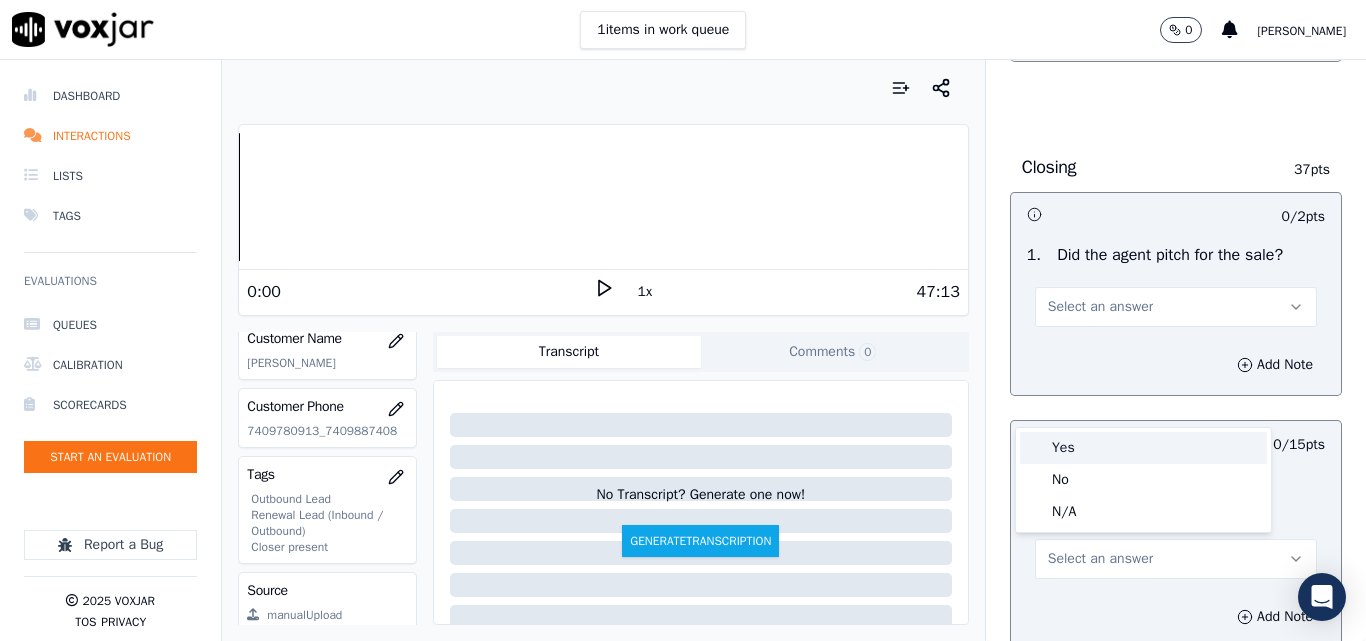 click on "Yes" at bounding box center (1143, 448) 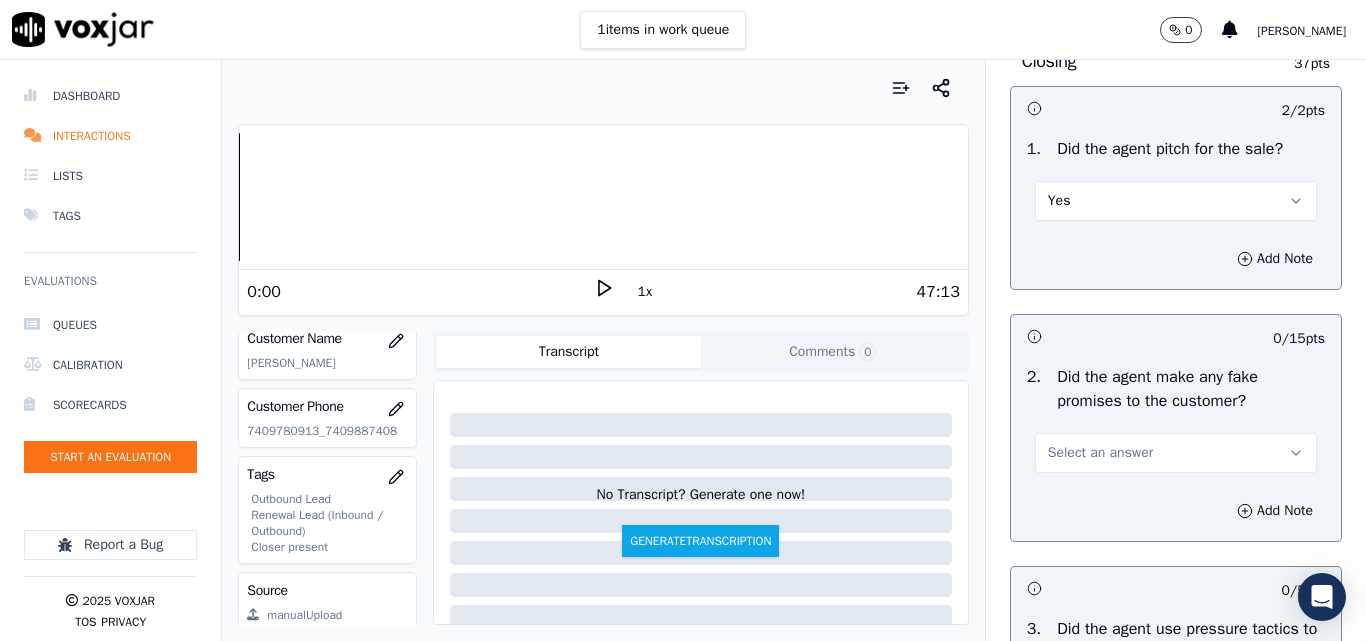 scroll, scrollTop: 4200, scrollLeft: 0, axis: vertical 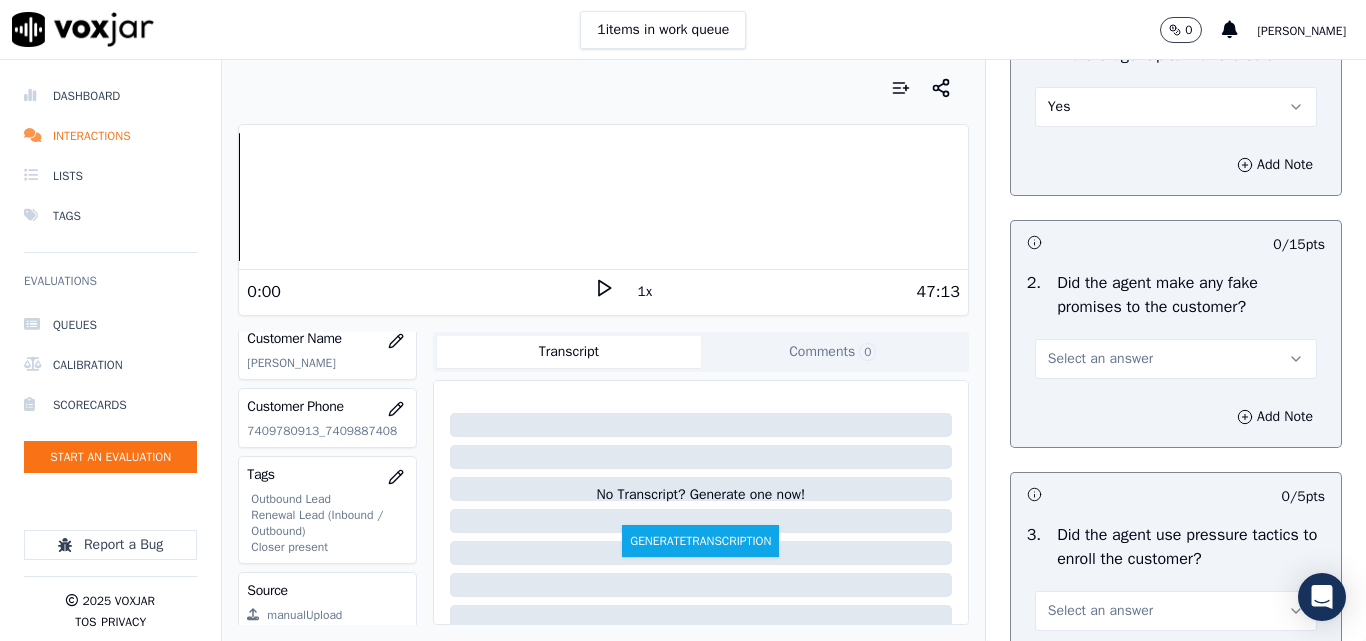 click on "Select an answer" at bounding box center (1100, 359) 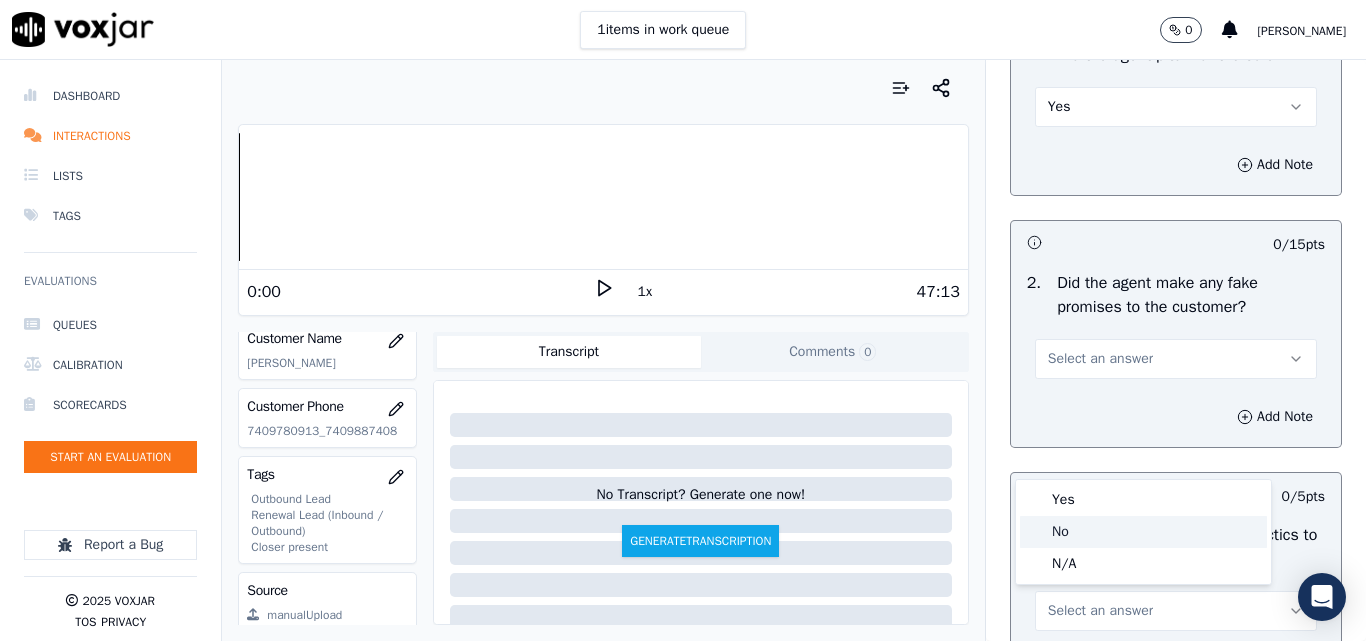 click on "No" 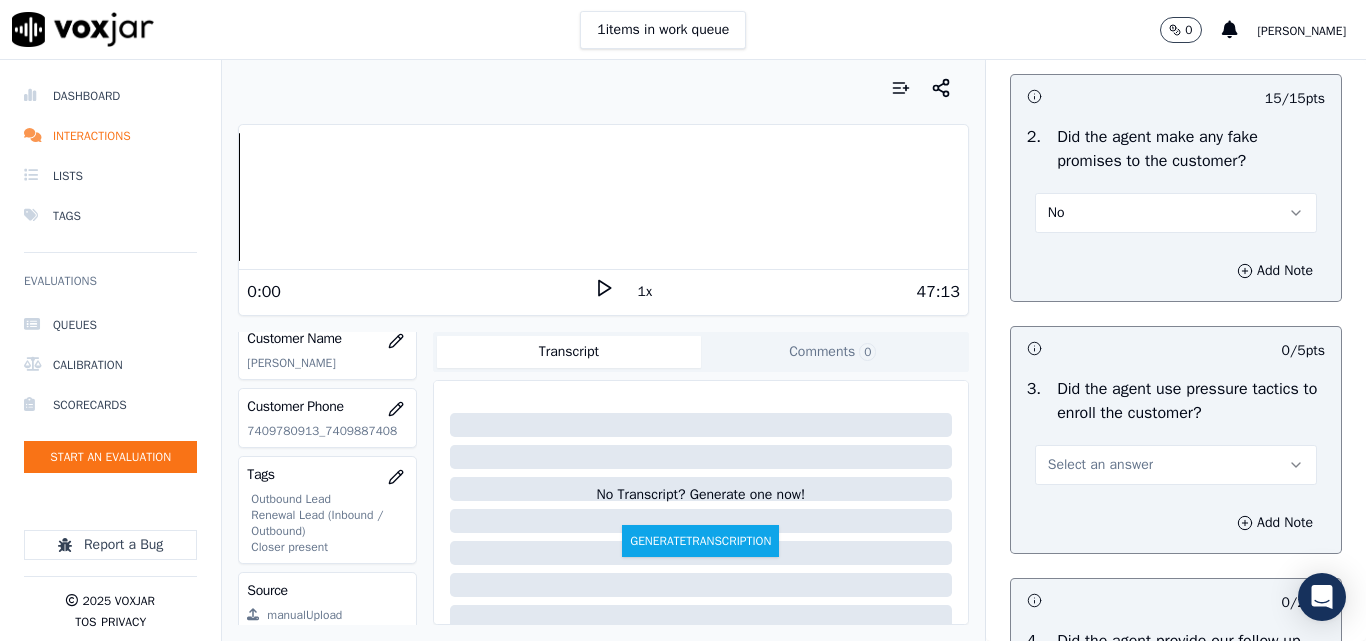 scroll, scrollTop: 4500, scrollLeft: 0, axis: vertical 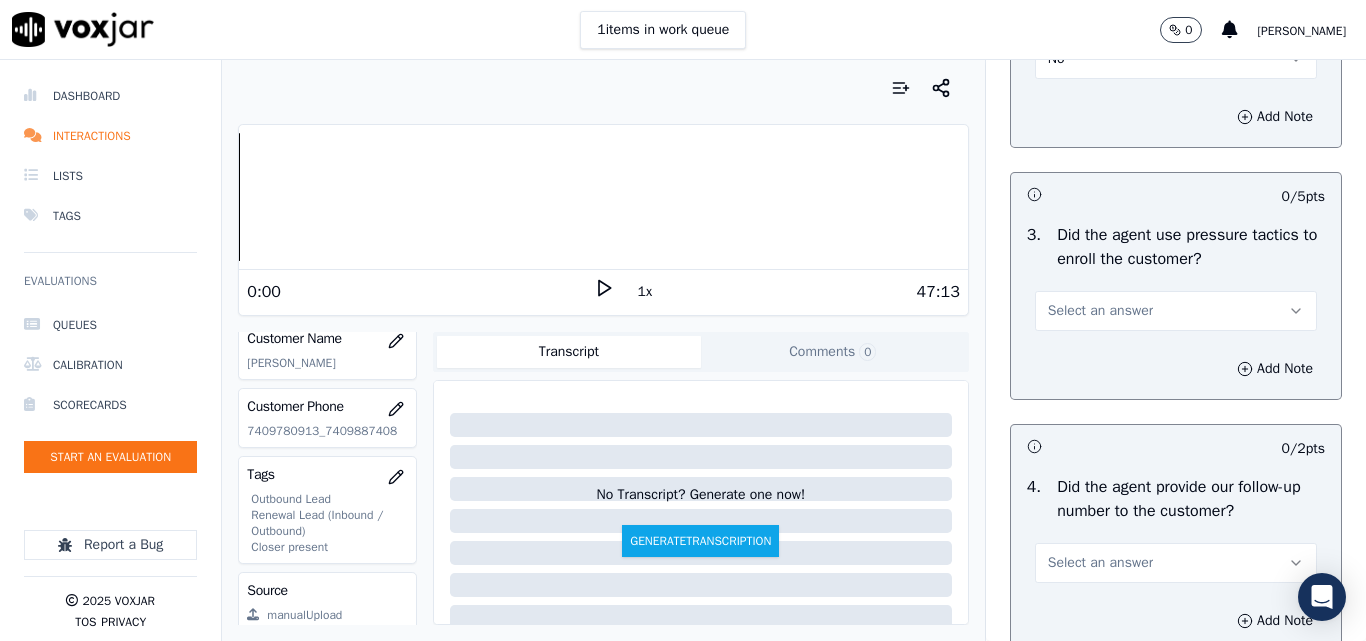click on "Select an answer" at bounding box center (1176, 311) 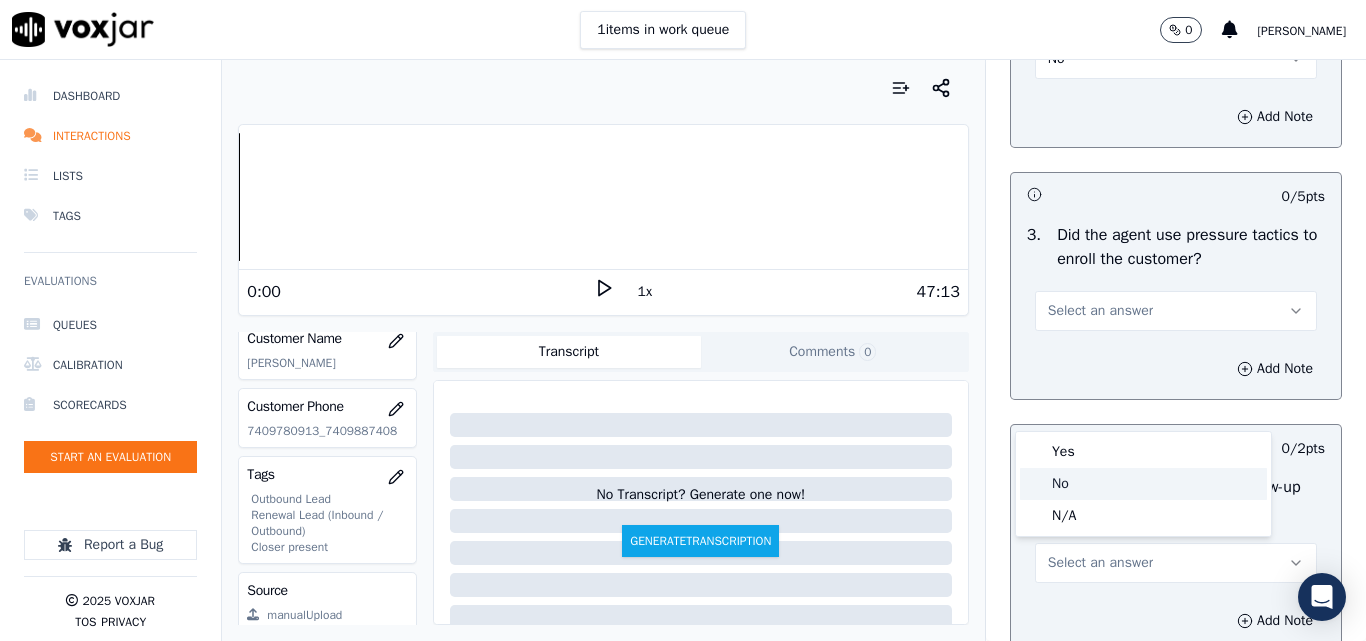 click on "No" 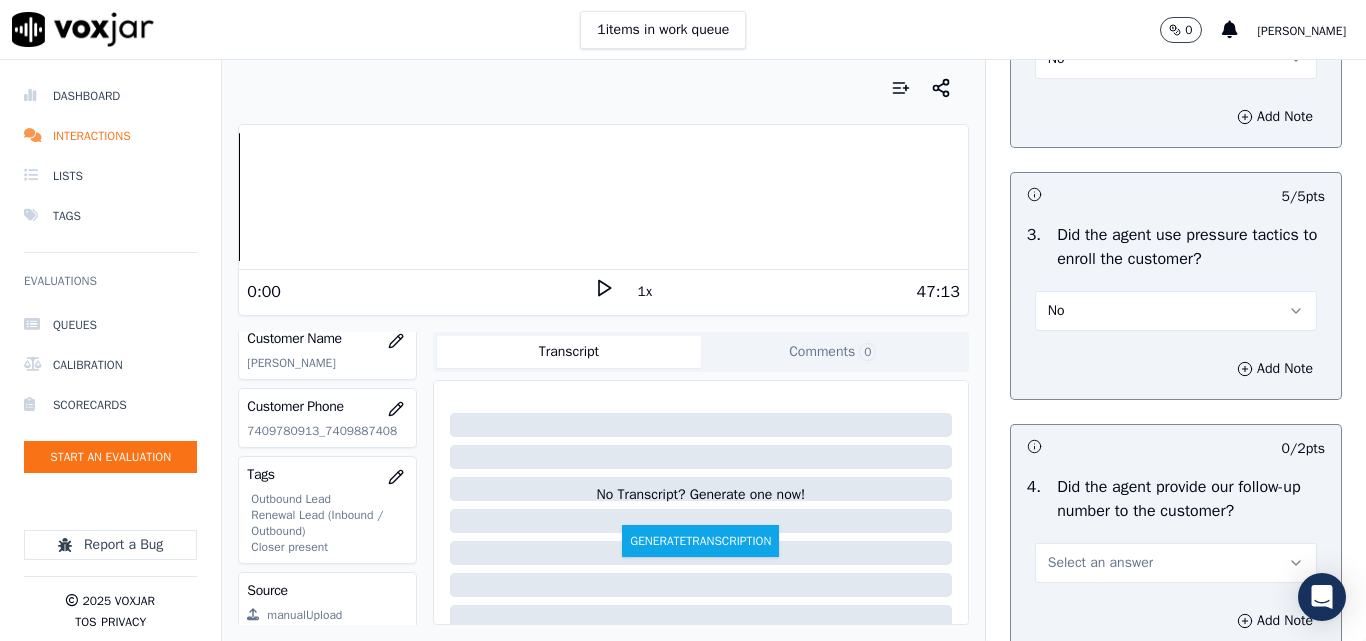 scroll, scrollTop: 4800, scrollLeft: 0, axis: vertical 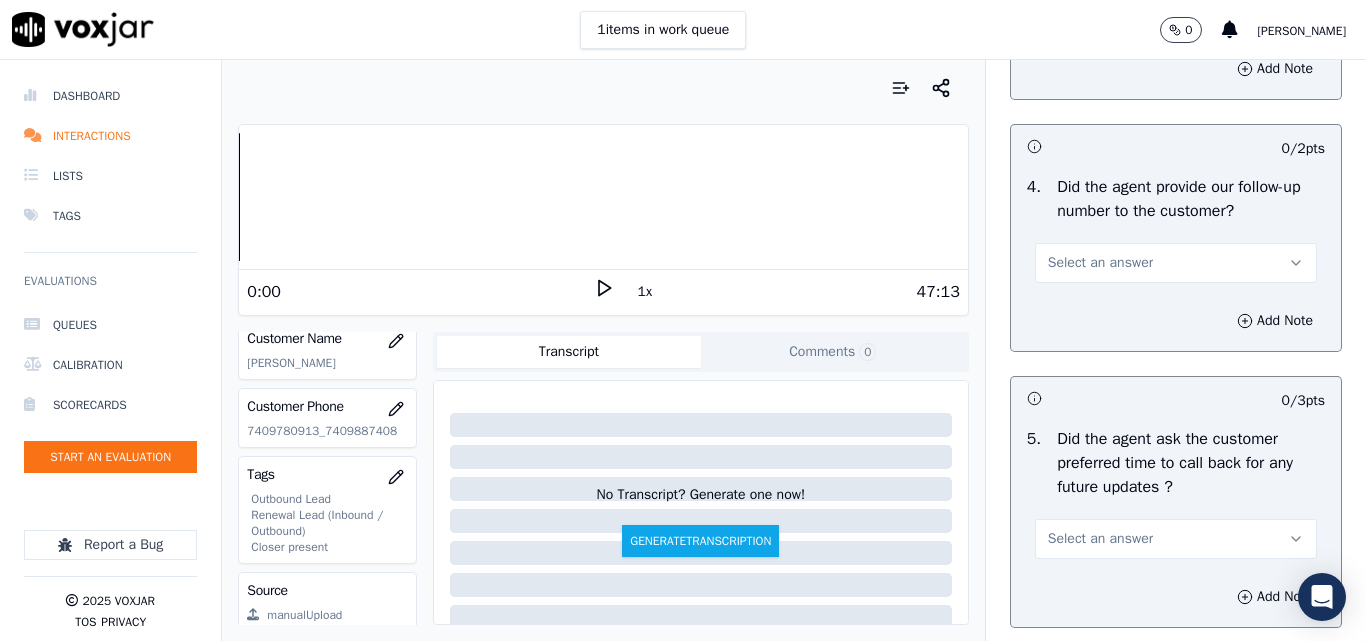 click on "Select an answer" at bounding box center [1100, 263] 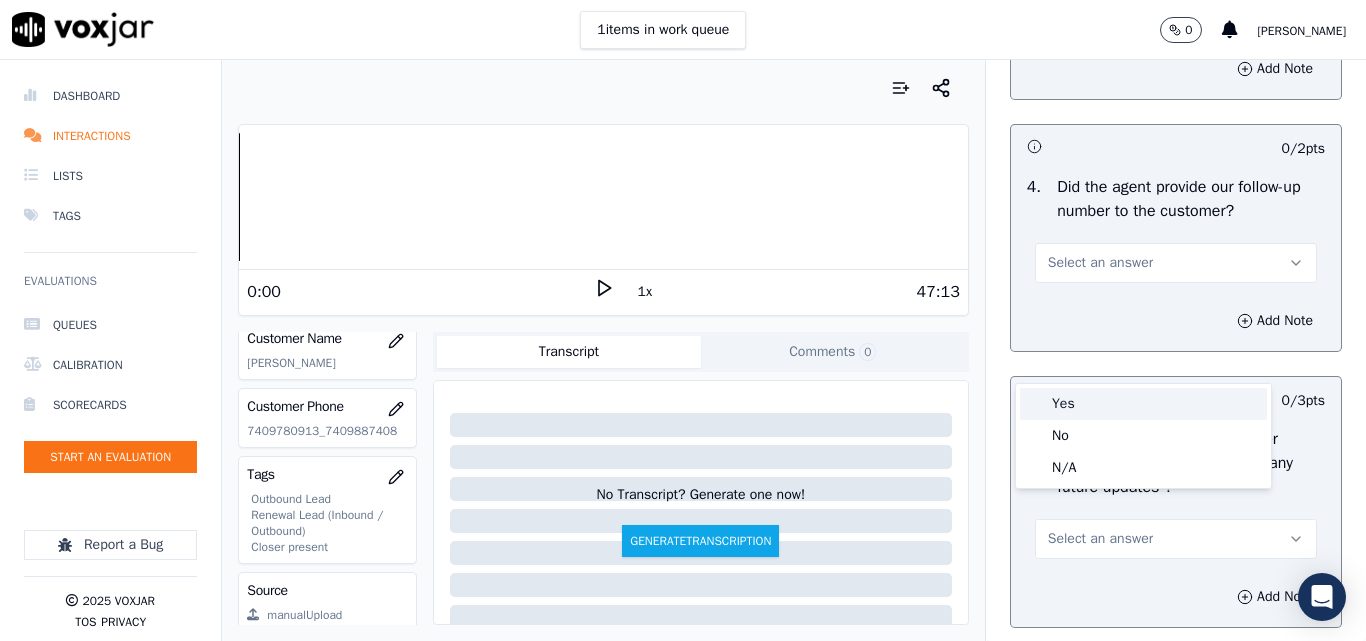 click on "Yes" at bounding box center (1143, 404) 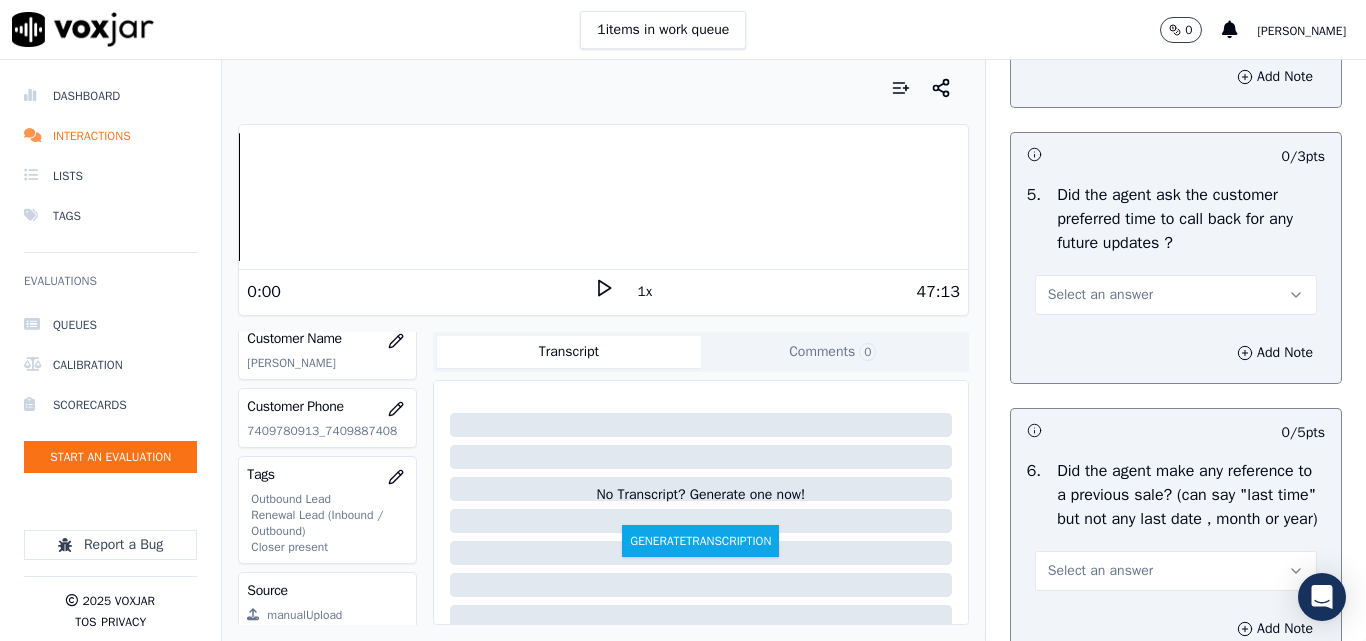 scroll, scrollTop: 5100, scrollLeft: 0, axis: vertical 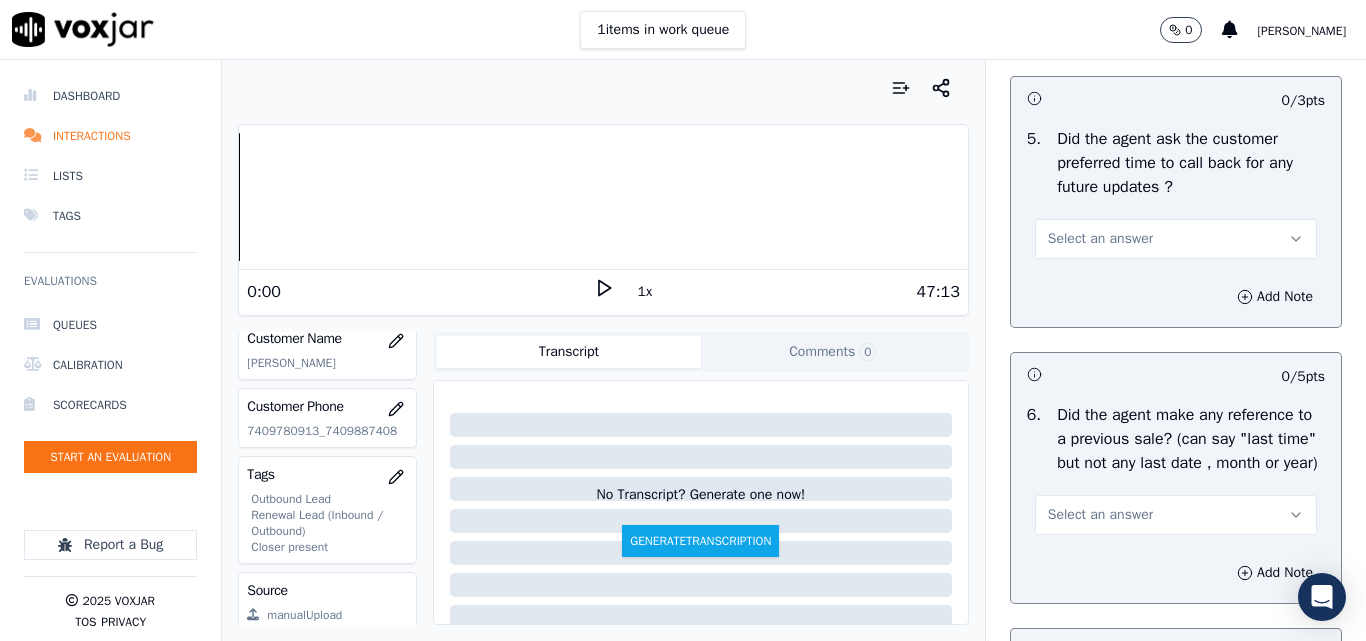 click on "Select an answer" at bounding box center [1100, 239] 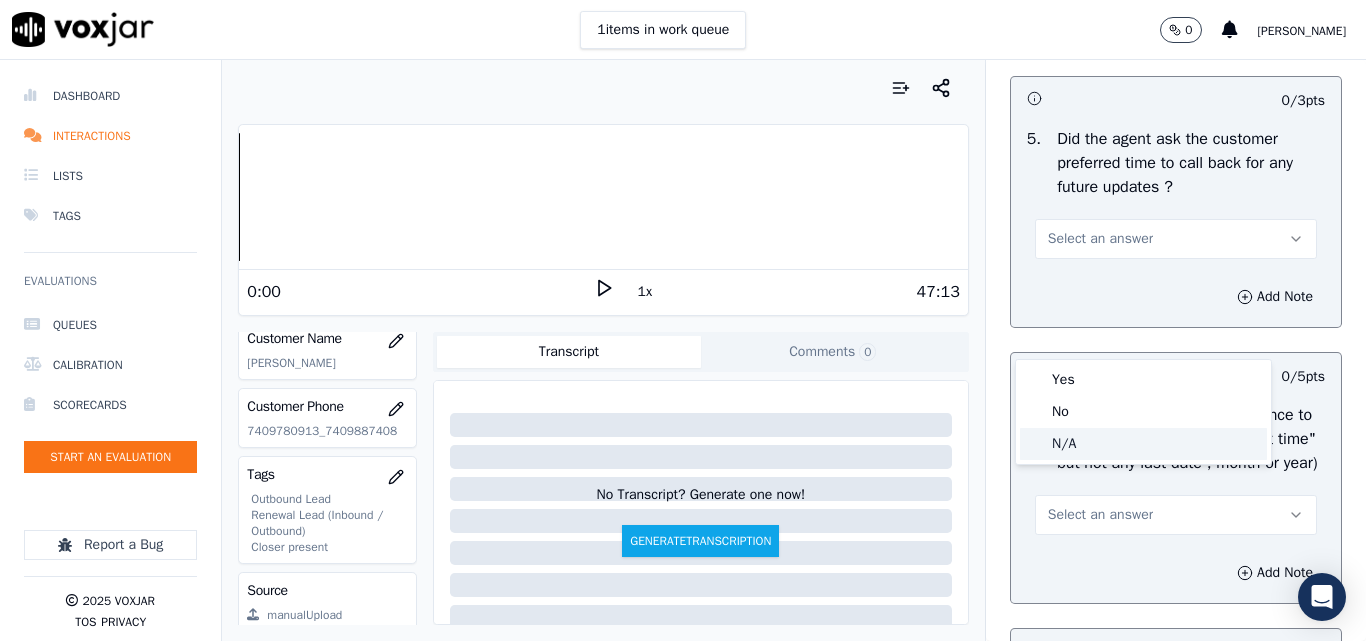 click on "N/A" 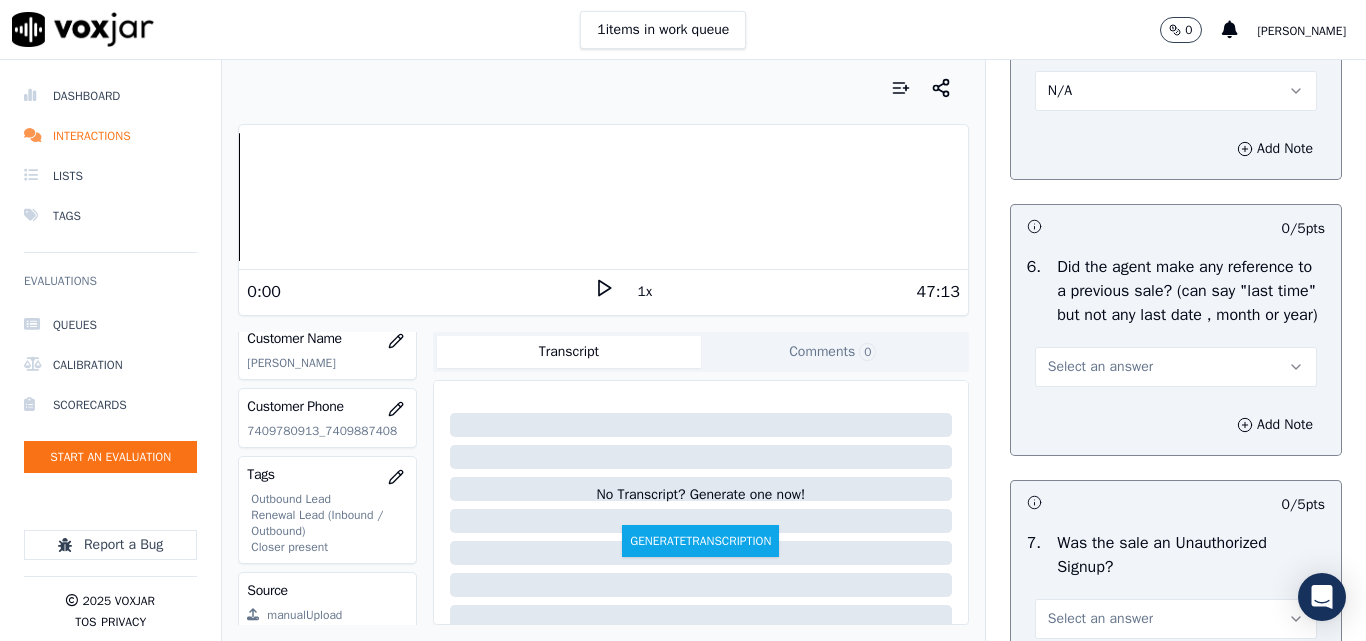 scroll, scrollTop: 5400, scrollLeft: 0, axis: vertical 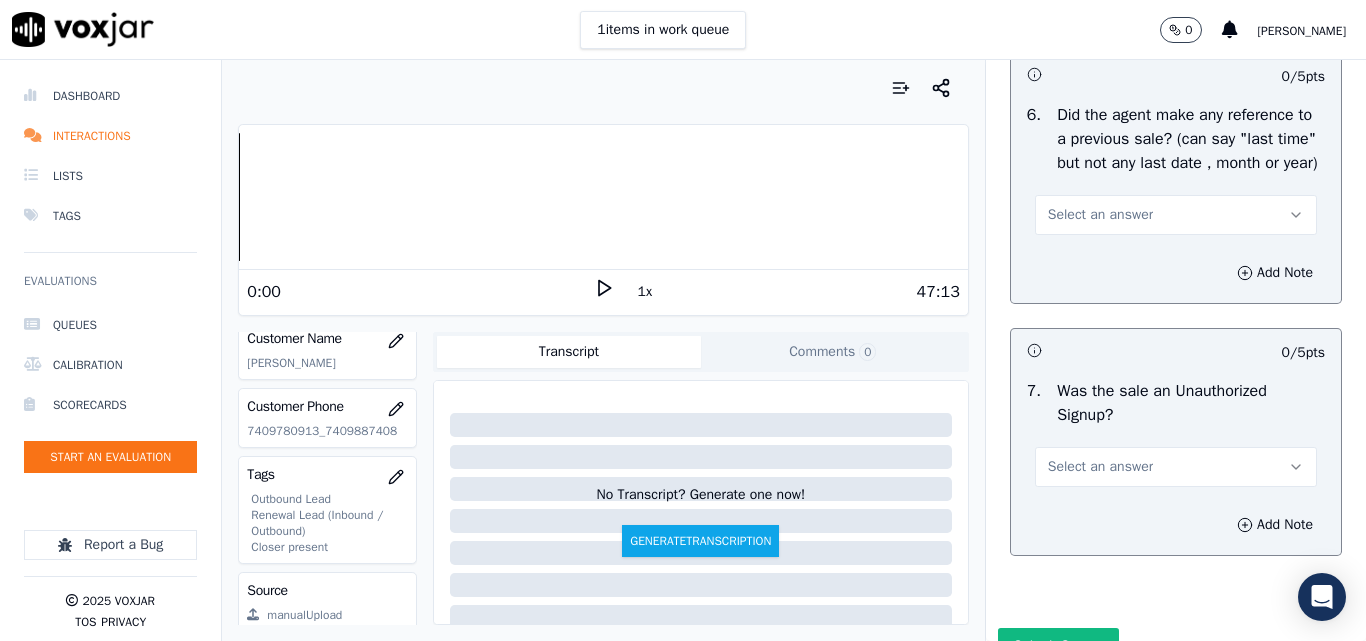 click on "Select an answer" at bounding box center (1176, 215) 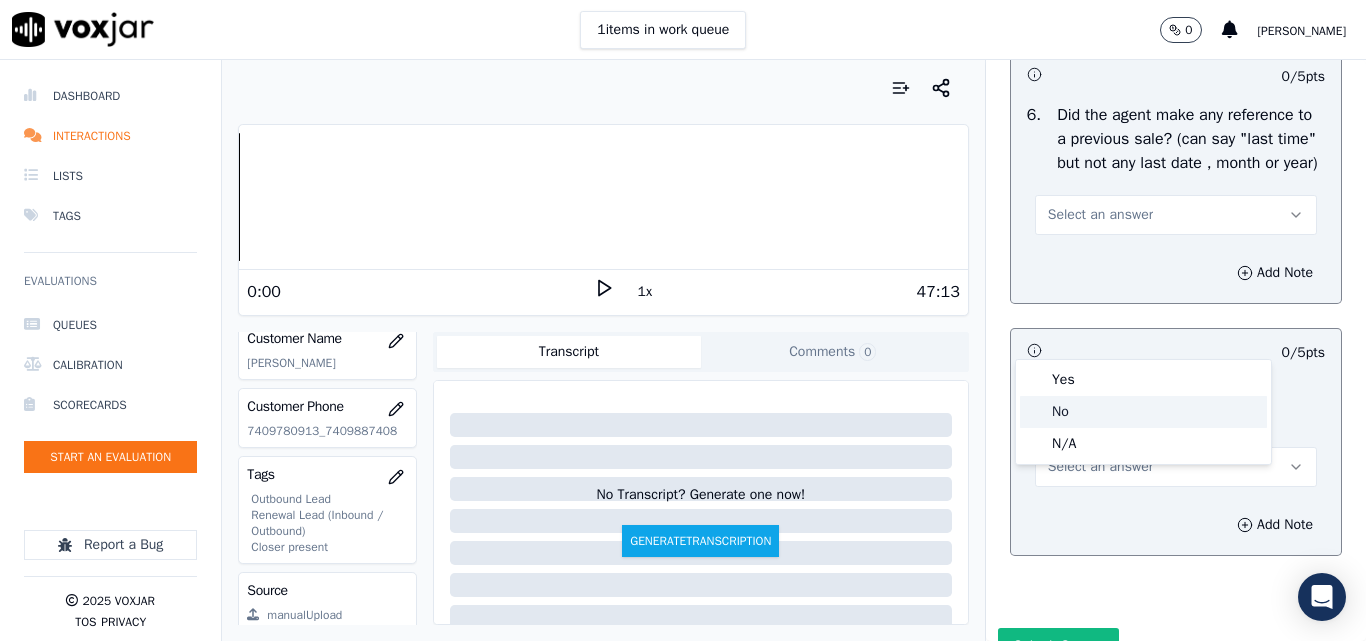 click on "No" 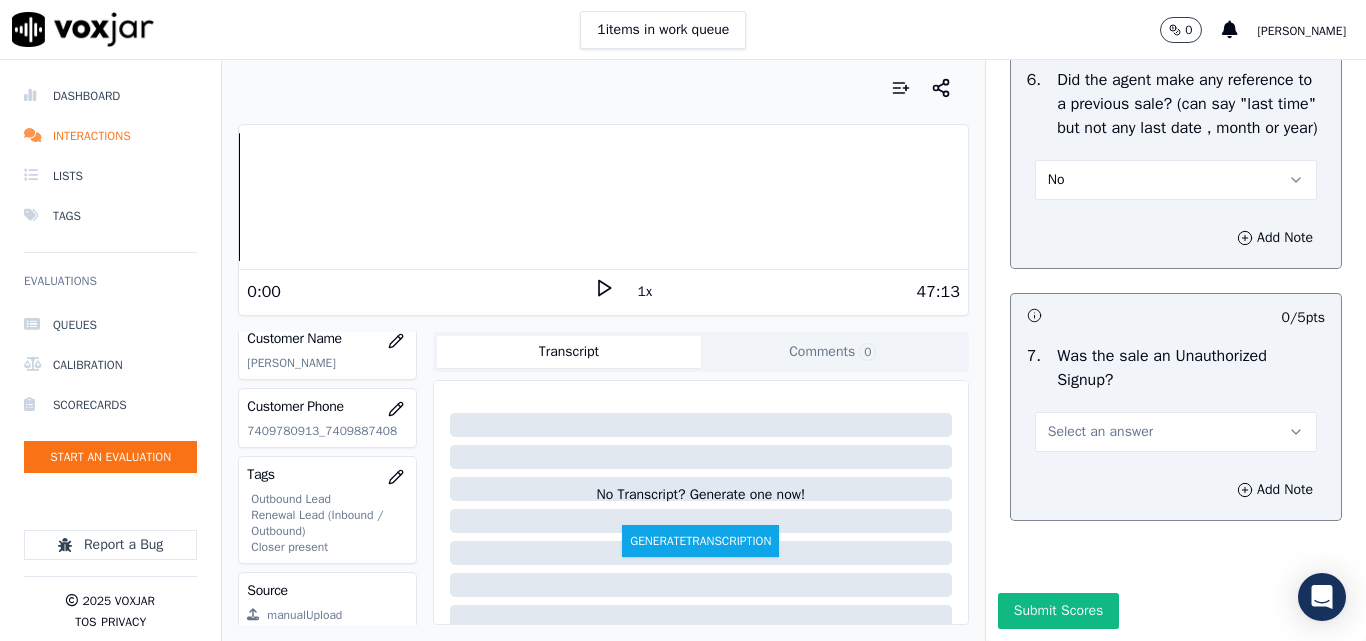 scroll, scrollTop: 5600, scrollLeft: 0, axis: vertical 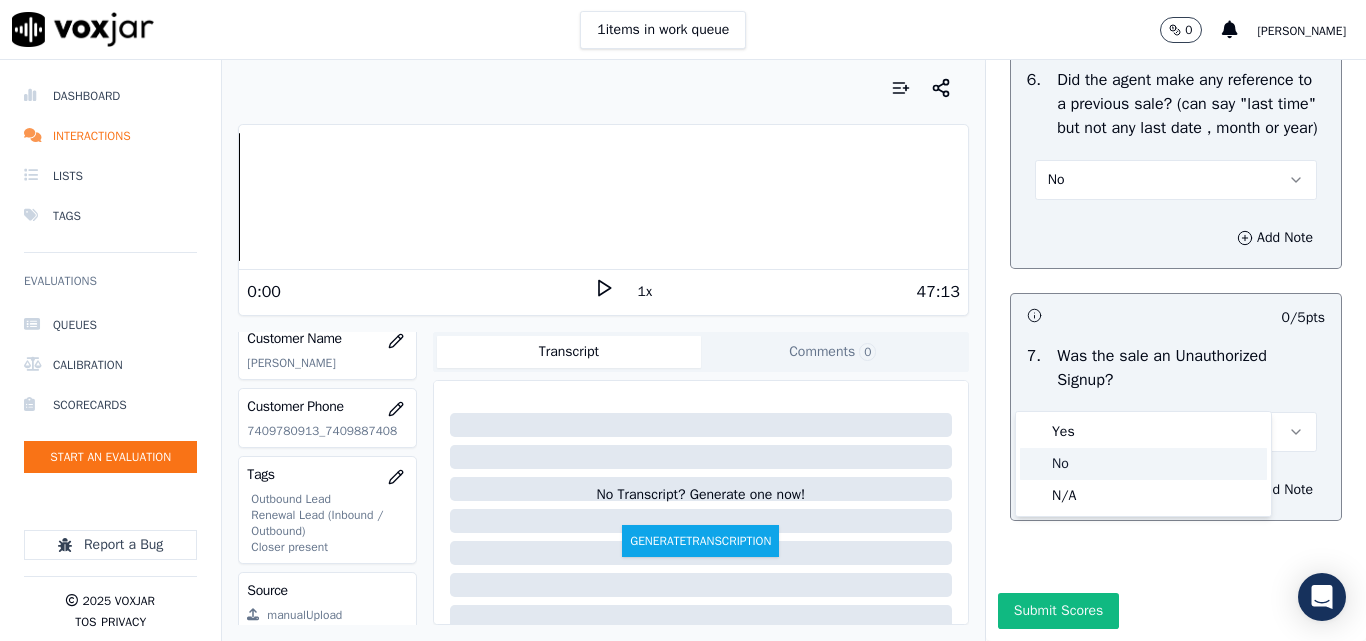drag, startPoint x: 1052, startPoint y: 461, endPoint x: 1077, endPoint y: 446, distance: 29.15476 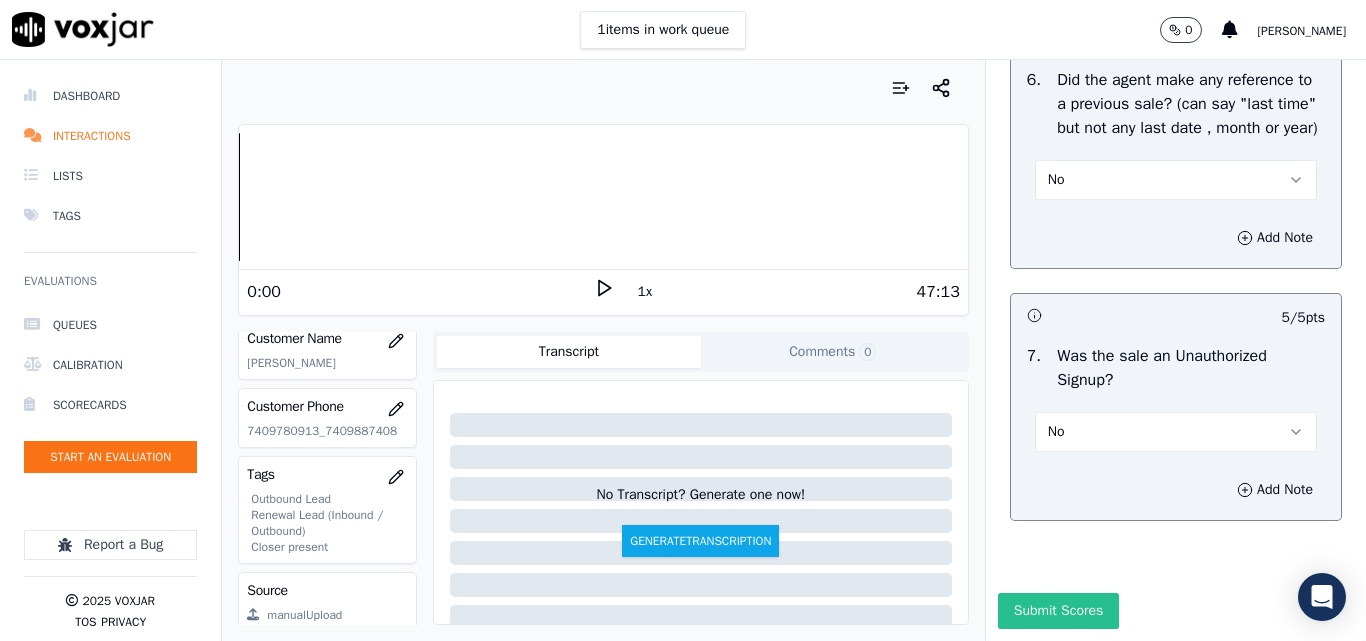click on "Submit Scores" at bounding box center [1058, 611] 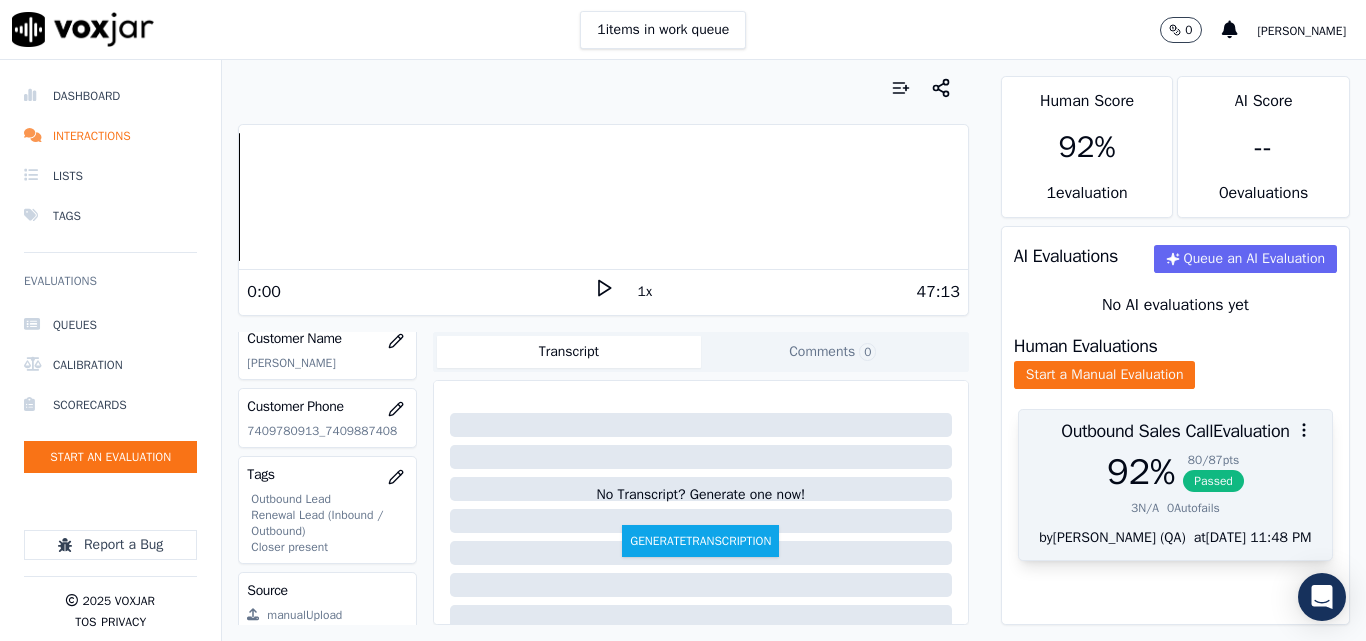 click on "Passed" at bounding box center (1213, 481) 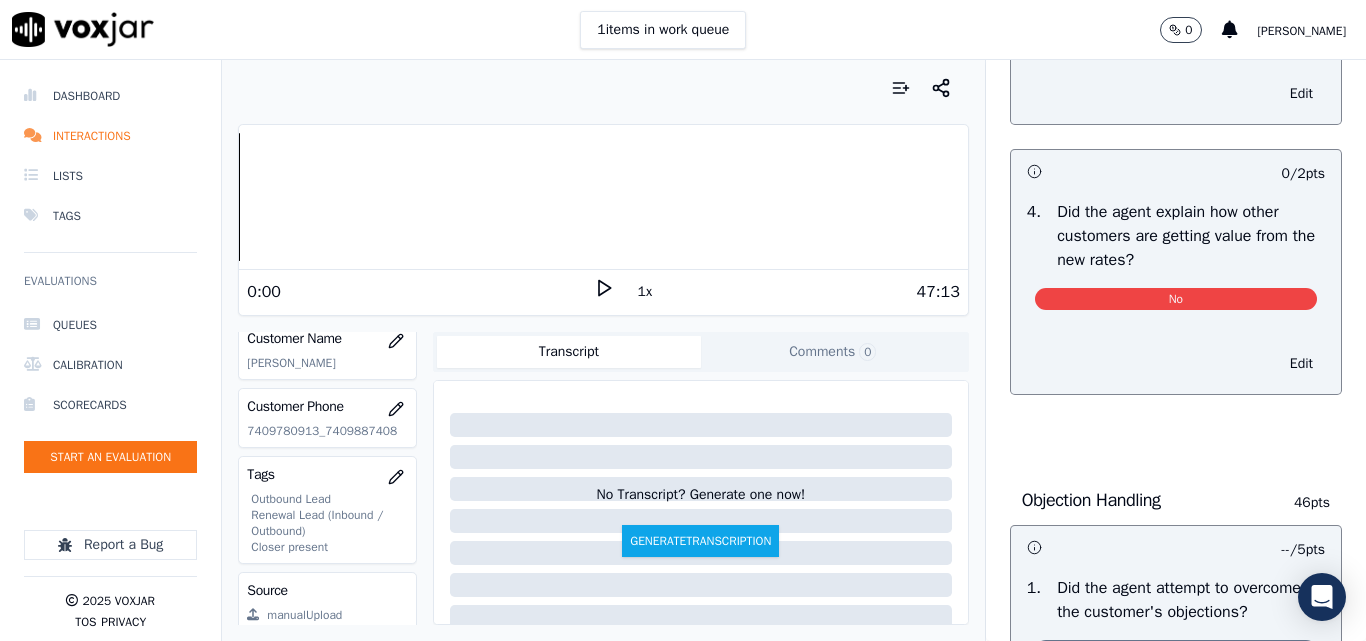 scroll, scrollTop: 800, scrollLeft: 0, axis: vertical 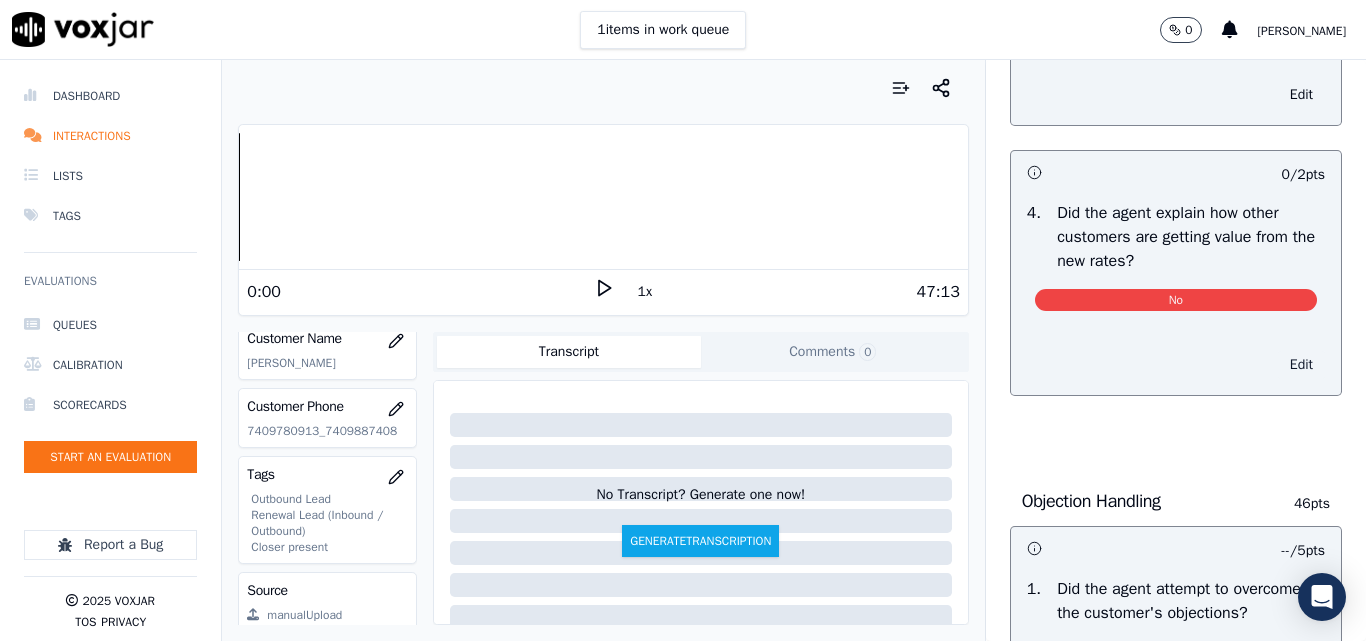 click on "Edit" at bounding box center (1301, 365) 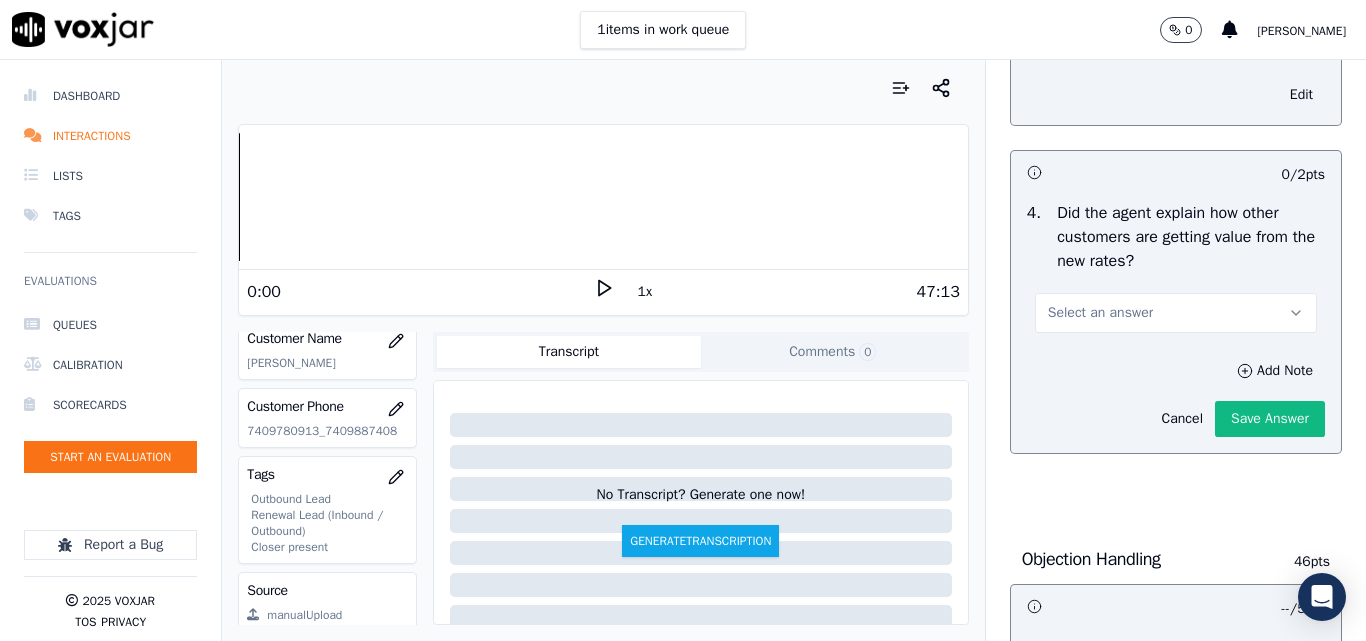 click on "Select an answer" at bounding box center [1100, 313] 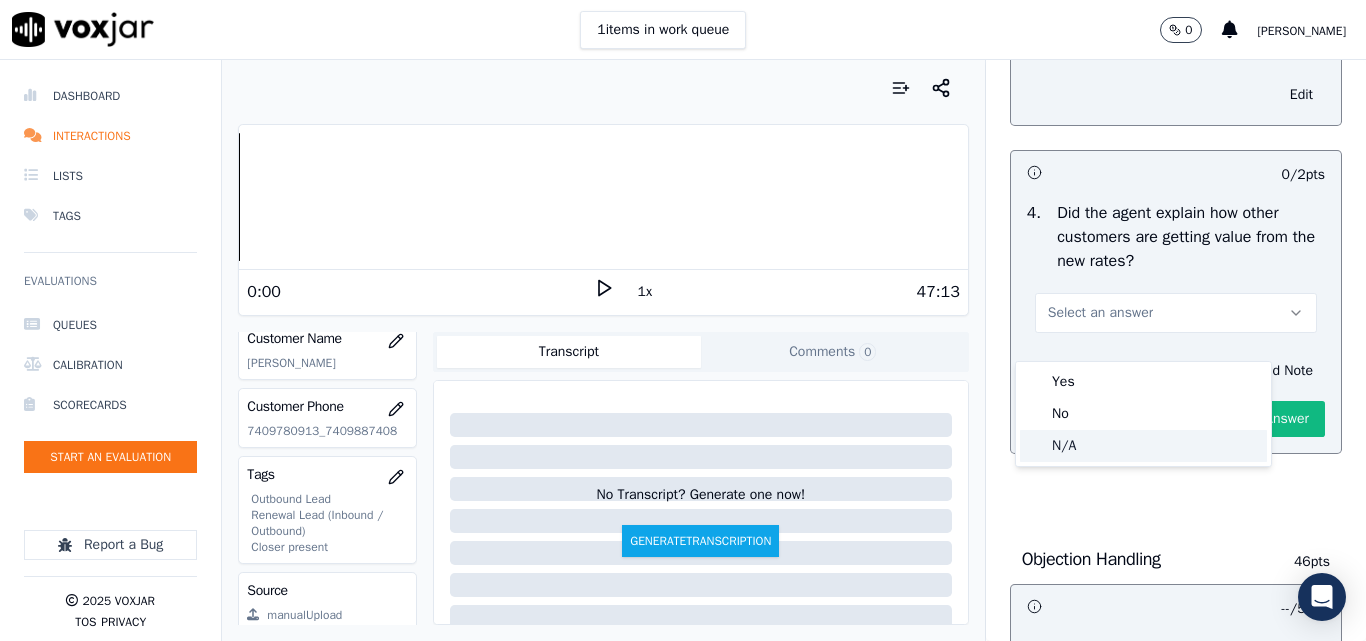click on "N/A" 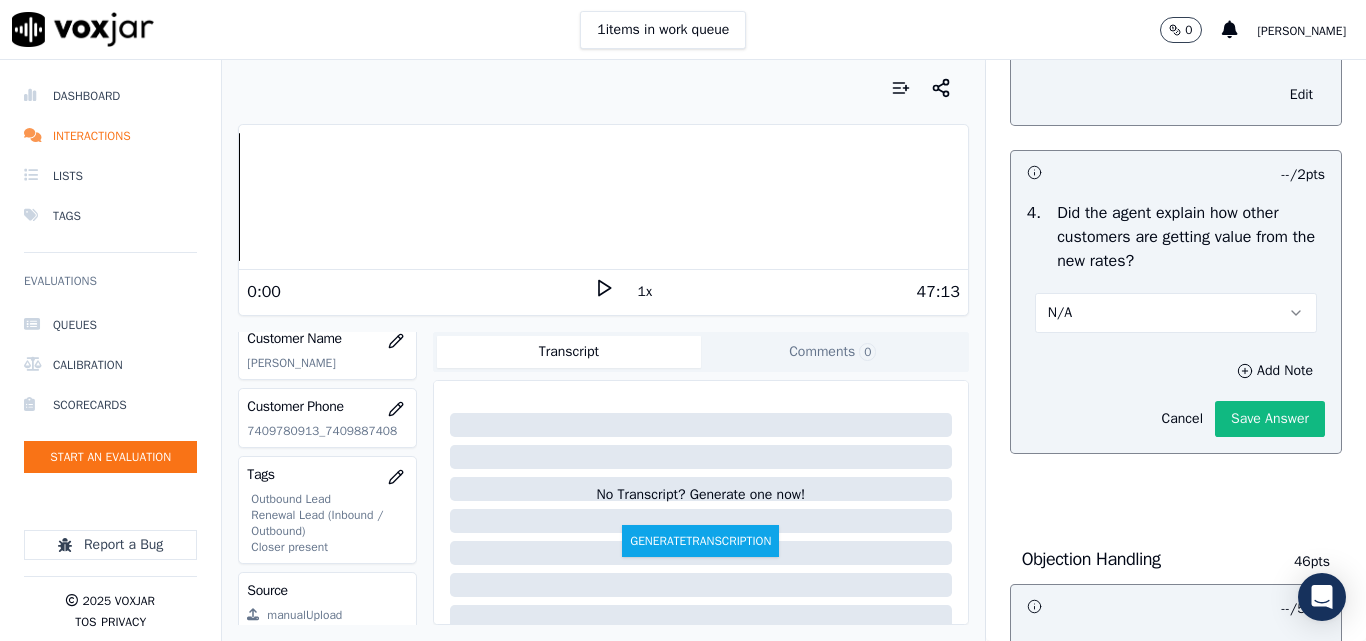click on "Save Answer" 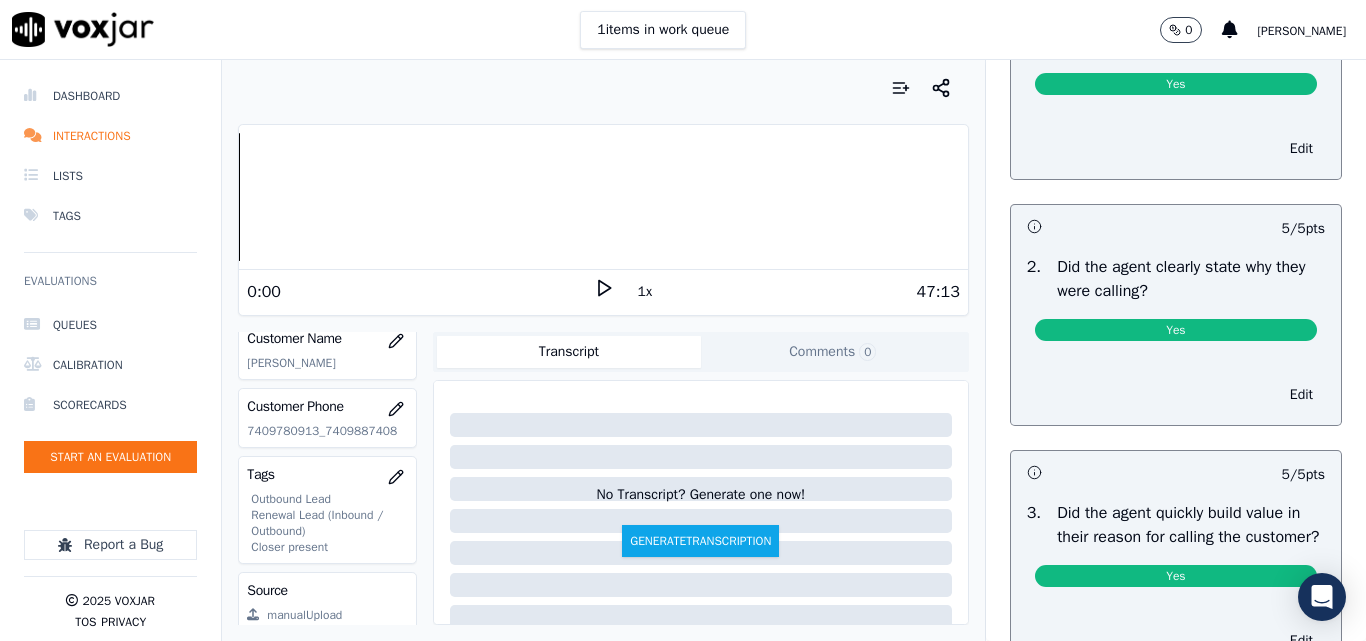 scroll, scrollTop: 0, scrollLeft: 0, axis: both 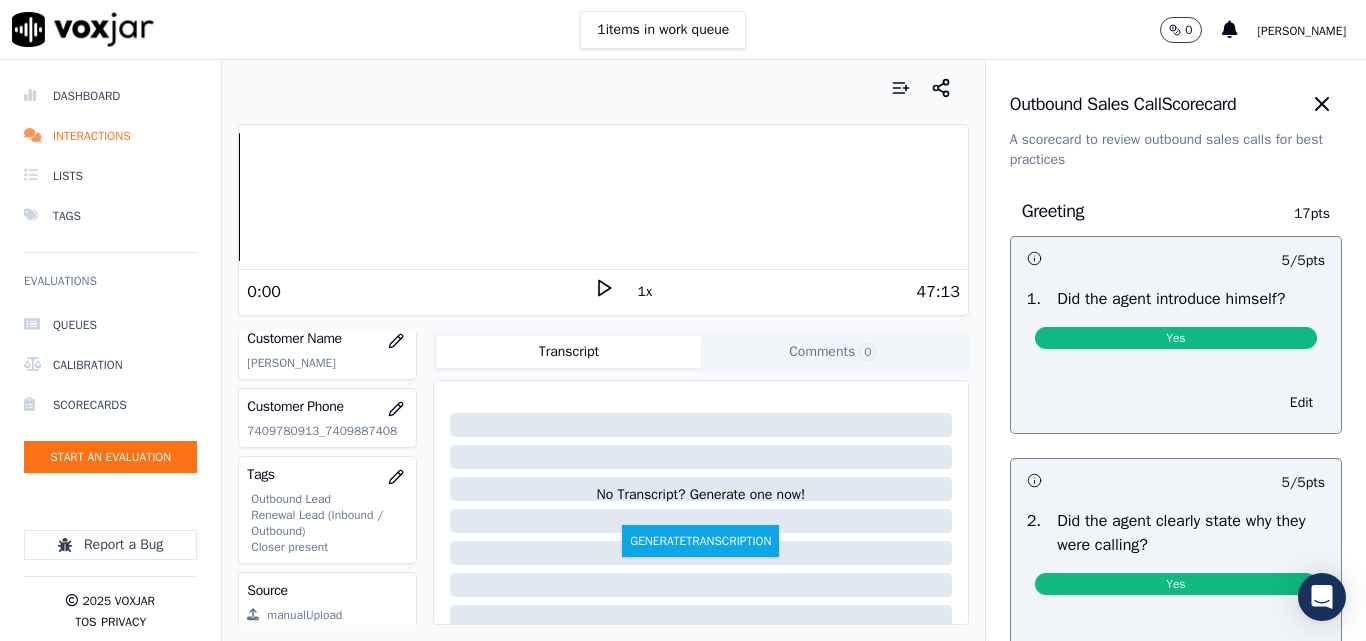 click 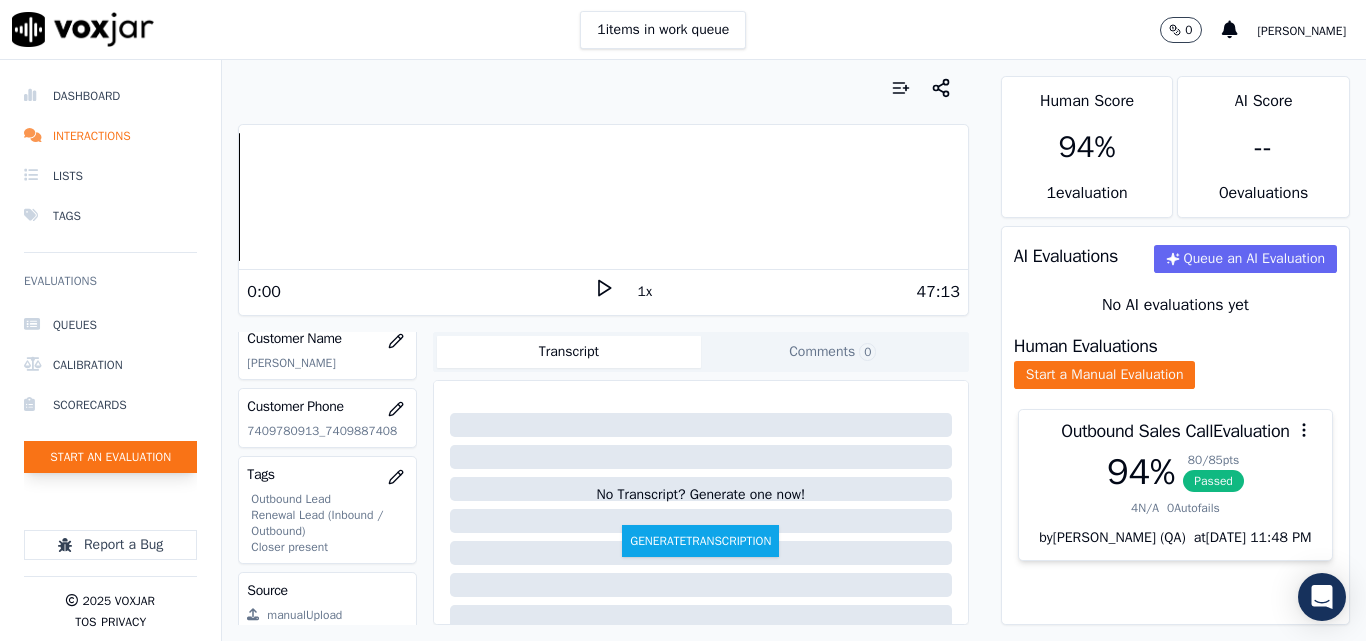 click on "Start an Evaluation" 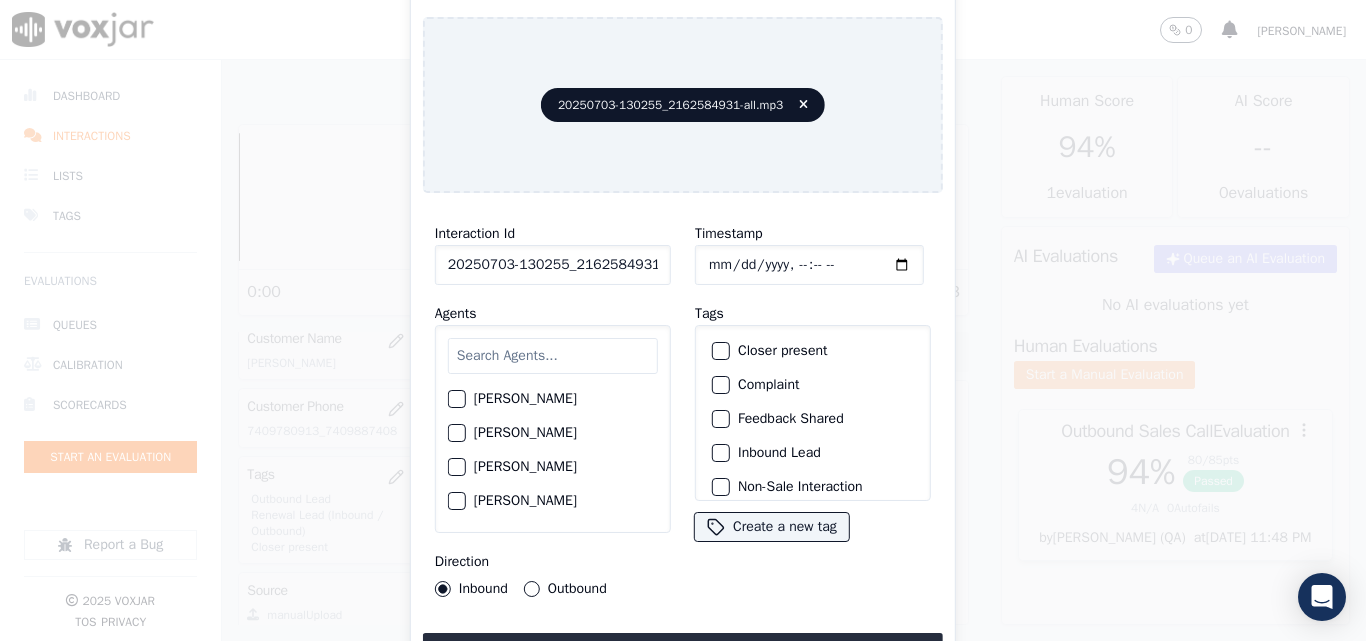 scroll, scrollTop: 0, scrollLeft: 40, axis: horizontal 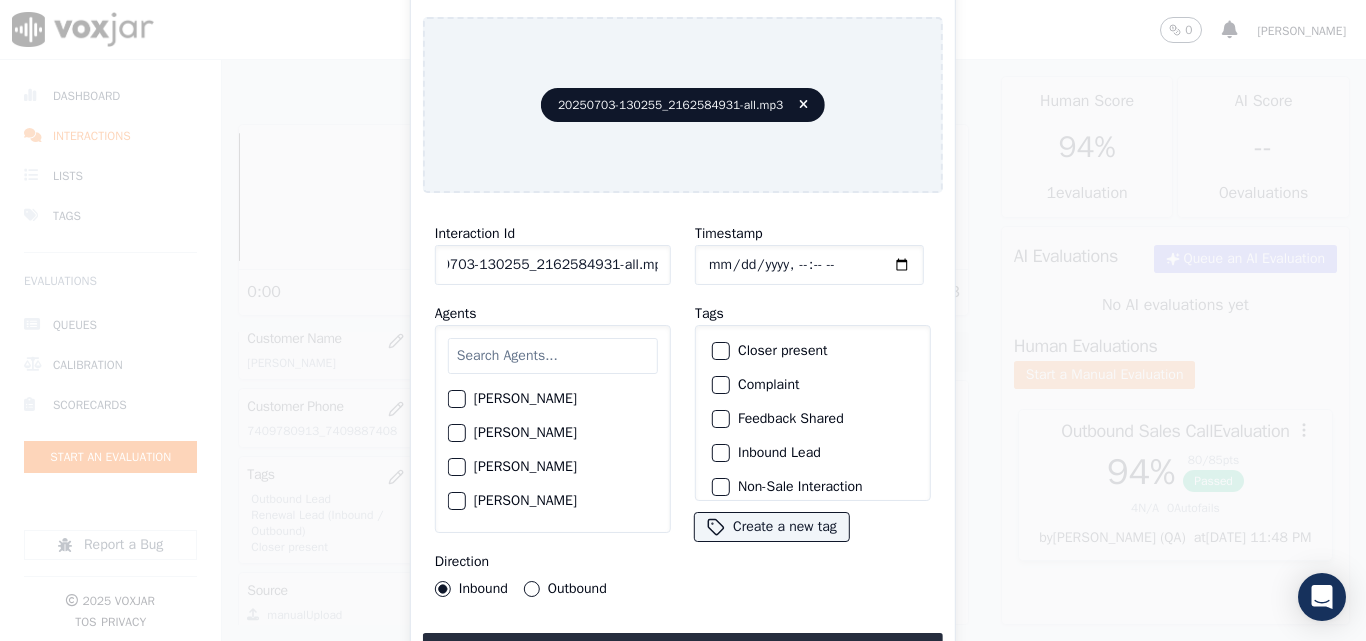 drag, startPoint x: 644, startPoint y: 260, endPoint x: 738, endPoint y: 257, distance: 94.04786 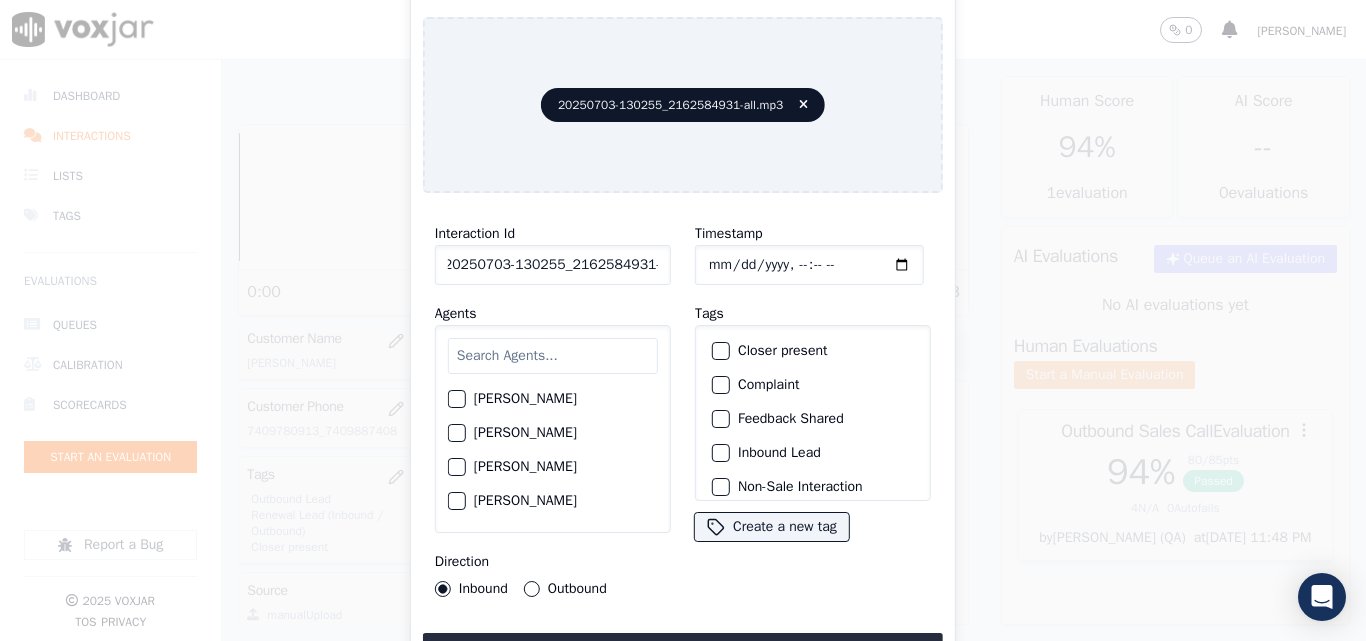 scroll, scrollTop: 0, scrollLeft: 11, axis: horizontal 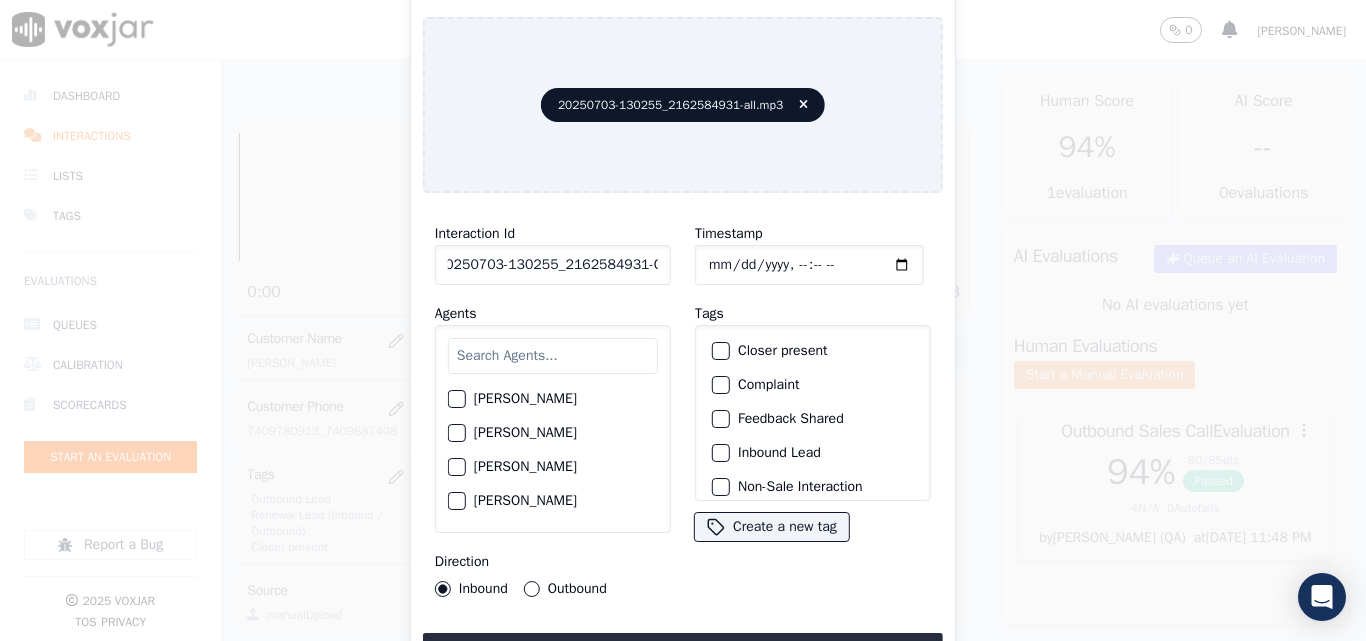 type on "20250703-130255_2162584931-C1" 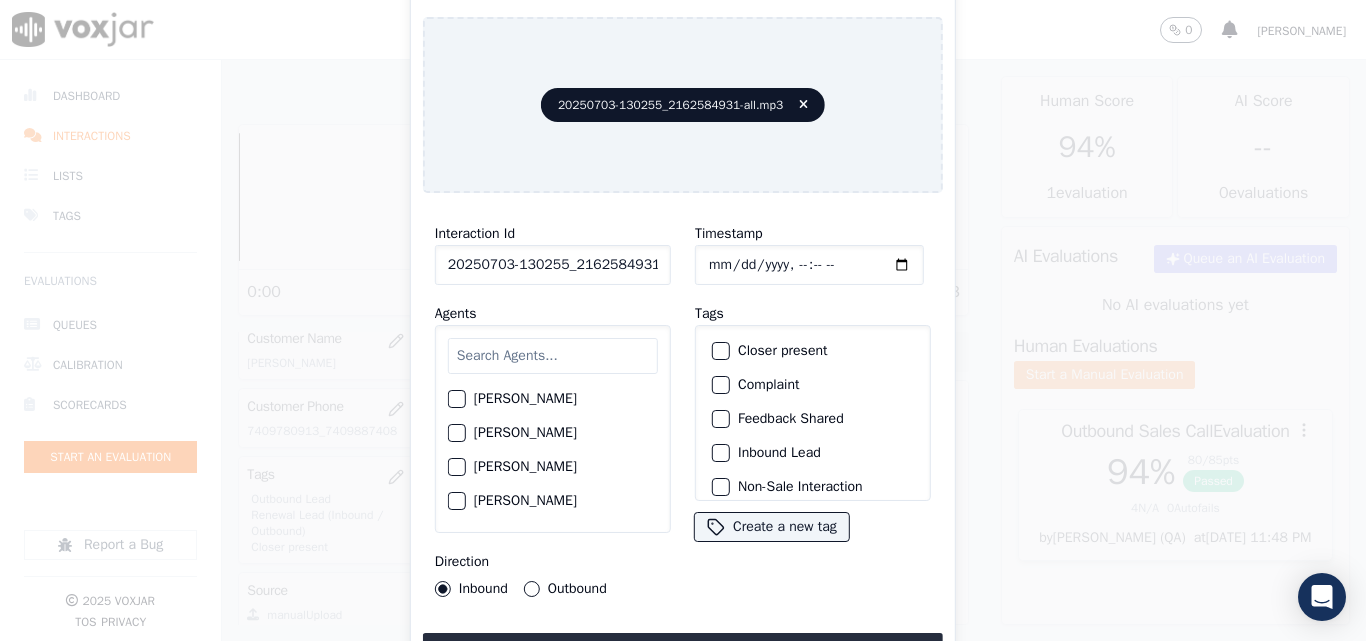 click on "Timestamp" 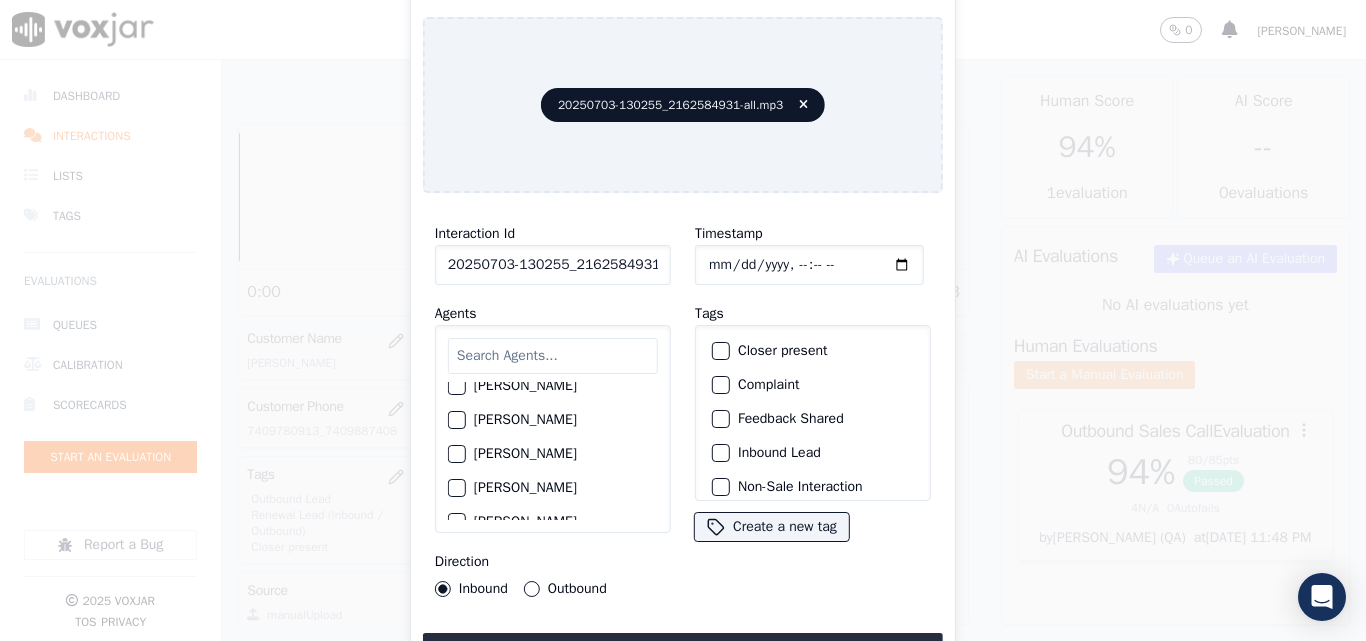 scroll, scrollTop: 900, scrollLeft: 0, axis: vertical 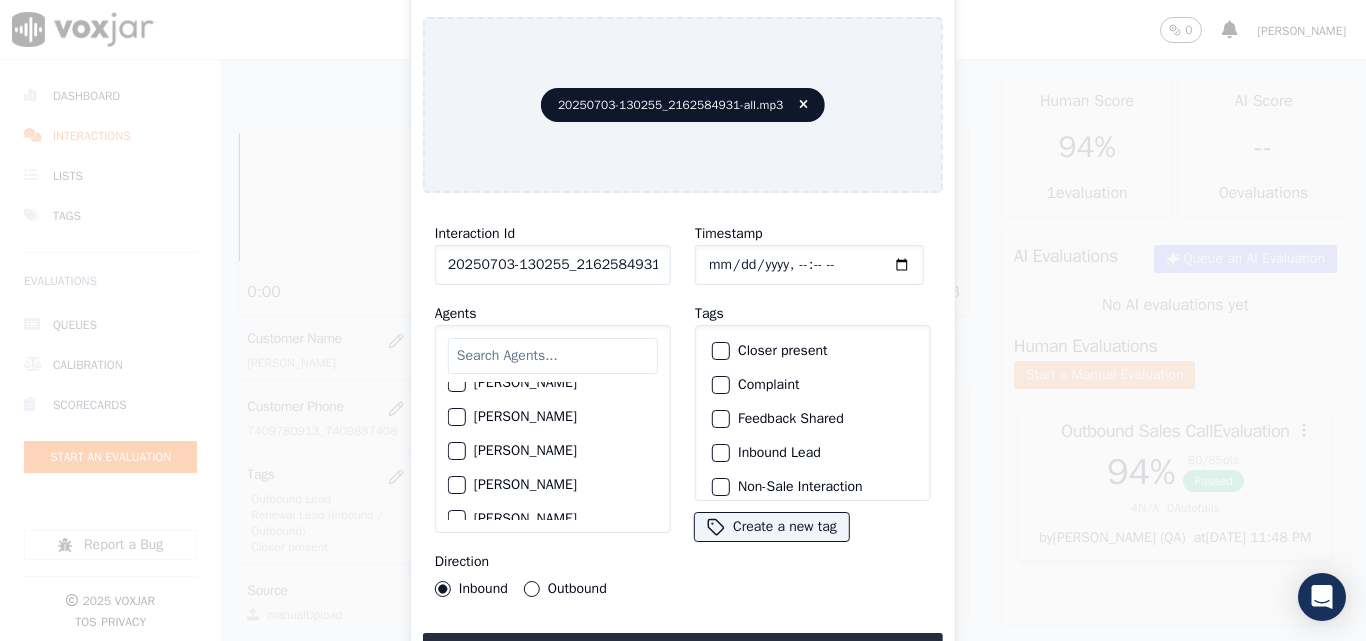 click on "[PERSON_NAME]" 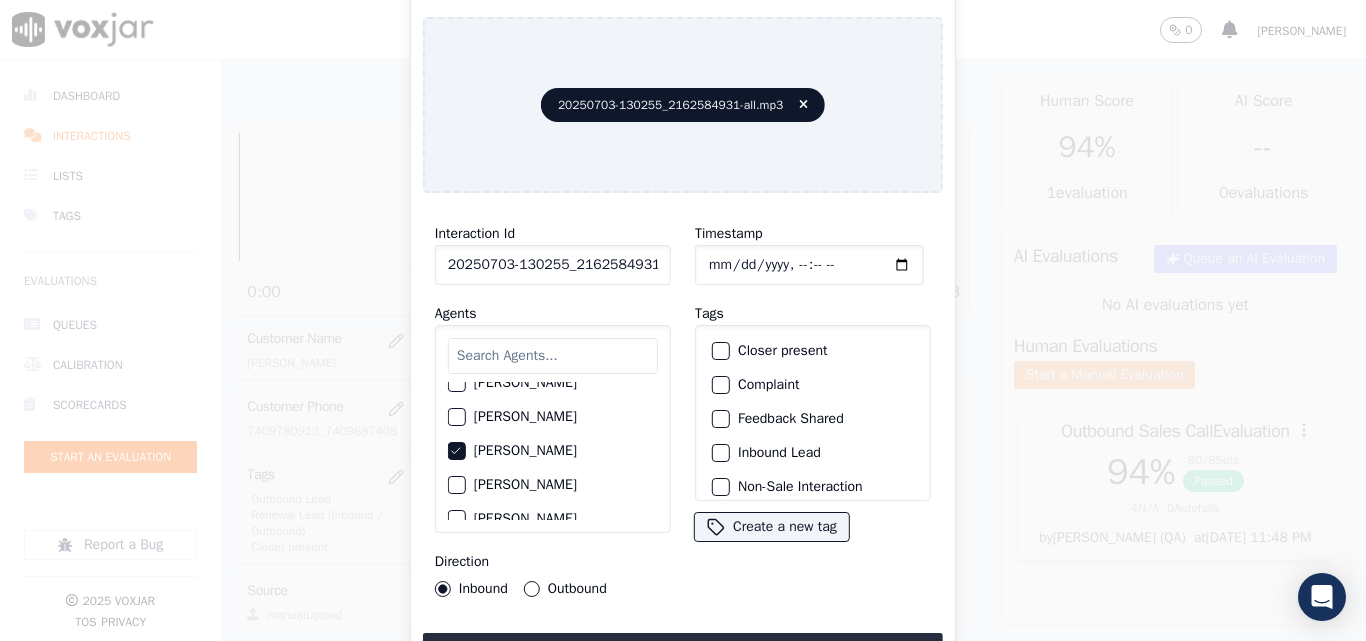 click on "Closer present" at bounding box center (813, 351) 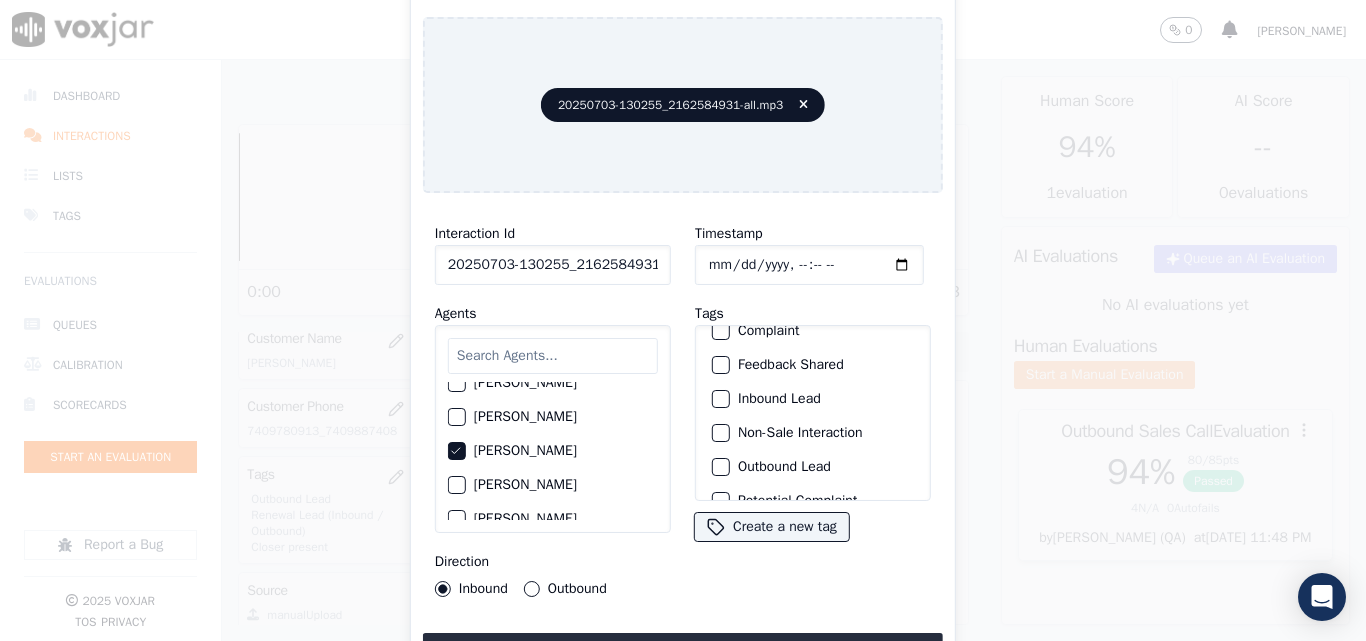 scroll, scrollTop: 100, scrollLeft: 0, axis: vertical 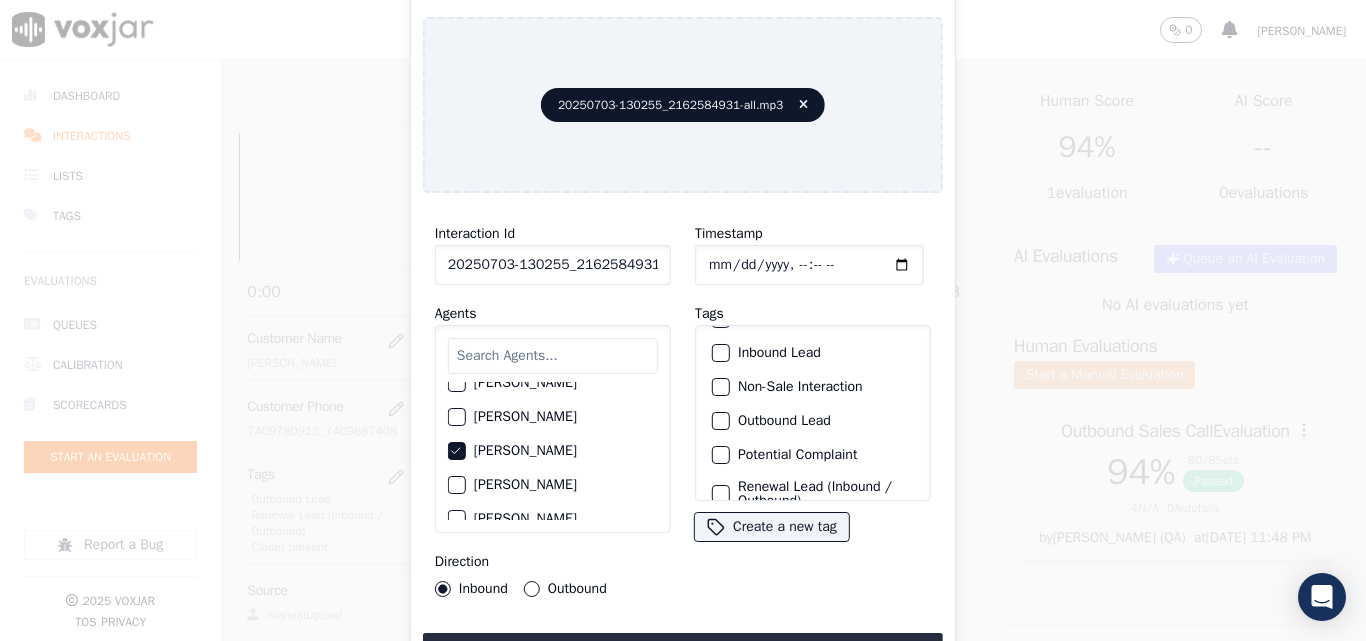 click on "Outbound Lead" at bounding box center (721, 421) 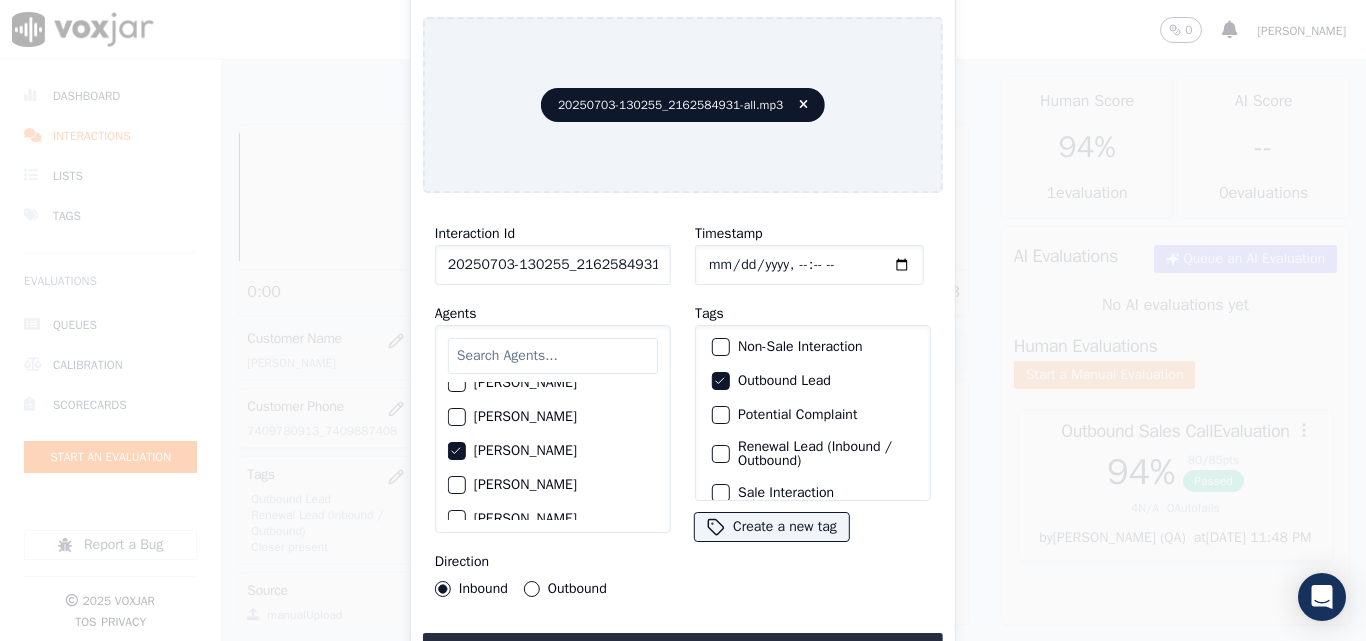 scroll, scrollTop: 173, scrollLeft: 0, axis: vertical 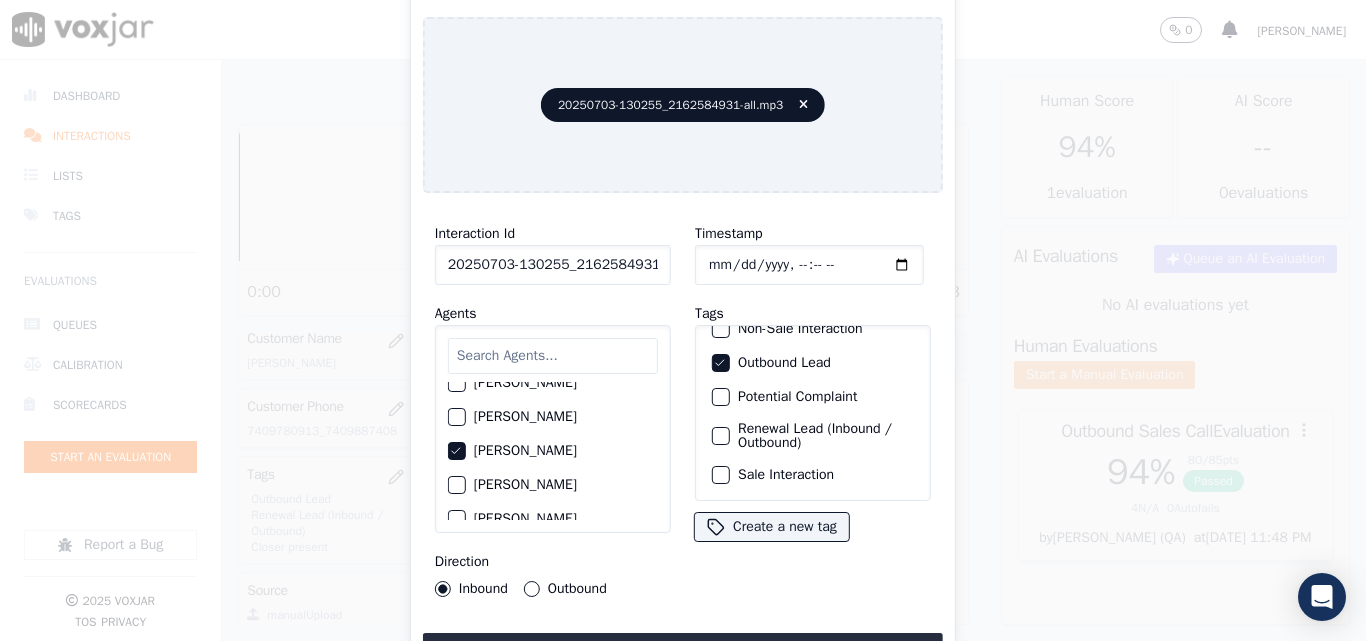 click on "Sale Interaction" 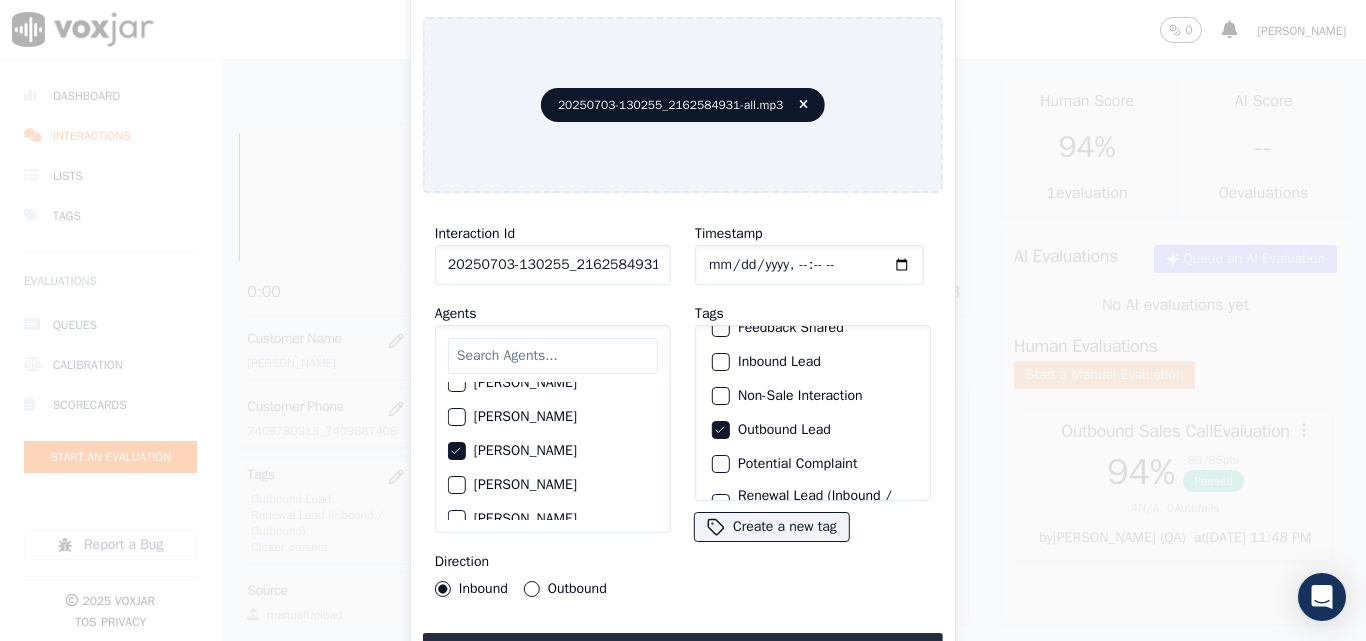 scroll, scrollTop: 173, scrollLeft: 0, axis: vertical 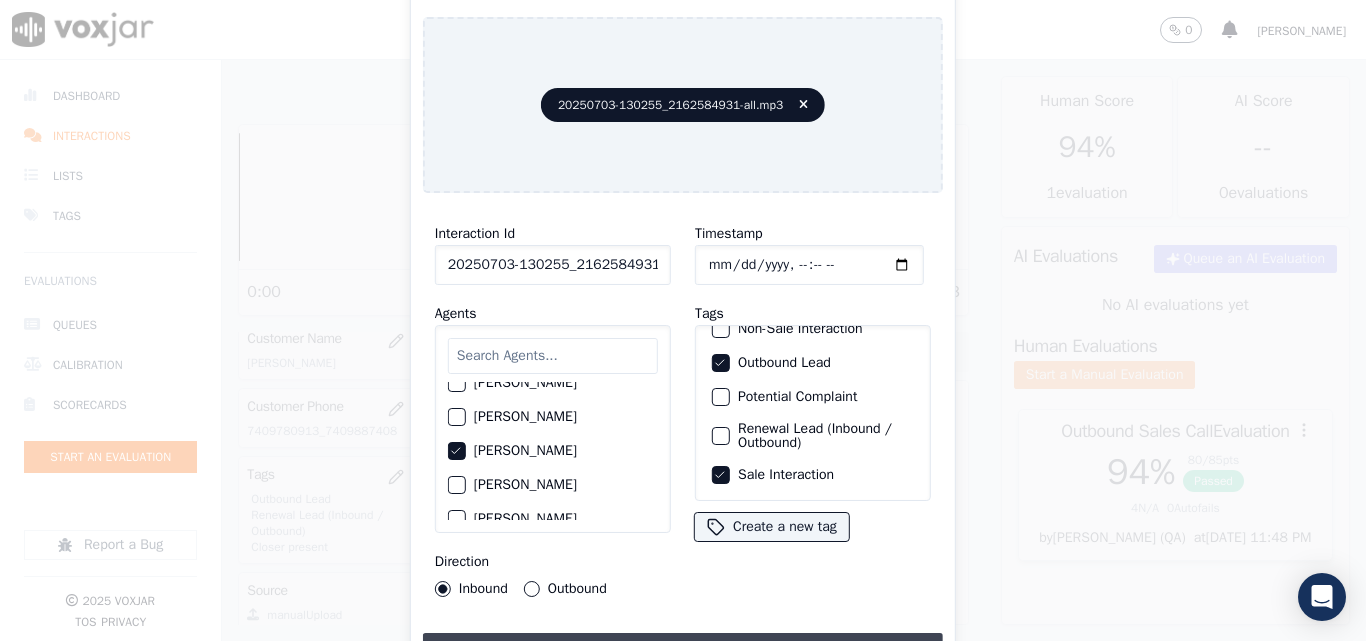 click on "Upload interaction to start evaluation" at bounding box center (683, 651) 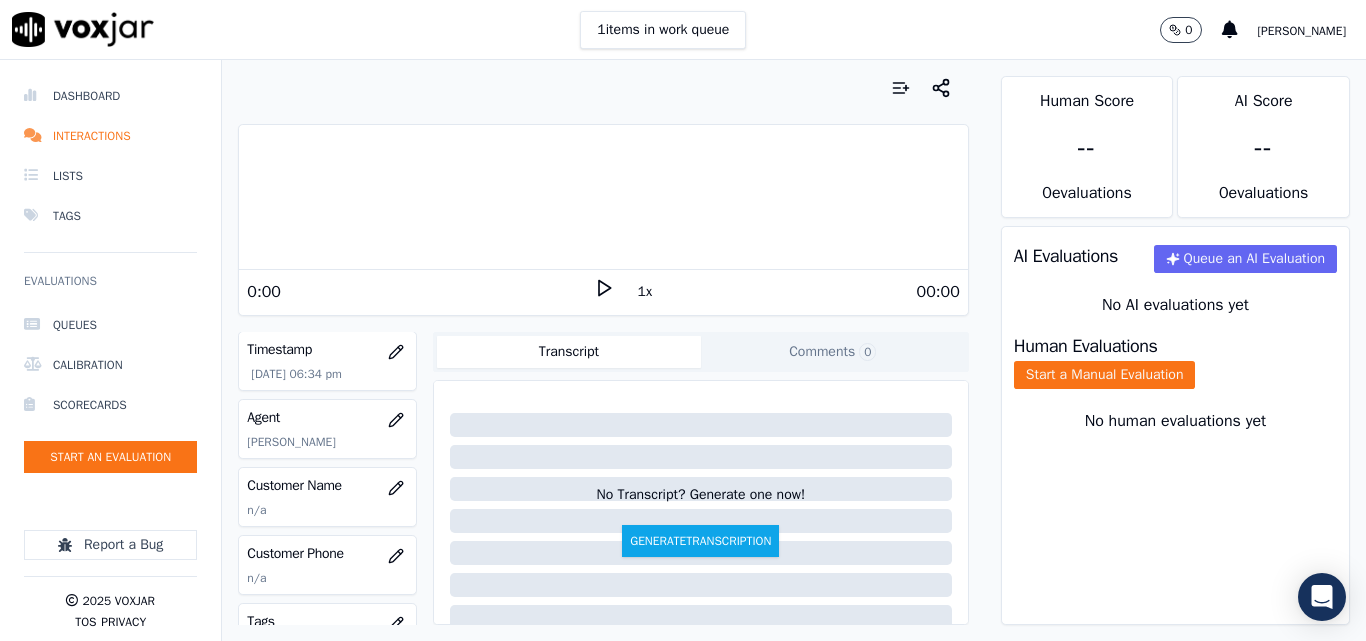 scroll, scrollTop: 200, scrollLeft: 0, axis: vertical 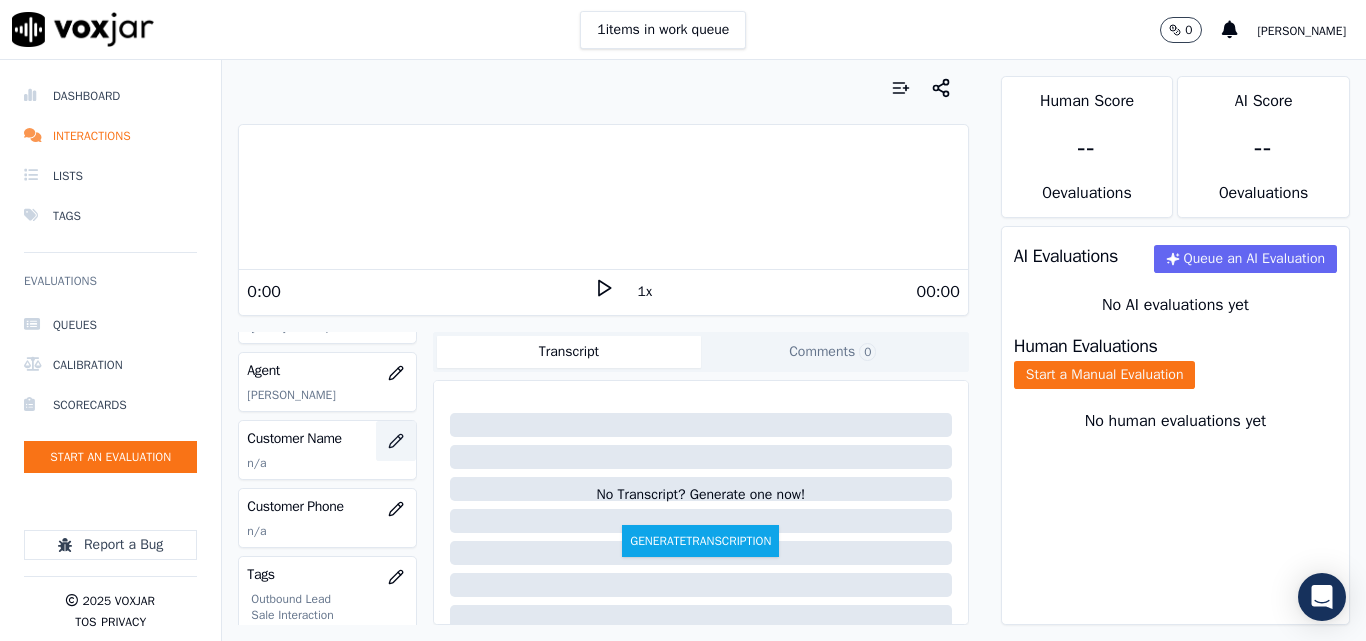 click 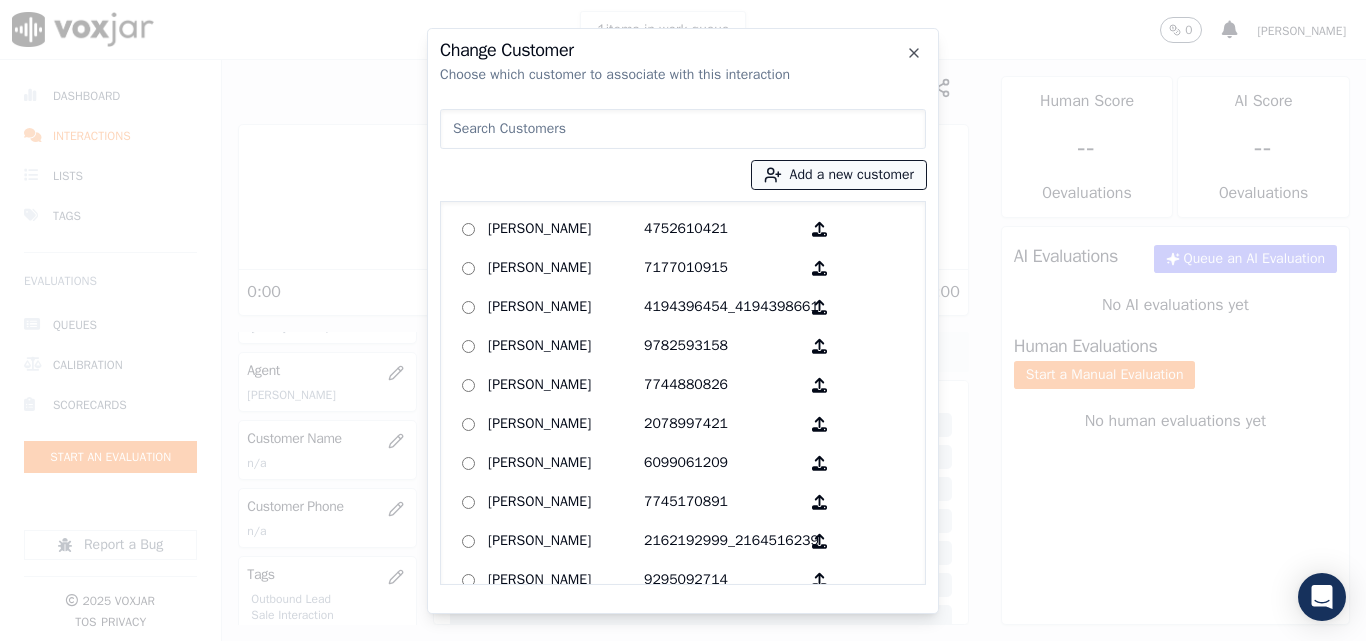 click on "Add a new customer" at bounding box center [839, 175] 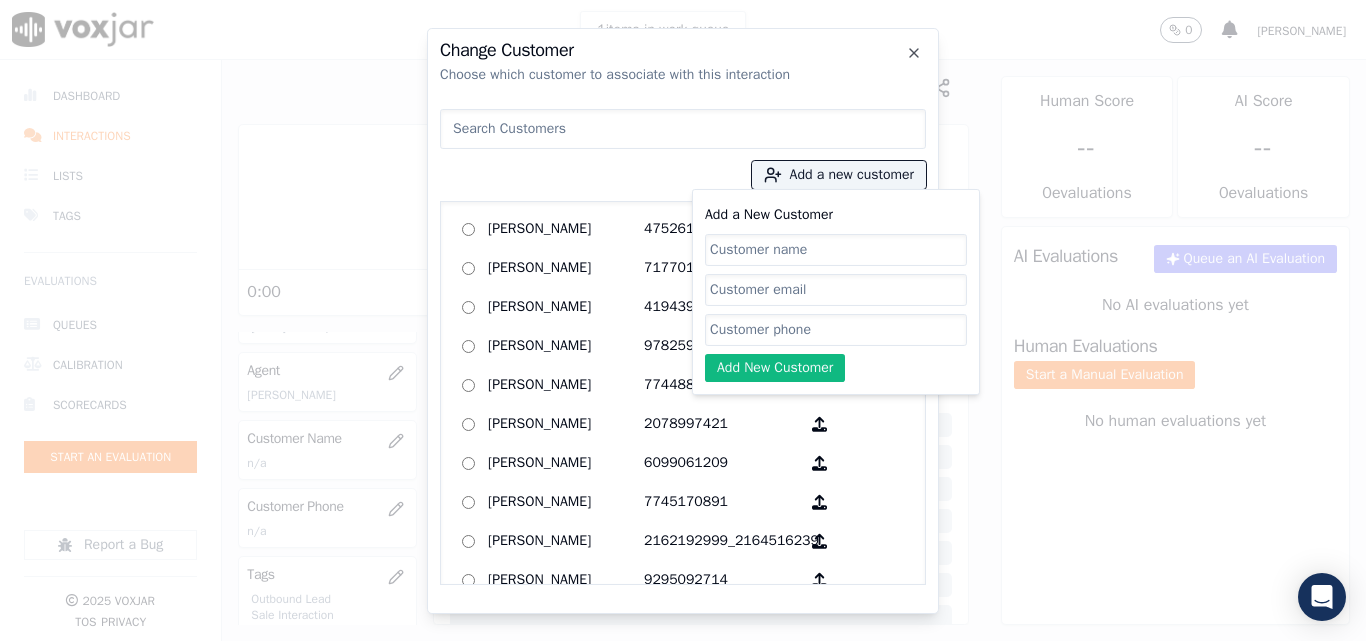 click on "Add a New Customer" 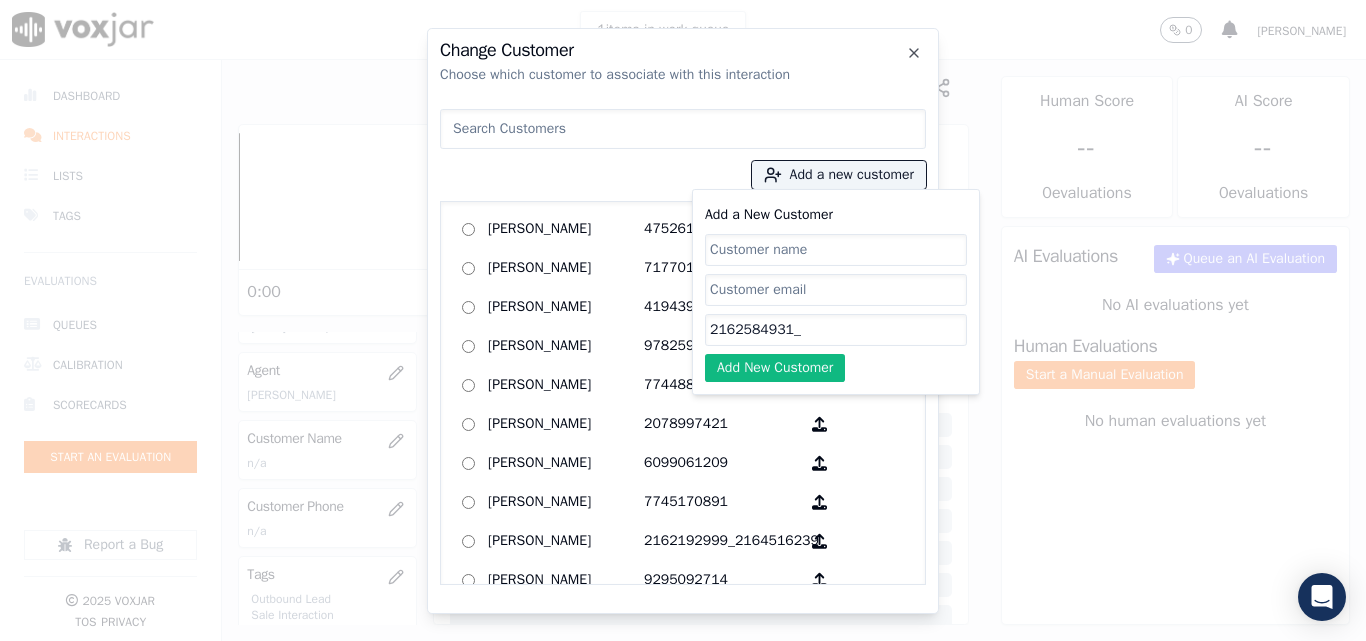 paste on "2165414232" 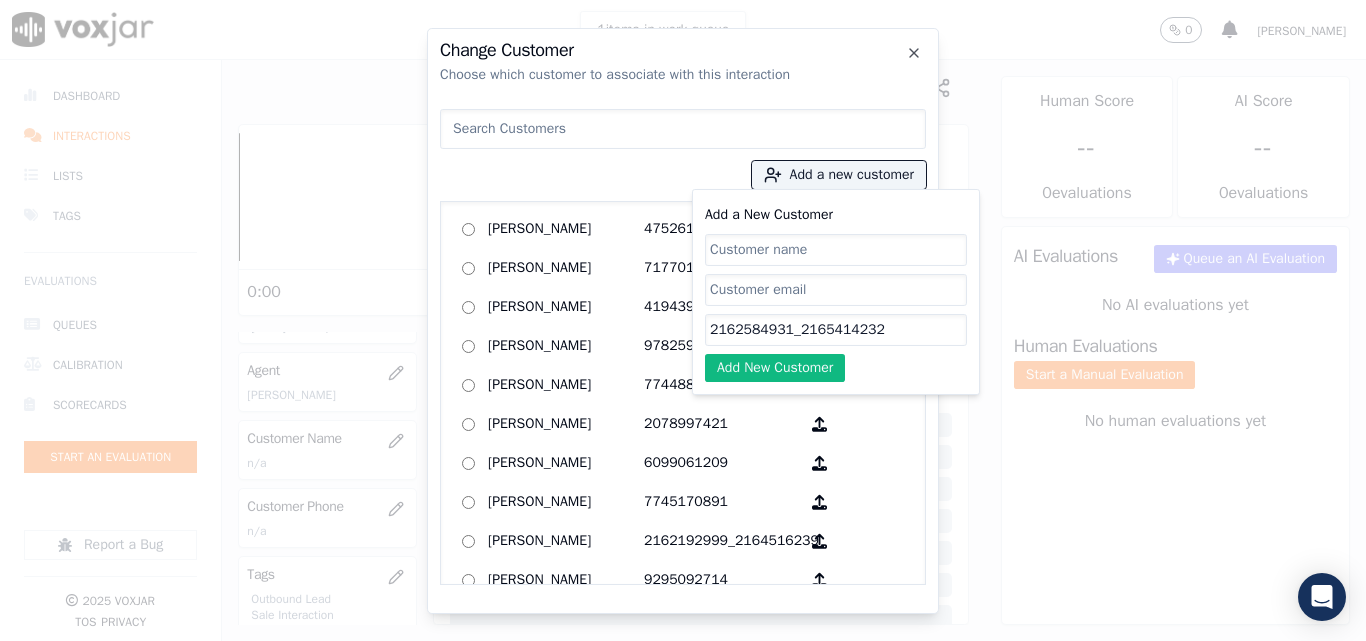 type on "2162584931_2165414232" 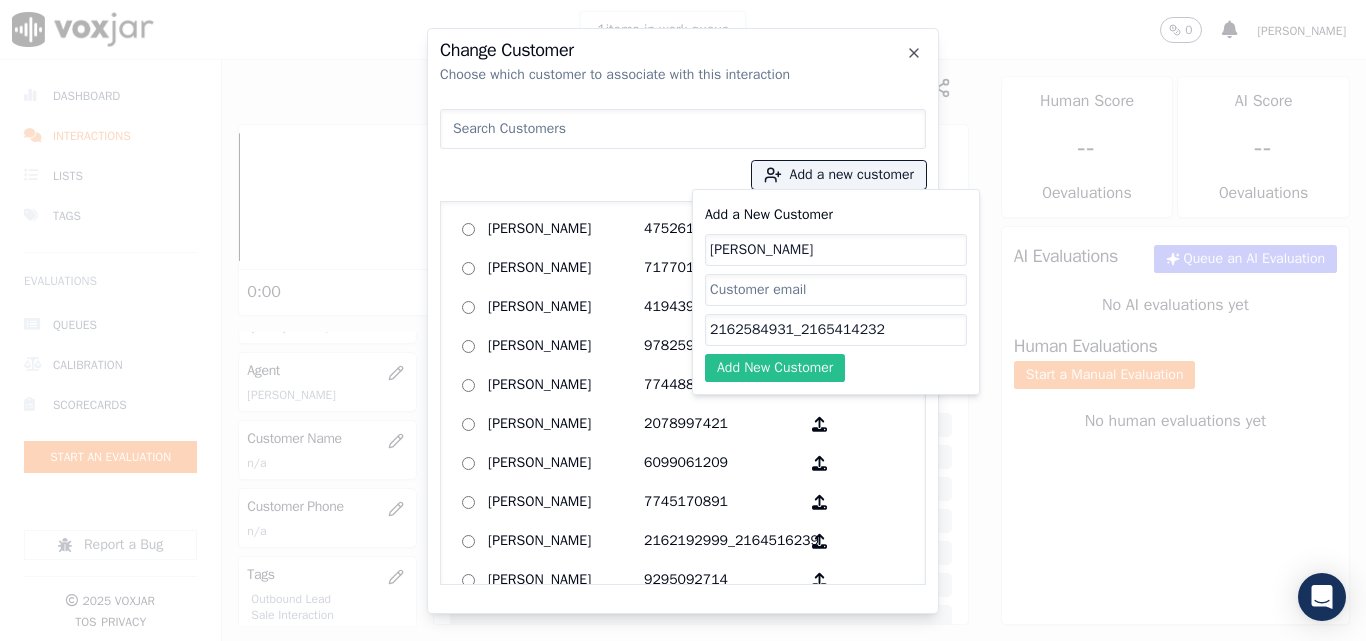 type on "[PERSON_NAME]" 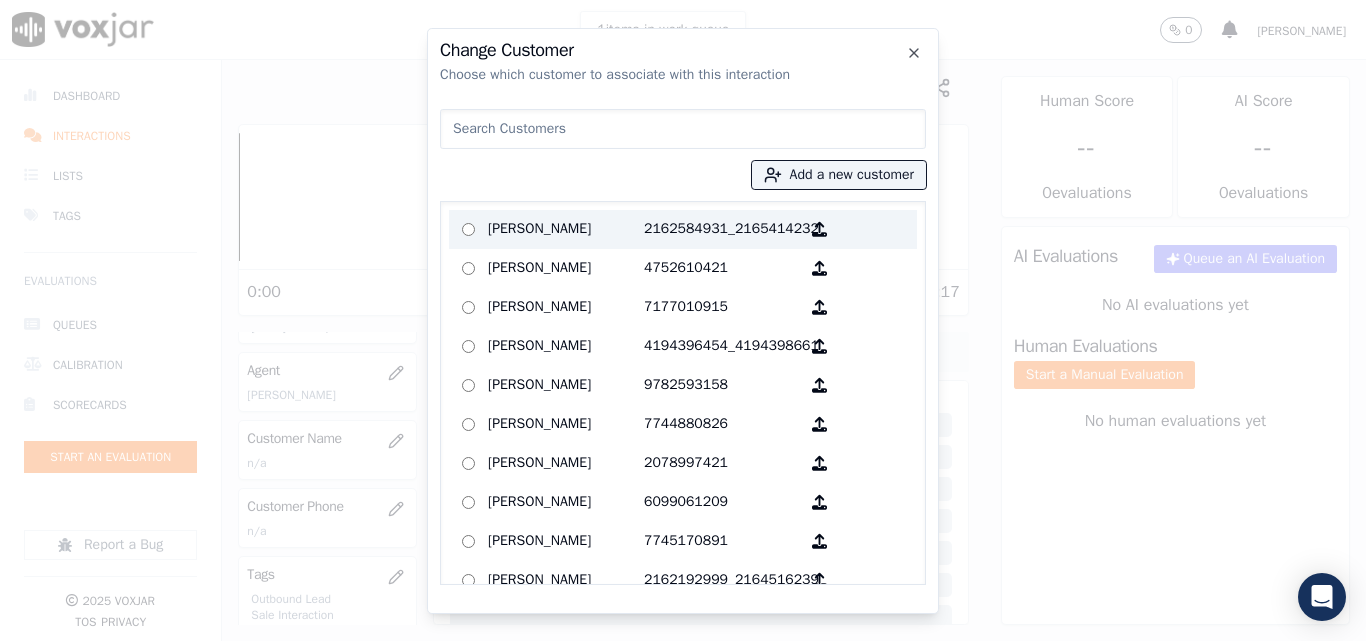 click on "[PERSON_NAME]" at bounding box center (566, 229) 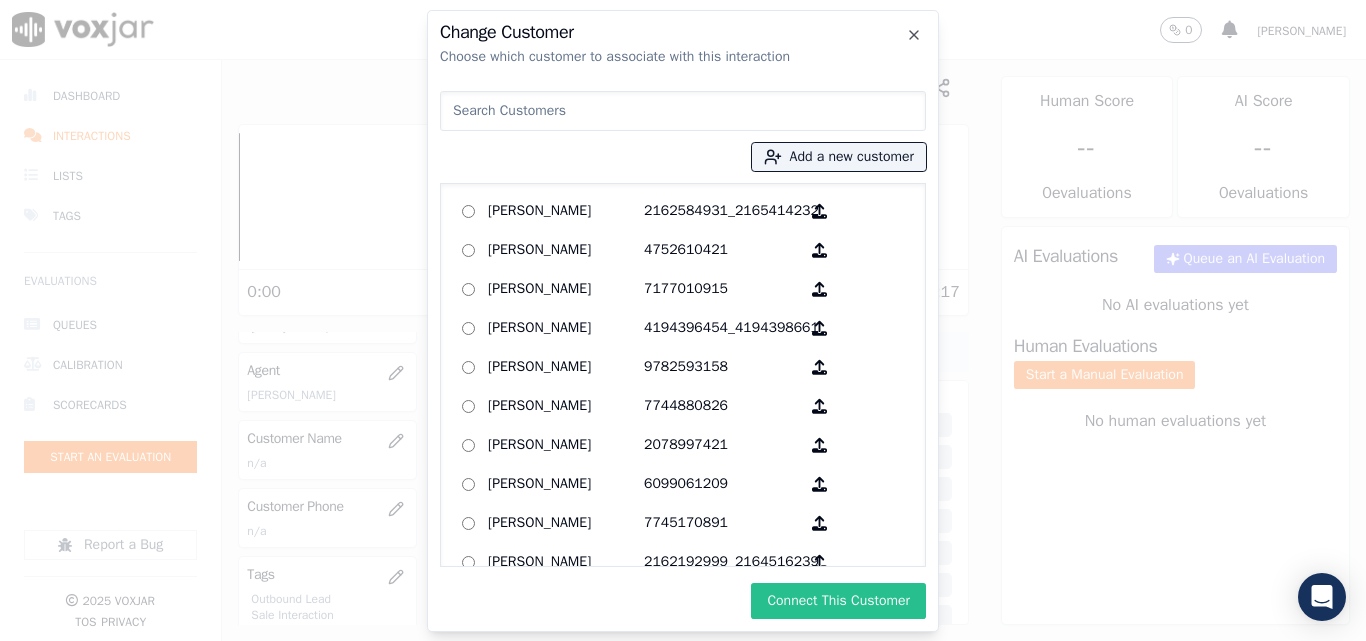 click on "Connect This Customer" at bounding box center (838, 601) 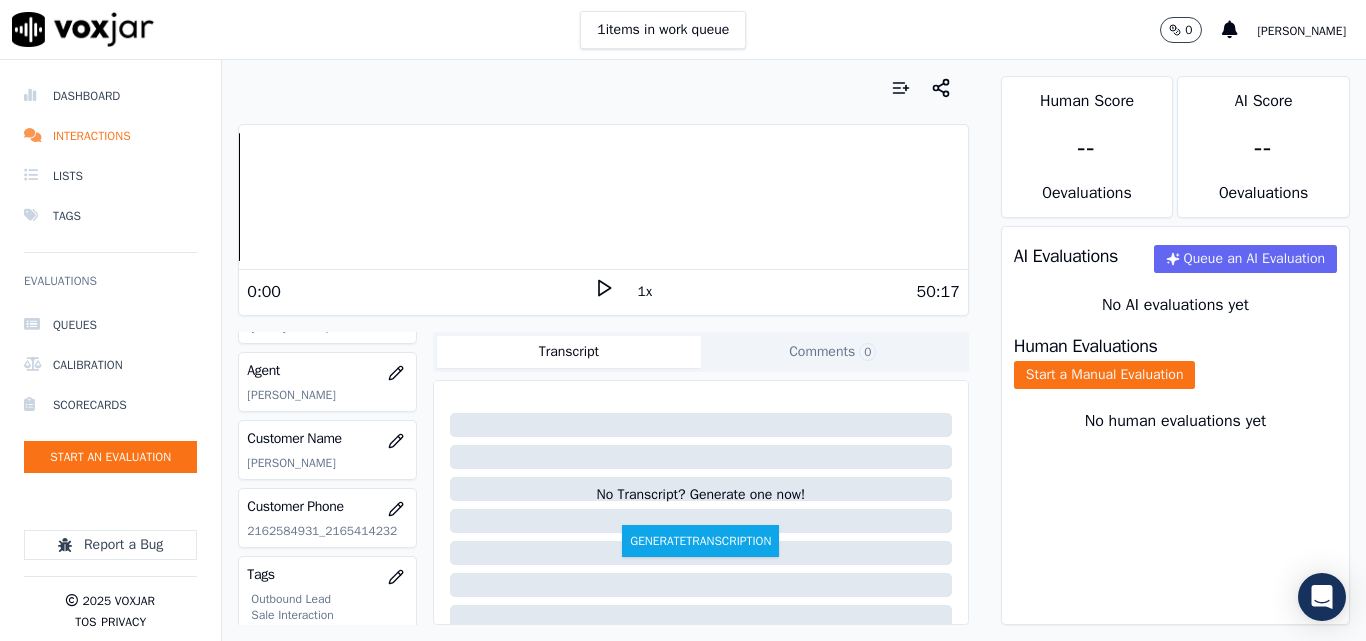 scroll, scrollTop: 388, scrollLeft: 0, axis: vertical 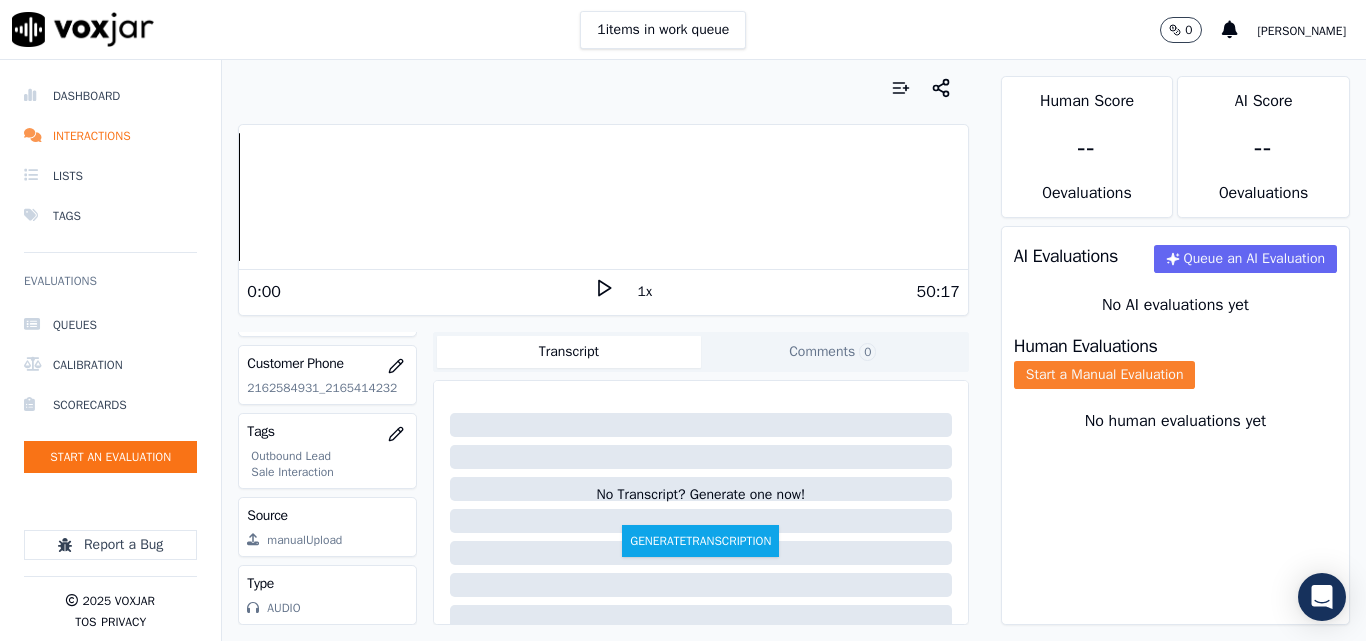 click on "Start a Manual Evaluation" 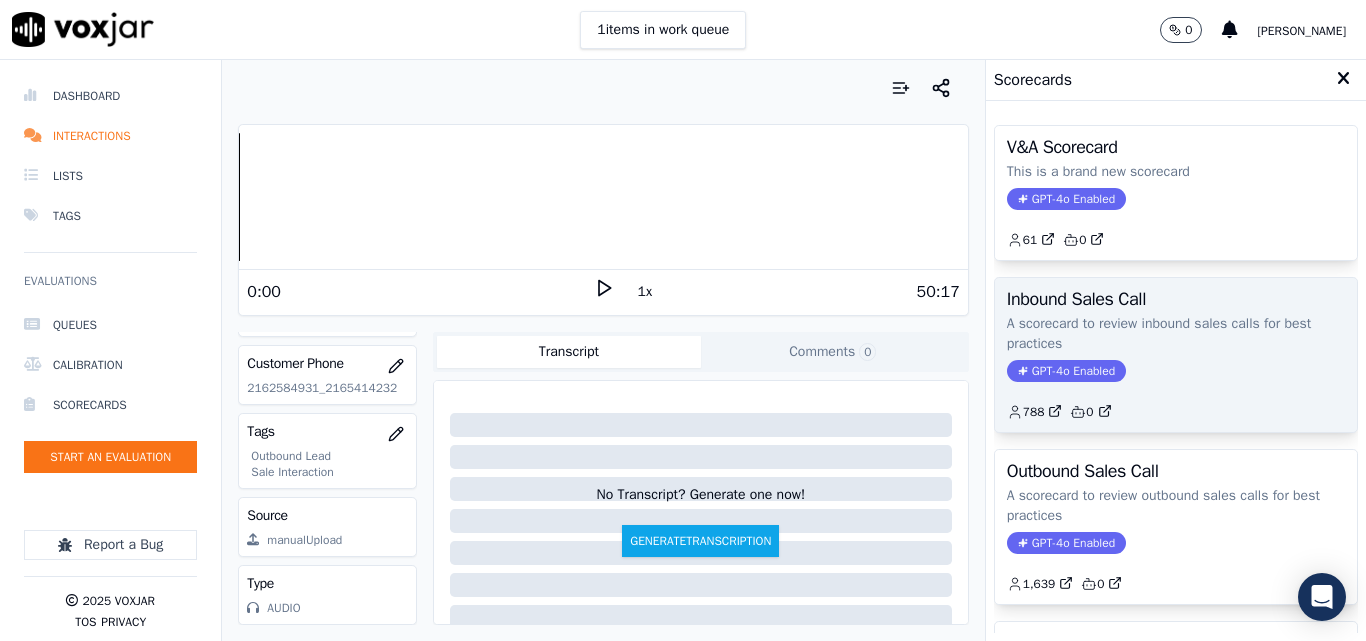 click on "788         0" 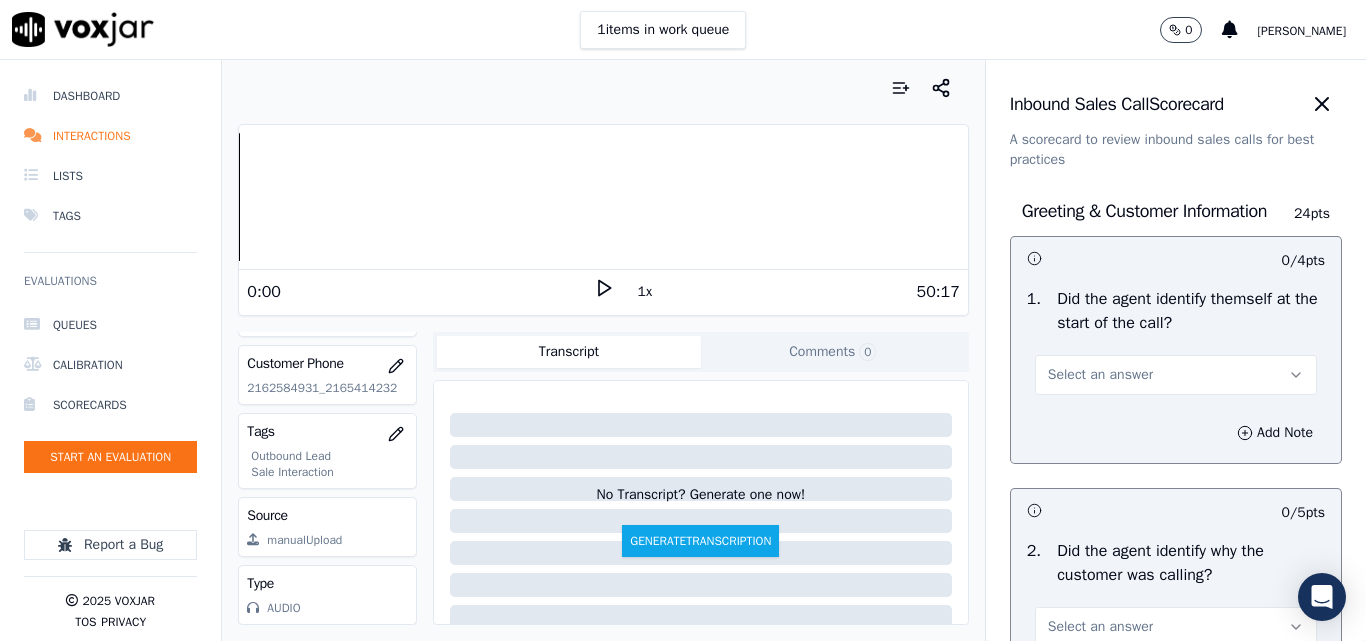 click on "Select an answer" at bounding box center [1100, 375] 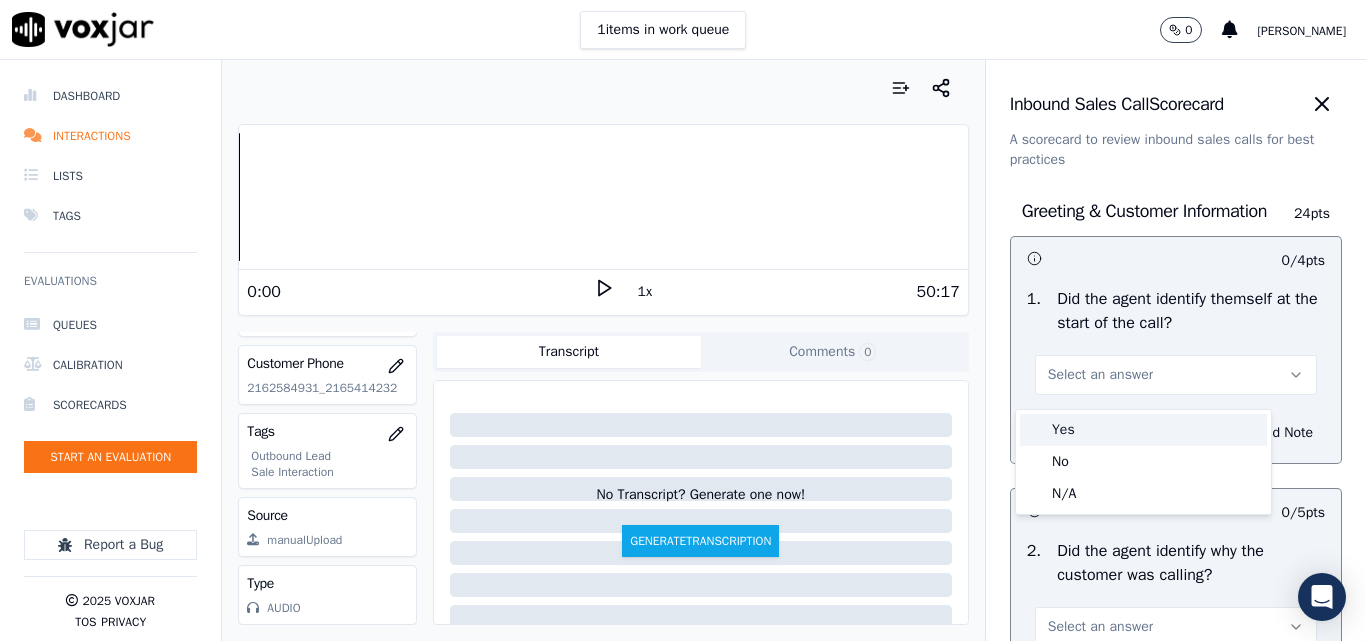 click on "Yes" at bounding box center (1143, 430) 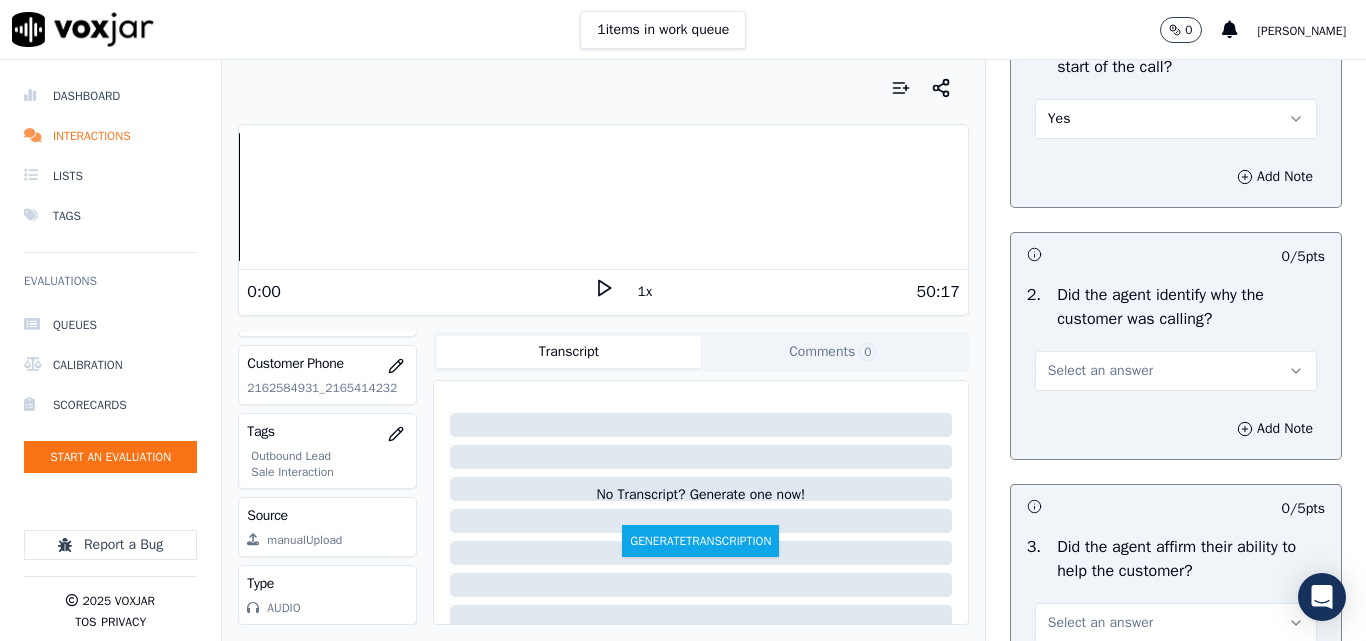 scroll, scrollTop: 300, scrollLeft: 0, axis: vertical 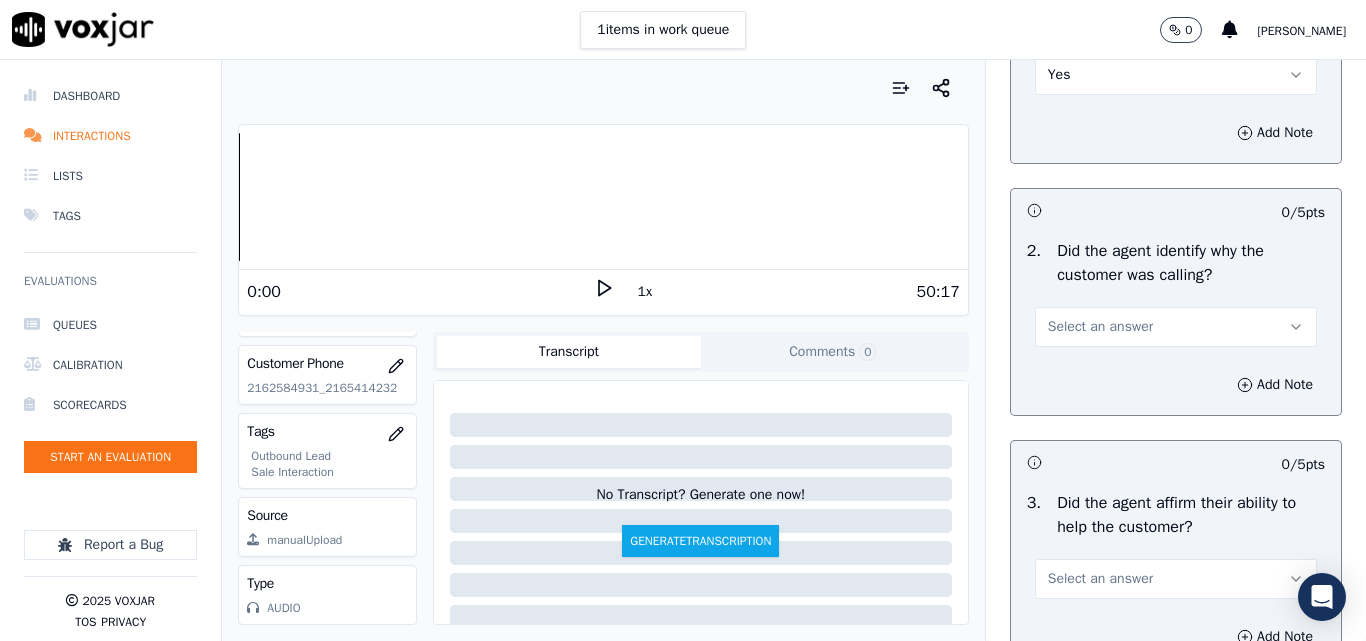 click on "Select an answer" at bounding box center (1100, 327) 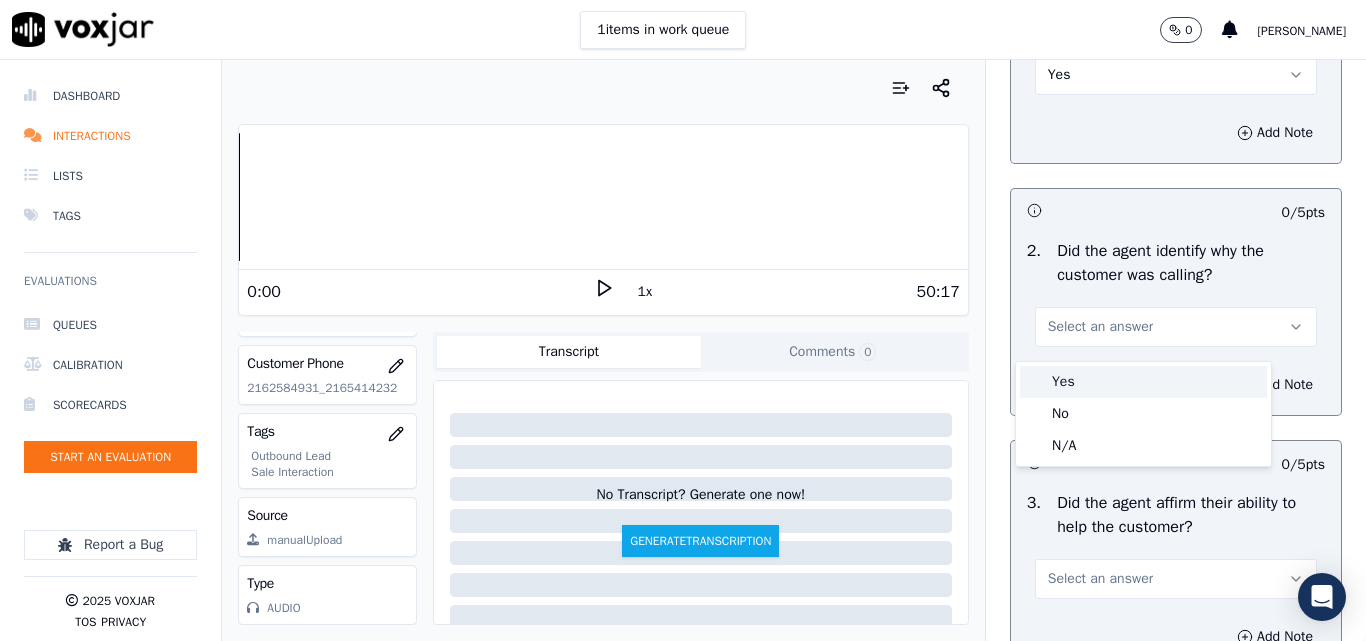 click on "Yes" at bounding box center (1143, 382) 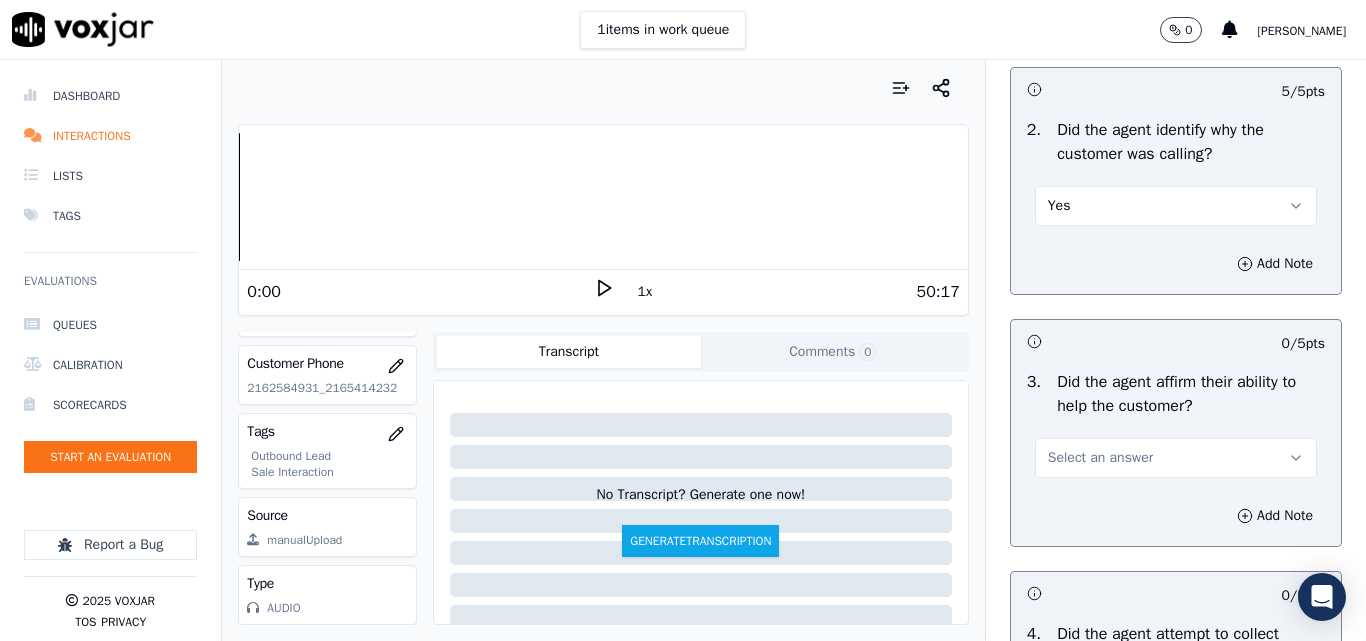 scroll, scrollTop: 600, scrollLeft: 0, axis: vertical 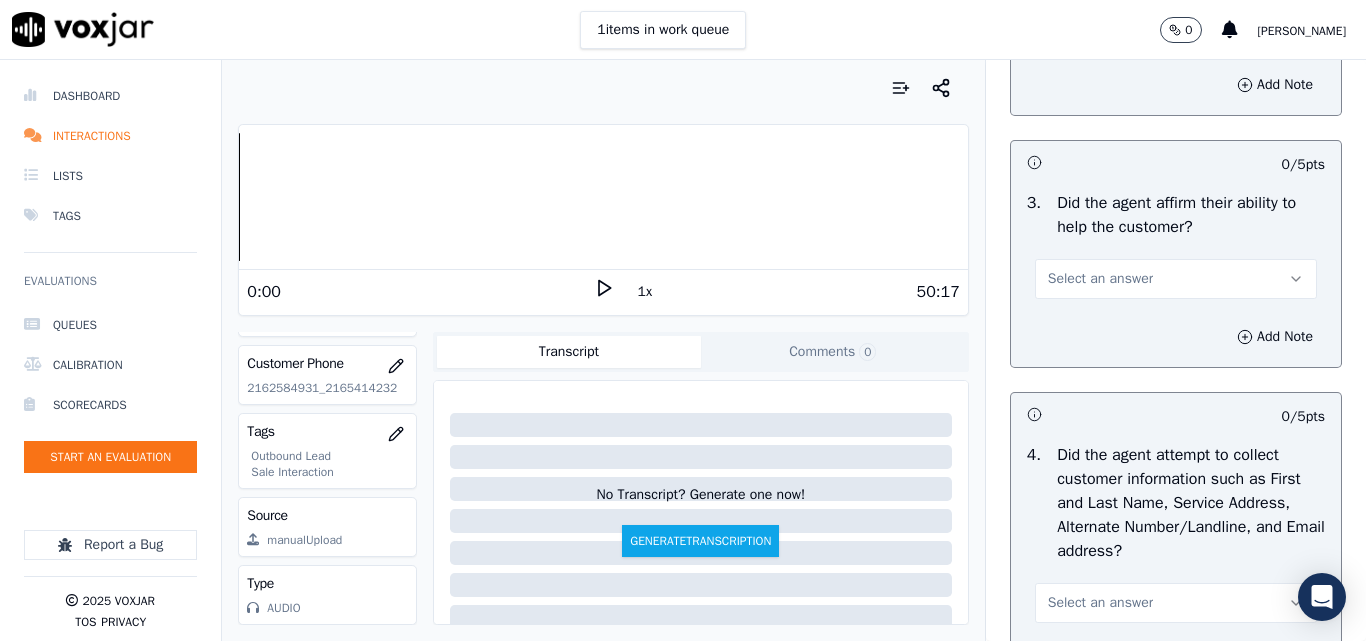 click on "Select an answer" at bounding box center (1100, 279) 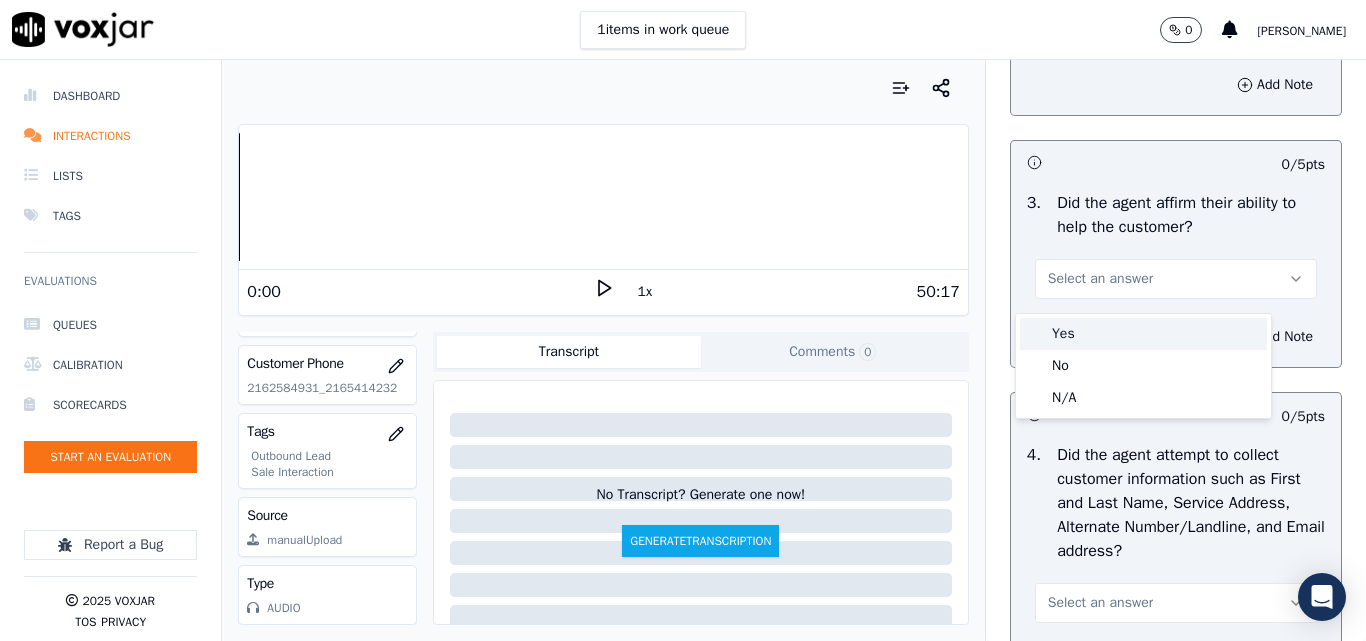 click on "Yes" at bounding box center [1143, 334] 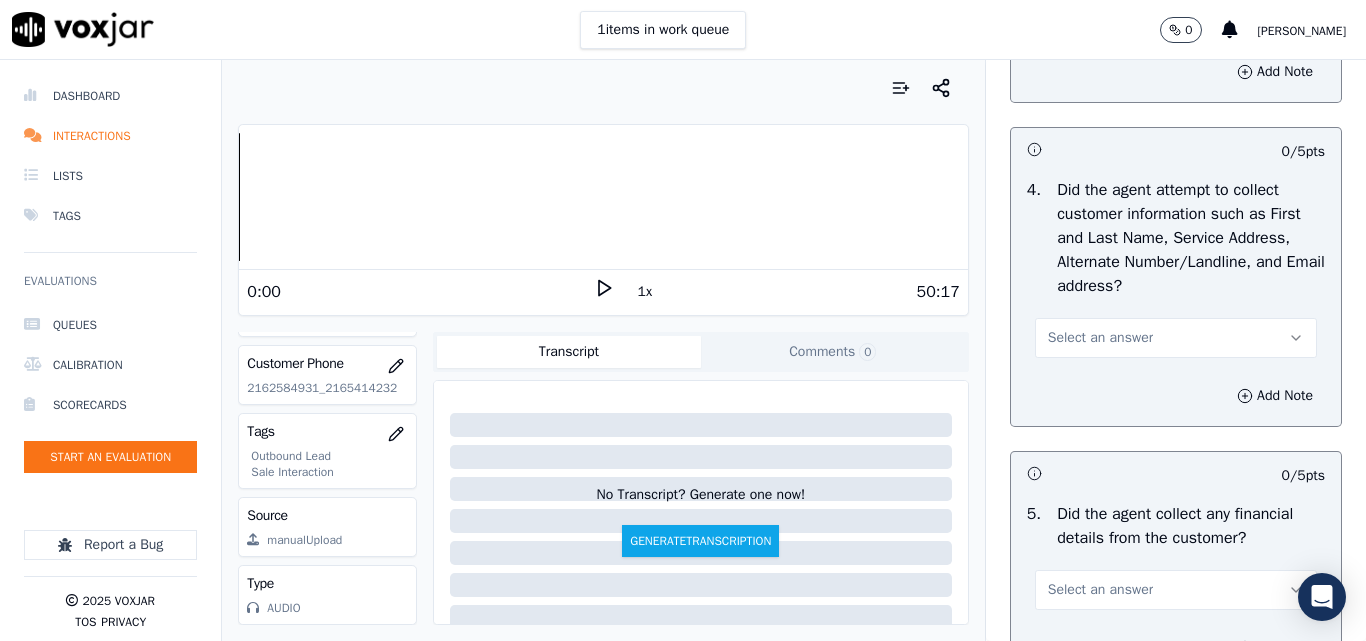 scroll, scrollTop: 900, scrollLeft: 0, axis: vertical 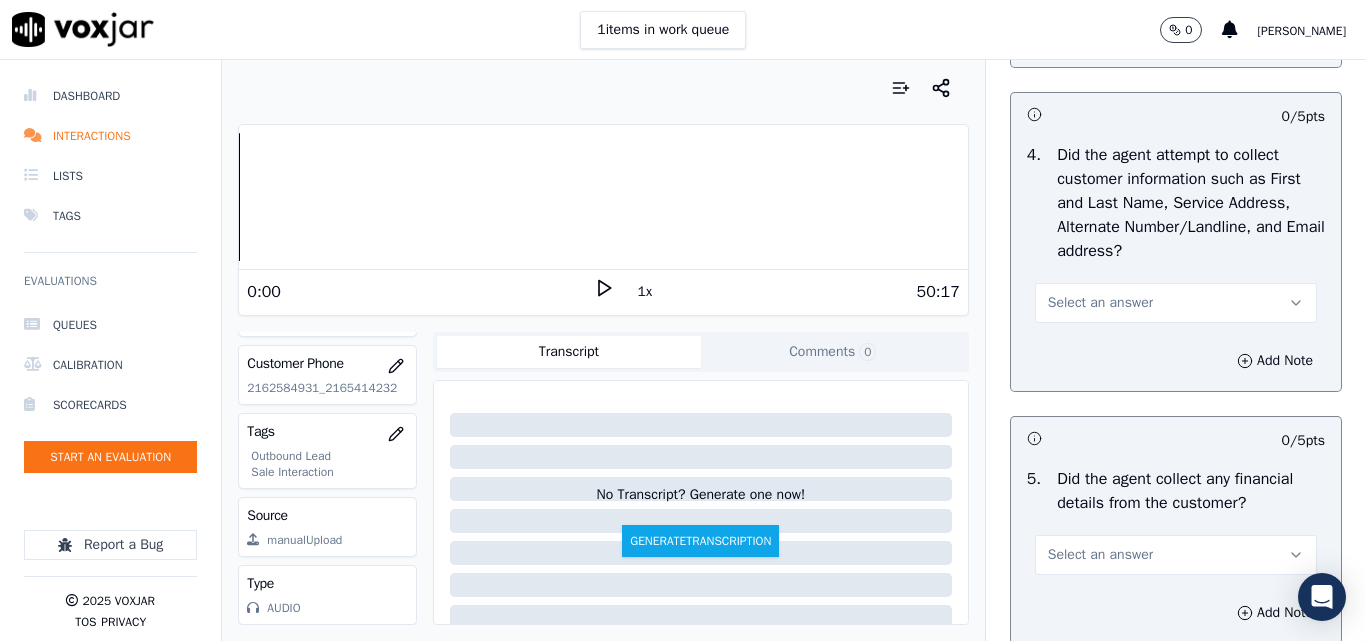 click on "Select an answer" at bounding box center [1100, 303] 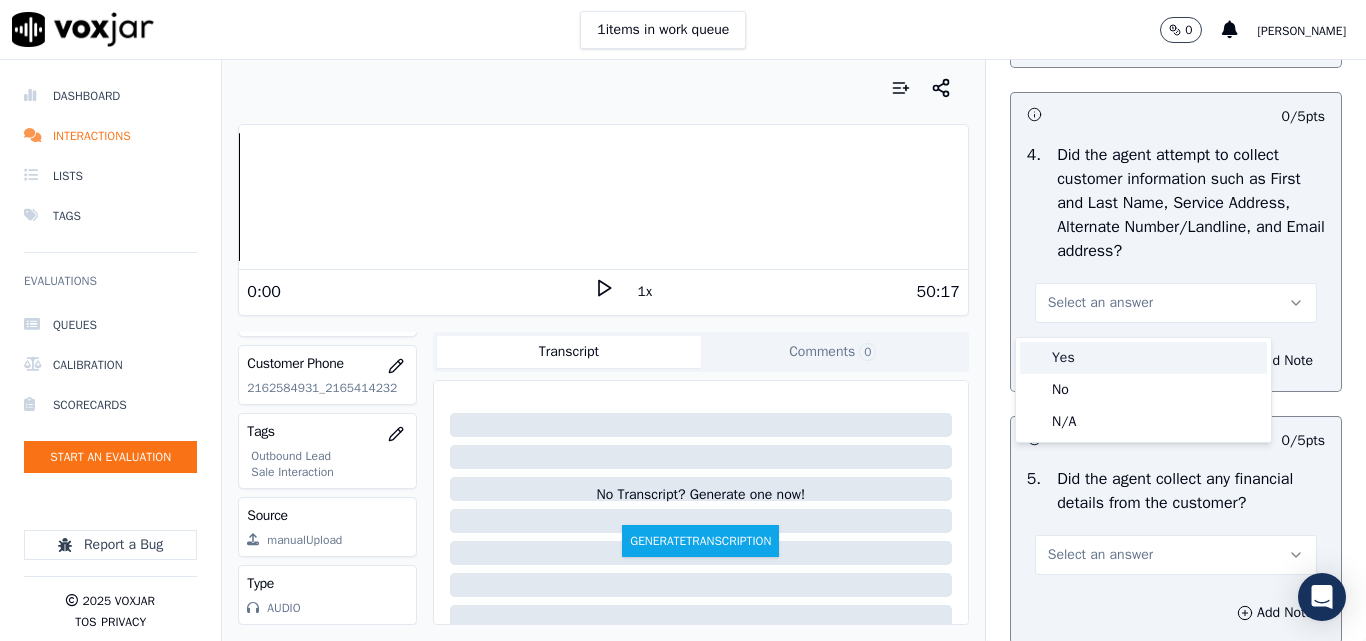 click on "Yes" at bounding box center [1143, 358] 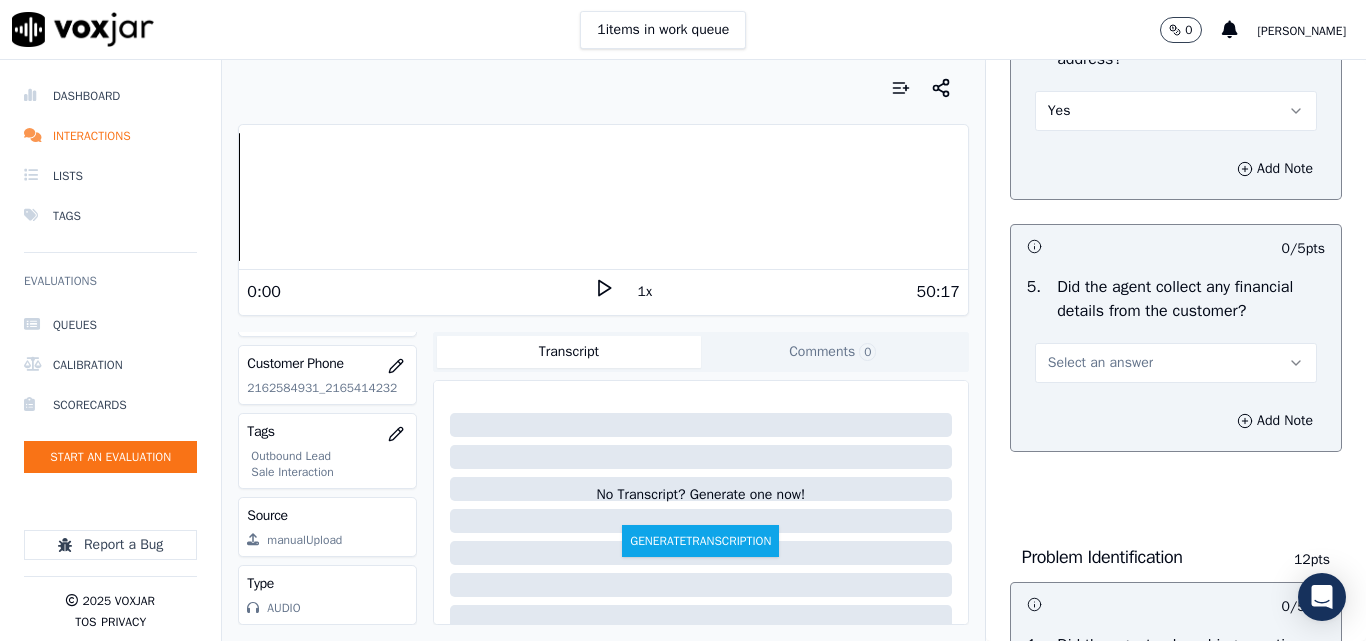 scroll, scrollTop: 1100, scrollLeft: 0, axis: vertical 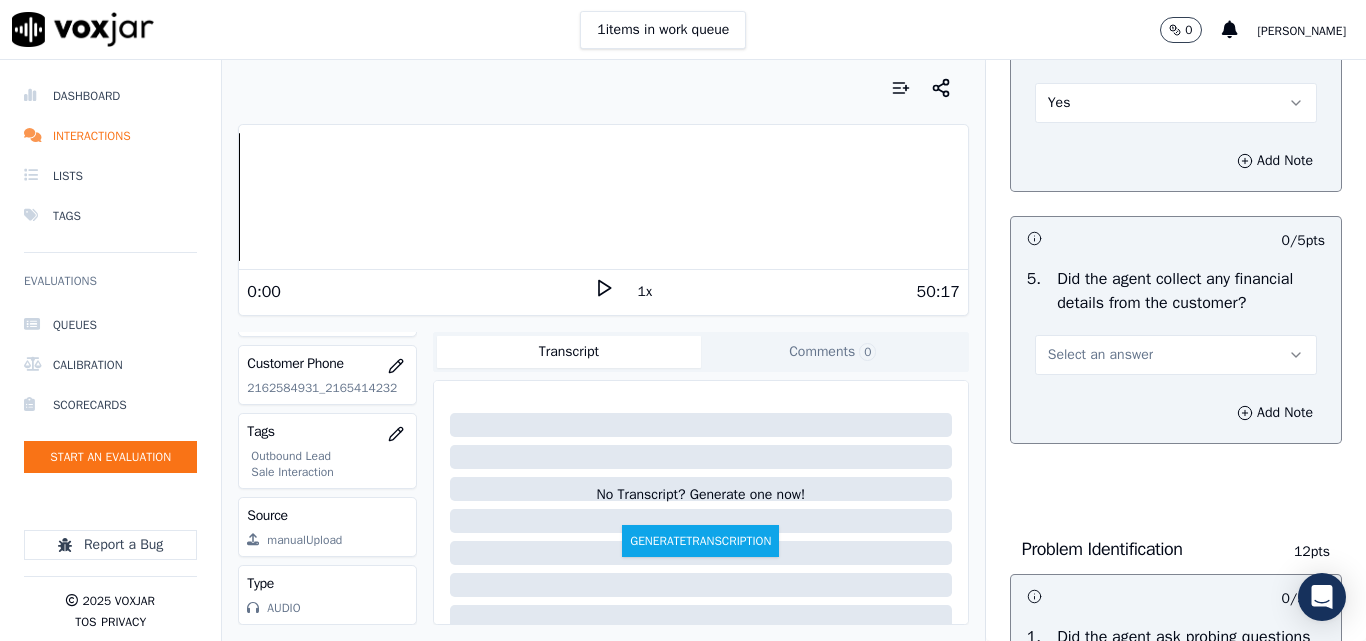 click on "Select an answer" at bounding box center (1100, 355) 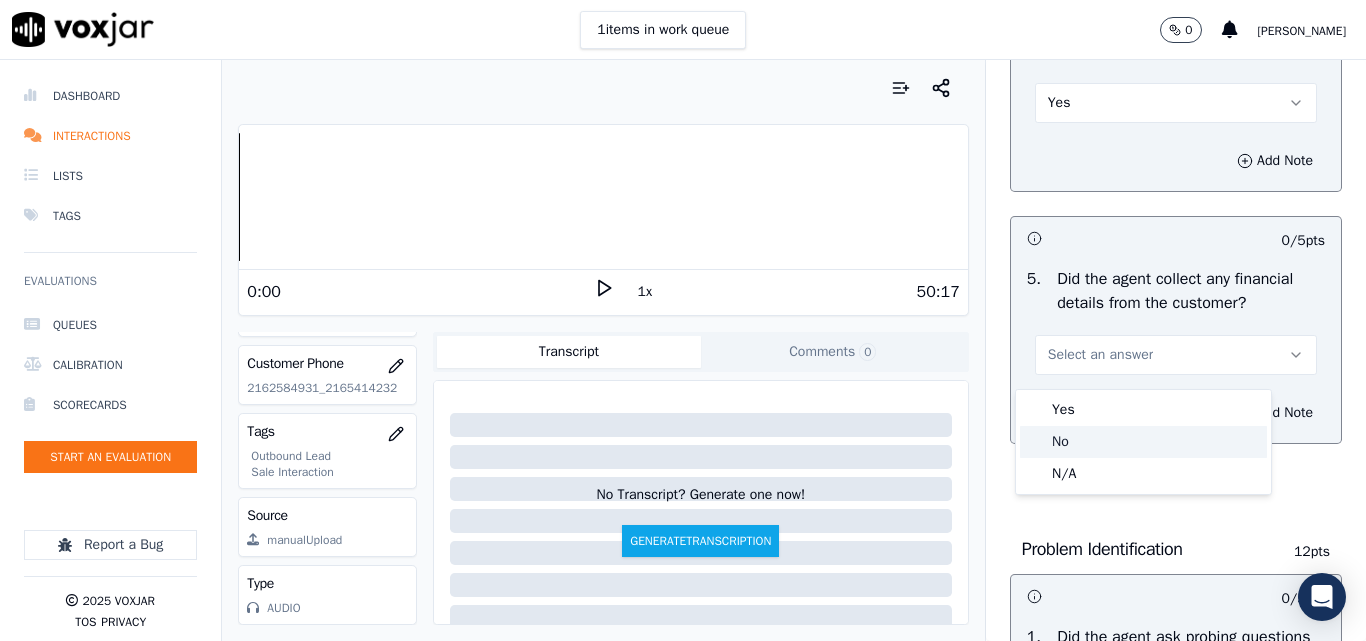 drag, startPoint x: 1069, startPoint y: 439, endPoint x: 1095, endPoint y: 431, distance: 27.202942 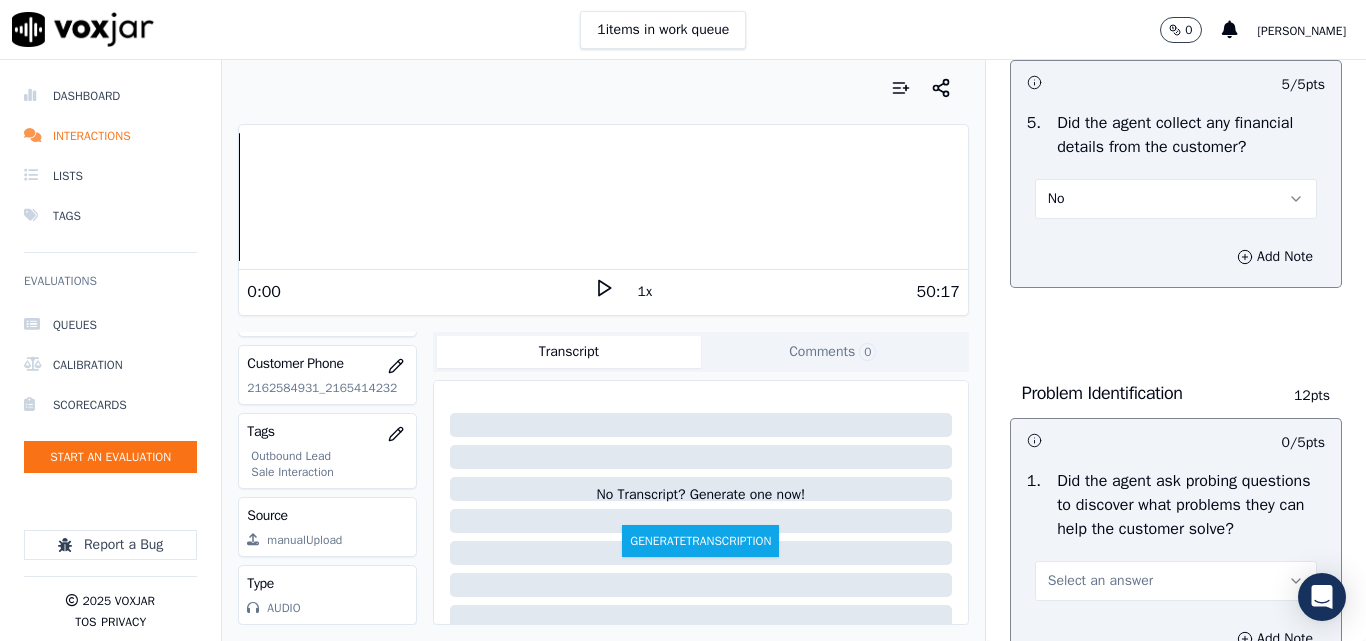 scroll, scrollTop: 1400, scrollLeft: 0, axis: vertical 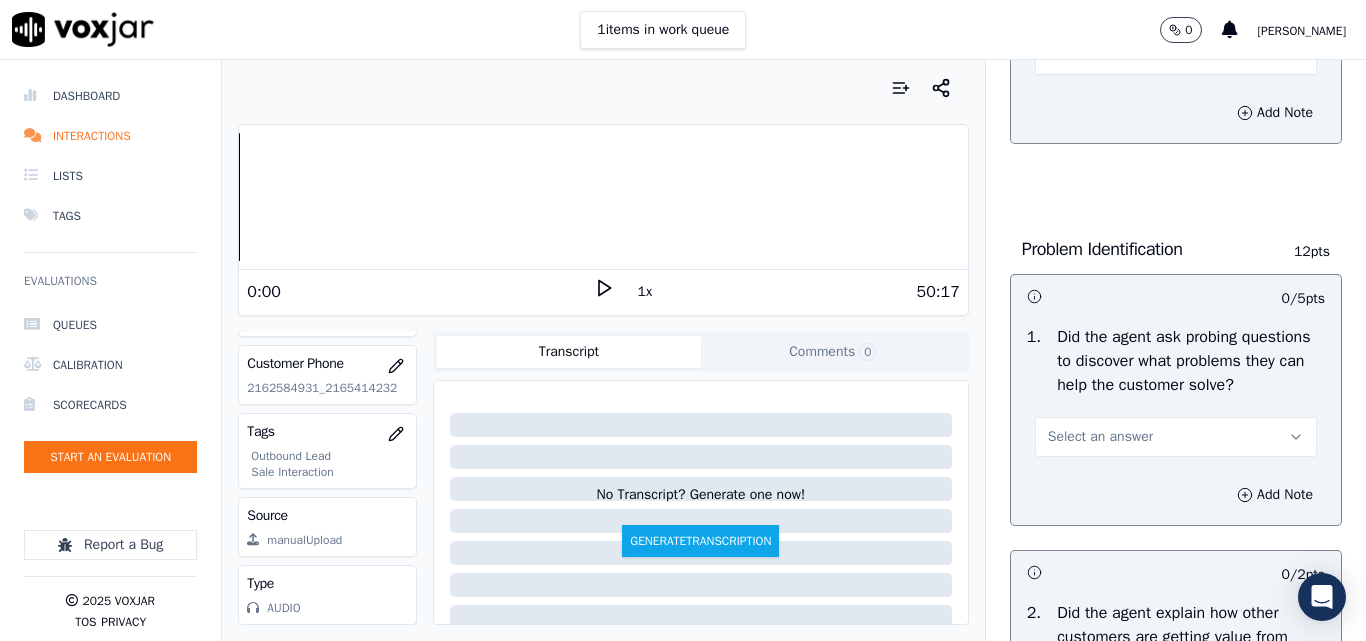 drag, startPoint x: 1070, startPoint y: 465, endPoint x: 1061, endPoint y: 490, distance: 26.57066 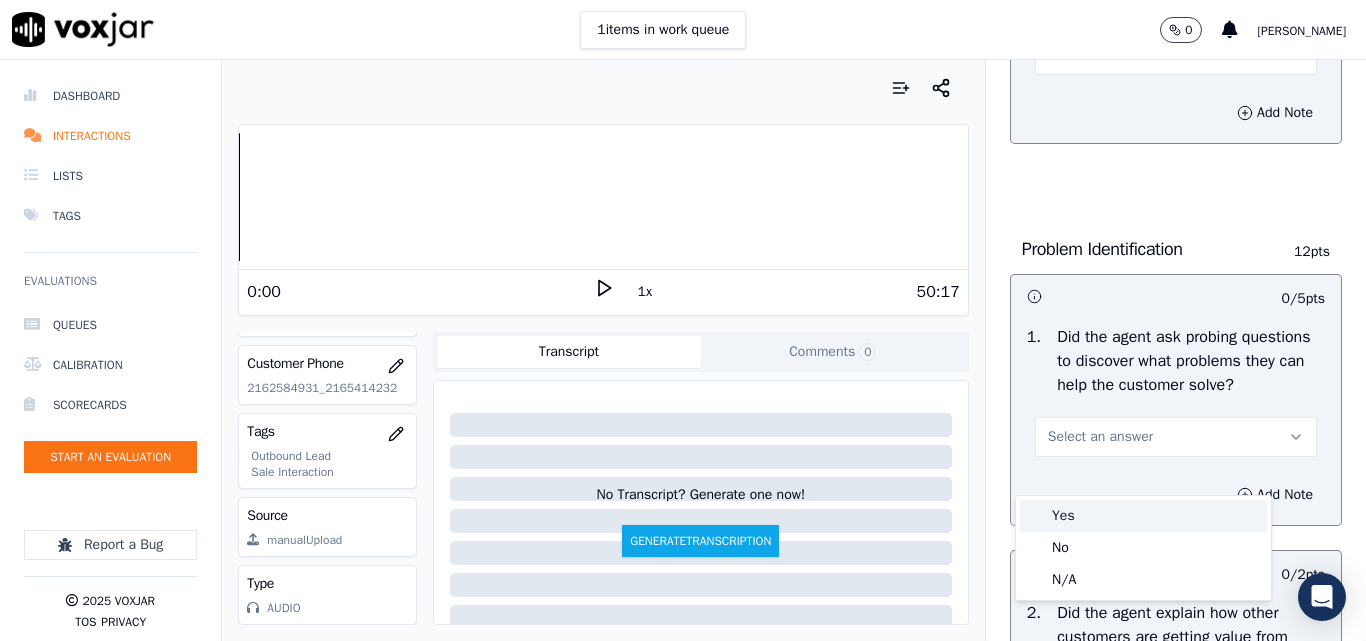 click on "Yes" at bounding box center (1143, 516) 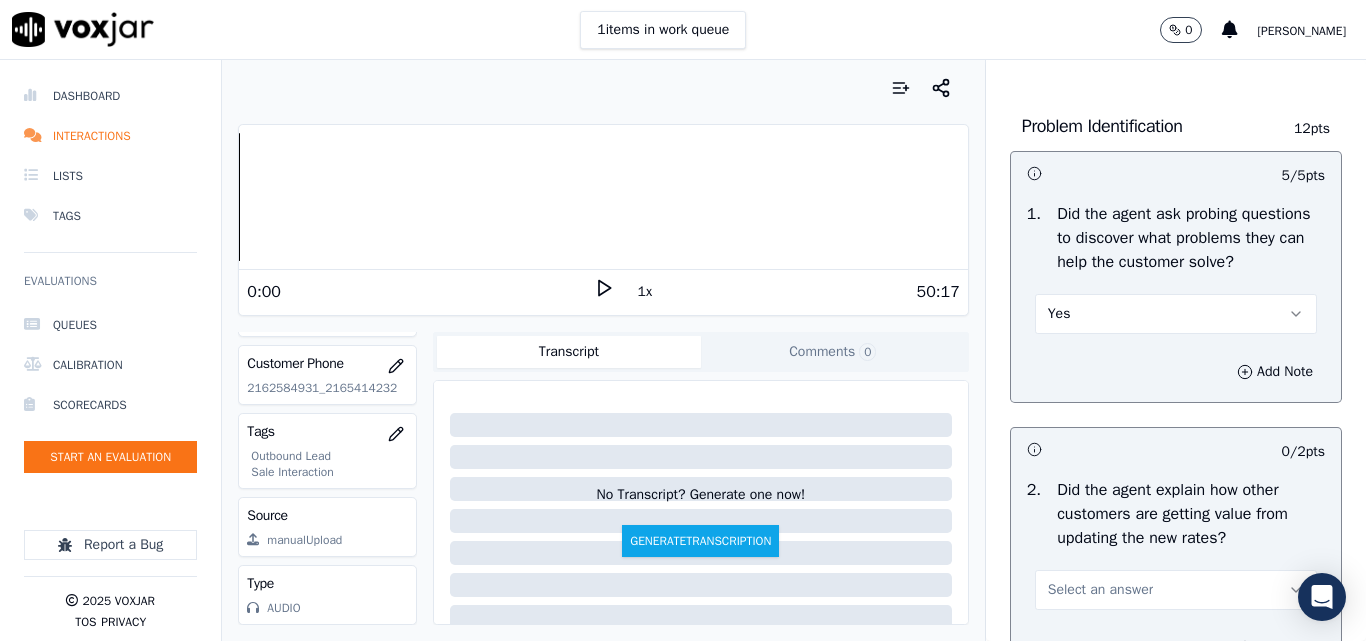 scroll, scrollTop: 1600, scrollLeft: 0, axis: vertical 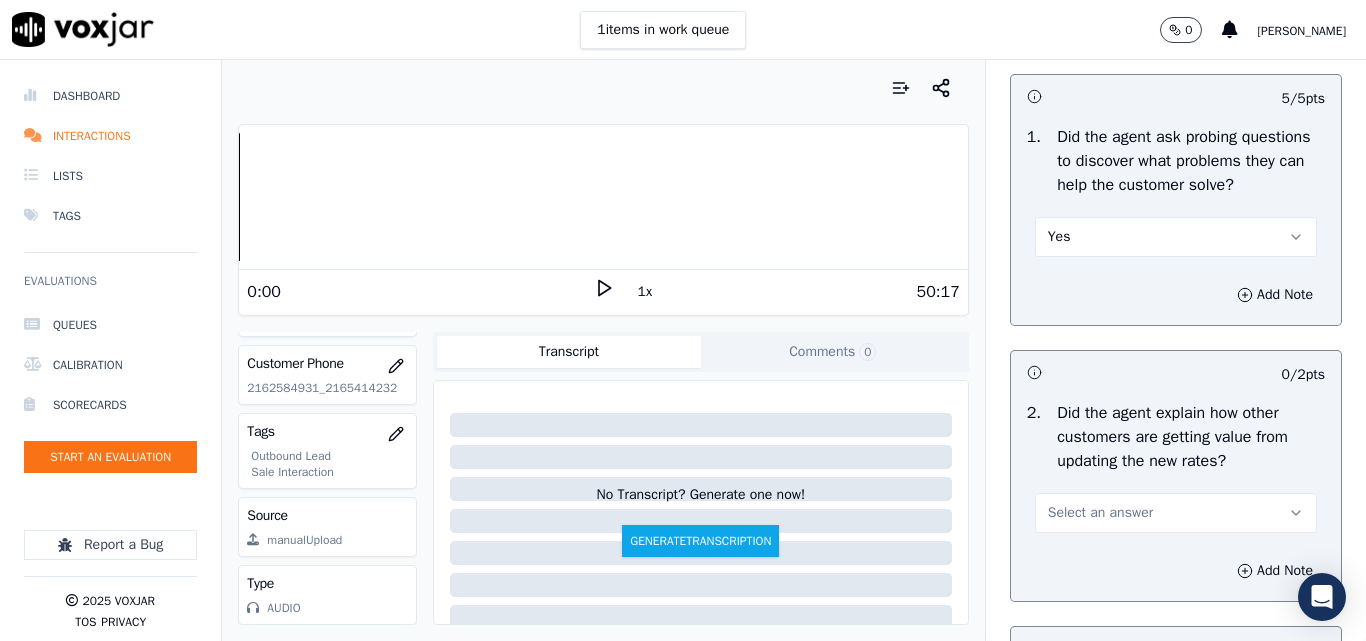 click on "Yes" at bounding box center [1176, 237] 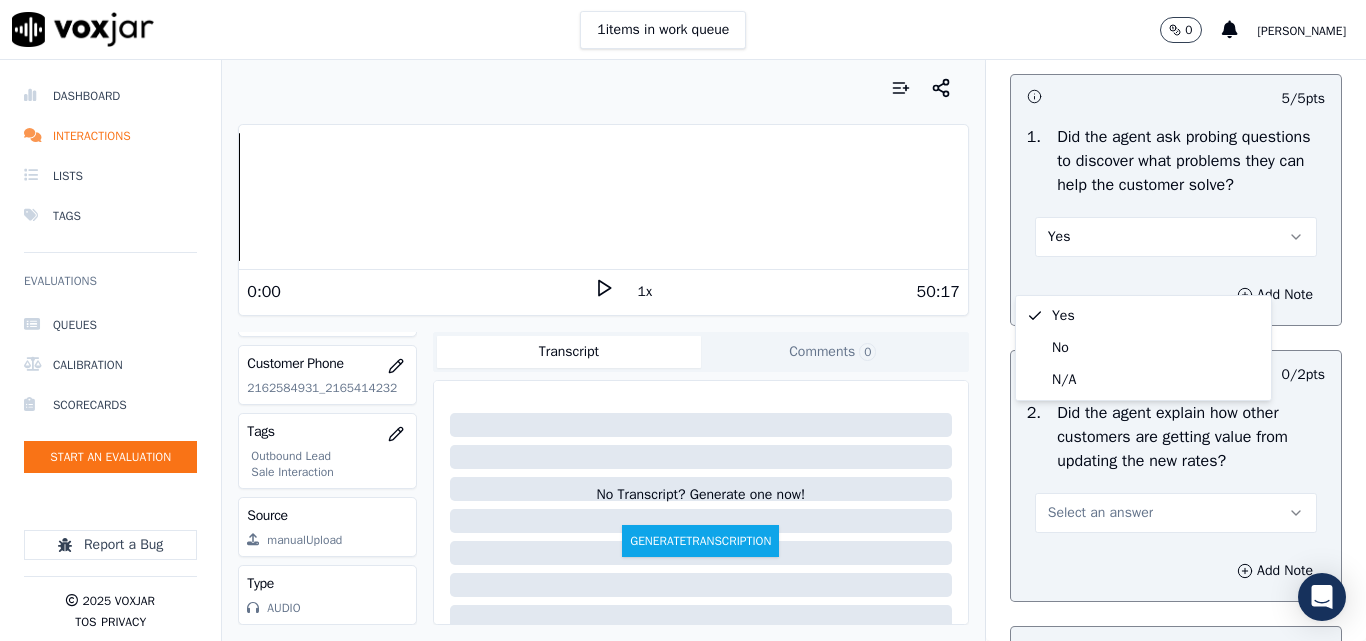 click on "Yes" at bounding box center [1176, 237] 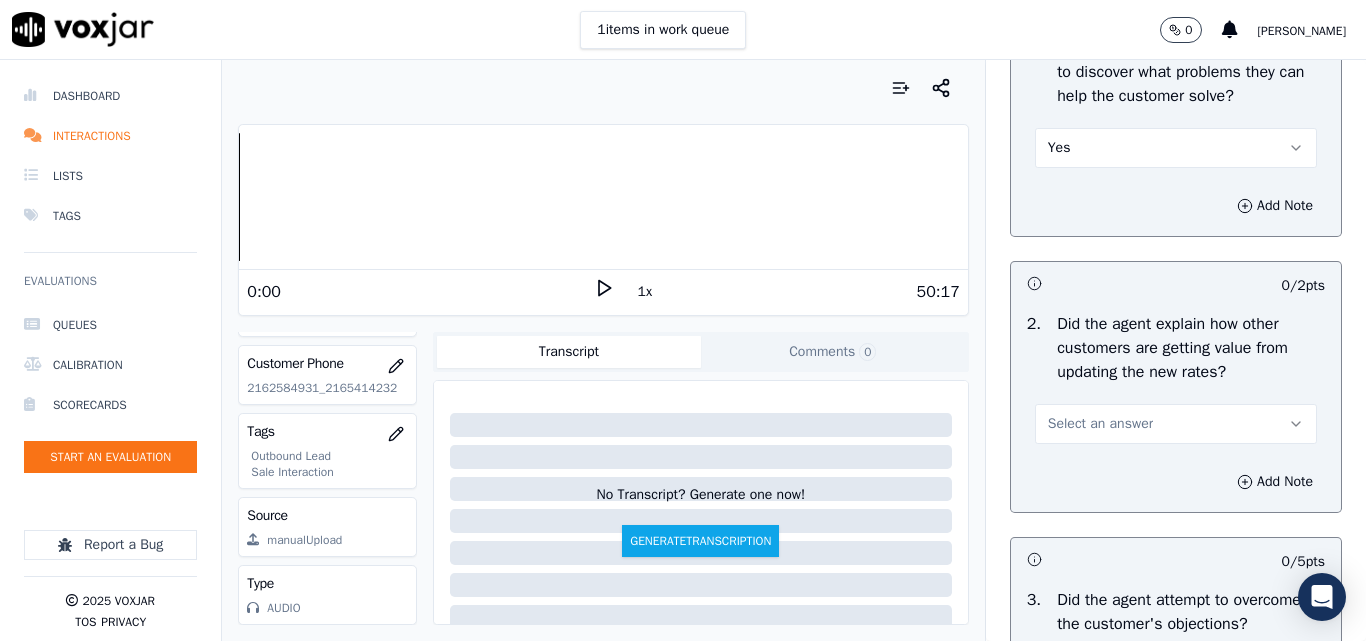 scroll, scrollTop: 1800, scrollLeft: 0, axis: vertical 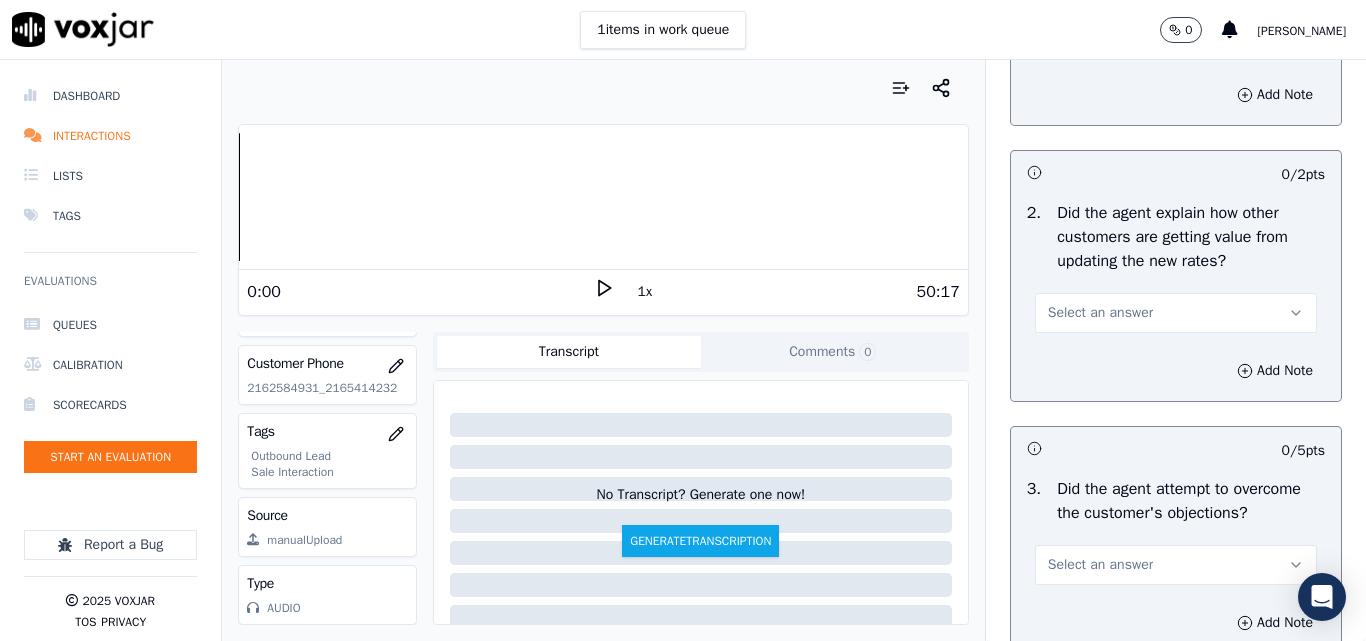 click on "Select an answer" at bounding box center [1100, 313] 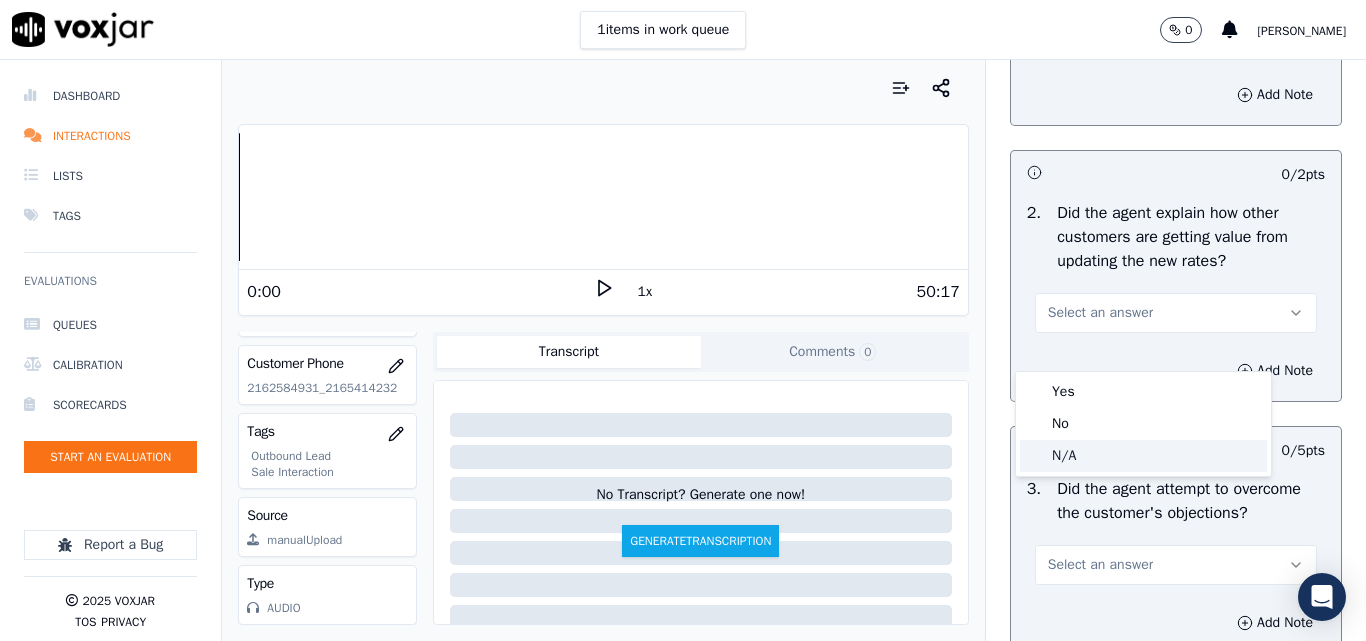 drag, startPoint x: 1072, startPoint y: 455, endPoint x: 1119, endPoint y: 420, distance: 58.60034 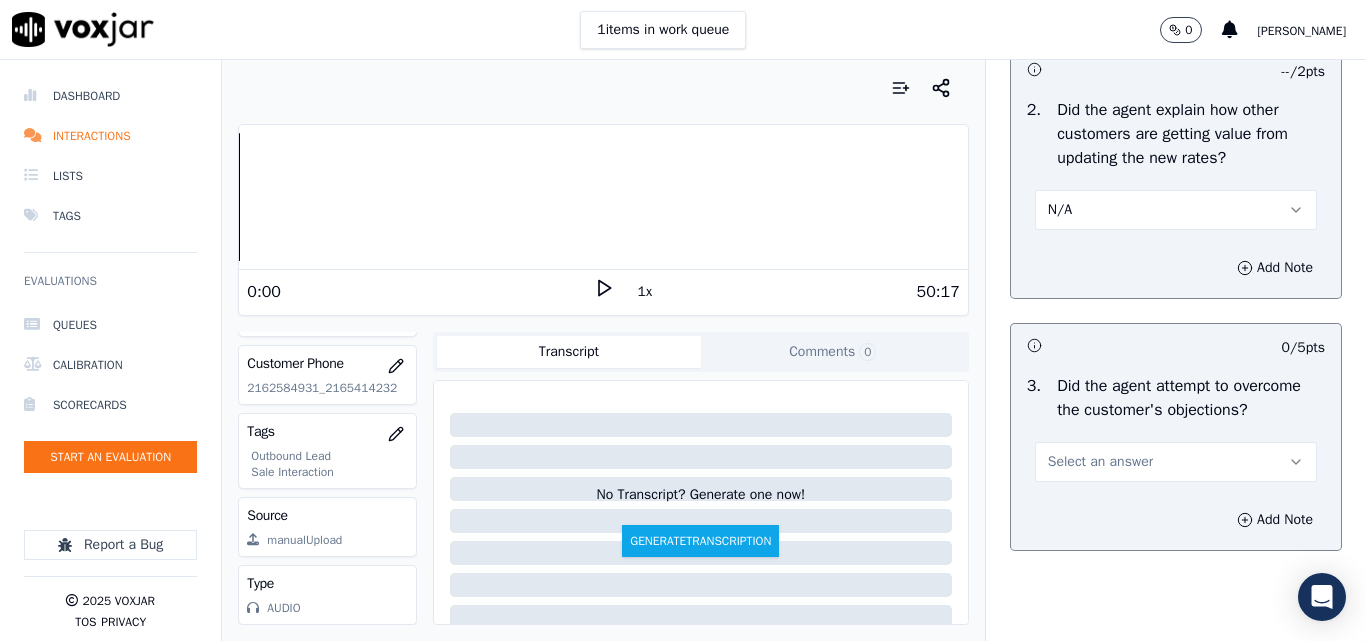 scroll, scrollTop: 2000, scrollLeft: 0, axis: vertical 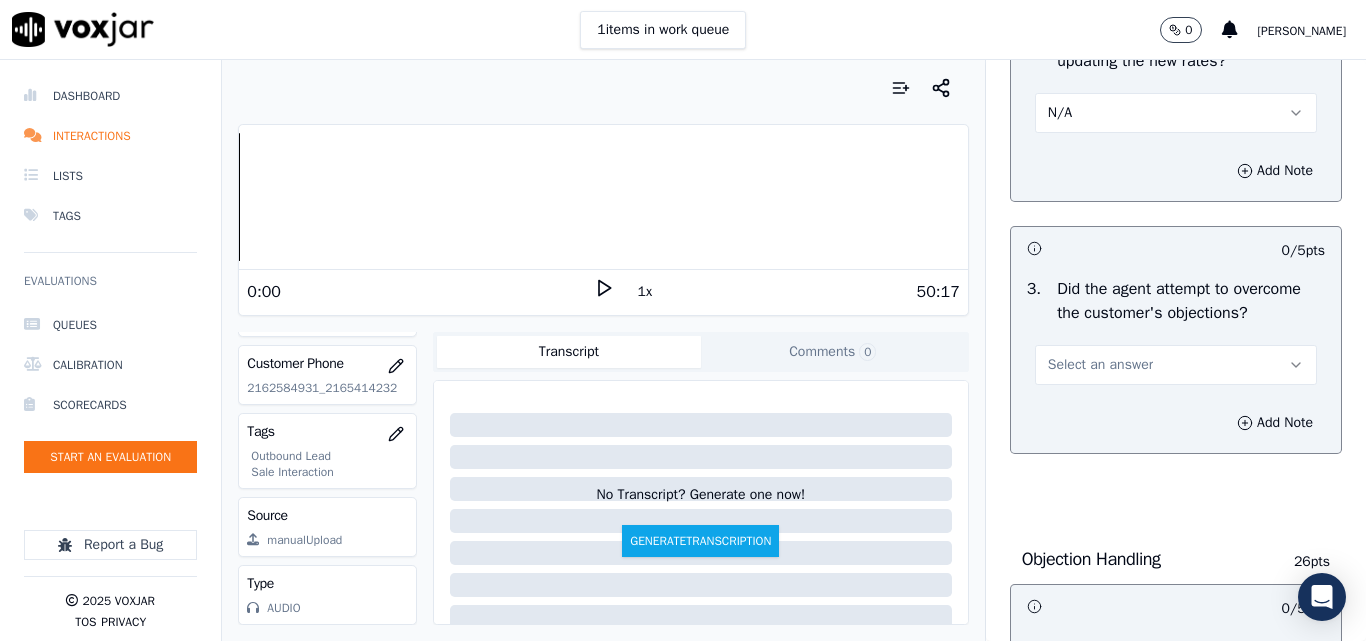 click on "Select an answer" at bounding box center (1100, 365) 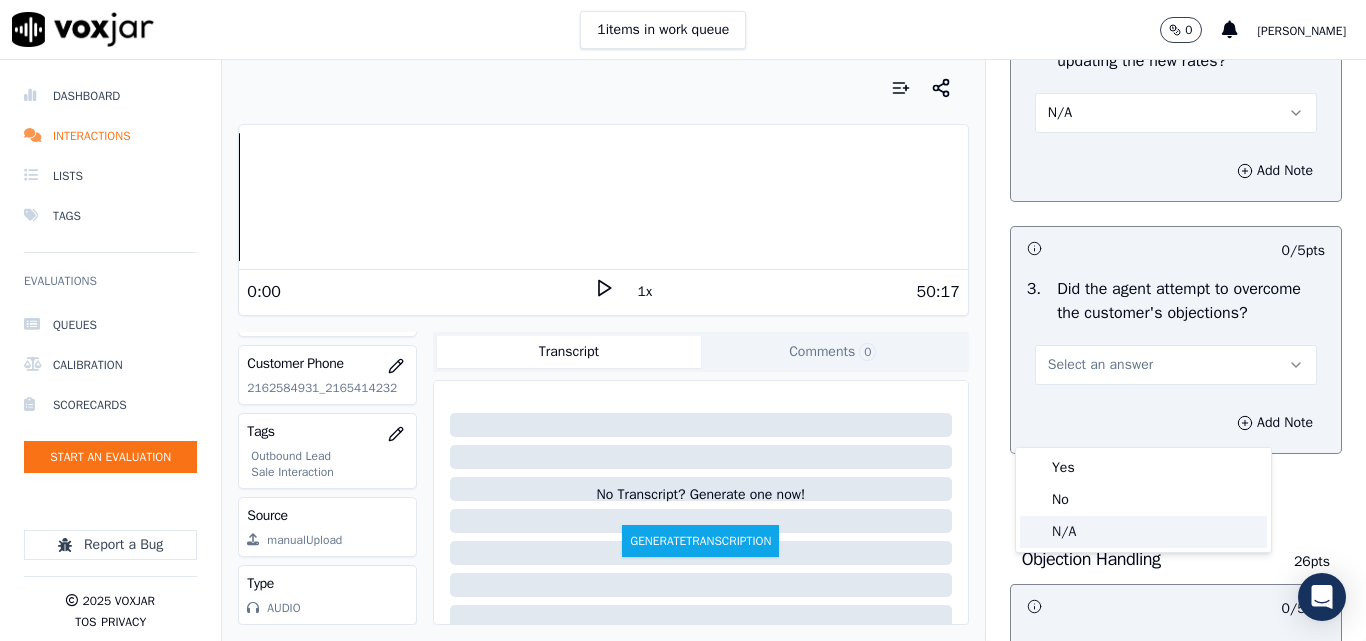 click on "N/A" 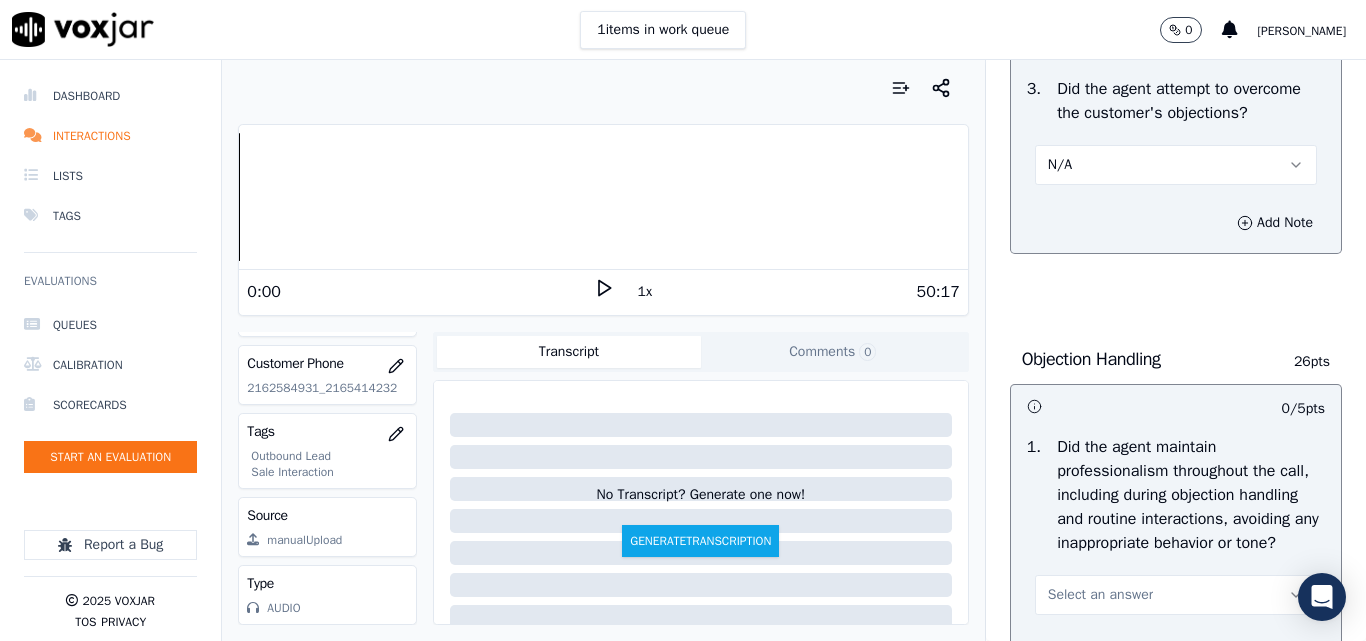 scroll, scrollTop: 2500, scrollLeft: 0, axis: vertical 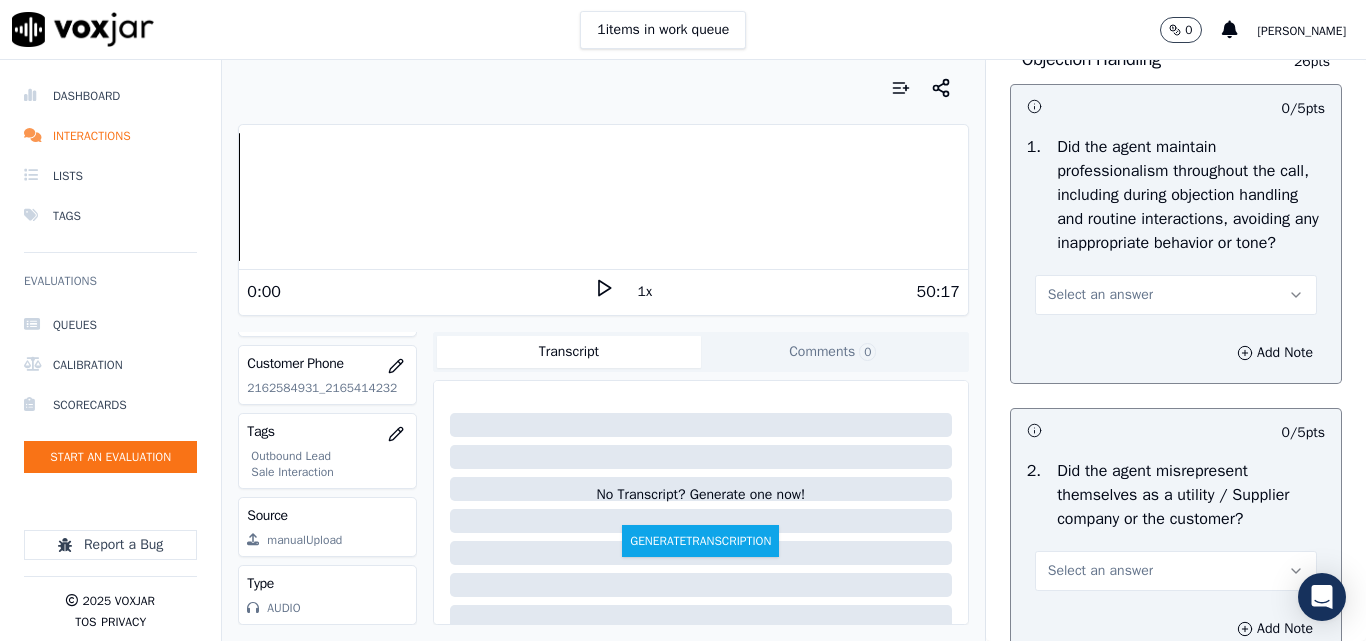 click on "Select an answer" at bounding box center (1100, 295) 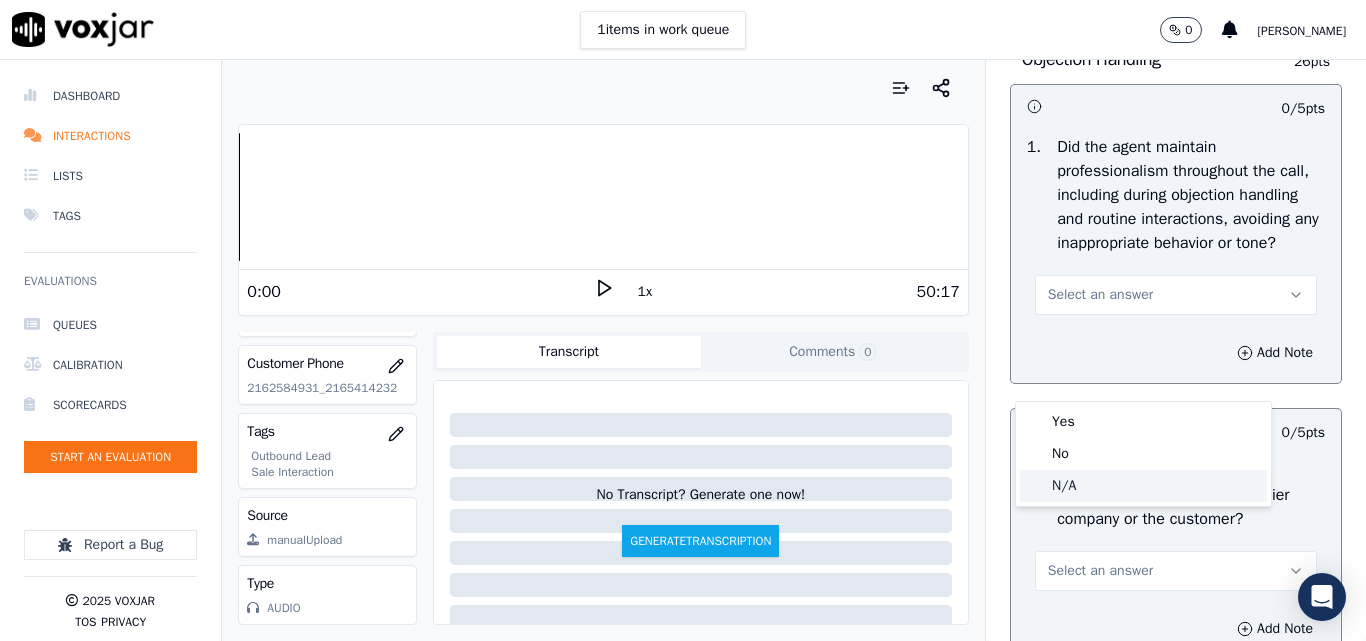 click on "N/A" 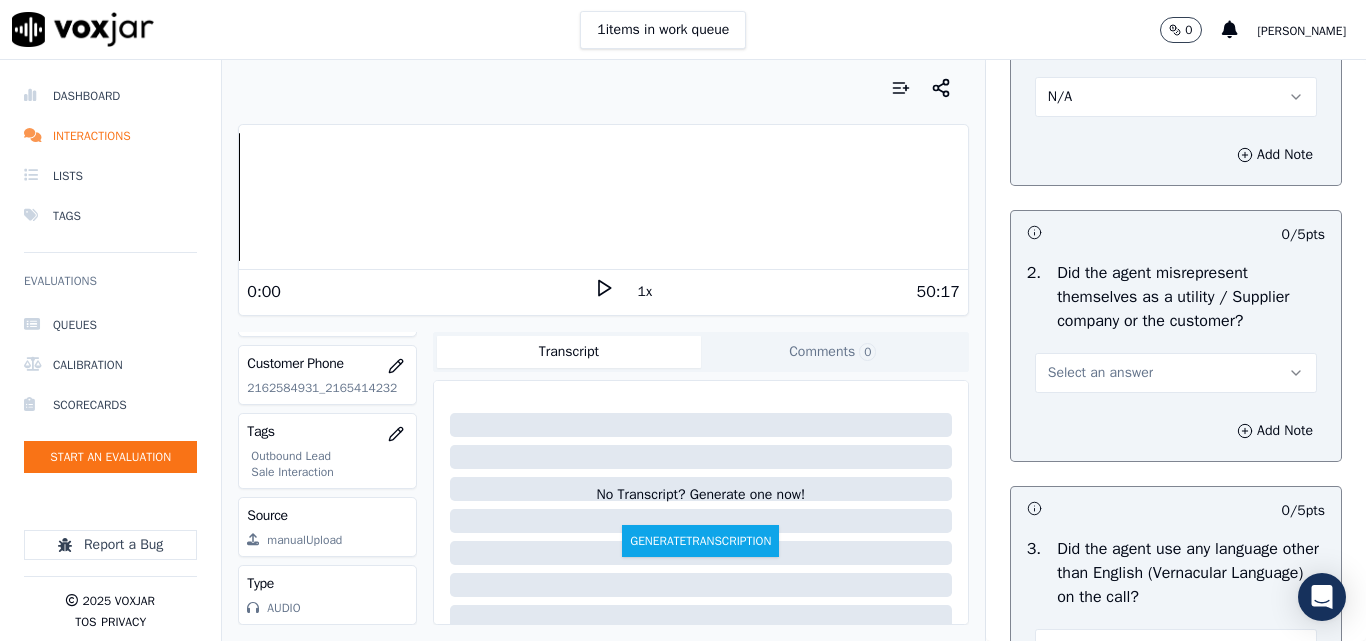 scroll, scrollTop: 2700, scrollLeft: 0, axis: vertical 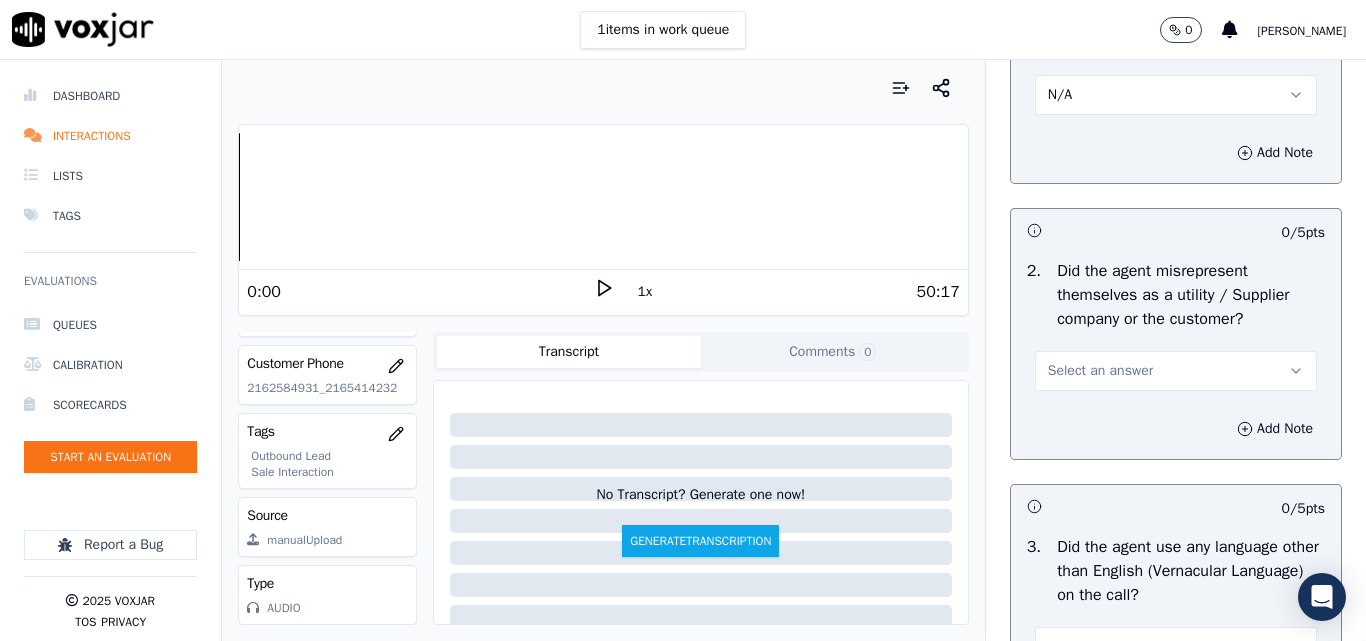 click on "Select an answer" at bounding box center [1100, 371] 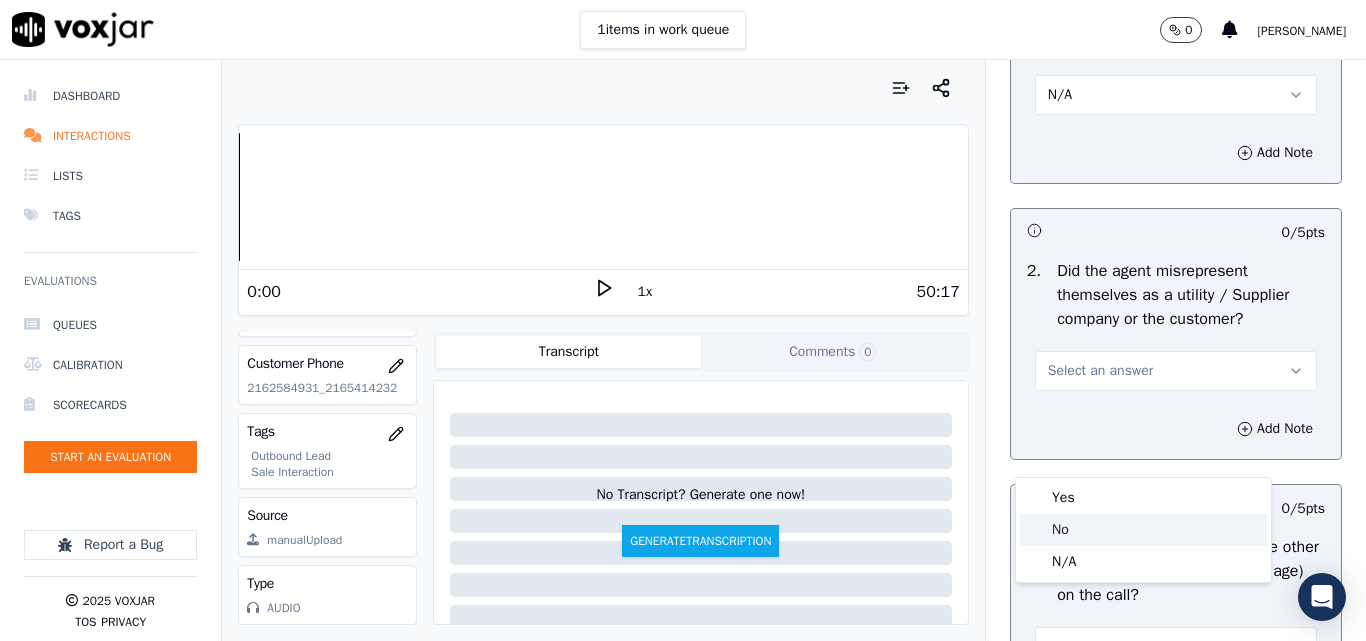 drag, startPoint x: 1085, startPoint y: 537, endPoint x: 1096, endPoint y: 534, distance: 11.401754 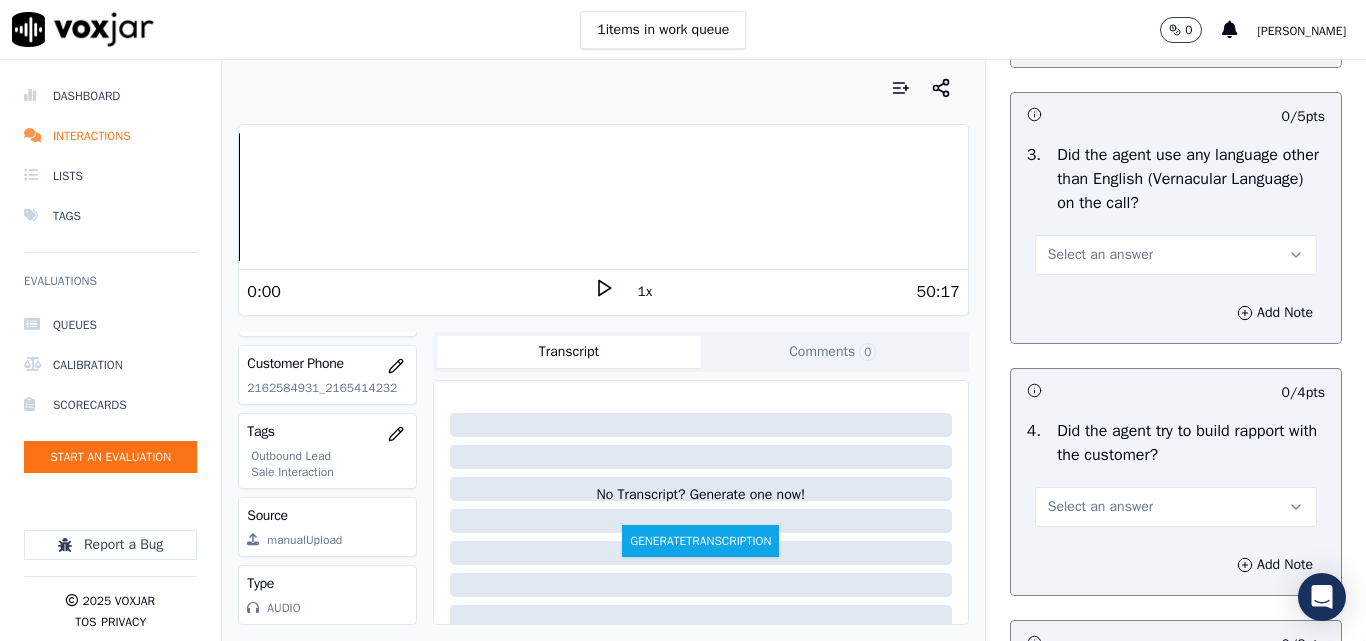 scroll, scrollTop: 3100, scrollLeft: 0, axis: vertical 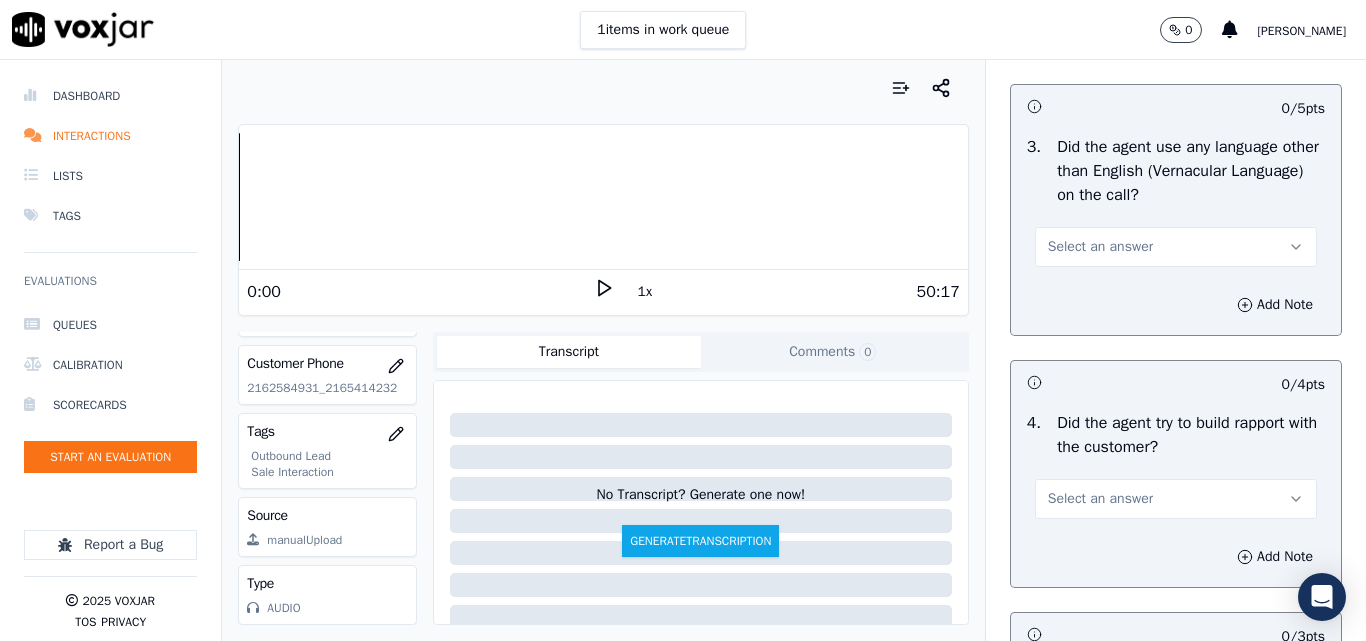 click on "Select an answer" at bounding box center (1100, 247) 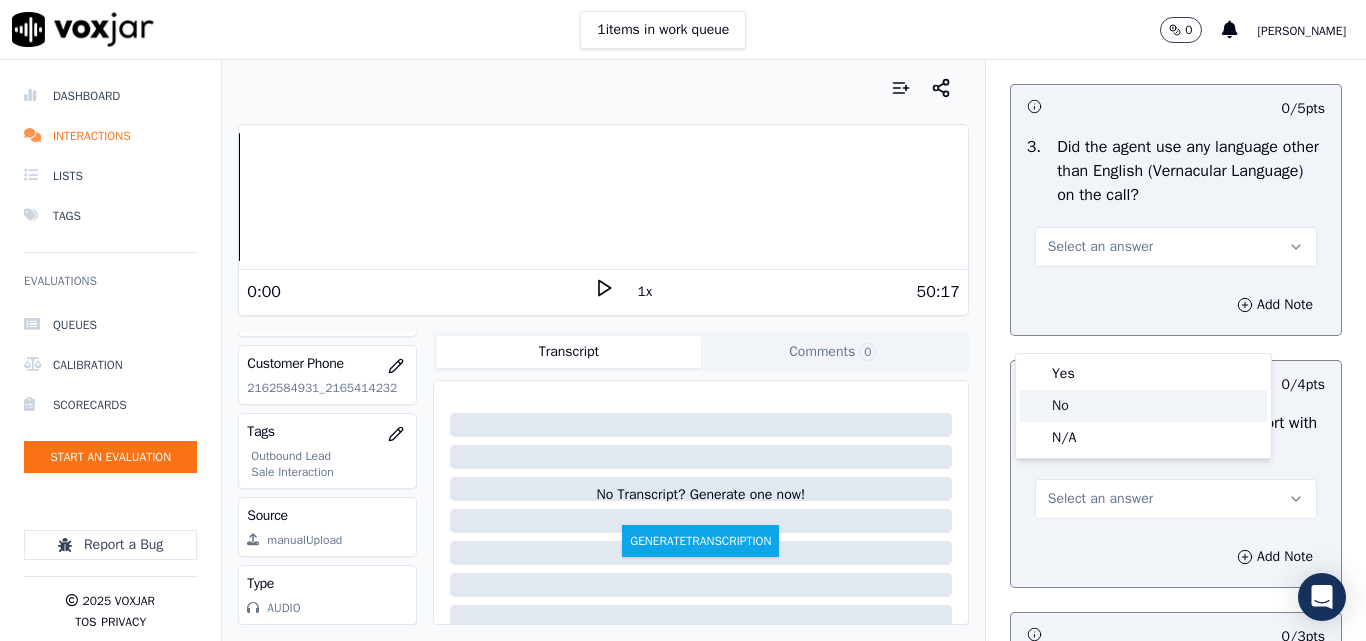 click on "No" 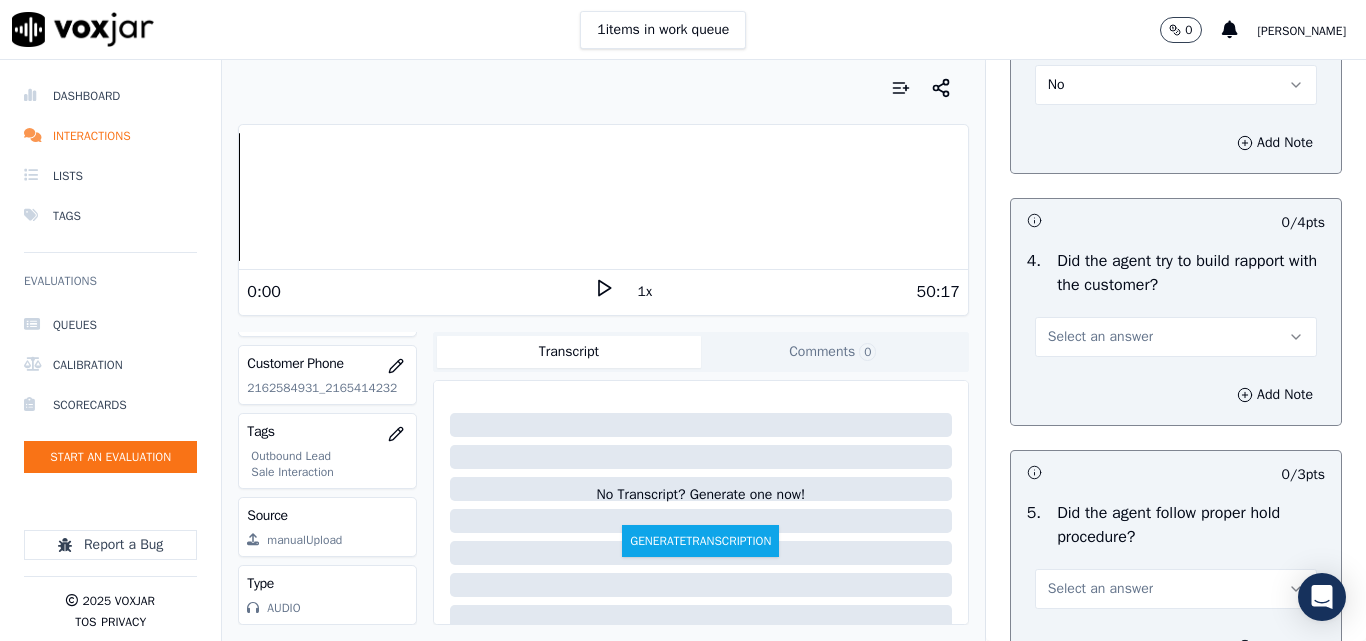 scroll, scrollTop: 3400, scrollLeft: 0, axis: vertical 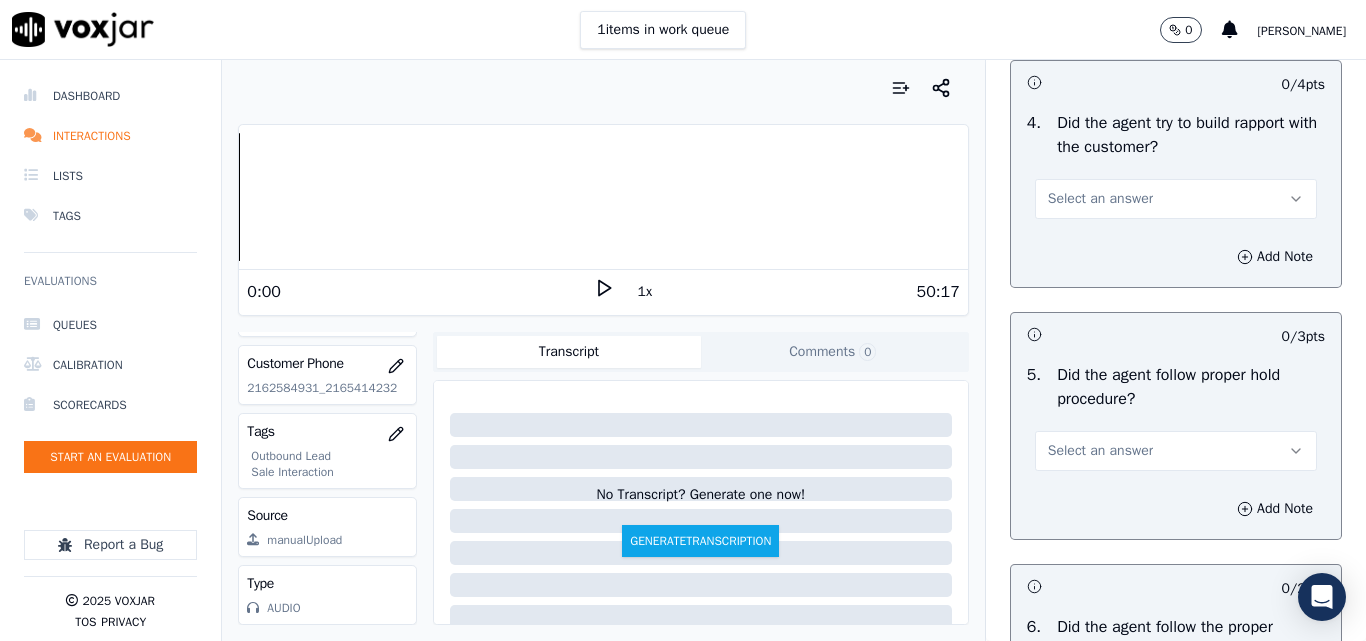 click on "Select an answer" at bounding box center [1100, 199] 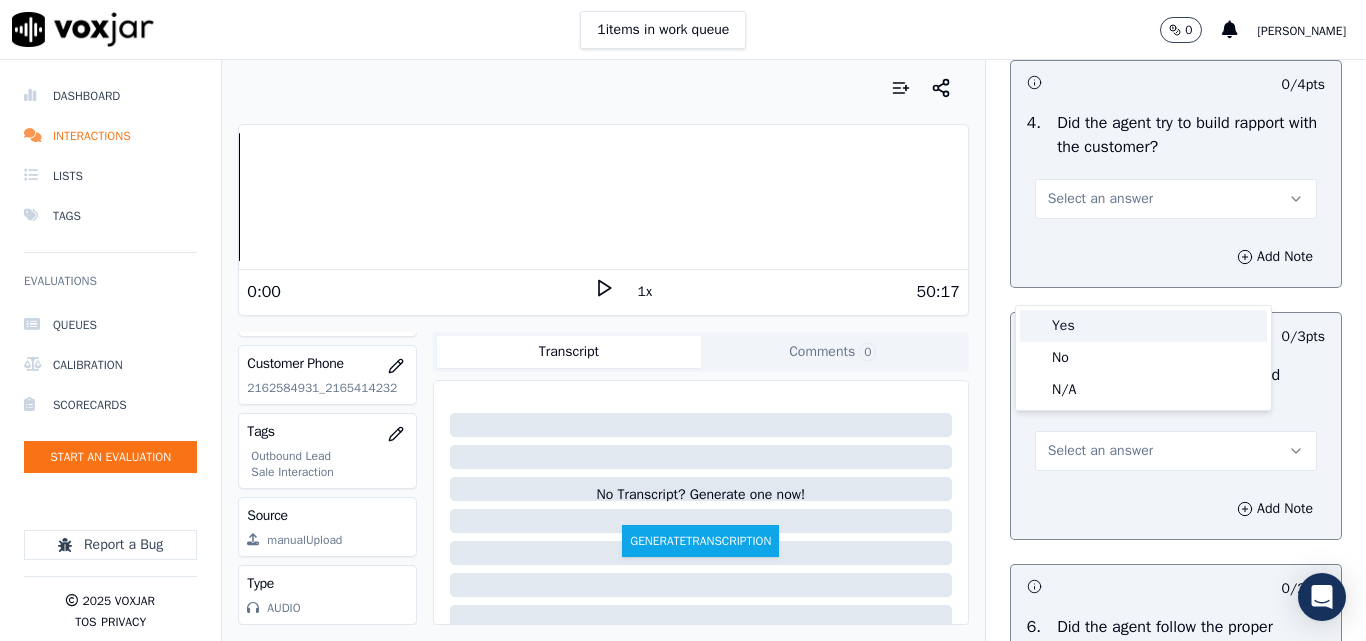 click on "Yes" at bounding box center (1143, 326) 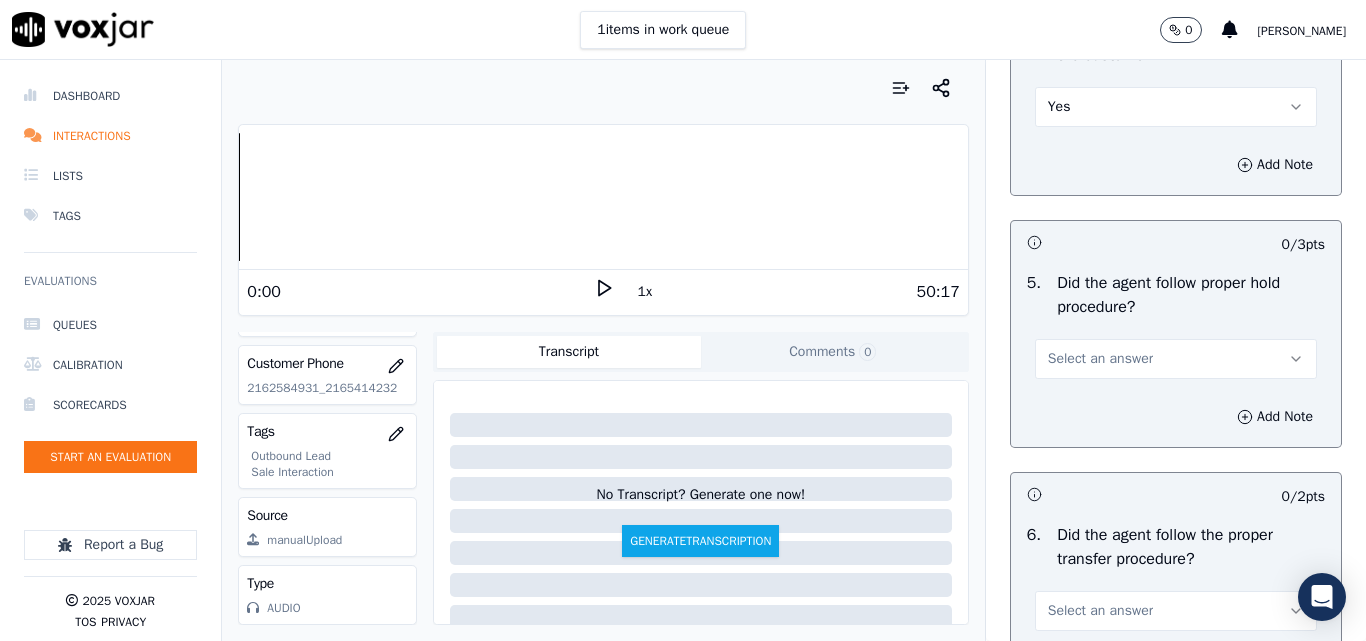 scroll, scrollTop: 3600, scrollLeft: 0, axis: vertical 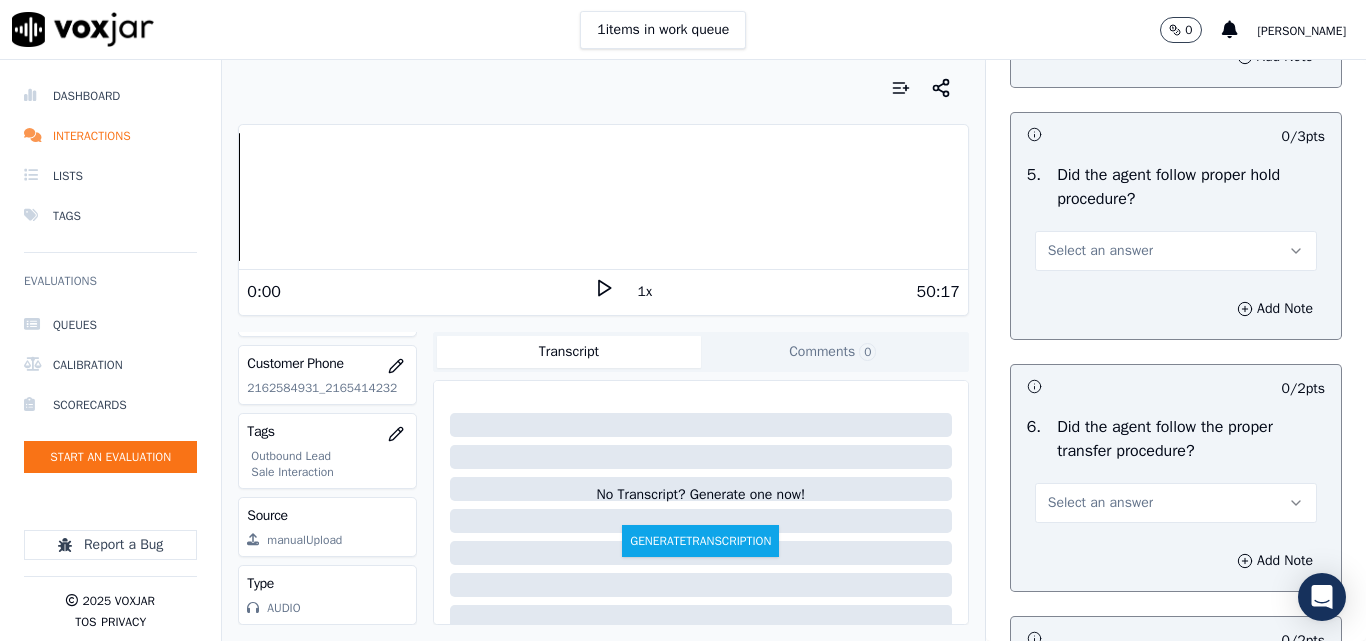click on "Select an answer" at bounding box center (1100, 251) 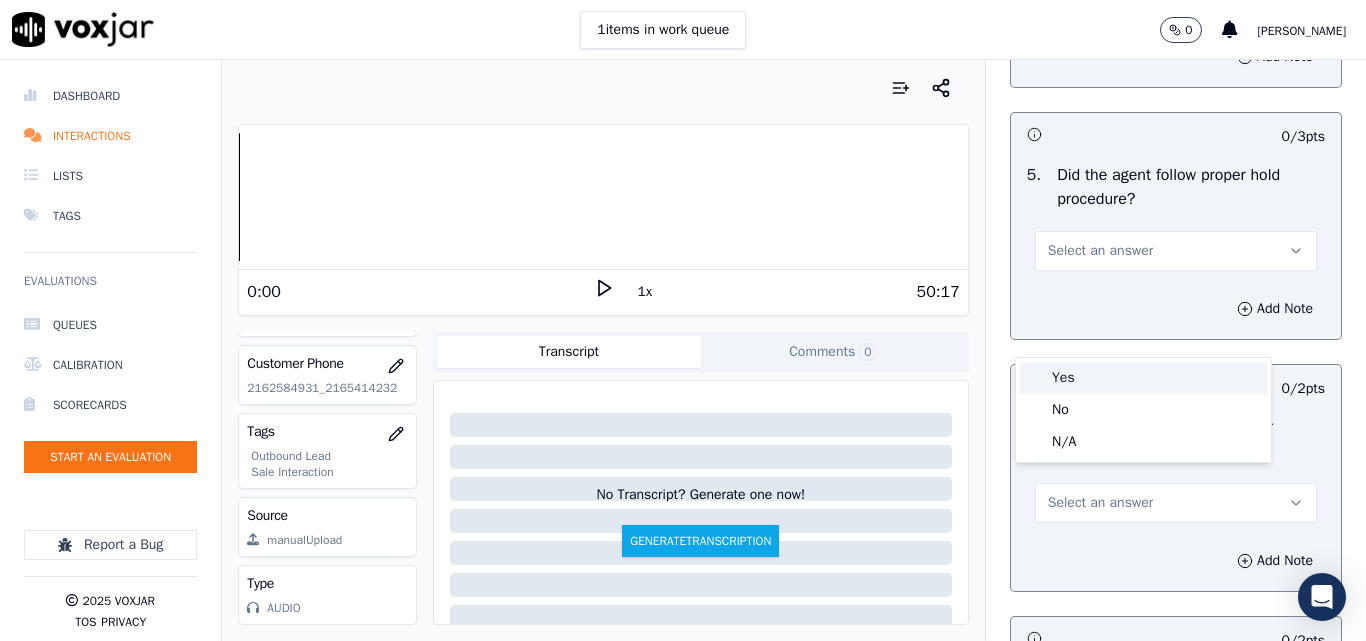 click on "Yes" at bounding box center (1143, 378) 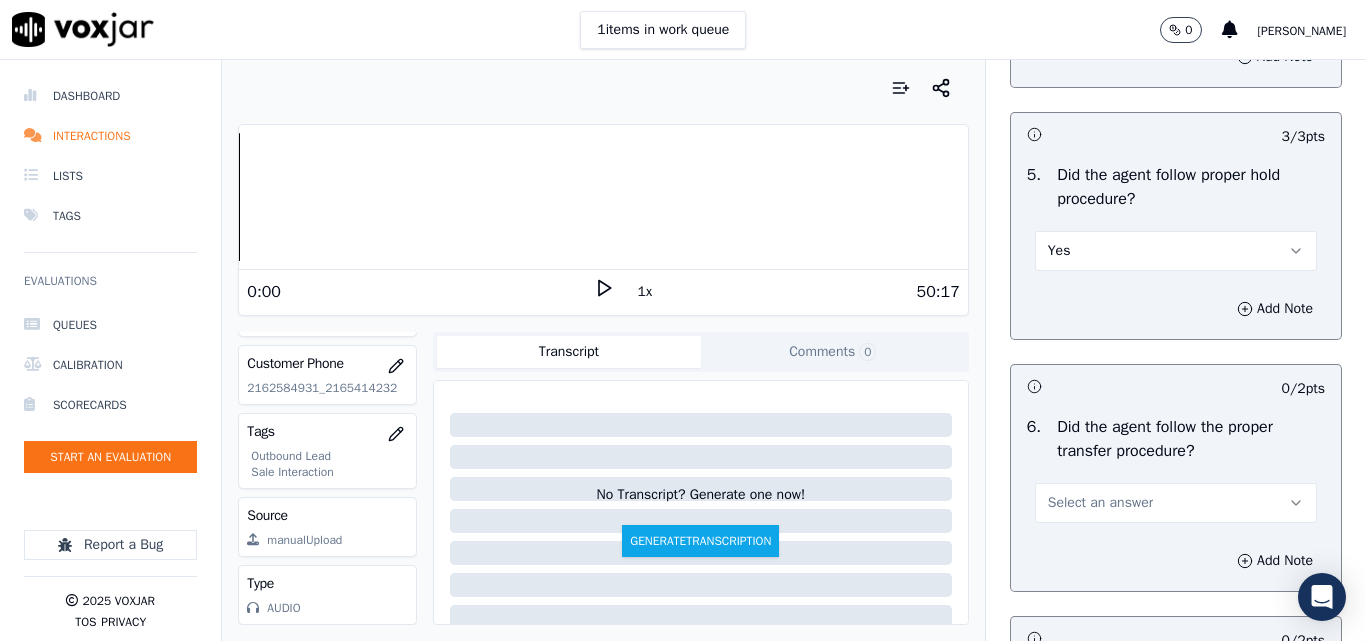 scroll, scrollTop: 3900, scrollLeft: 0, axis: vertical 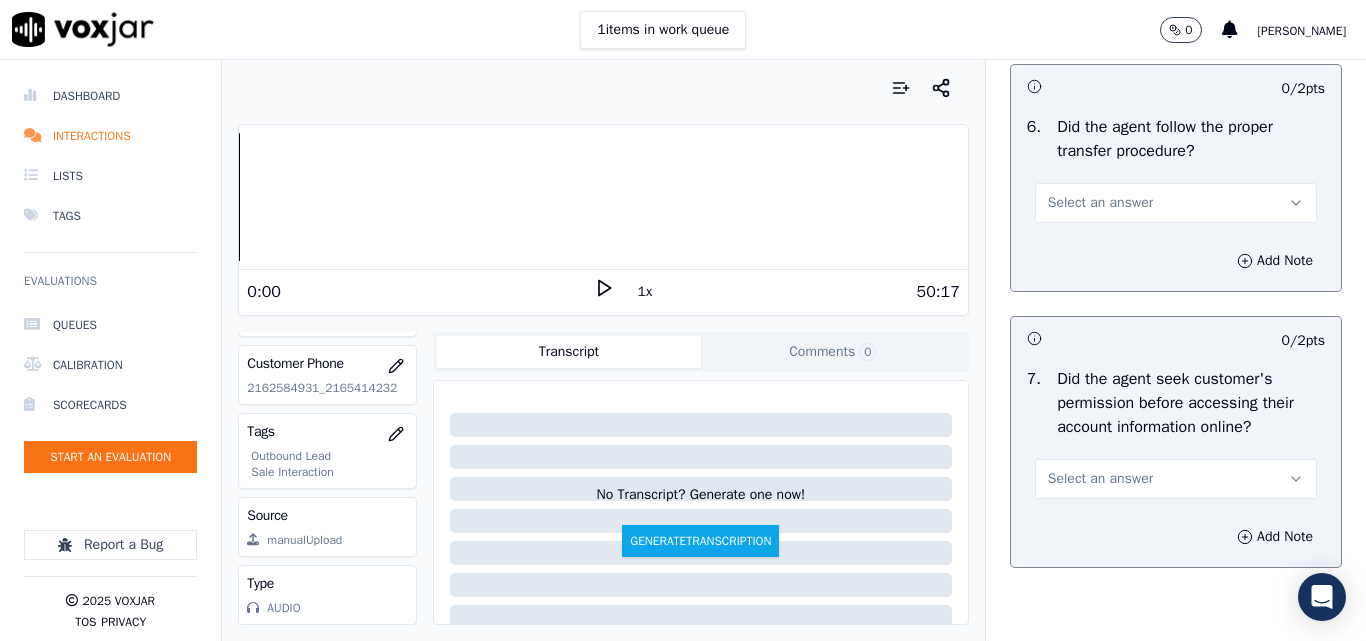 click on "Select an answer" at bounding box center (1176, 203) 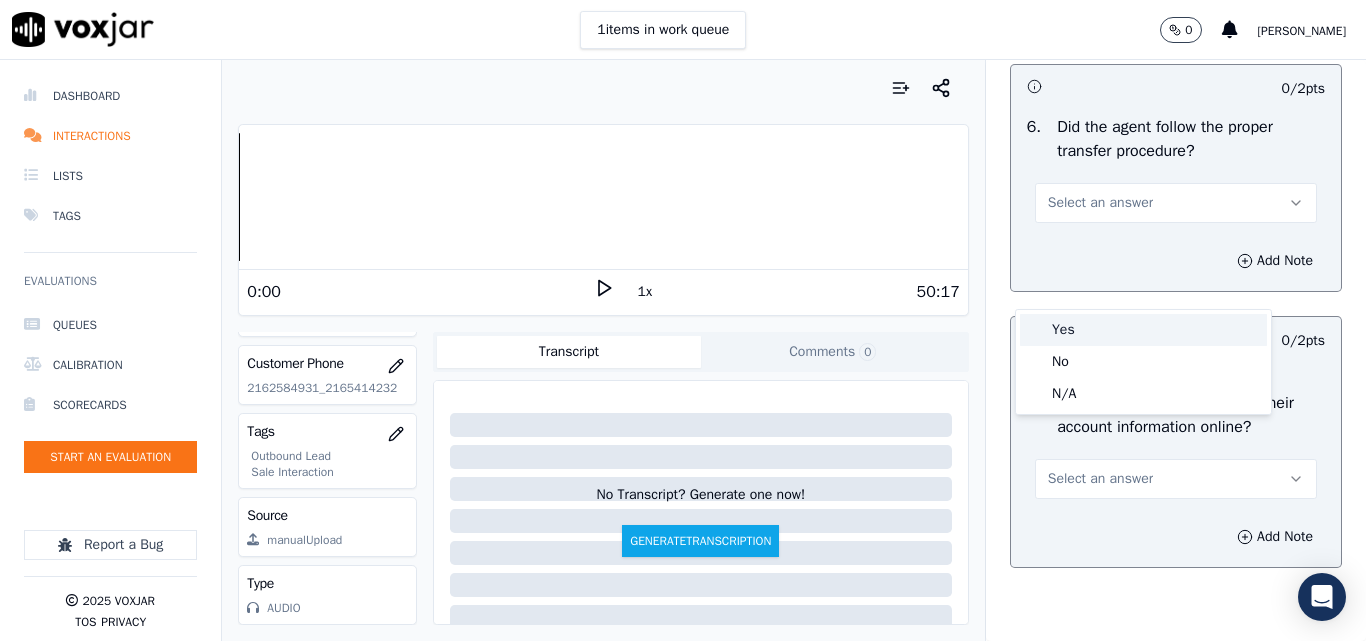 click on "Yes" at bounding box center (1143, 330) 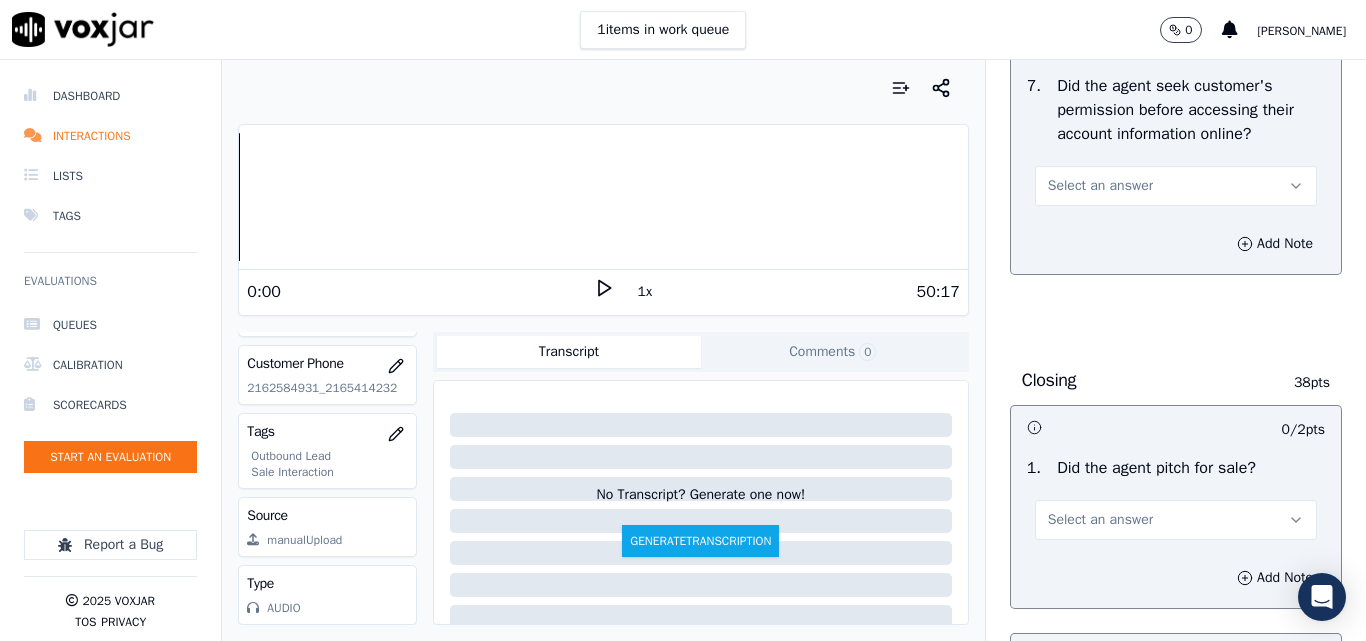 scroll, scrollTop: 4200, scrollLeft: 0, axis: vertical 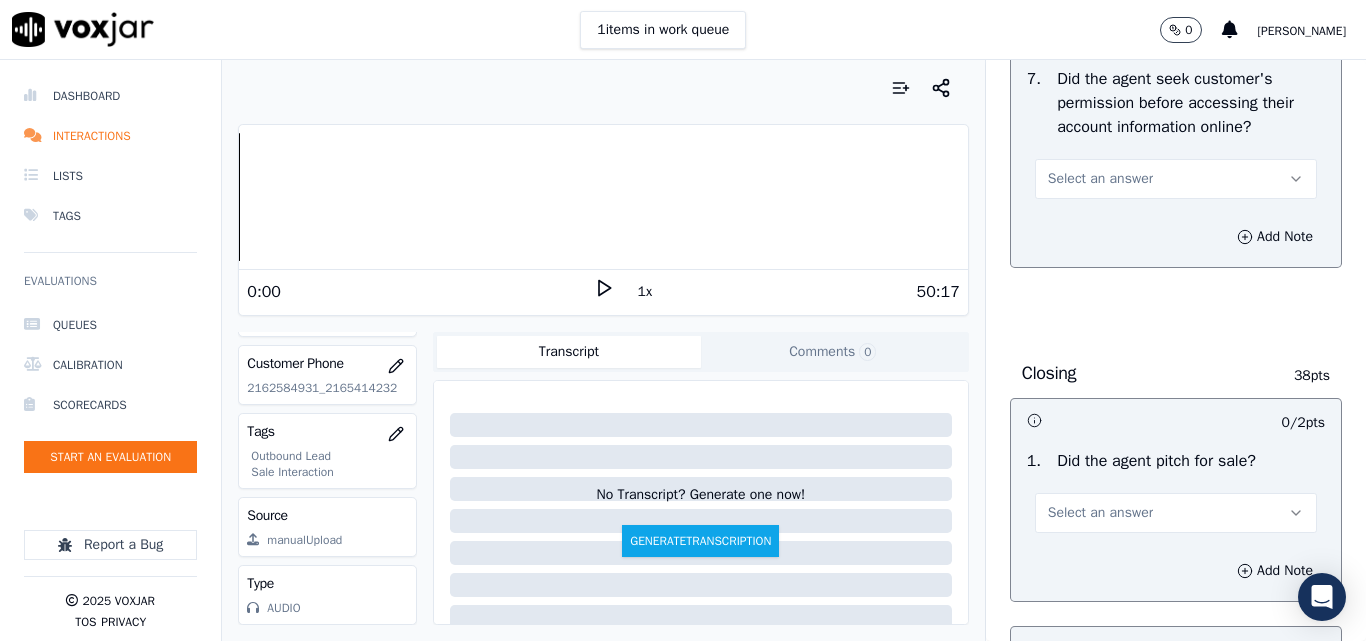 click on "Select an answer" at bounding box center [1100, 179] 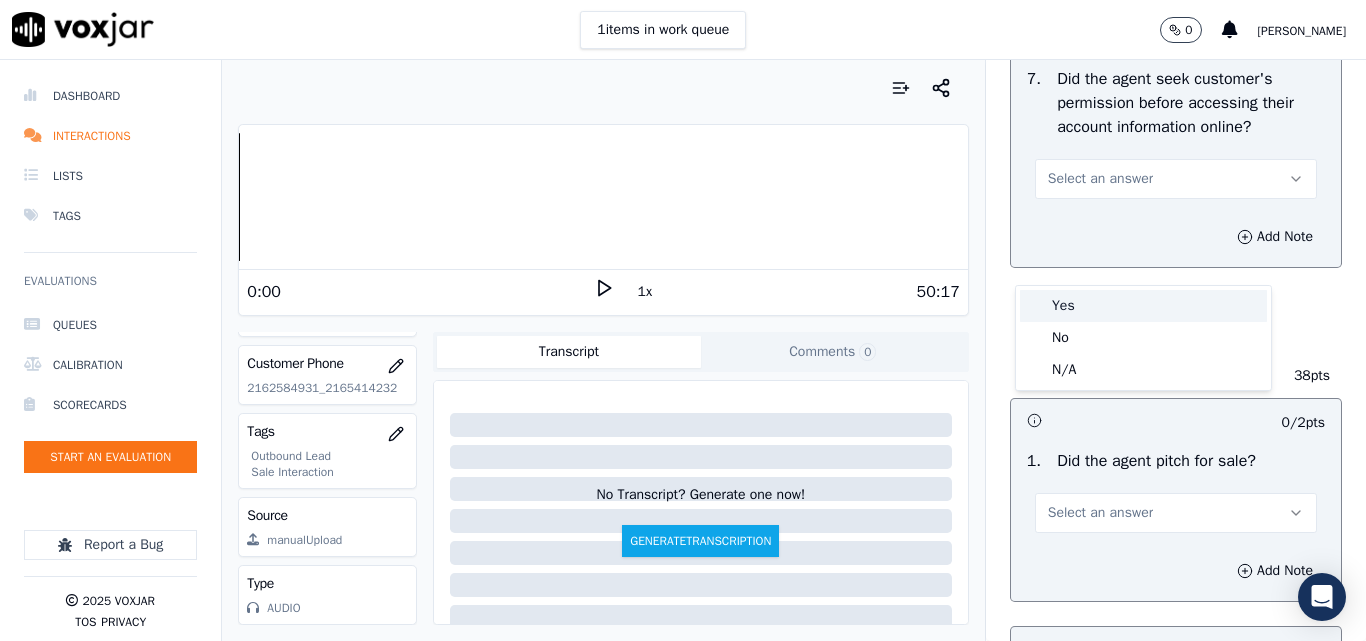 click on "Yes" at bounding box center (1143, 306) 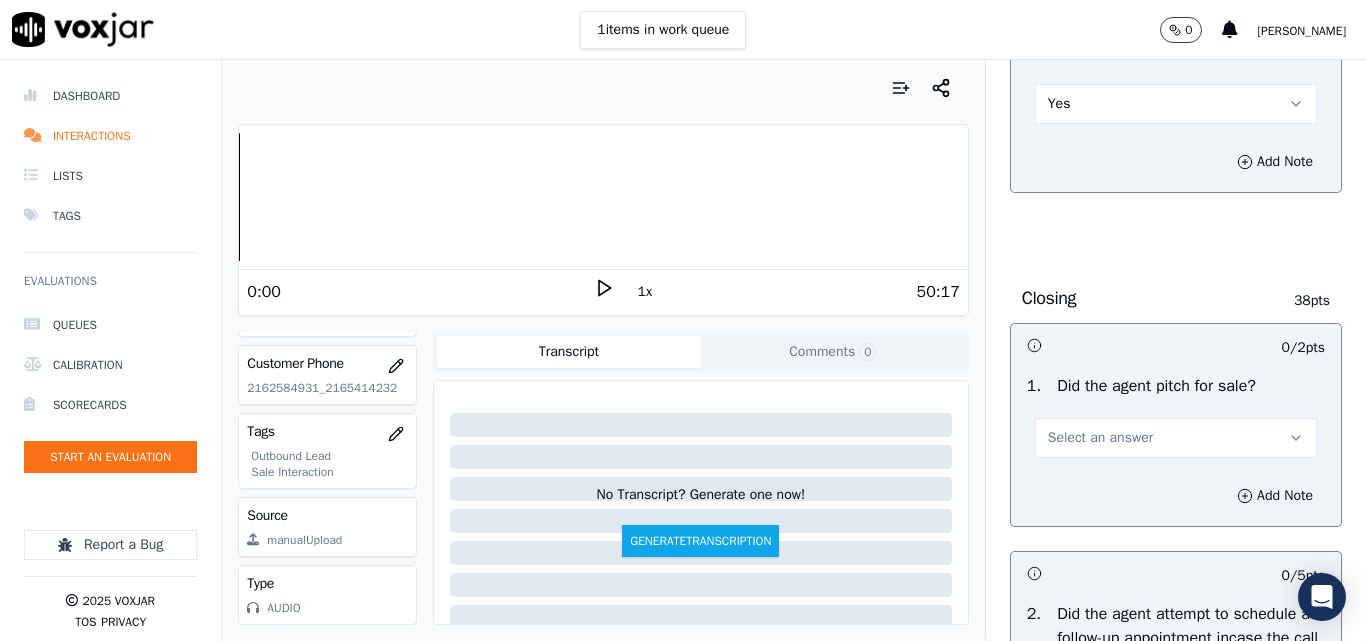scroll, scrollTop: 4400, scrollLeft: 0, axis: vertical 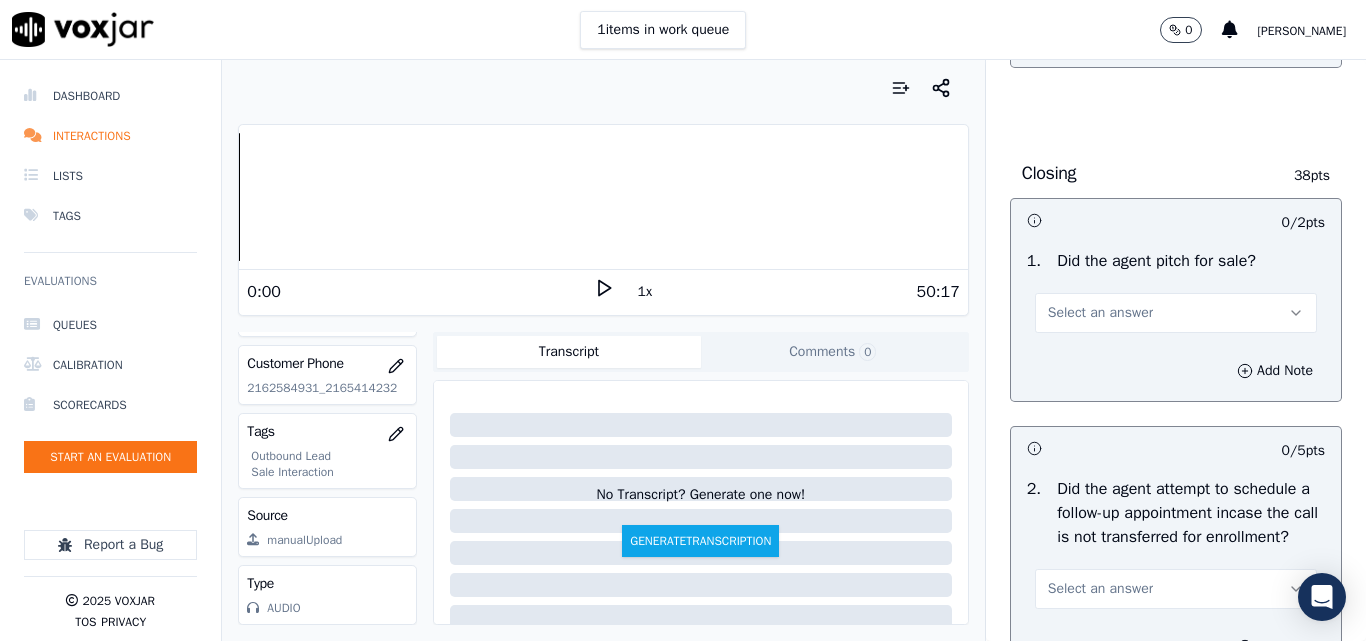 click on "Select an answer" at bounding box center [1100, 313] 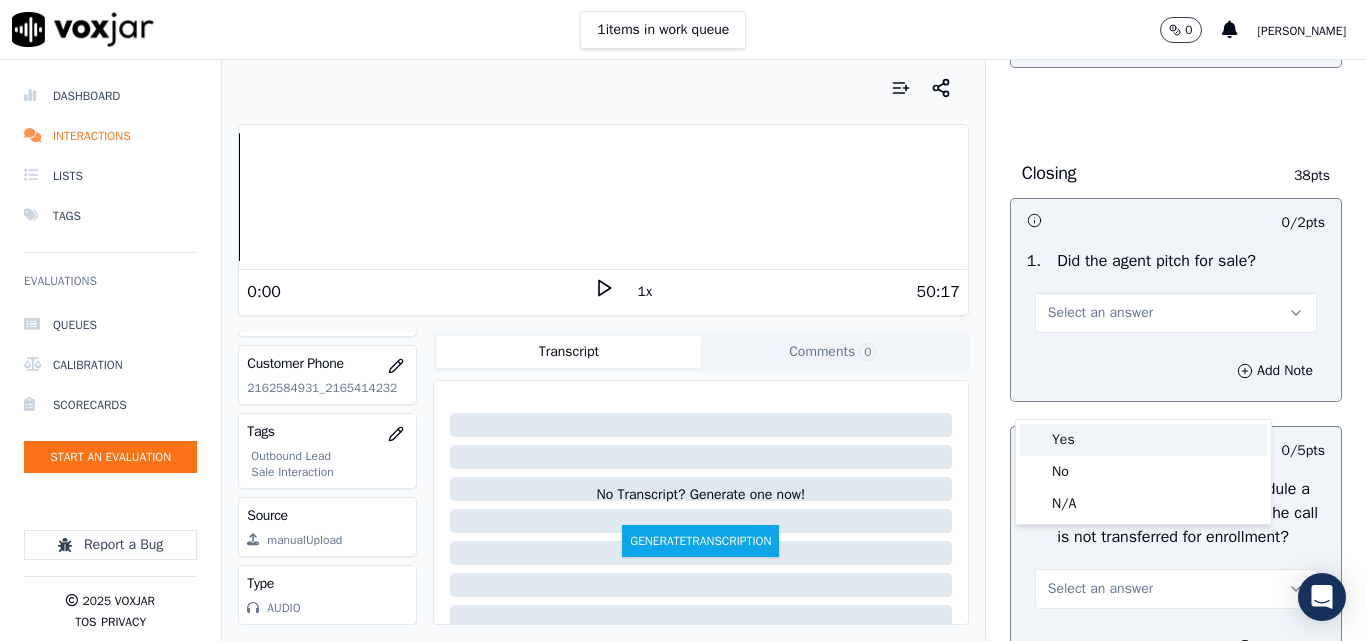 click on "Yes" at bounding box center (1143, 440) 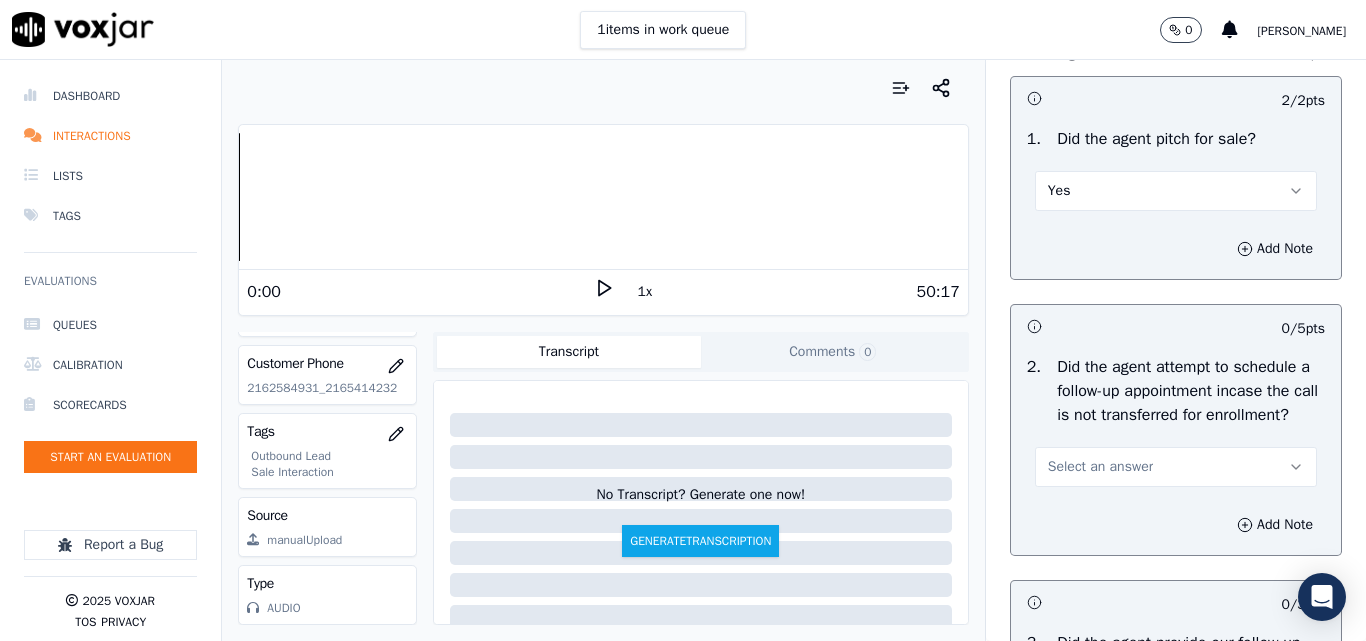 scroll, scrollTop: 4800, scrollLeft: 0, axis: vertical 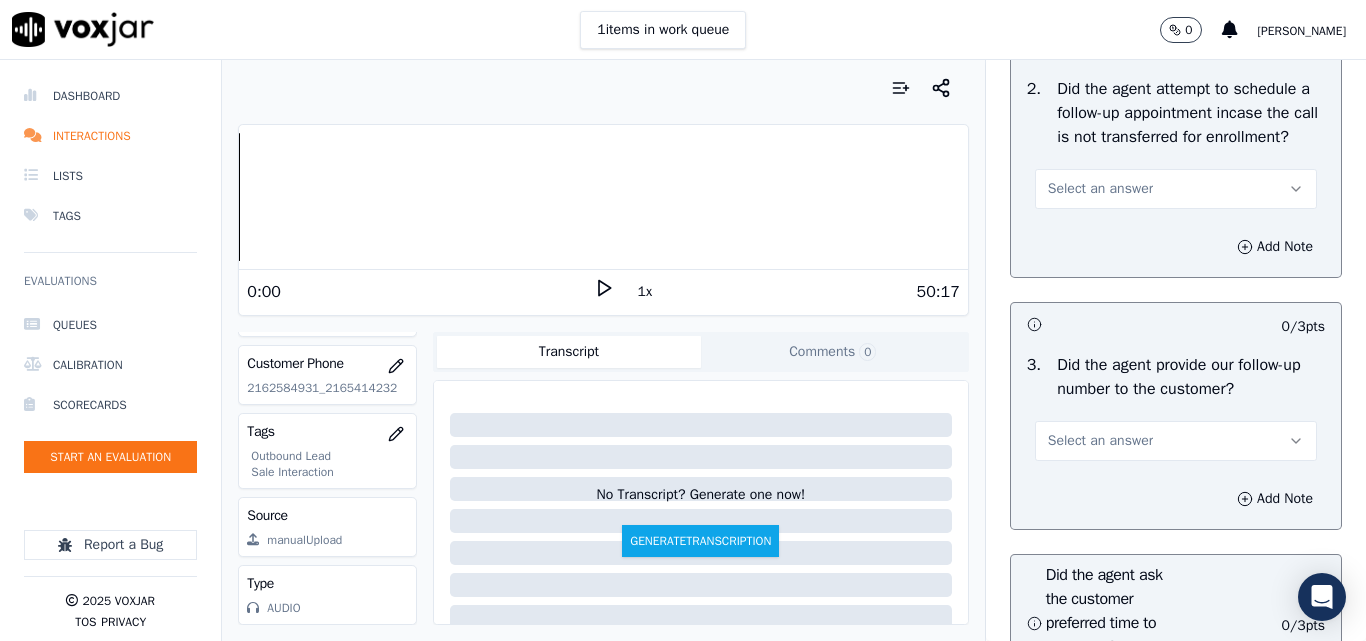 click on "Select an answer" at bounding box center (1176, 189) 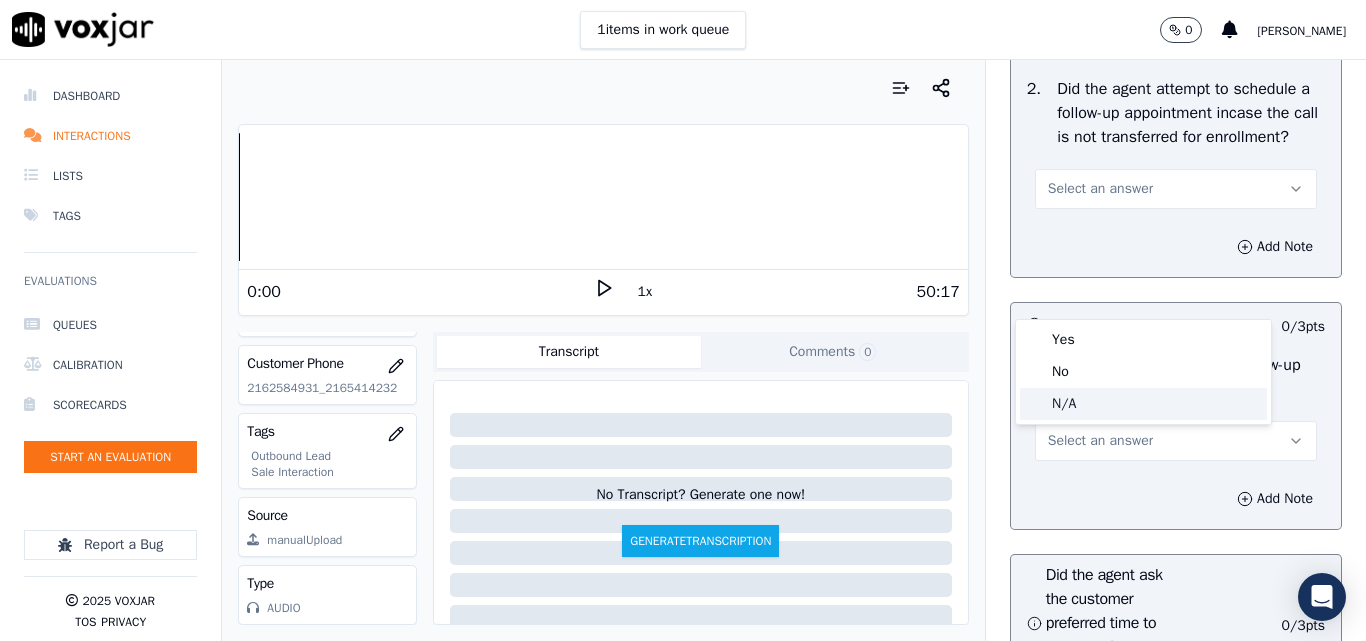 click on "N/A" 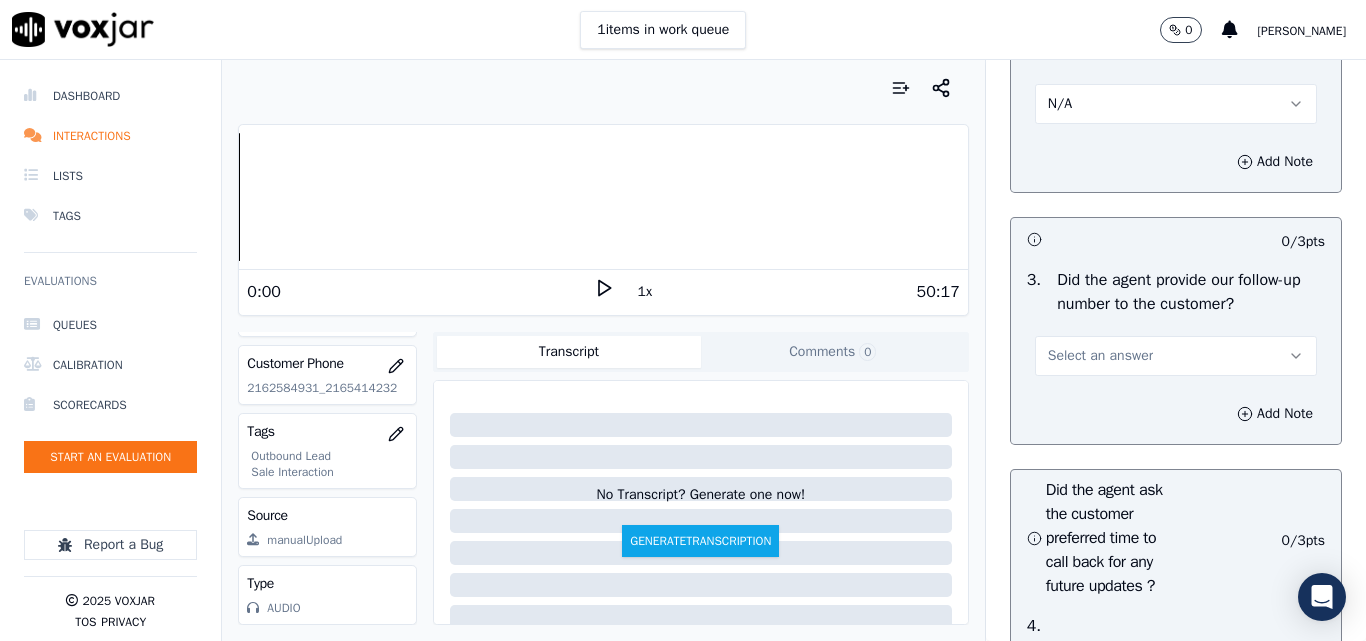 scroll, scrollTop: 5000, scrollLeft: 0, axis: vertical 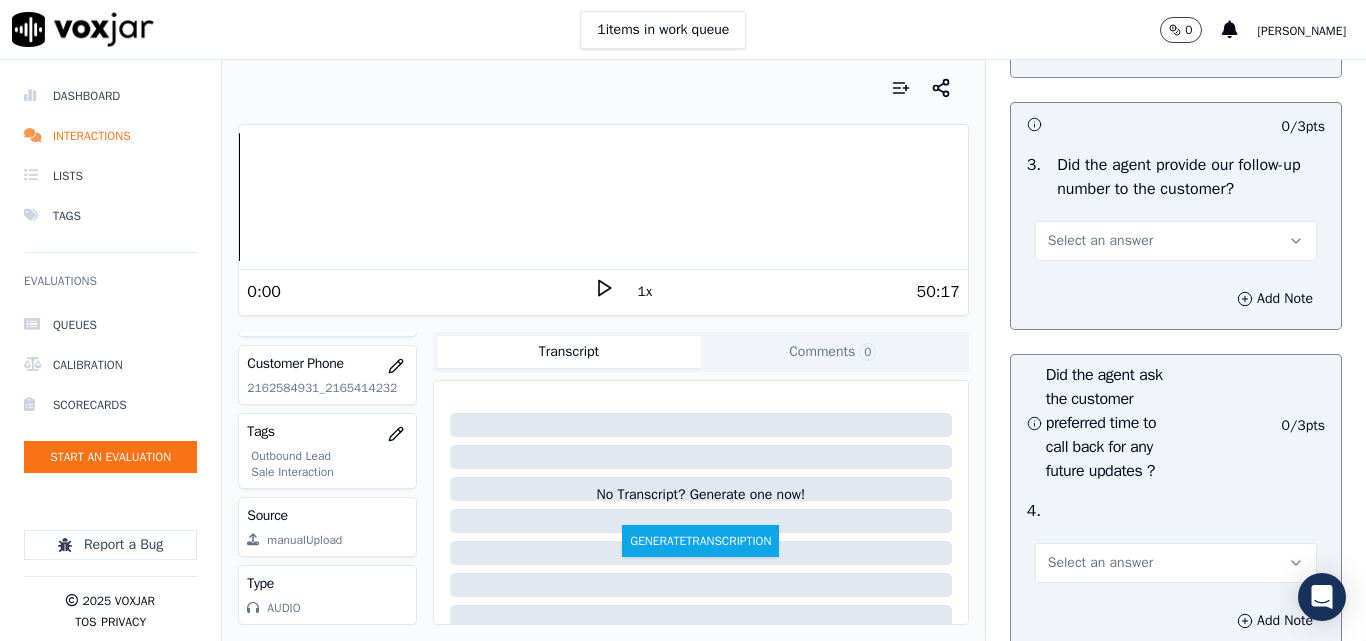 click on "Select an answer" at bounding box center (1100, 241) 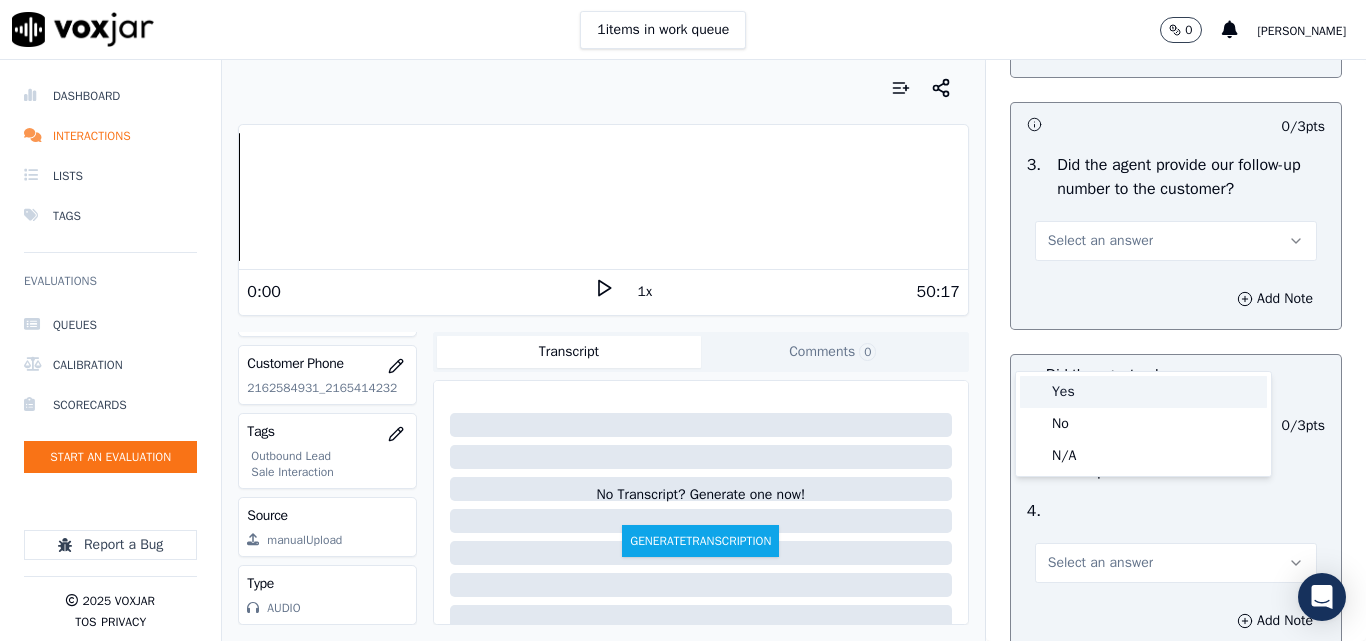 click on "Yes" at bounding box center (1143, 392) 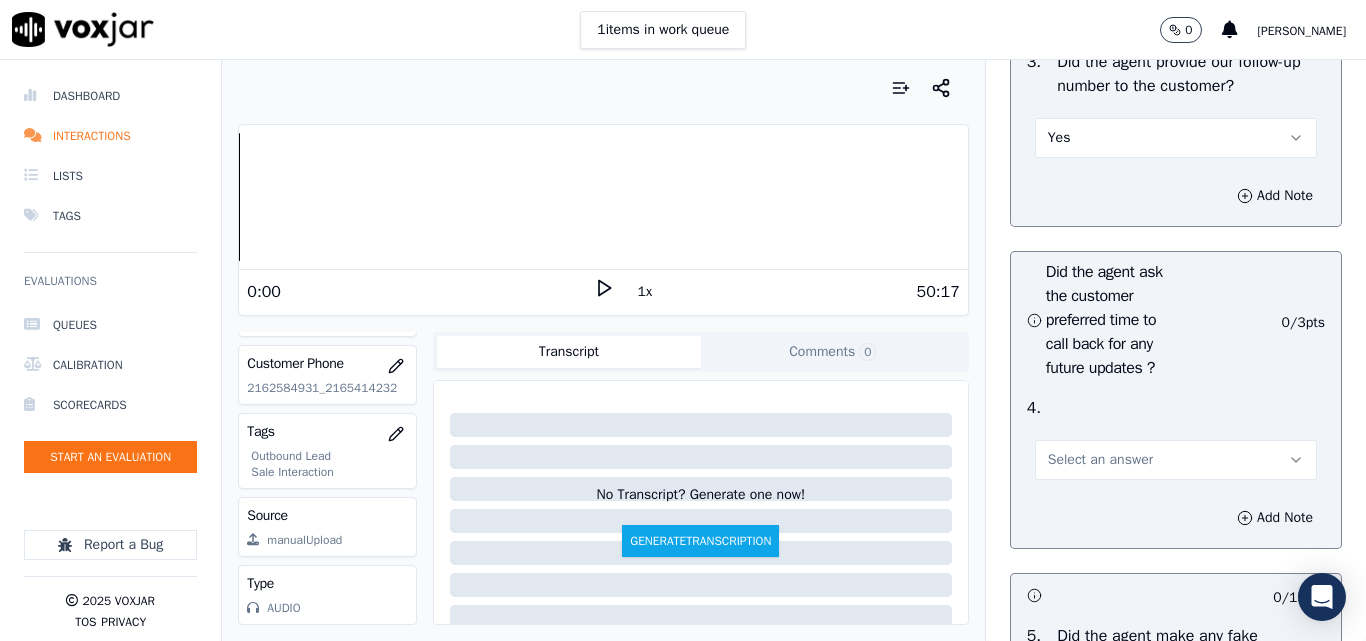 scroll, scrollTop: 5200, scrollLeft: 0, axis: vertical 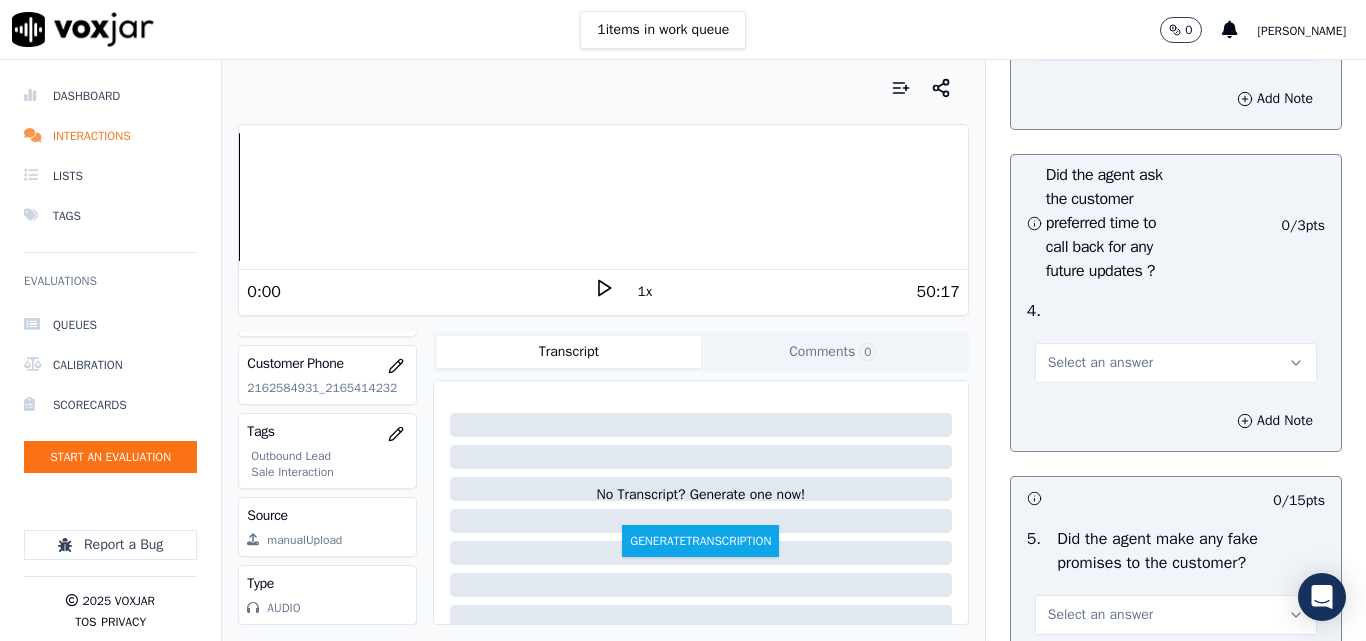 click on "Select an answer" at bounding box center (1176, 363) 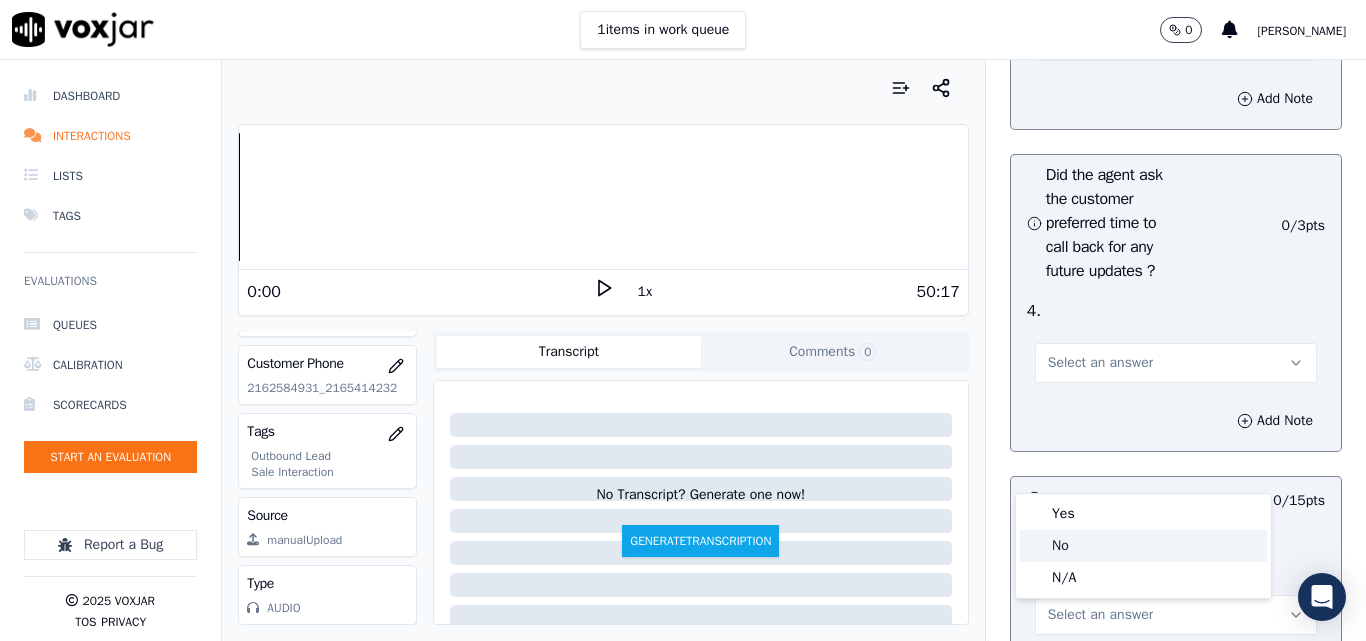 click on "No" 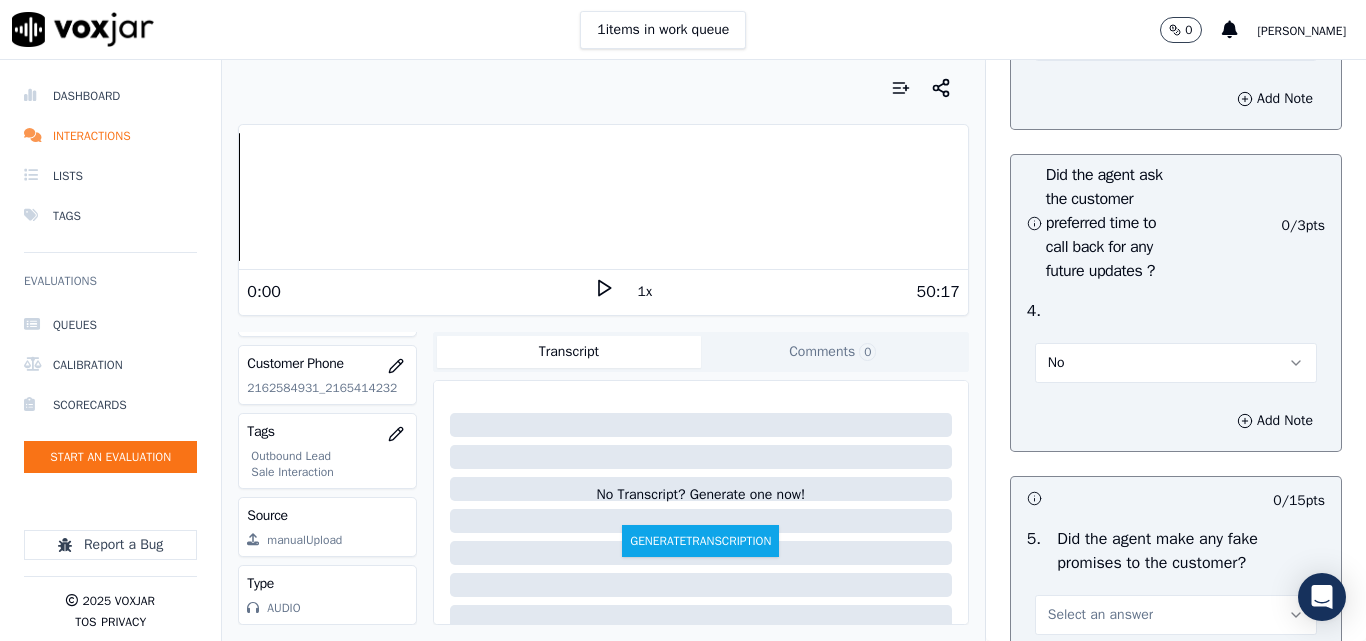 click on "No" at bounding box center (1176, 363) 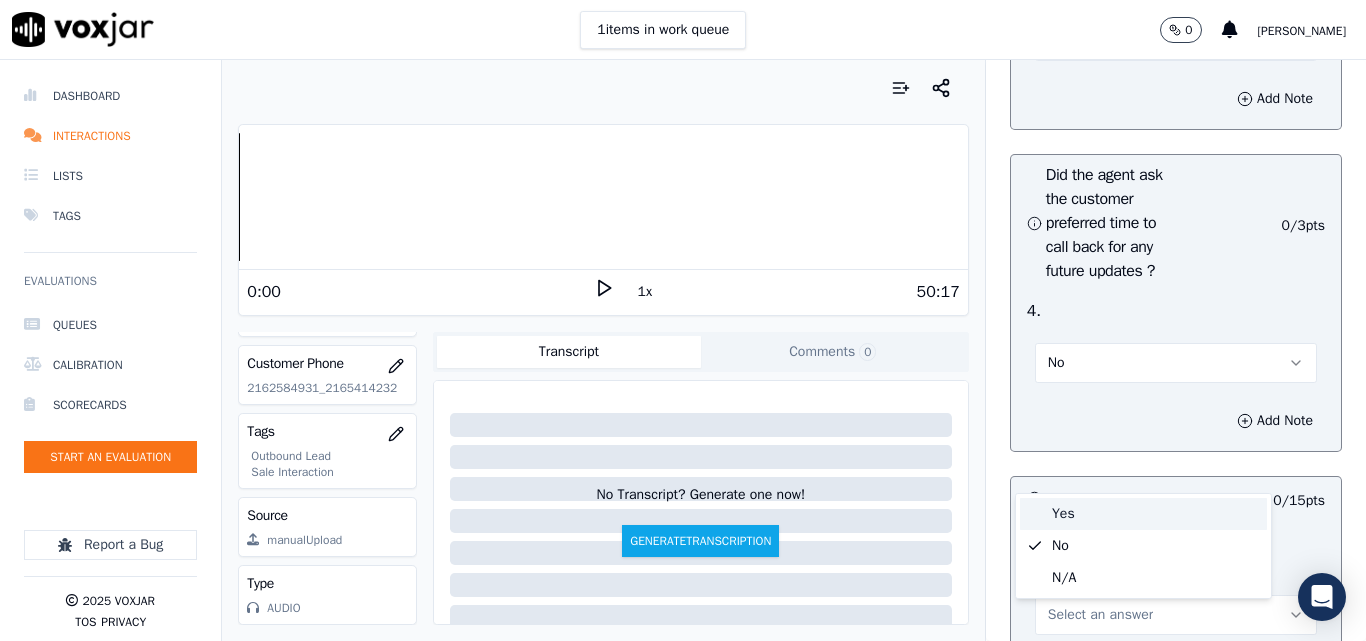 click on "Yes" at bounding box center [1143, 514] 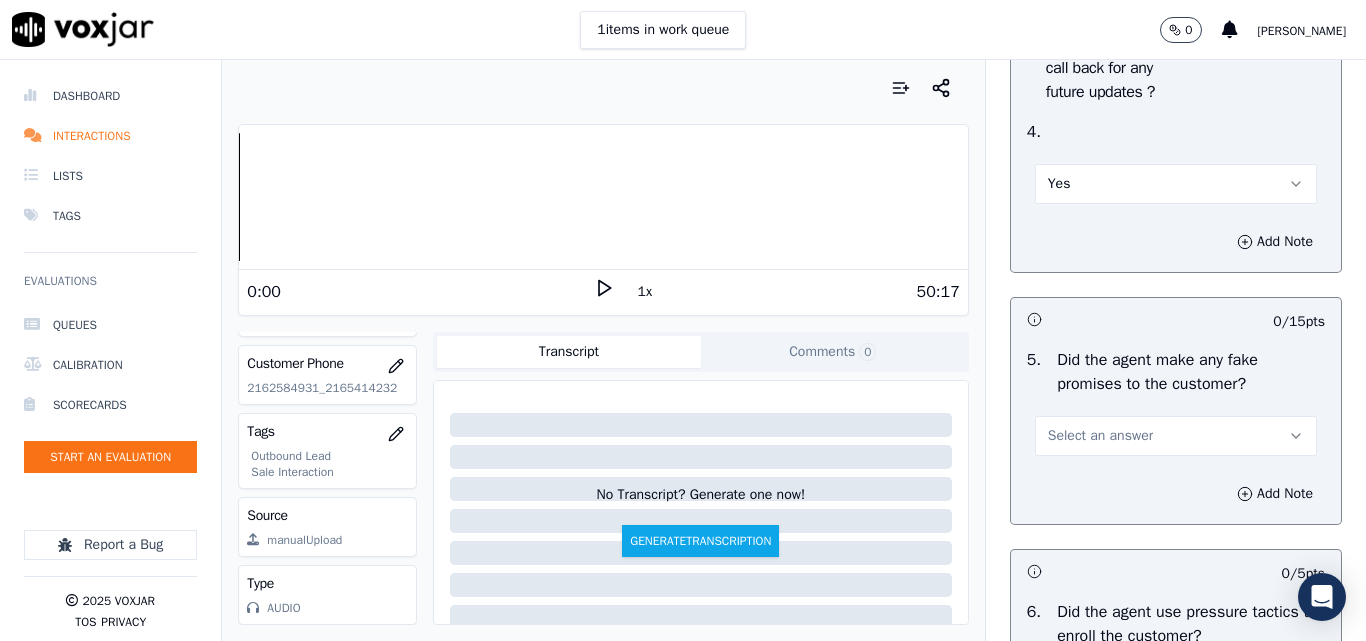 scroll, scrollTop: 5600, scrollLeft: 0, axis: vertical 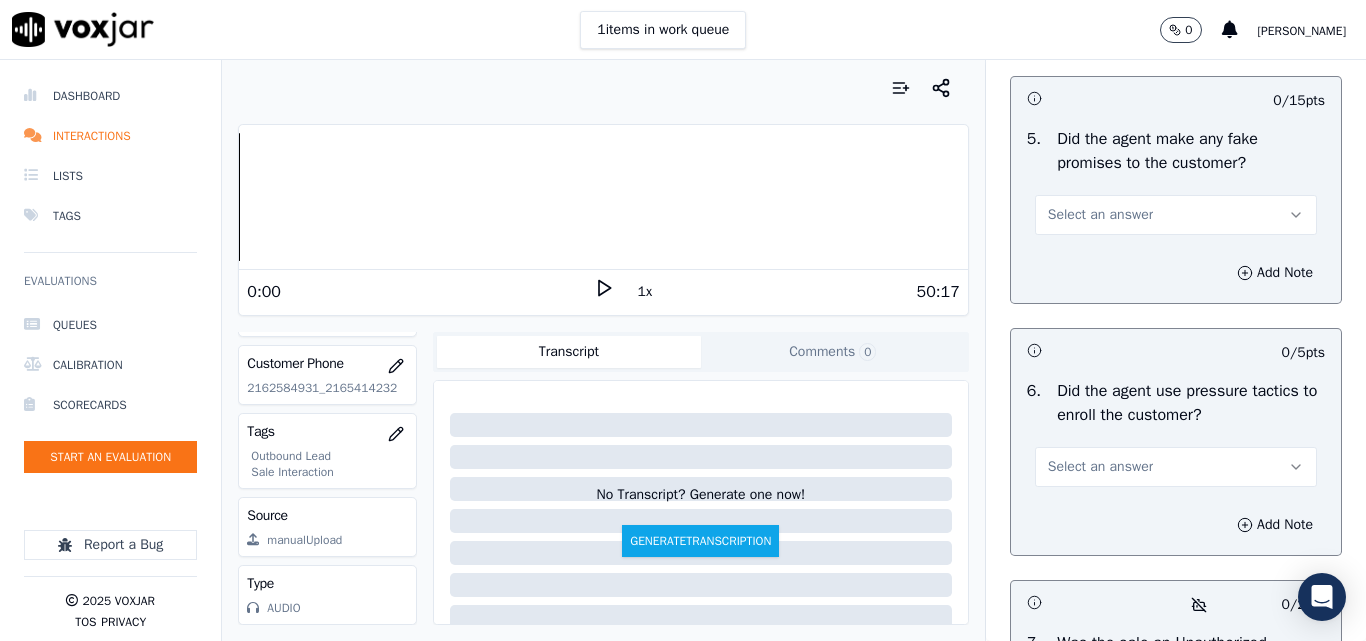 click on "Select an answer" at bounding box center (1176, 215) 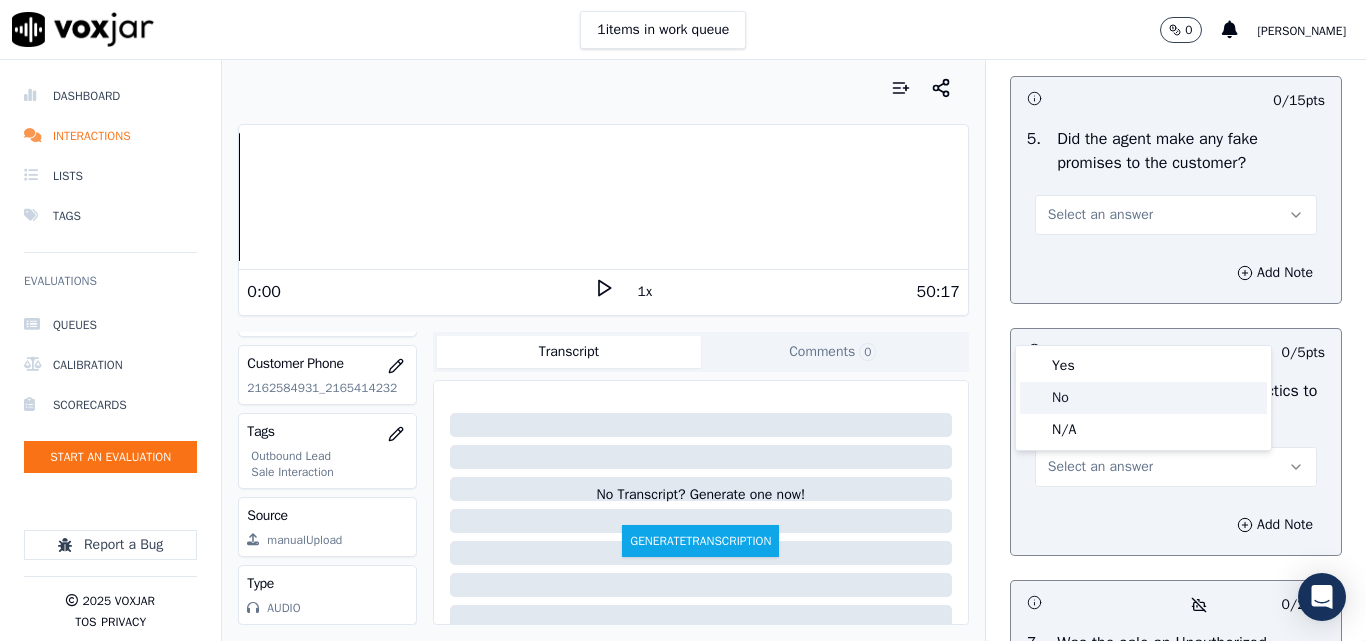 click on "No" 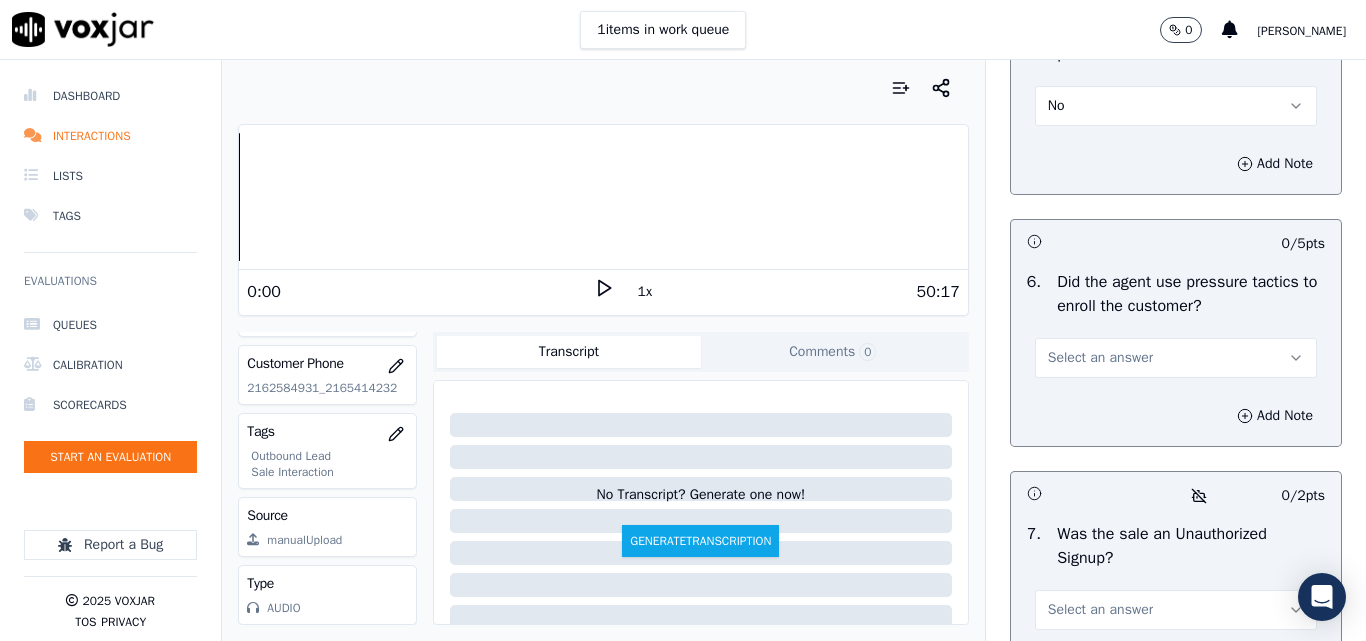 scroll, scrollTop: 5711, scrollLeft: 0, axis: vertical 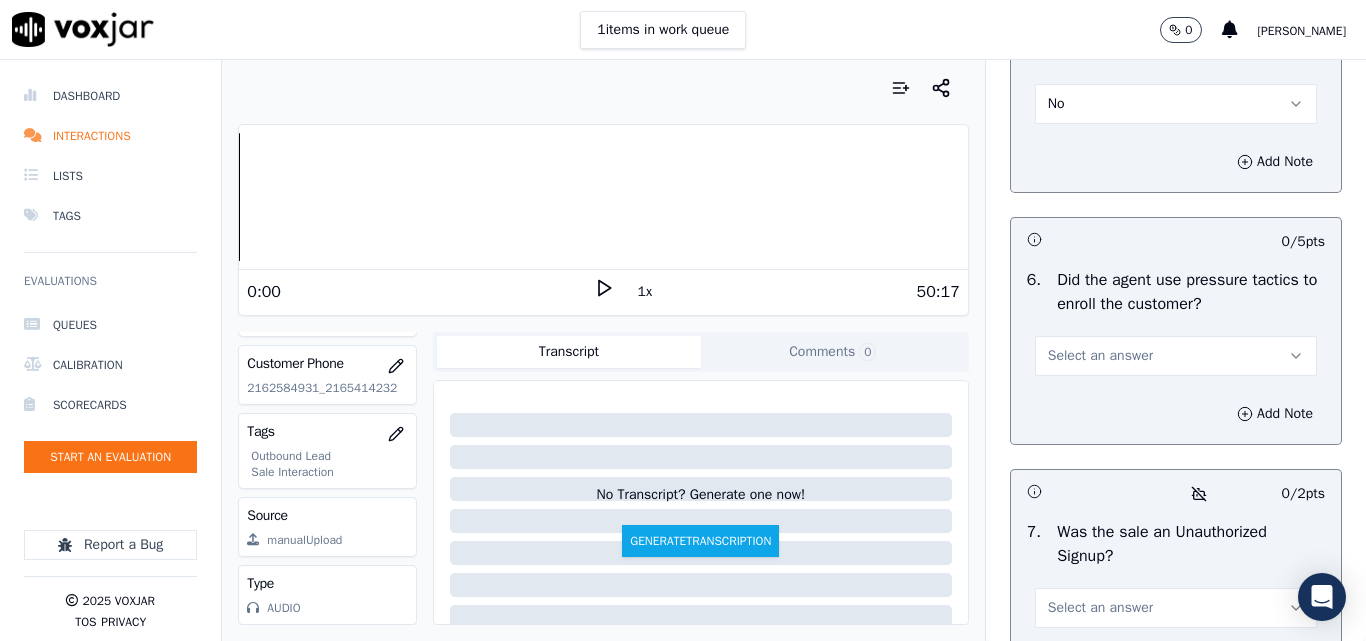 click on "Select an answer" at bounding box center (1100, 356) 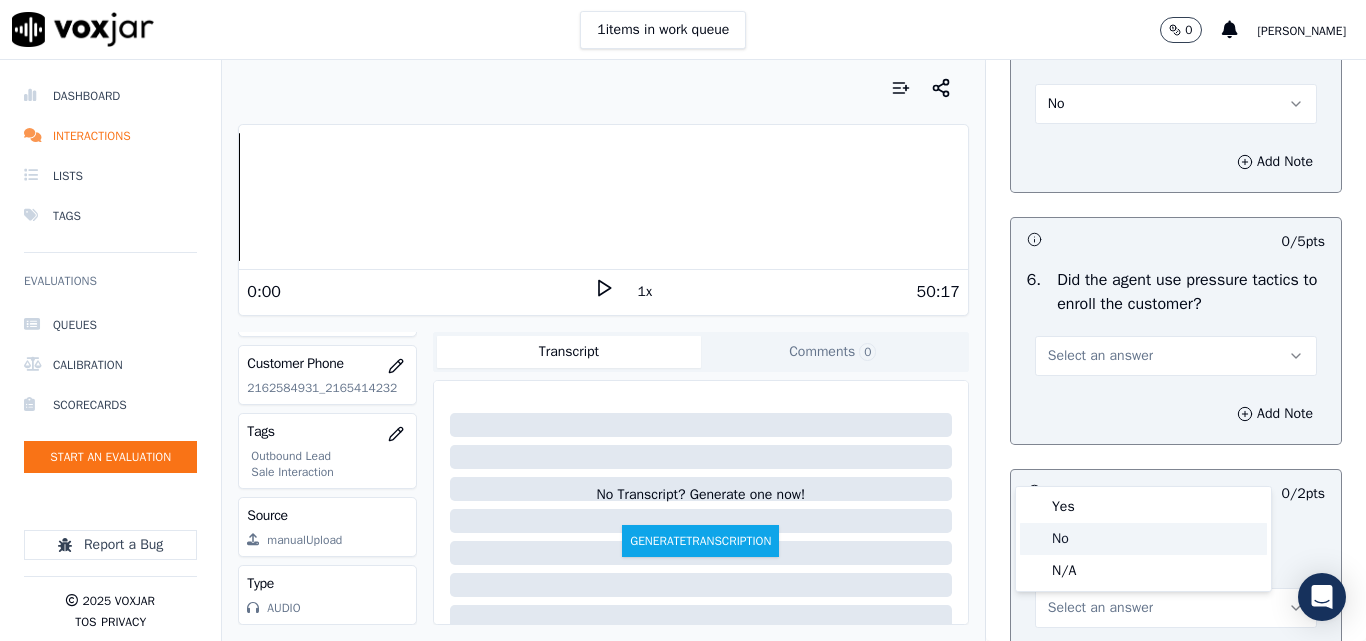 click on "No" 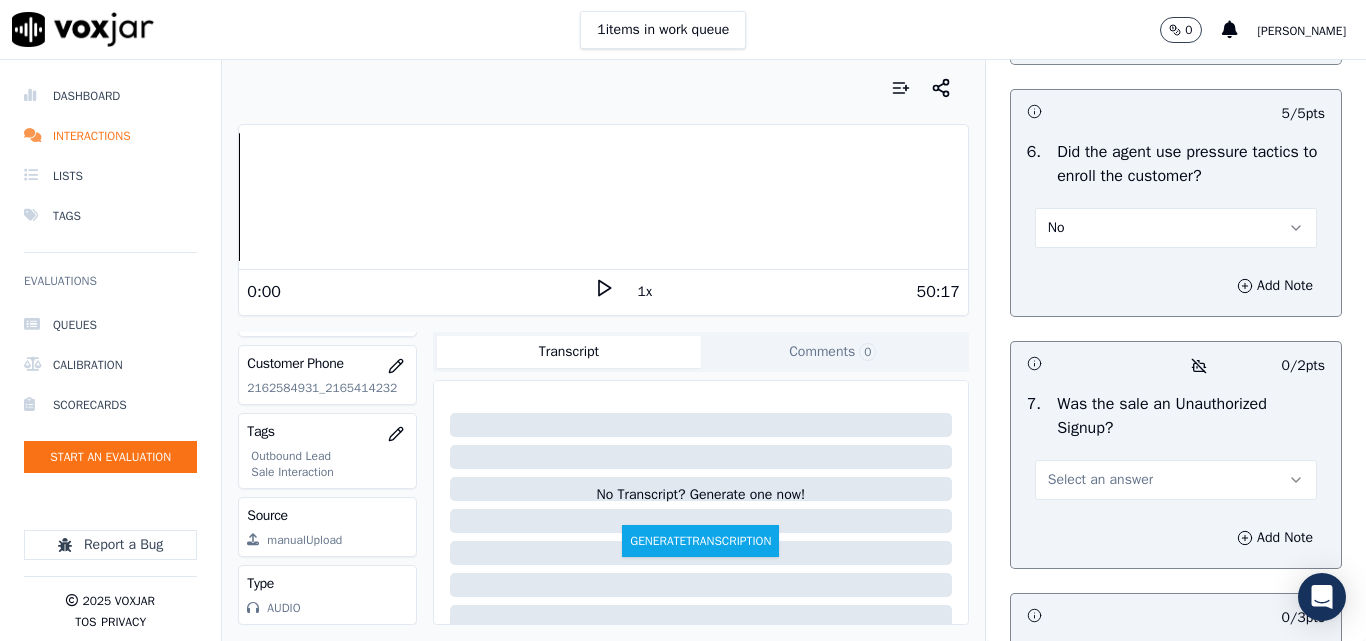 scroll, scrollTop: 6011, scrollLeft: 0, axis: vertical 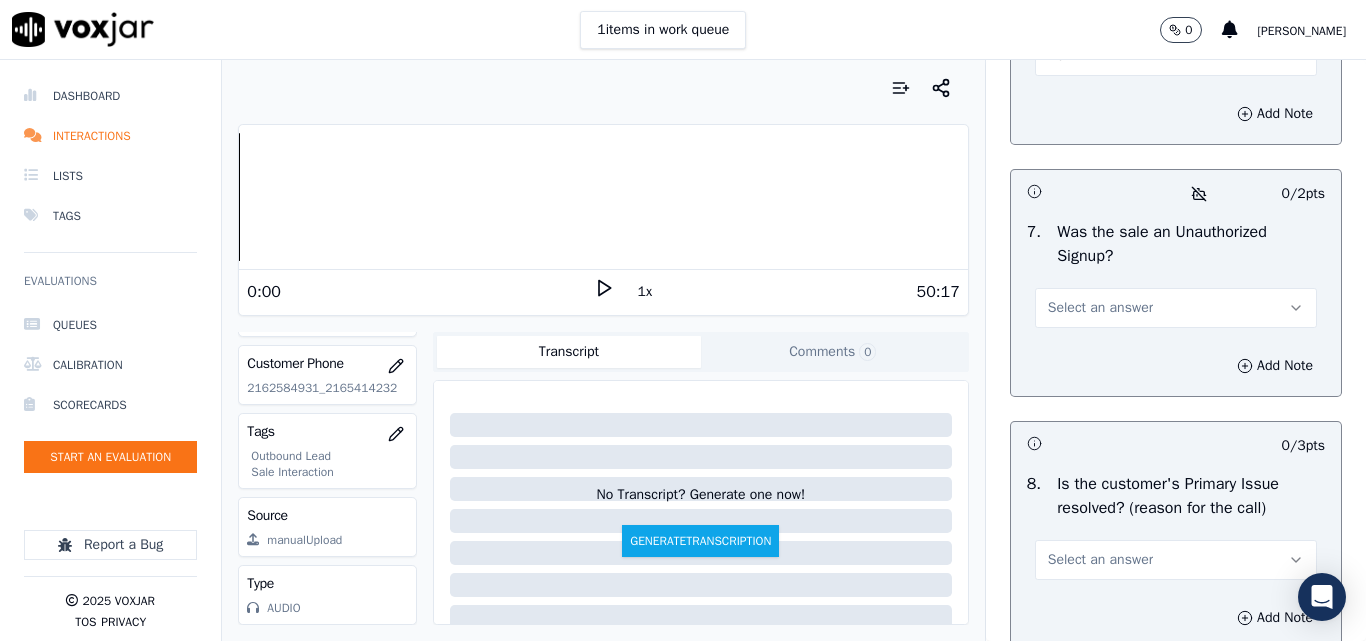 click on "Select an answer" at bounding box center (1100, 308) 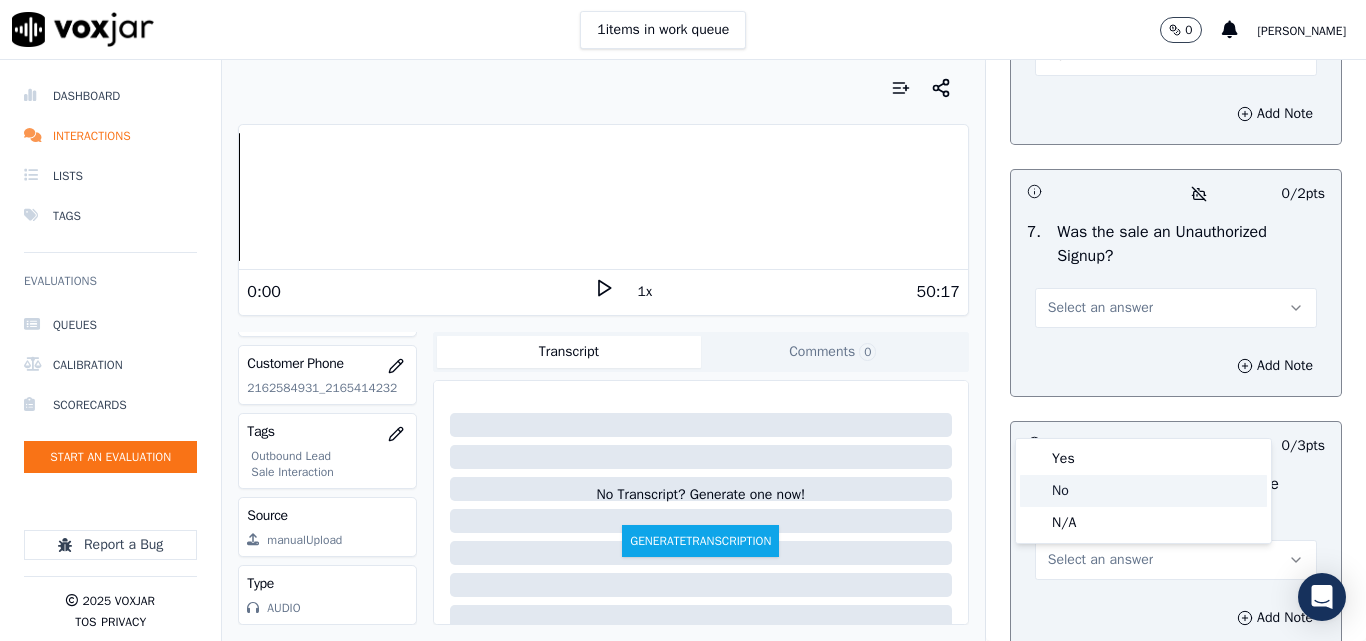 click on "No" 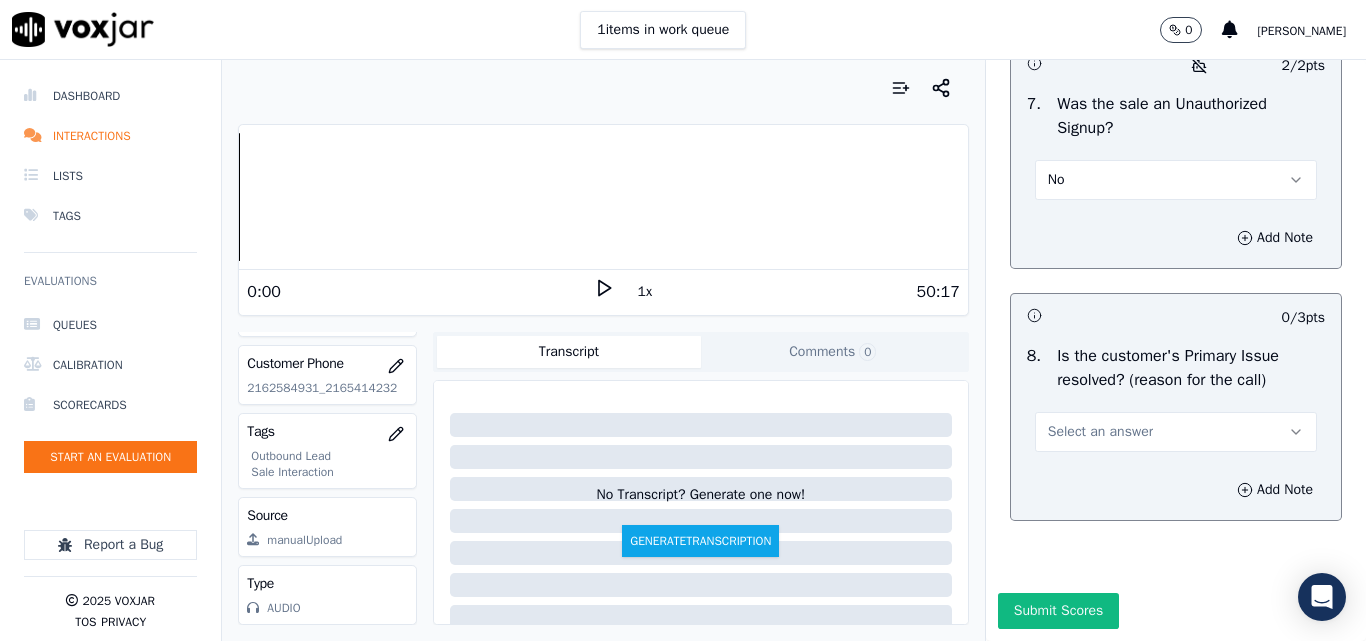 scroll, scrollTop: 6290, scrollLeft: 0, axis: vertical 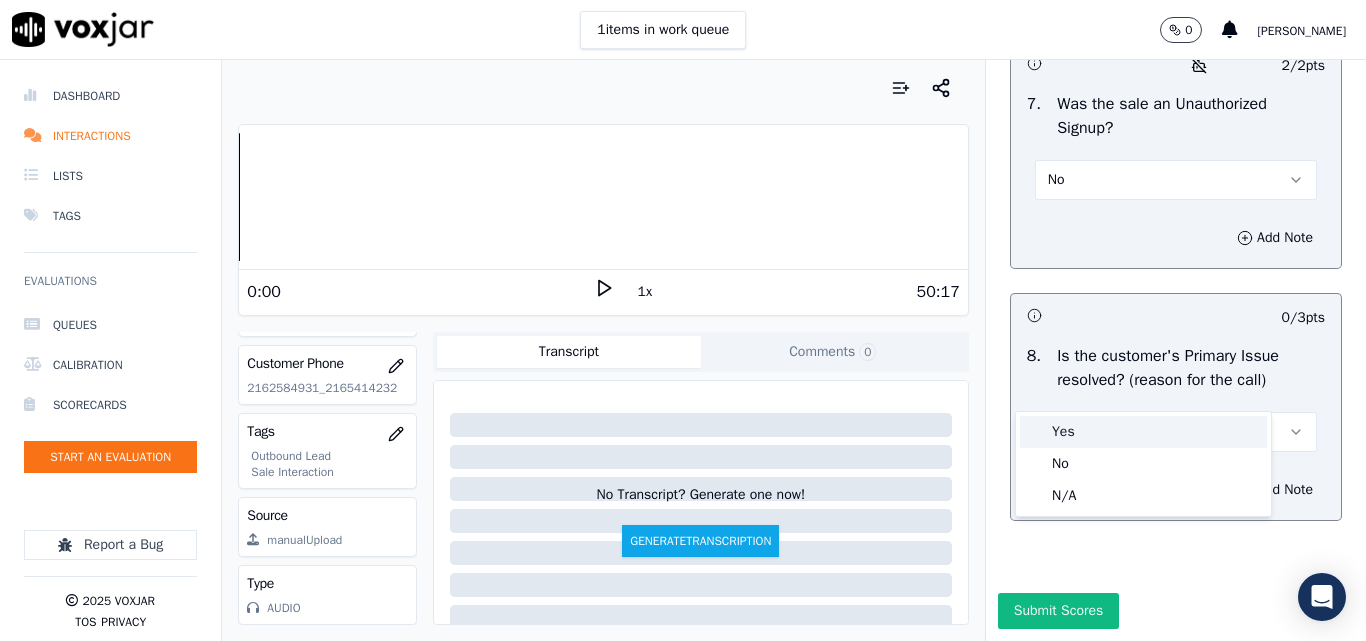 drag, startPoint x: 1062, startPoint y: 434, endPoint x: 1072, endPoint y: 489, distance: 55.9017 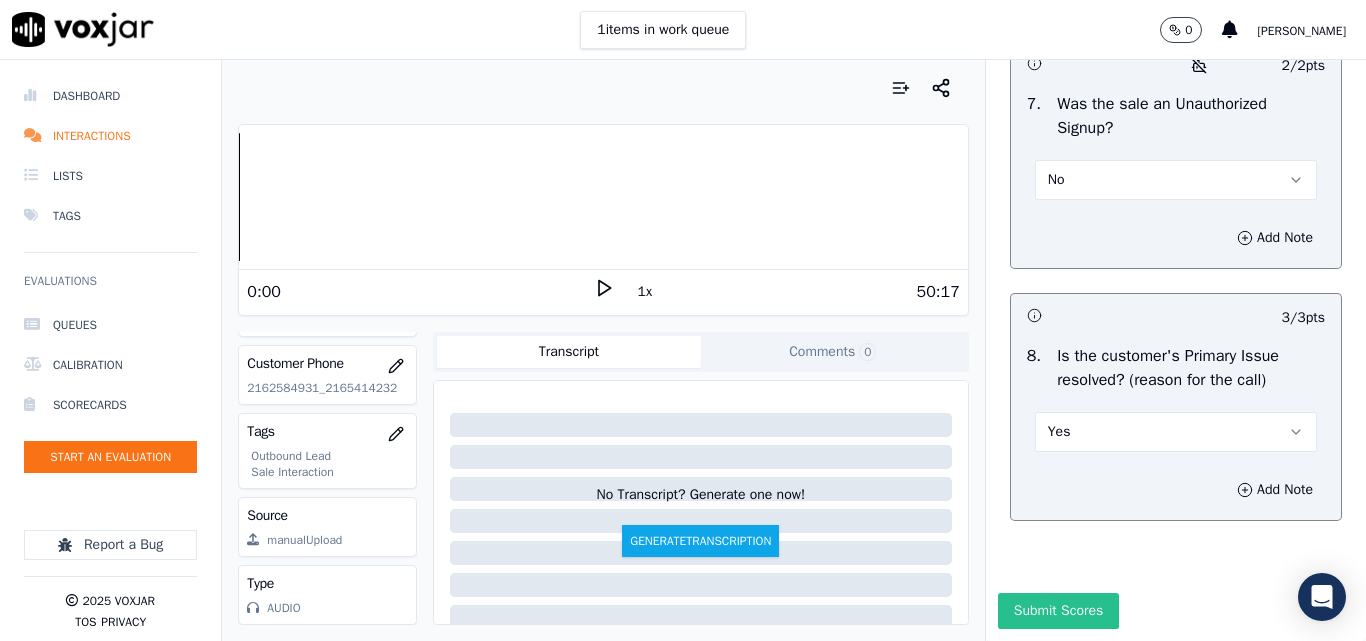 click on "Submit Scores" at bounding box center [1058, 611] 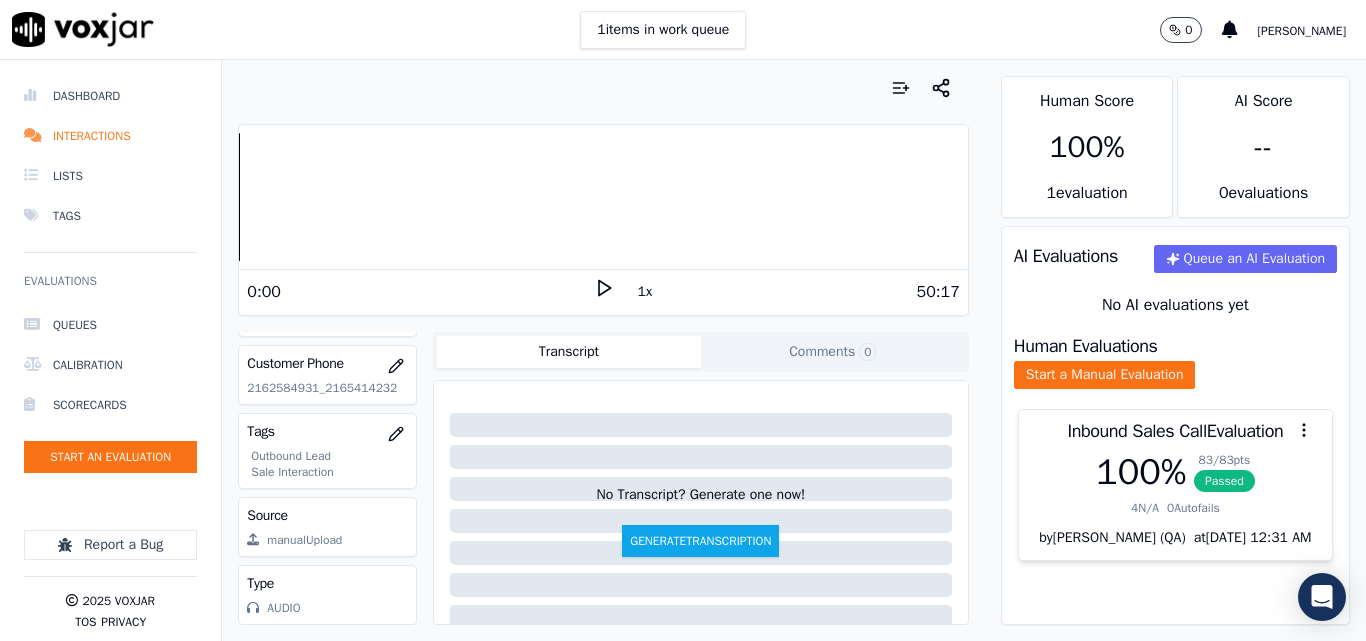 click on "Your browser does not support the audio element.   0:00     1x   50:17   Voxjar ID   083ea178-5e32-459d-9ef7-2909f61ec009   Source ID   2162584931-C1   Timestamp
[DATE] 06:34 pm     Agent
[PERSON_NAME]     Customer Name     [PERSON_NAME]     Customer Phone     [PHONE_NUMBER]_[PHONE_NUMBER]     Tags
Outbound Lead Sale Interaction     Source     manualUpload   Type     AUDIO       Transcript   Comments  0   No Transcript? Generate one now!   Generate  Transcription         Add Comment" at bounding box center [603, 350] 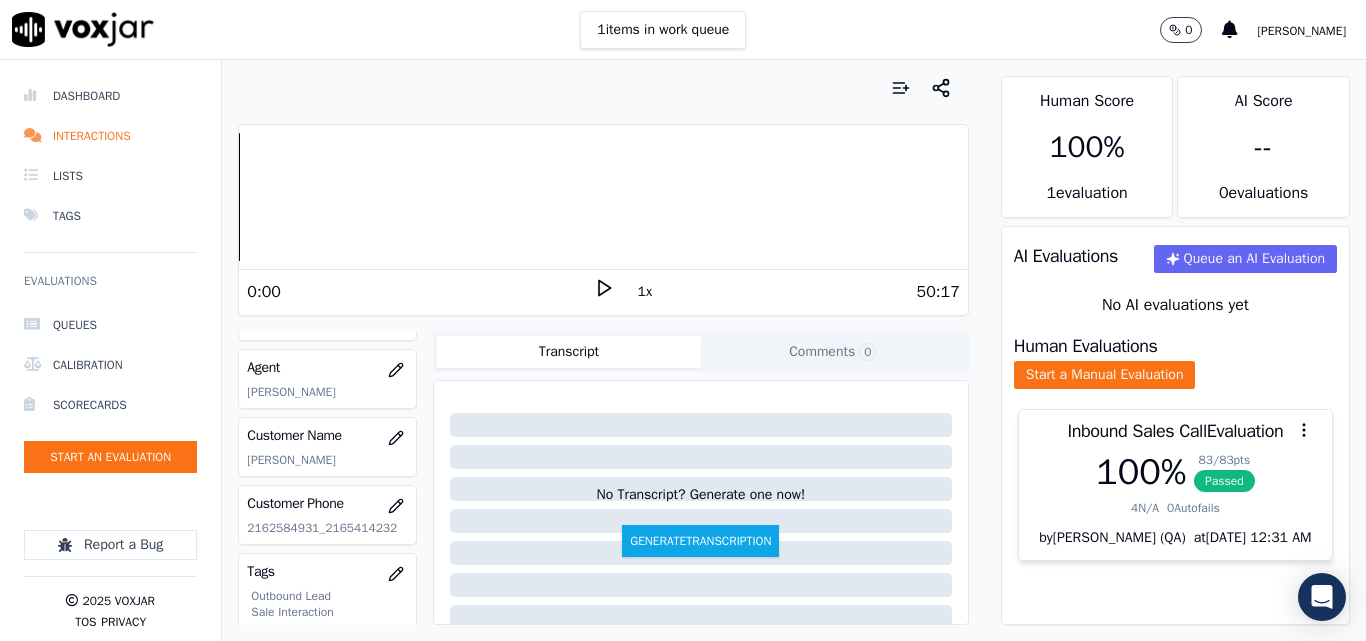 scroll, scrollTop: 188, scrollLeft: 0, axis: vertical 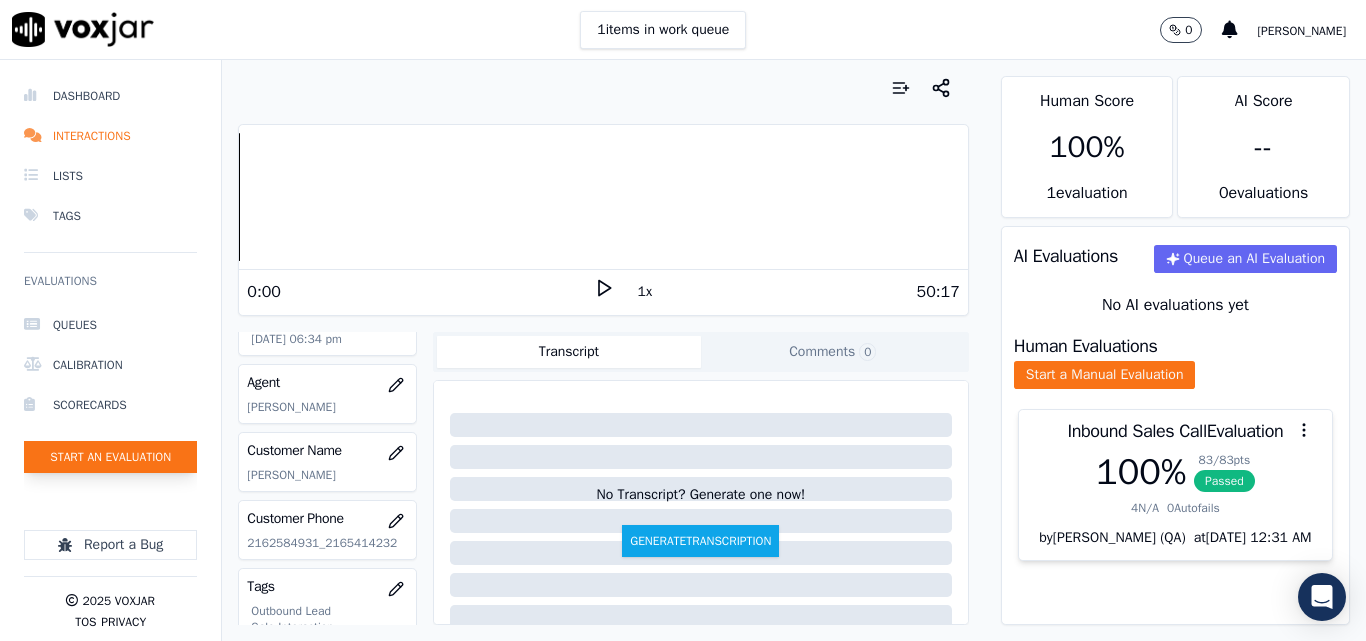 click on "Start an Evaluation" 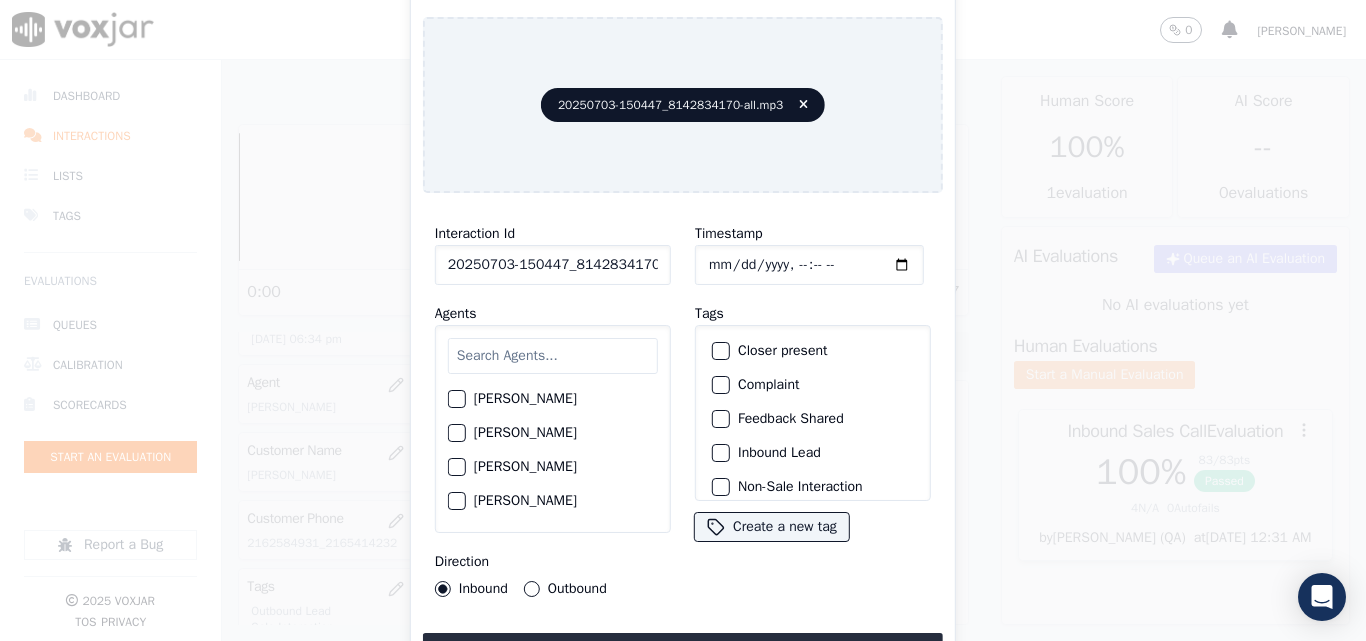 scroll, scrollTop: 0, scrollLeft: 40, axis: horizontal 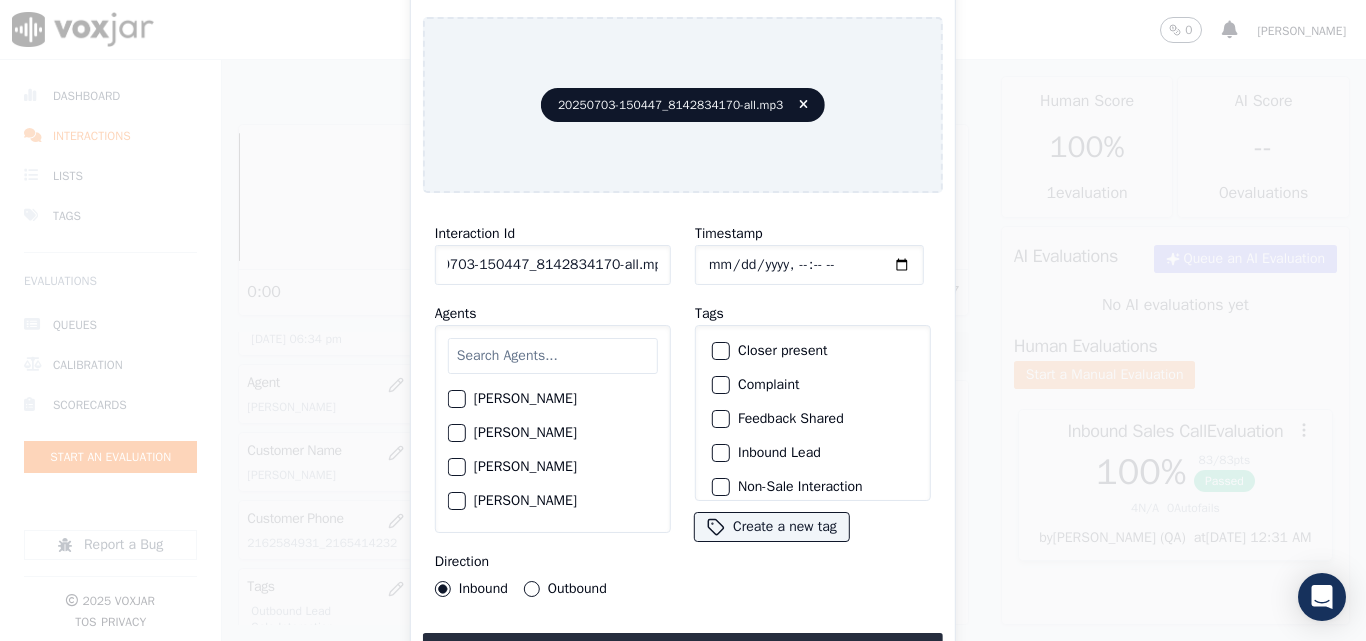 drag, startPoint x: 642, startPoint y: 259, endPoint x: 826, endPoint y: 266, distance: 184.1331 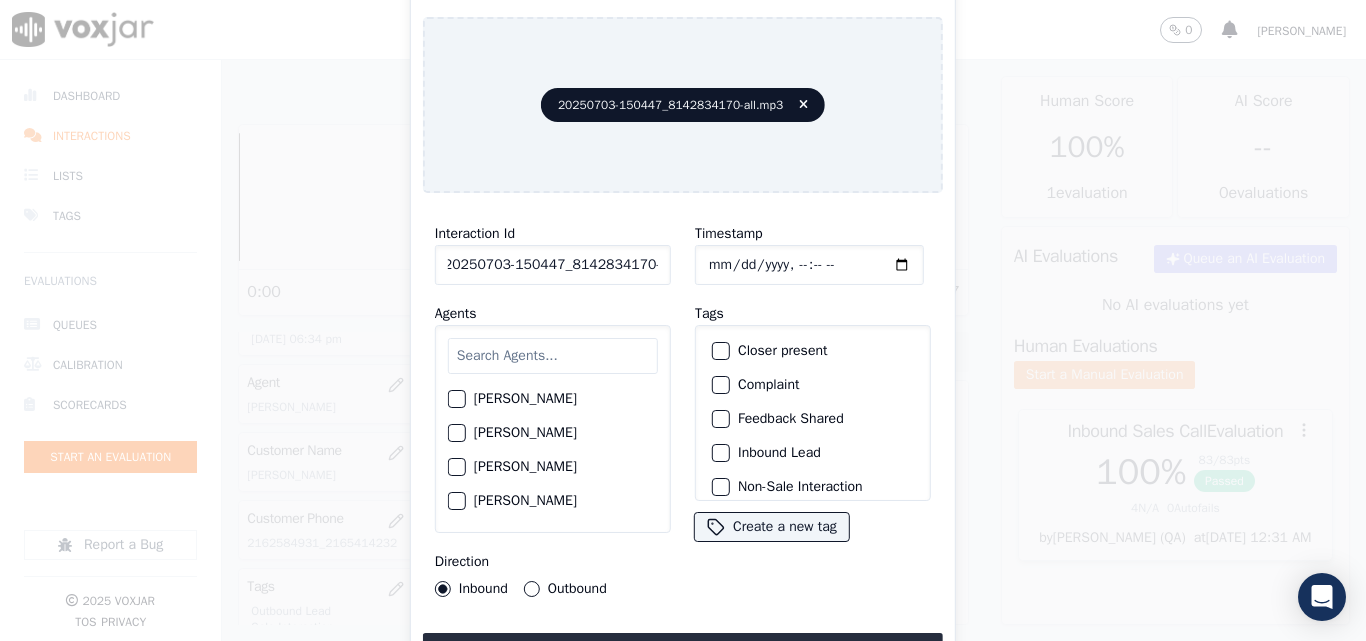 scroll, scrollTop: 0, scrollLeft: 11, axis: horizontal 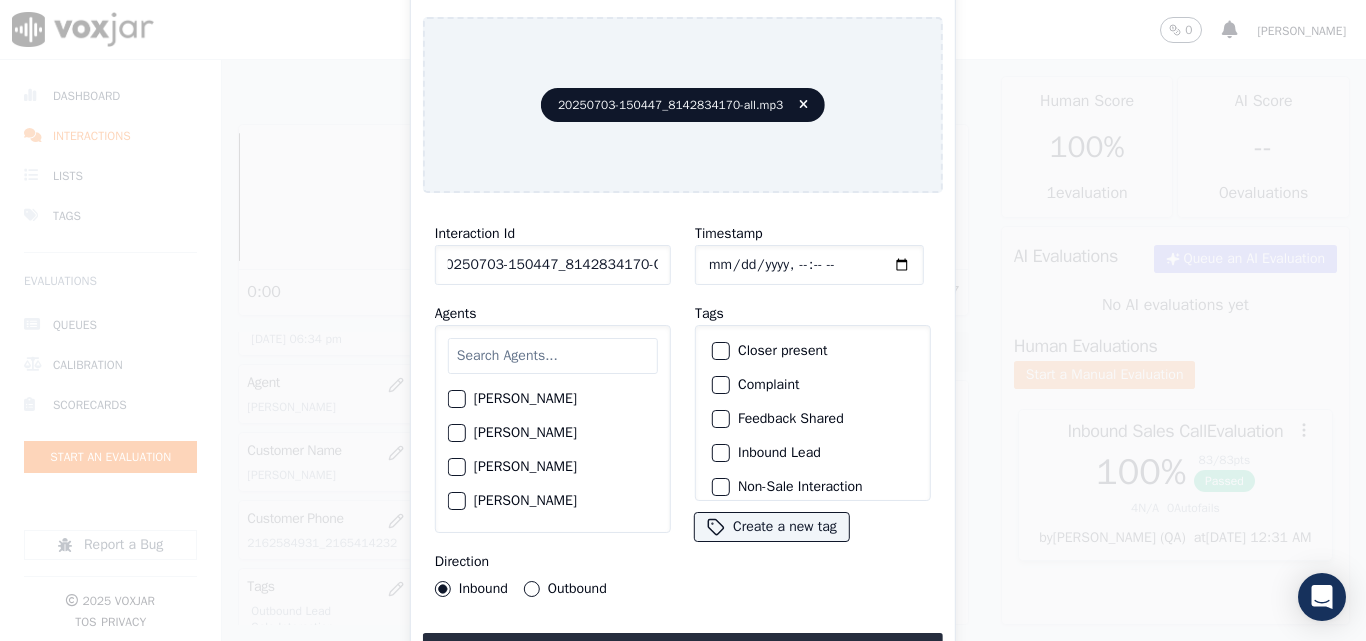 type on "20250703-150447_8142834170-C1" 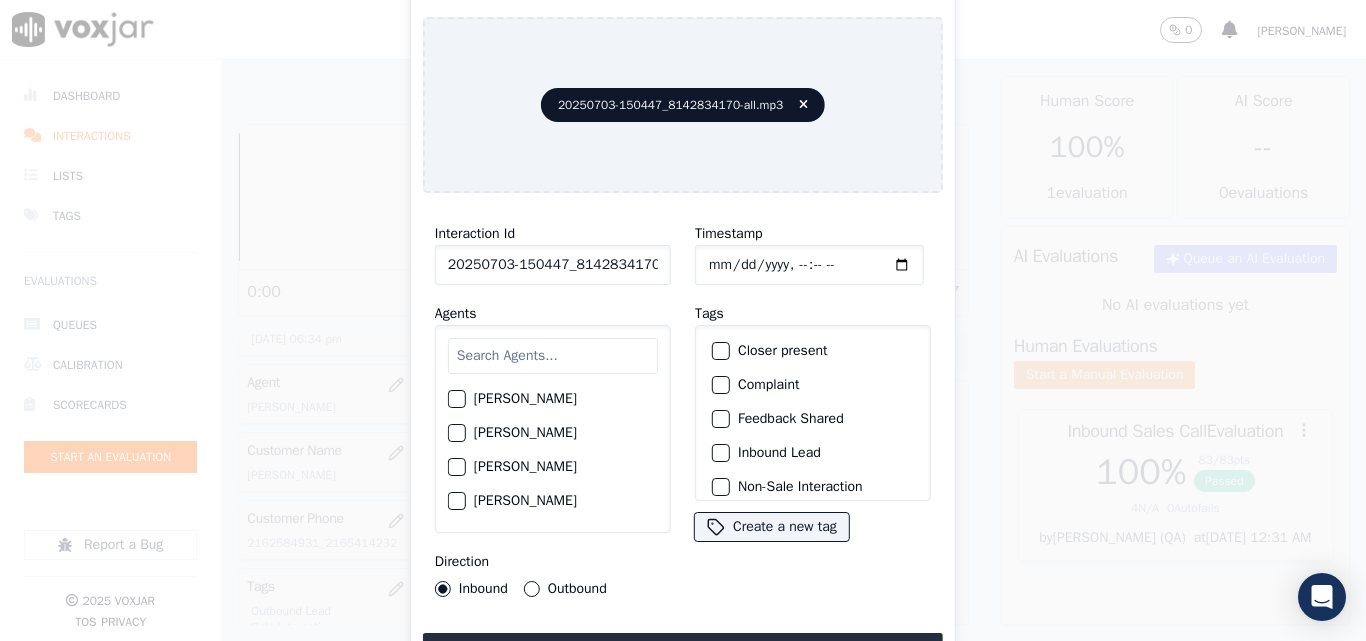 click on "Timestamp" 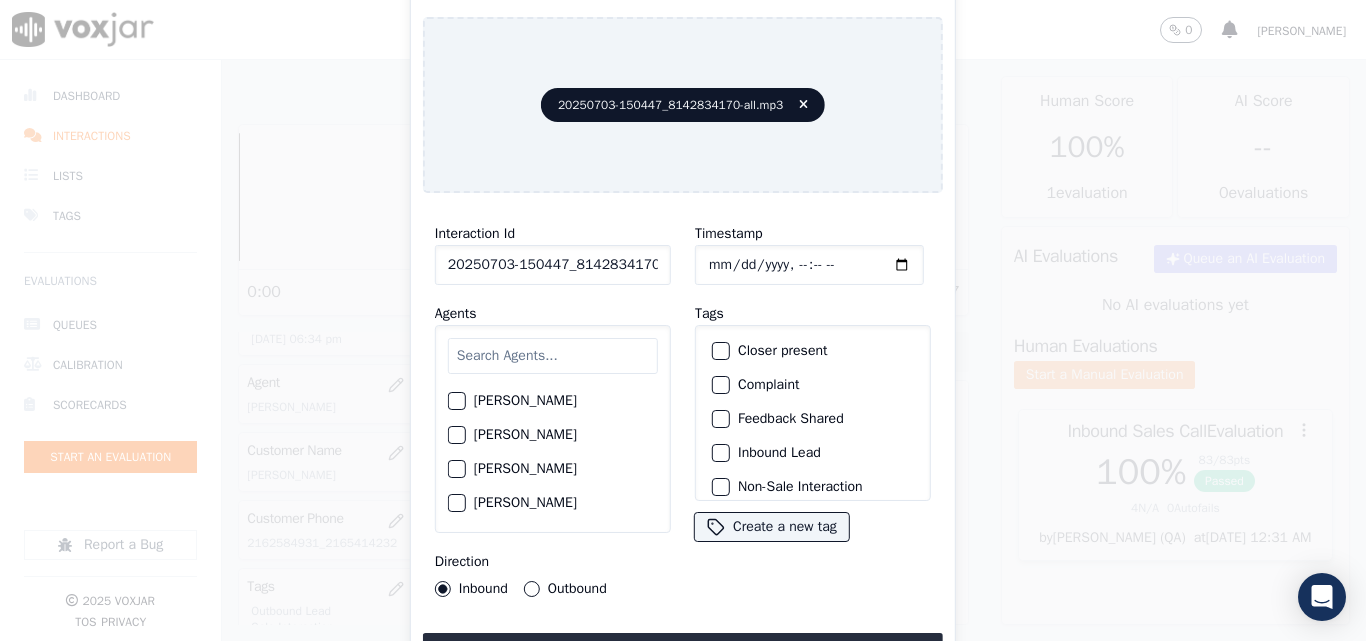 click on "[PERSON_NAME]" 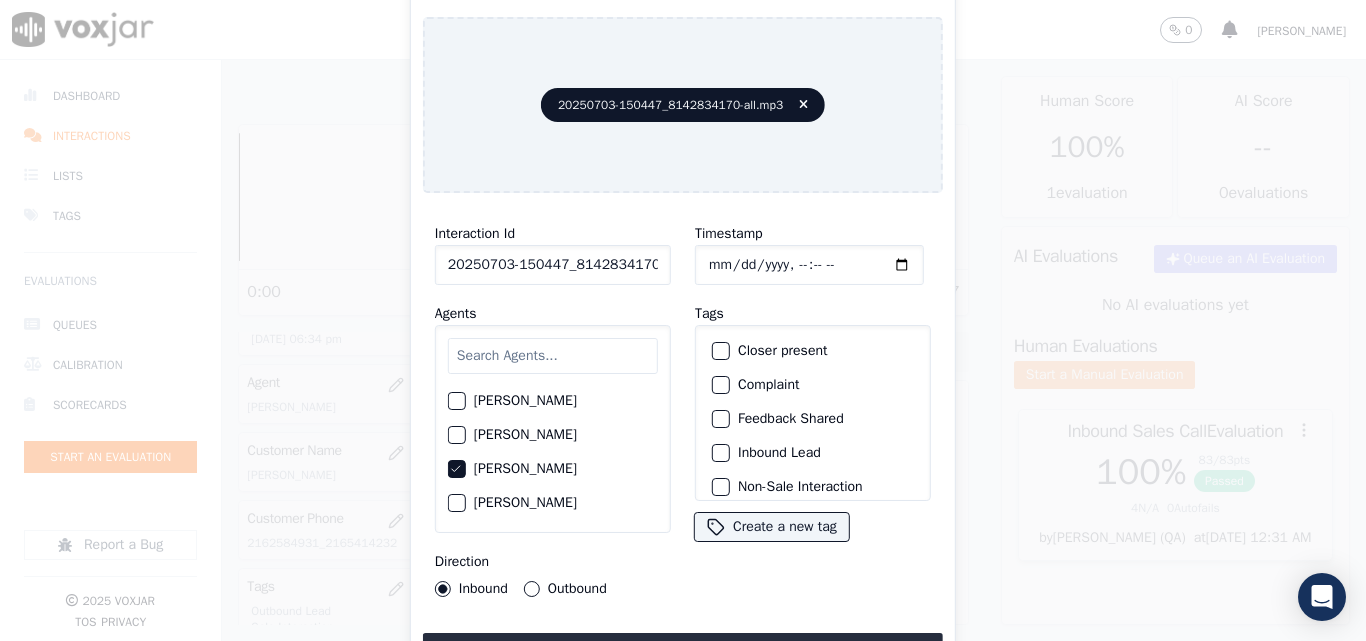 click on "Outbound" at bounding box center [532, 589] 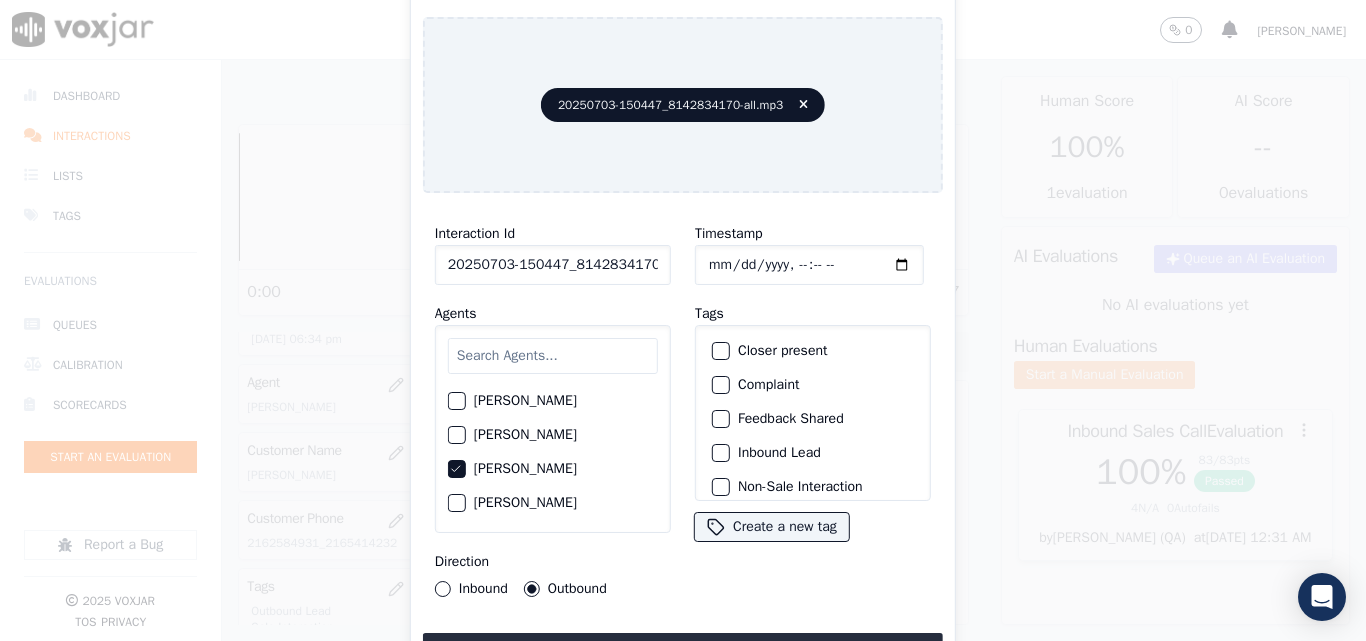 click on "Direction     Inbound     Outbound" at bounding box center [553, 573] 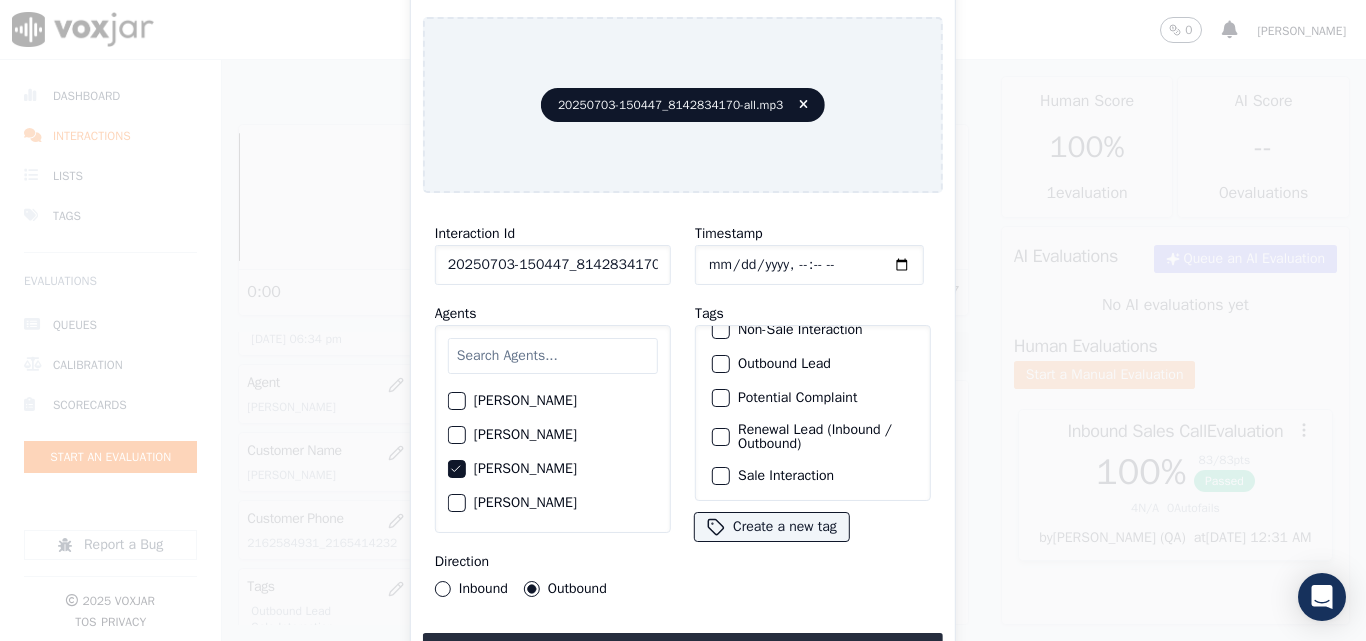 scroll, scrollTop: 173, scrollLeft: 0, axis: vertical 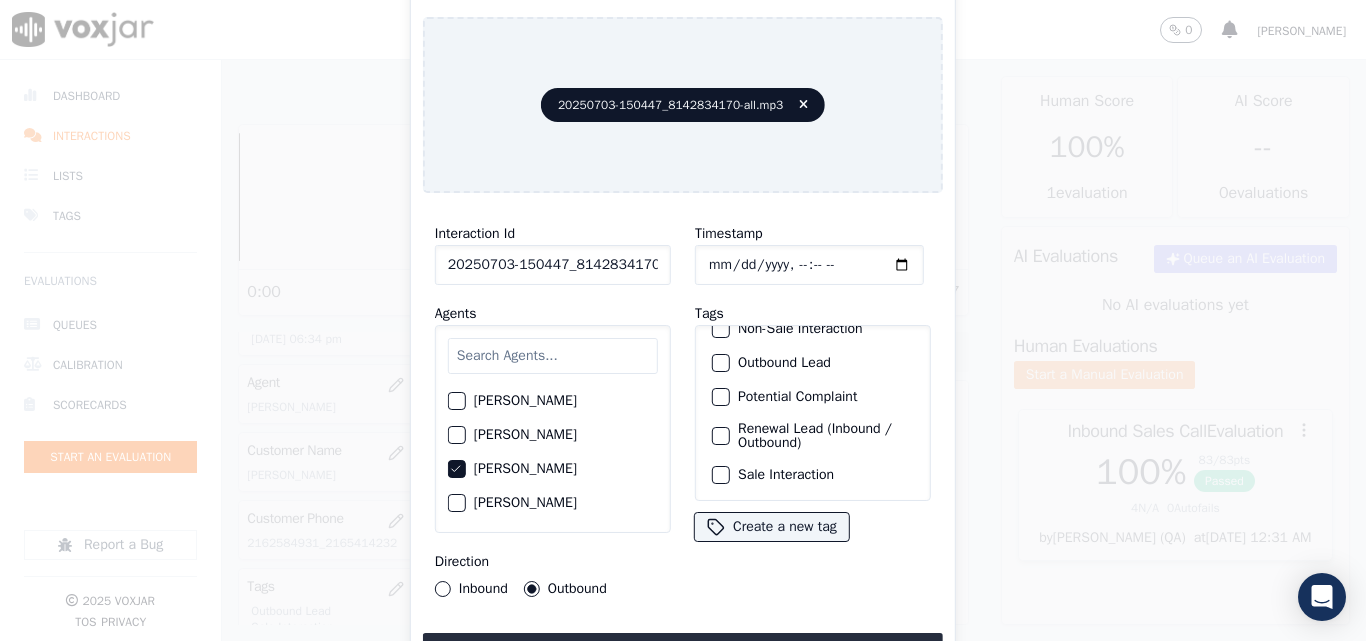 click on "Sale Interaction" 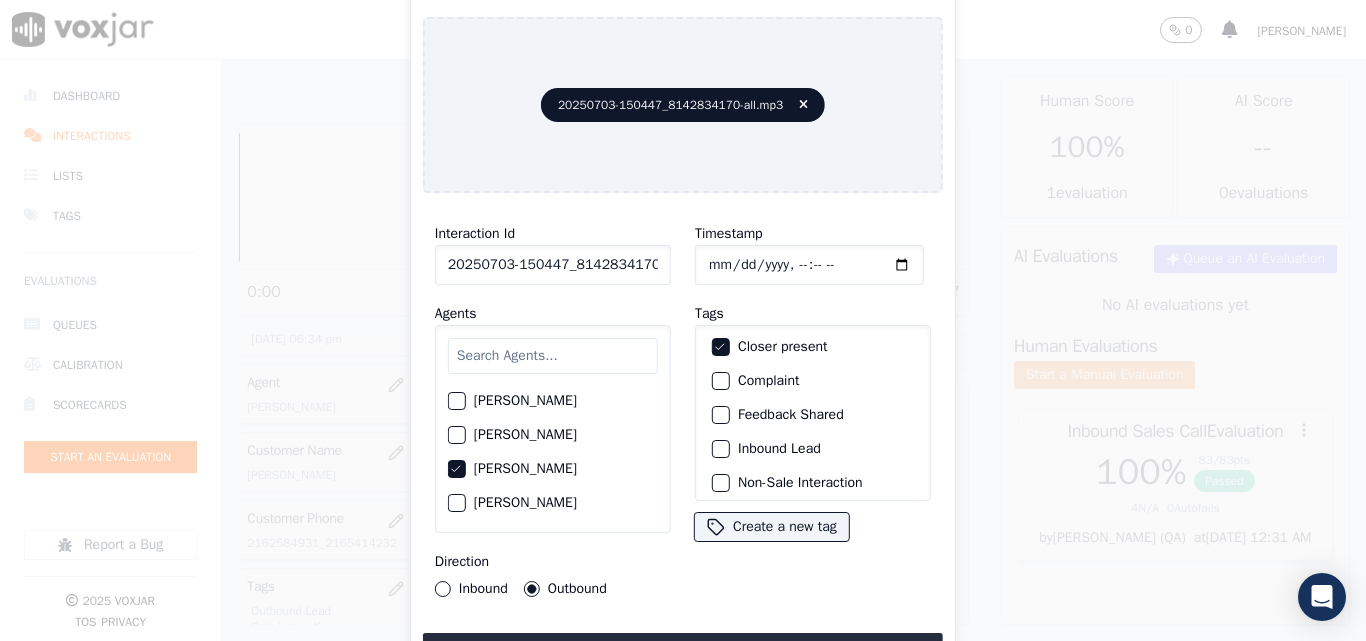 scroll, scrollTop: 0, scrollLeft: 0, axis: both 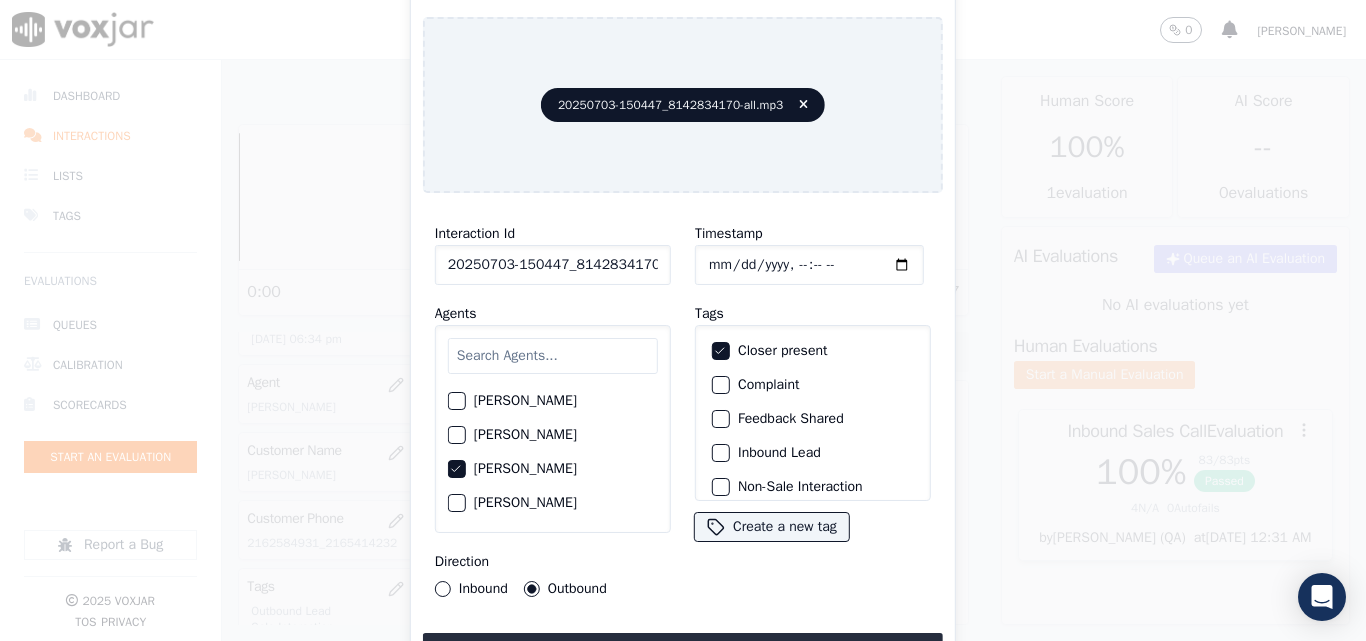 click on "Inbound Lead" 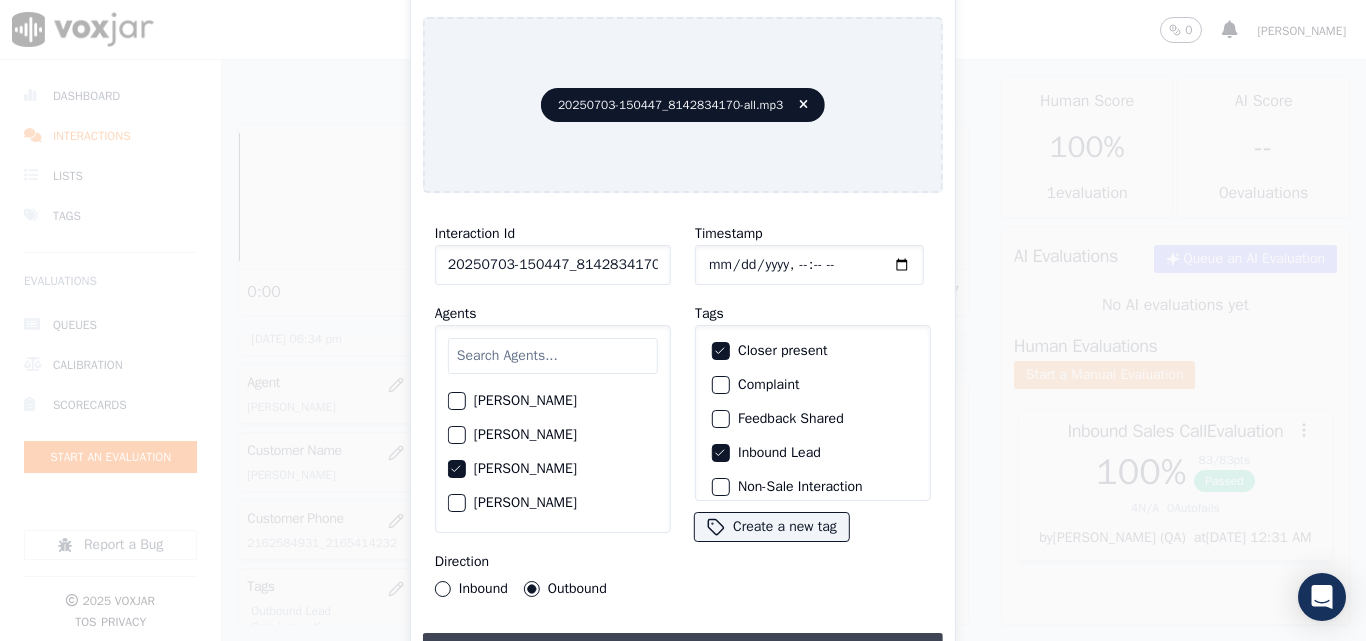 click on "Upload interaction to start evaluation" at bounding box center (683, 651) 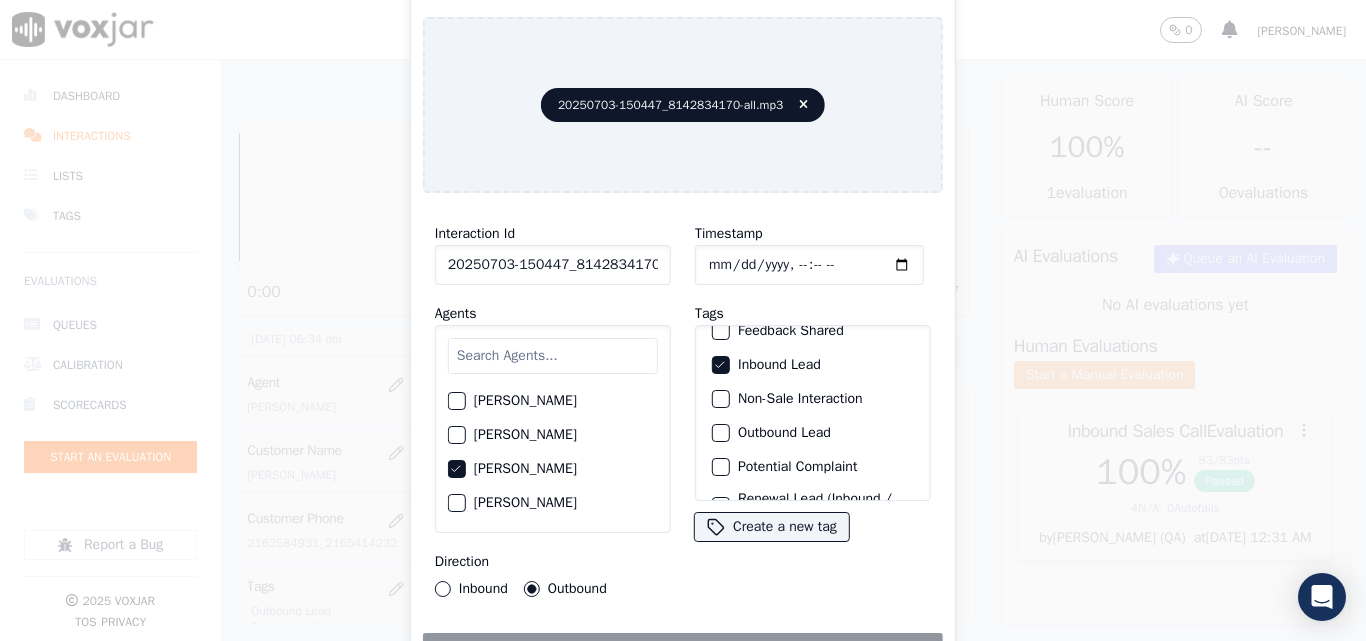 scroll, scrollTop: 173, scrollLeft: 0, axis: vertical 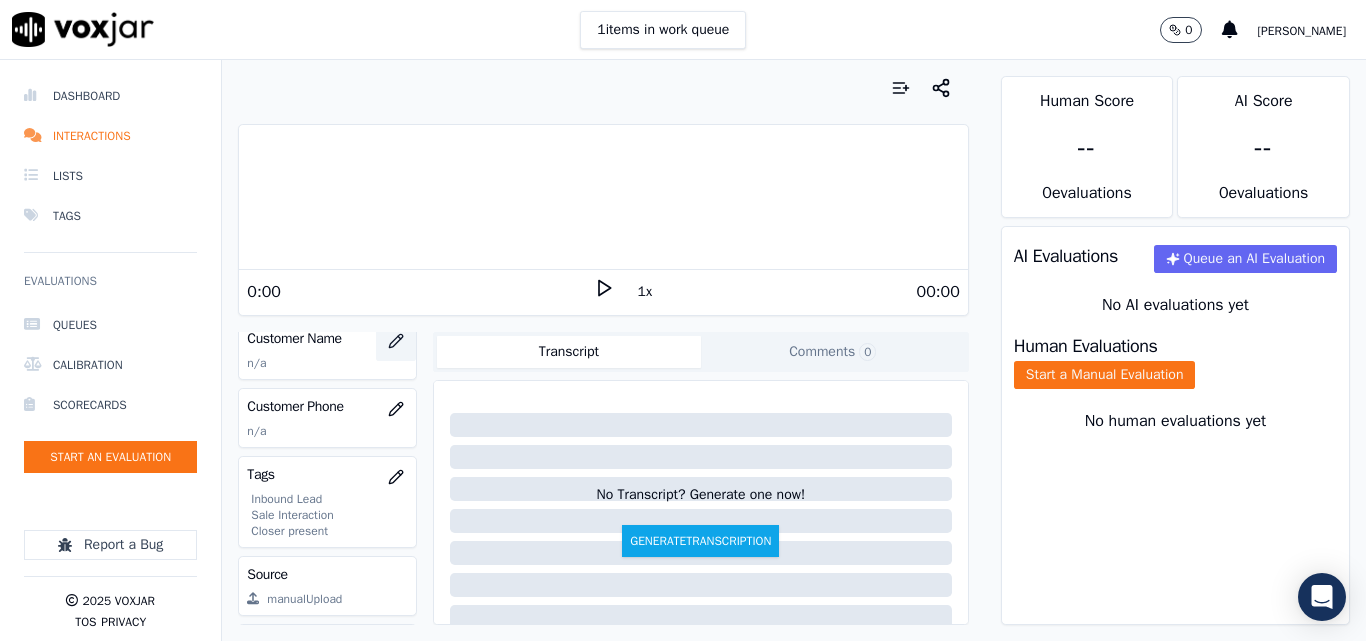 click 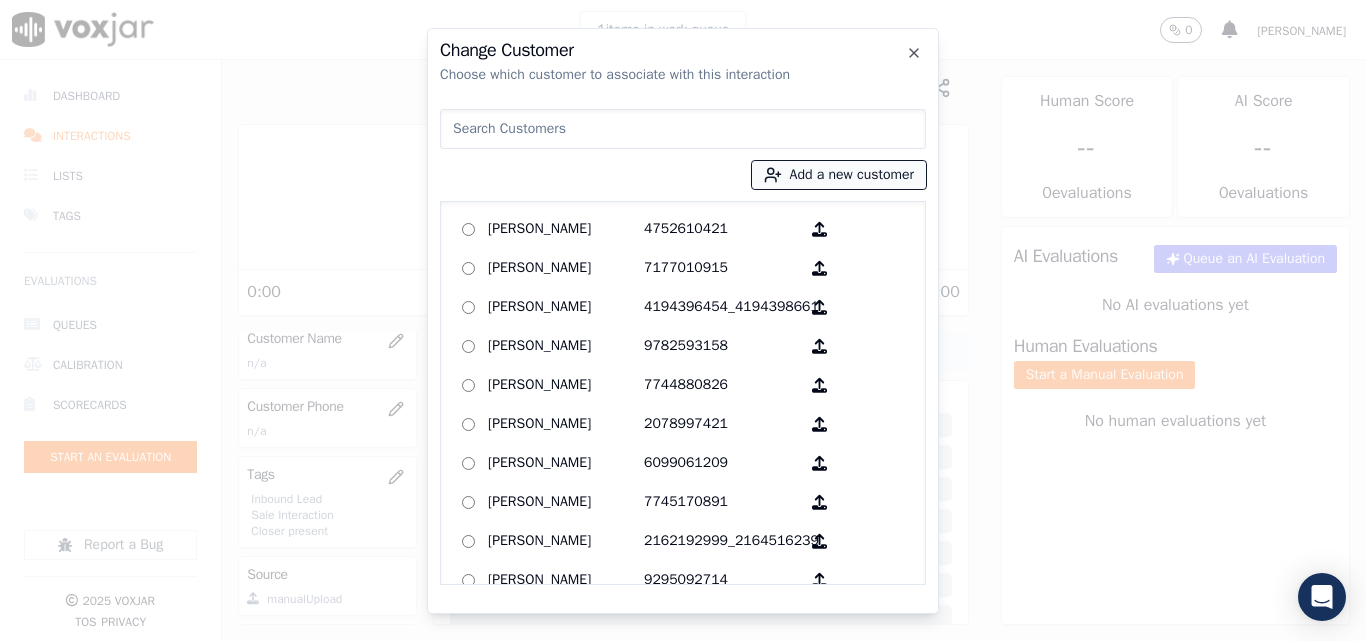 click on "Add a new customer" at bounding box center (839, 175) 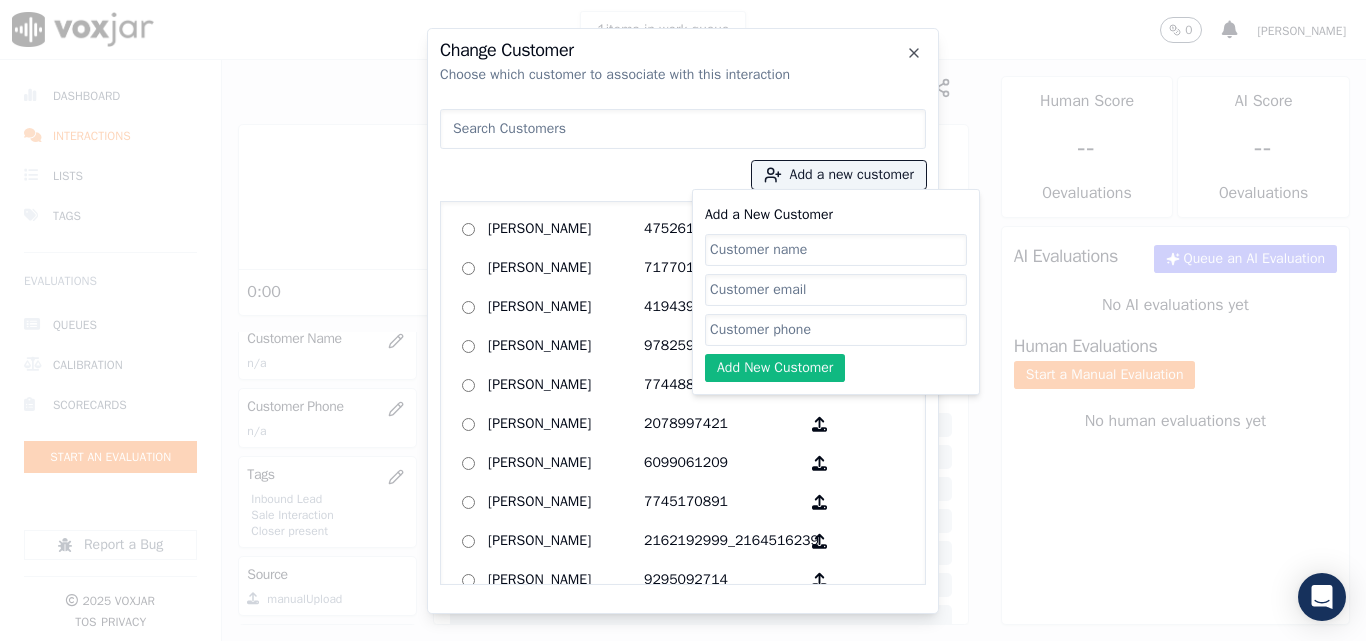 click on "Add a New Customer" 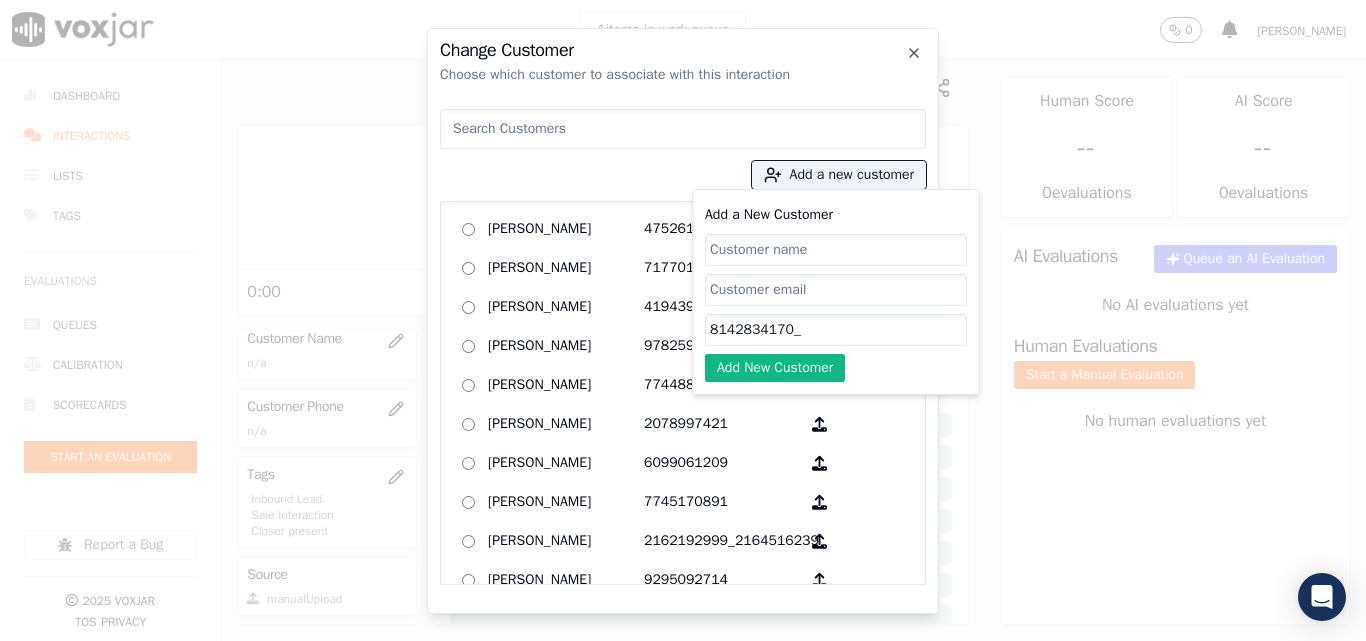 paste on "8142017540" 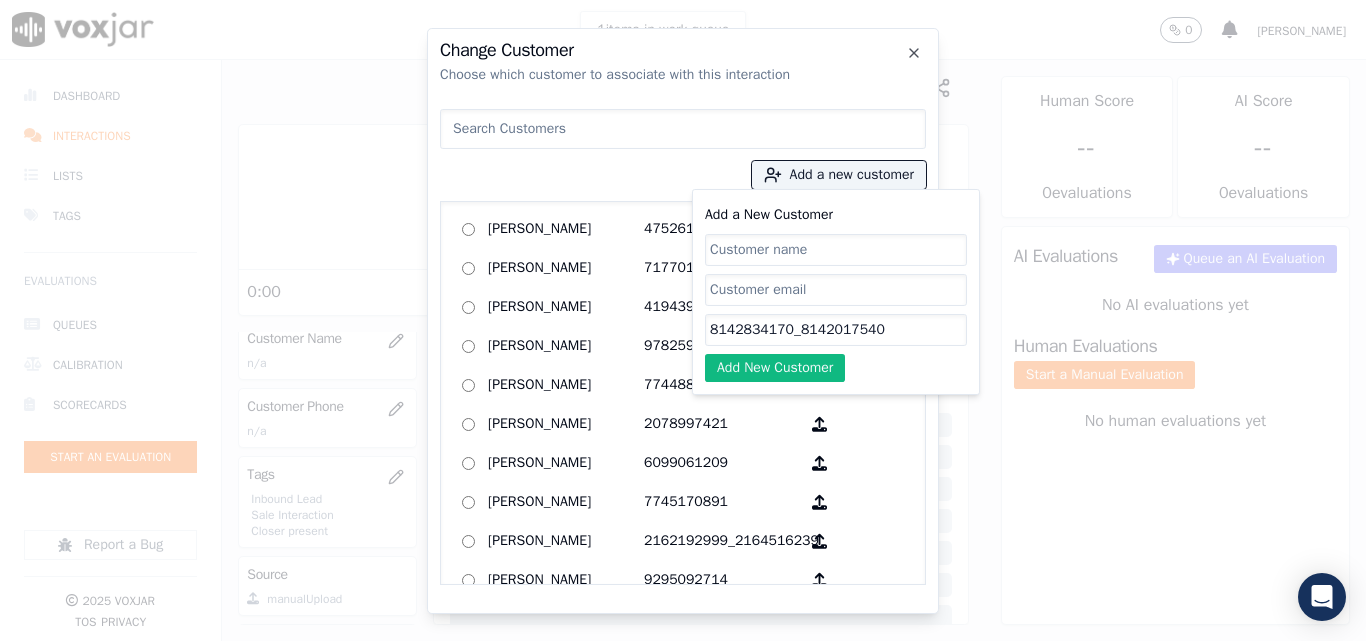 type on "8142834170_8142017540" 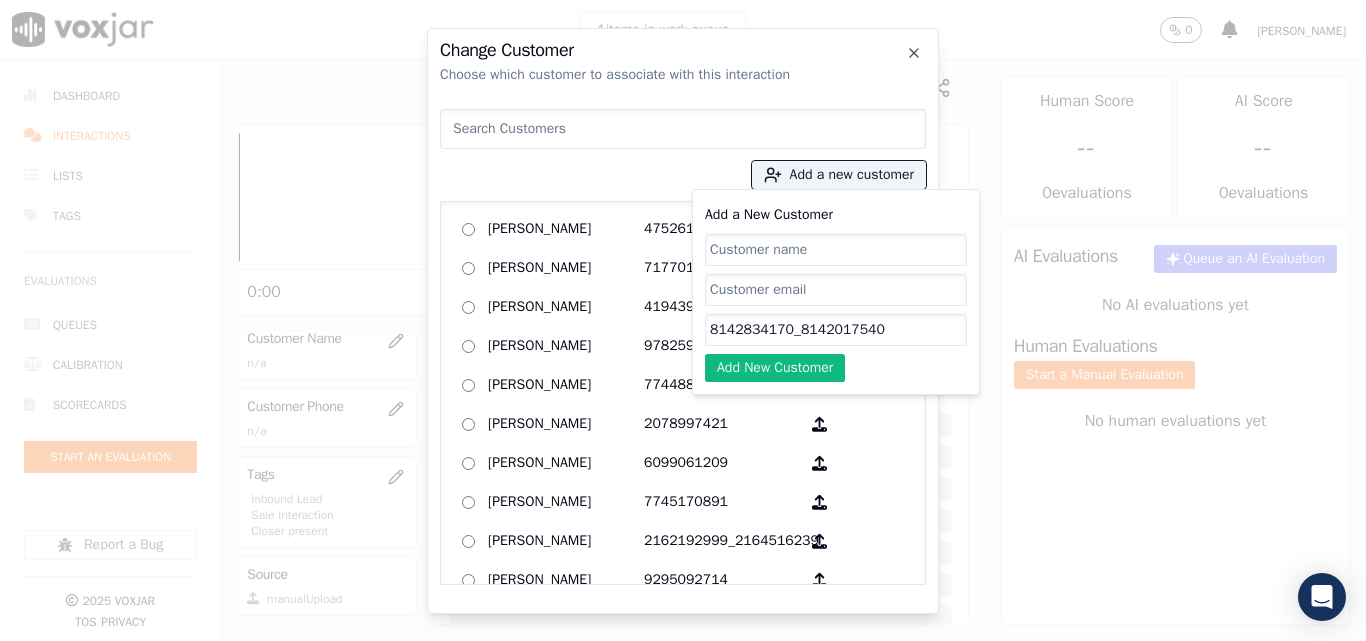 paste on "[PERSON_NAME]" 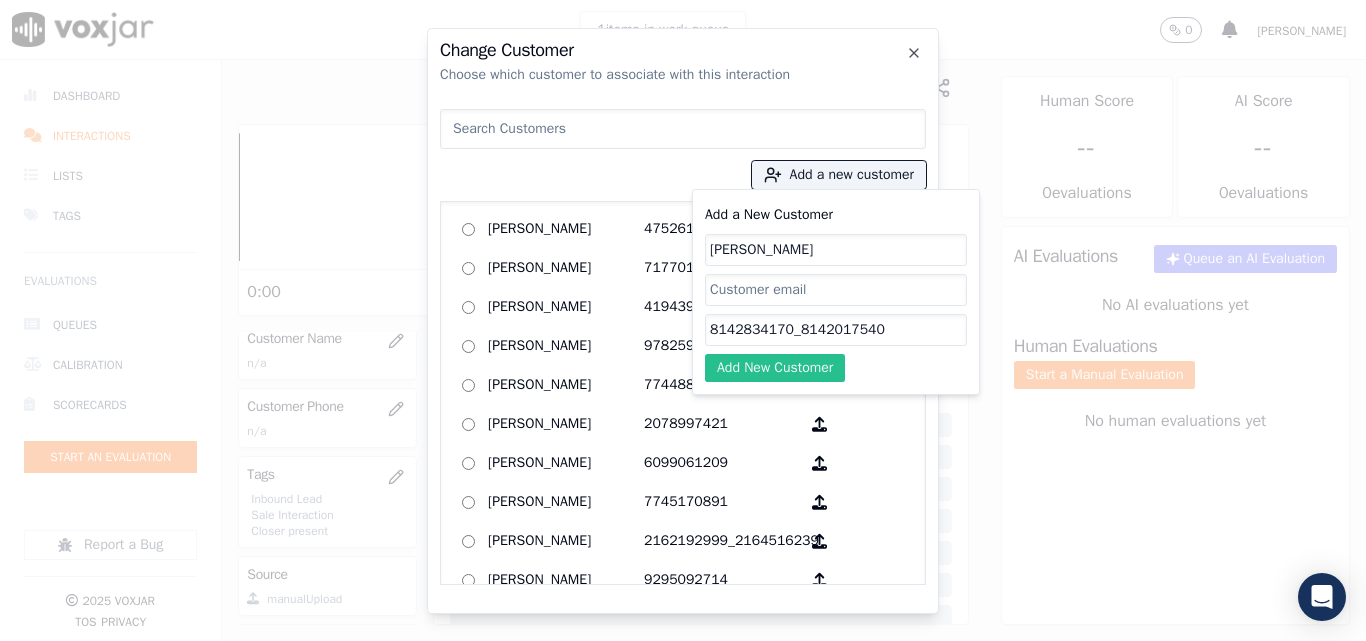 type on "[PERSON_NAME]" 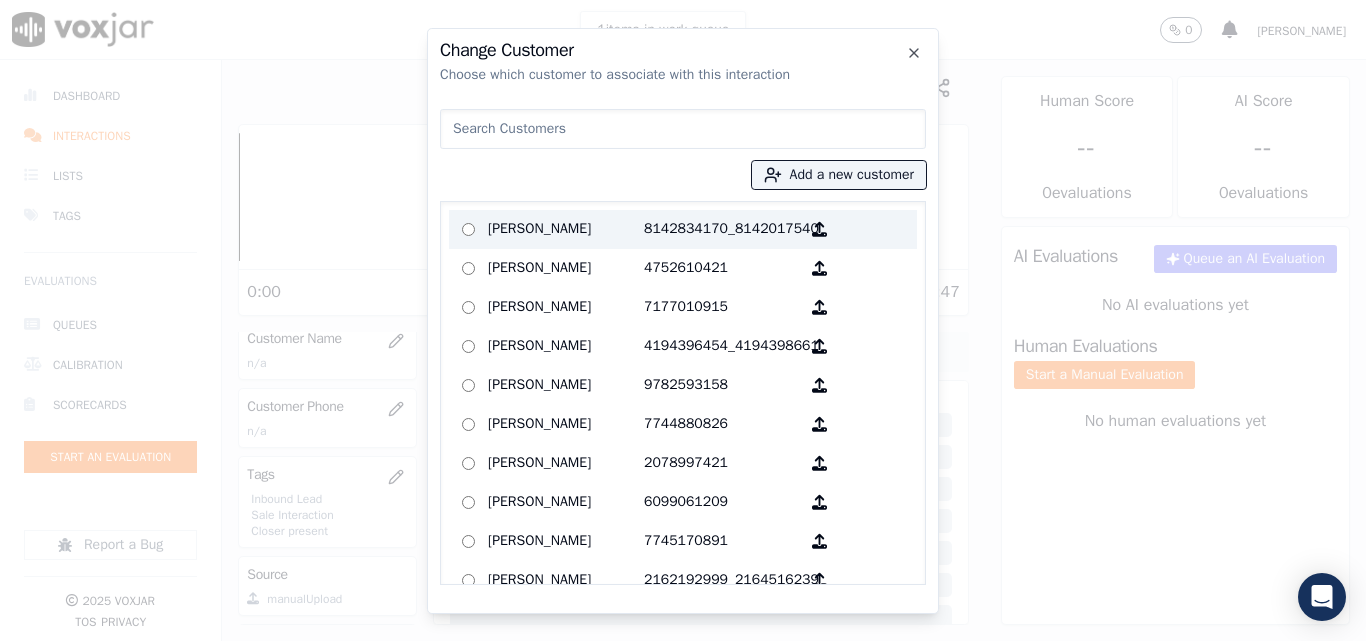 drag, startPoint x: 561, startPoint y: 226, endPoint x: 619, endPoint y: 303, distance: 96.40021 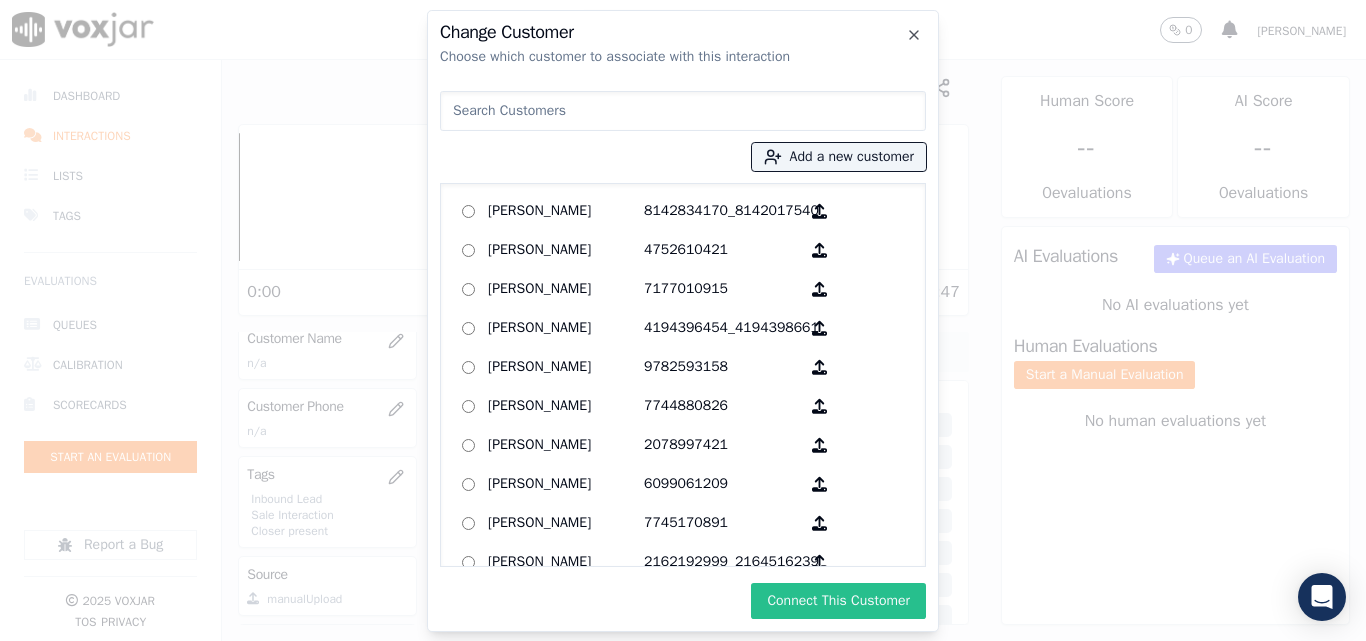 click on "Connect This Customer" at bounding box center [838, 601] 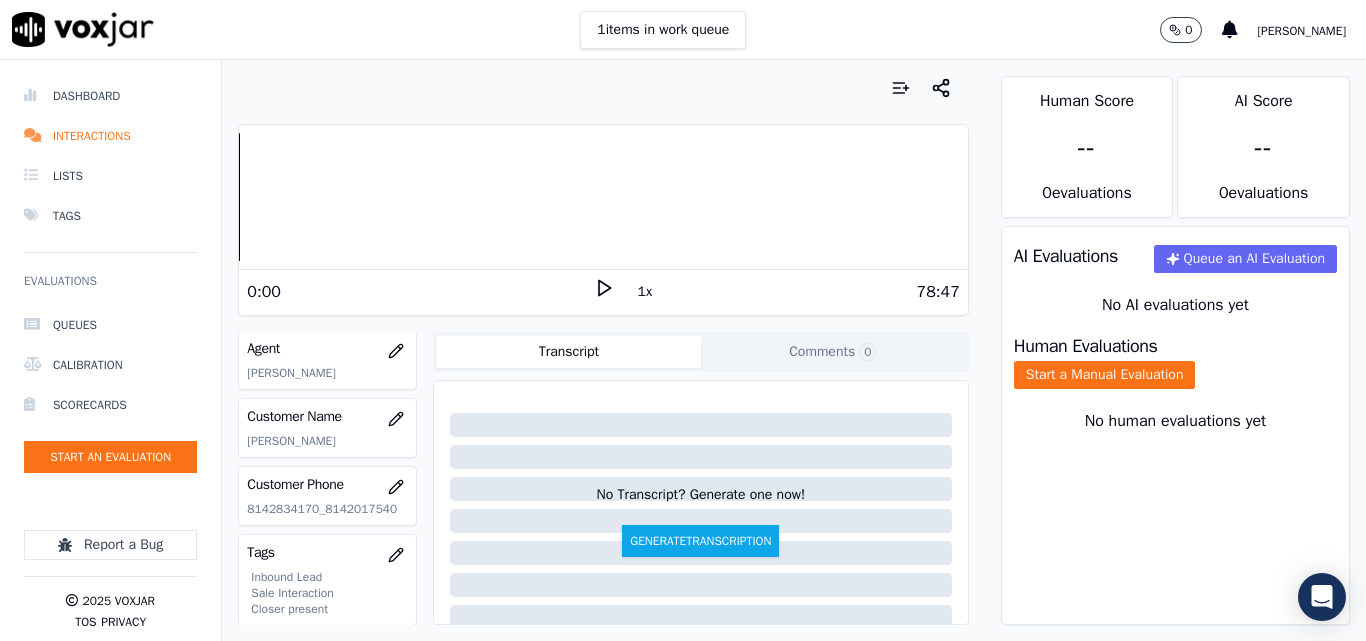scroll, scrollTop: 204, scrollLeft: 0, axis: vertical 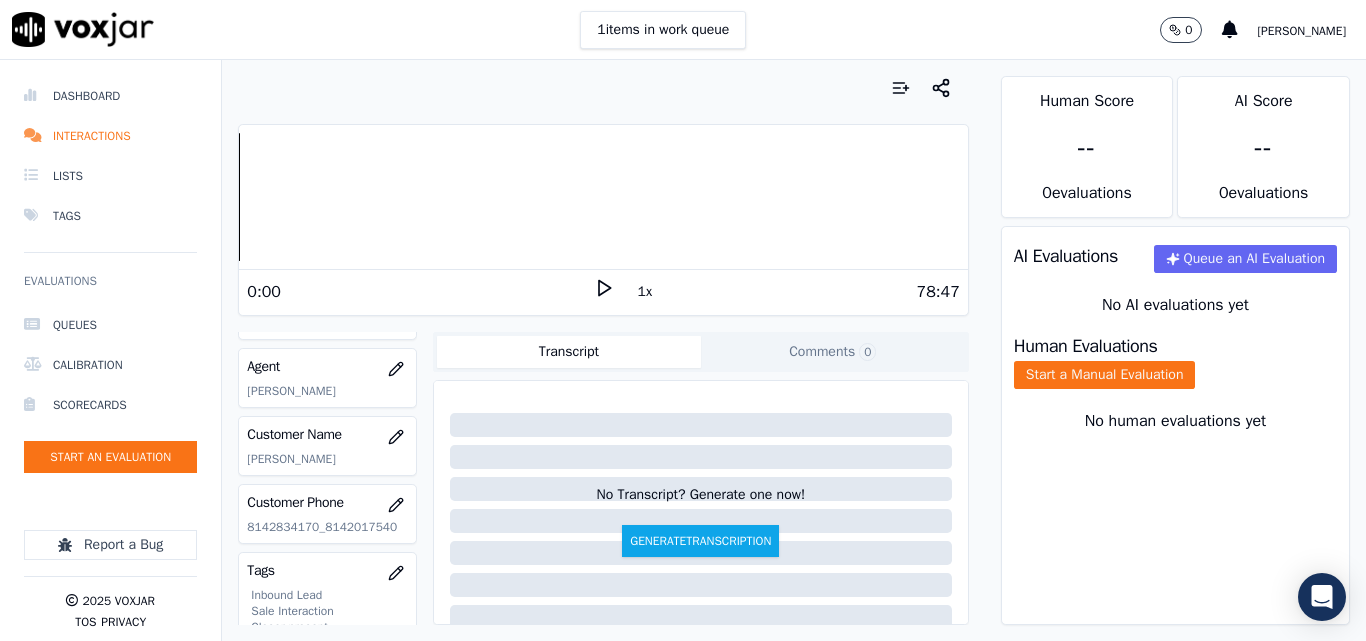 click on "Human Evaluations   Start a Manual Evaluation" at bounding box center (1175, 363) 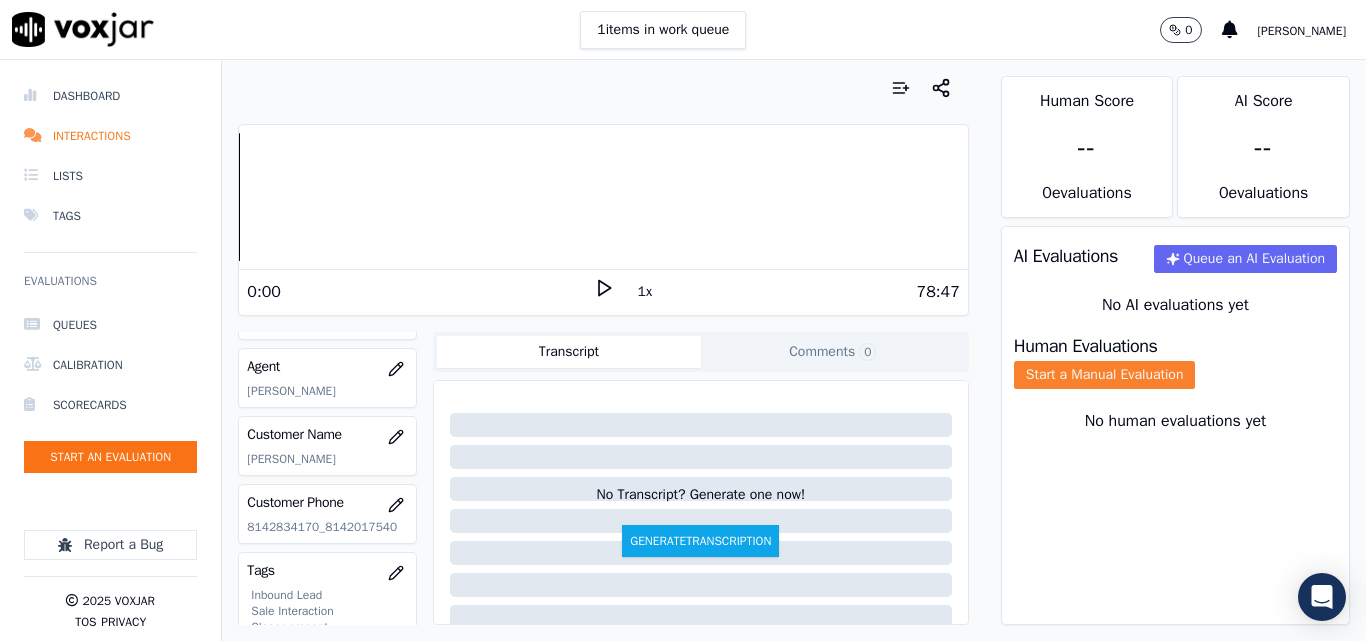 click on "Start a Manual Evaluation" 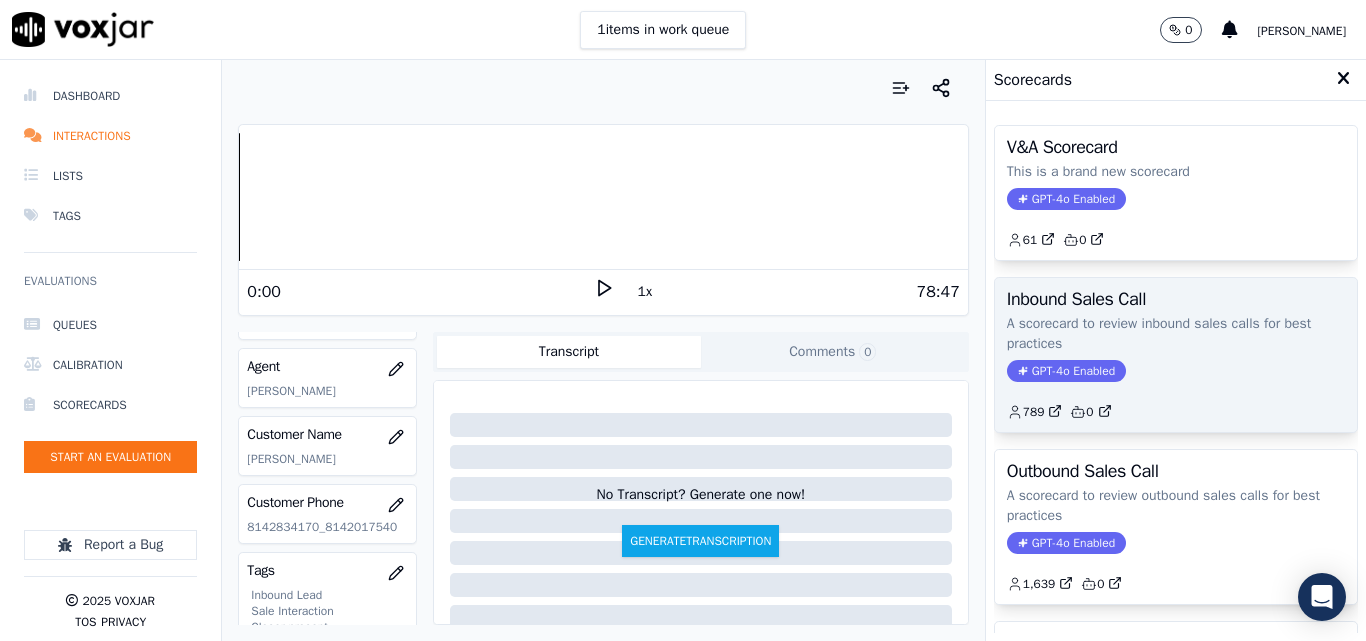 click on "GPT-4o Enabled" 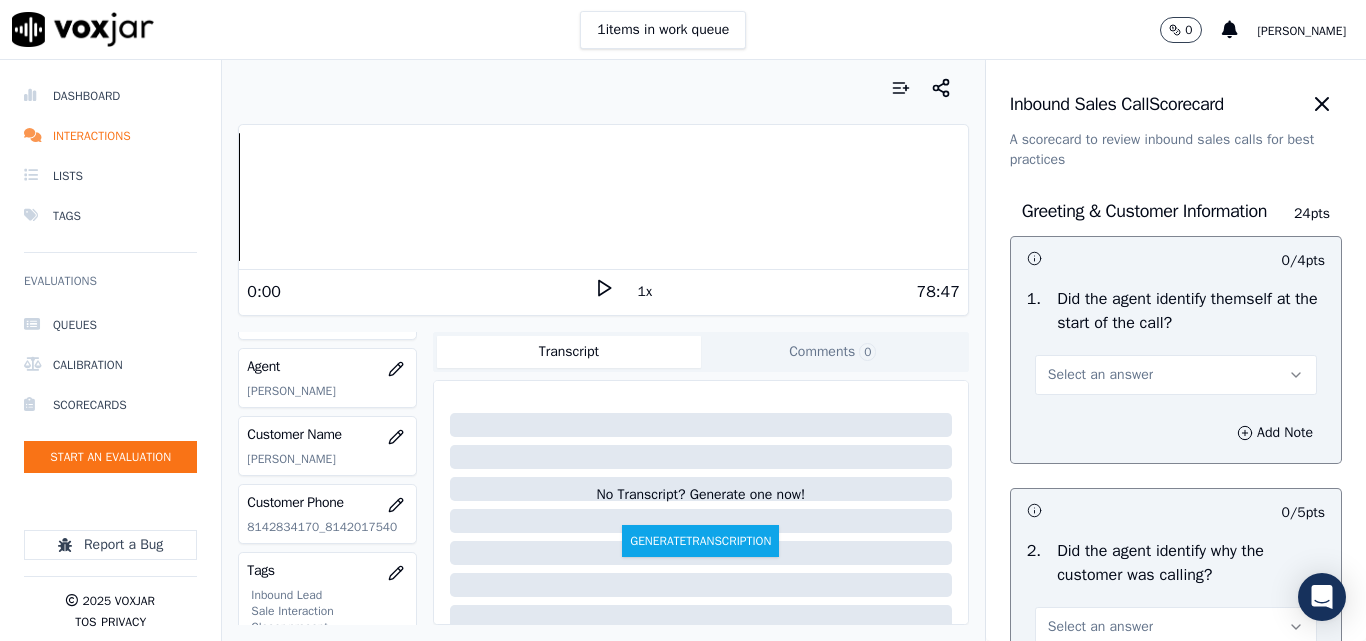 click on "Select an answer" at bounding box center [1176, 375] 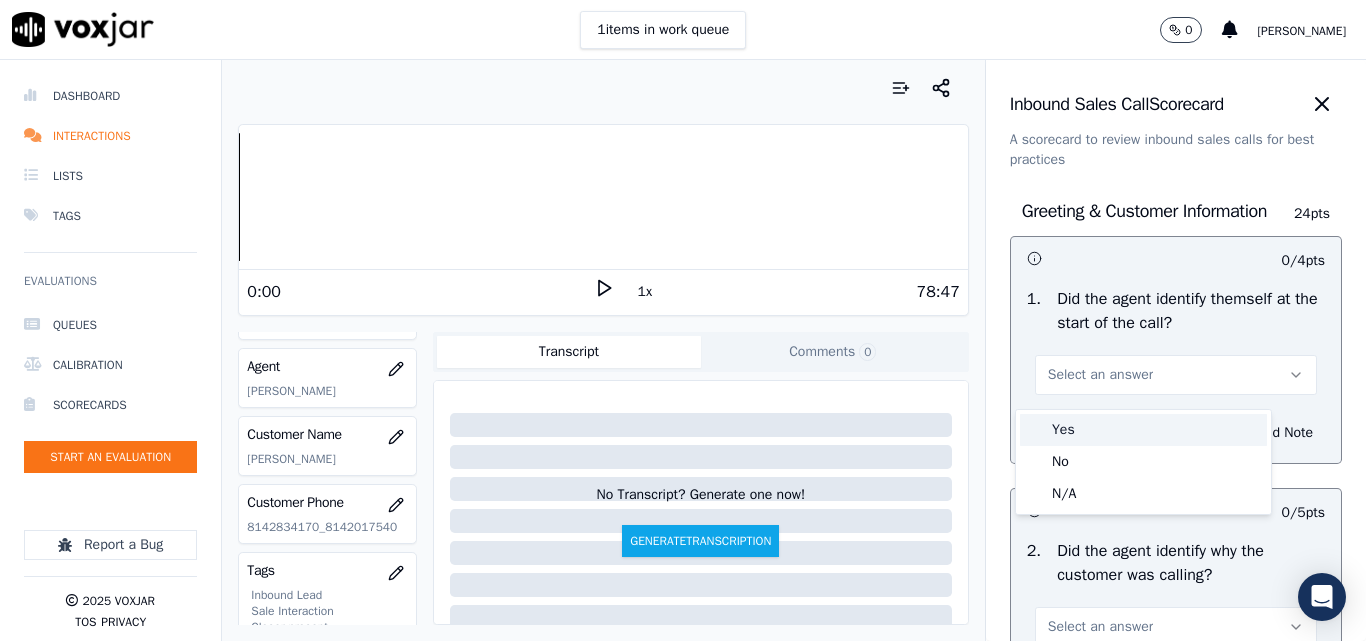 click on "Yes" at bounding box center [1143, 430] 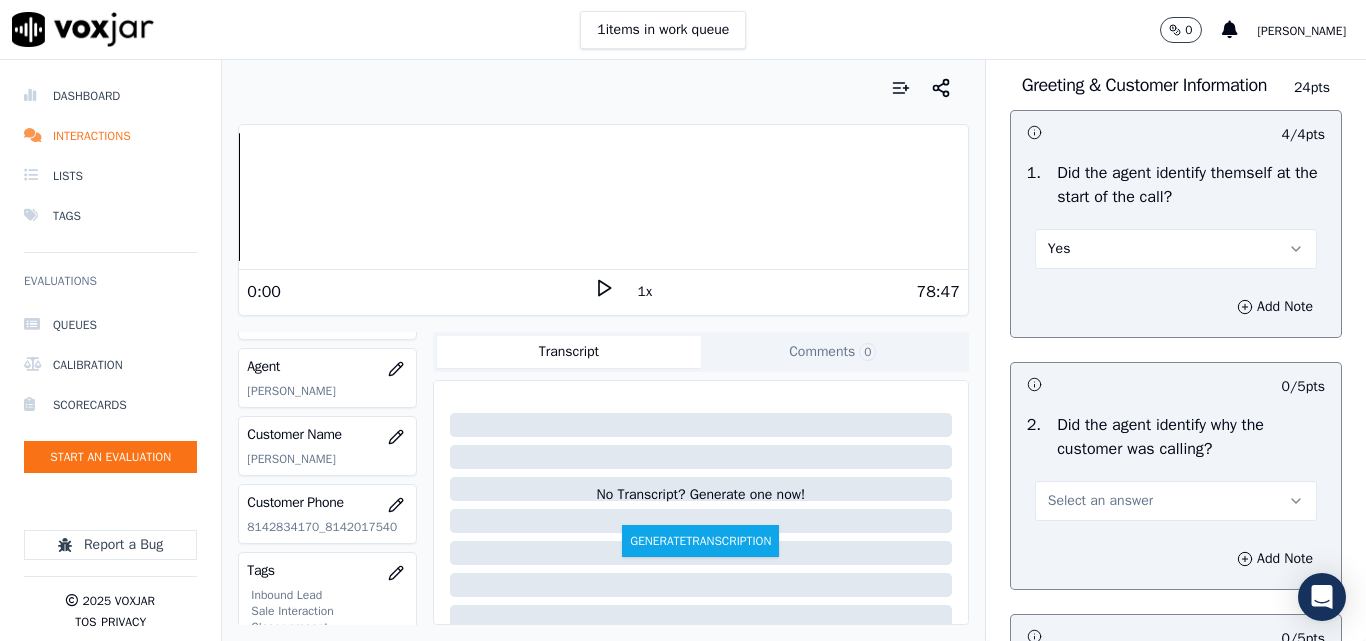 scroll, scrollTop: 300, scrollLeft: 0, axis: vertical 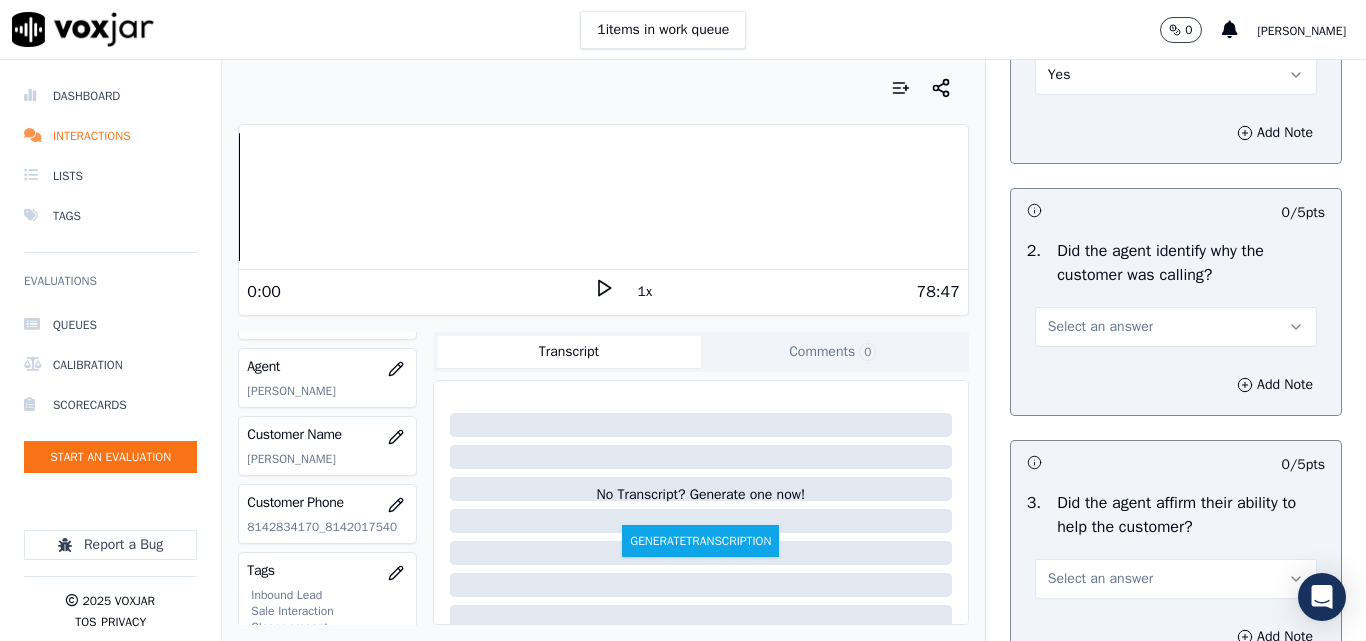 click on "Select an answer" at bounding box center [1100, 327] 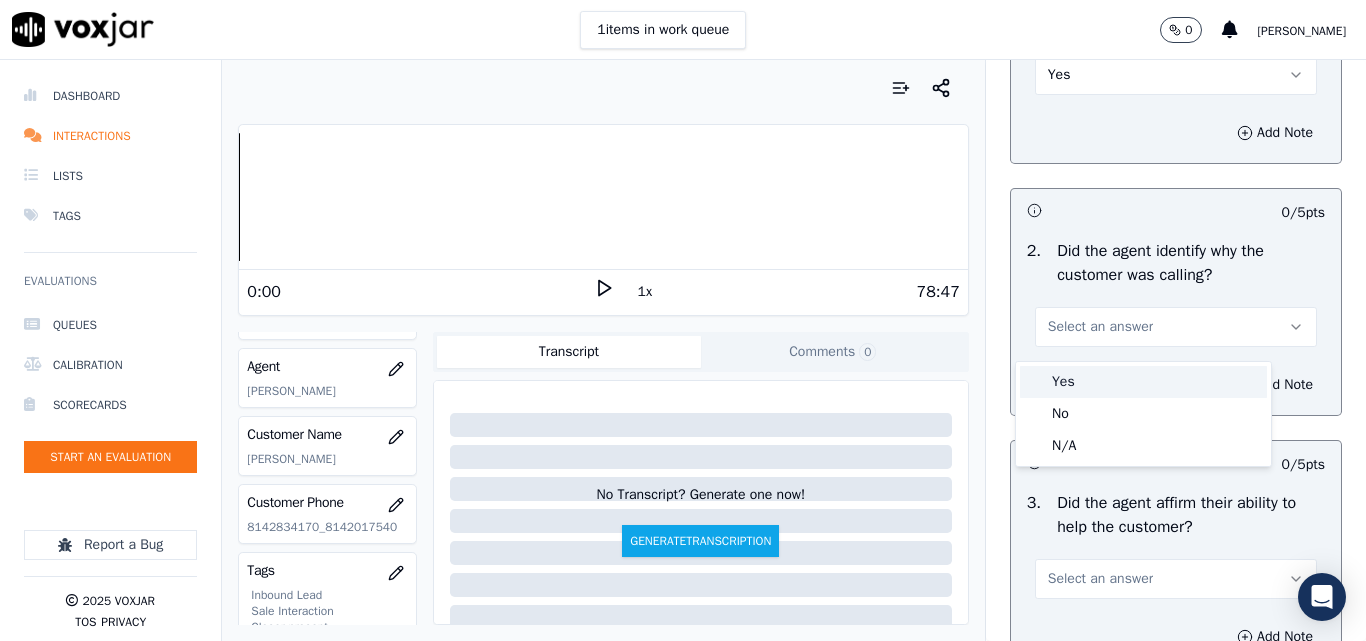 click on "Yes" at bounding box center (1143, 382) 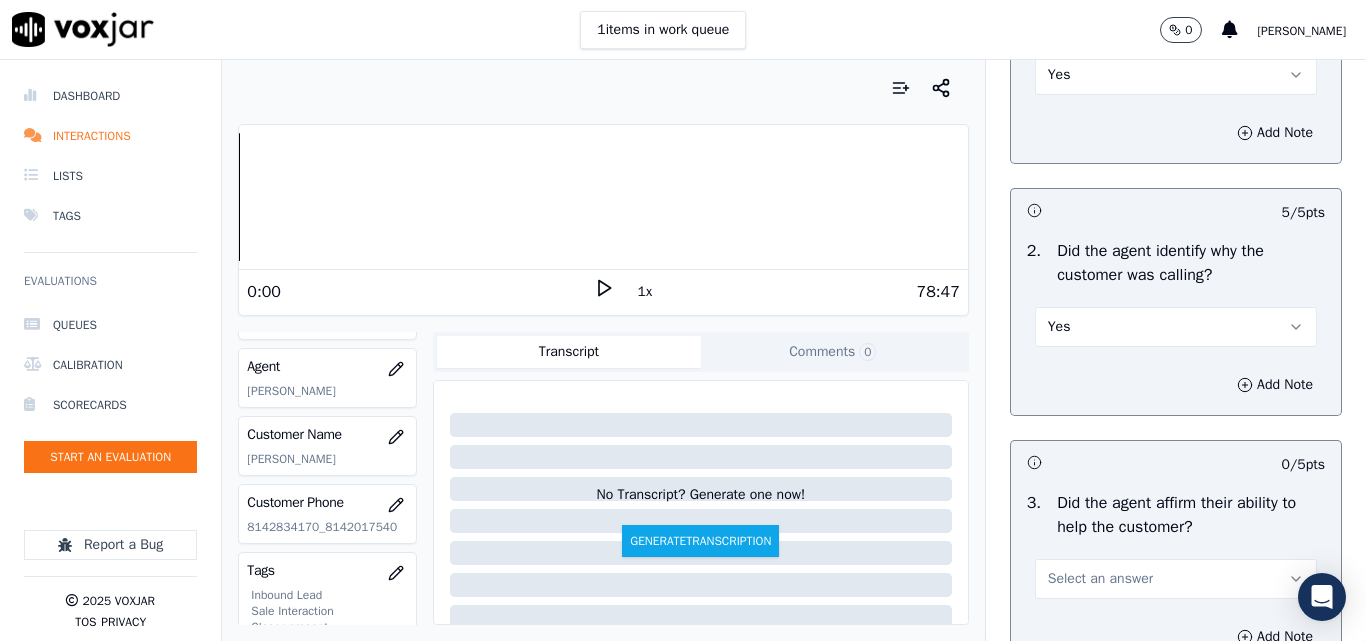 scroll, scrollTop: 500, scrollLeft: 0, axis: vertical 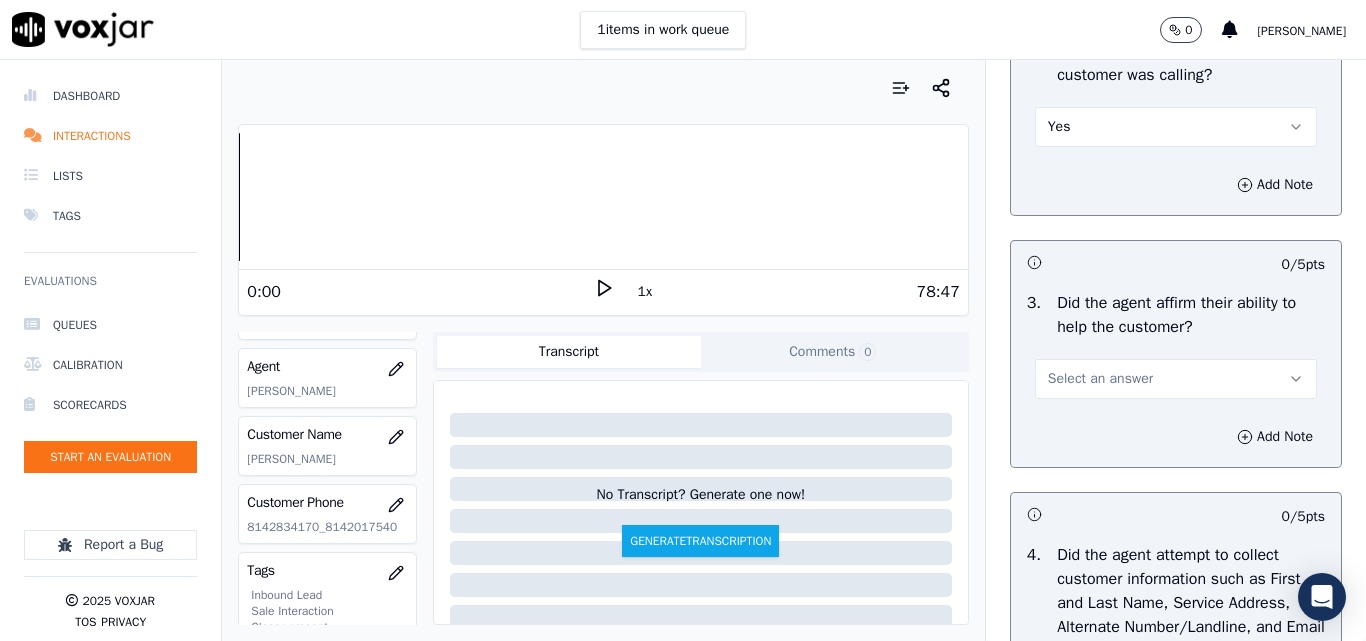 click on "Select an answer" at bounding box center [1100, 379] 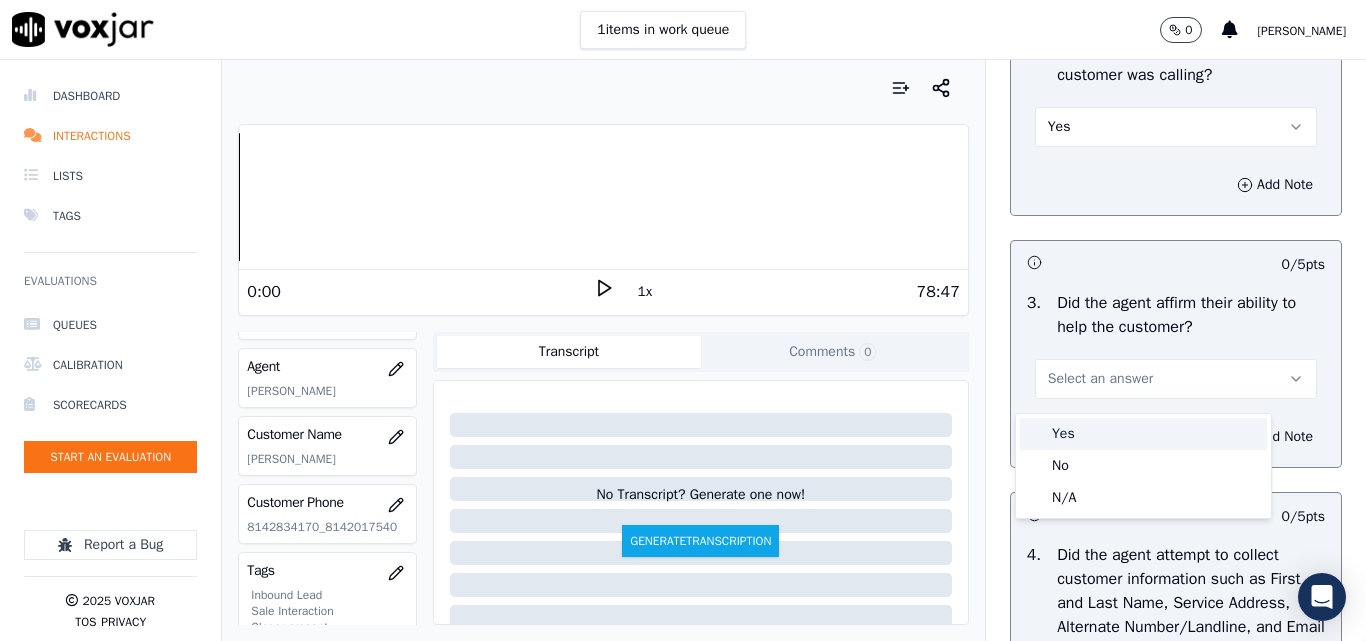 click on "Yes" at bounding box center [1143, 434] 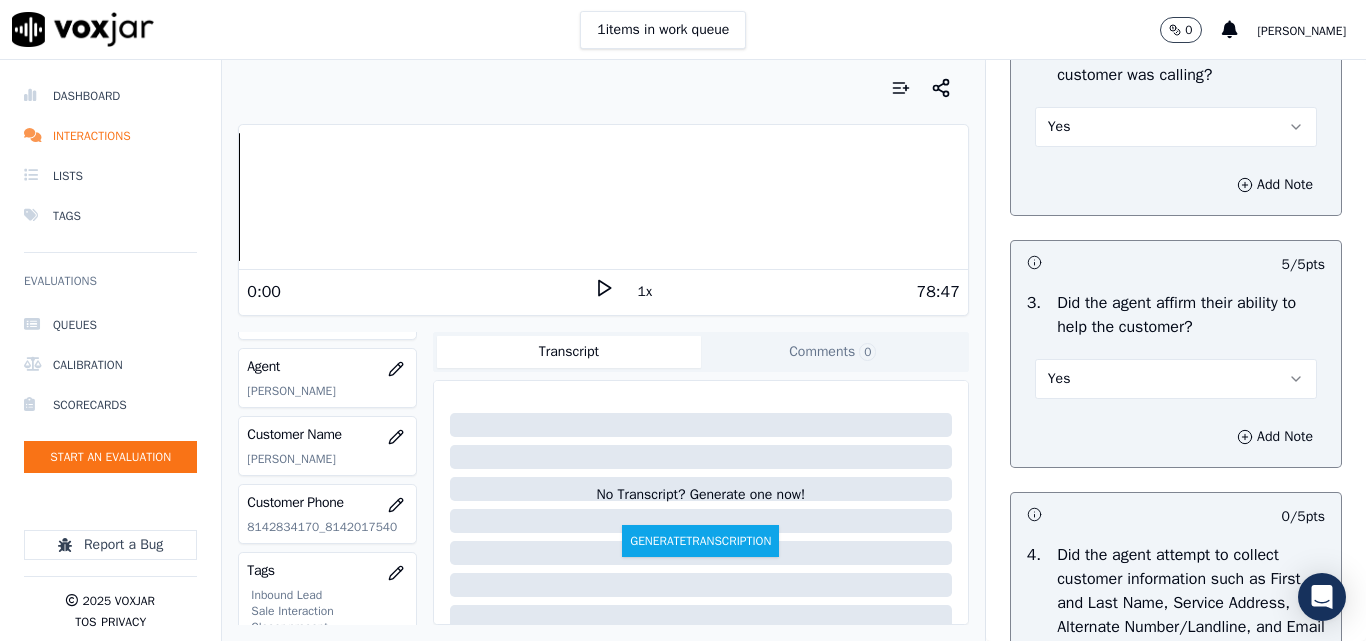 scroll, scrollTop: 700, scrollLeft: 0, axis: vertical 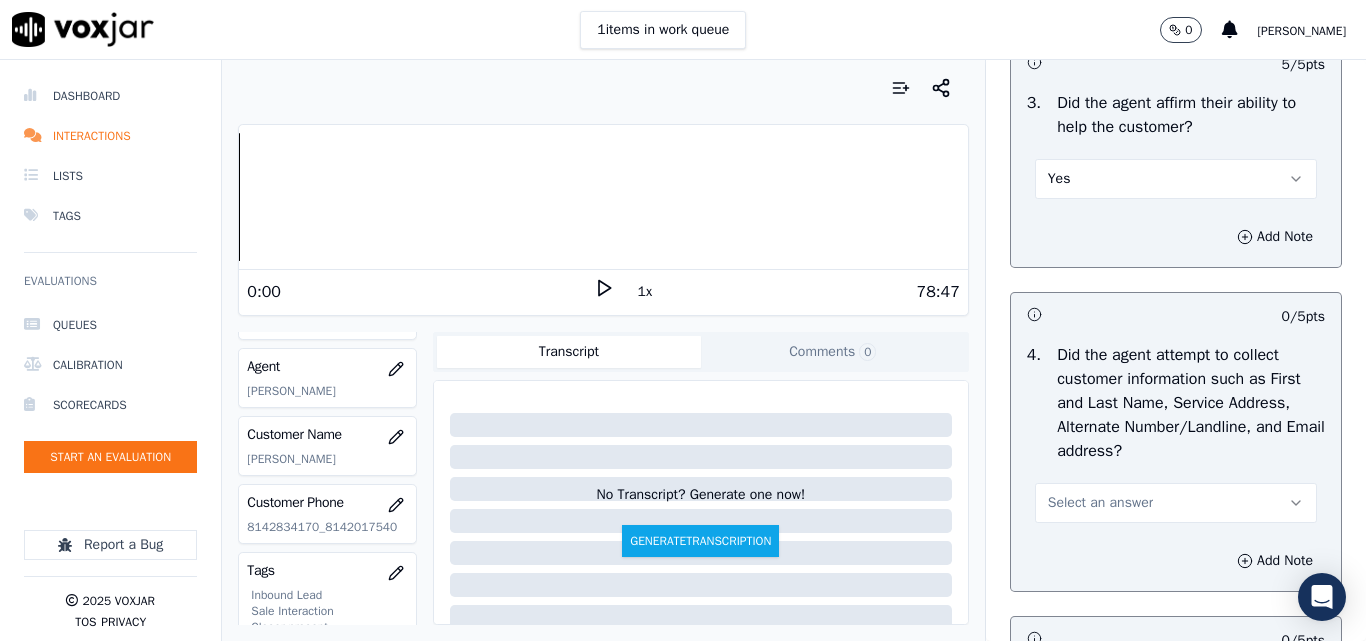 click on "Select an answer" at bounding box center [1100, 503] 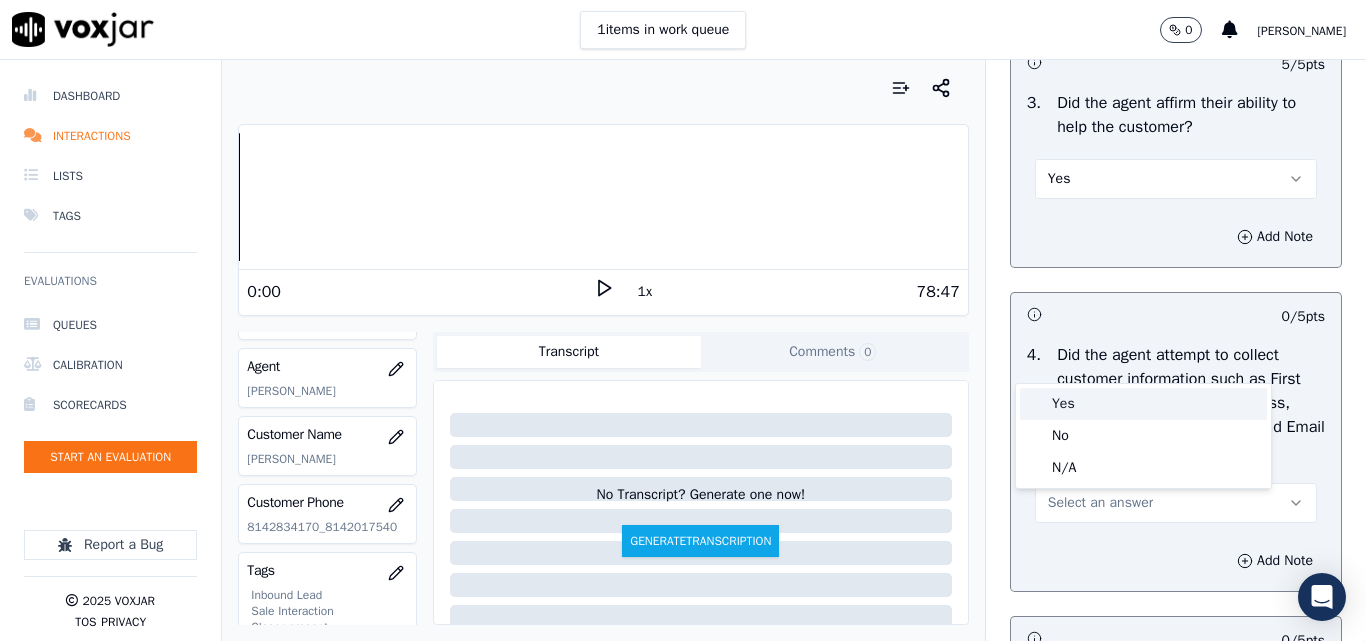 click on "Yes" at bounding box center (1143, 404) 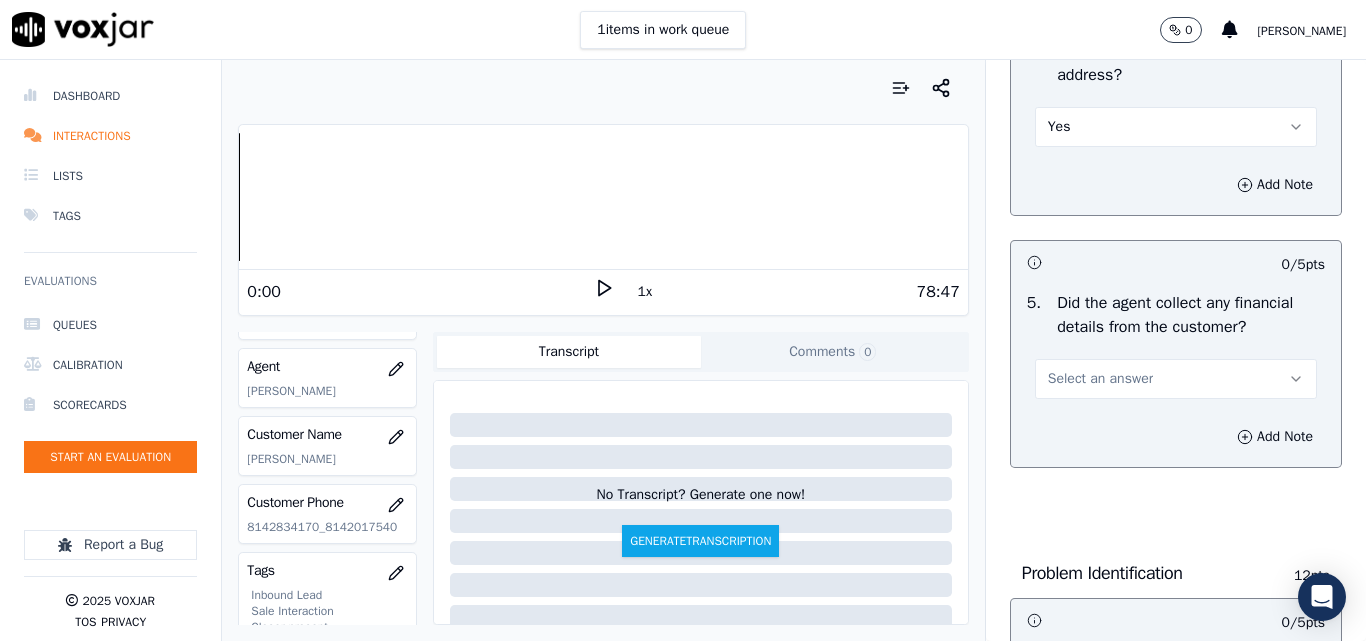 scroll, scrollTop: 1100, scrollLeft: 0, axis: vertical 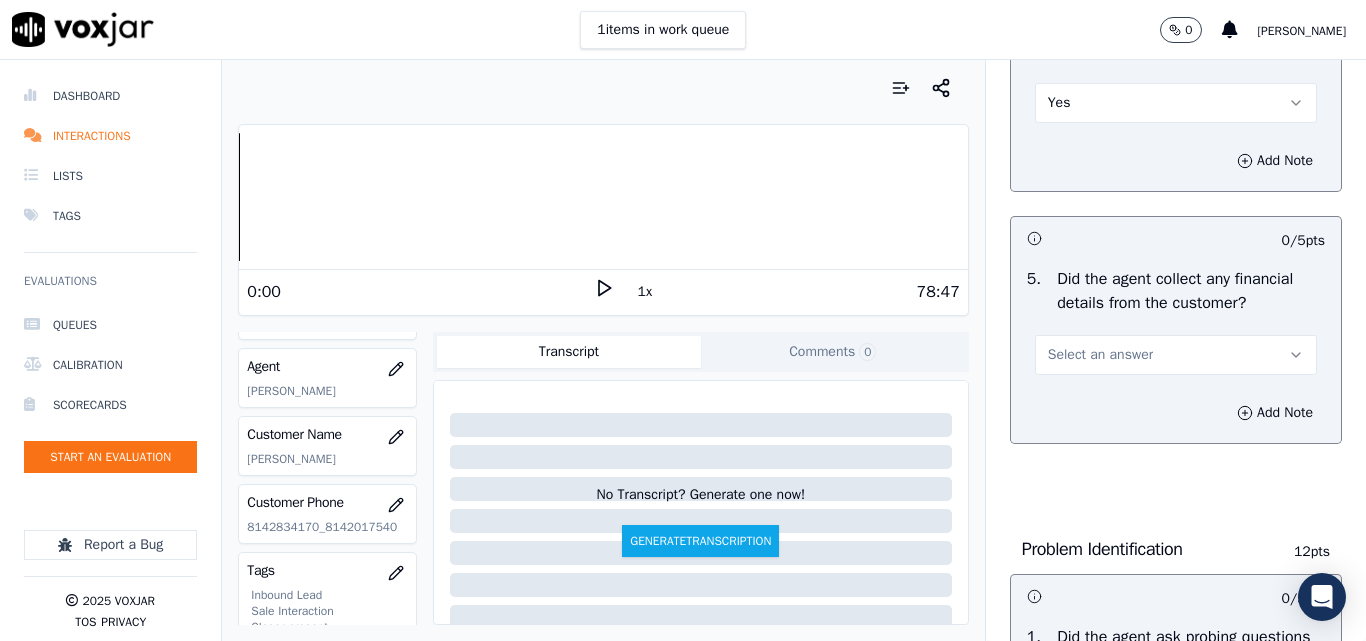 click on "Select an answer" at bounding box center (1176, 355) 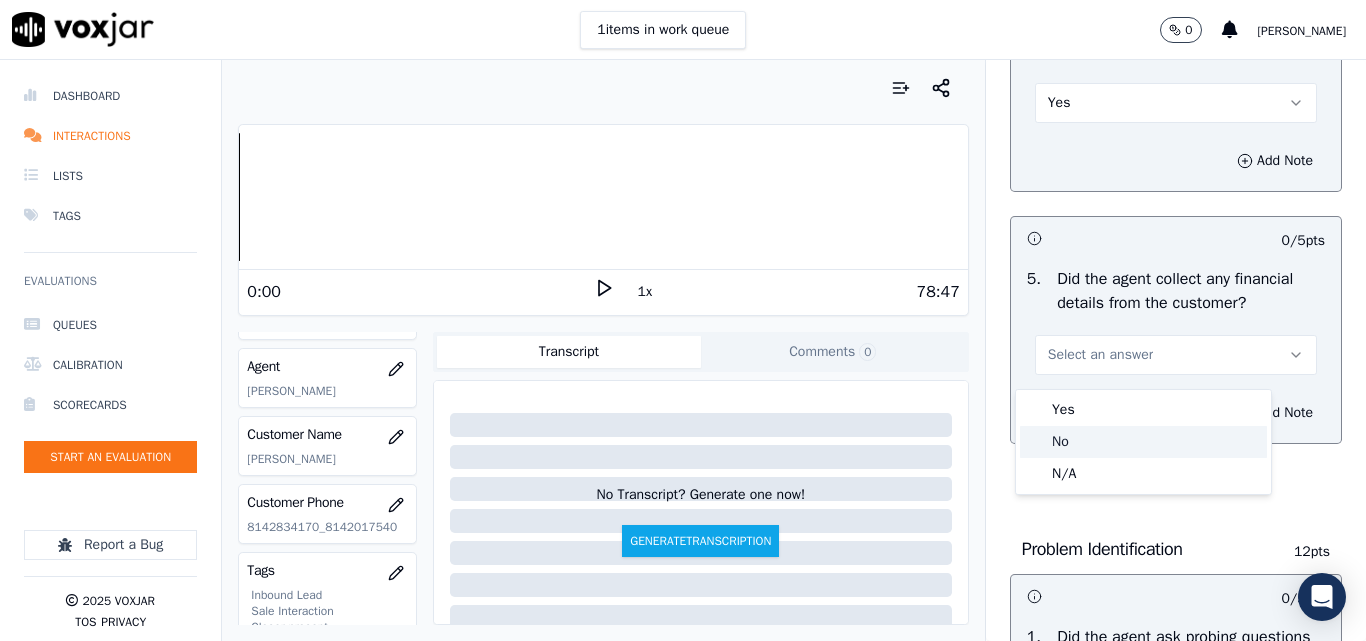 click on "No" 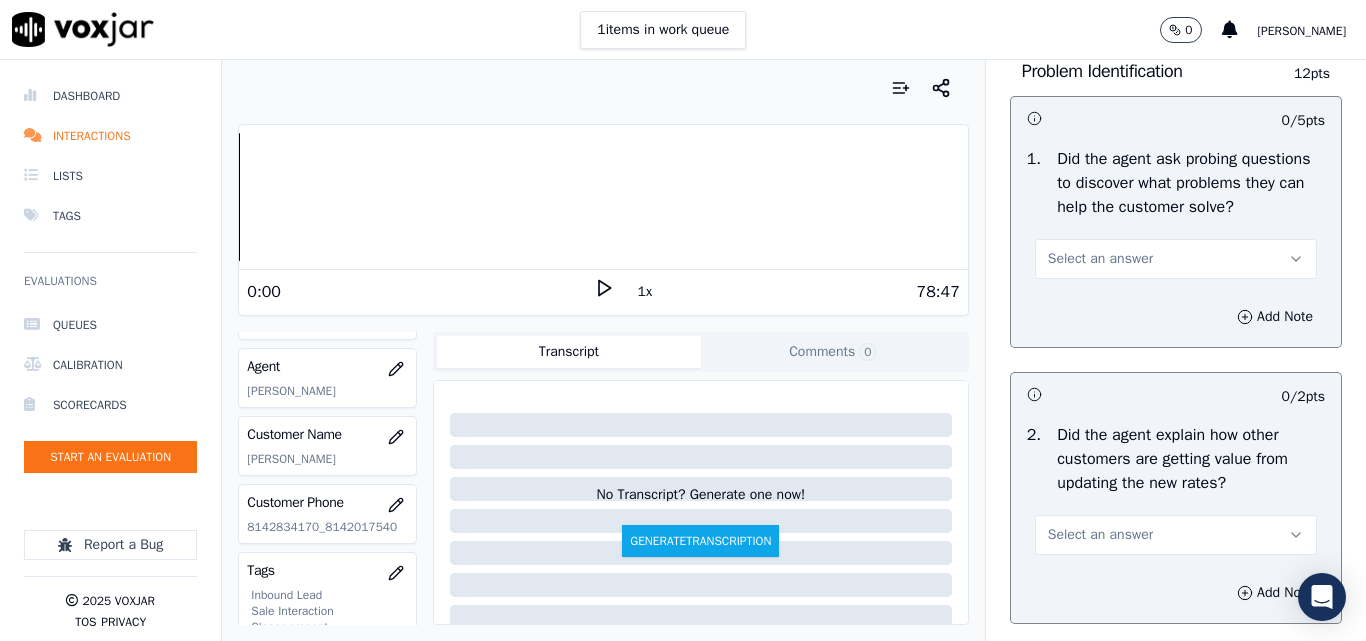 scroll, scrollTop: 1600, scrollLeft: 0, axis: vertical 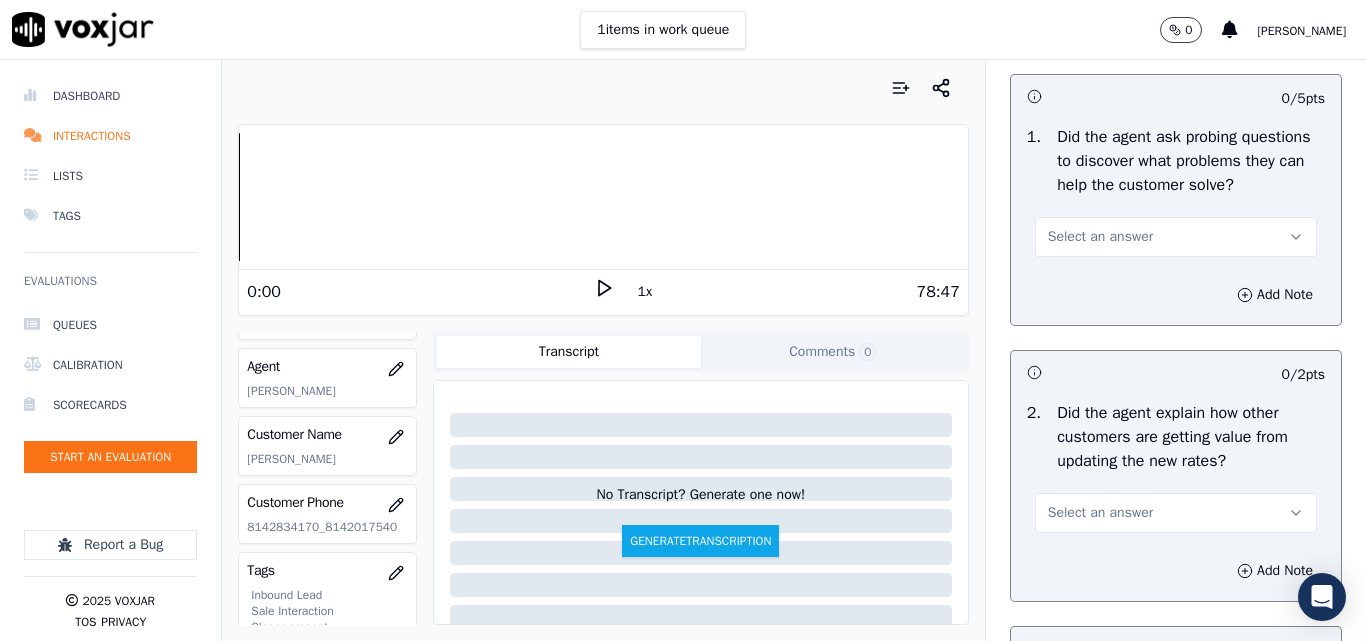 click on "Select an answer" at bounding box center [1100, 237] 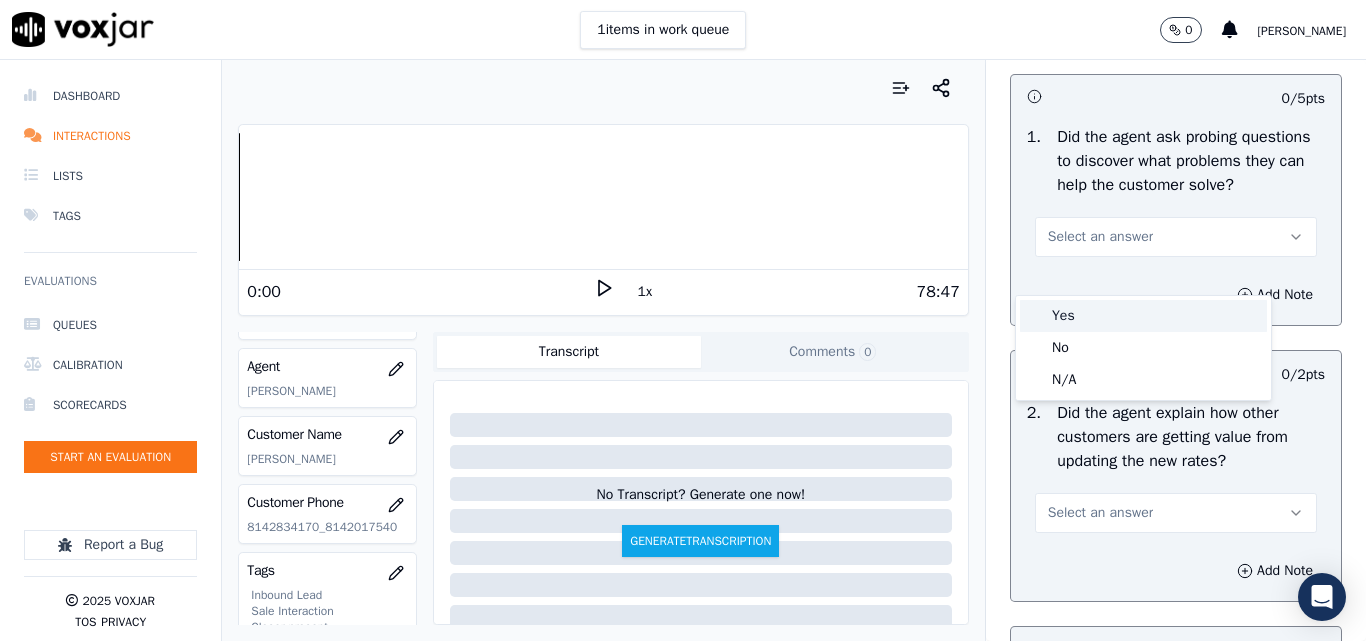 click on "Yes" at bounding box center (1143, 316) 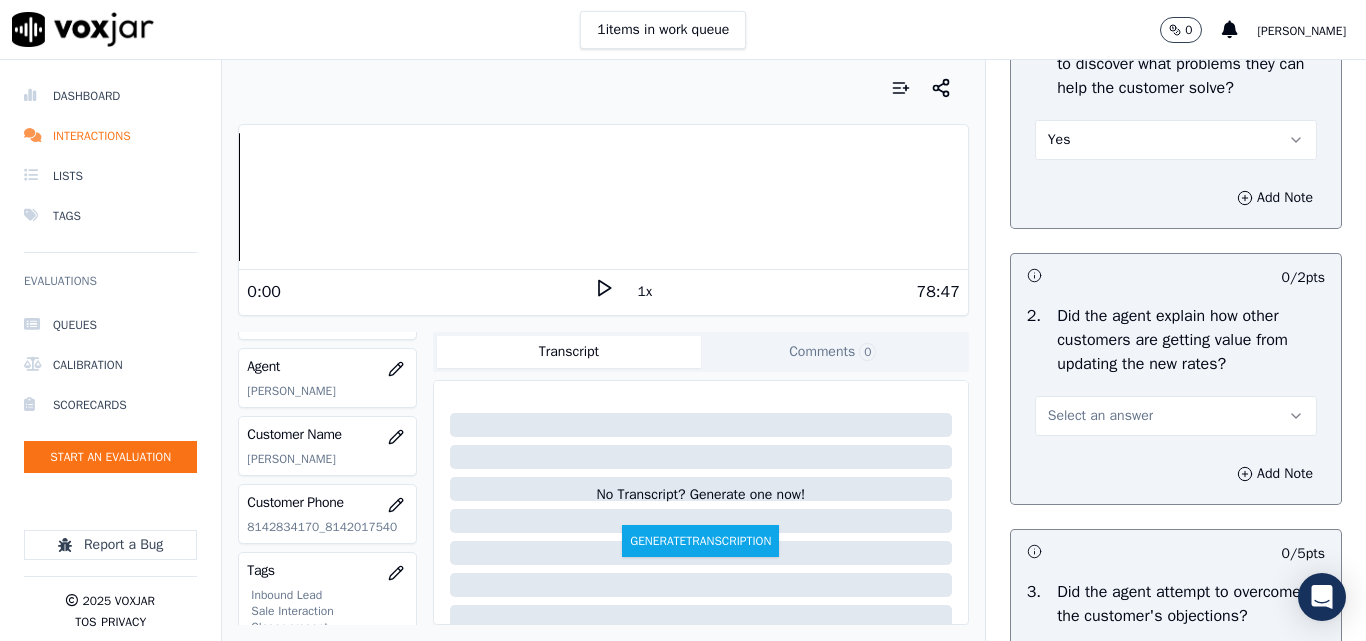 scroll, scrollTop: 1800, scrollLeft: 0, axis: vertical 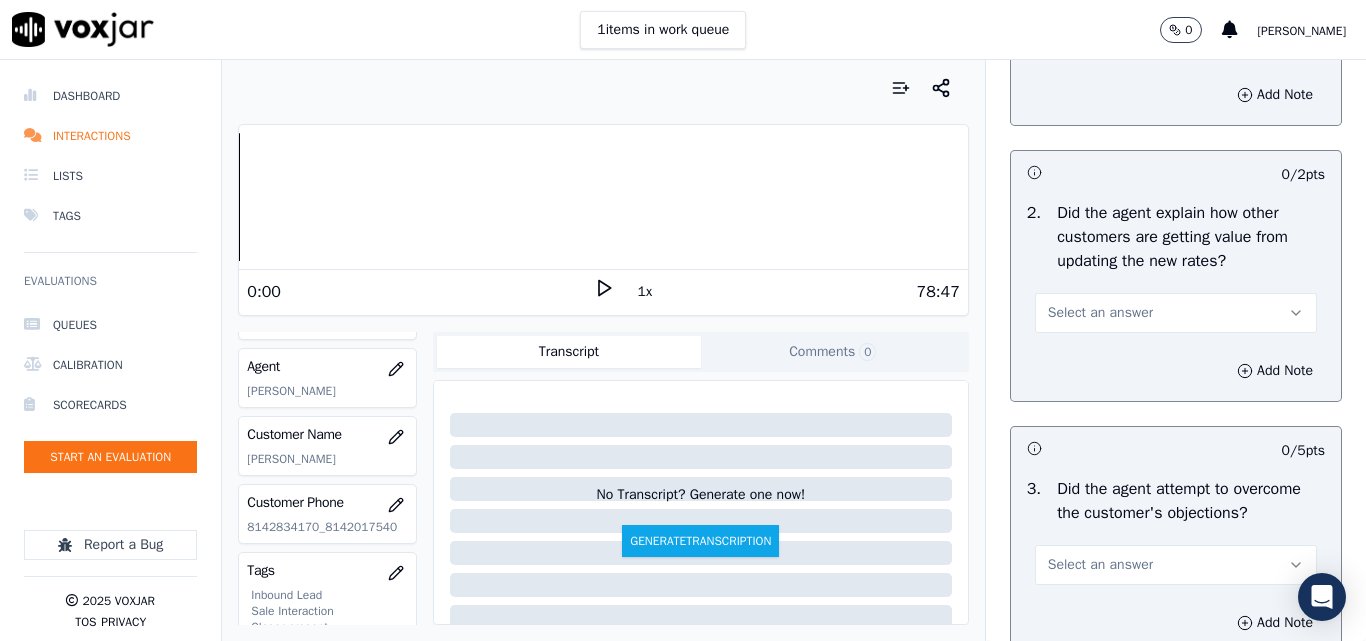 click on "Select an answer" at bounding box center (1100, 313) 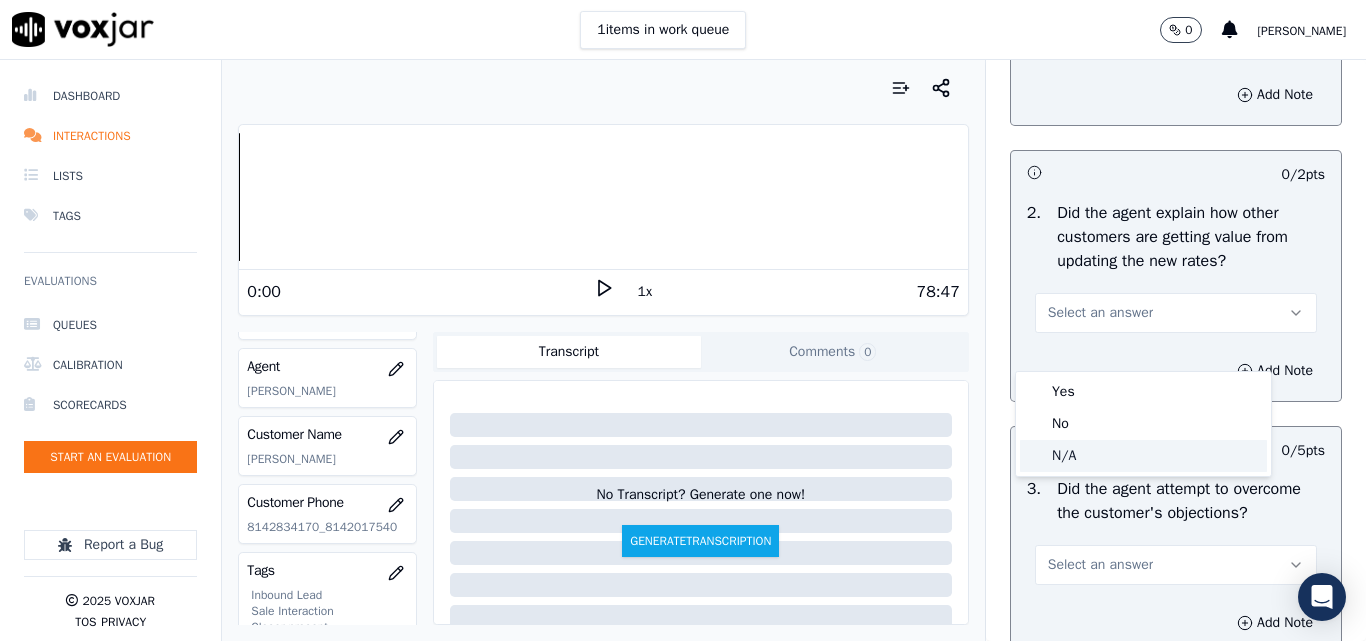 drag, startPoint x: 1078, startPoint y: 465, endPoint x: 1111, endPoint y: 452, distance: 35.468296 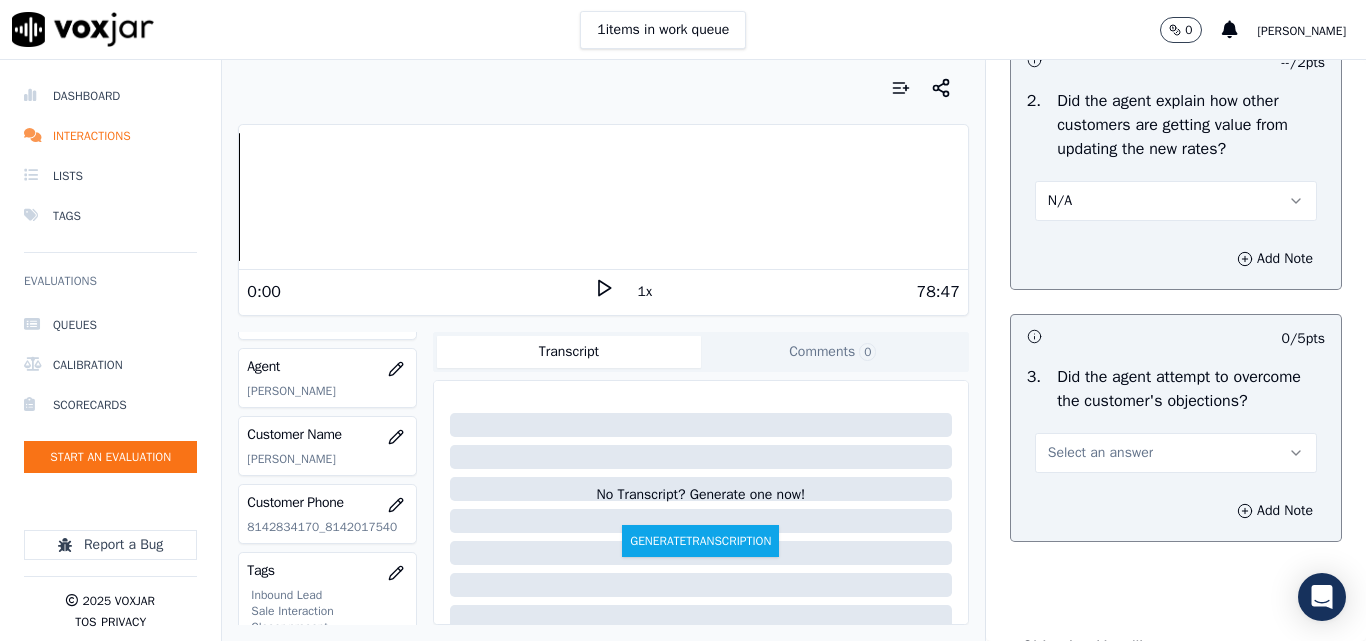 scroll, scrollTop: 2100, scrollLeft: 0, axis: vertical 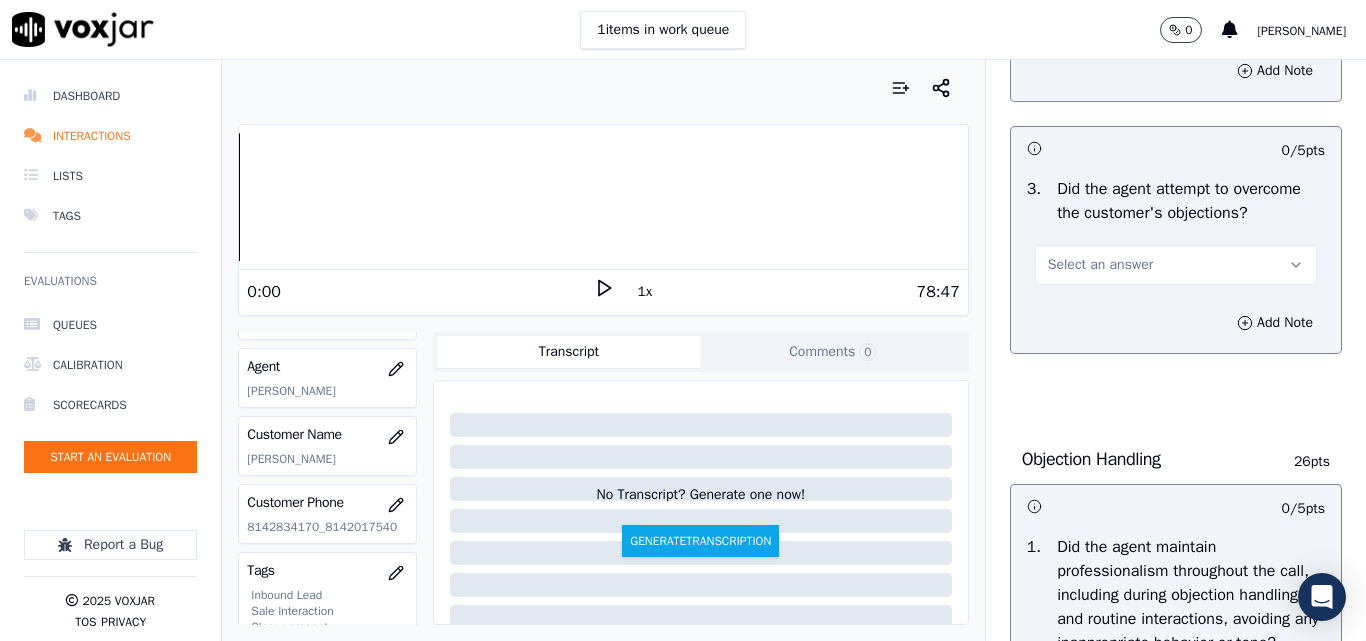 click on "Select an answer" at bounding box center (1100, 265) 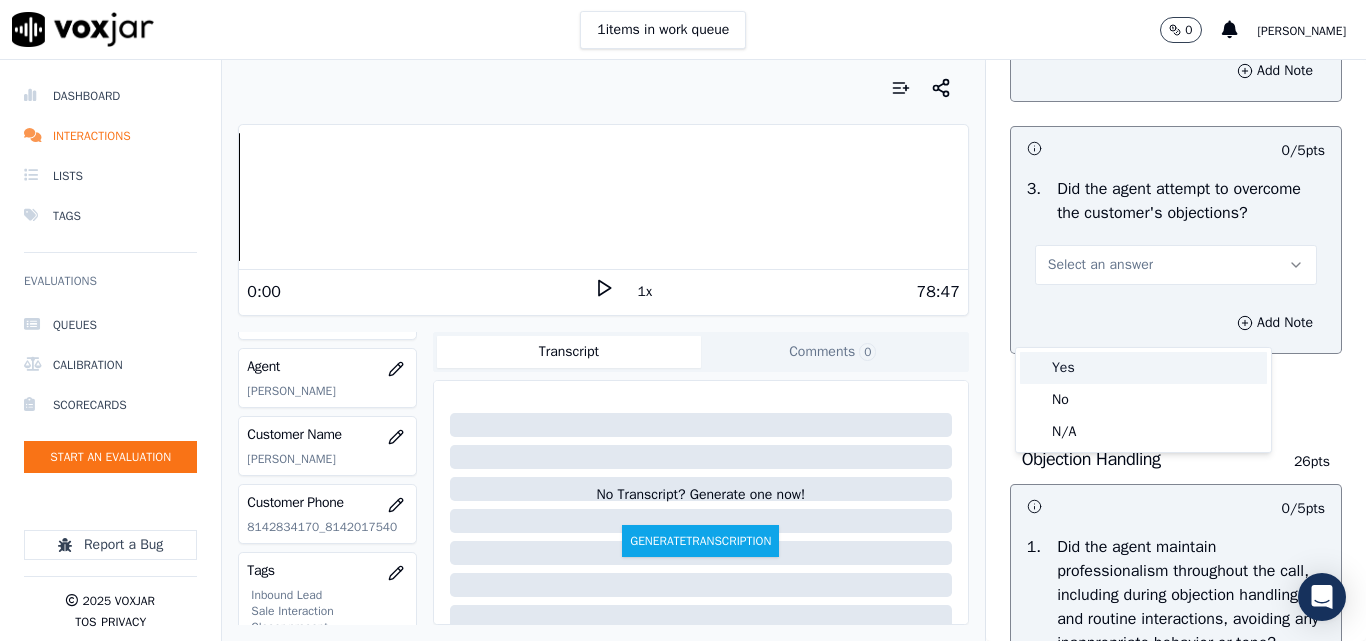 click on "Yes" at bounding box center [1143, 368] 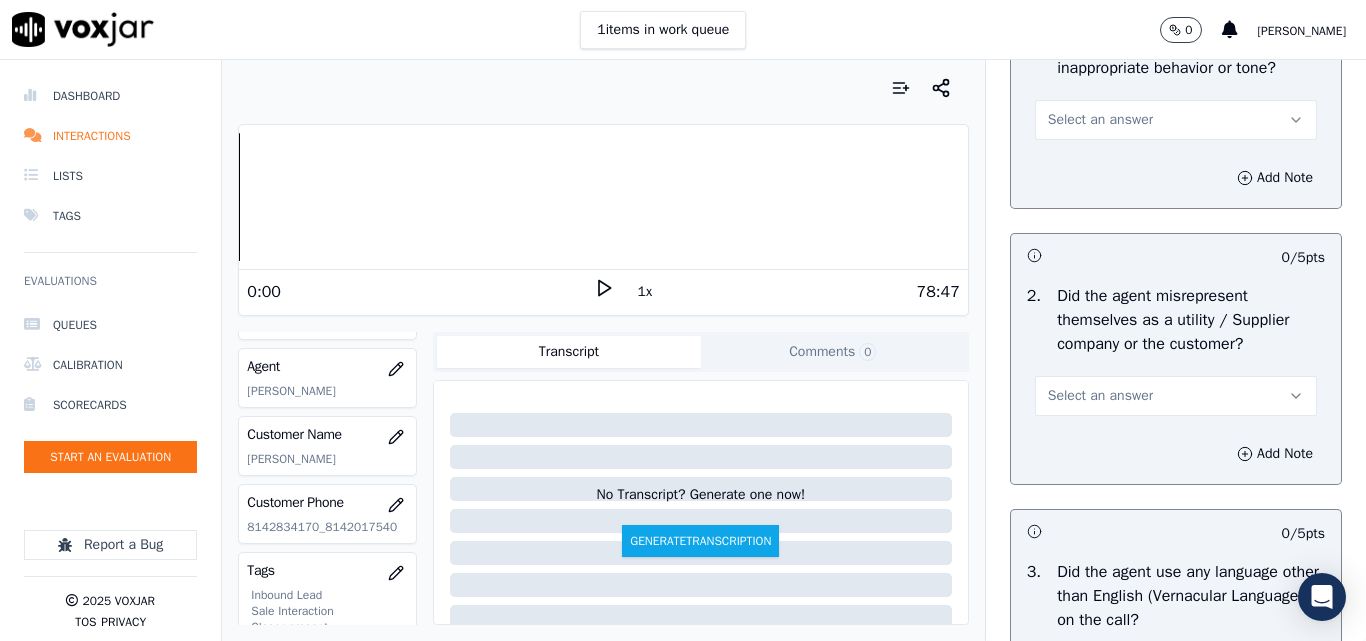 scroll, scrollTop: 2700, scrollLeft: 0, axis: vertical 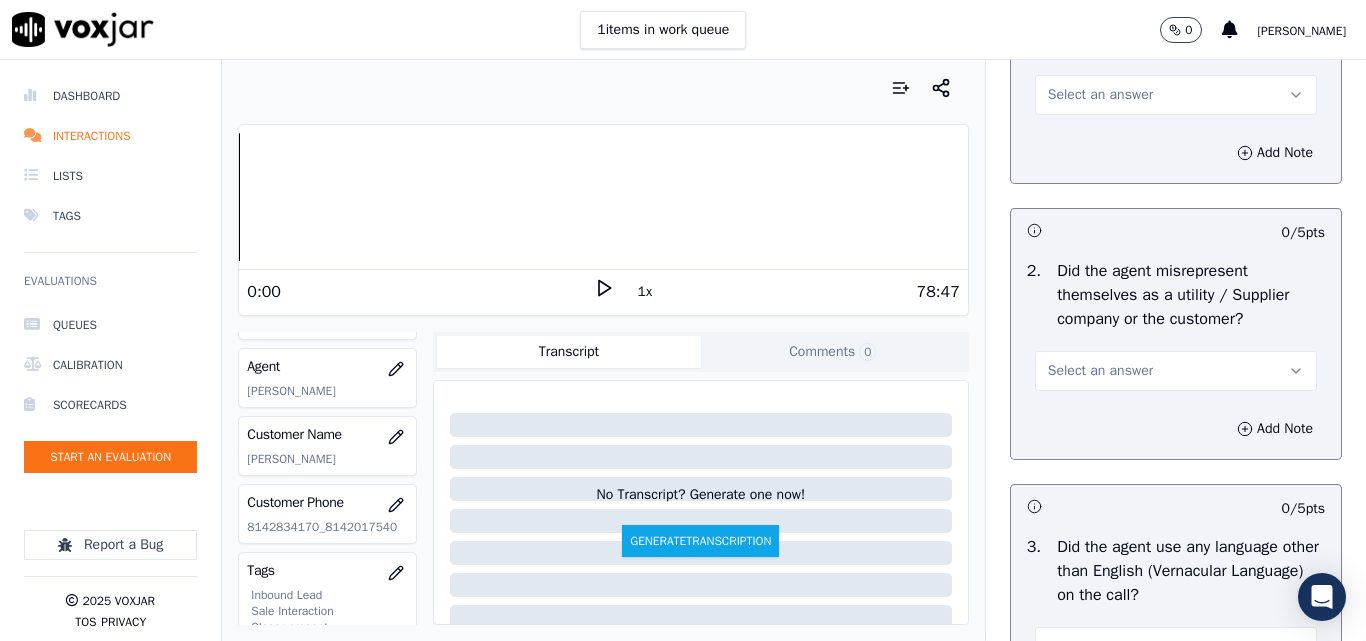 click on "Select an answer" at bounding box center (1100, 95) 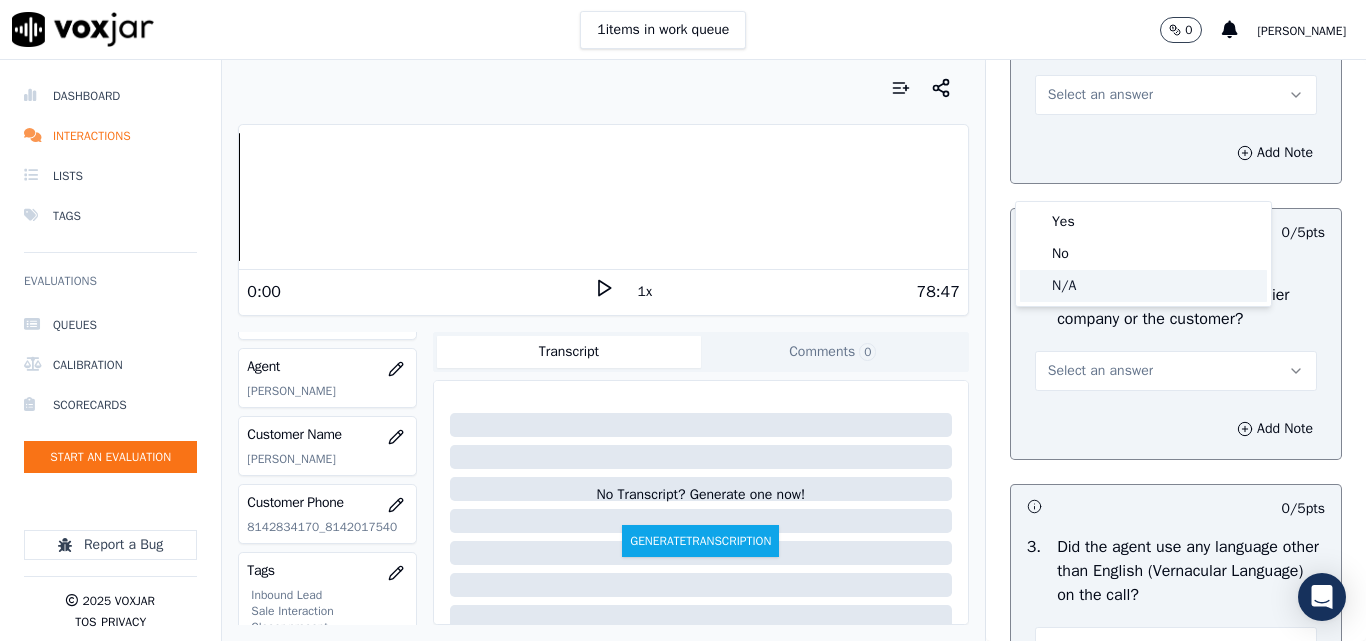 click on "N/A" 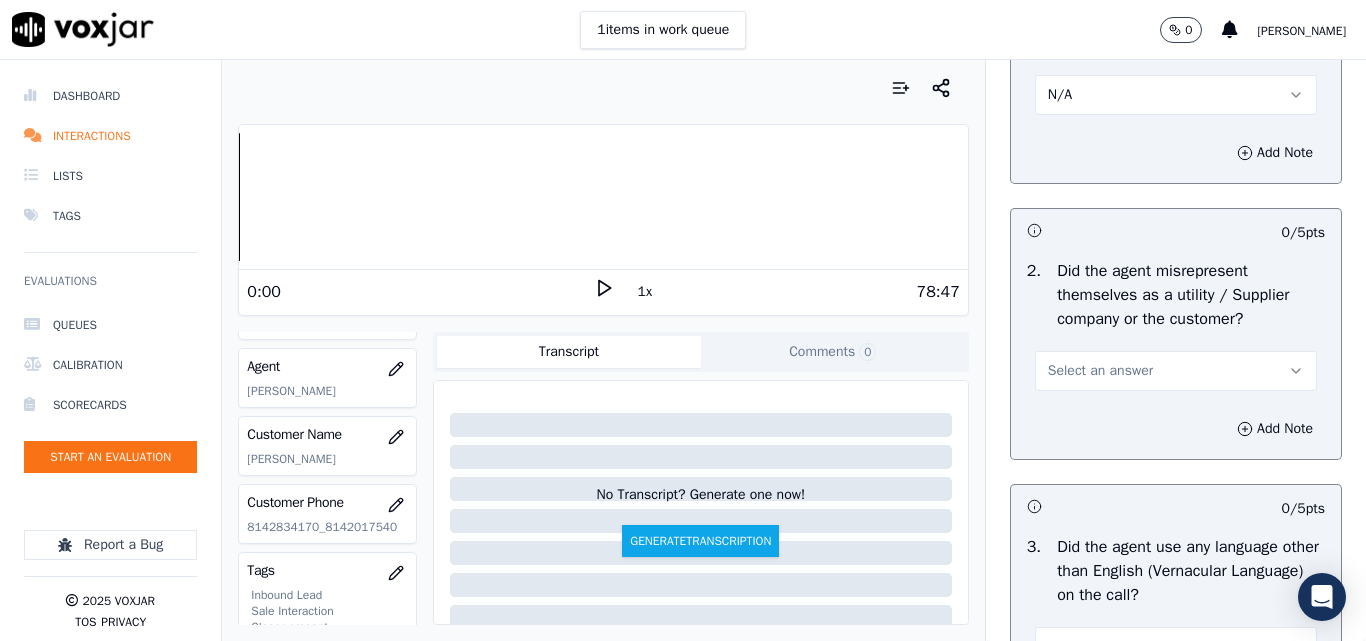 click on "Select an answer" at bounding box center (1100, 371) 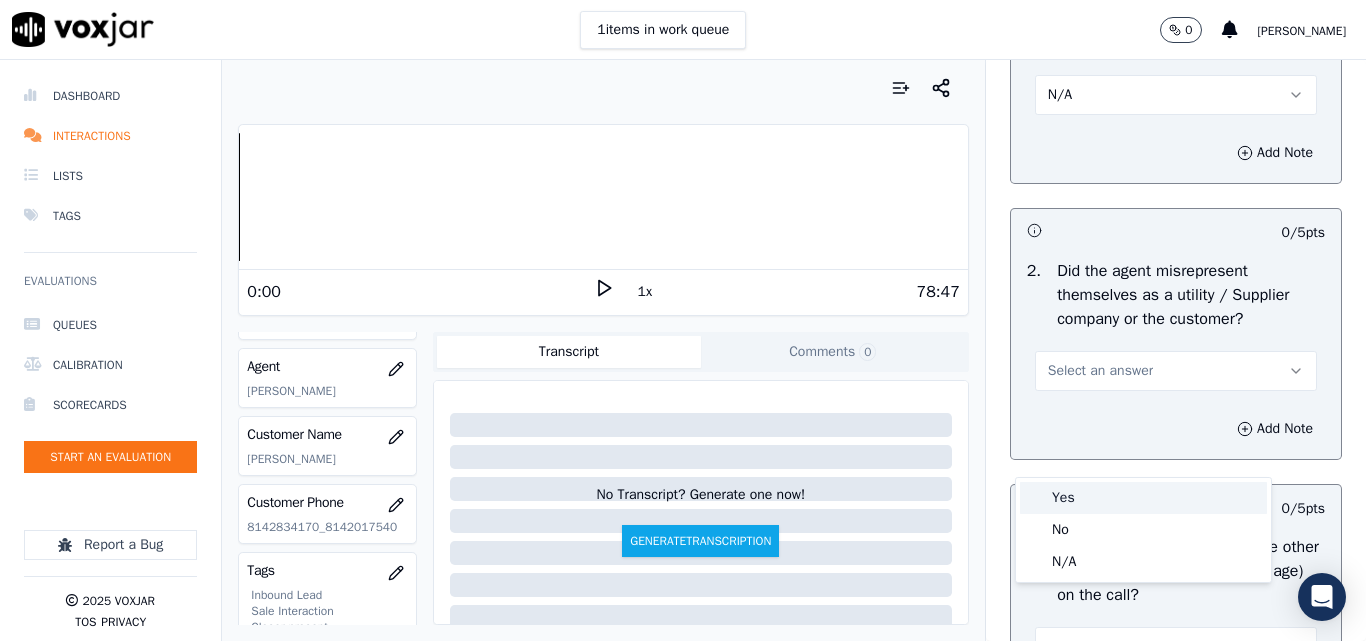 click on "Yes" at bounding box center (1143, 498) 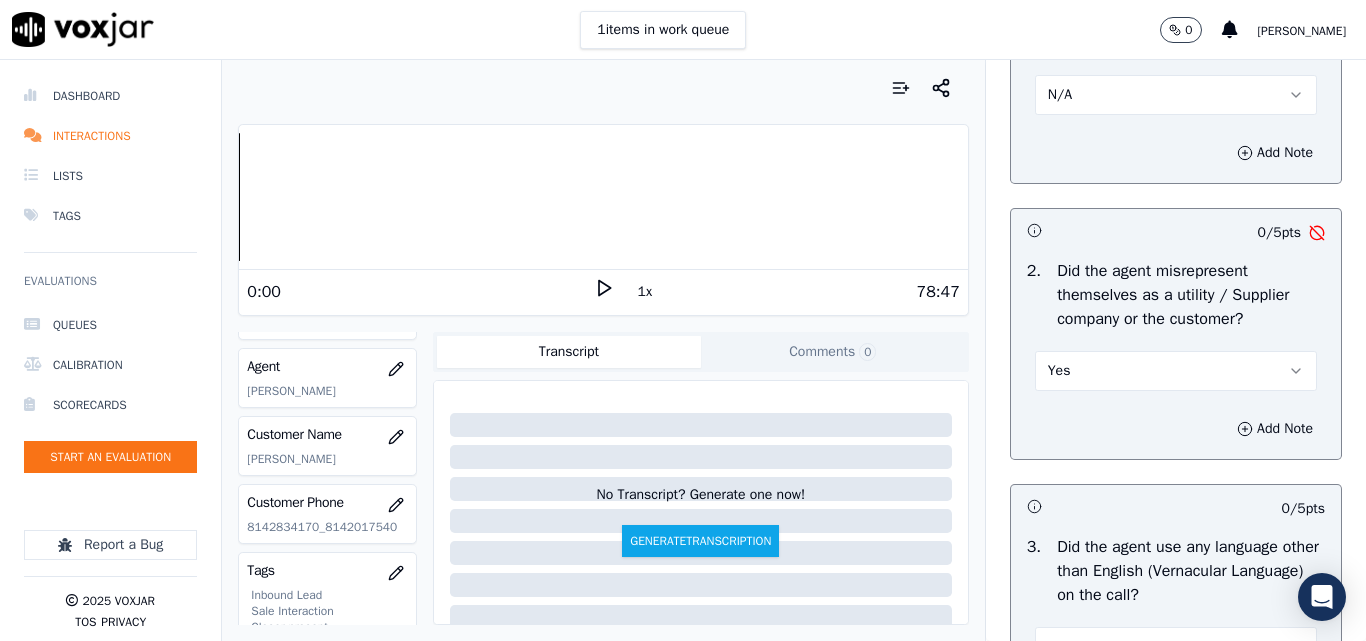 click on "Yes" at bounding box center (1176, 371) 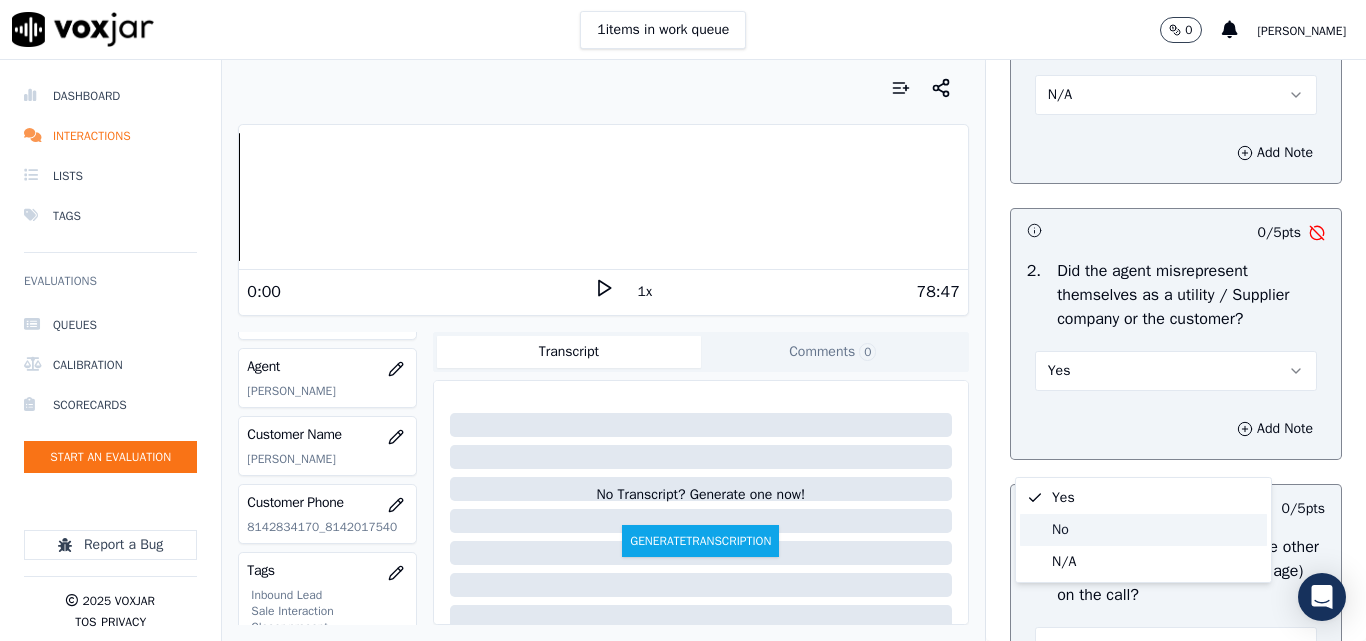 click on "No" 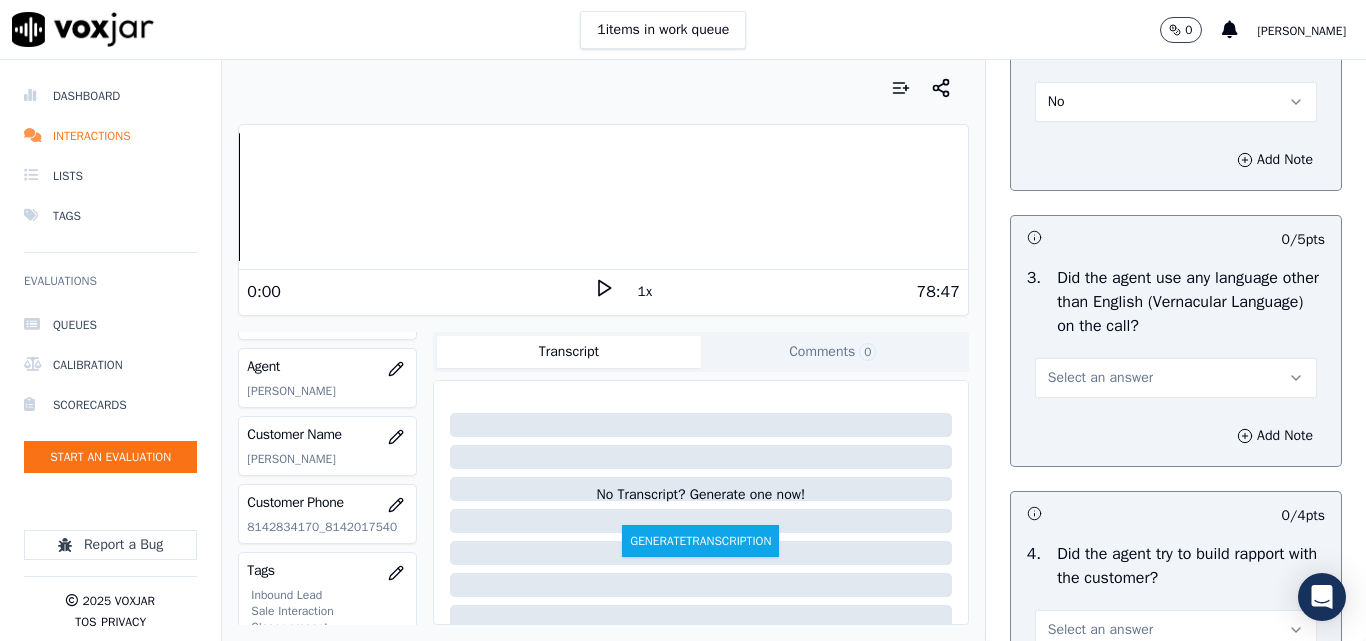 scroll, scrollTop: 3100, scrollLeft: 0, axis: vertical 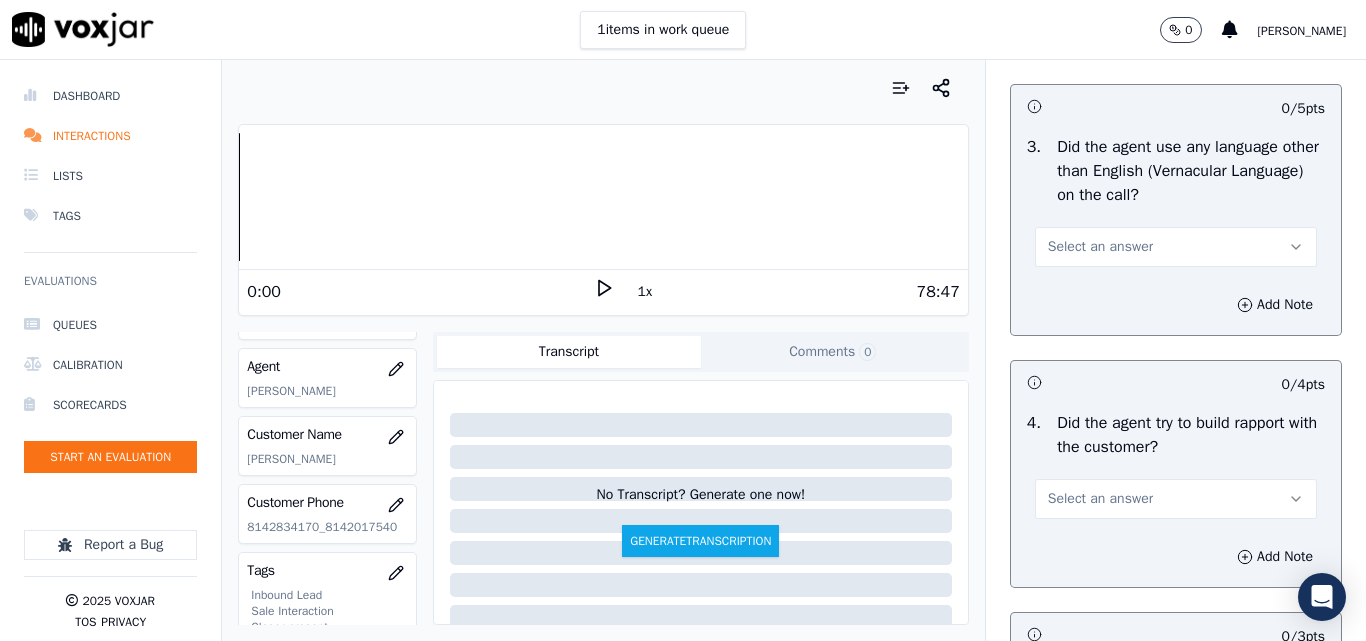 click on "Select an answer" at bounding box center (1100, 247) 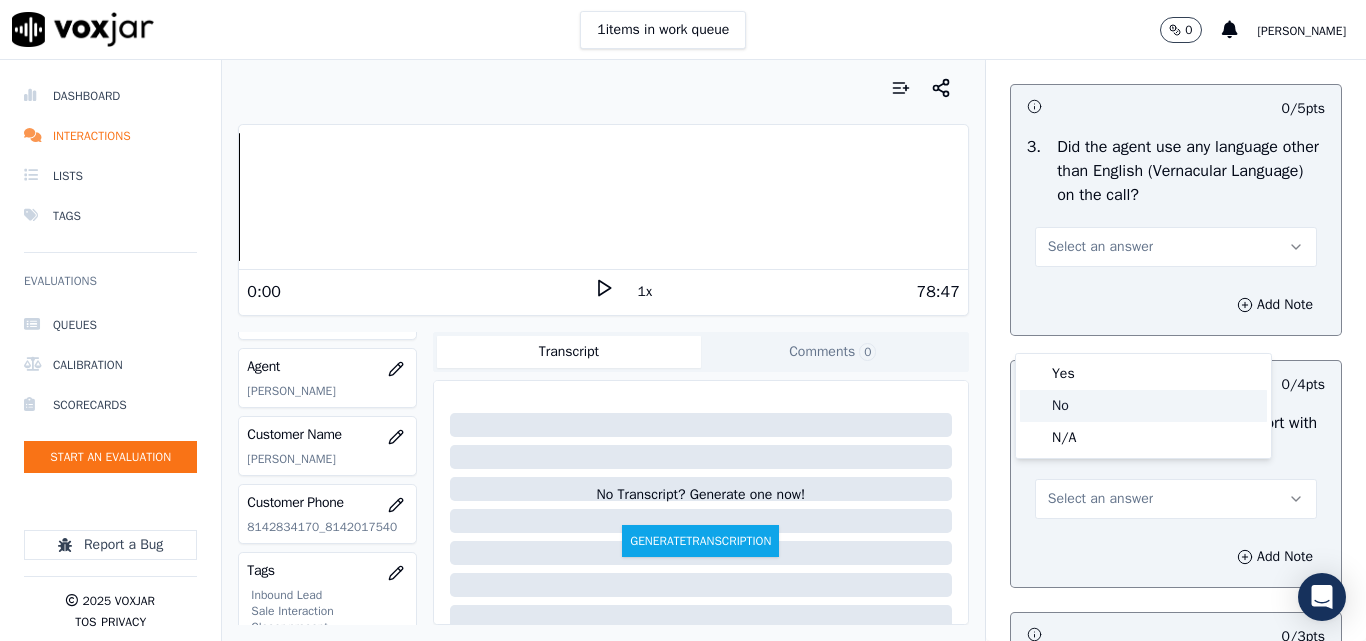 click on "No" 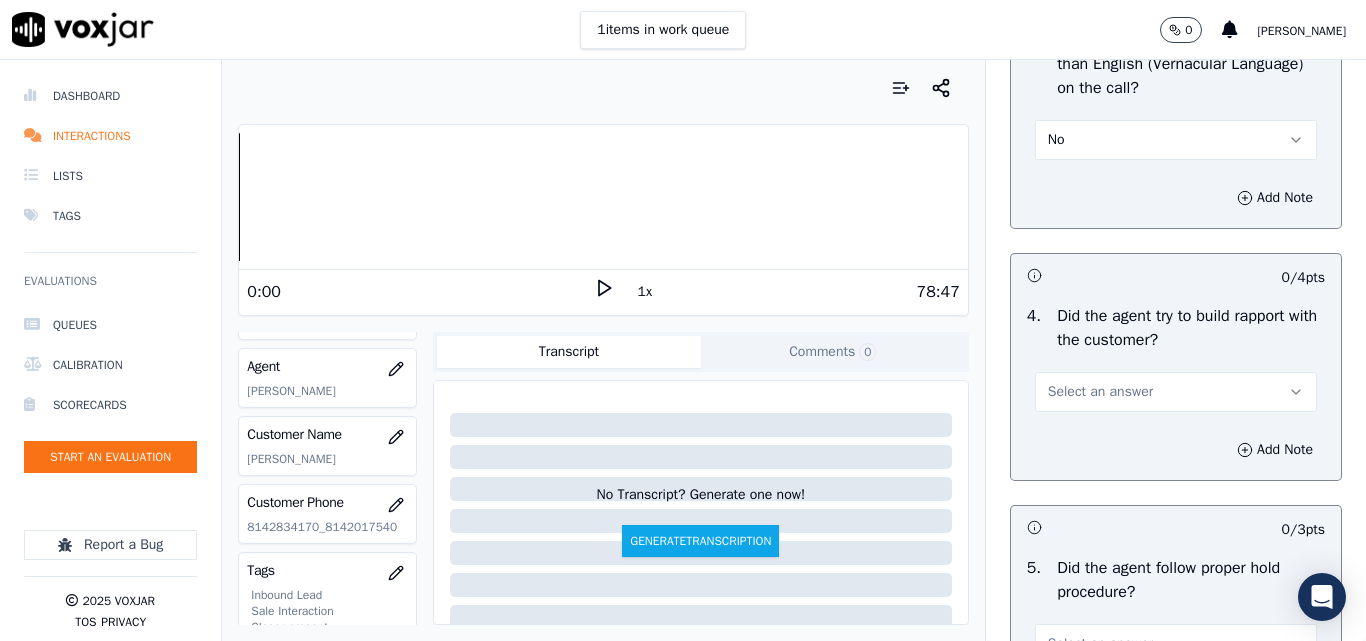 scroll, scrollTop: 3300, scrollLeft: 0, axis: vertical 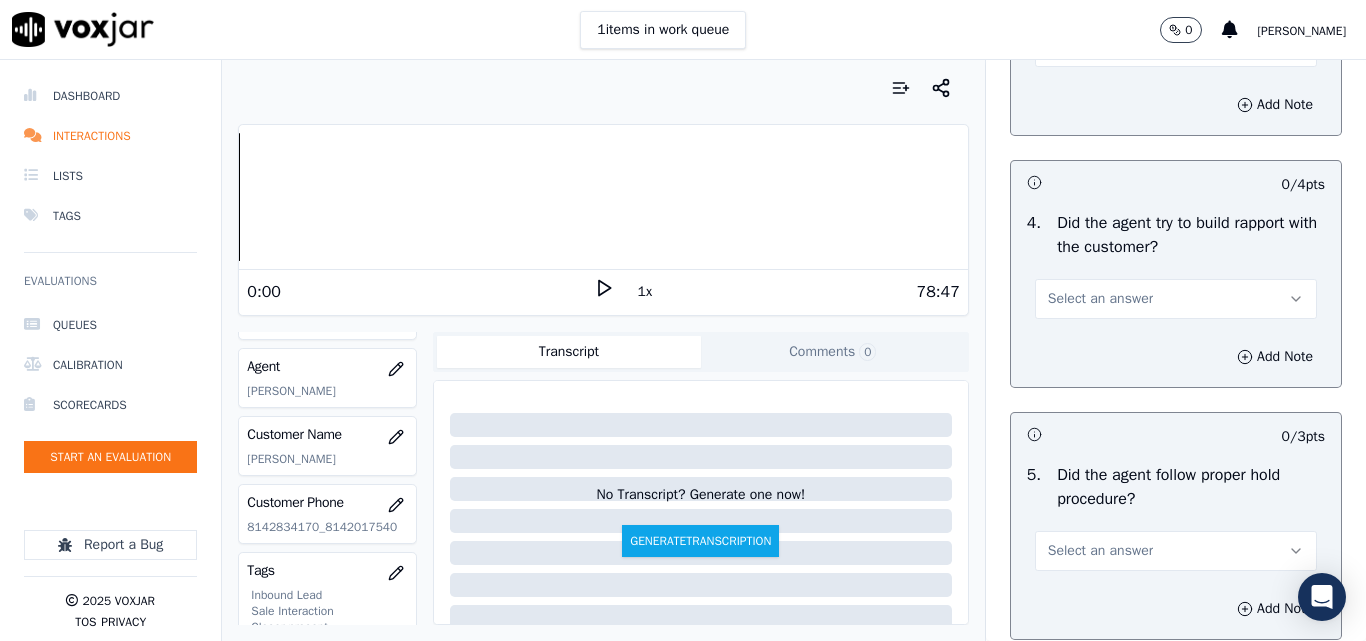 click on "Select an answer" at bounding box center [1100, 299] 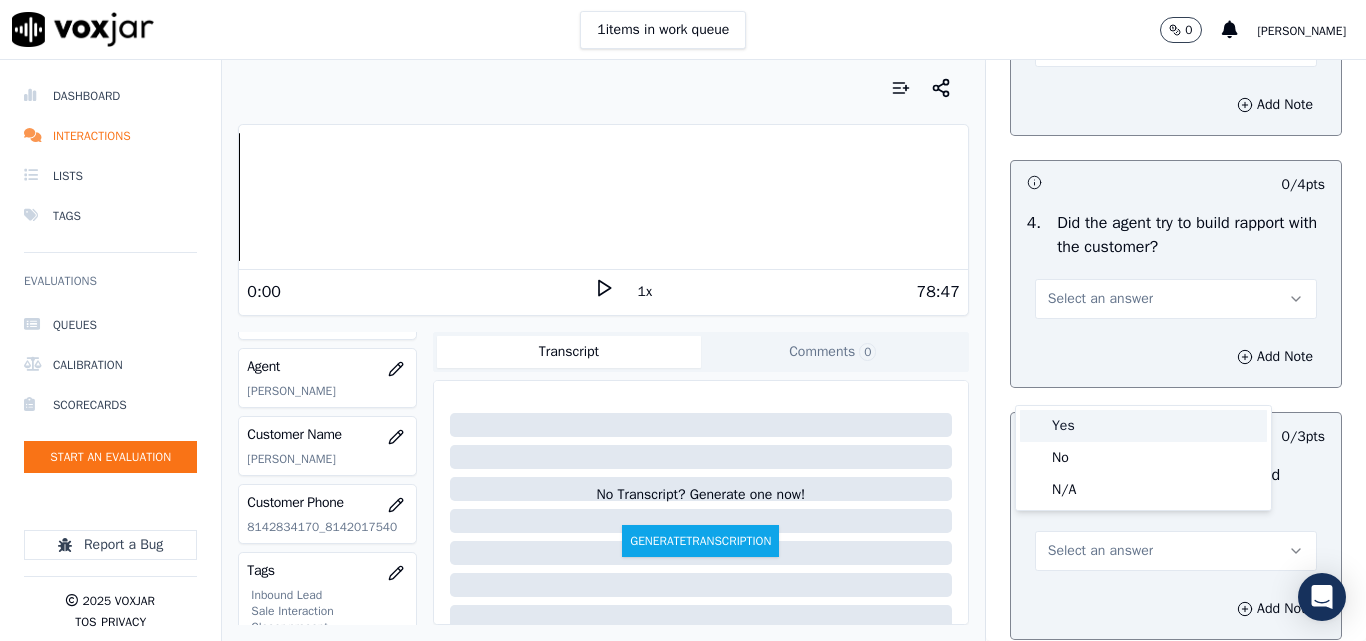 click on "Yes" at bounding box center [1143, 426] 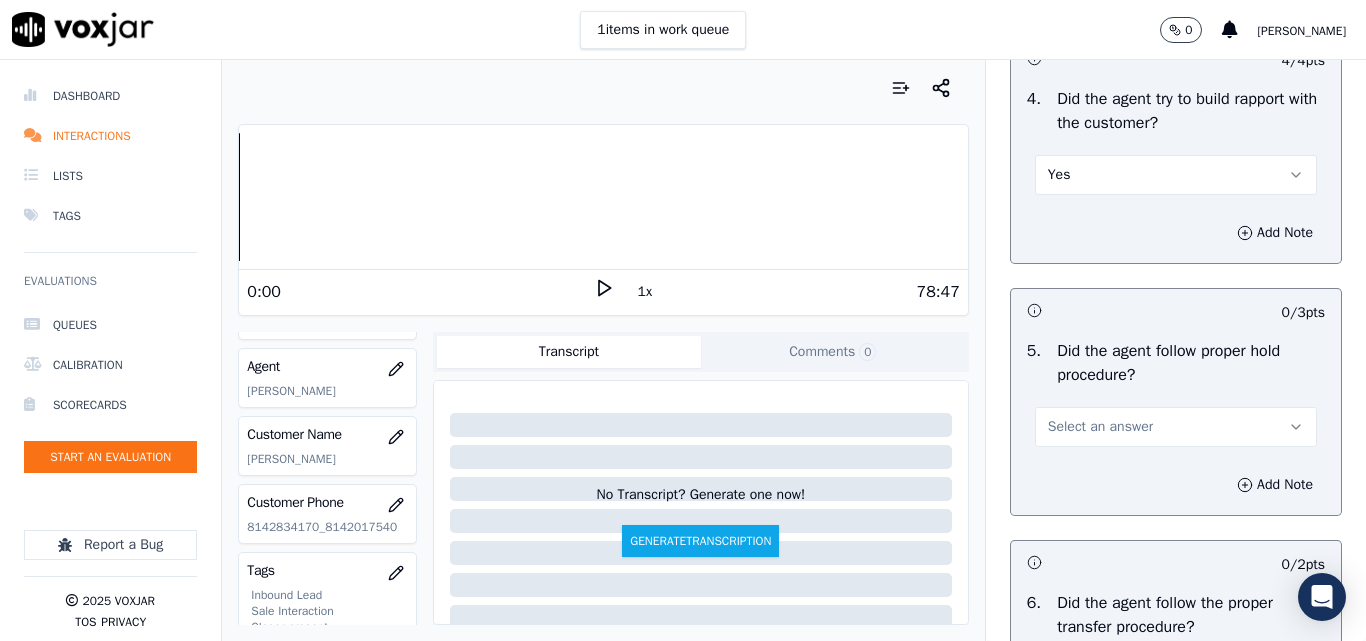 scroll, scrollTop: 3600, scrollLeft: 0, axis: vertical 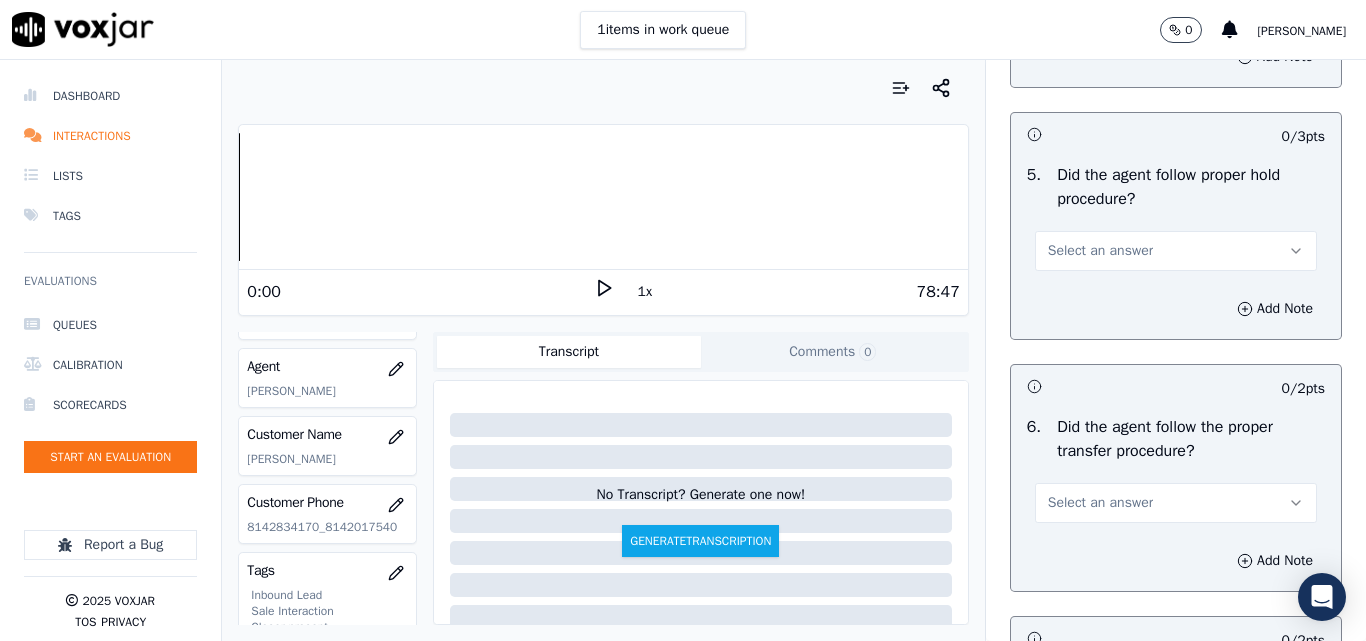 click on "Select an answer" at bounding box center (1100, 251) 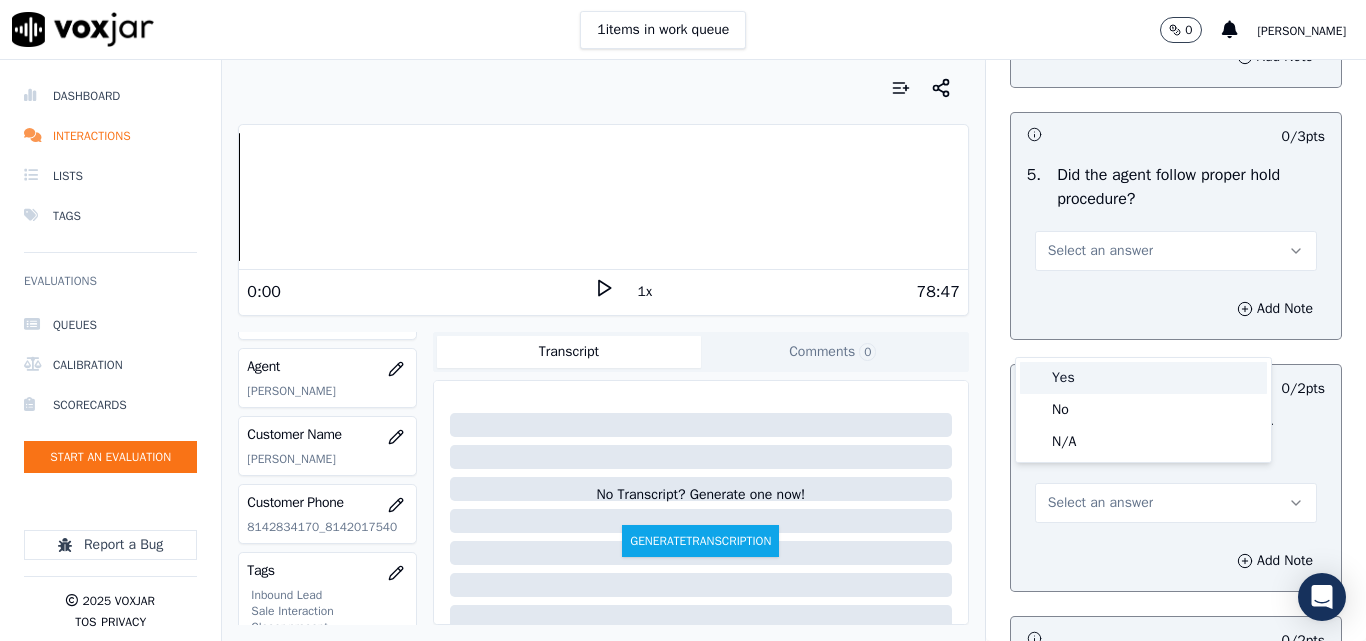 click on "Yes" at bounding box center [1143, 378] 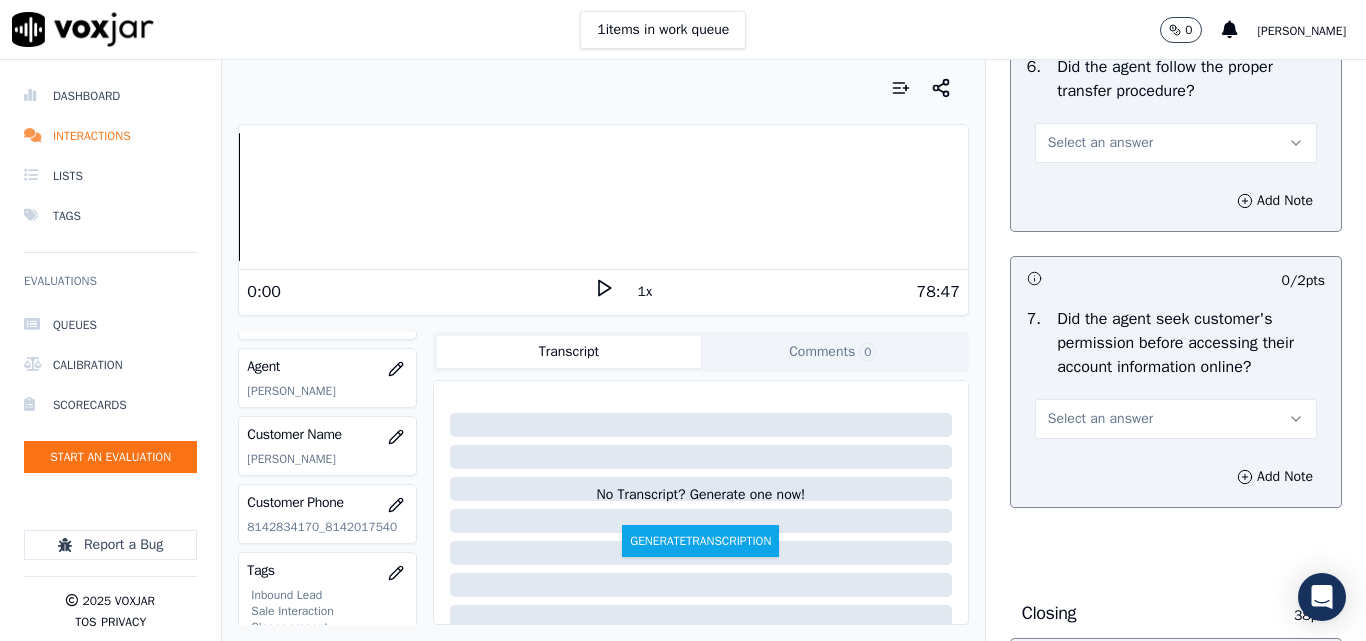 scroll, scrollTop: 4000, scrollLeft: 0, axis: vertical 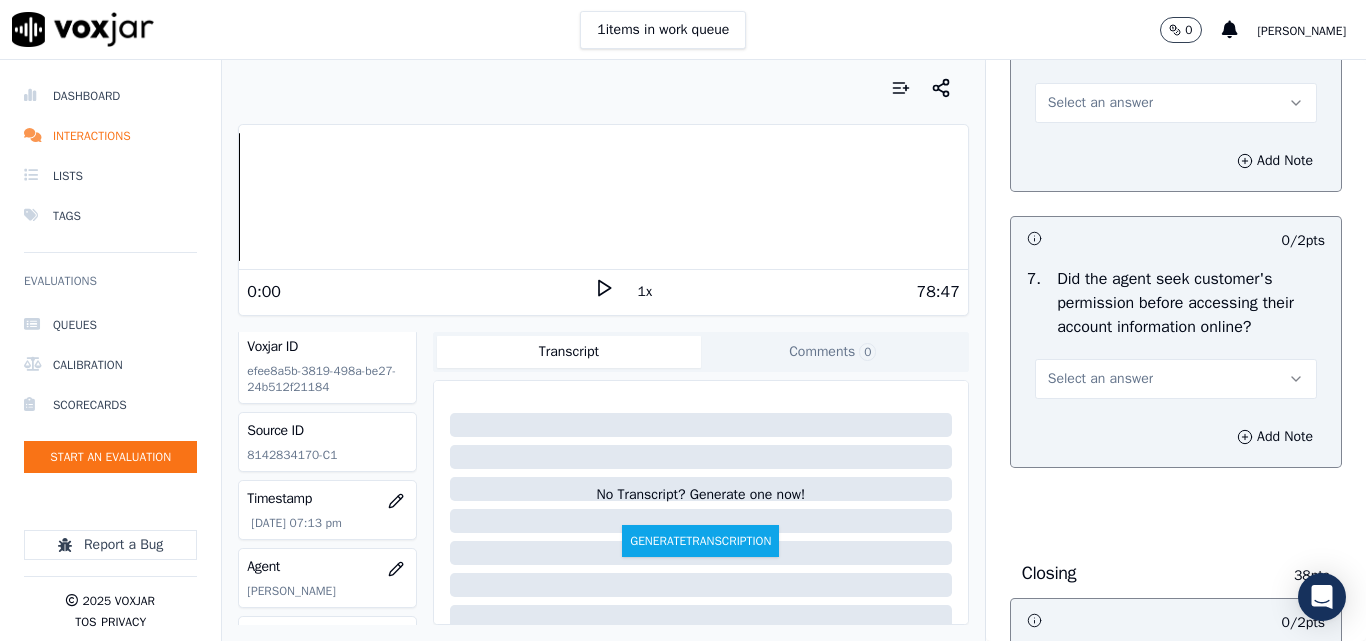 click on "Select an answer" at bounding box center (1100, 379) 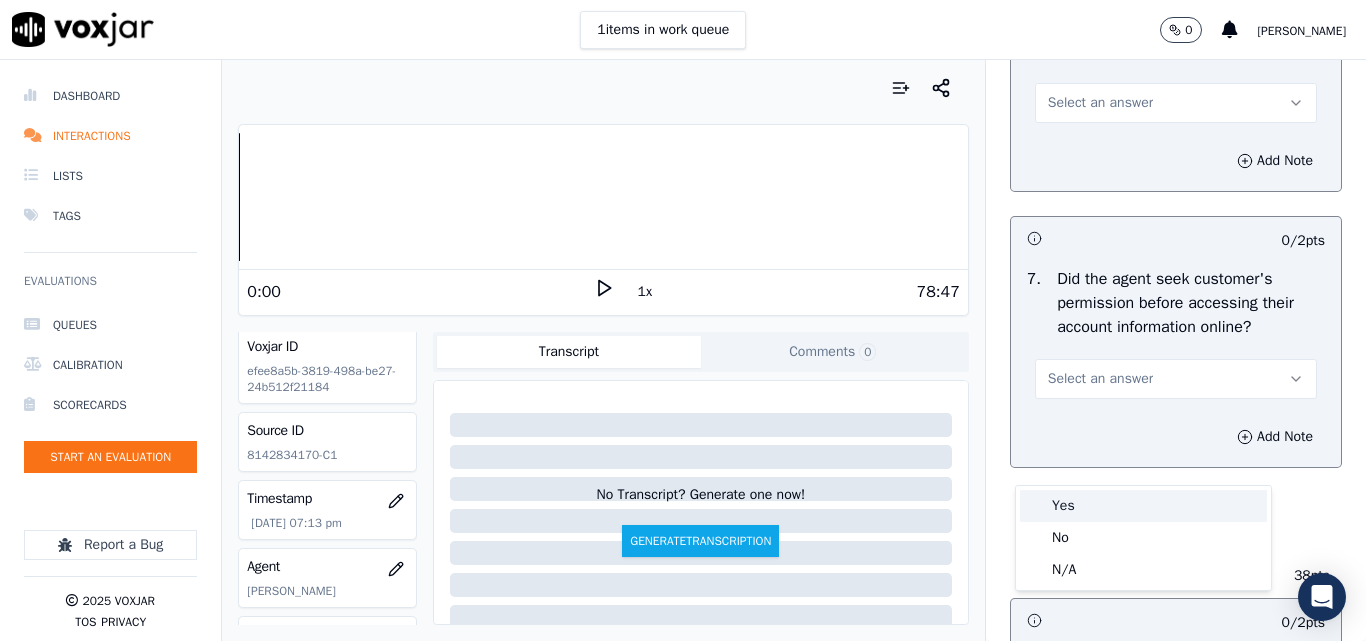 drag, startPoint x: 1072, startPoint y: 515, endPoint x: 1083, endPoint y: 511, distance: 11.7046995 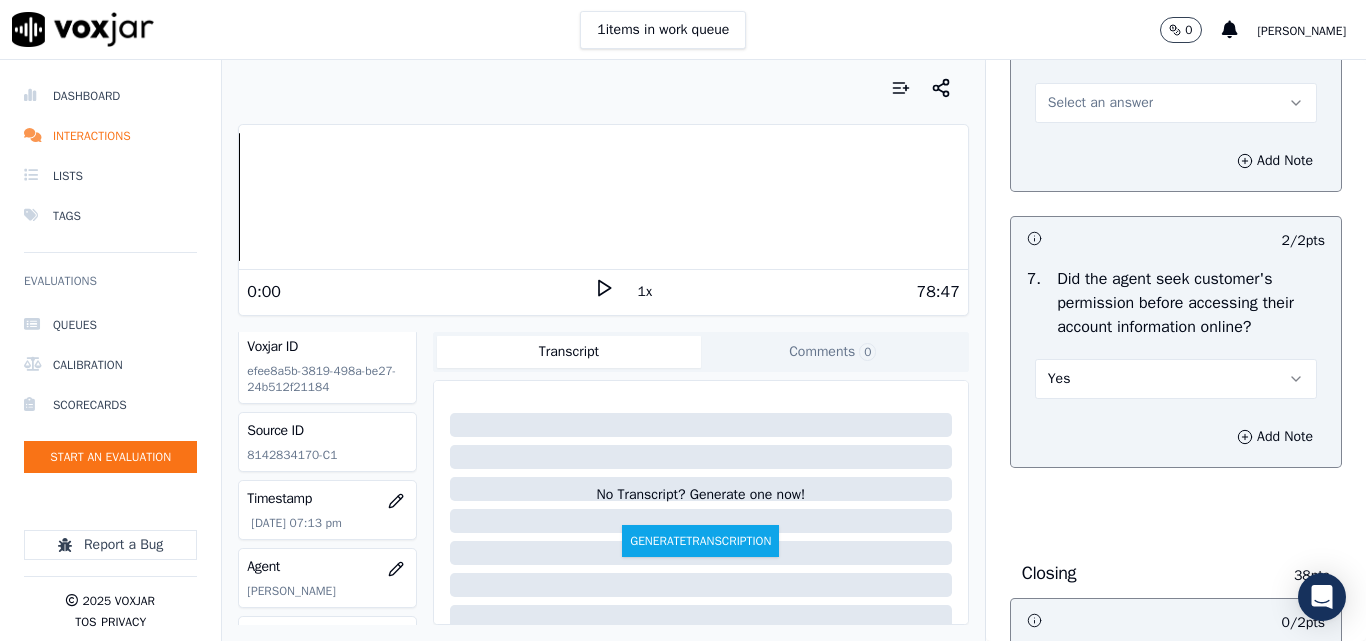 click on "Select an answer" at bounding box center (1176, 103) 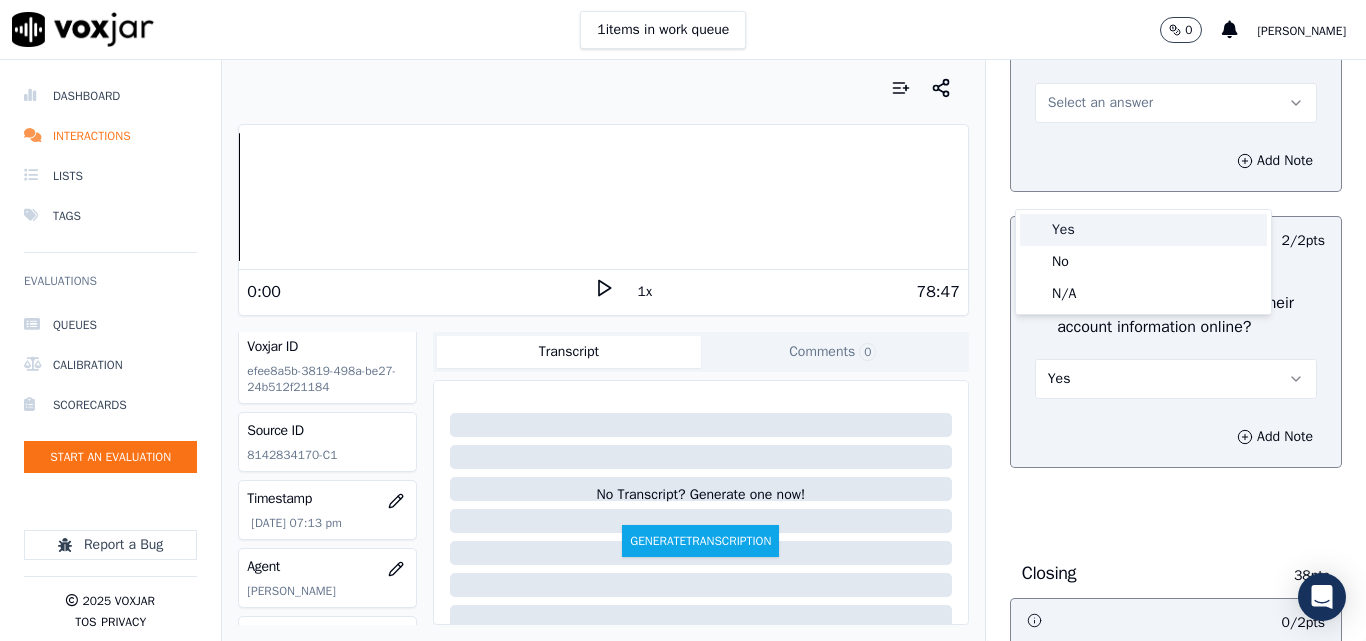 click on "Yes" at bounding box center (1143, 230) 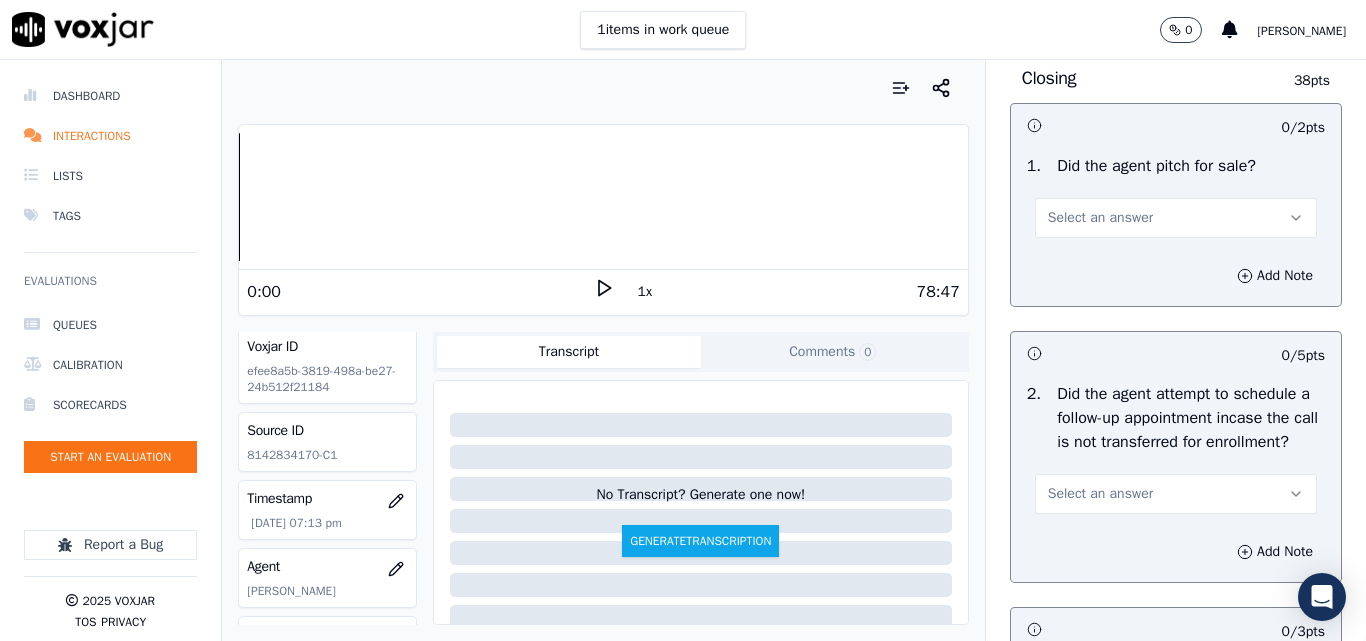 scroll, scrollTop: 4500, scrollLeft: 0, axis: vertical 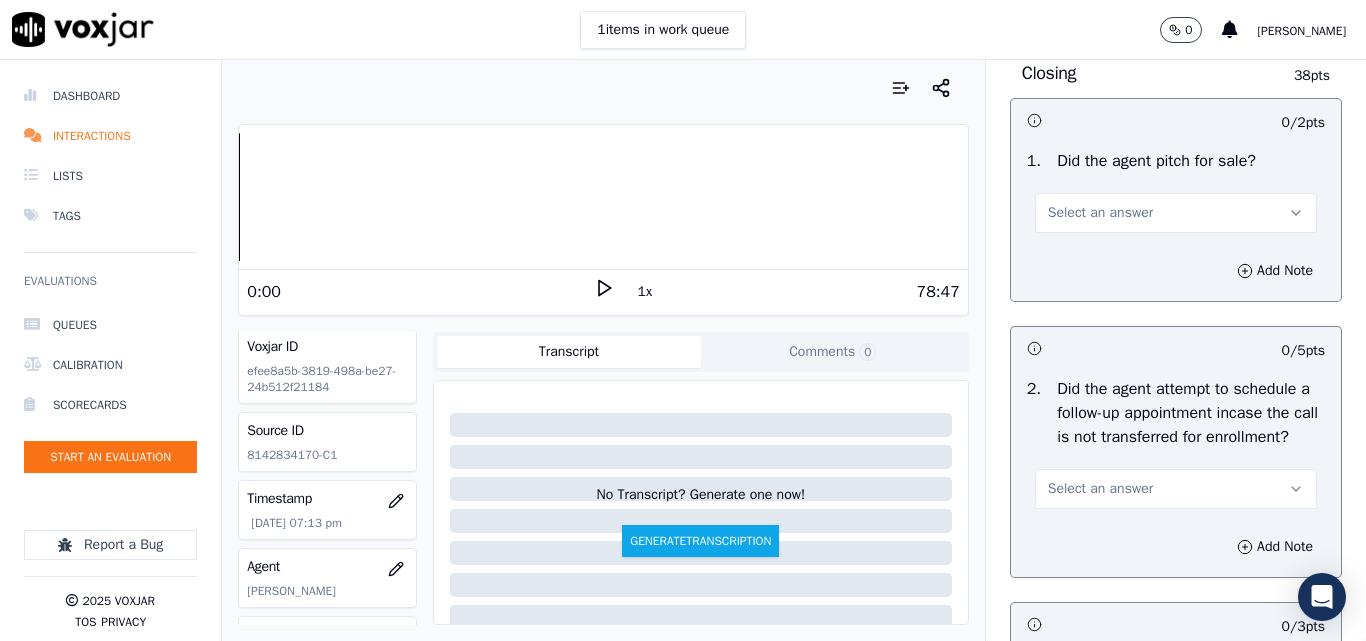 click on "Select an answer" at bounding box center [1100, 213] 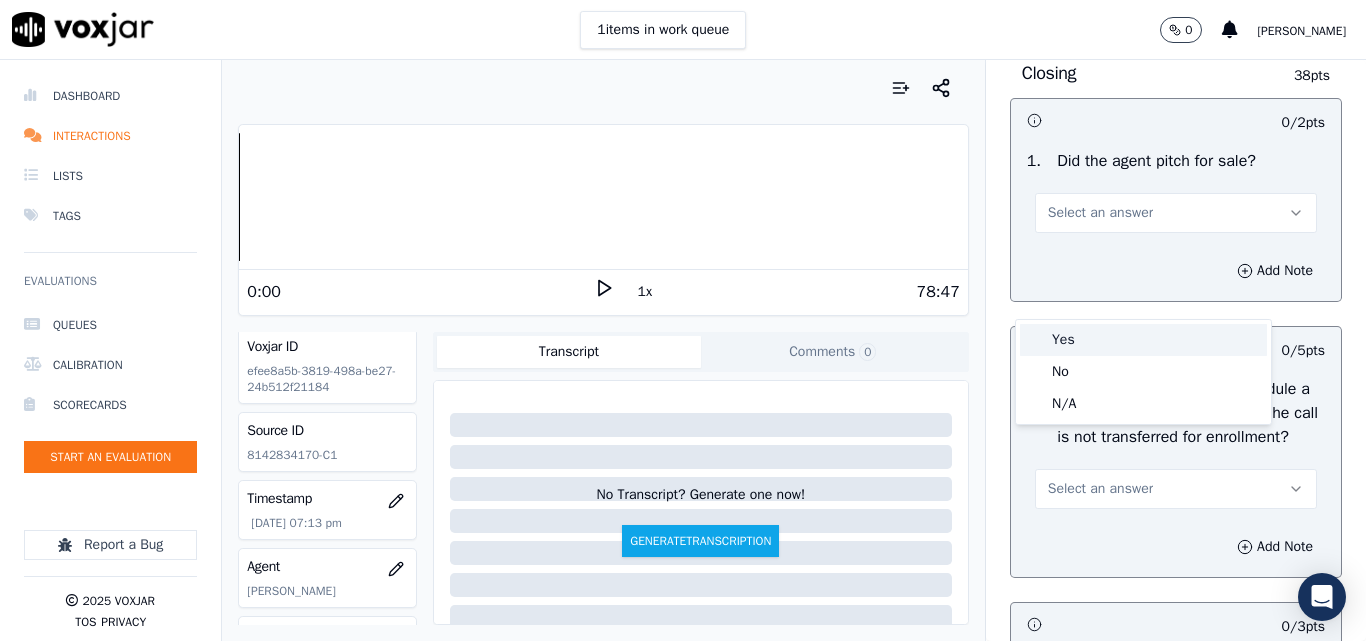 click on "Yes" at bounding box center (1143, 340) 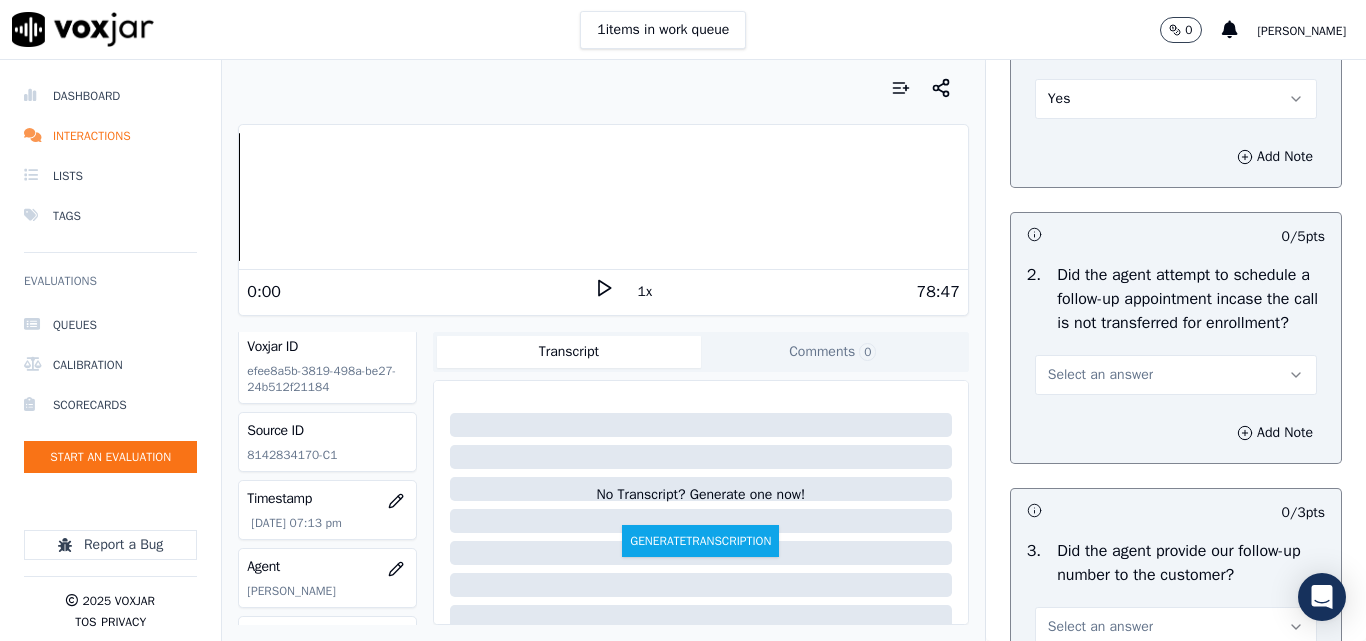 scroll, scrollTop: 4700, scrollLeft: 0, axis: vertical 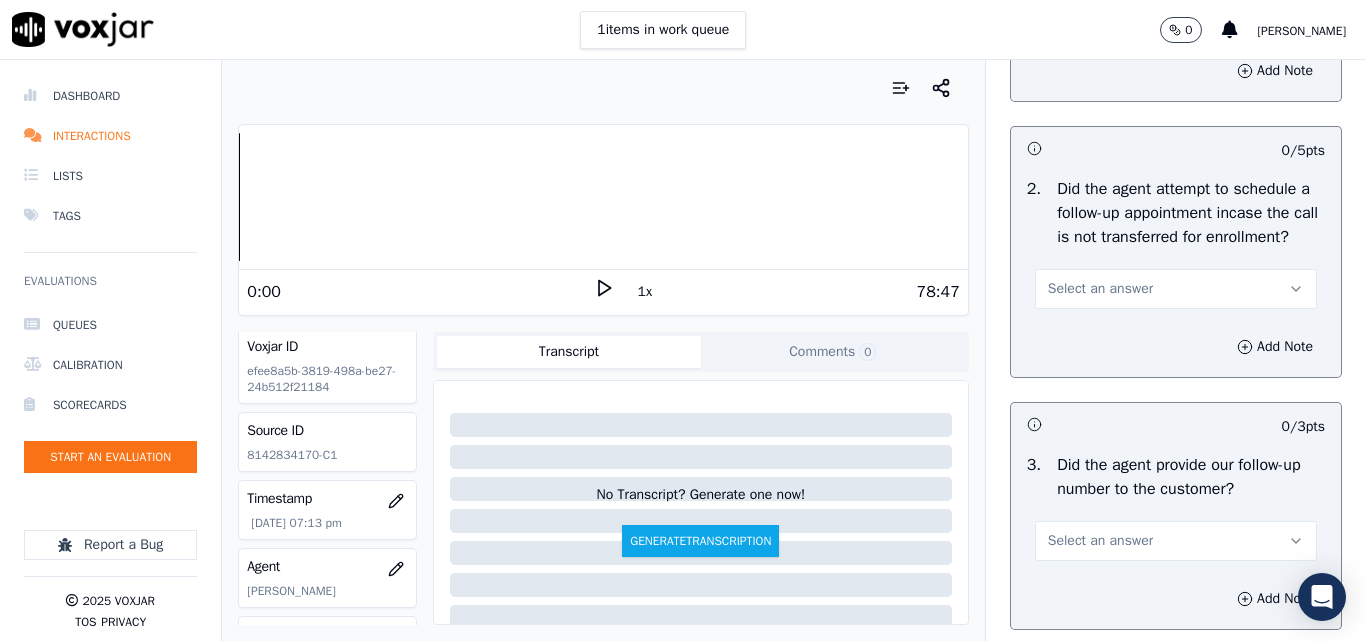 click on "Select an answer" at bounding box center [1100, 289] 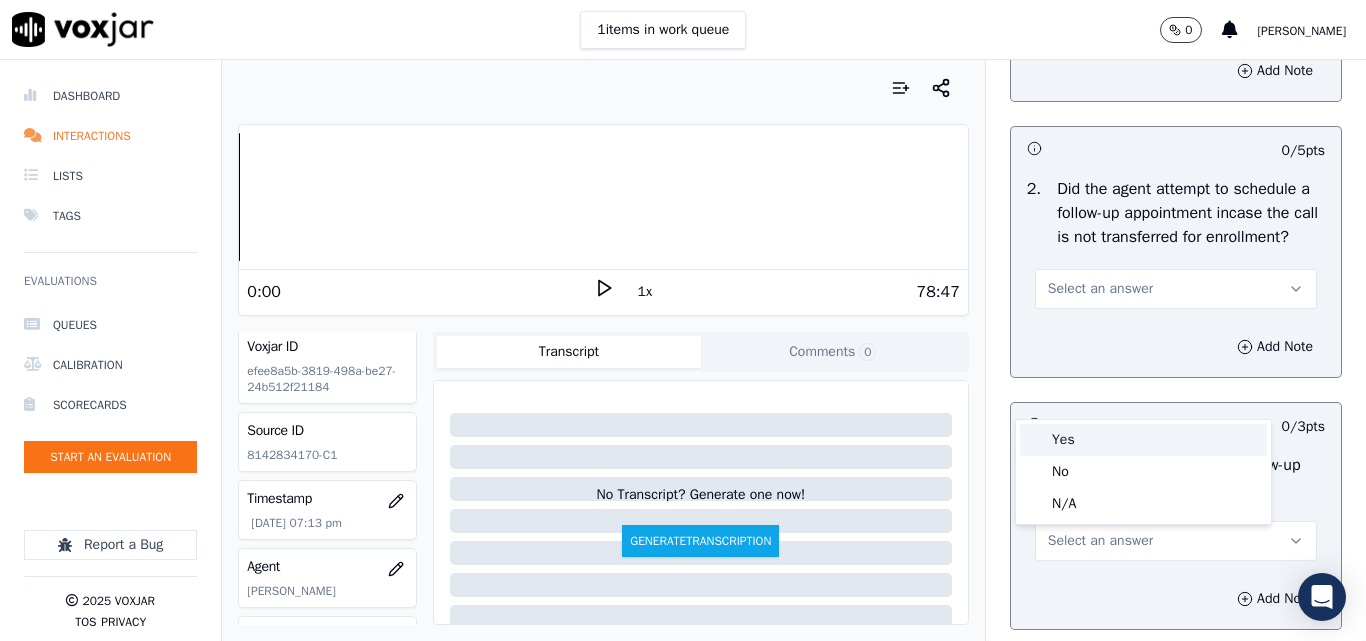 click on "Yes" at bounding box center (1143, 440) 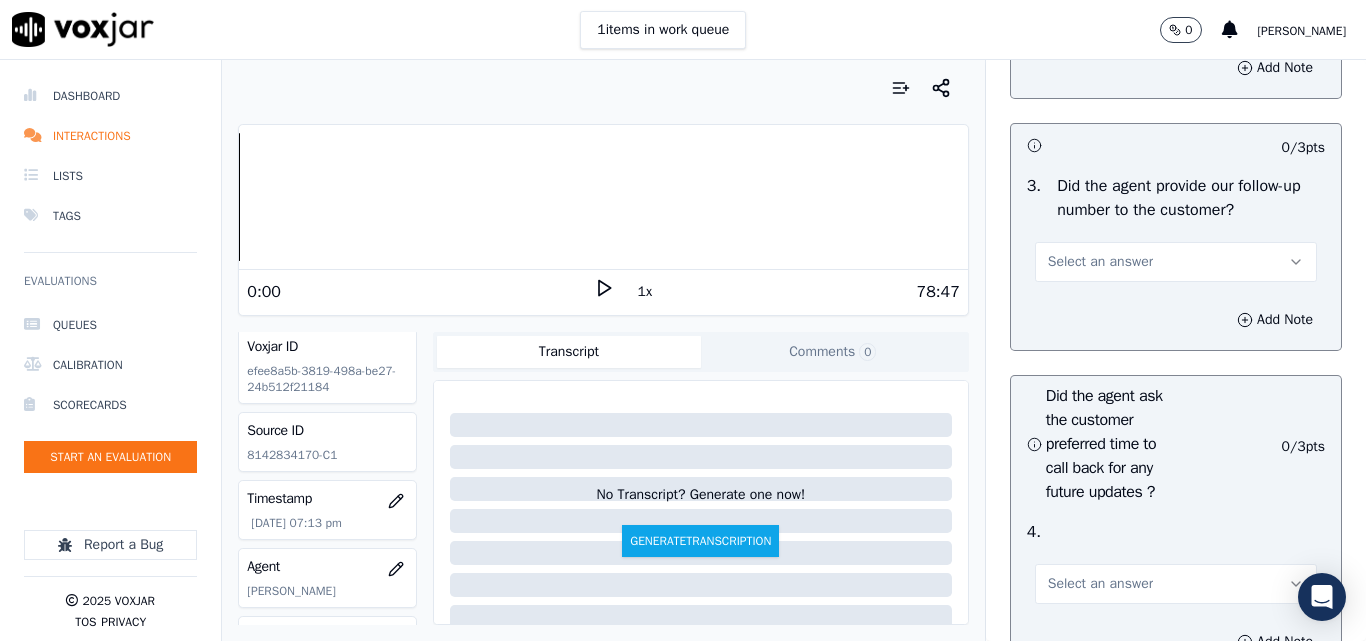 scroll, scrollTop: 5000, scrollLeft: 0, axis: vertical 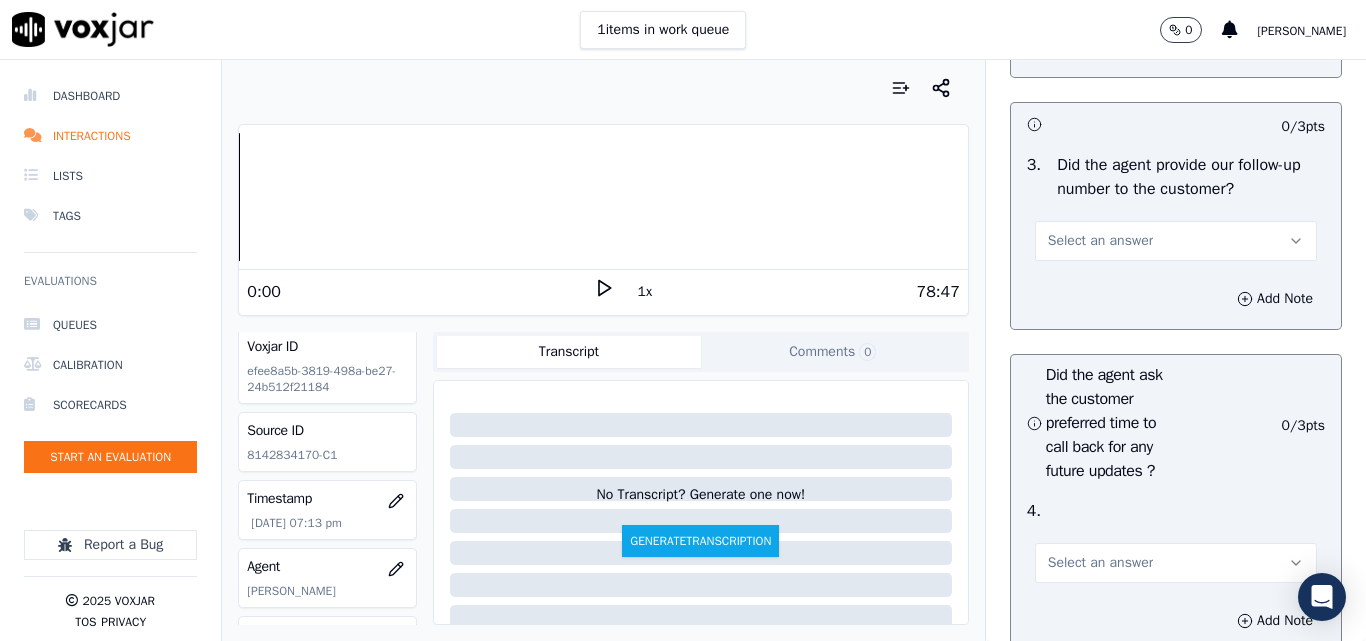 click on "Select an answer" at bounding box center (1100, 241) 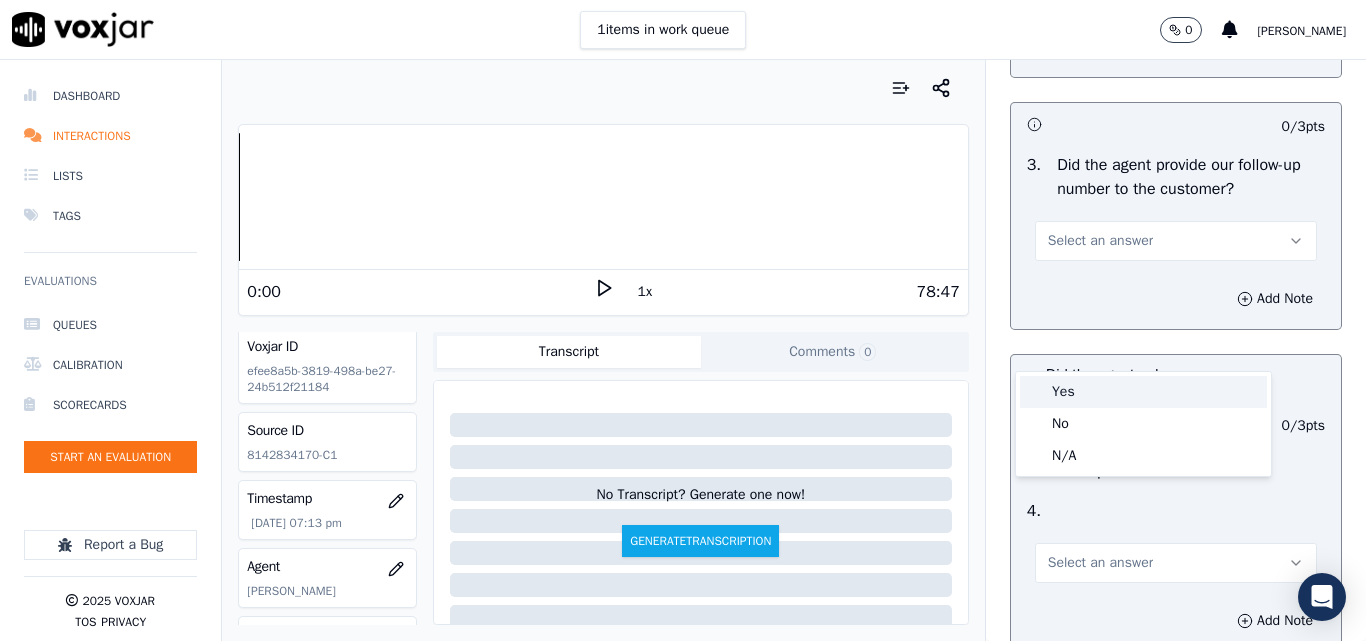 click on "Yes" at bounding box center (1143, 392) 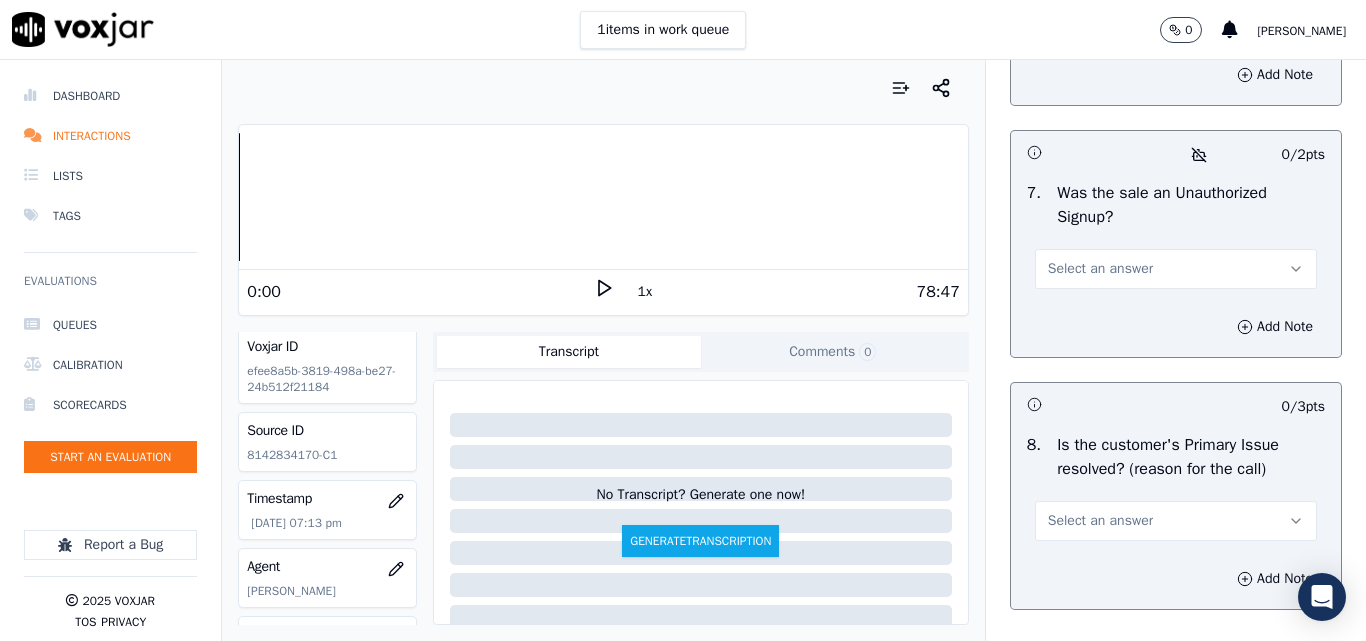 scroll, scrollTop: 6290, scrollLeft: 0, axis: vertical 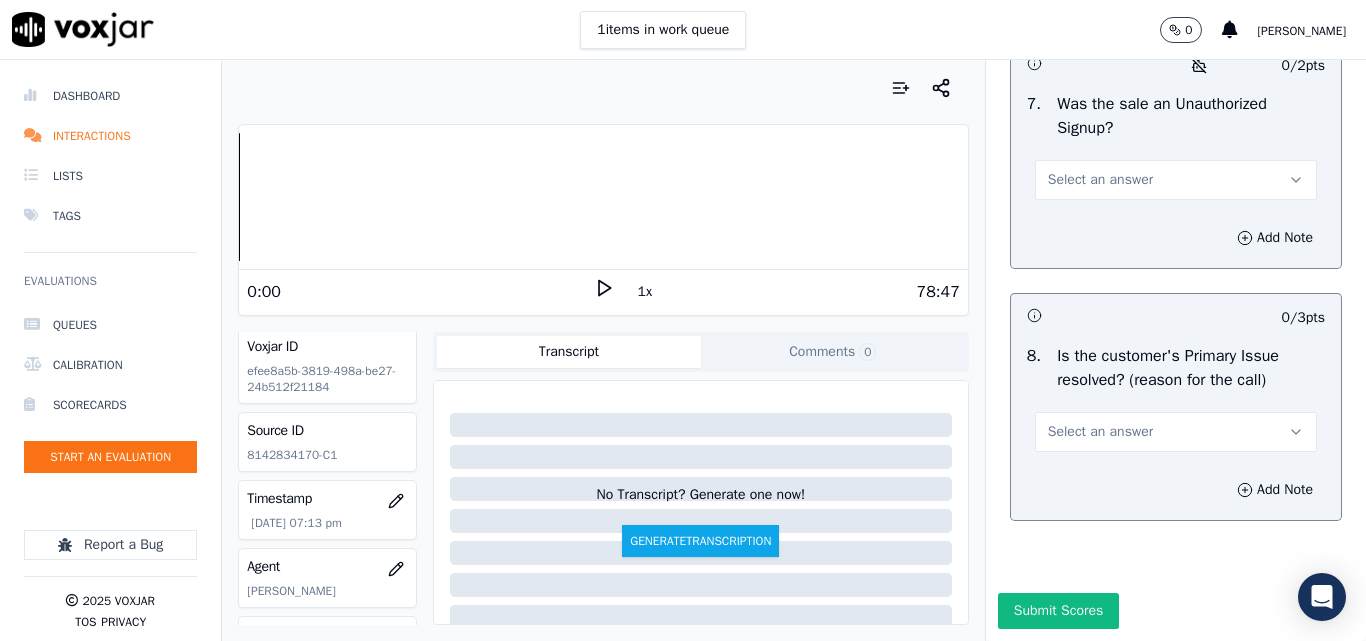 click on "Select an answer" at bounding box center [1100, 432] 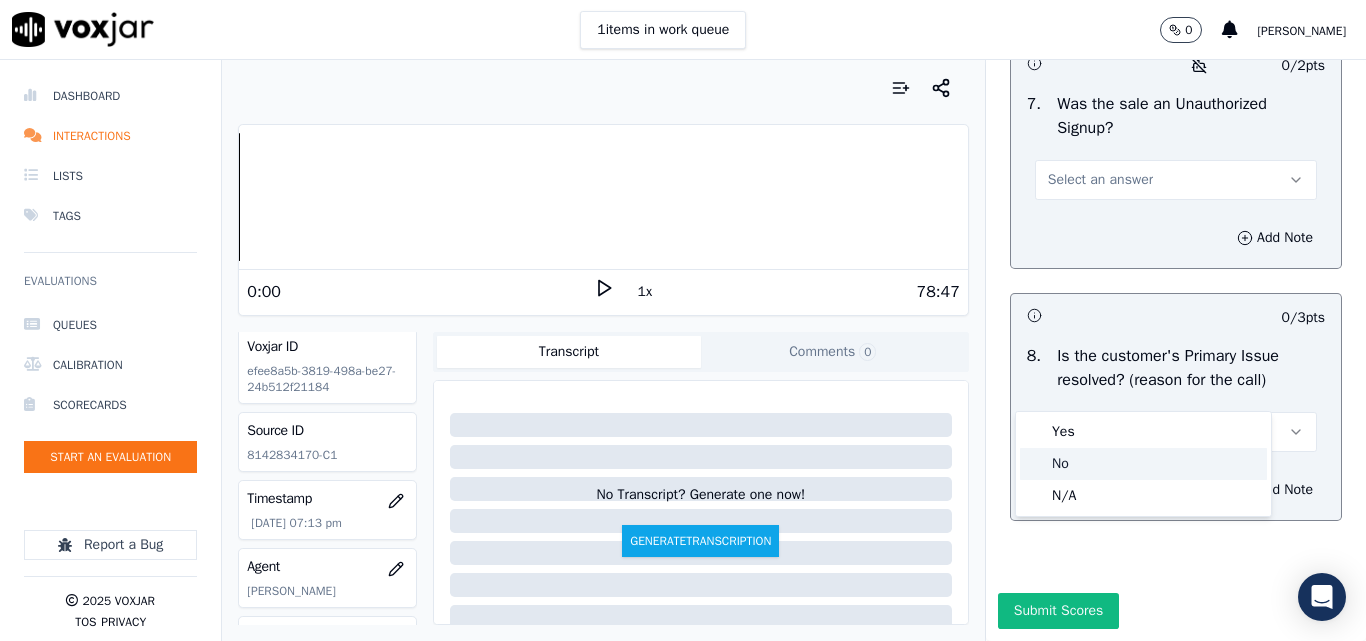 click on "No" 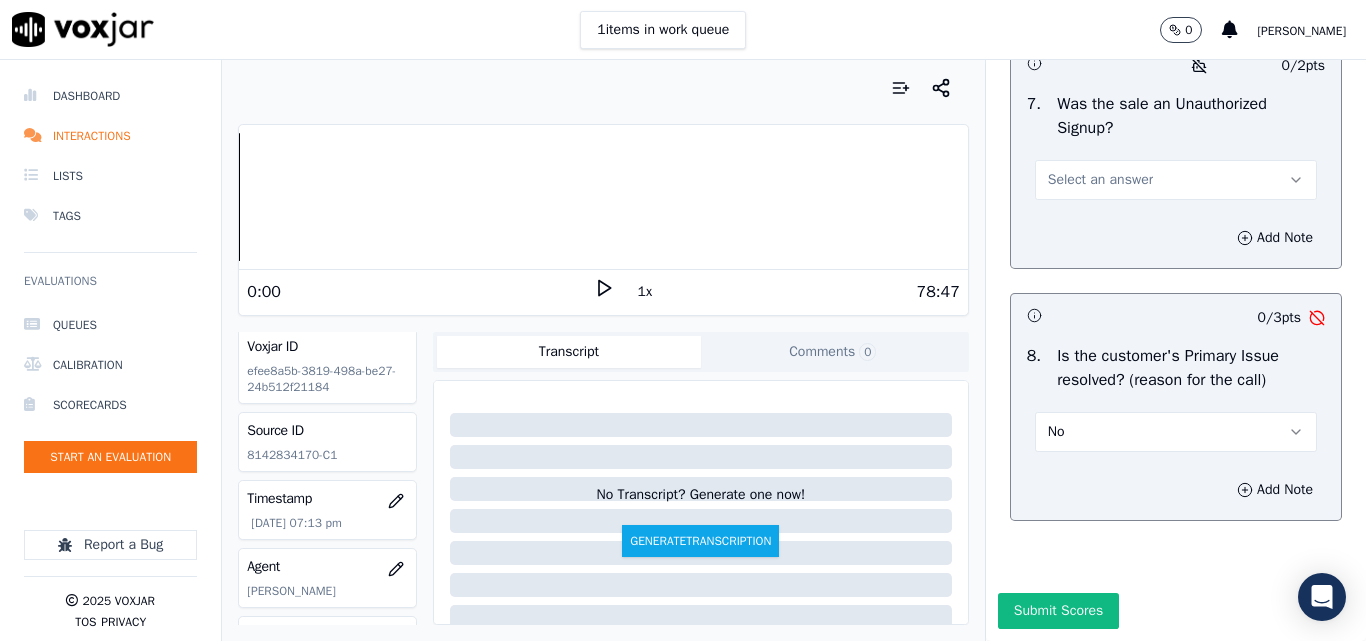 click on "Select an answer" at bounding box center [1100, 180] 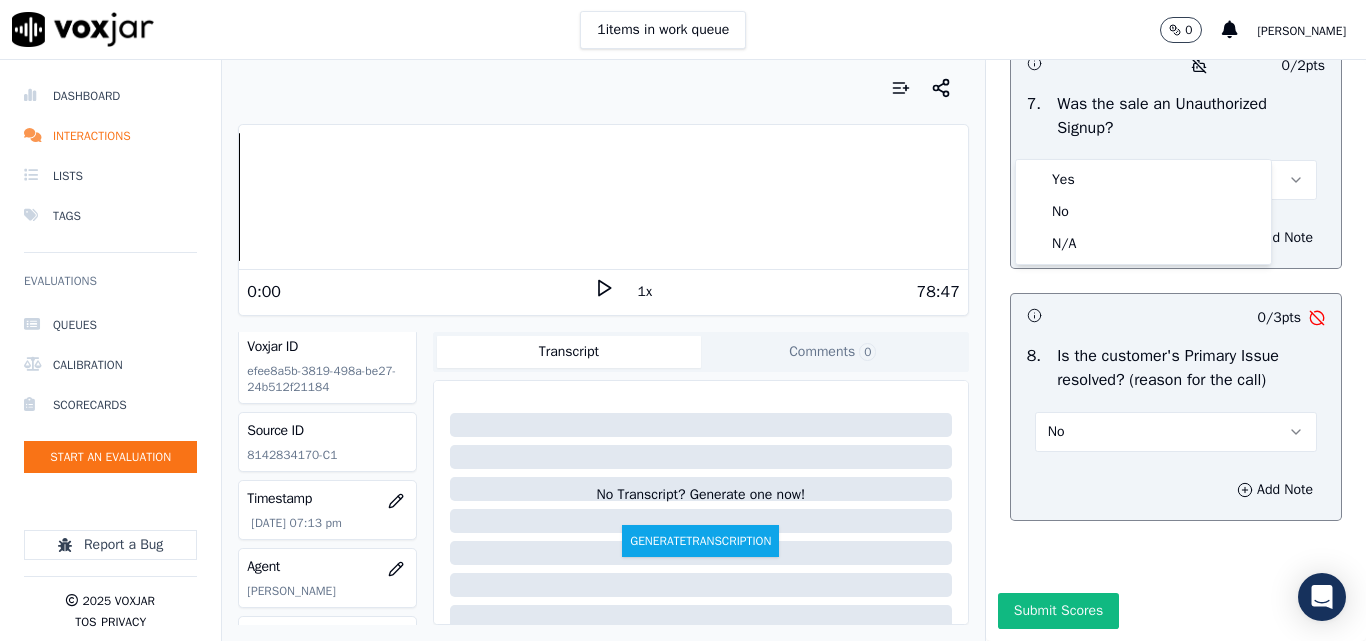 click on "No" at bounding box center (1176, 432) 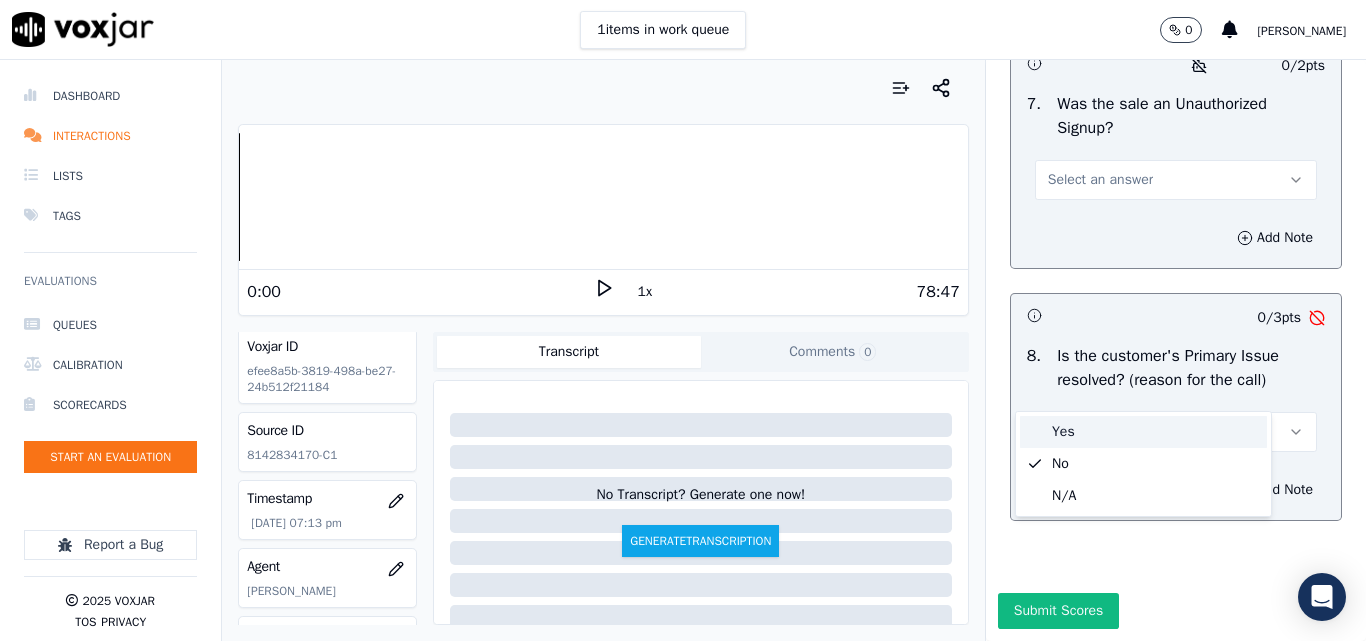 click on "Yes" at bounding box center (1143, 432) 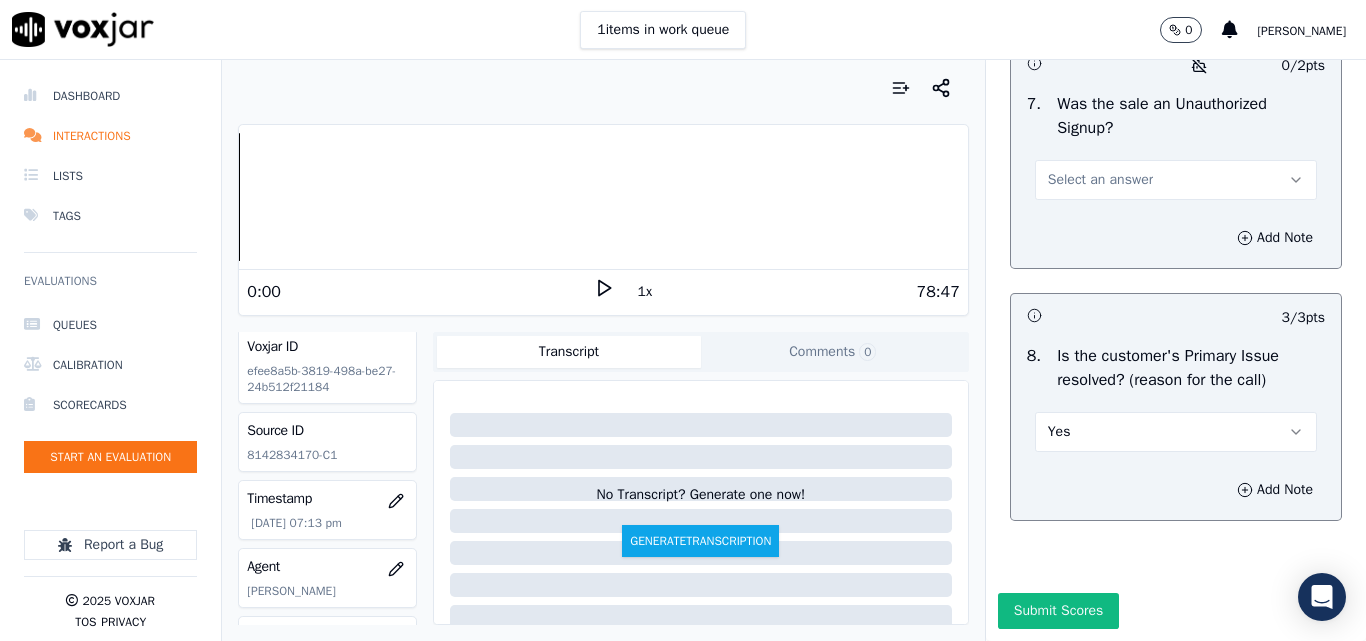 click on "Select an answer" at bounding box center [1176, 180] 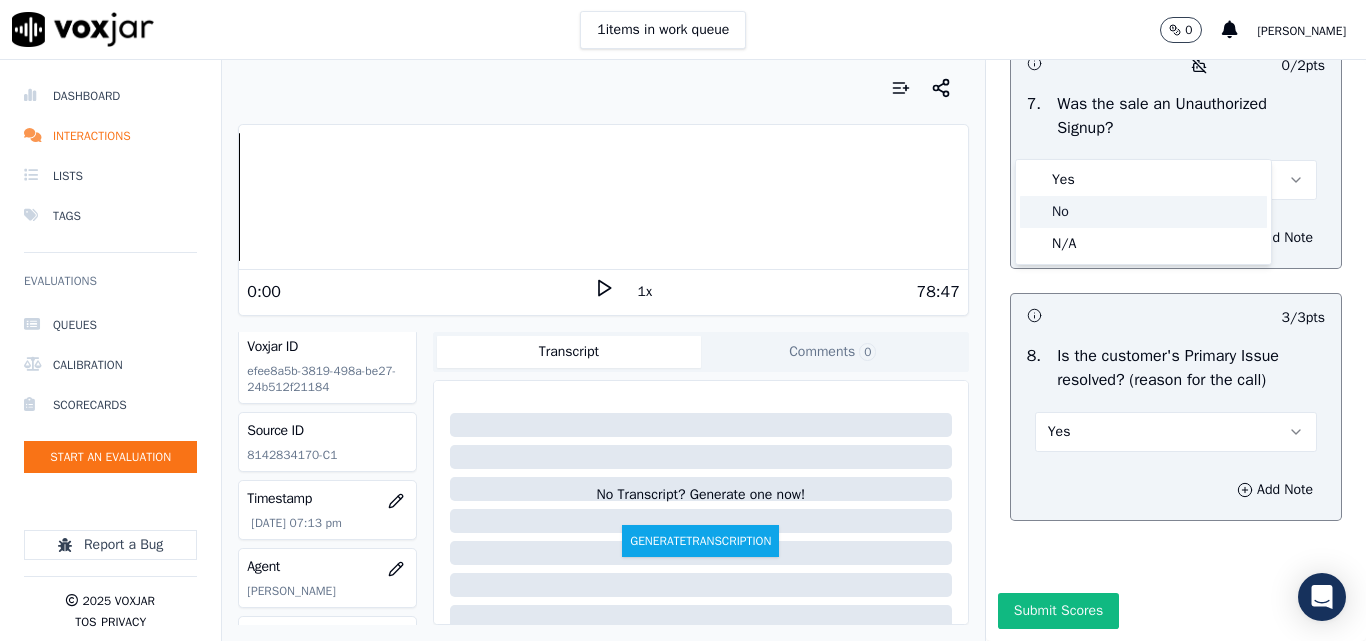 click on "No" 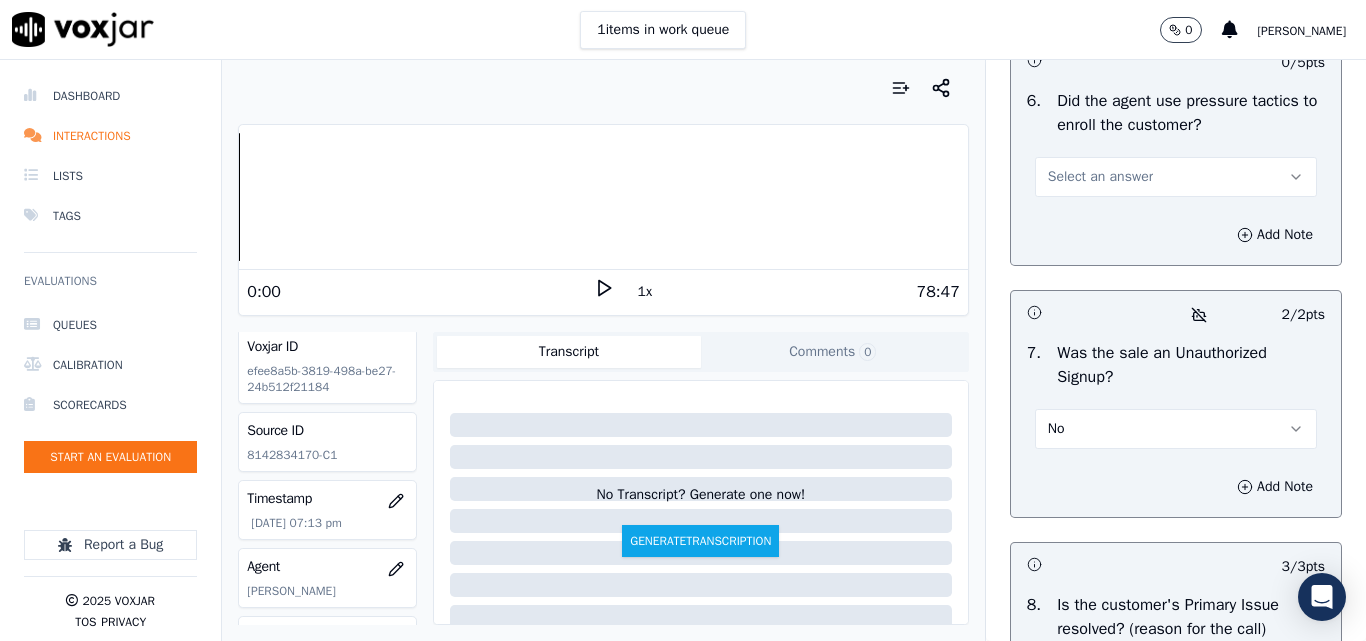 scroll, scrollTop: 6290, scrollLeft: 0, axis: vertical 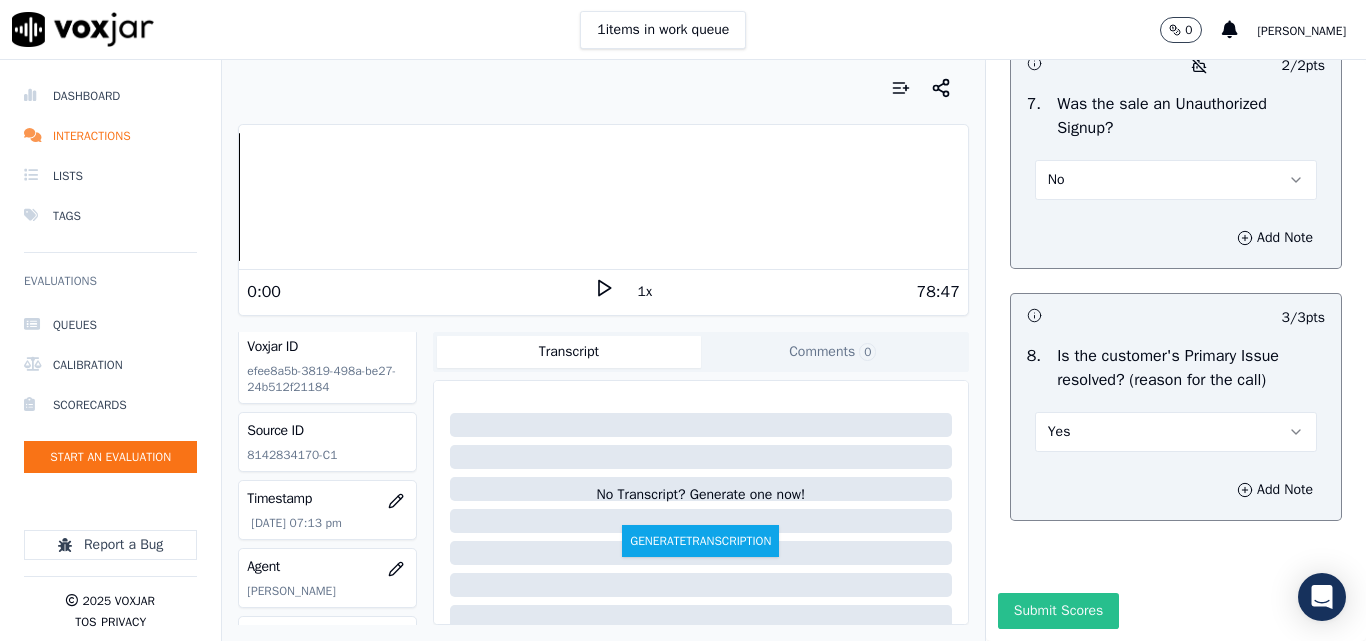 click on "Submit Scores" at bounding box center (1058, 611) 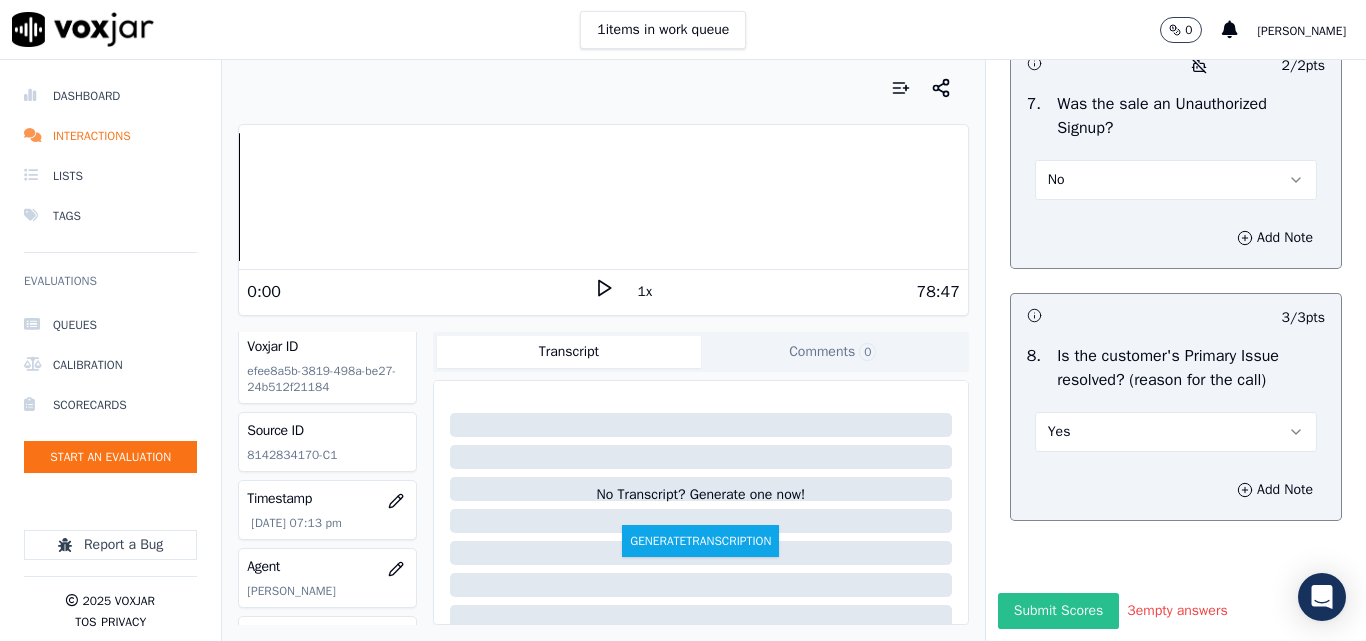 scroll, scrollTop: 6362, scrollLeft: 0, axis: vertical 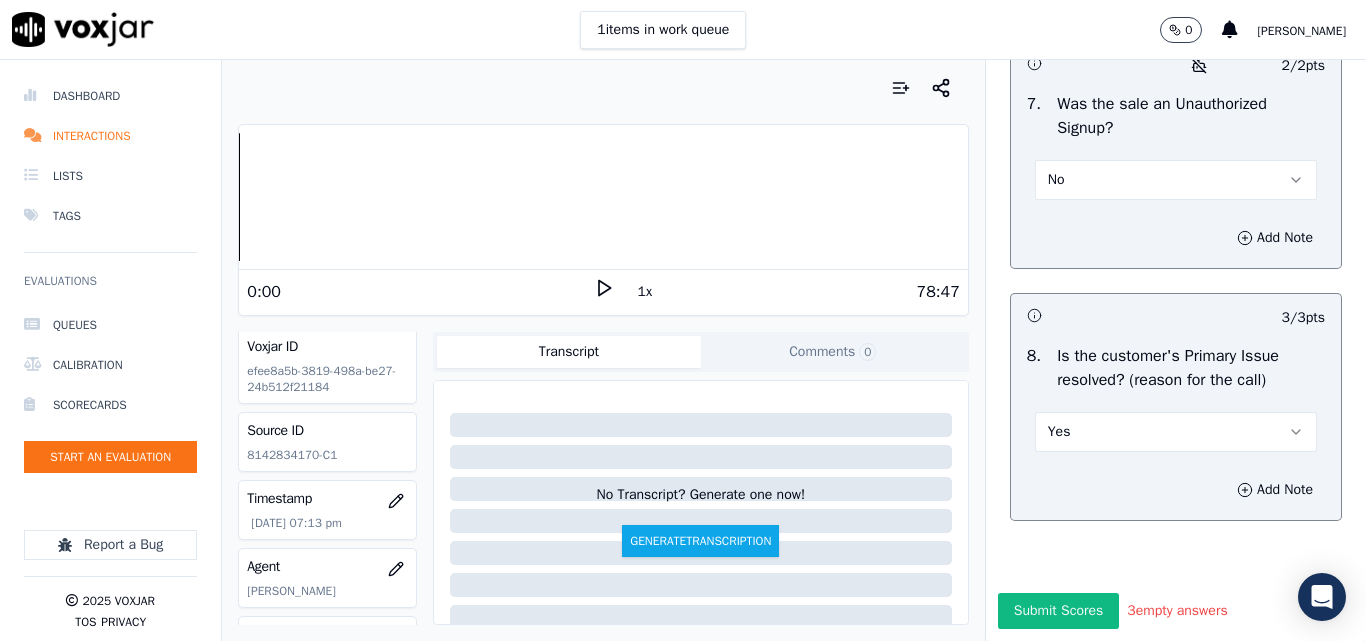 click on "Greeting & Customer Information     24  pts                 4 / 4  pts     1 .   Did the agent identify themself at the start of the call?   Yes          Add Note                           5 / 5  pts     2 .   Did the agent identify why the customer was calling?   Yes          Add Note                           5 / 5  pts     3 .   Did the agent affirm their ability to help the customer?   Yes          Add Note                           5 / 5  pts     4 .   Did the agent attempt to collect customer information such as First and Last Name, Service Address, Alternate Number/Landline, and Email address?   Yes          Add Note                           5 / 5  pts     5 .   Did the agent collect any financial details from the customer?    No          Add Note             Problem Identification     12  pts                 5 / 5  pts     1 .   Did the agent ask probing questions to discover what problems they can help the customer solve?   Yes          Add Note                           -- / 2  pts     2 .     N/A" at bounding box center (1176, -2724) 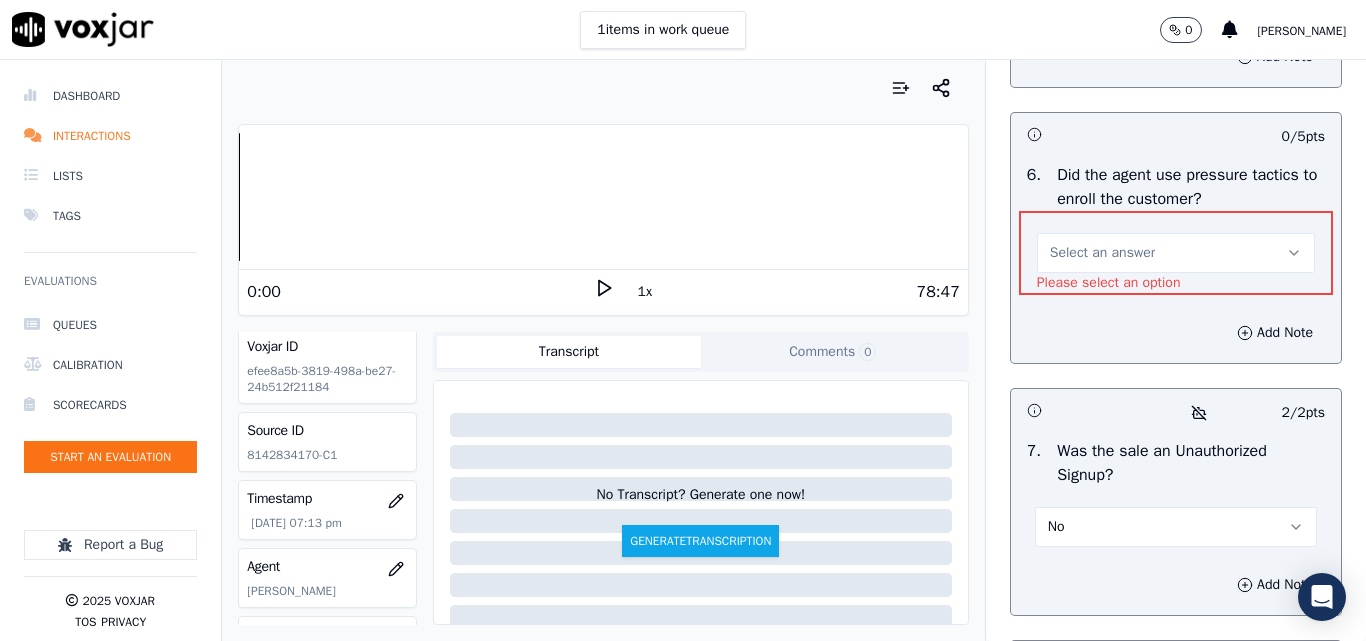 scroll, scrollTop: 5862, scrollLeft: 0, axis: vertical 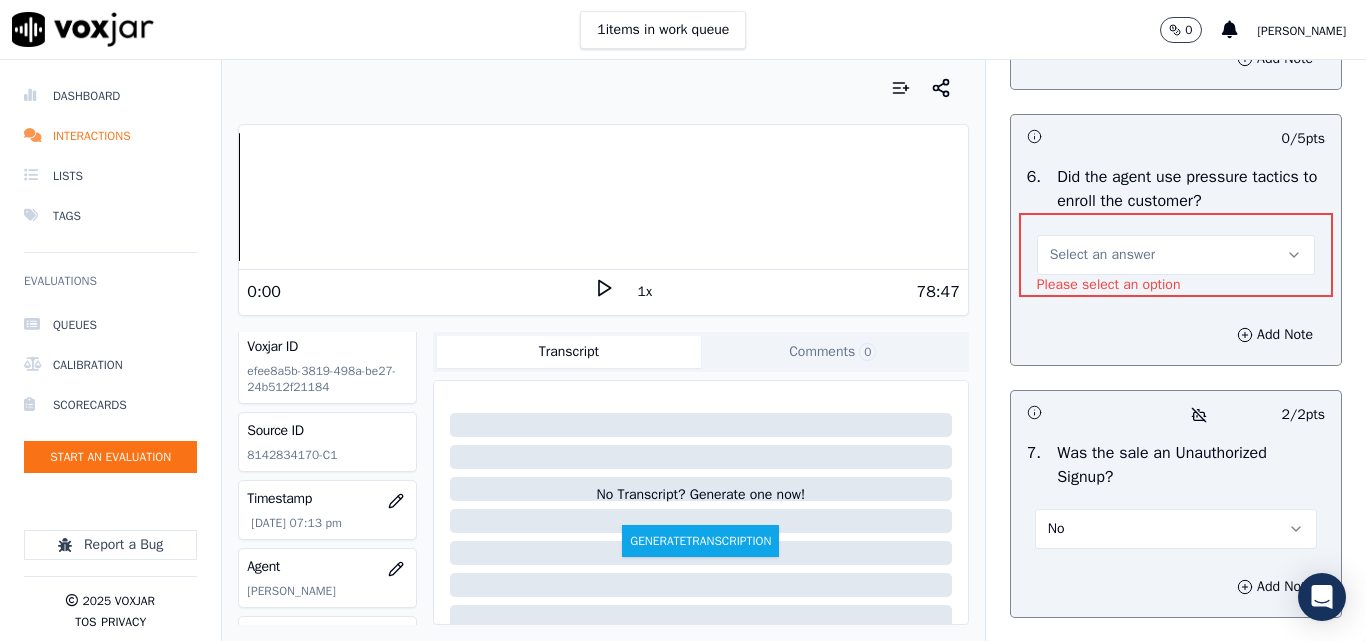 click on "Select an answer" at bounding box center [1102, 255] 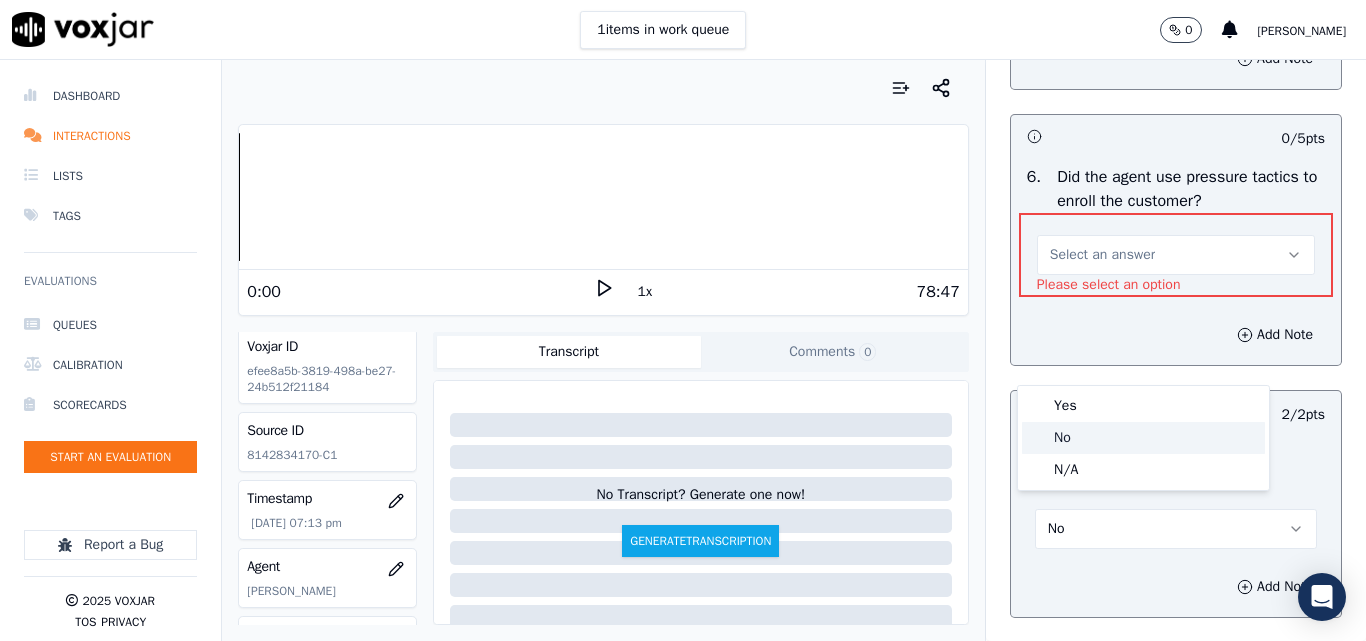 click on "No" 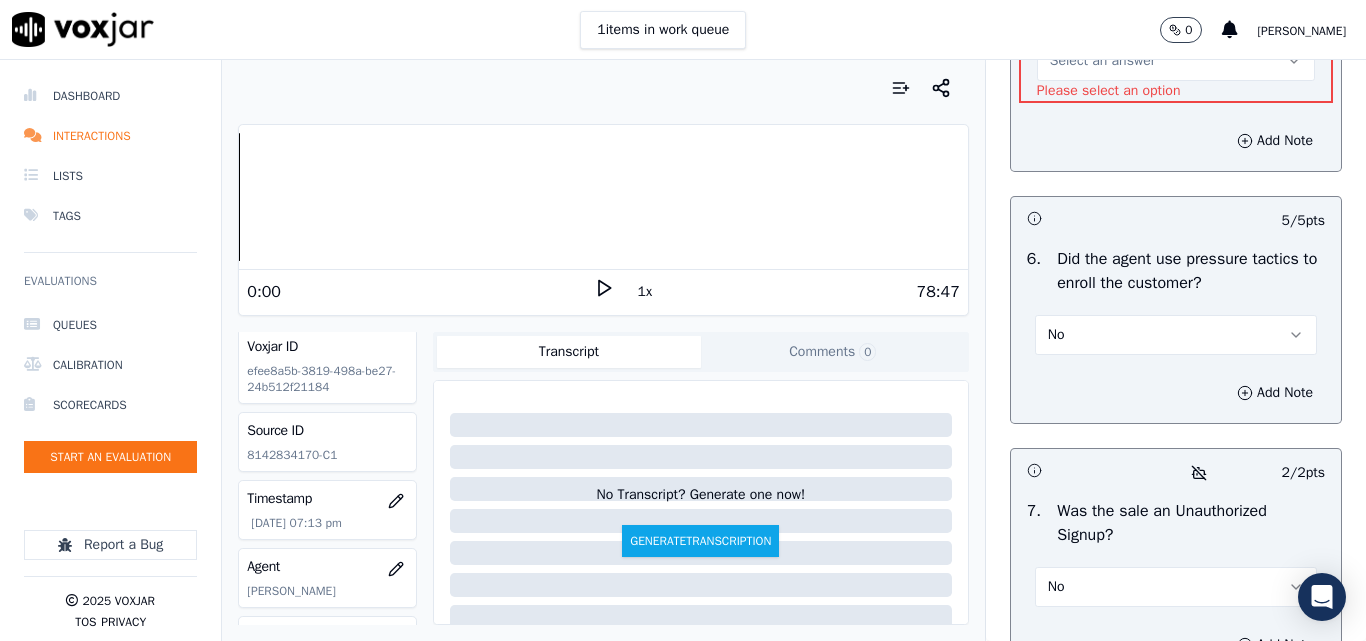 scroll, scrollTop: 5662, scrollLeft: 0, axis: vertical 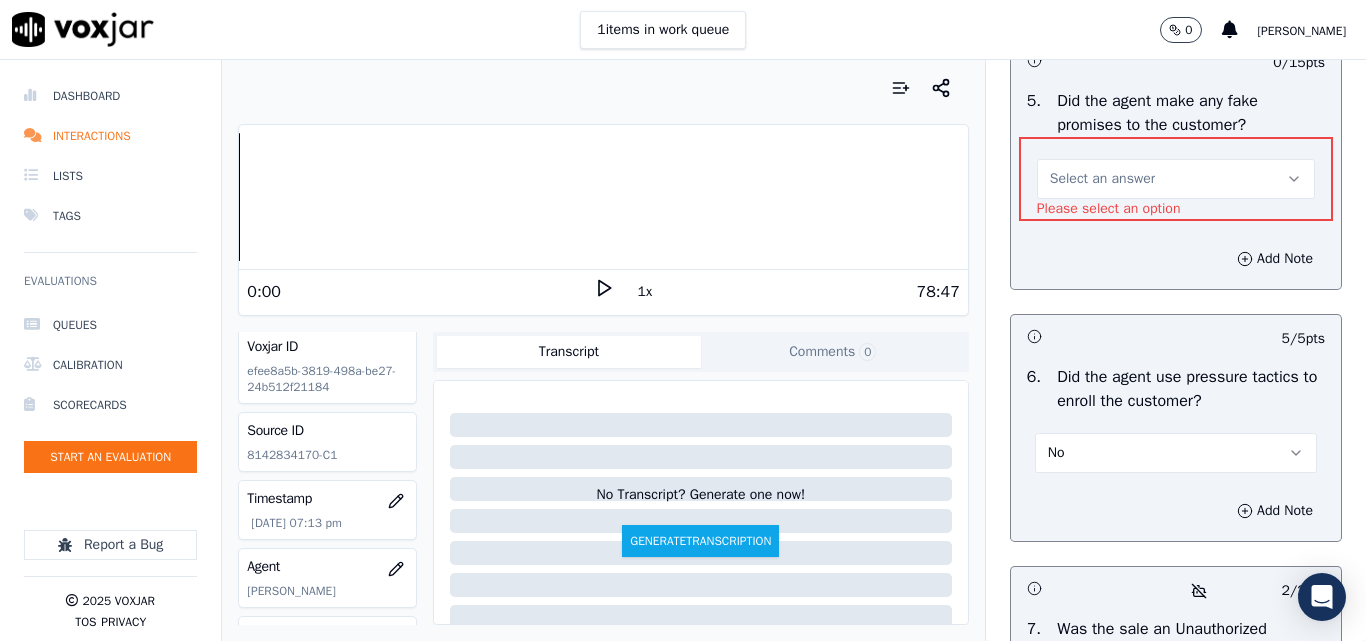click on "Select an answer" at bounding box center [1102, 179] 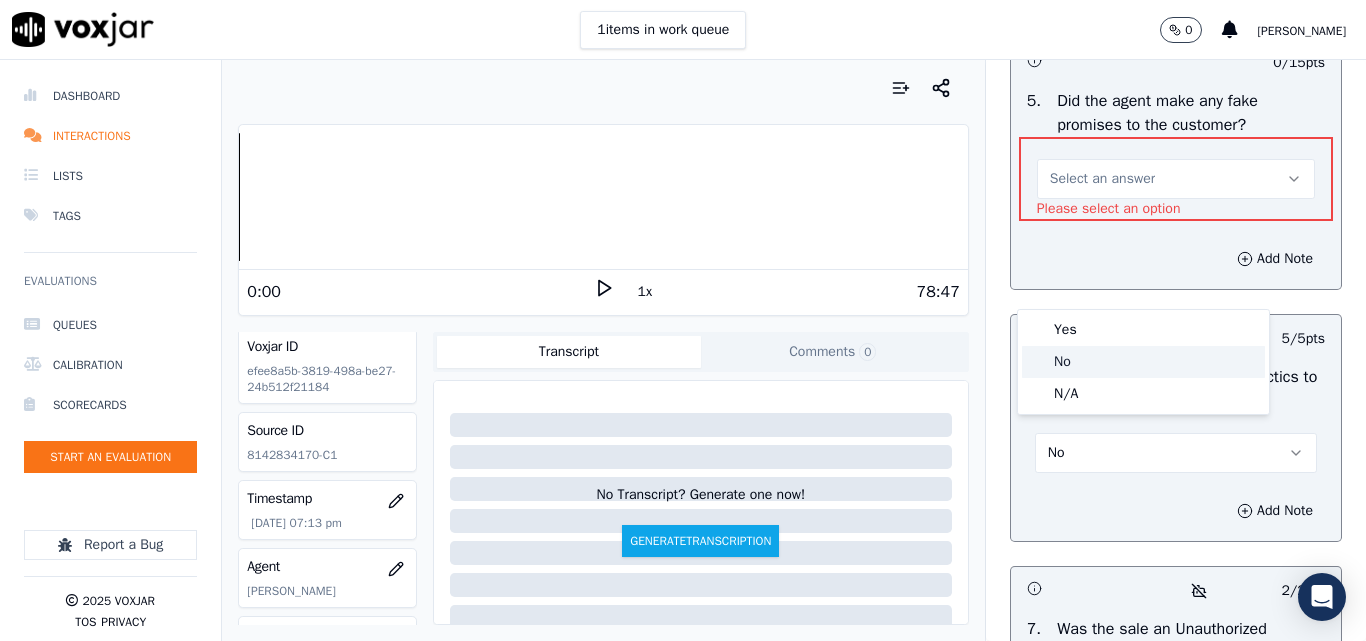 click on "No" 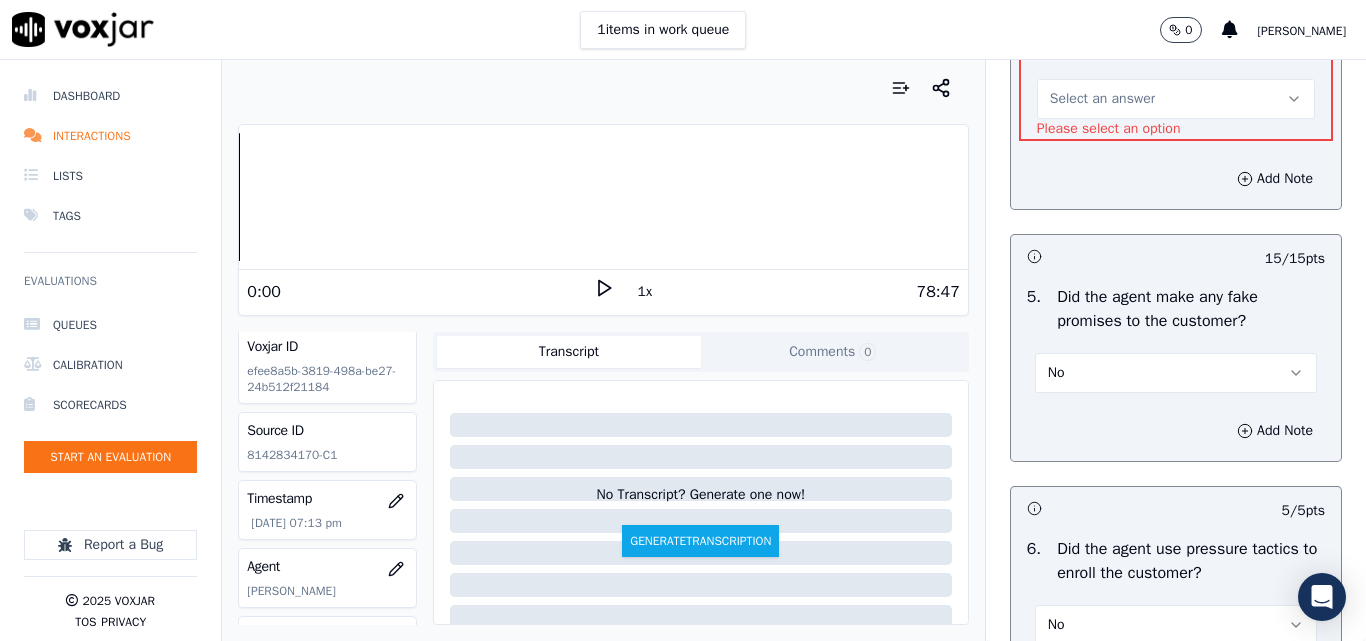 scroll, scrollTop: 5462, scrollLeft: 0, axis: vertical 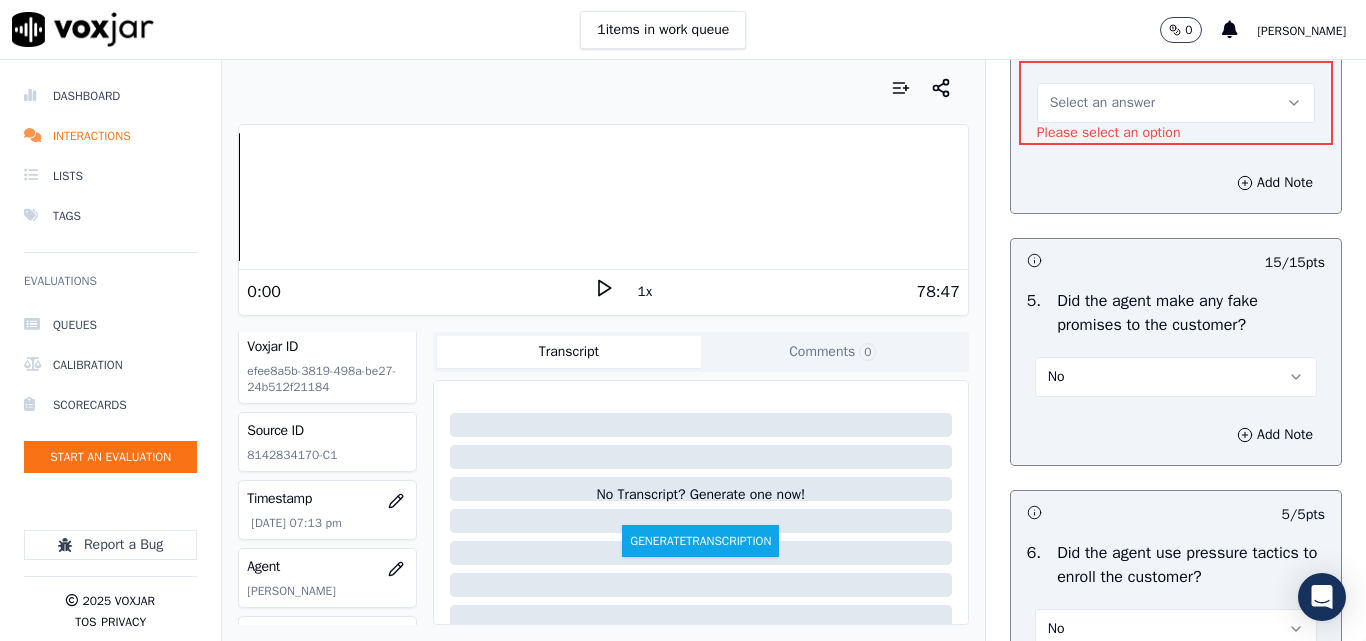click on "Select an answer" at bounding box center [1102, 103] 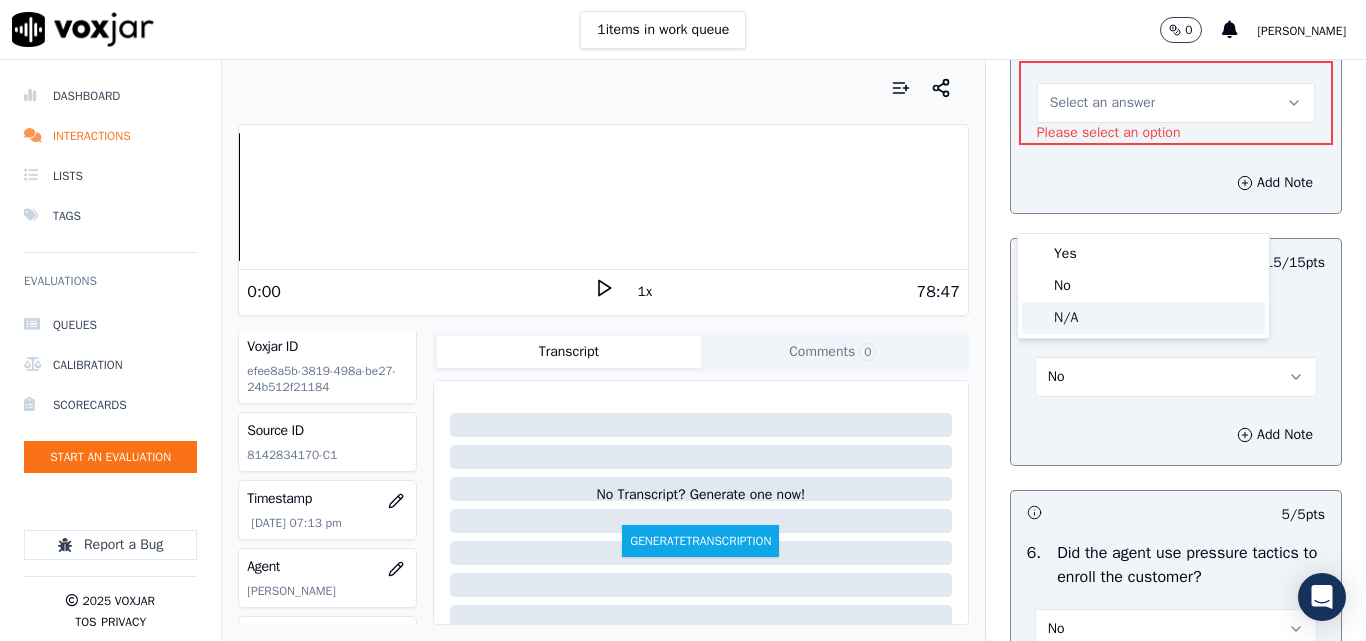click on "N/A" 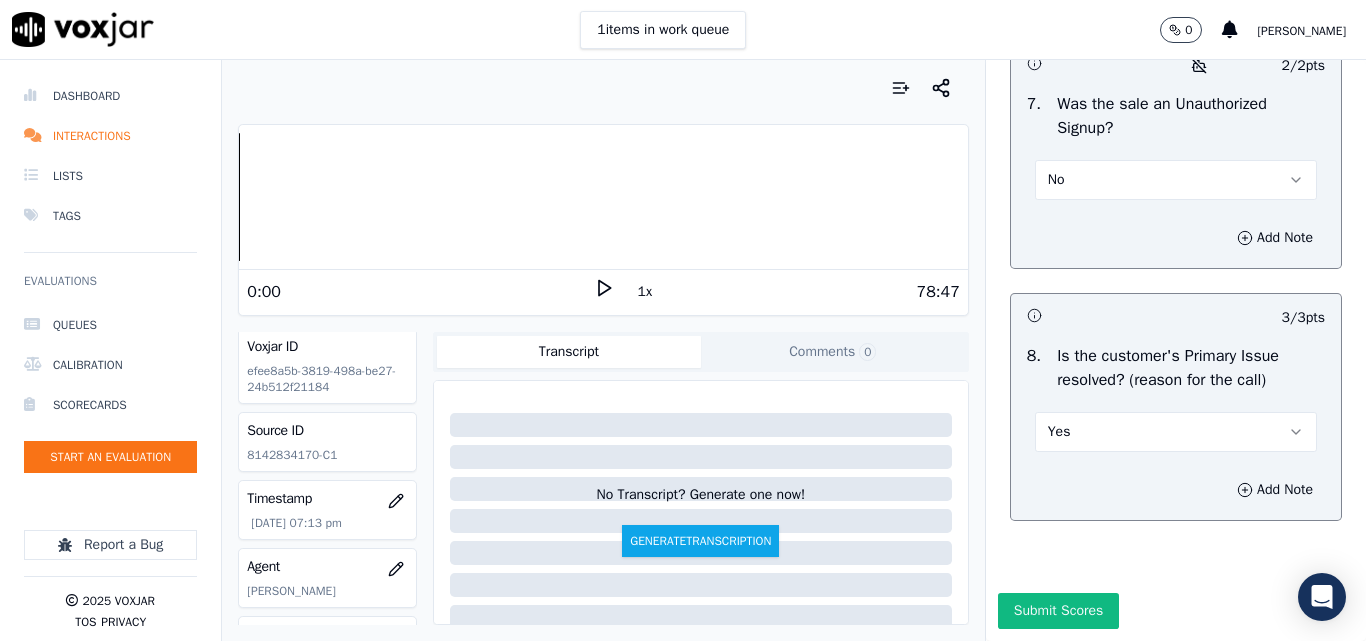 scroll, scrollTop: 6290, scrollLeft: 0, axis: vertical 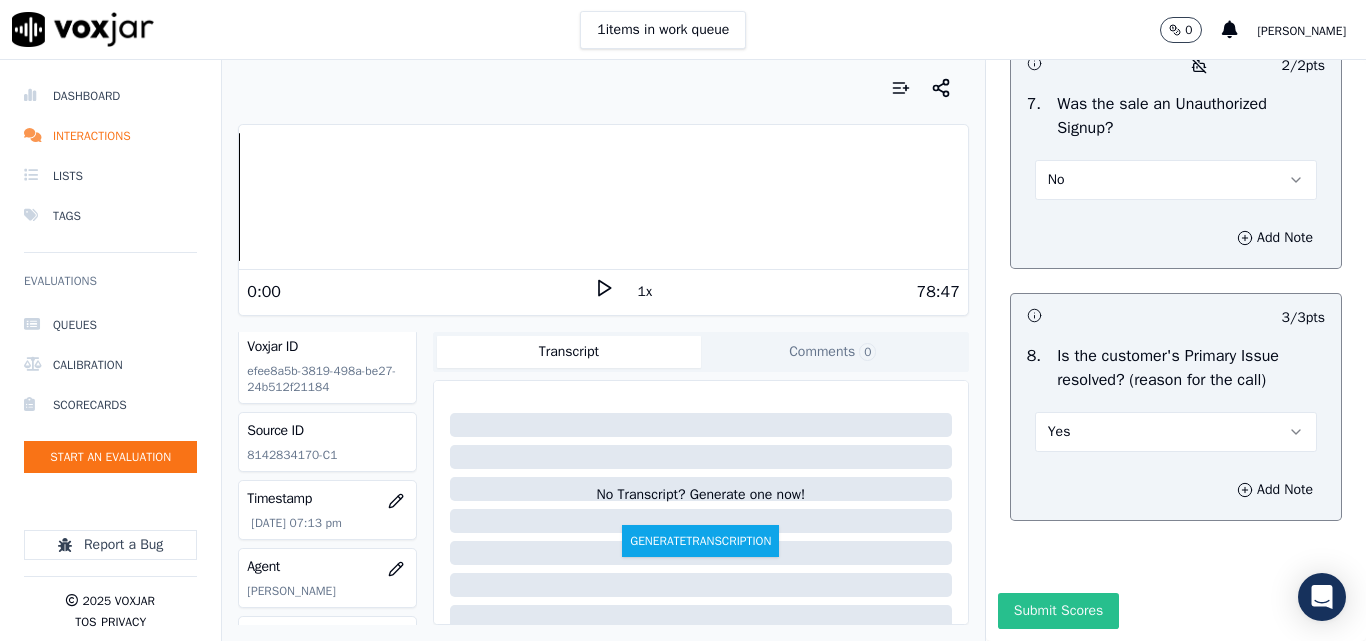 click on "Submit Scores" at bounding box center (1058, 611) 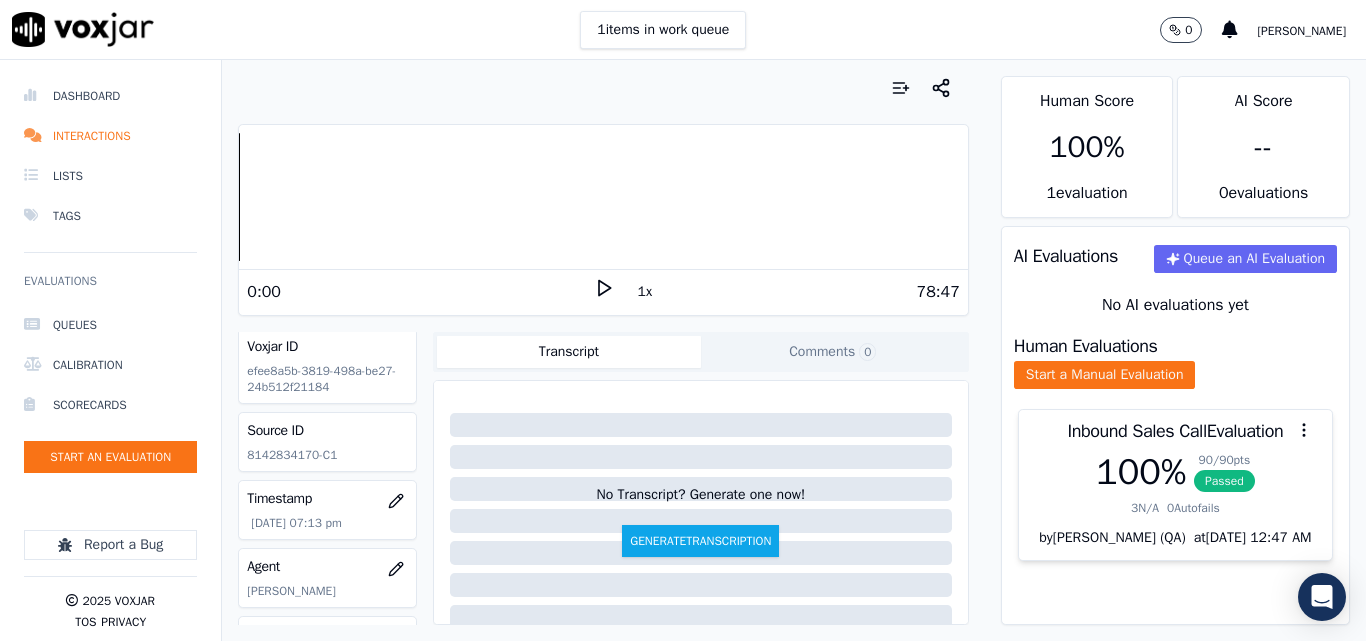click on "Your browser does not support the audio element.   0:00     1x   78:47   Voxjar ID   efee8a5b-3819-498a-be27-24b512f21184   Source ID   8142834170-C1   Timestamp
[DATE] 07:13 pm     Agent
[PERSON_NAME]      Customer Name     [PERSON_NAME]     Customer Phone     [PHONE_NUMBER]_[PHONE_NUMBER]     Tags
Inbound Lead Sale Interaction Closer present     Source     manualUpload   Type     AUDIO       Transcript   Comments  0   No Transcript? Generate one now!   Generate  Transcription         Add Comment" at bounding box center (603, 350) 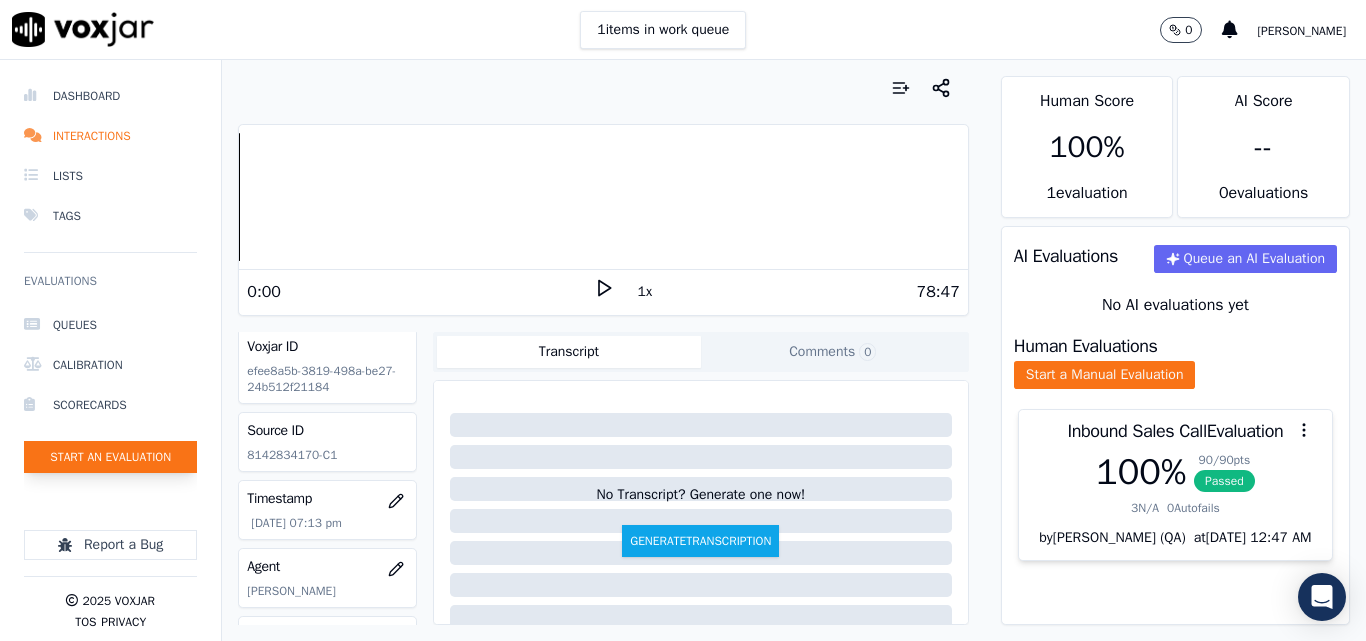 click on "Start an Evaluation" 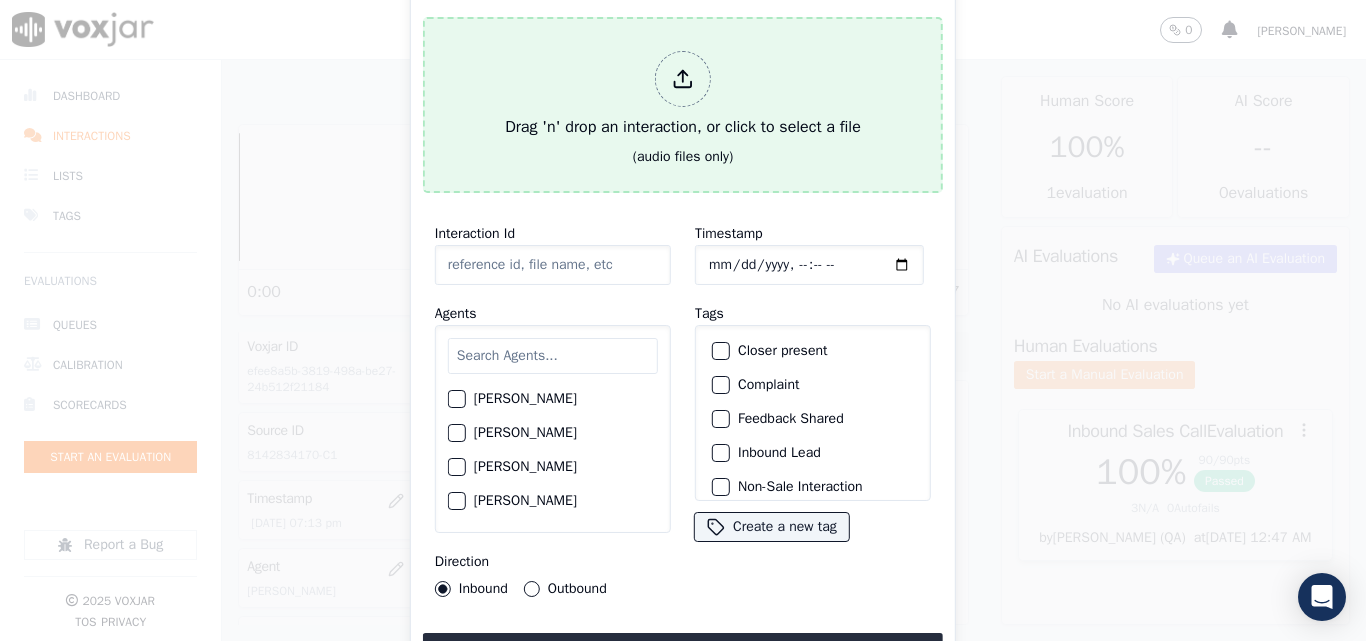 click on "Drag 'n' drop an interaction, or click to select a file" at bounding box center [683, 95] 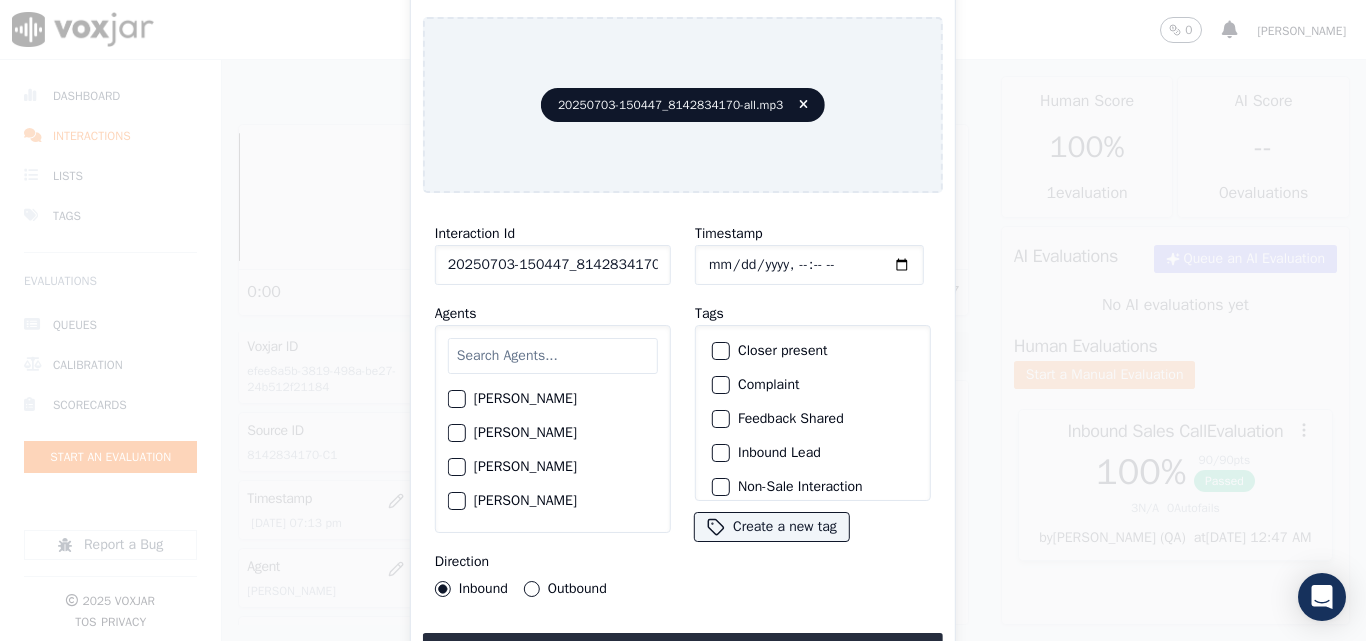 scroll, scrollTop: 0, scrollLeft: 40, axis: horizontal 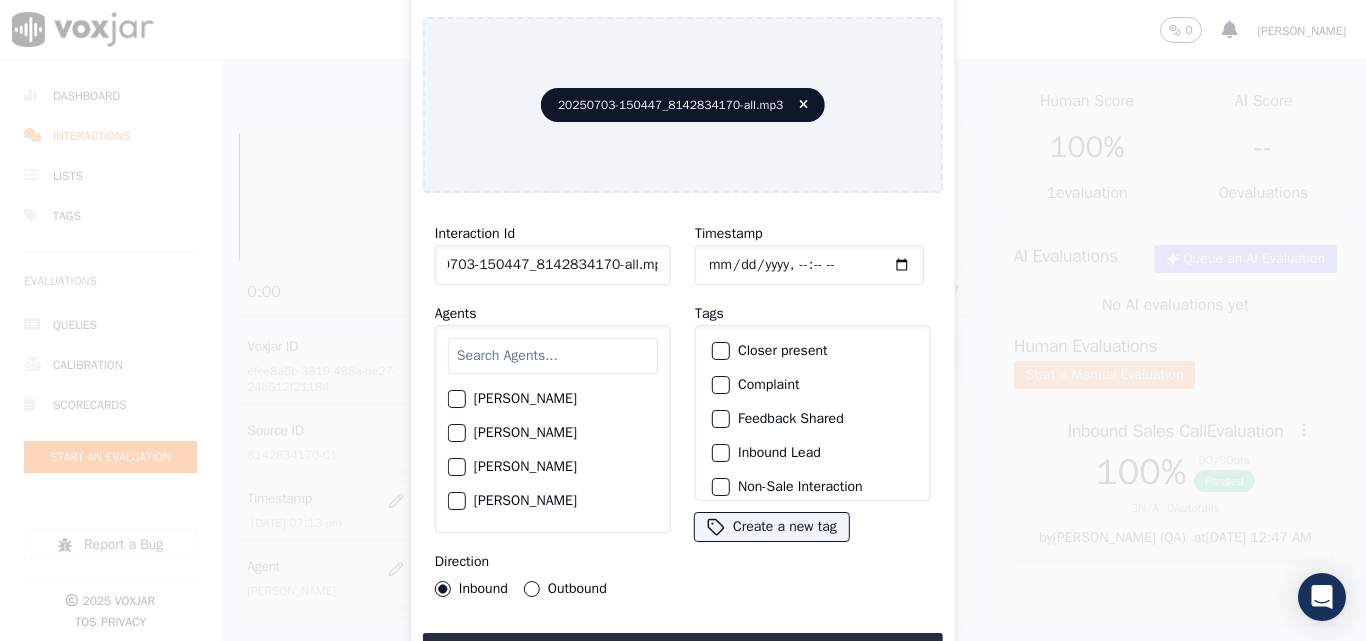 drag, startPoint x: 641, startPoint y: 261, endPoint x: 843, endPoint y: 275, distance: 202.48457 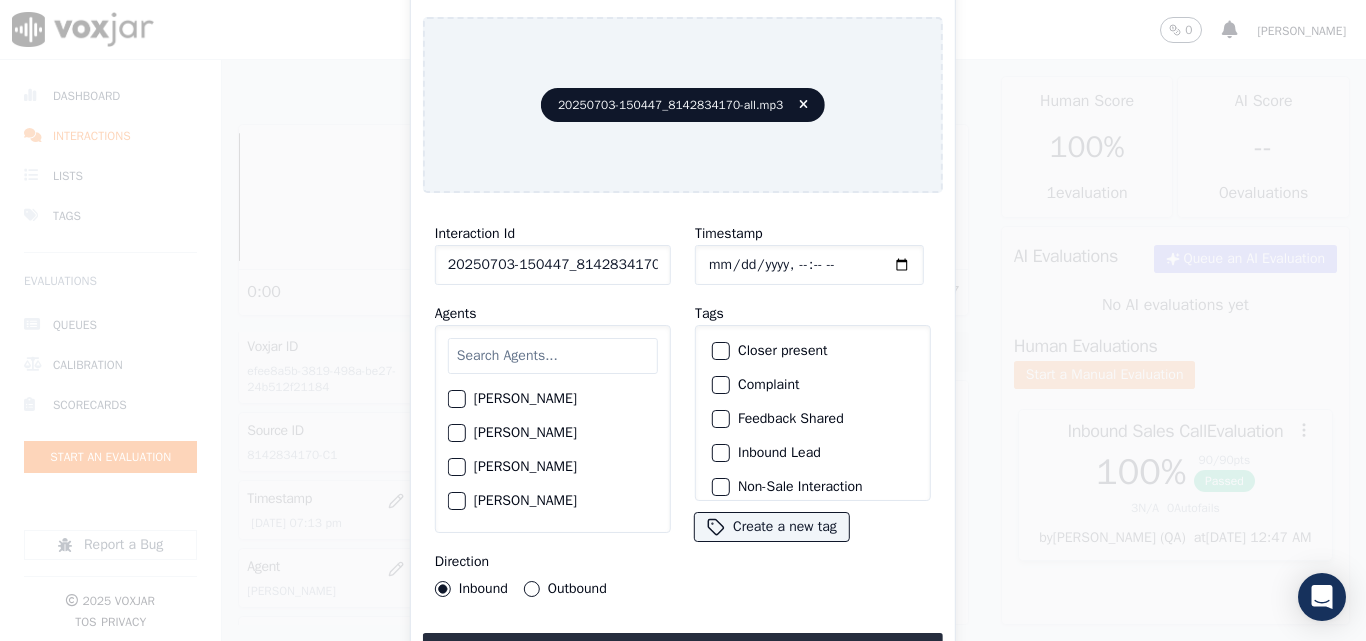 scroll, scrollTop: 0, scrollLeft: 3, axis: horizontal 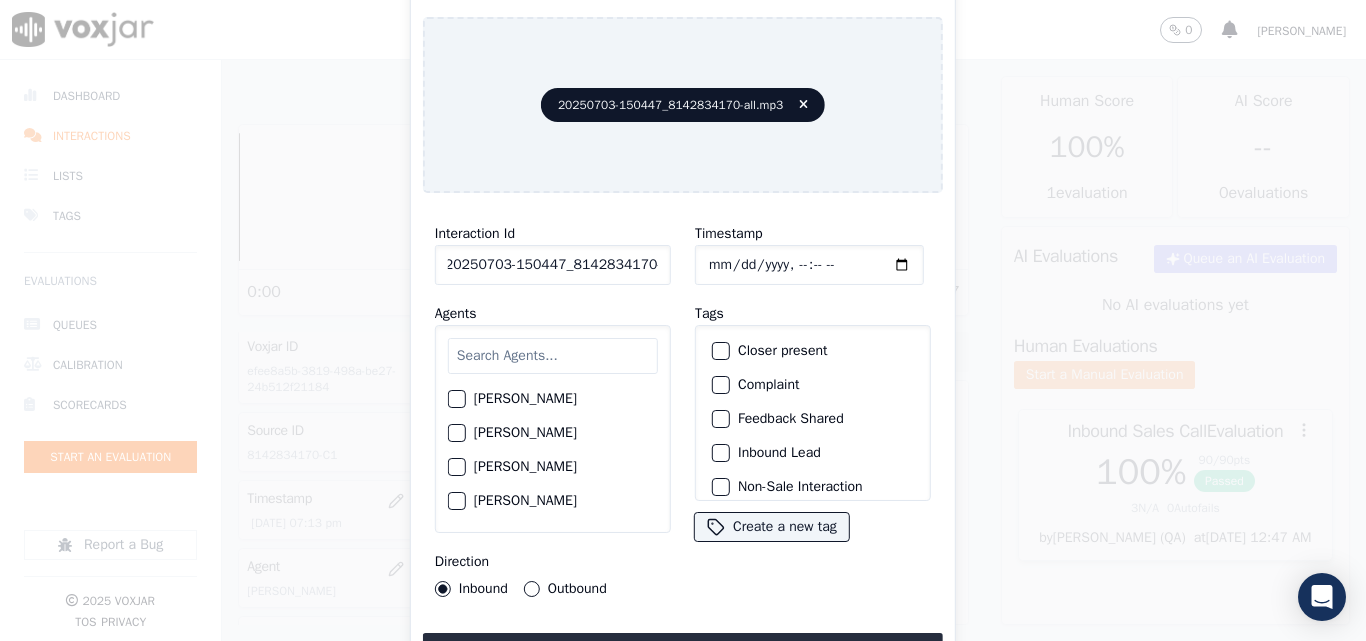 type on "20250703-150447_8142834170-1" 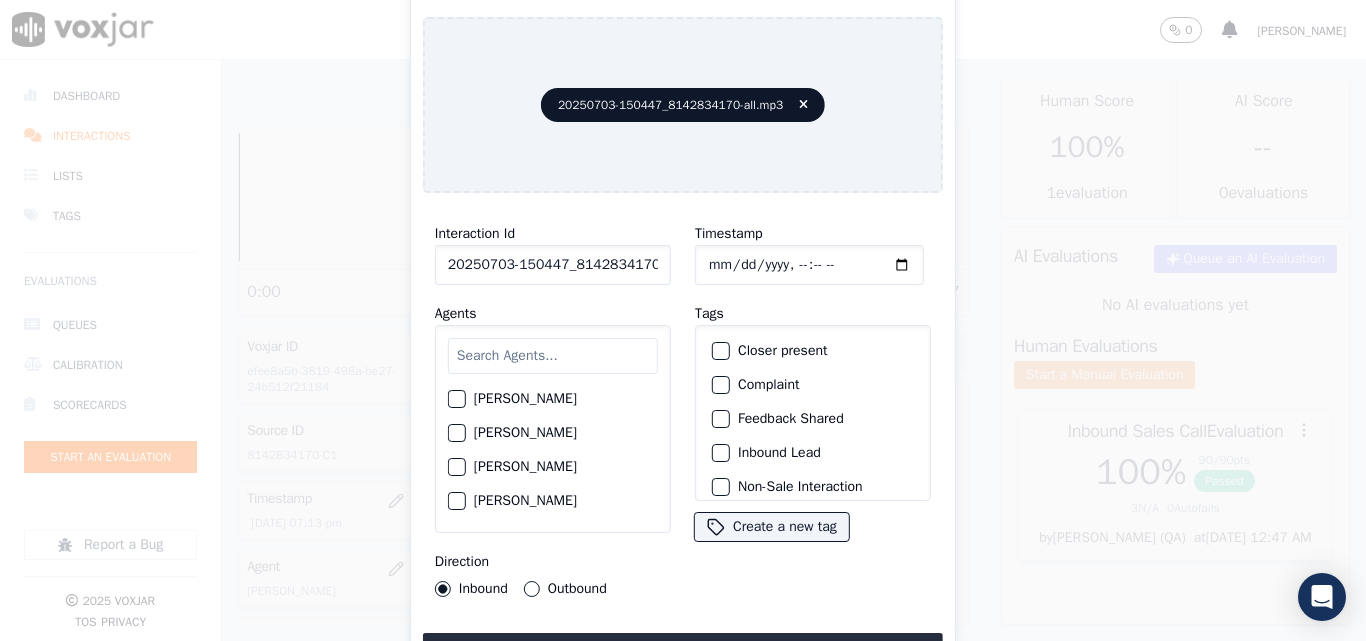 type on "[DATE]T19:20" 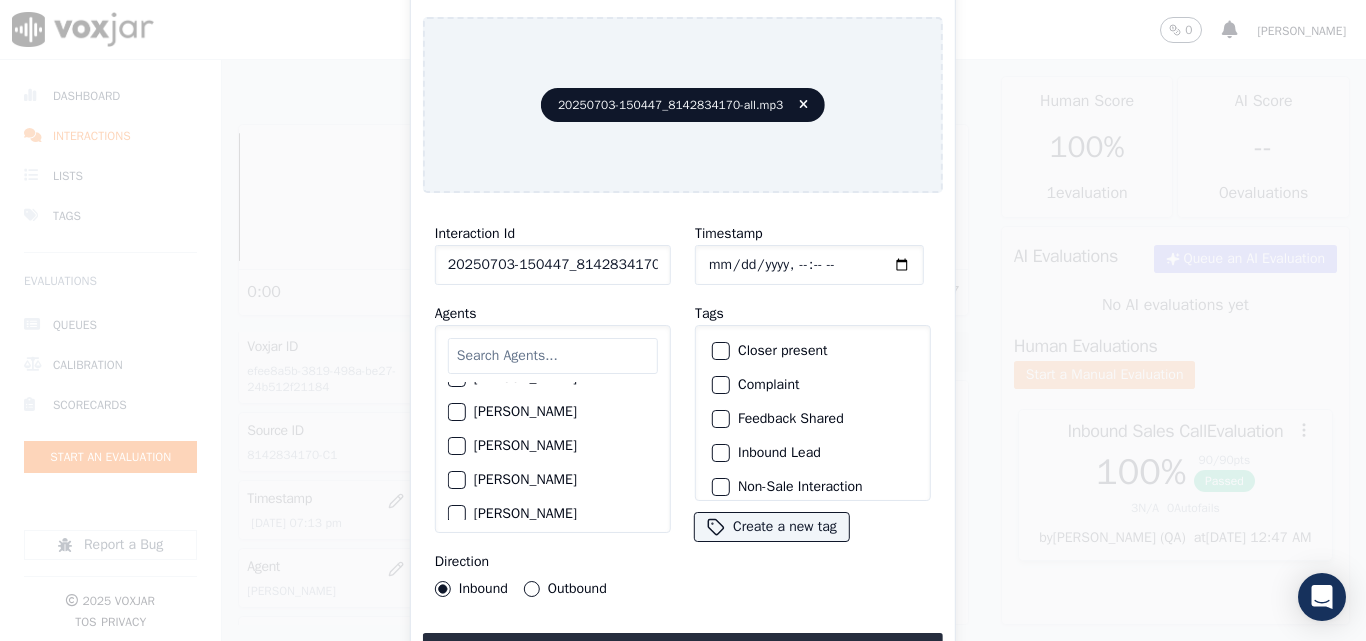 scroll, scrollTop: 100, scrollLeft: 0, axis: vertical 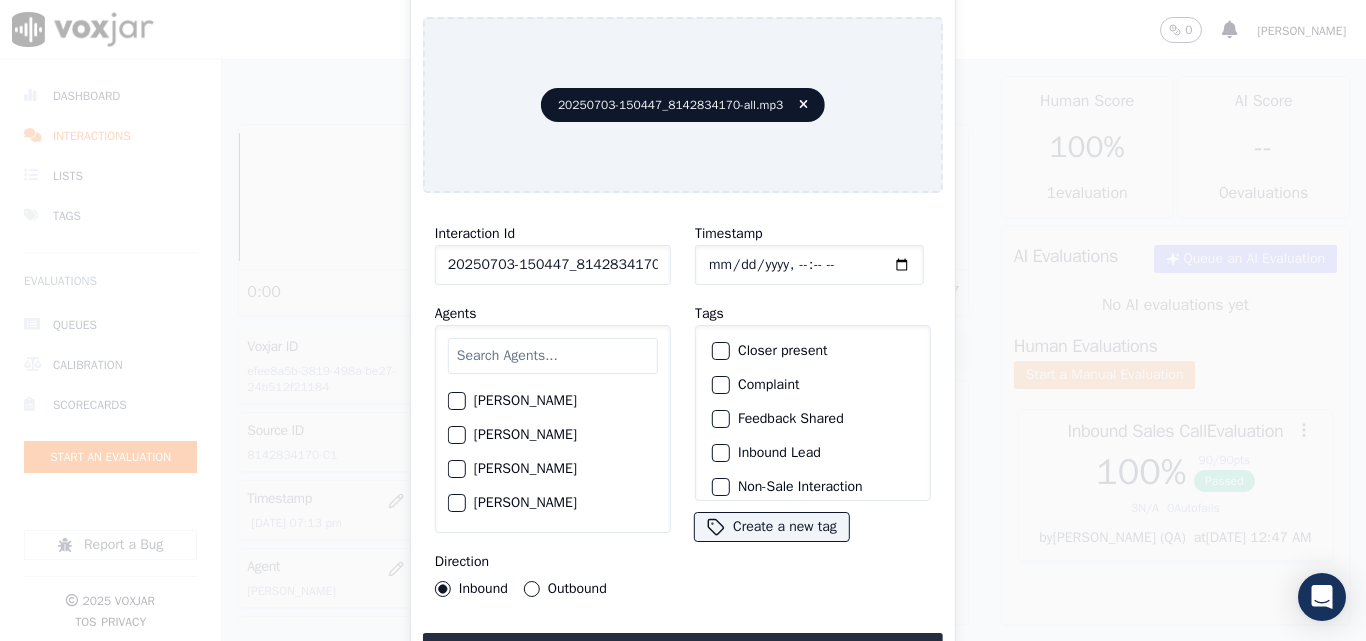 click on "[PERSON_NAME]" 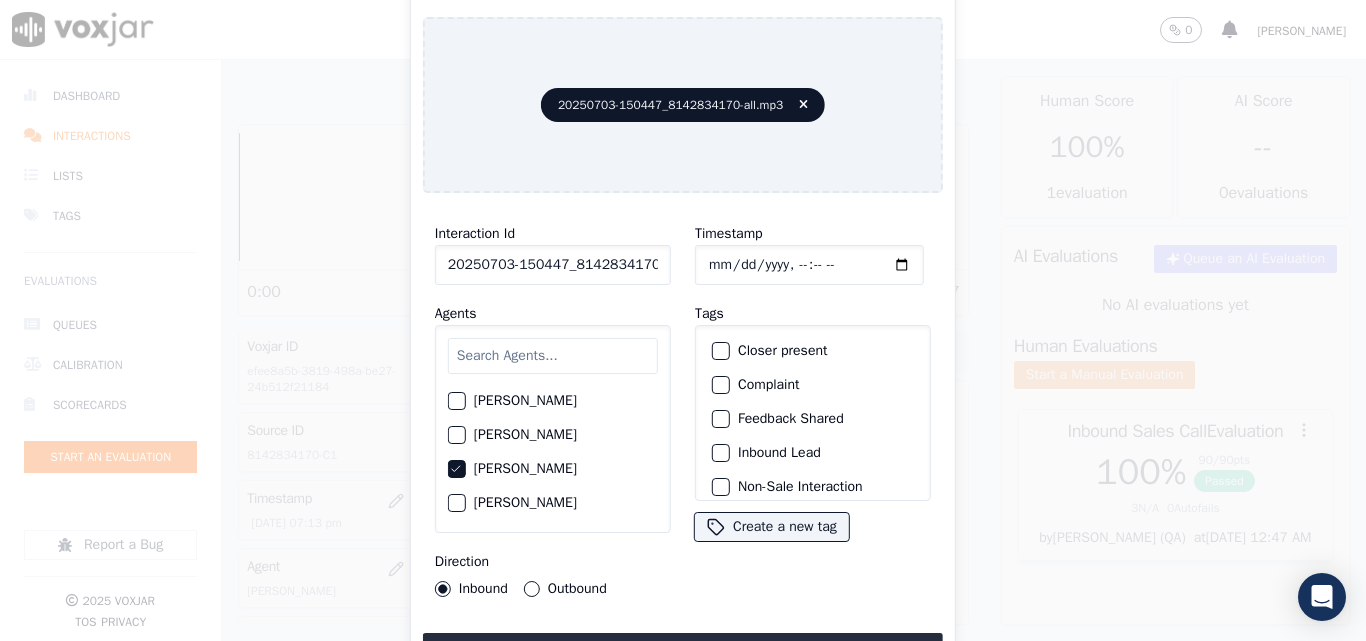 click on "Outbound" 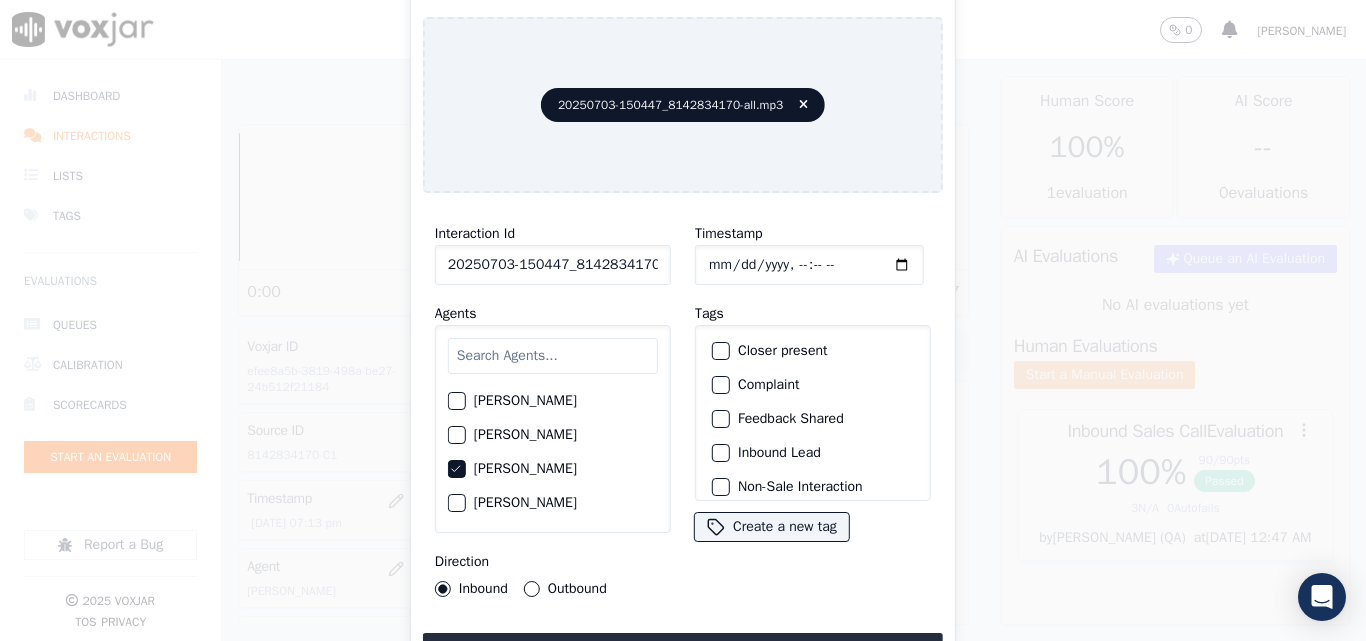 click on "Outbound" at bounding box center [532, 589] 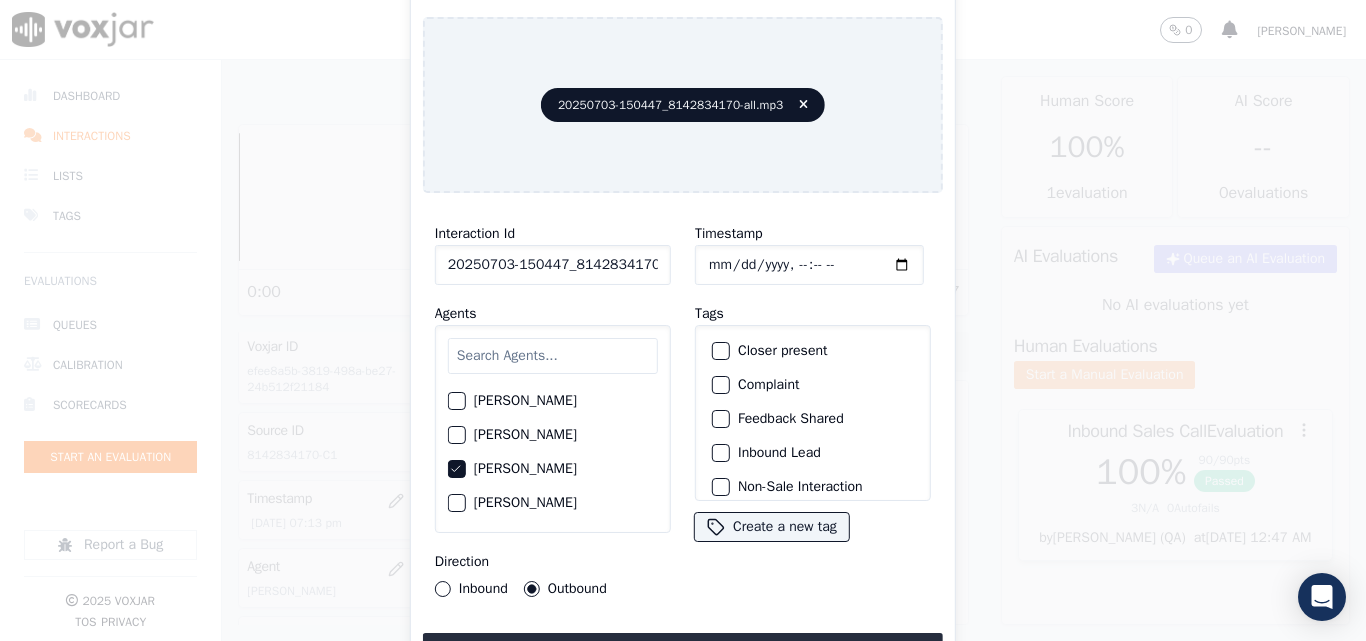 click on "Inbound Lead" 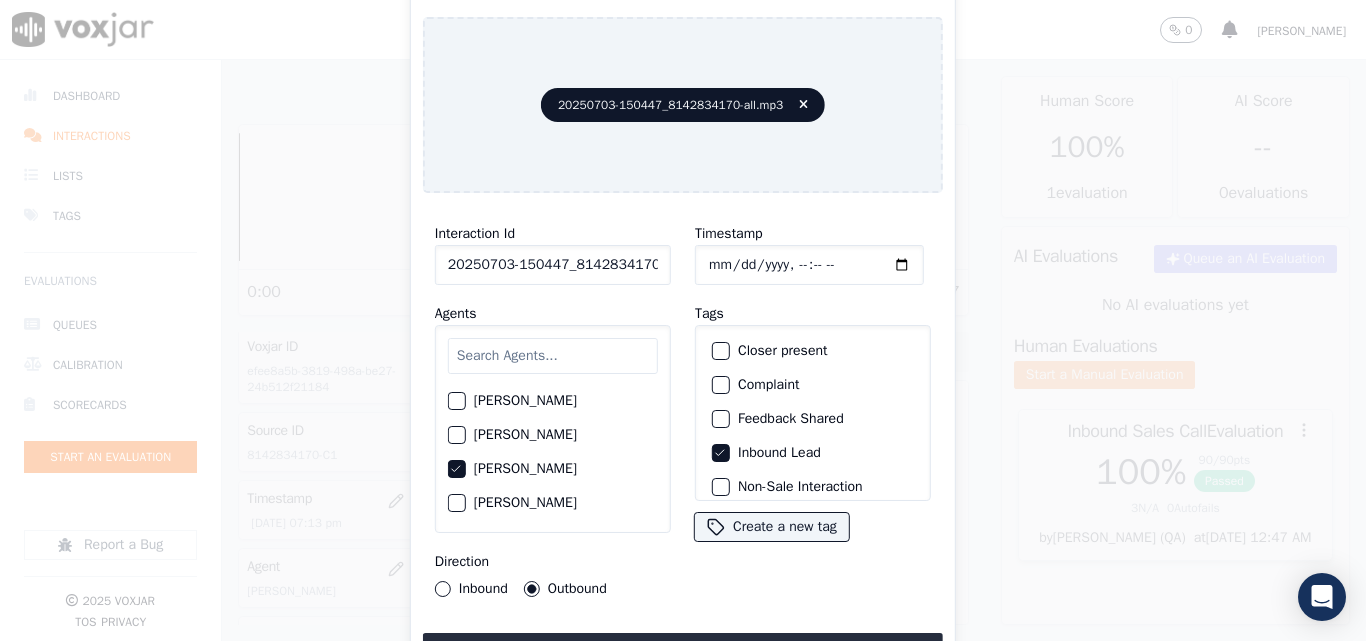 click on "Closer present" 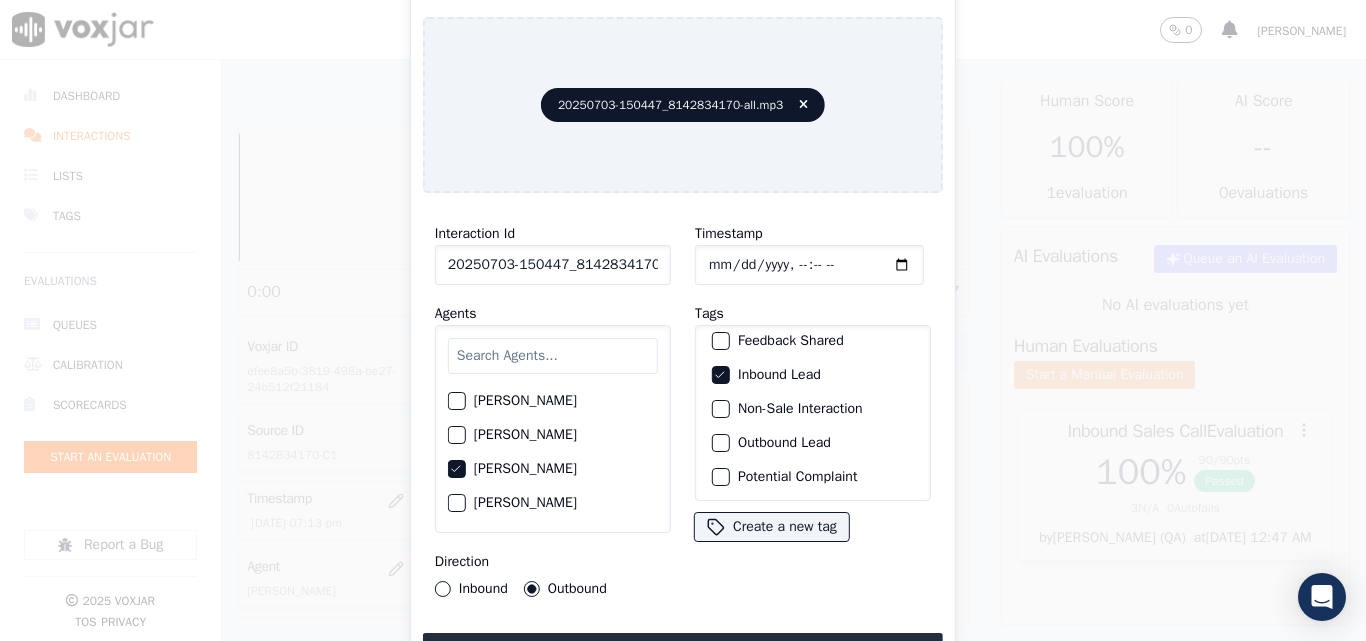 scroll, scrollTop: 173, scrollLeft: 0, axis: vertical 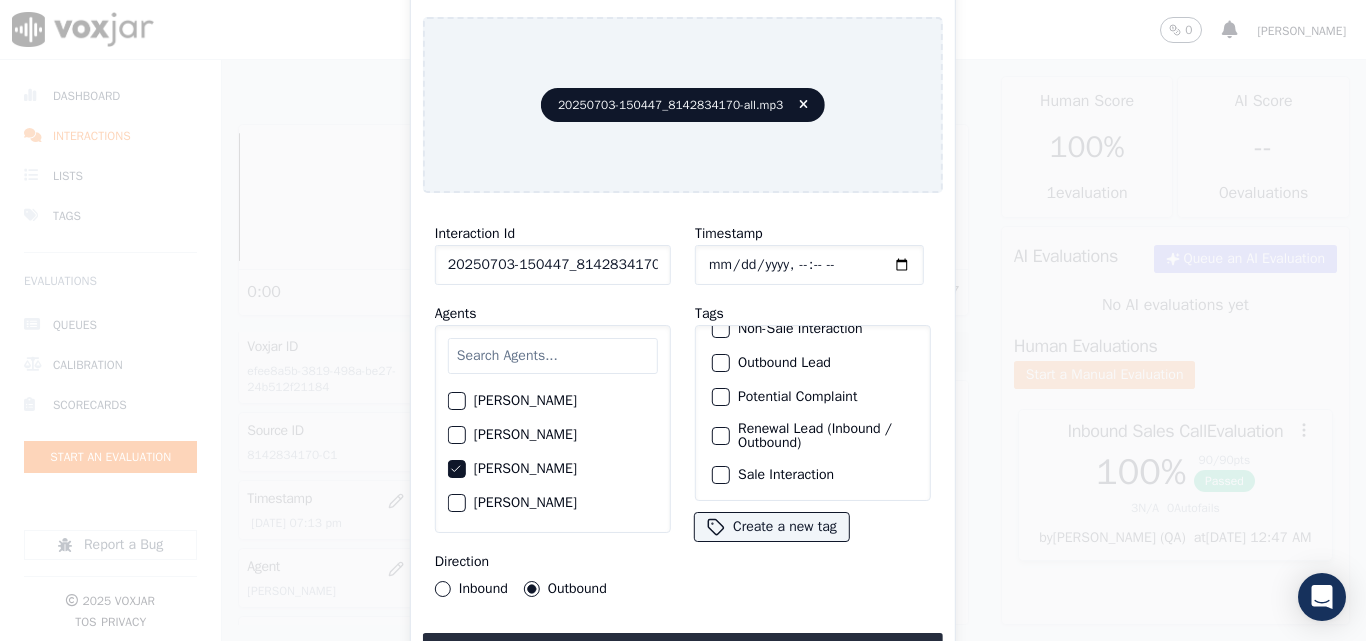 click on "Sale Interaction" 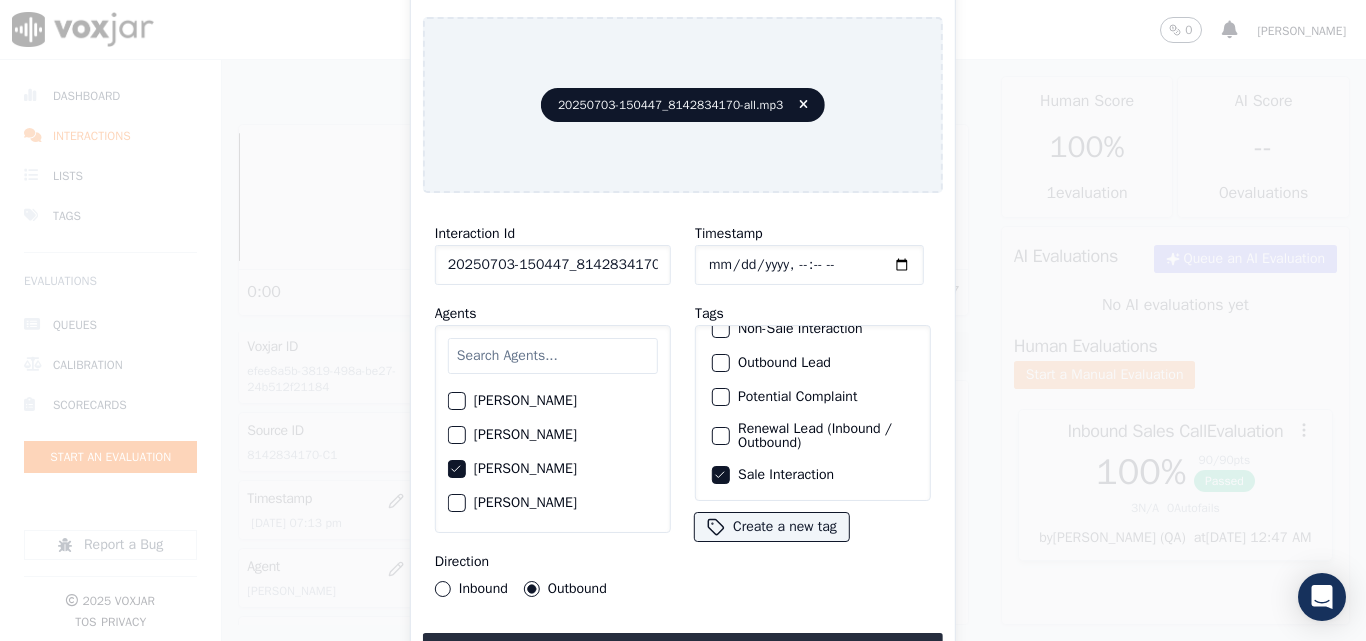 click on "Inbound" 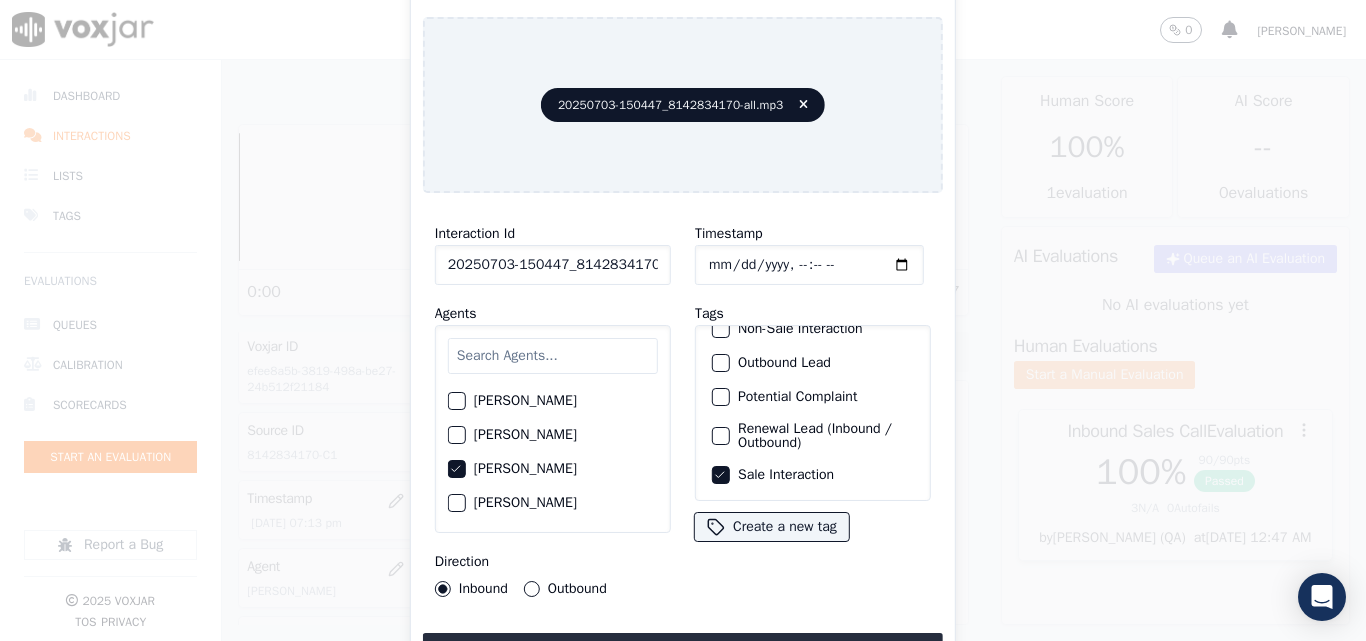 click on "Outbound" 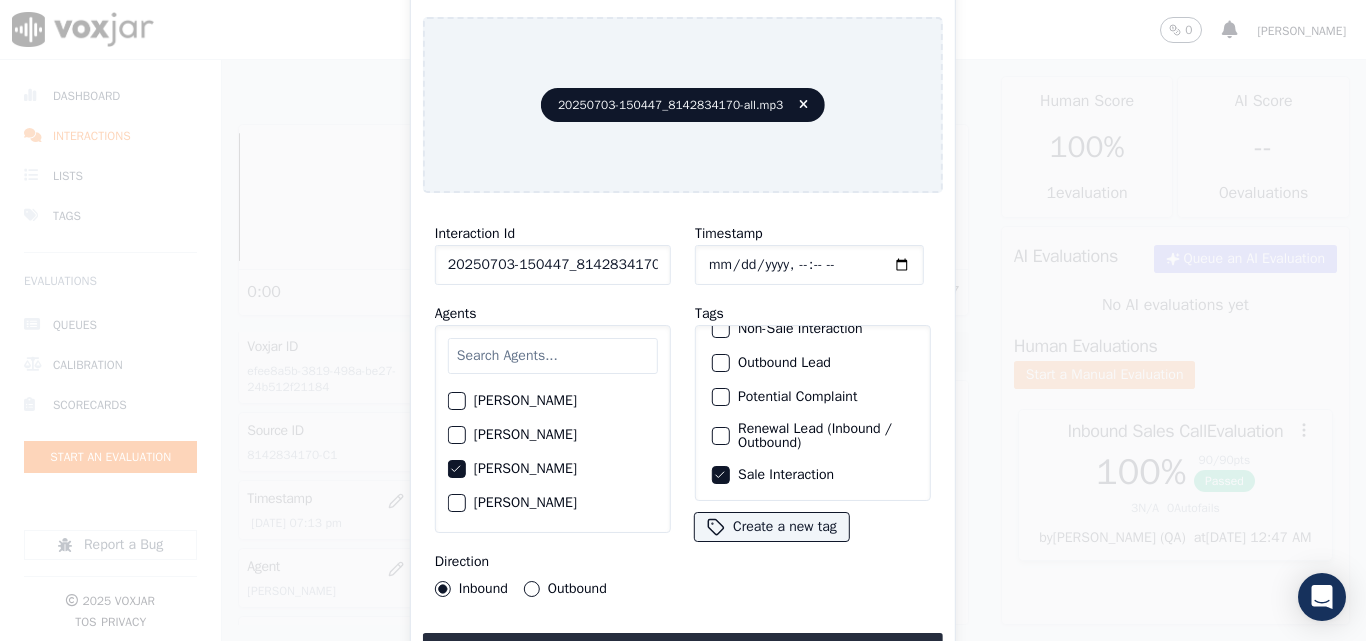 click on "Outbound" at bounding box center [532, 589] 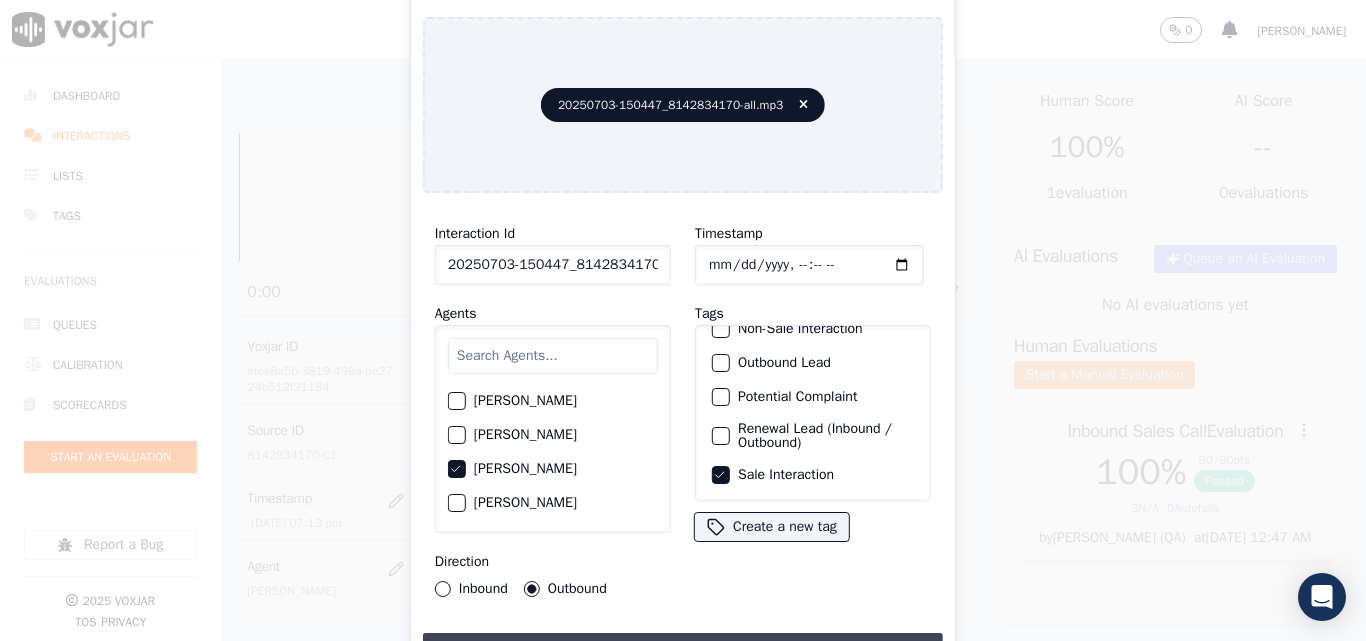 click on "Upload interaction to start evaluation" at bounding box center [683, 651] 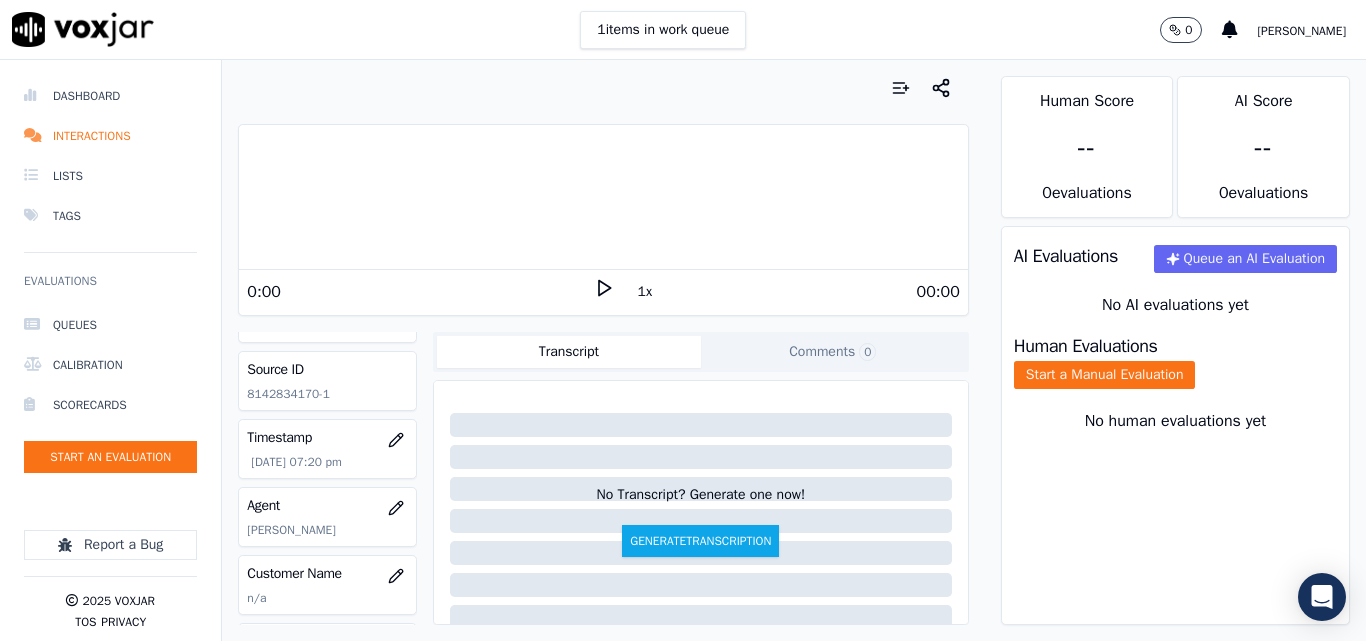 scroll, scrollTop: 200, scrollLeft: 0, axis: vertical 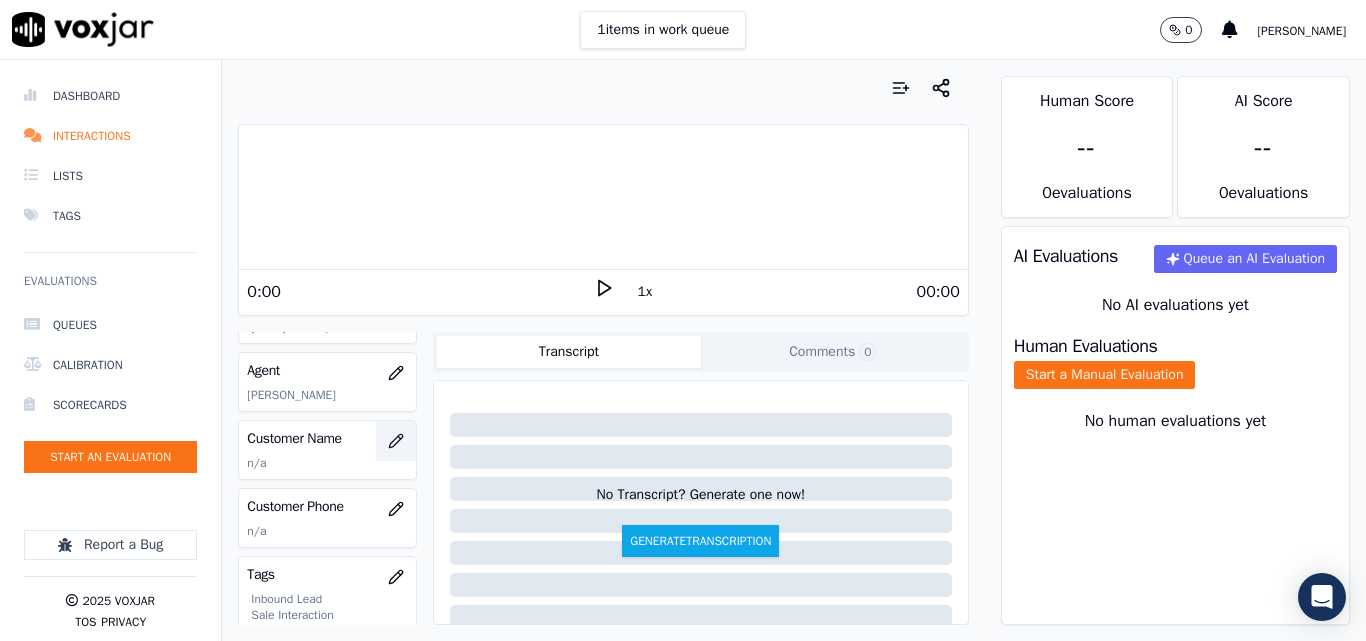 click at bounding box center (396, 441) 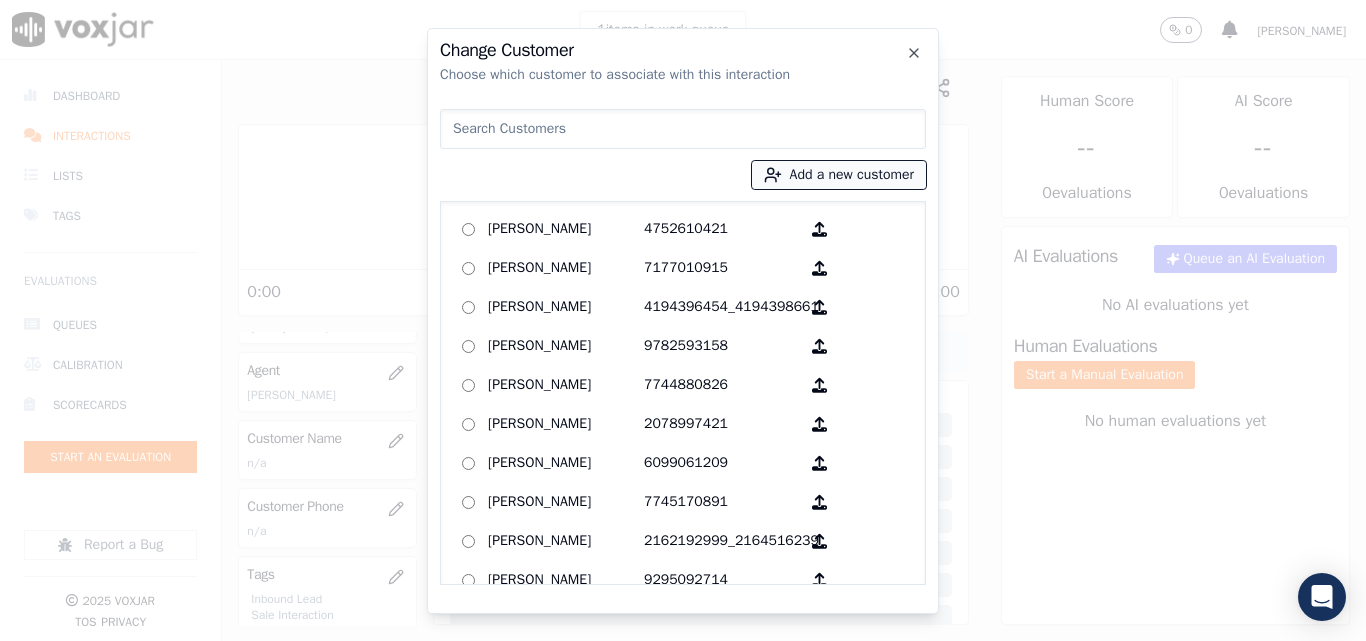 click on "Add a new customer" at bounding box center (839, 175) 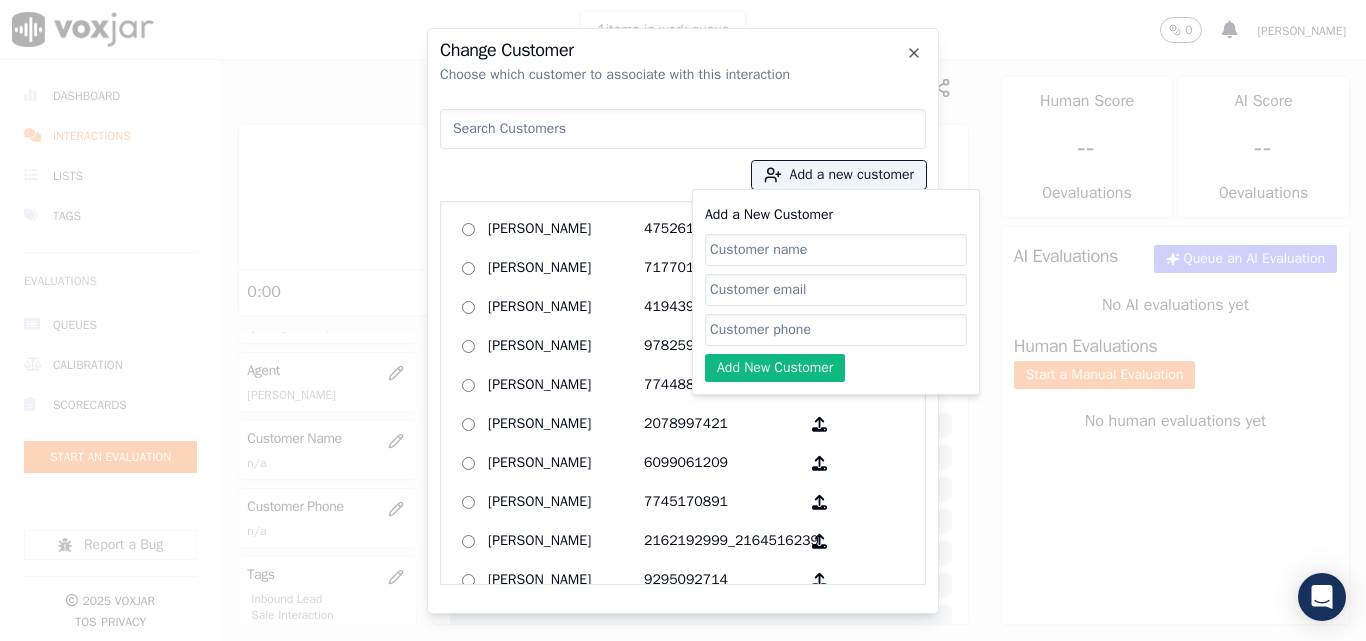 click on "Add a New Customer" 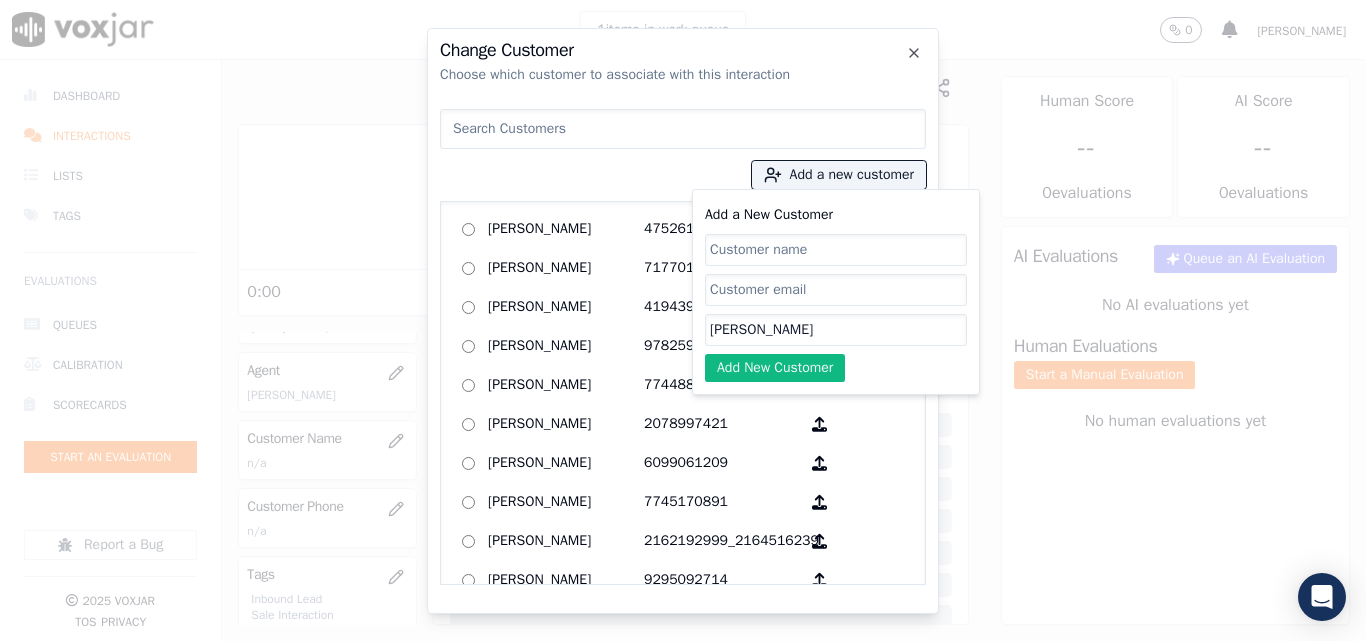 type on "[PERSON_NAME]" 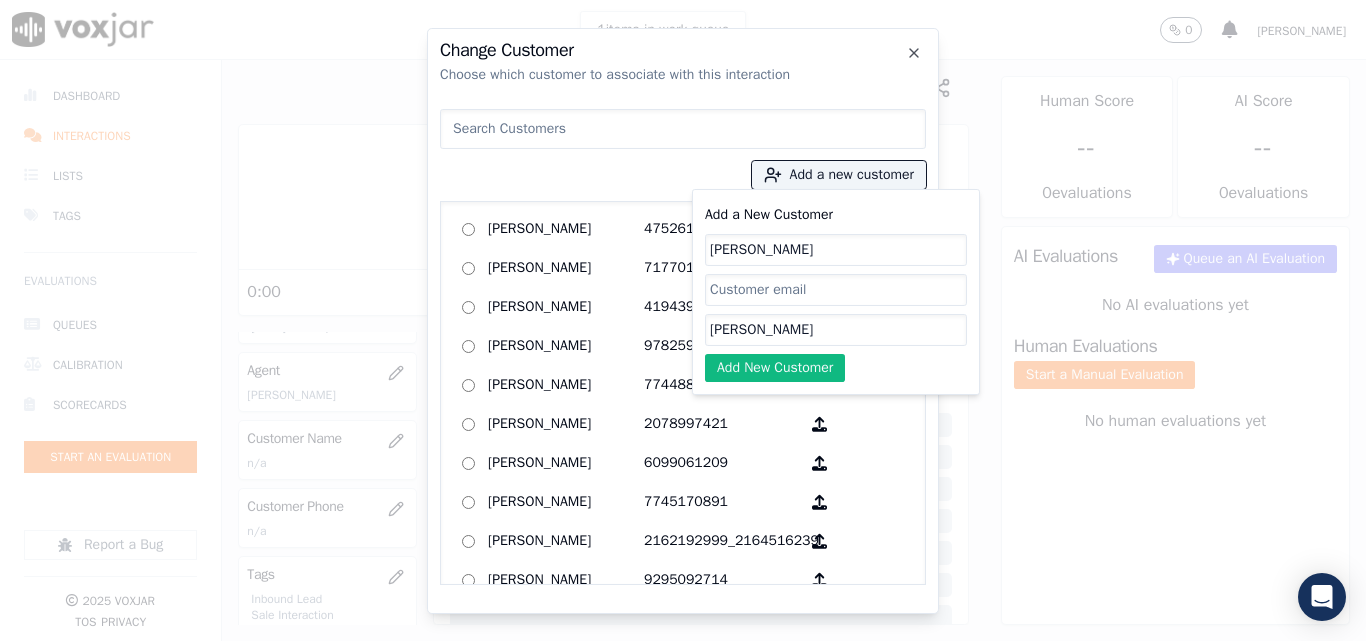 type on "[PERSON_NAME]" 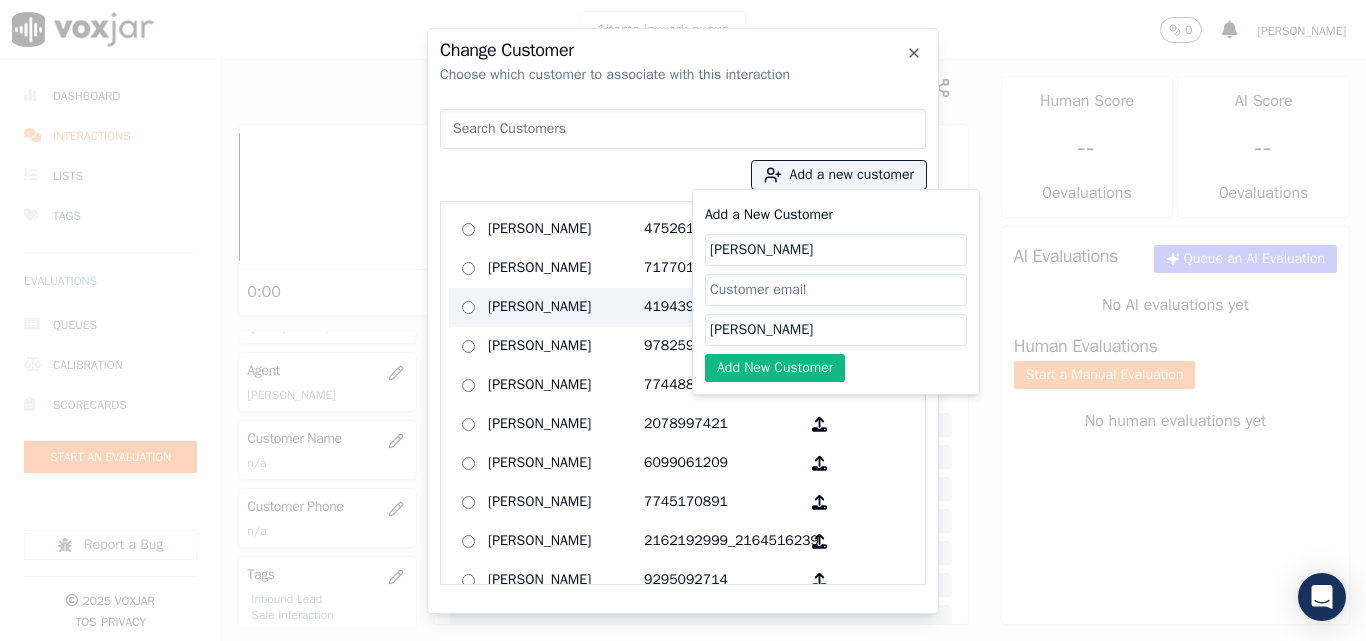 drag, startPoint x: 844, startPoint y: 325, endPoint x: 656, endPoint y: 325, distance: 188 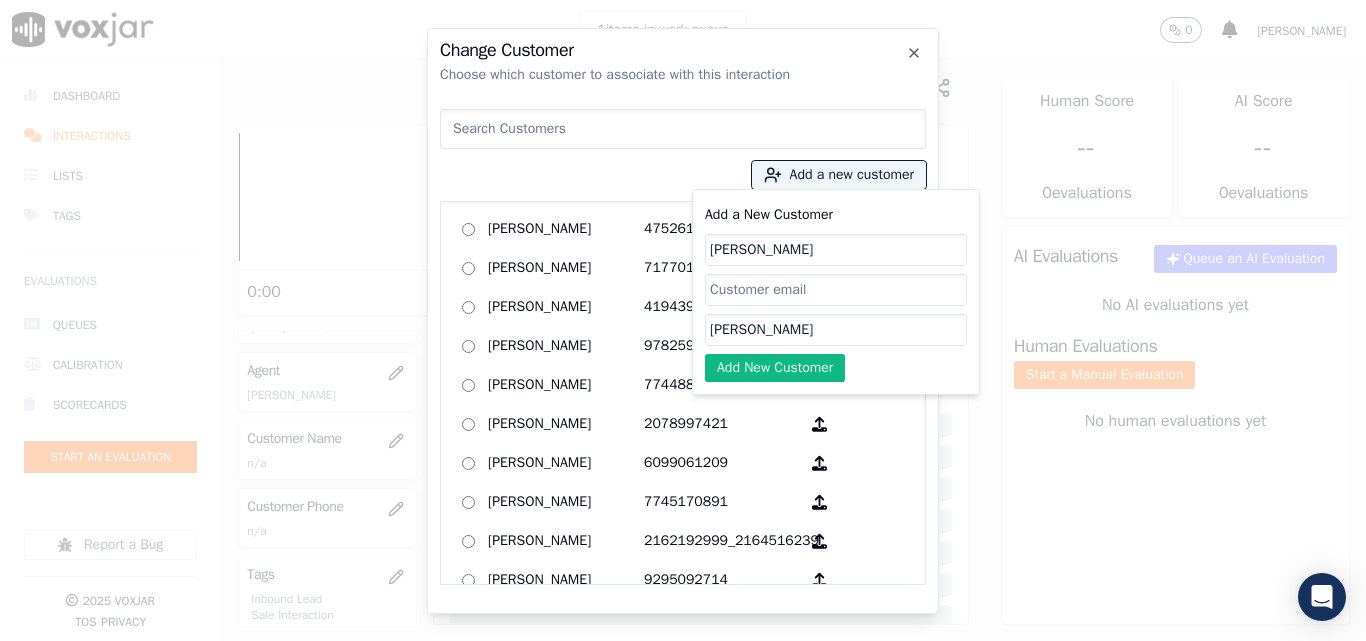 paste on "8142834170" 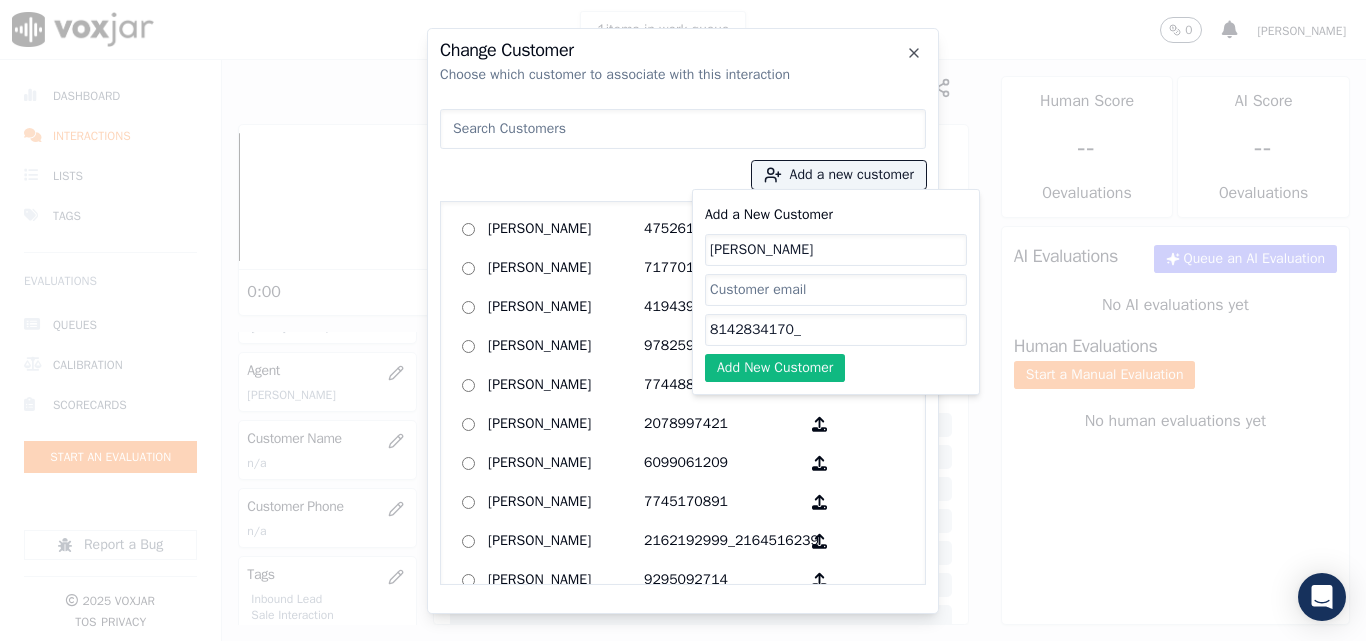 paste on "8142017540" 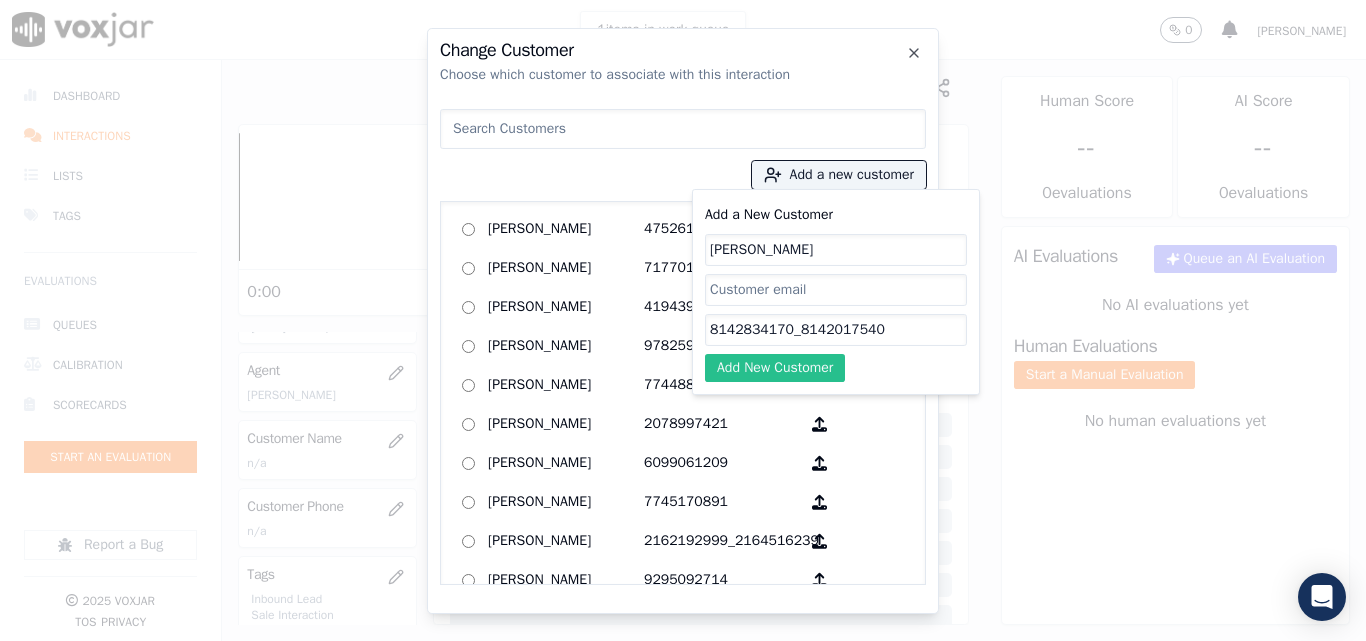 type on "8142834170_8142017540" 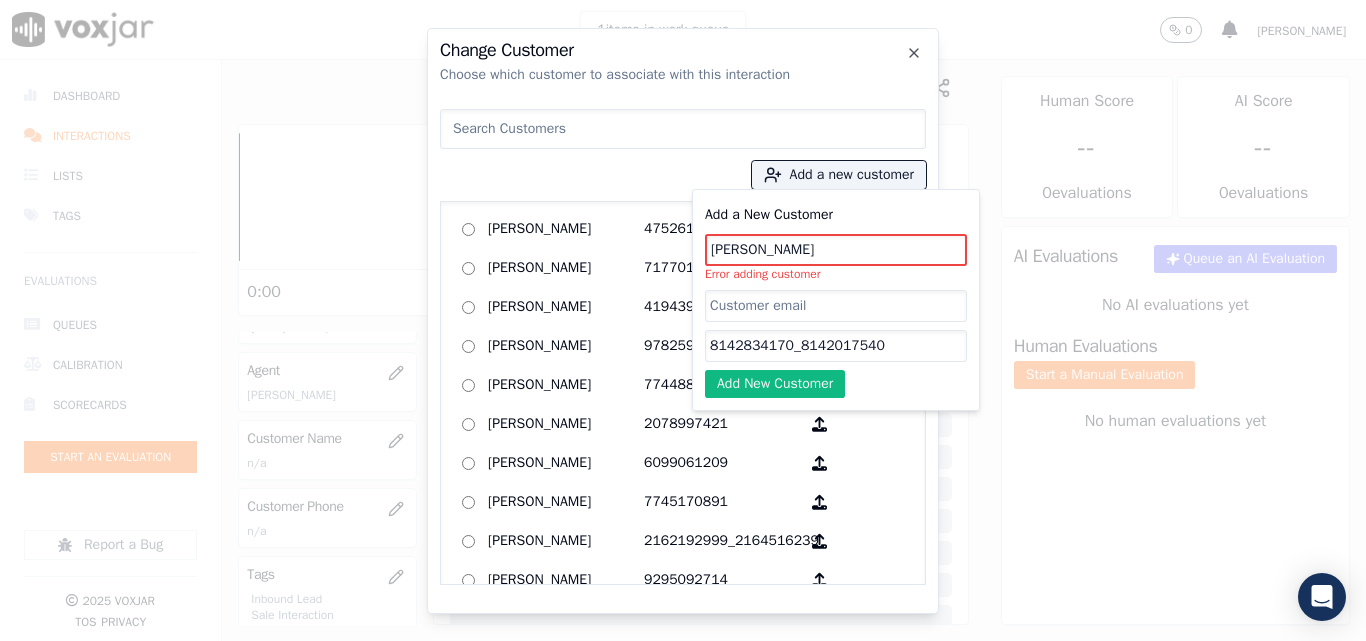 click at bounding box center (683, 129) 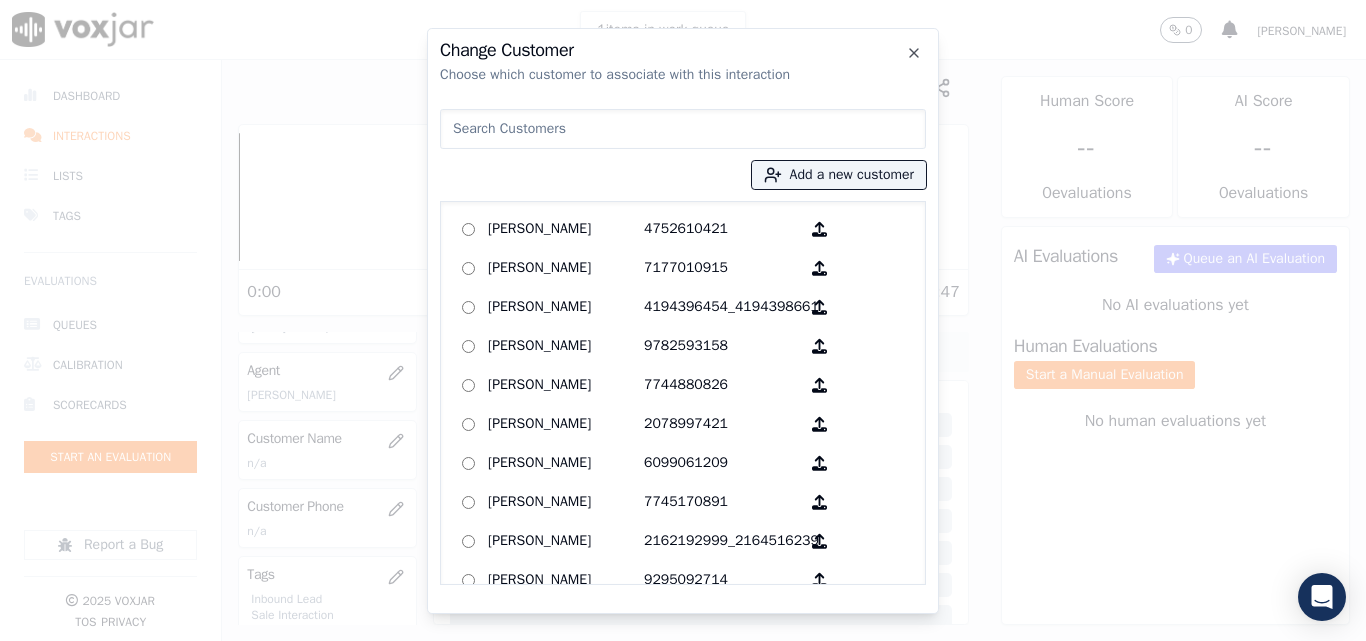 type 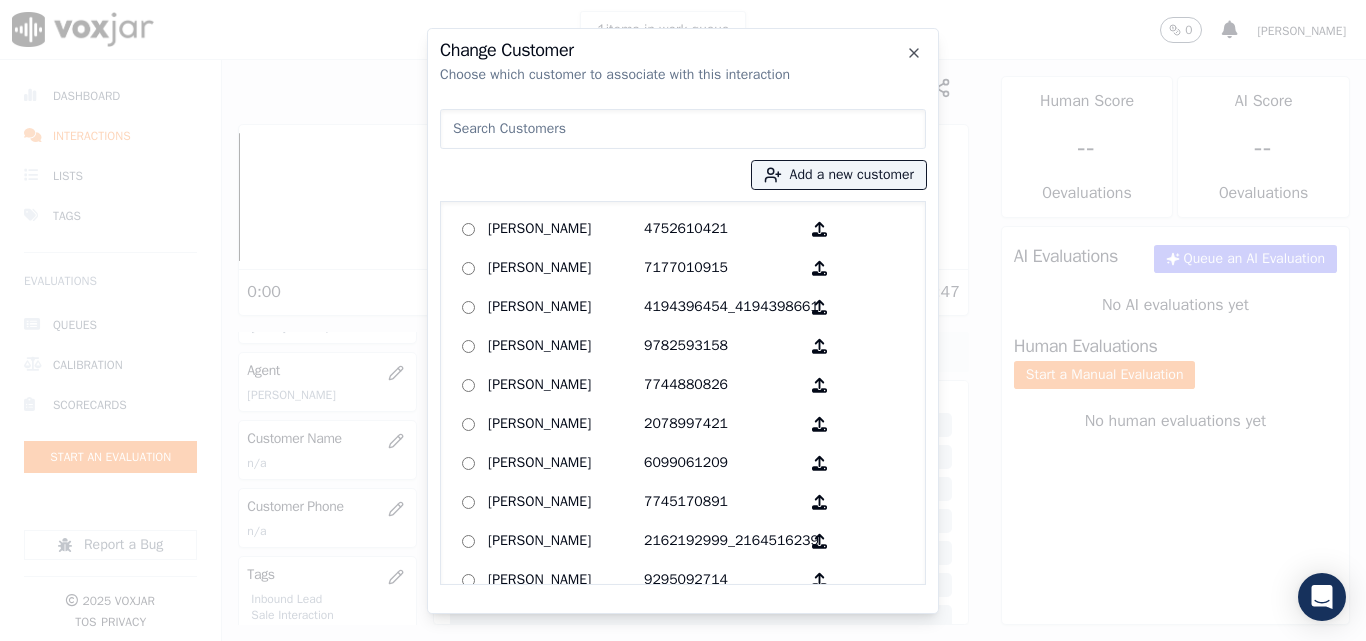 click at bounding box center (683, 129) 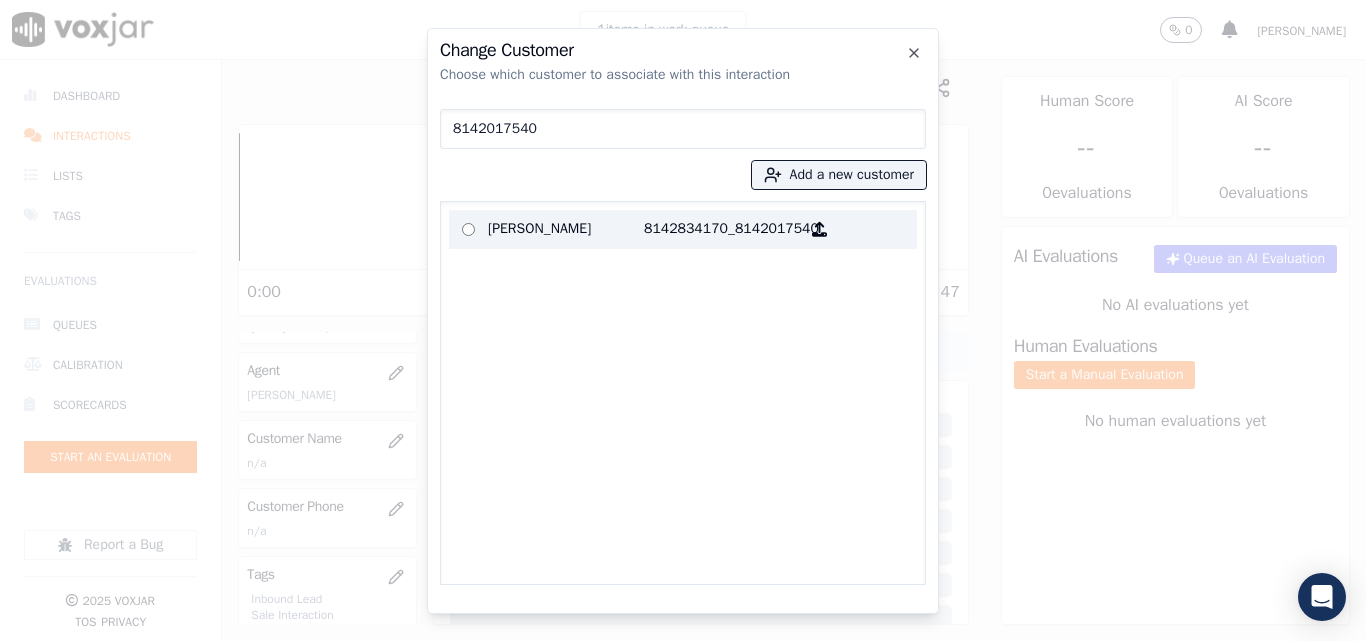 type on "8142017540" 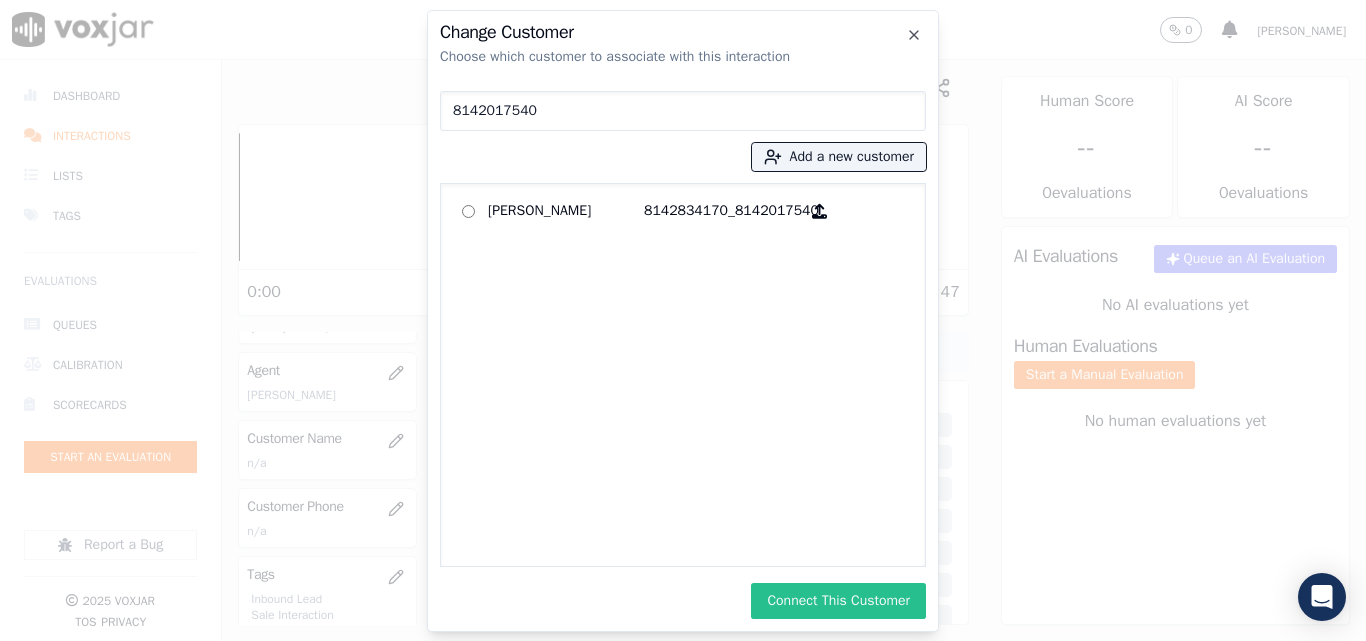 click on "Connect This Customer" at bounding box center (838, 601) 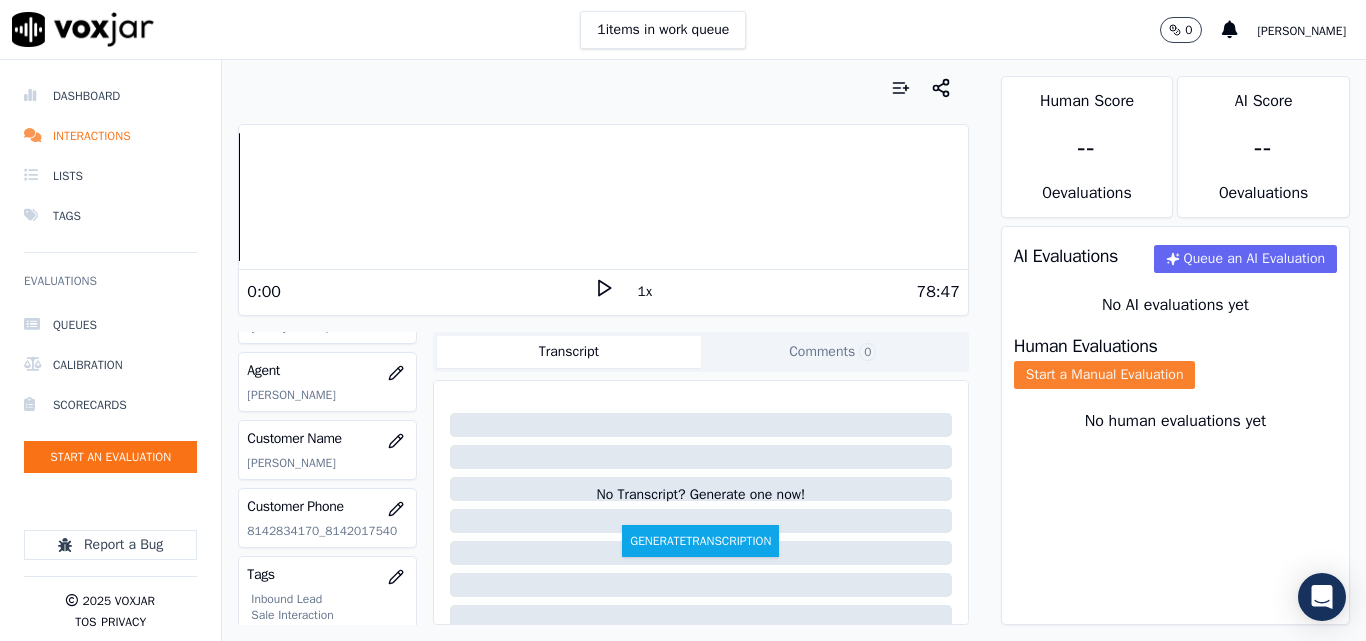 click on "Start a Manual Evaluation" 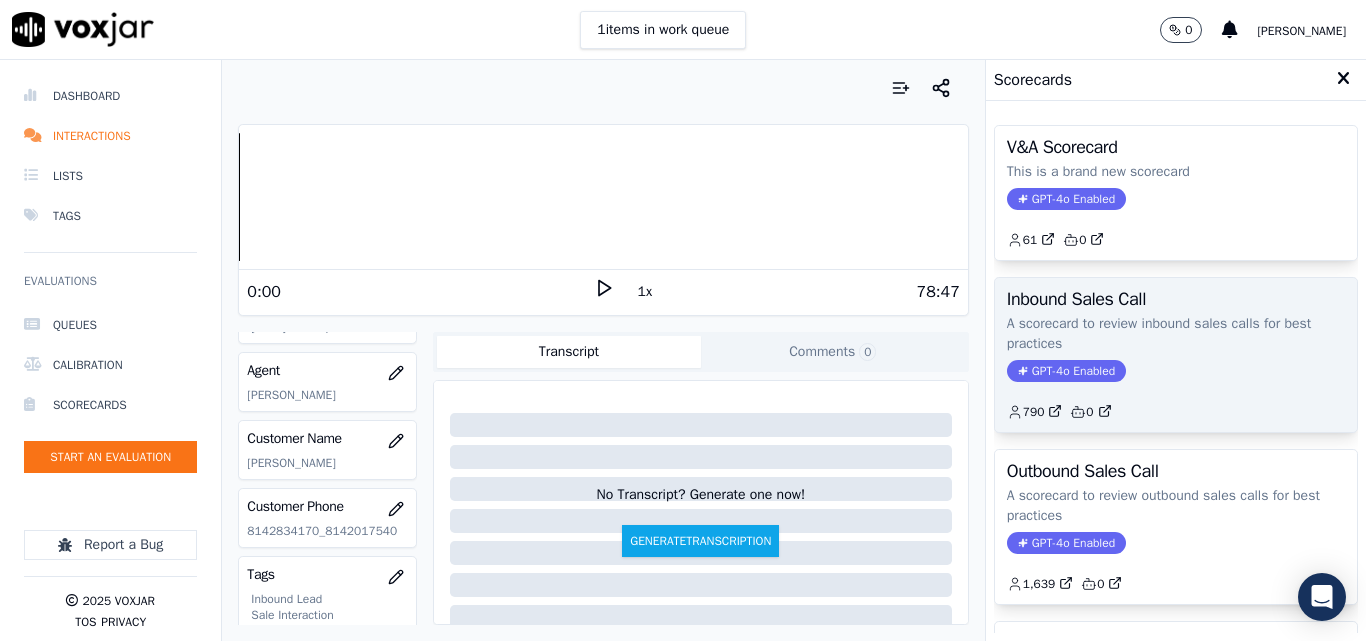 click on "GPT-4o Enabled" 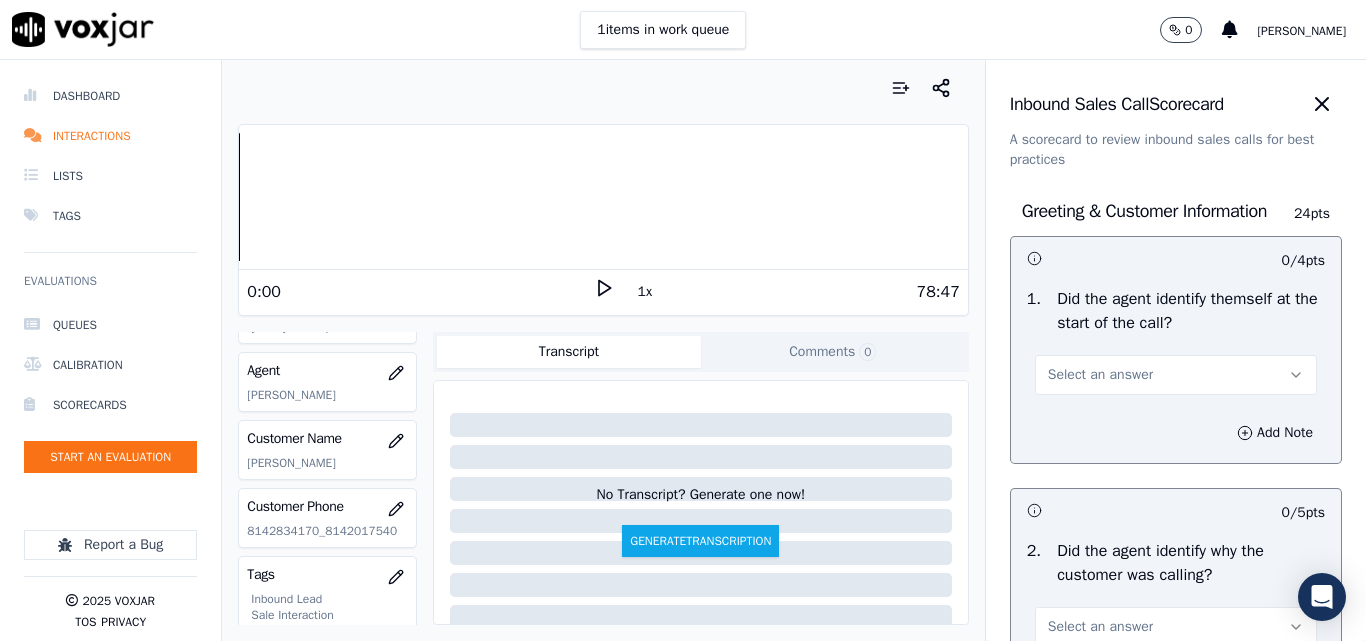 click on "Select an answer" at bounding box center (1176, 375) 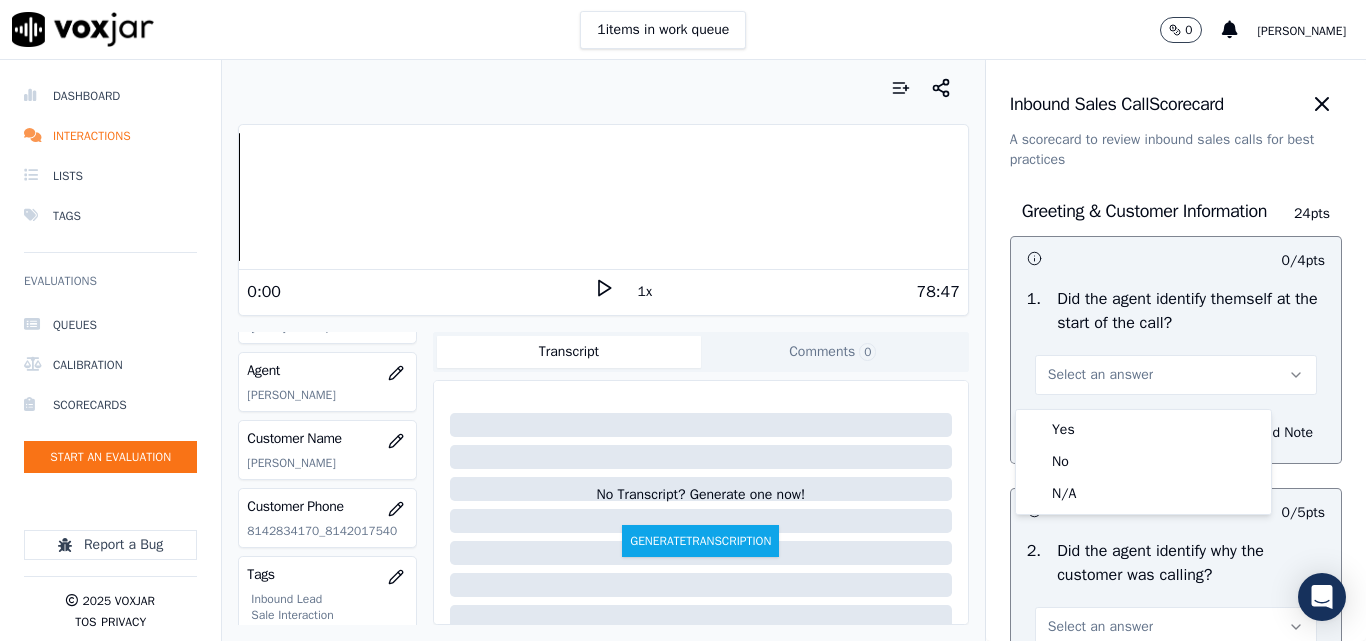 click on "Yes   No     N/A" at bounding box center (1143, 462) 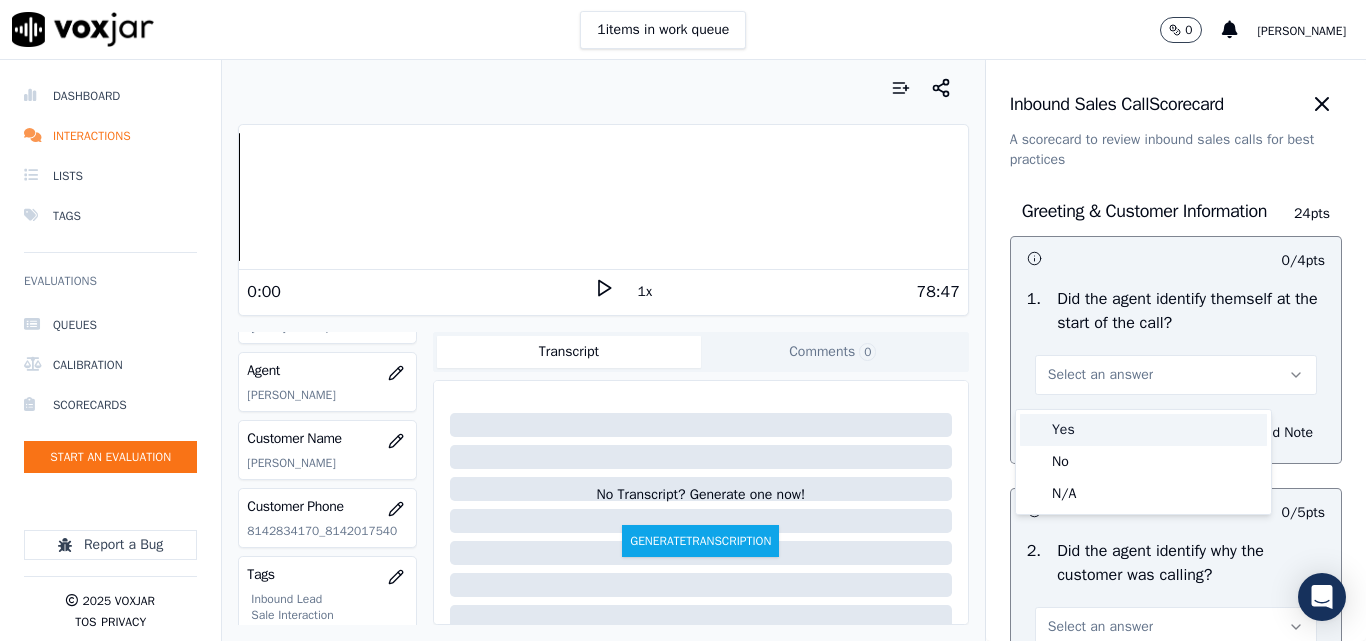 click on "Yes" at bounding box center [1143, 430] 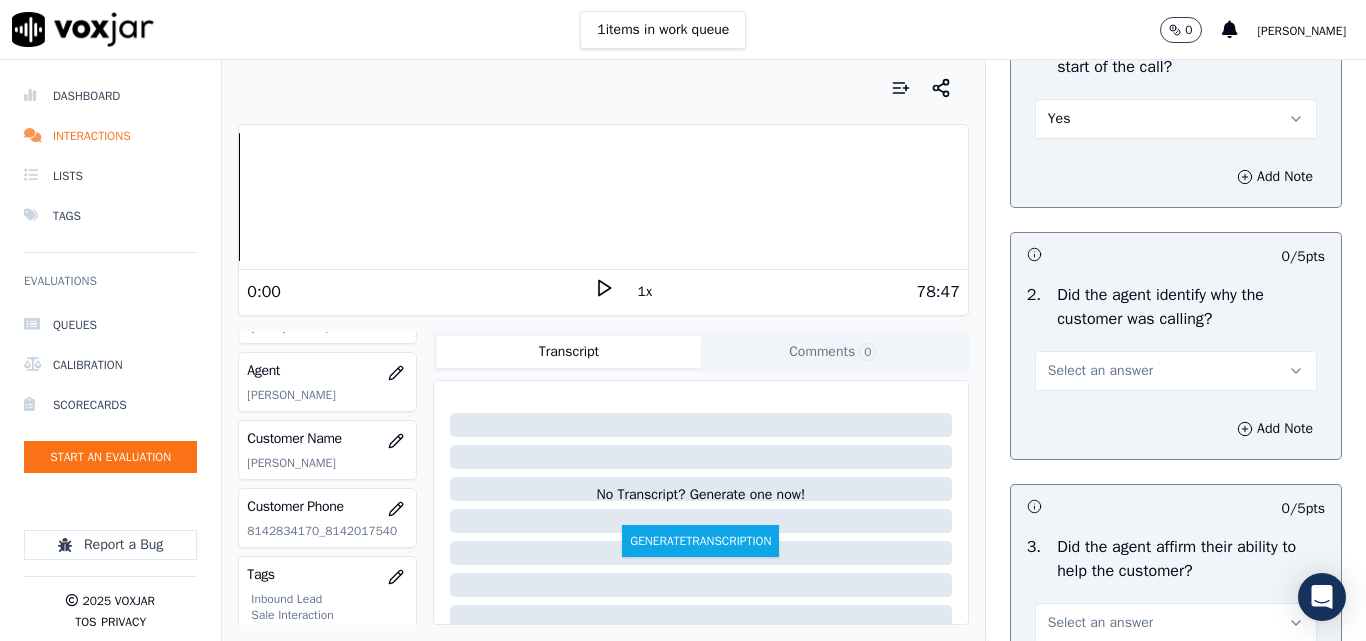 scroll, scrollTop: 300, scrollLeft: 0, axis: vertical 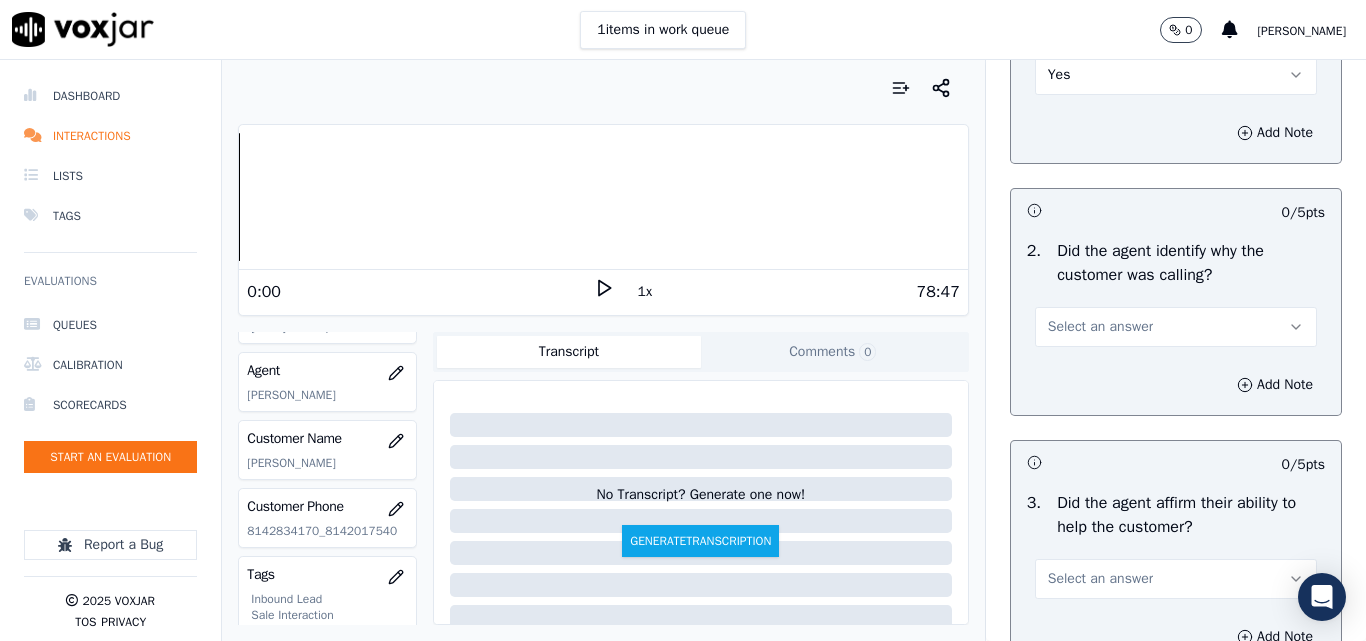 click on "Select an answer" at bounding box center [1100, 327] 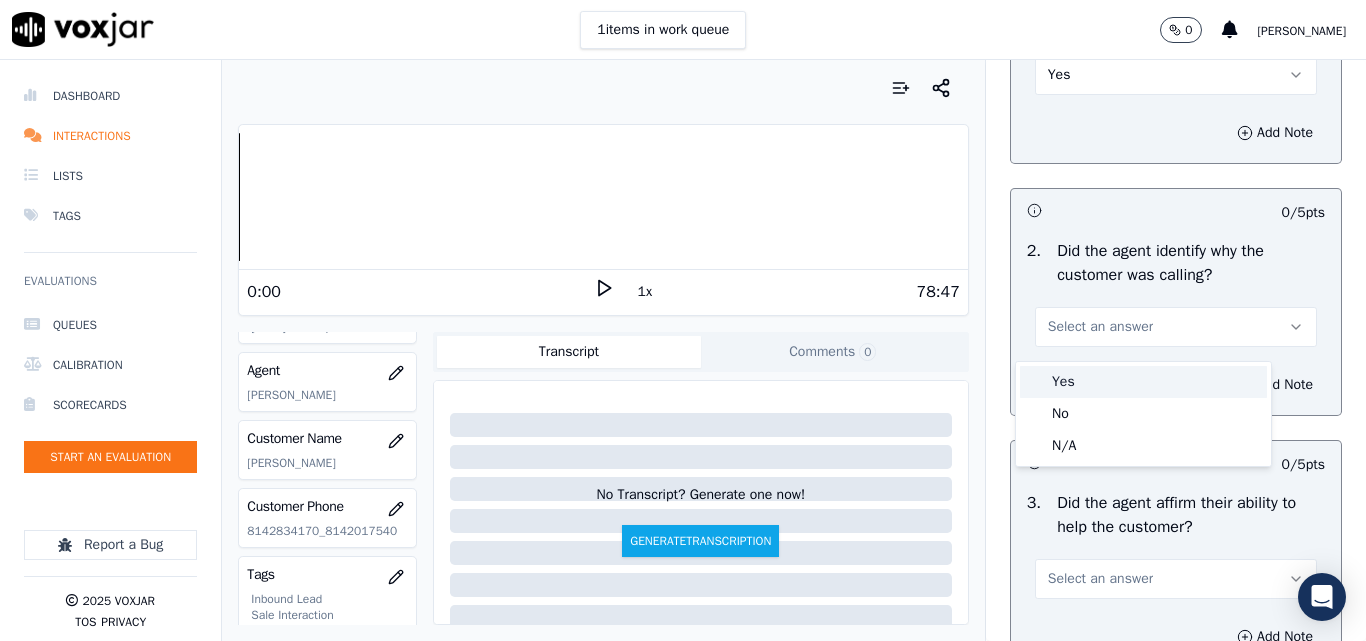 click on "Yes" at bounding box center (1143, 382) 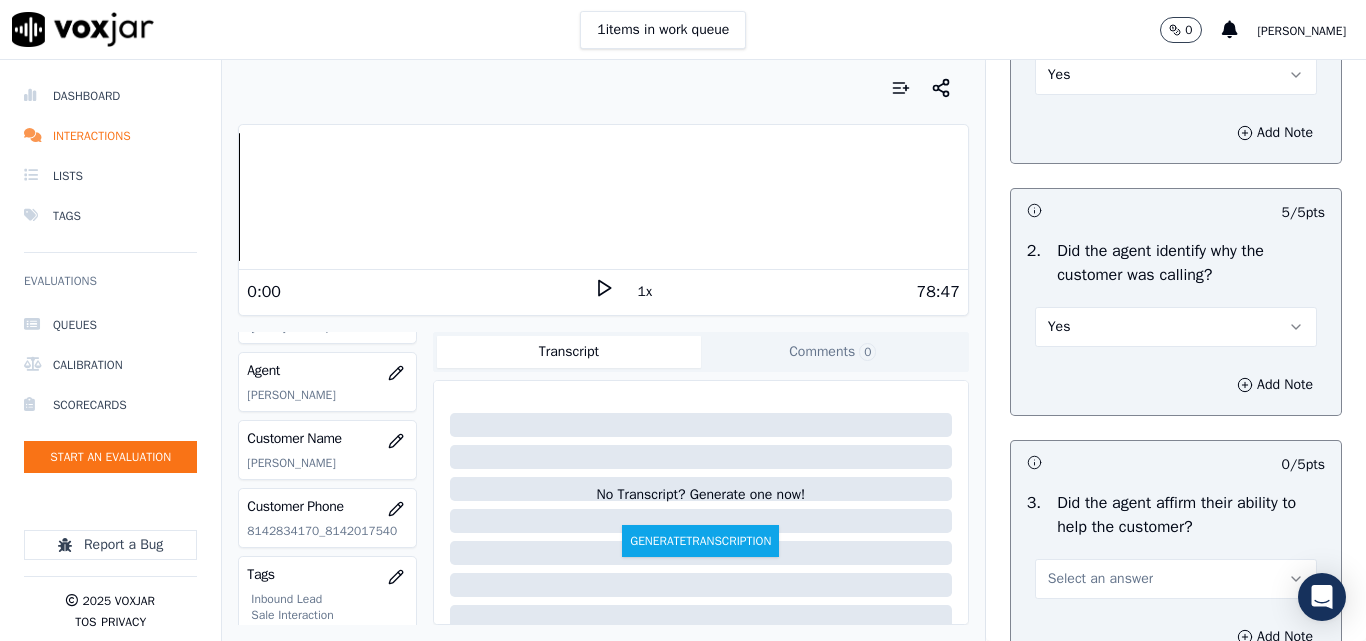 drag, startPoint x: 1152, startPoint y: 370, endPoint x: 1133, endPoint y: 370, distance: 19 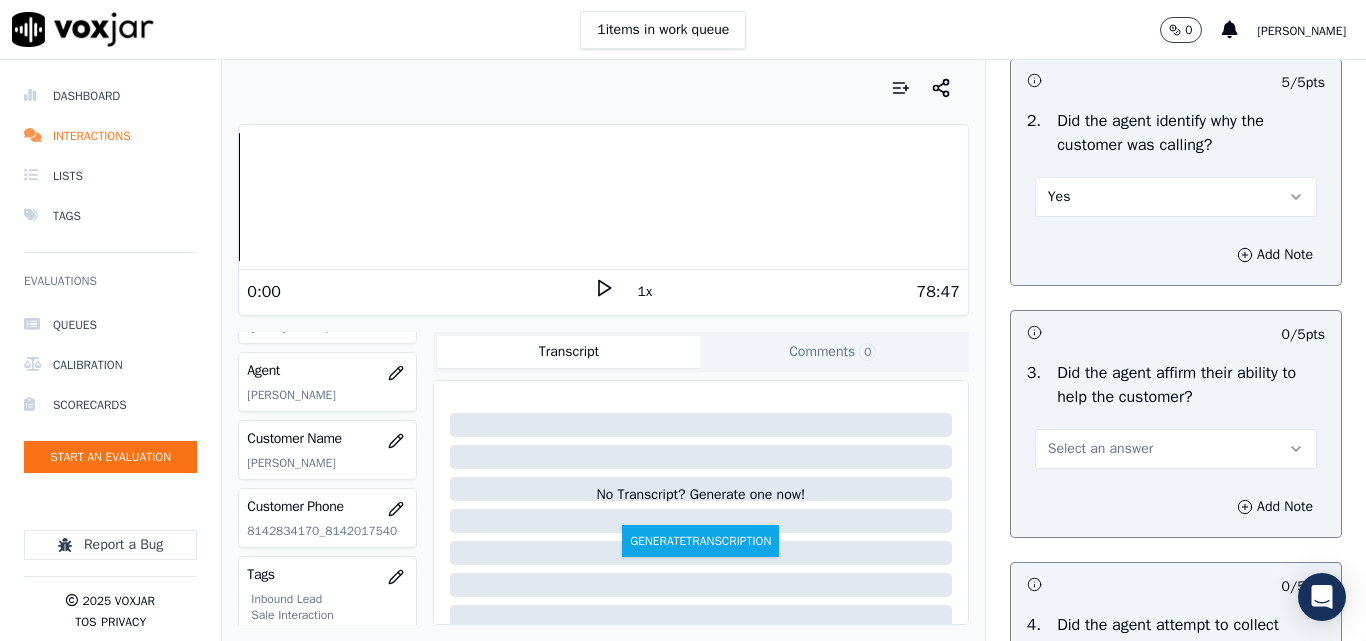 scroll, scrollTop: 600, scrollLeft: 0, axis: vertical 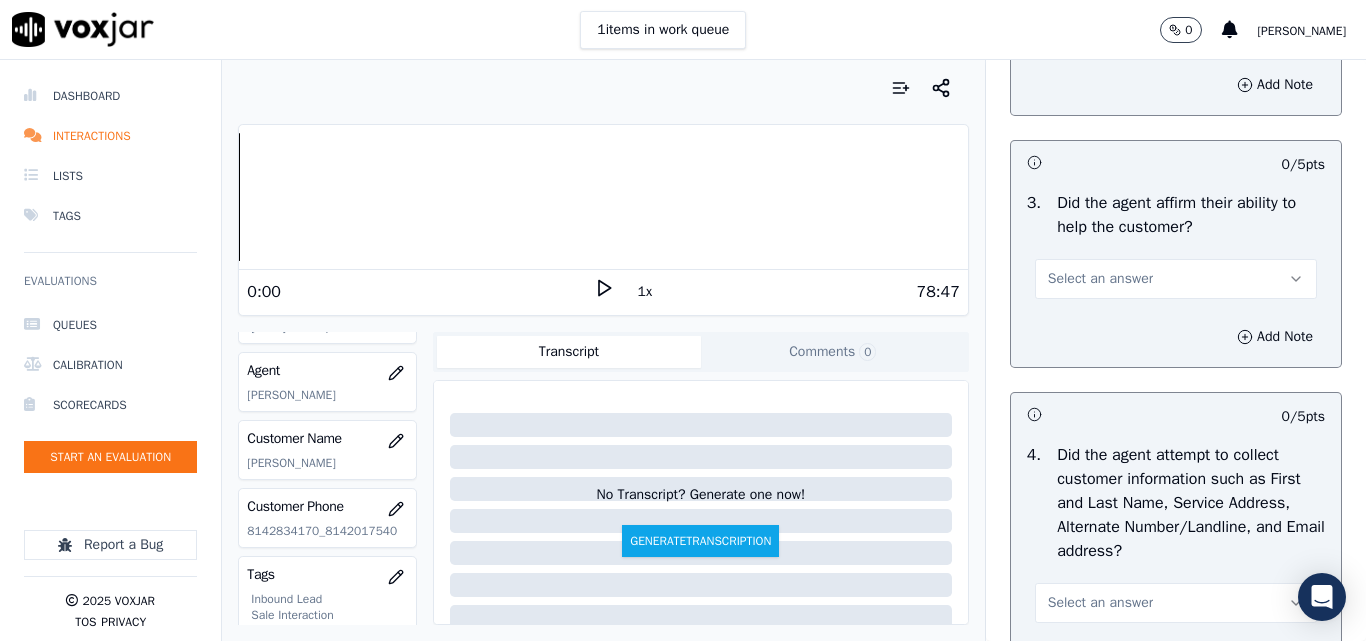 drag, startPoint x: 1102, startPoint y: 285, endPoint x: 1094, endPoint y: 296, distance: 13.601471 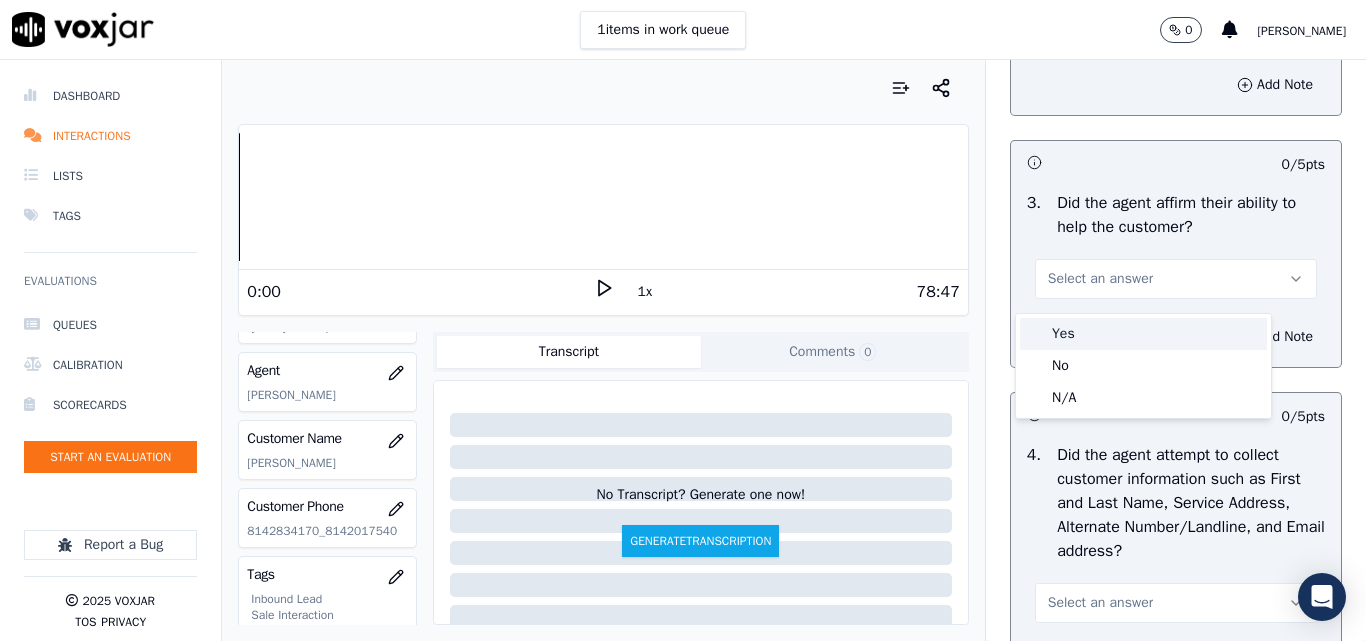 click on "Yes" at bounding box center [1143, 334] 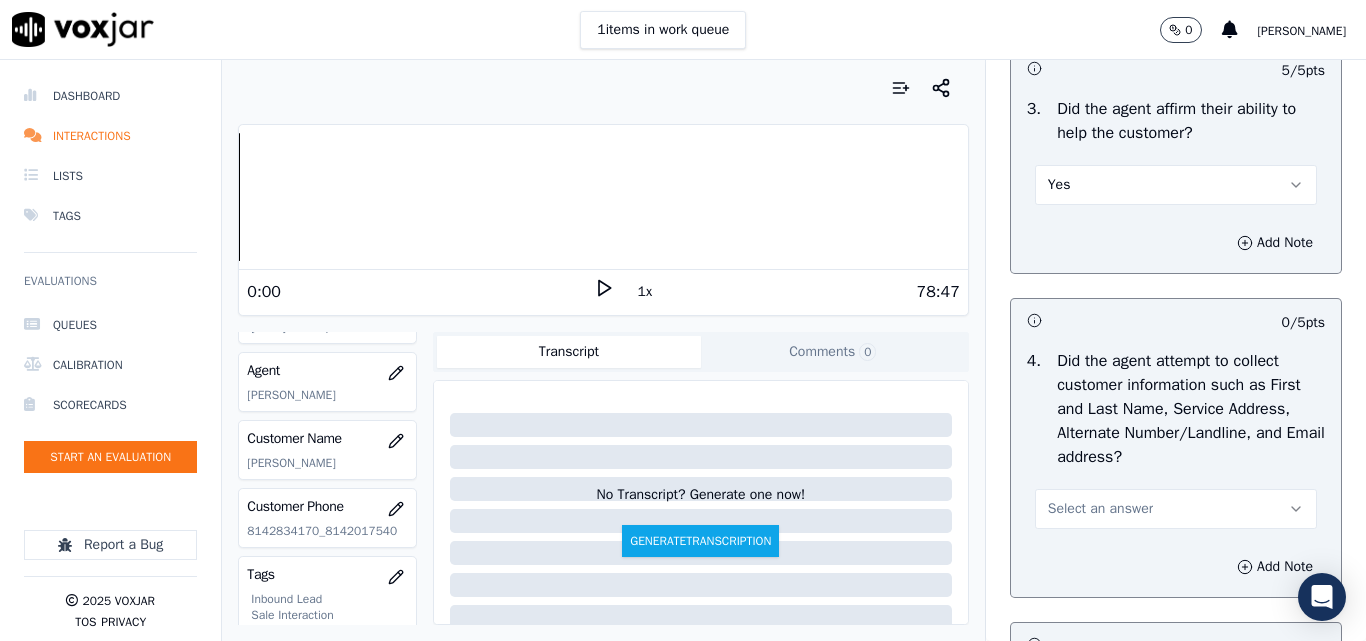 scroll, scrollTop: 800, scrollLeft: 0, axis: vertical 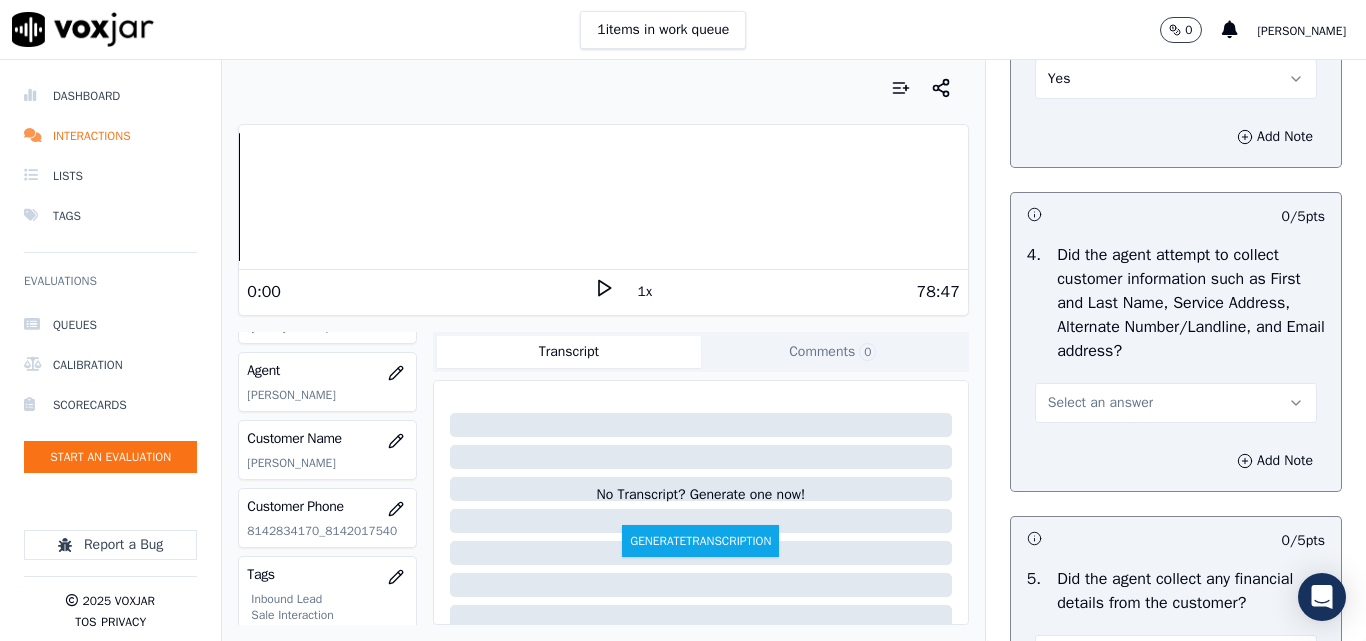 click on "Select an answer" at bounding box center [1100, 403] 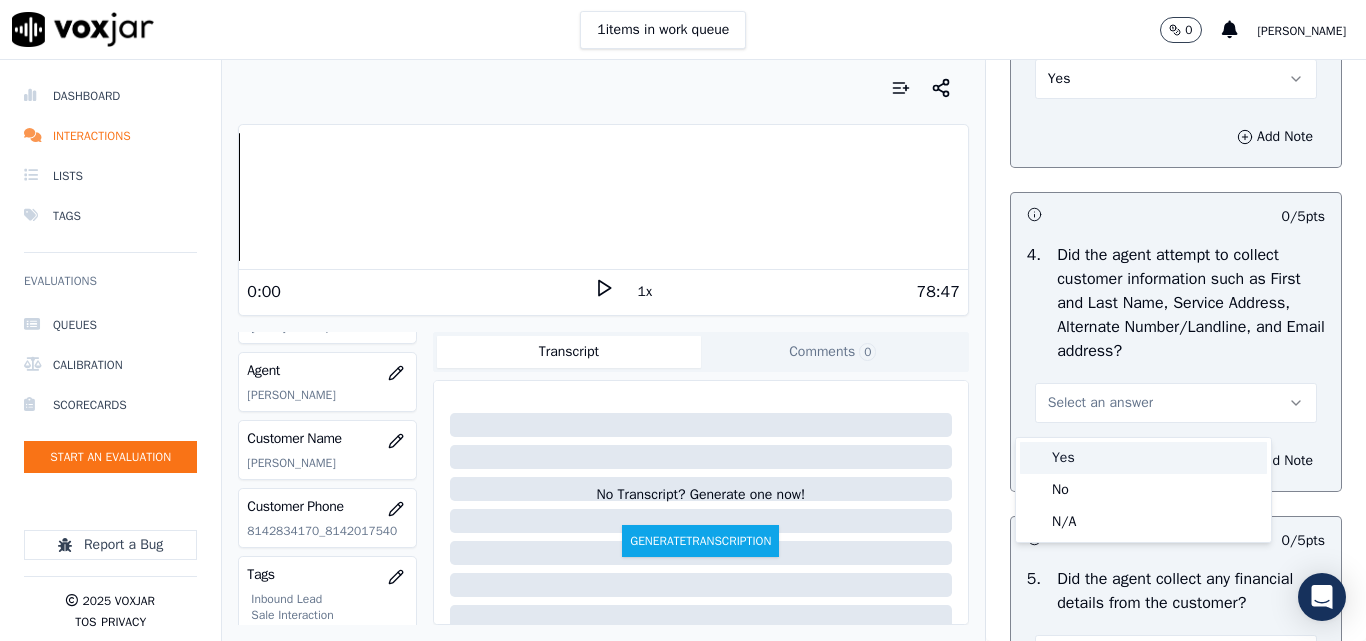click on "Yes" at bounding box center (1143, 458) 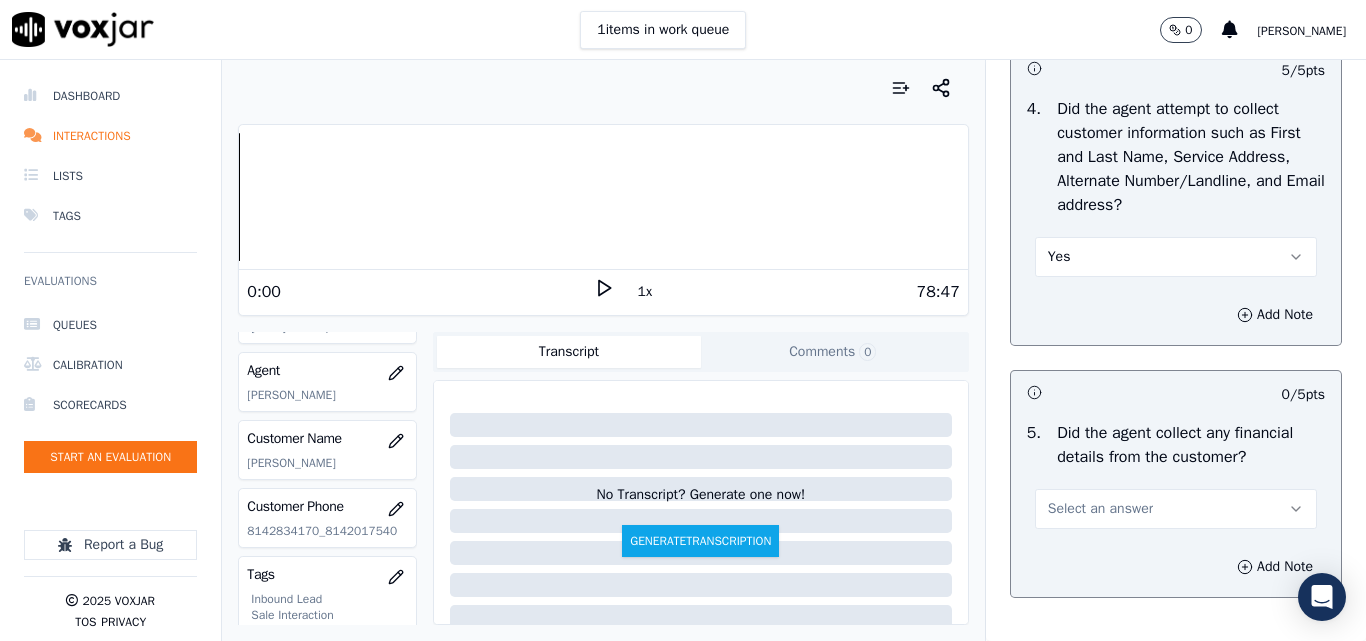 scroll, scrollTop: 1100, scrollLeft: 0, axis: vertical 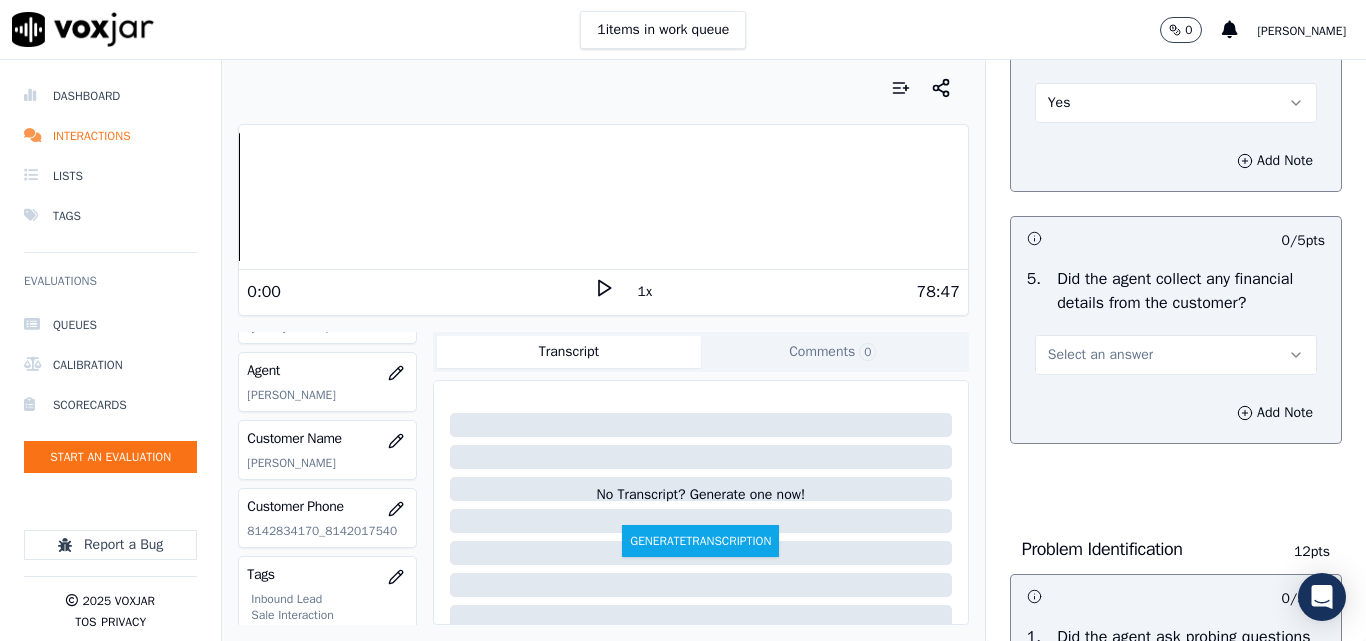 click on "Select an answer" at bounding box center [1100, 355] 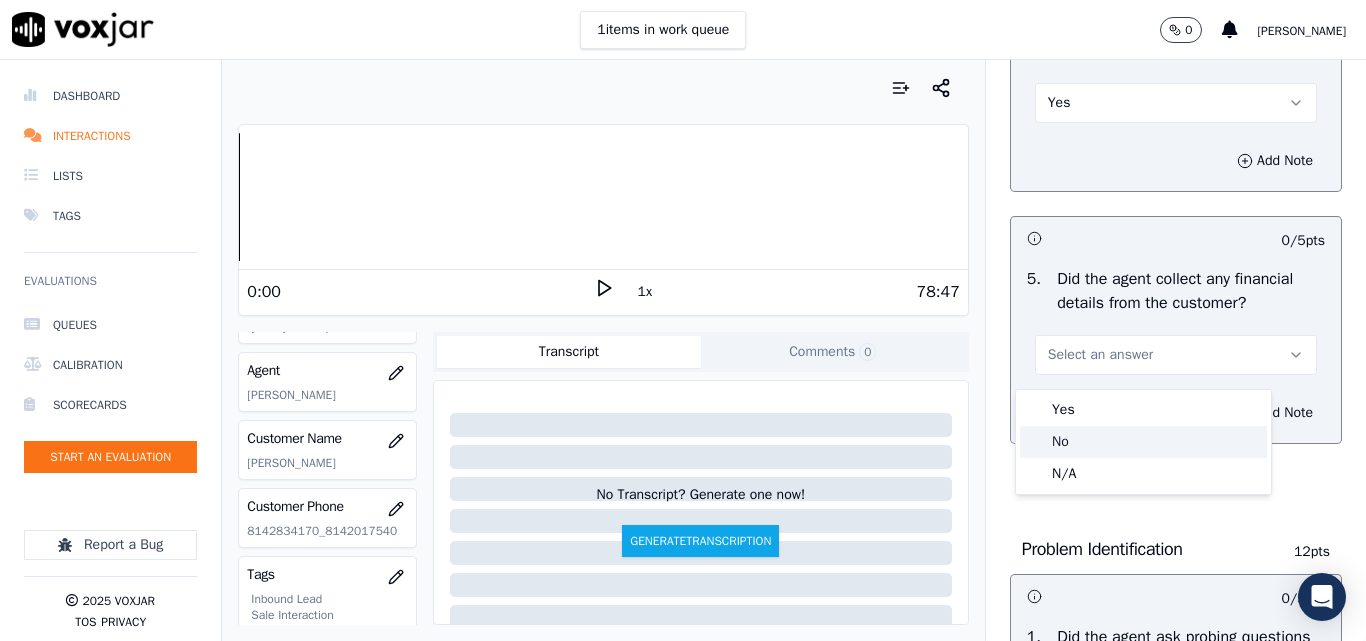 click on "No" 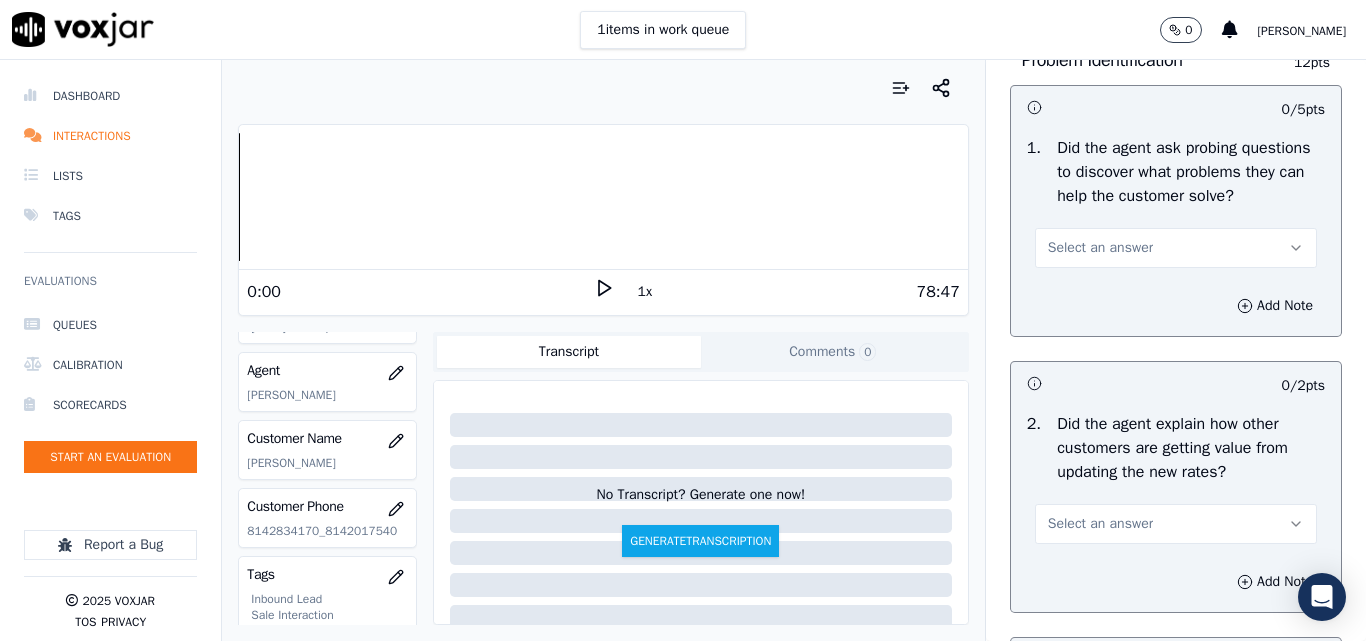 scroll, scrollTop: 1600, scrollLeft: 0, axis: vertical 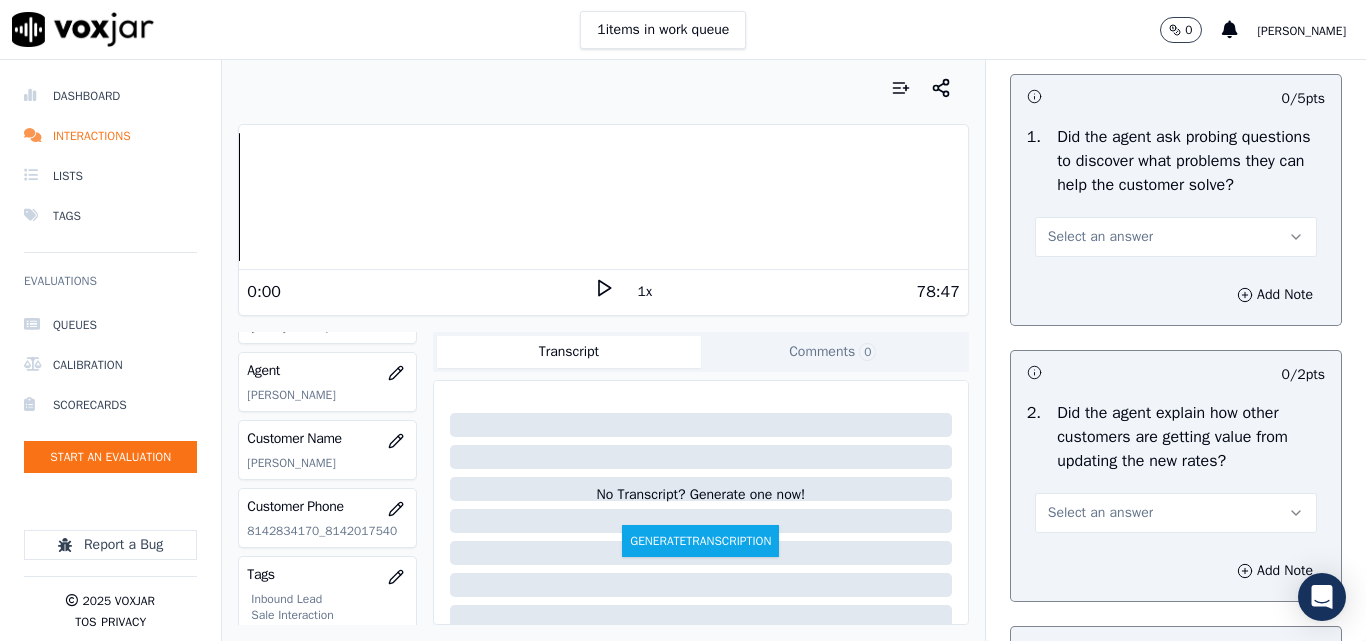 click on "Select an answer" at bounding box center [1100, 237] 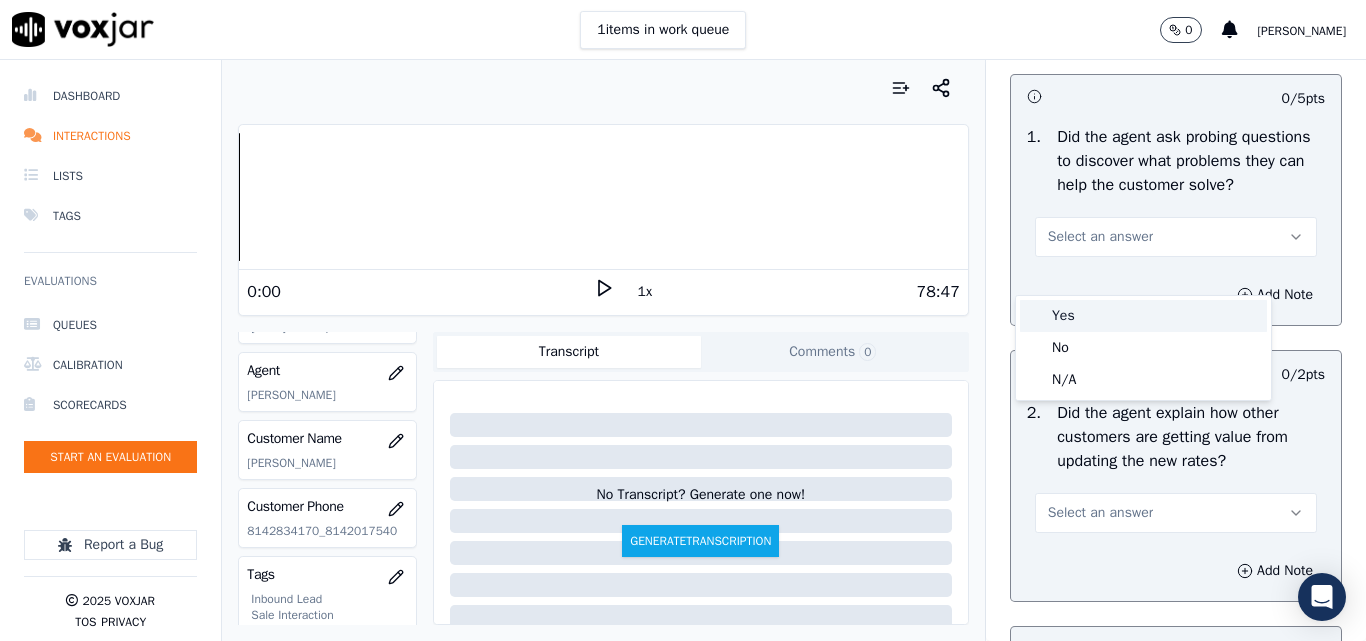 click on "Yes" at bounding box center [1143, 316] 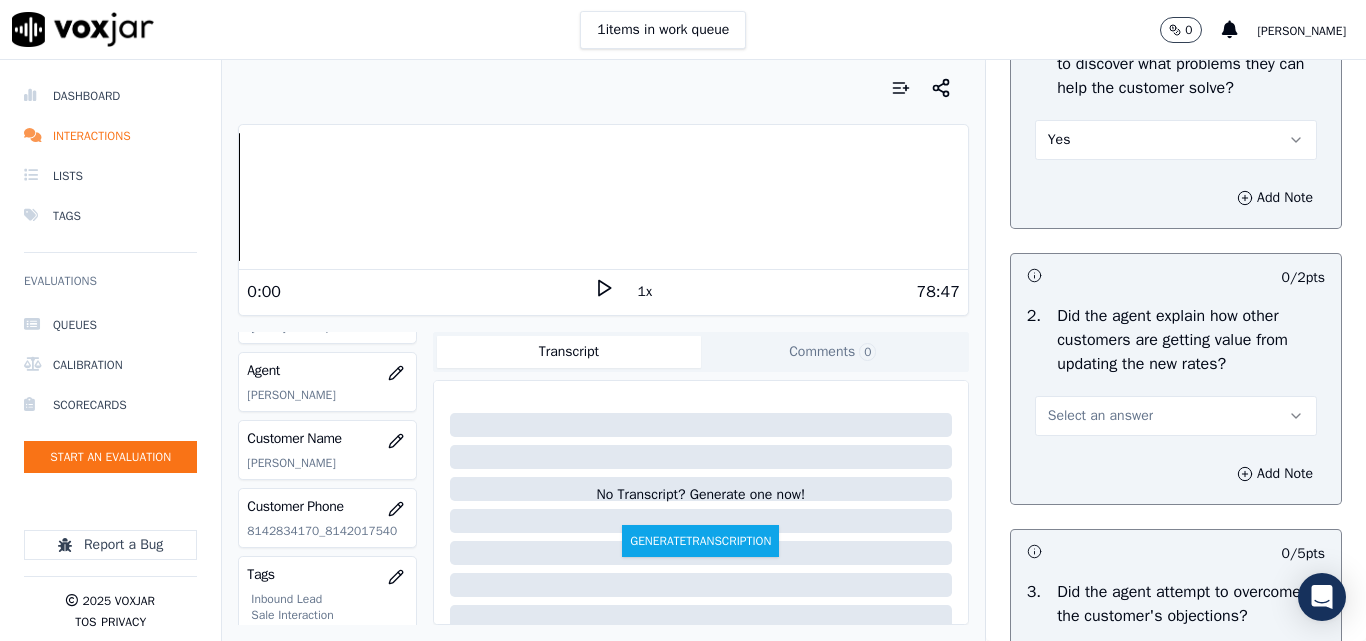 scroll, scrollTop: 1800, scrollLeft: 0, axis: vertical 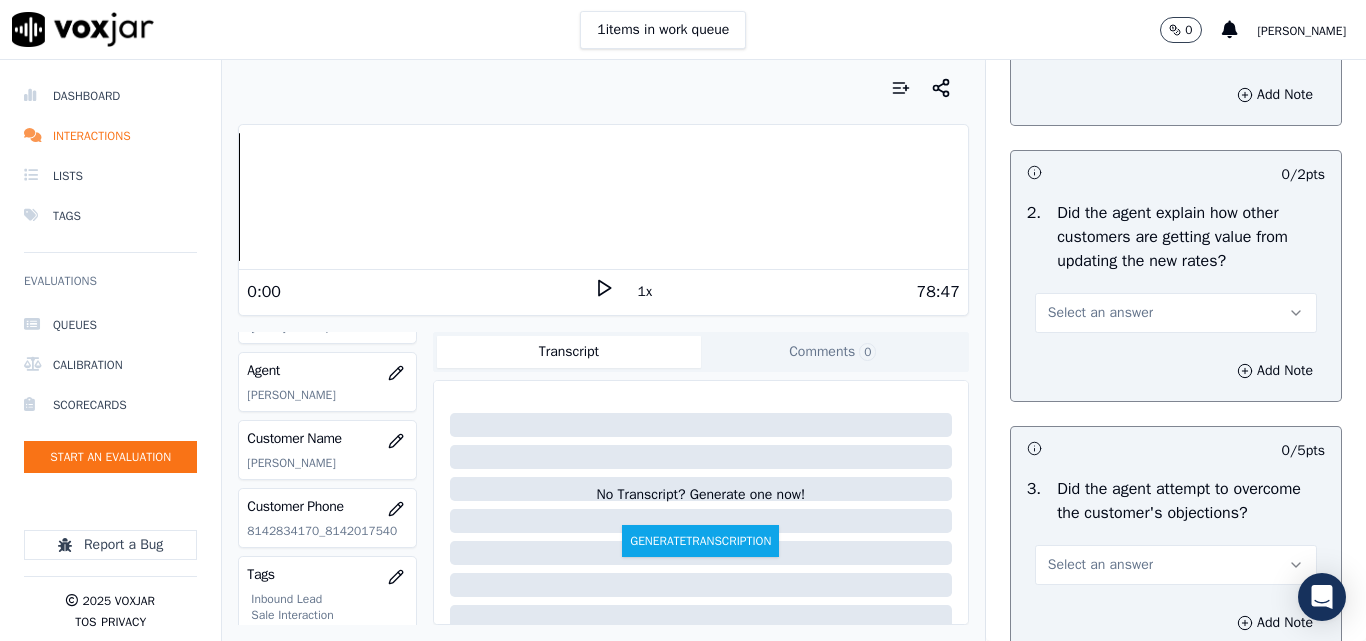 click on "Select an answer" at bounding box center (1176, 313) 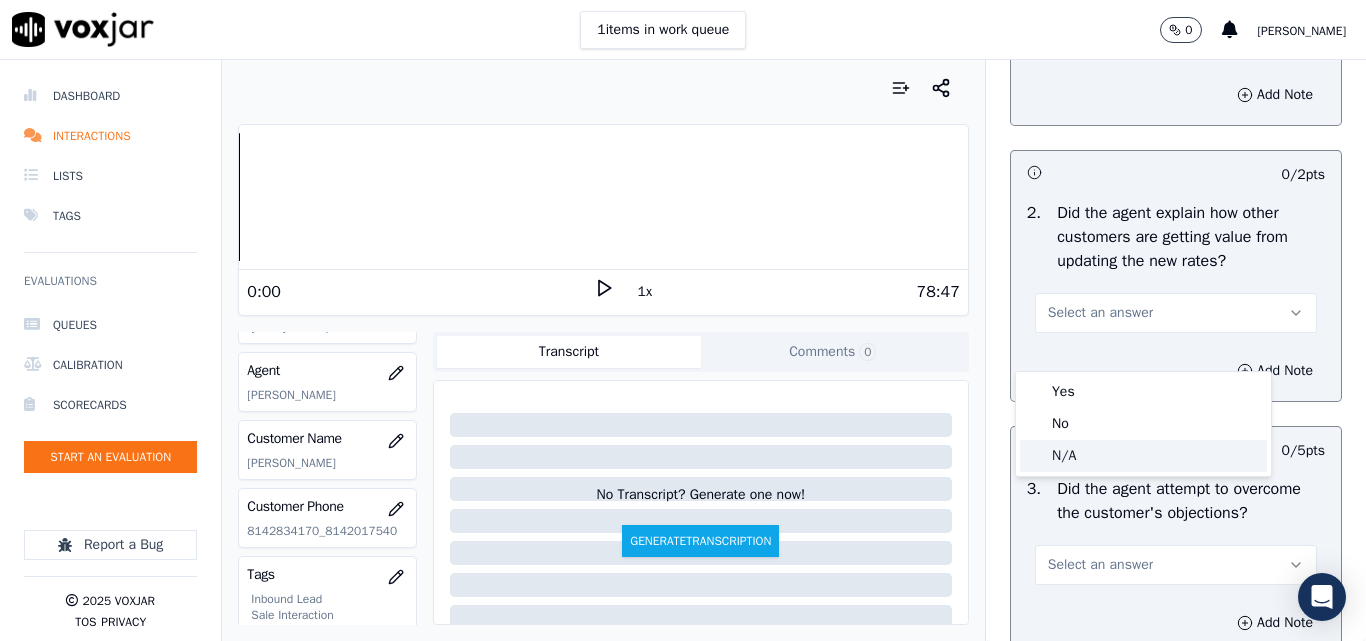 click on "N/A" 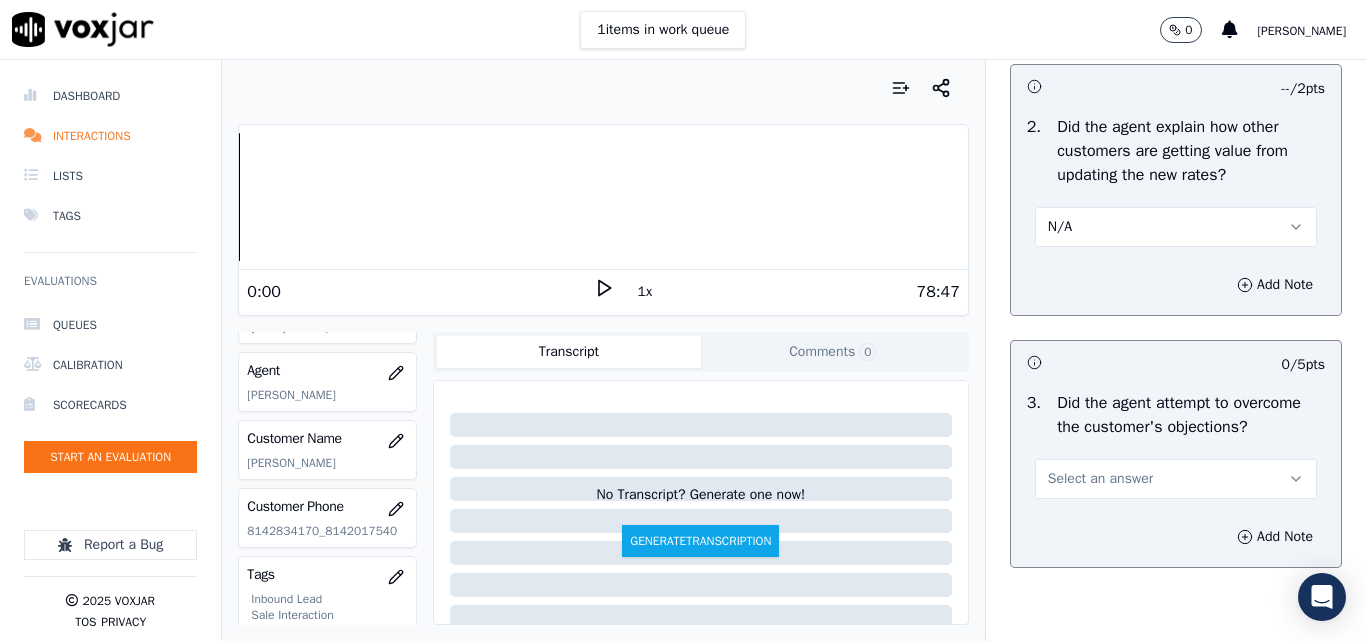 scroll, scrollTop: 2000, scrollLeft: 0, axis: vertical 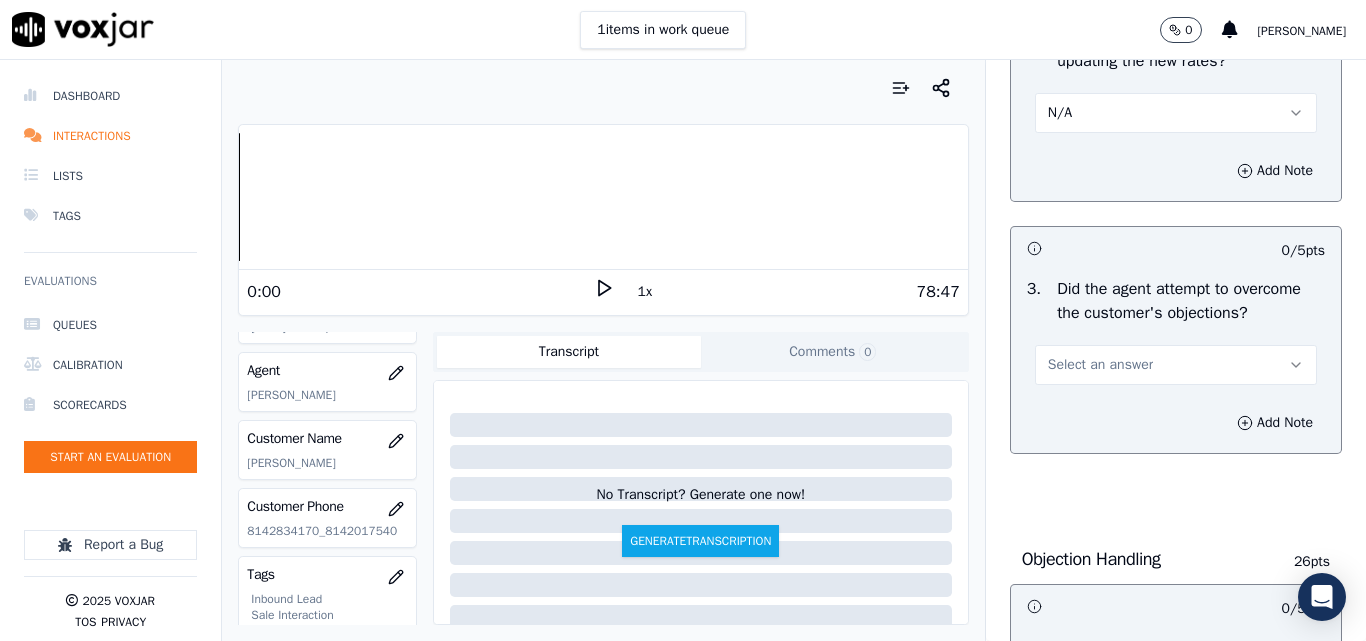 click on "Select an answer" at bounding box center (1176, 365) 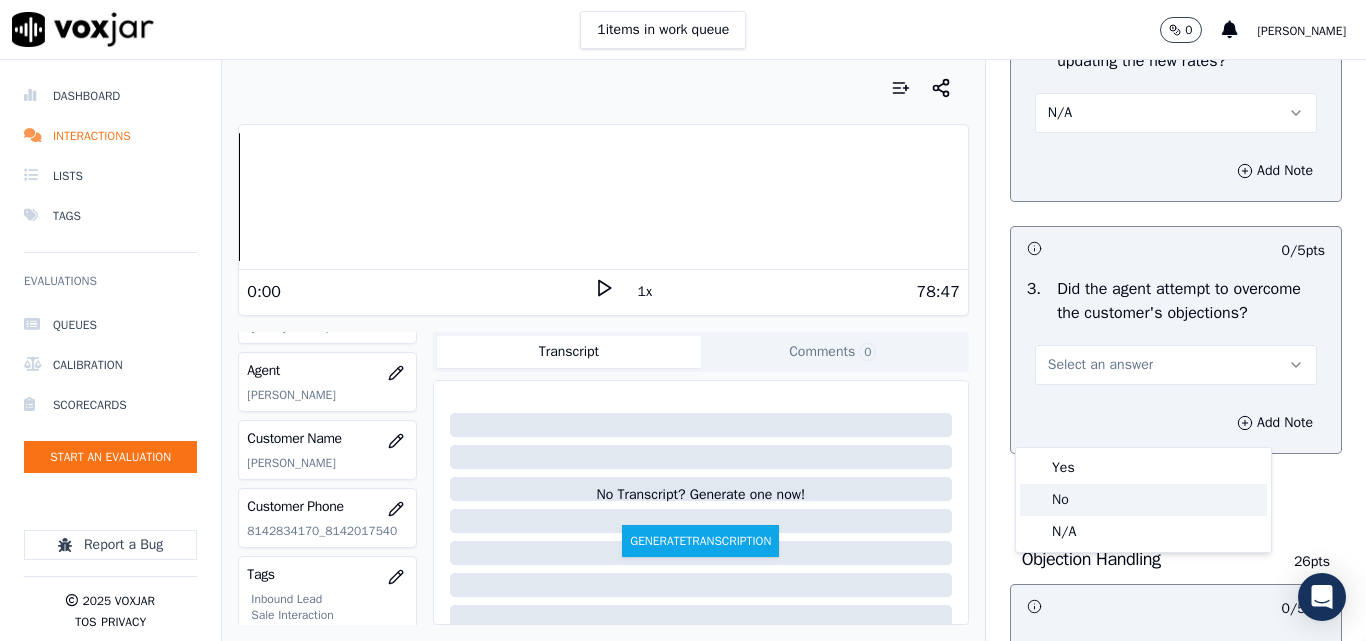 click on "No" 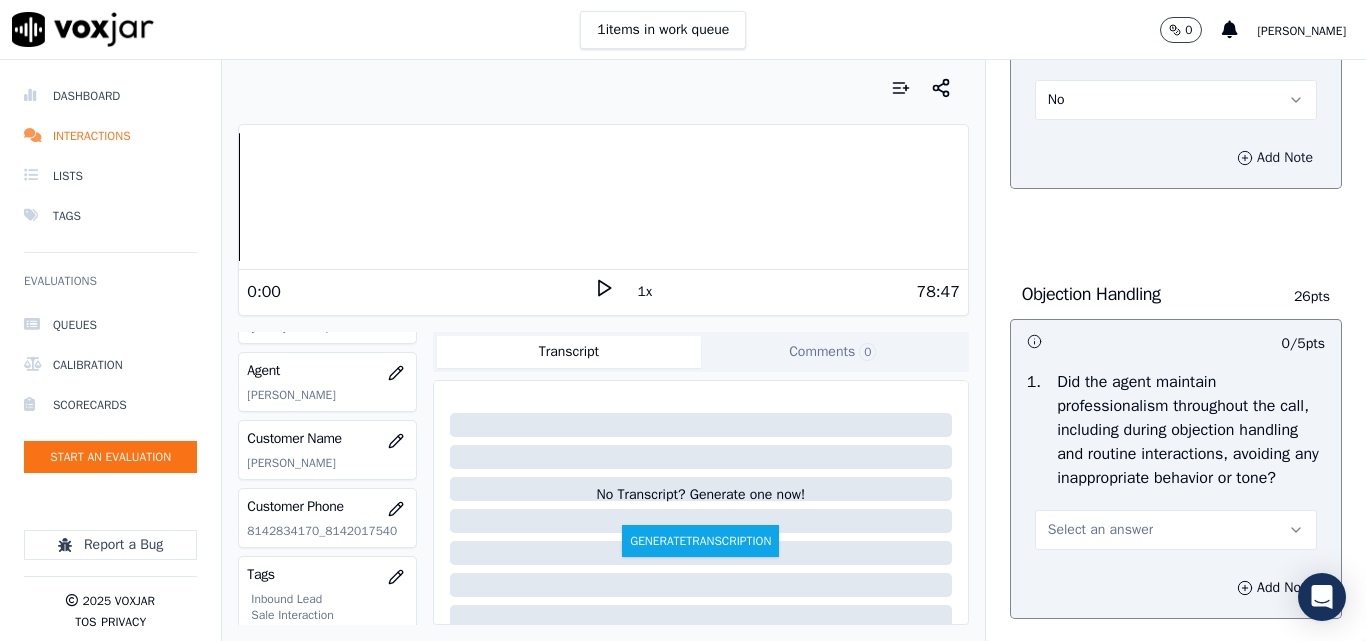scroll, scrollTop: 2300, scrollLeft: 0, axis: vertical 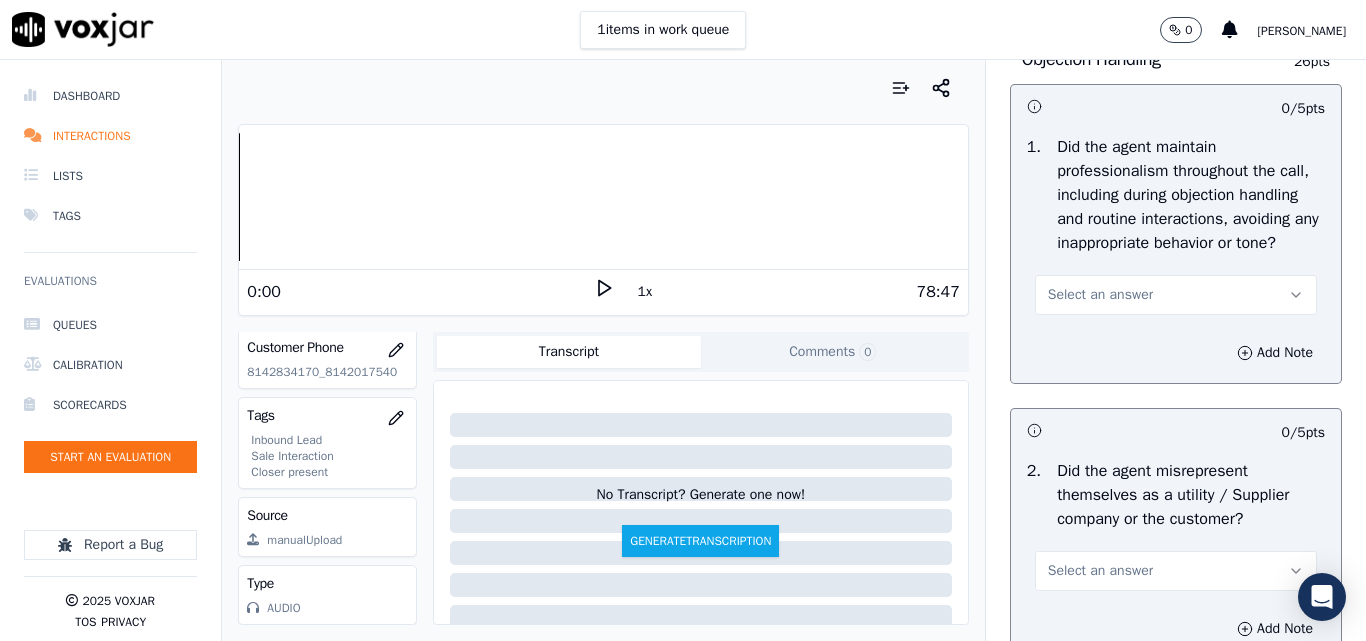 click on "Select an answer" at bounding box center [1100, 295] 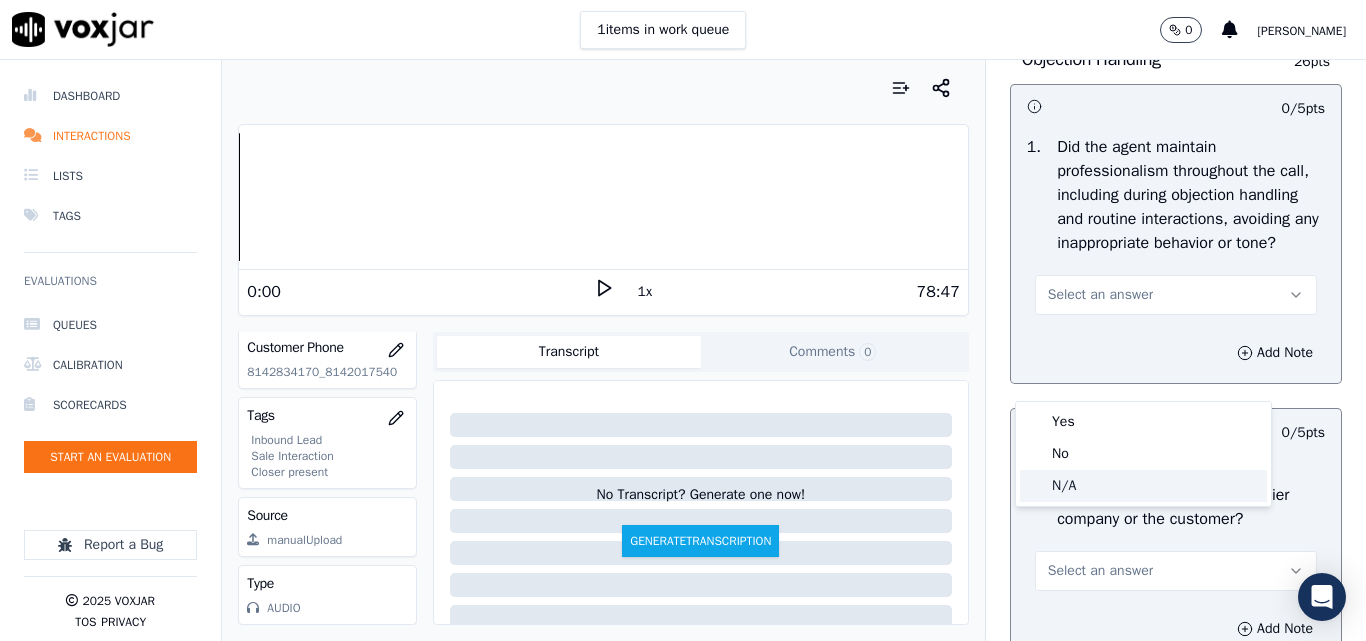 click on "N/A" 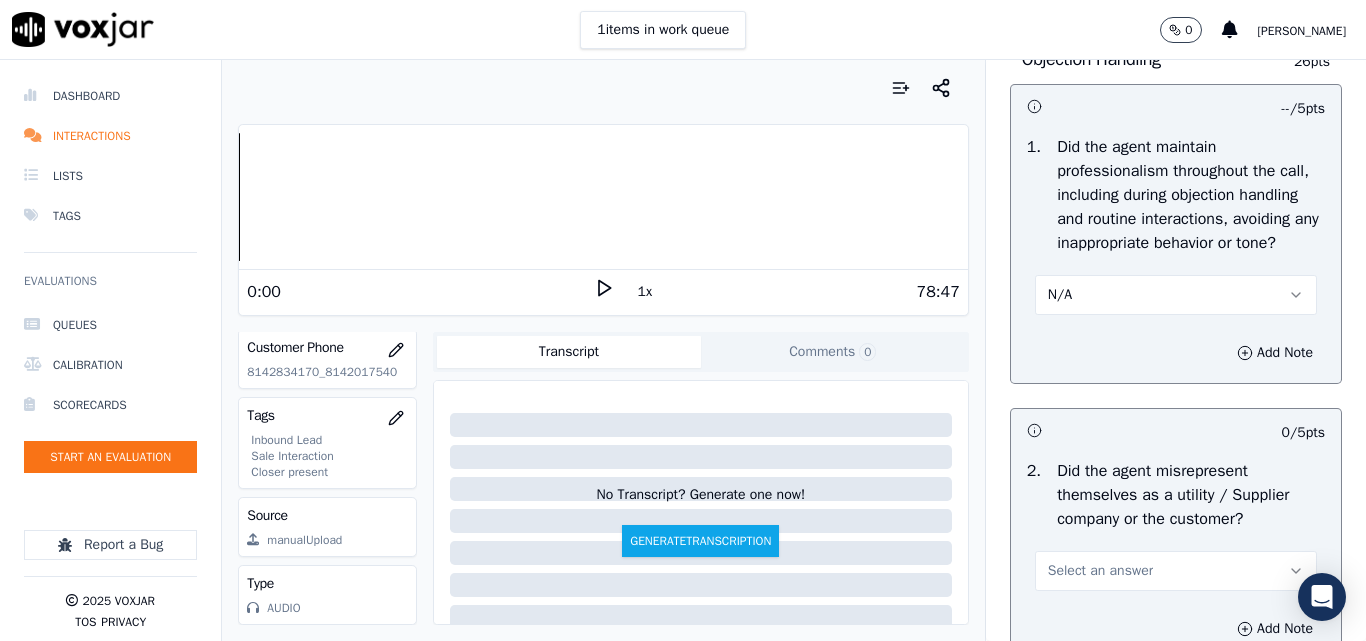 scroll, scrollTop: 2800, scrollLeft: 0, axis: vertical 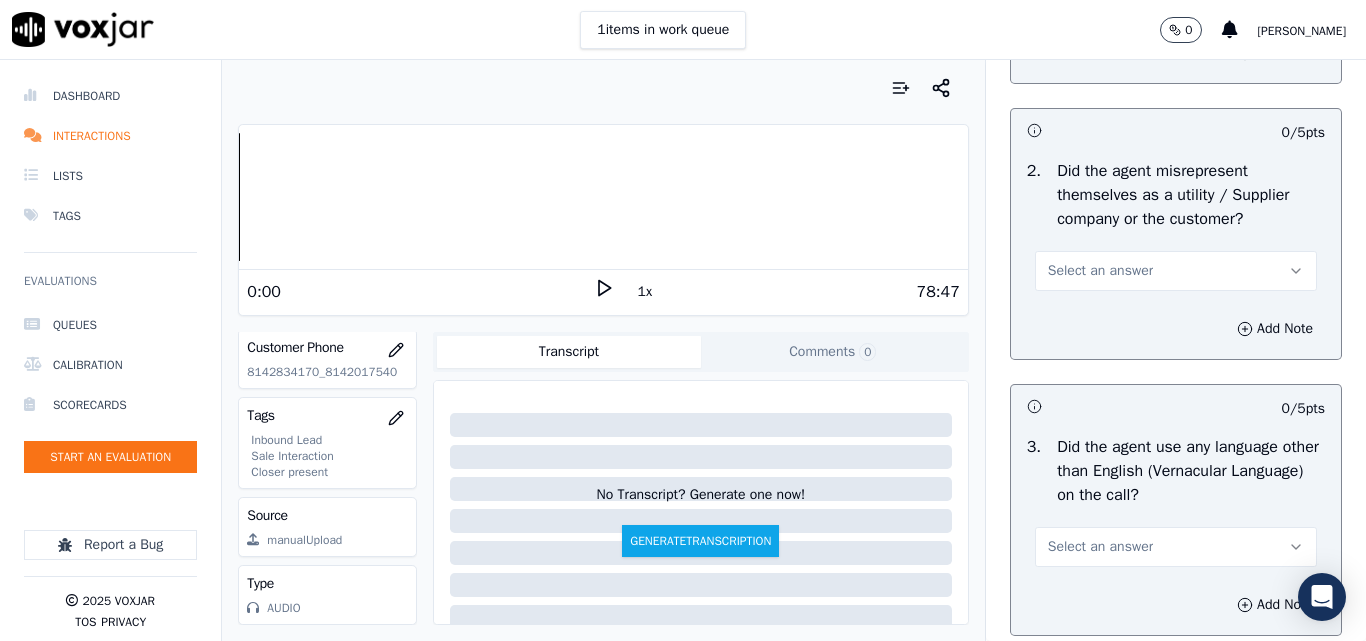 click on "Select an answer" at bounding box center (1100, 271) 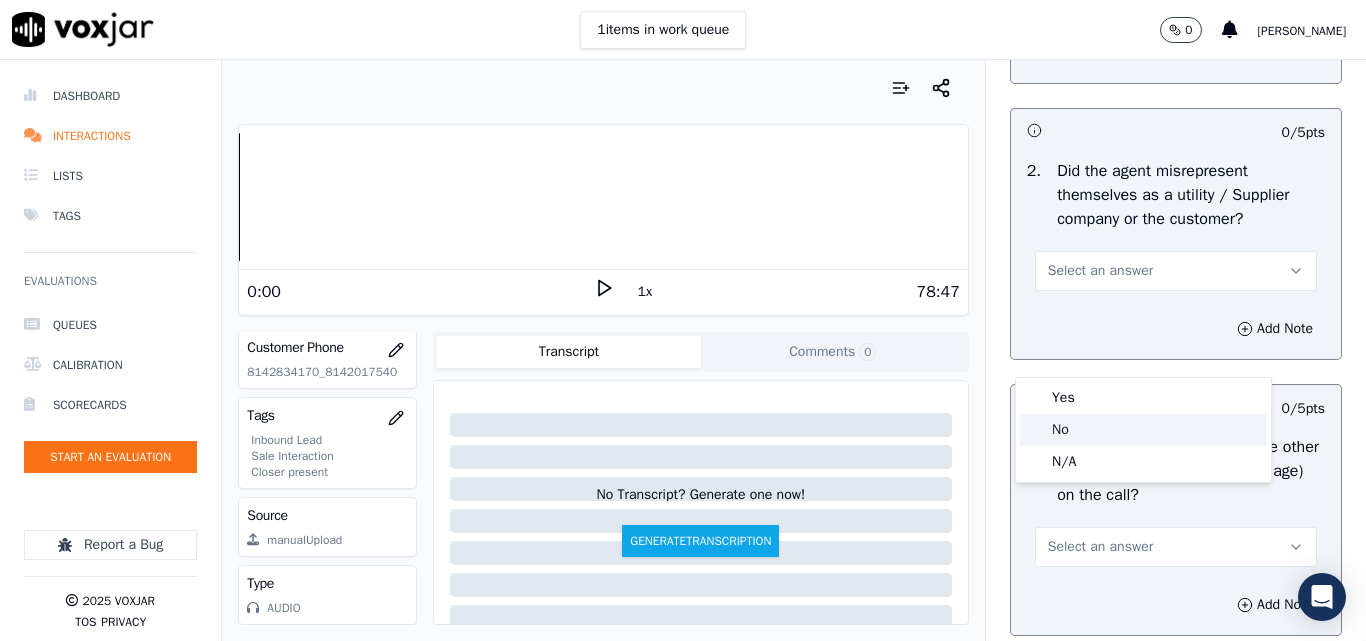 click on "No" 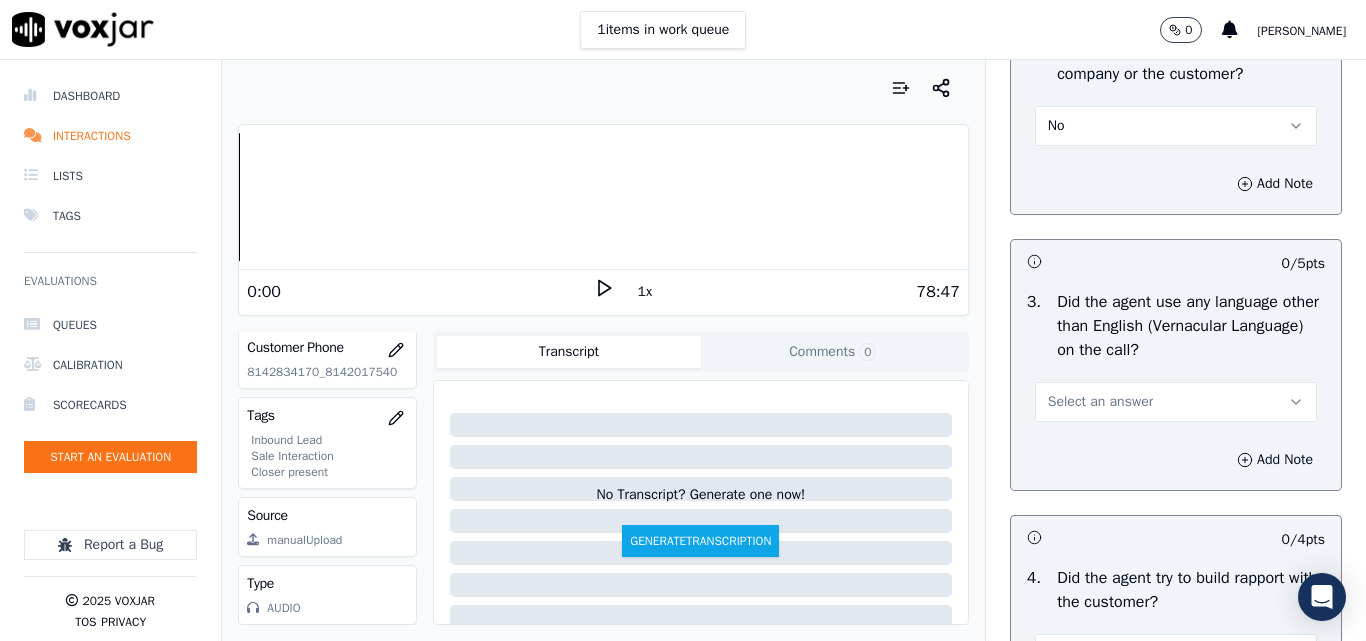 scroll, scrollTop: 3100, scrollLeft: 0, axis: vertical 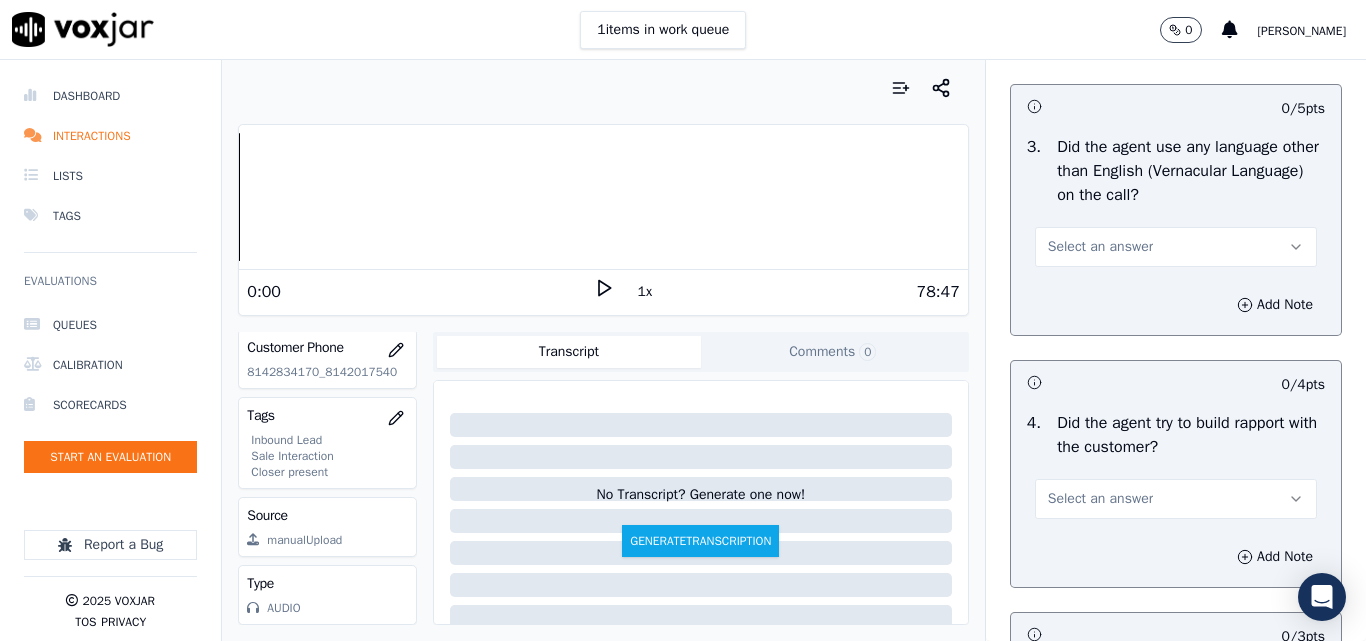 click on "Select an answer" at bounding box center (1176, 247) 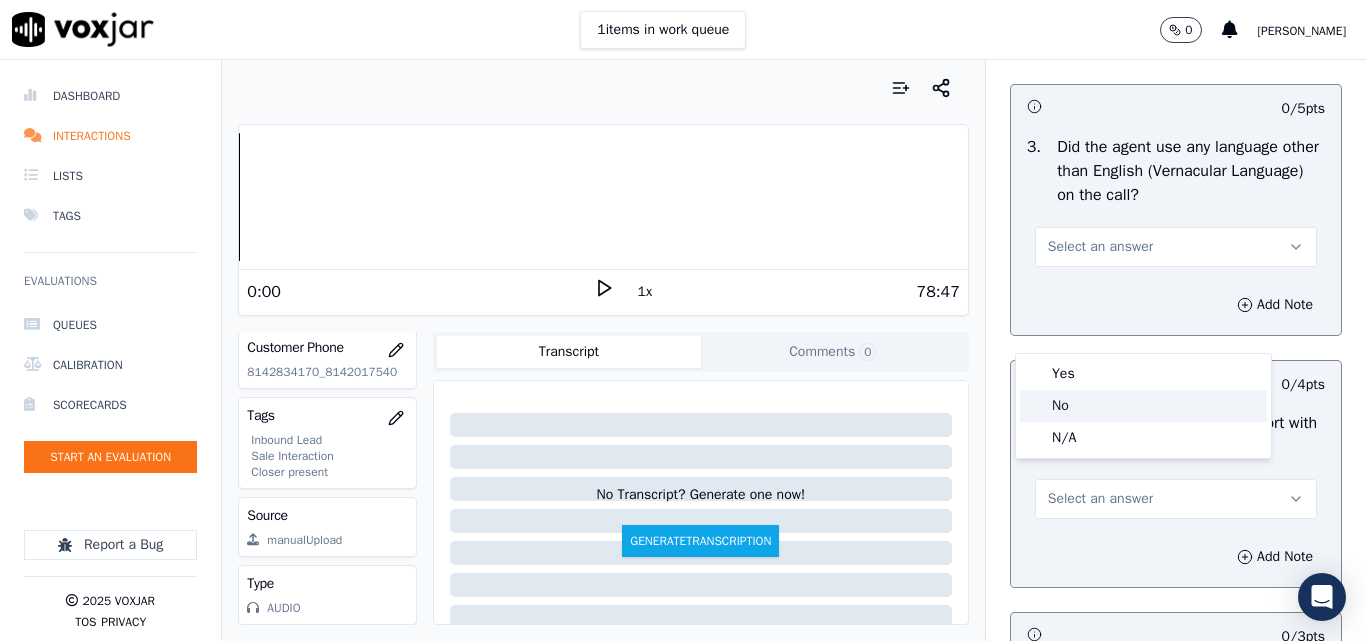 click on "No" 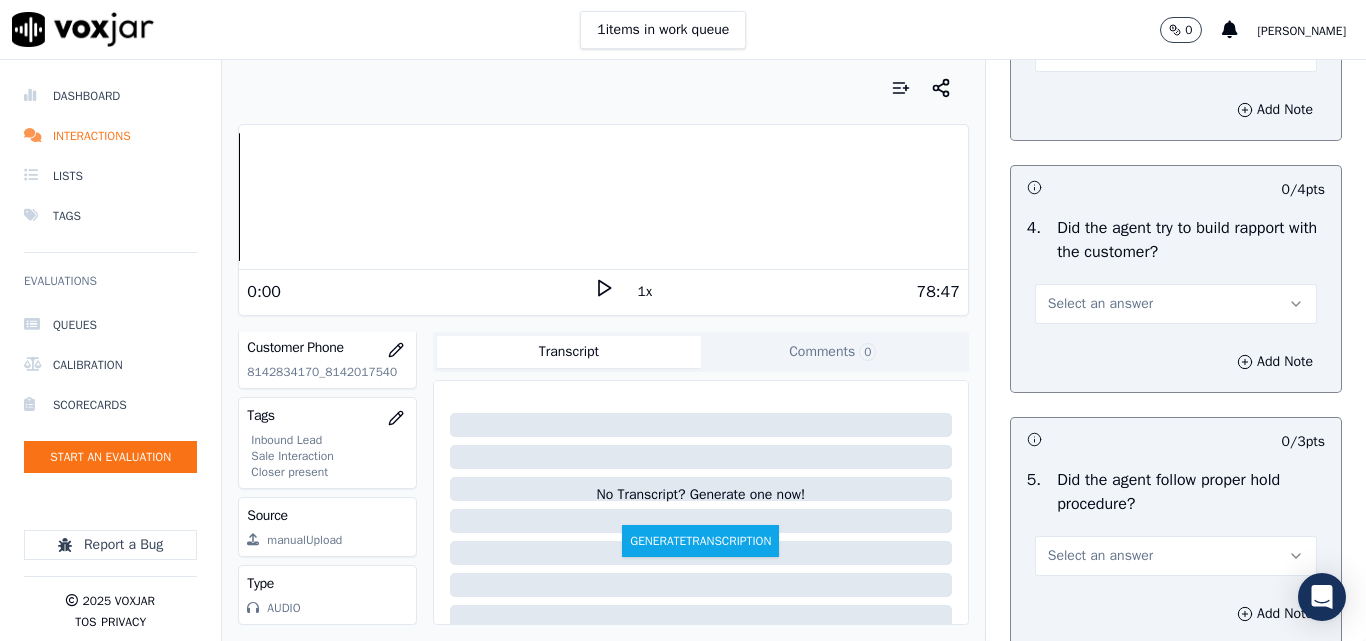 scroll, scrollTop: 3400, scrollLeft: 0, axis: vertical 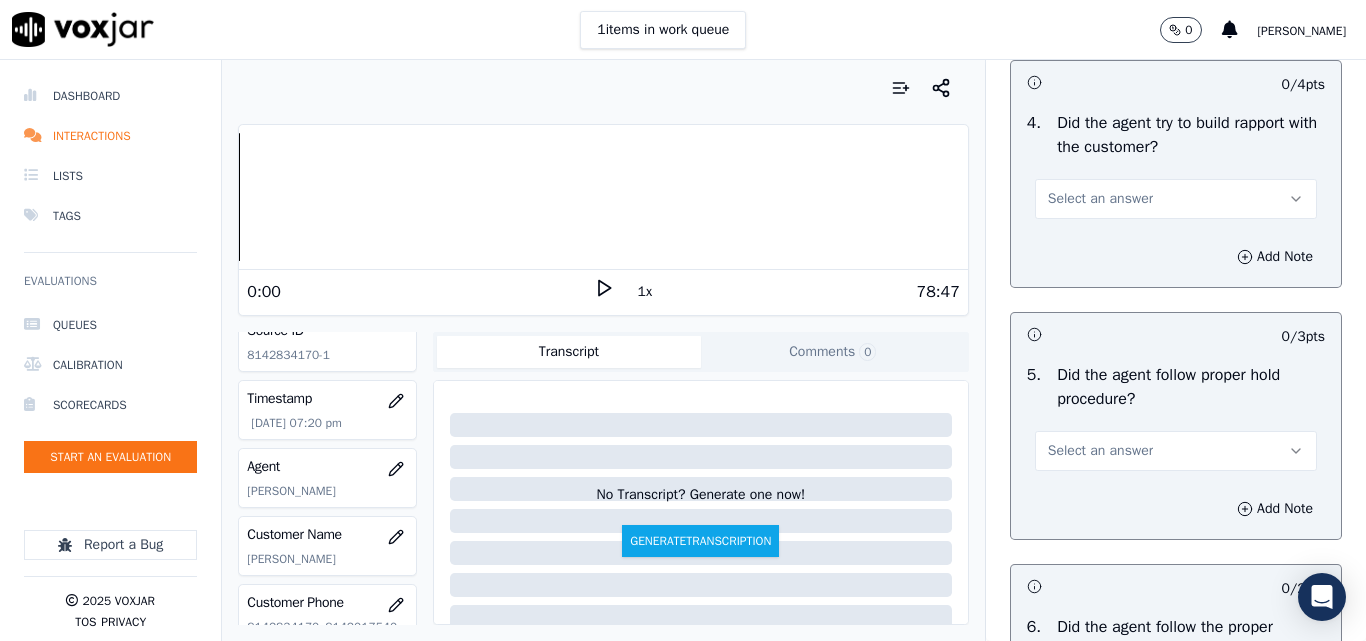 click on "Select an answer" at bounding box center (1100, 199) 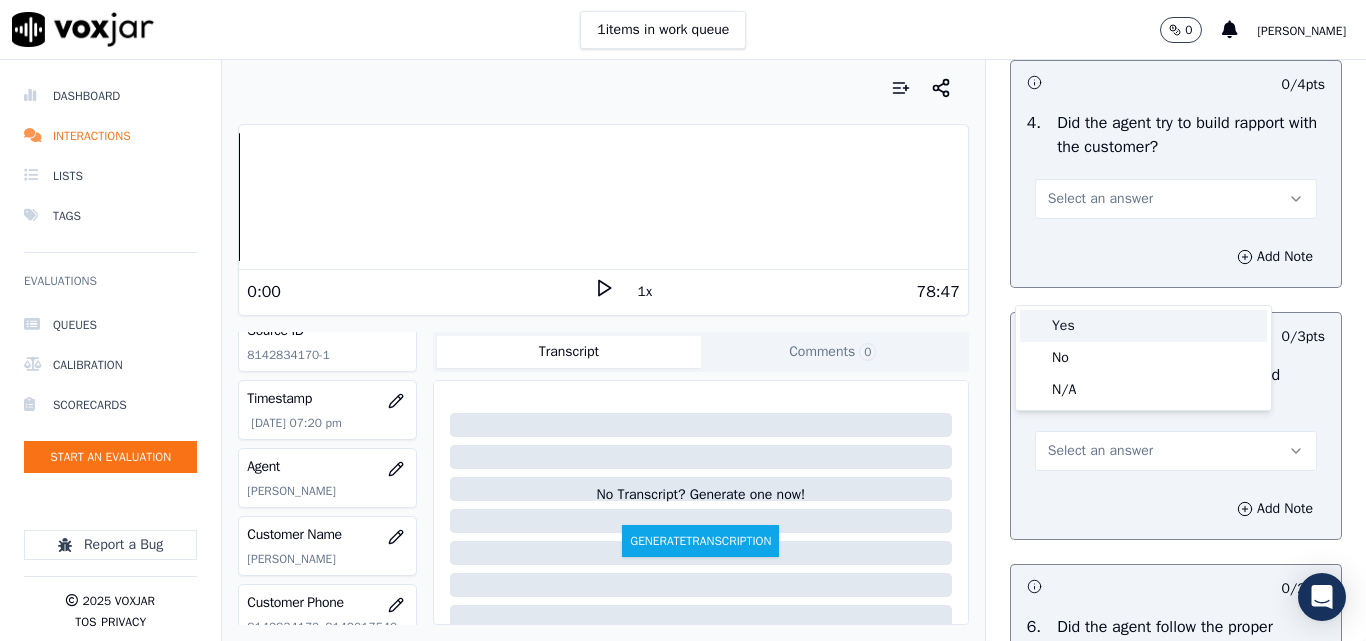 click on "Yes" at bounding box center (1143, 326) 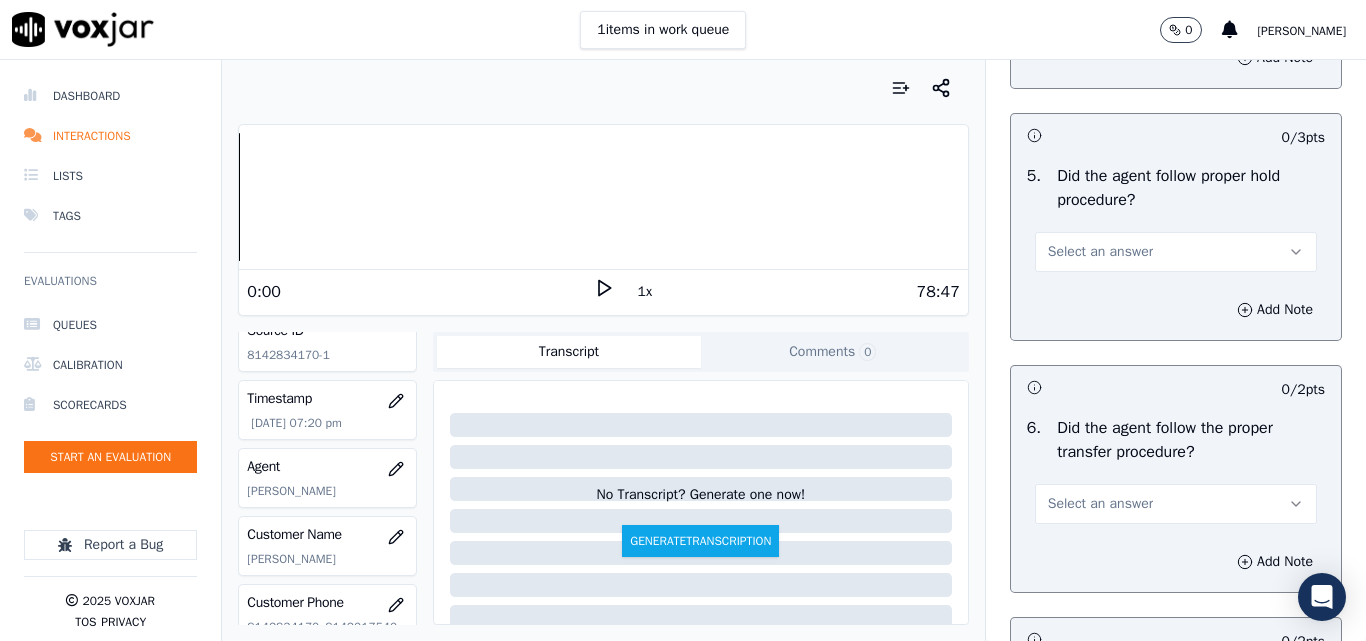 scroll, scrollTop: 3600, scrollLeft: 0, axis: vertical 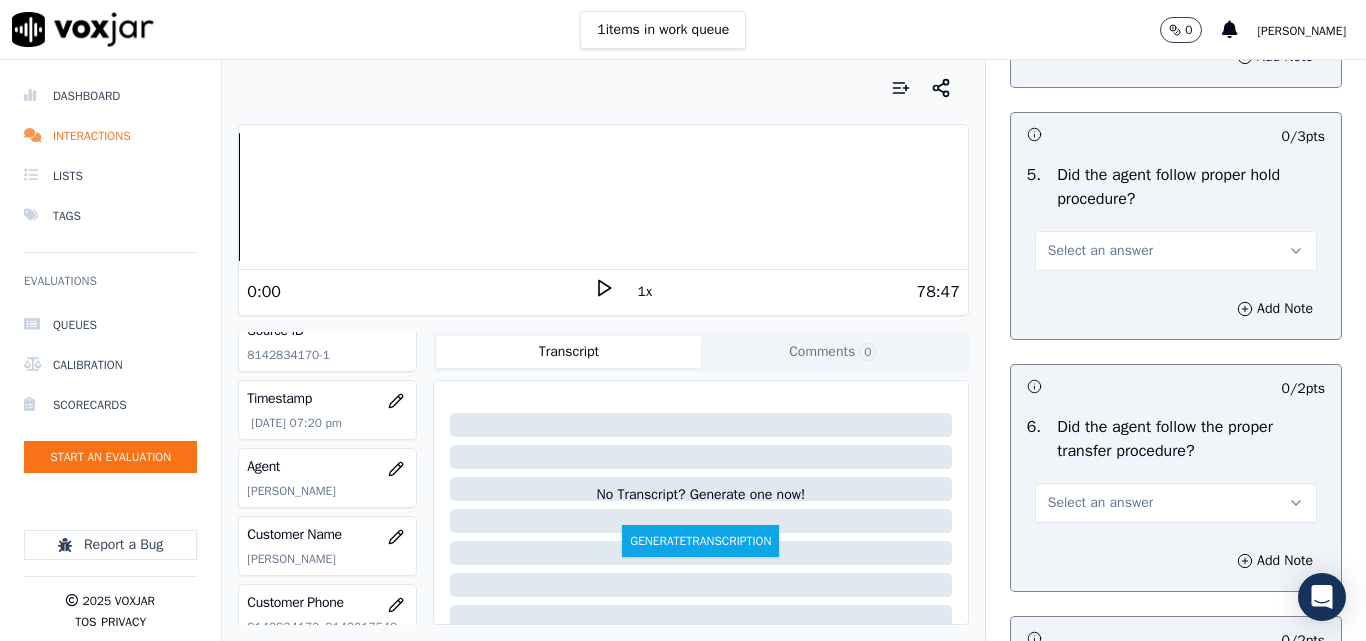 click on "Select an answer" at bounding box center (1100, 251) 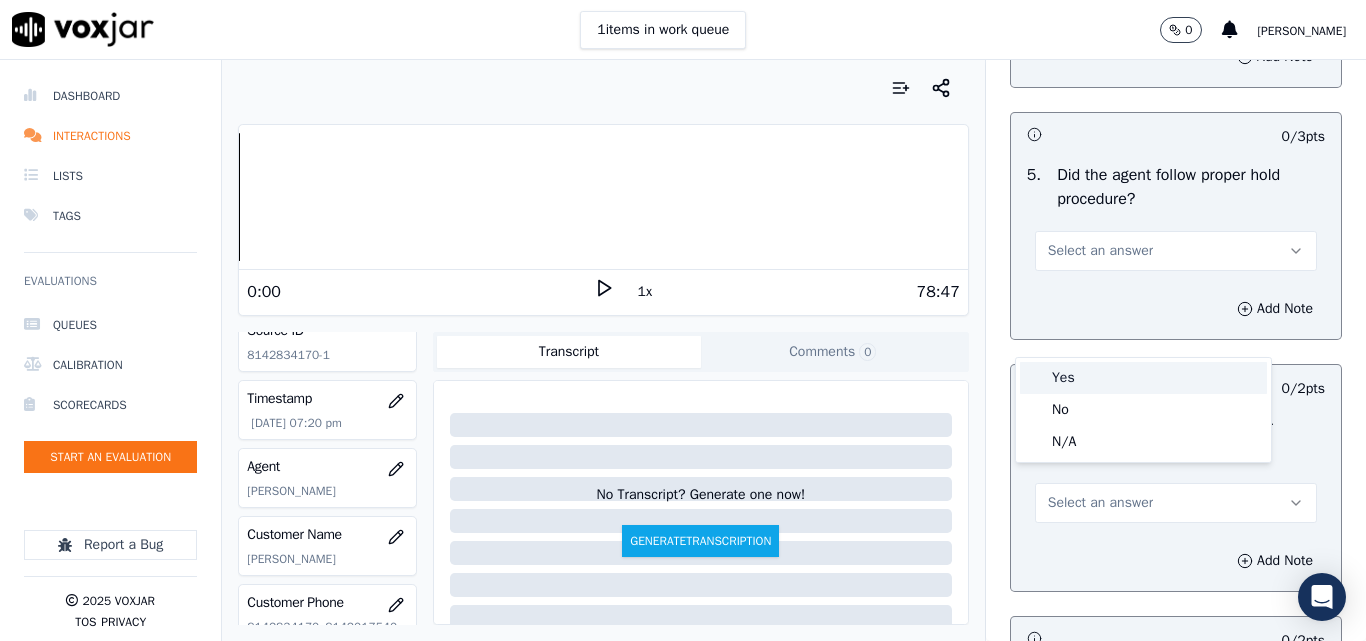 click on "Yes" at bounding box center (1143, 378) 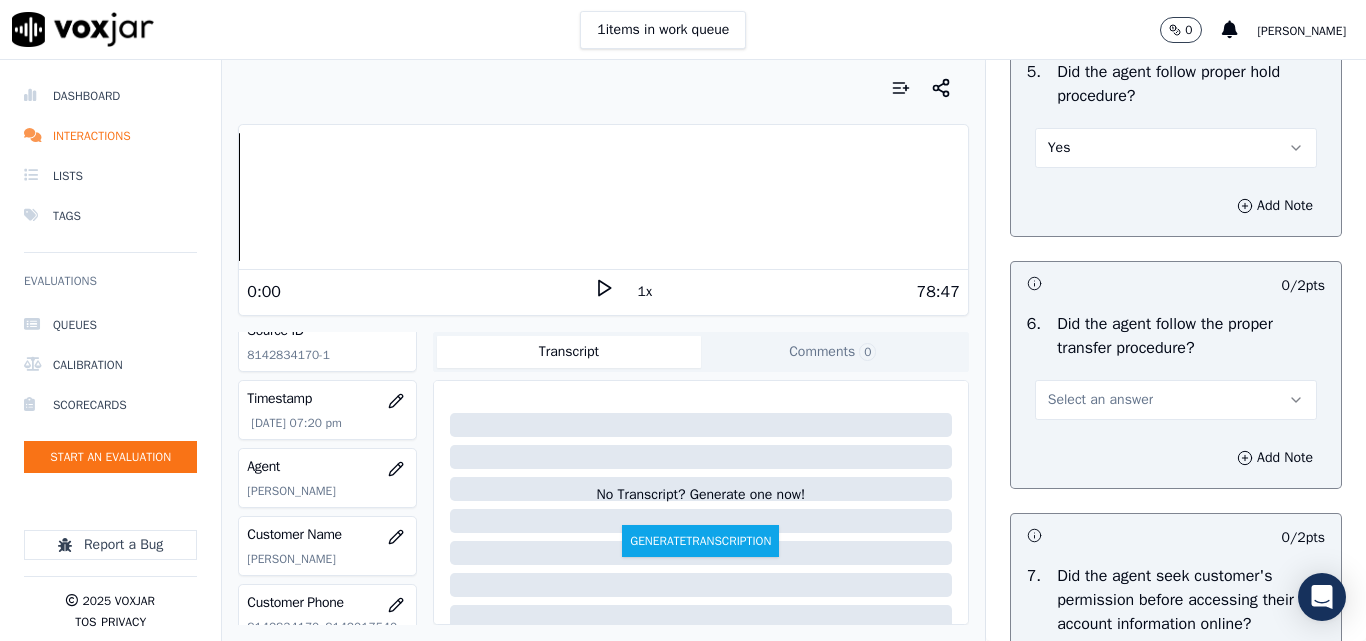 scroll, scrollTop: 3800, scrollLeft: 0, axis: vertical 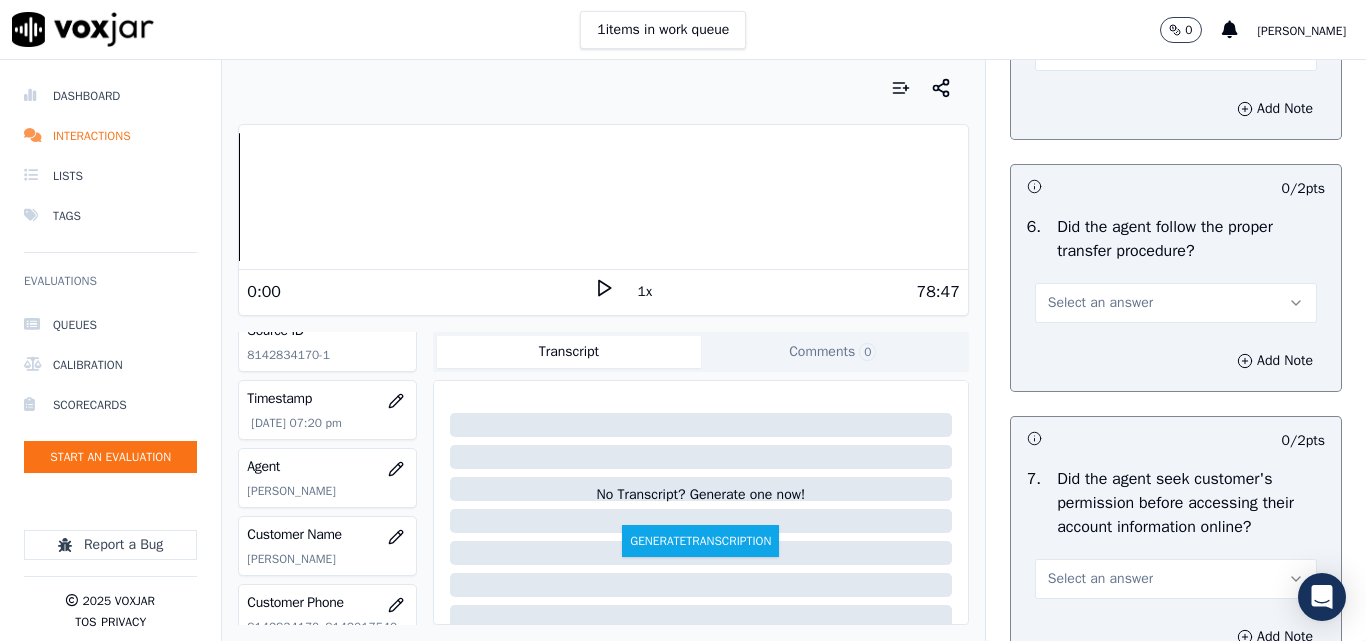 click on "Select an answer" at bounding box center [1100, 303] 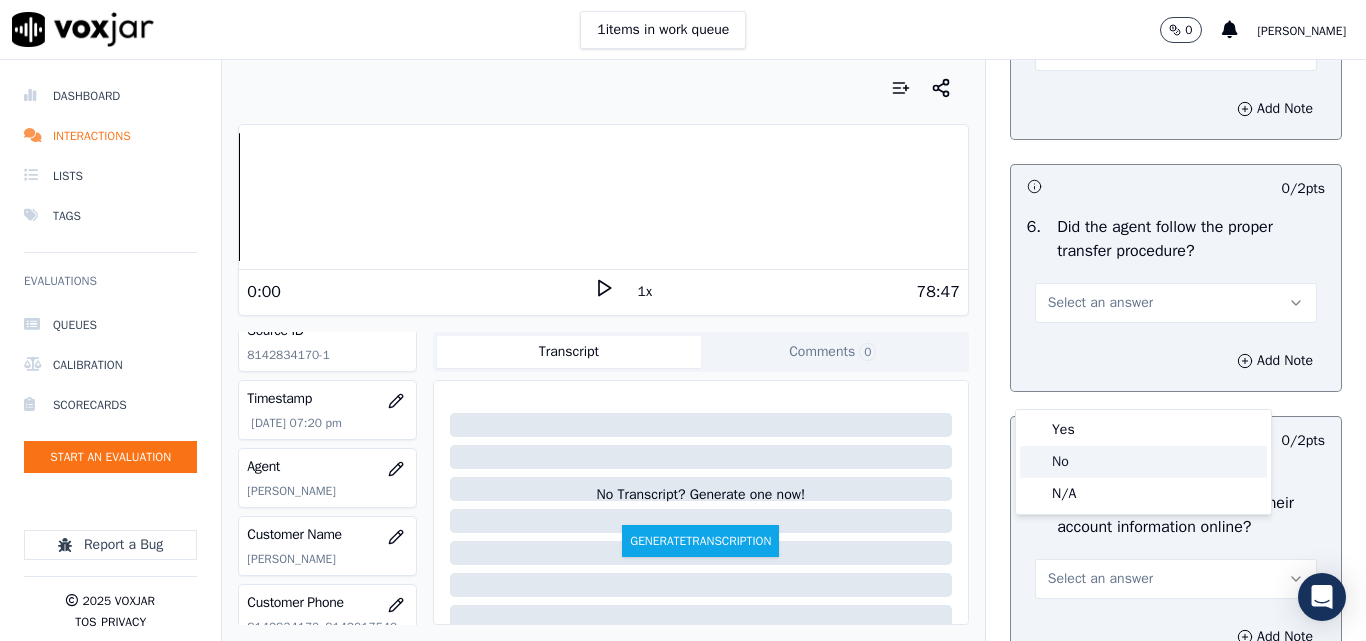 click on "No" 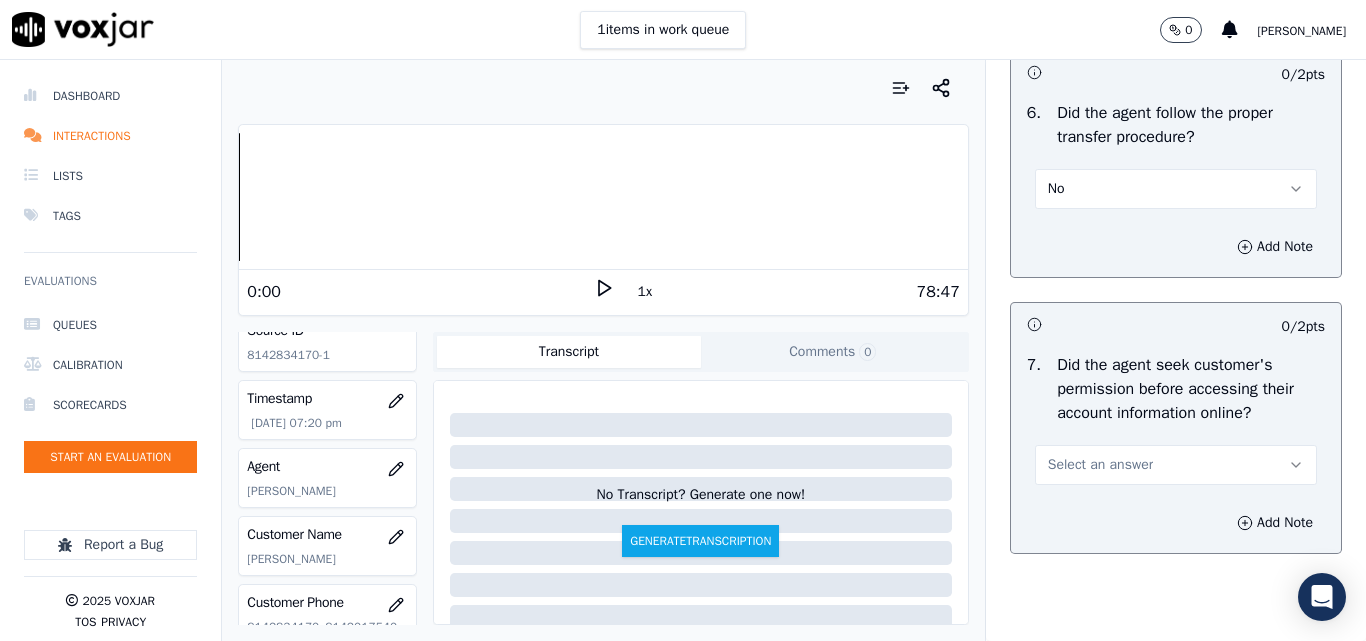 scroll, scrollTop: 4100, scrollLeft: 0, axis: vertical 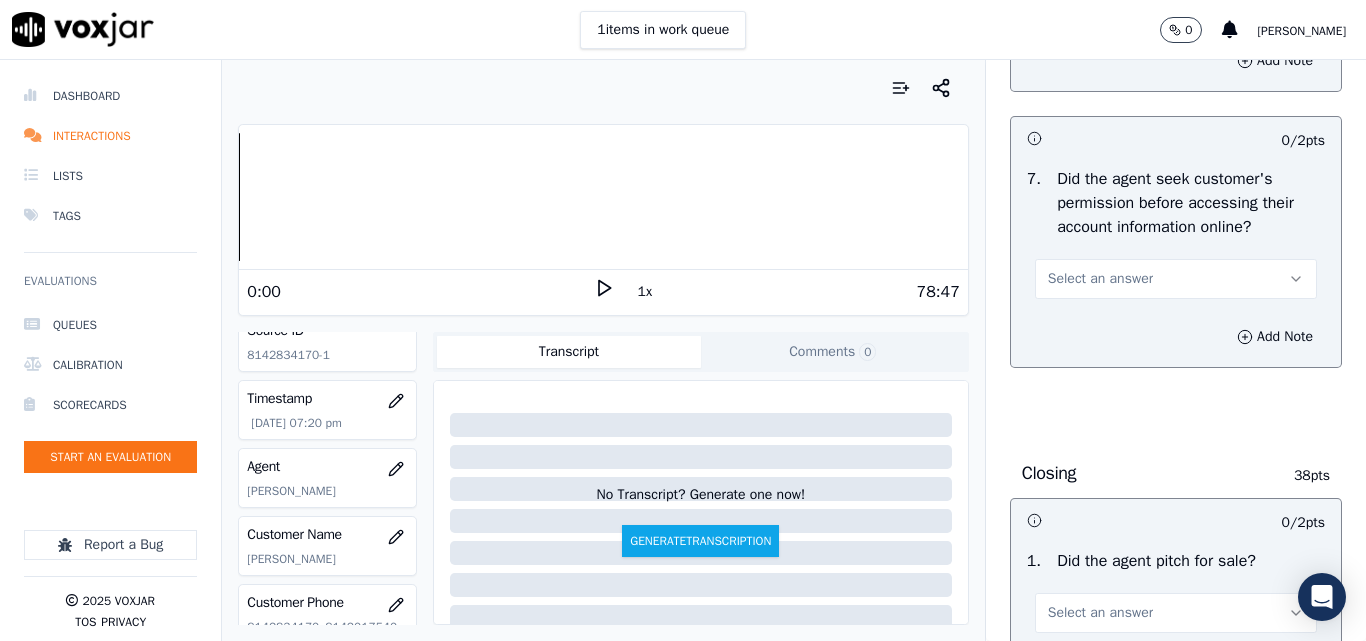click on "Select an answer" at bounding box center [1100, 279] 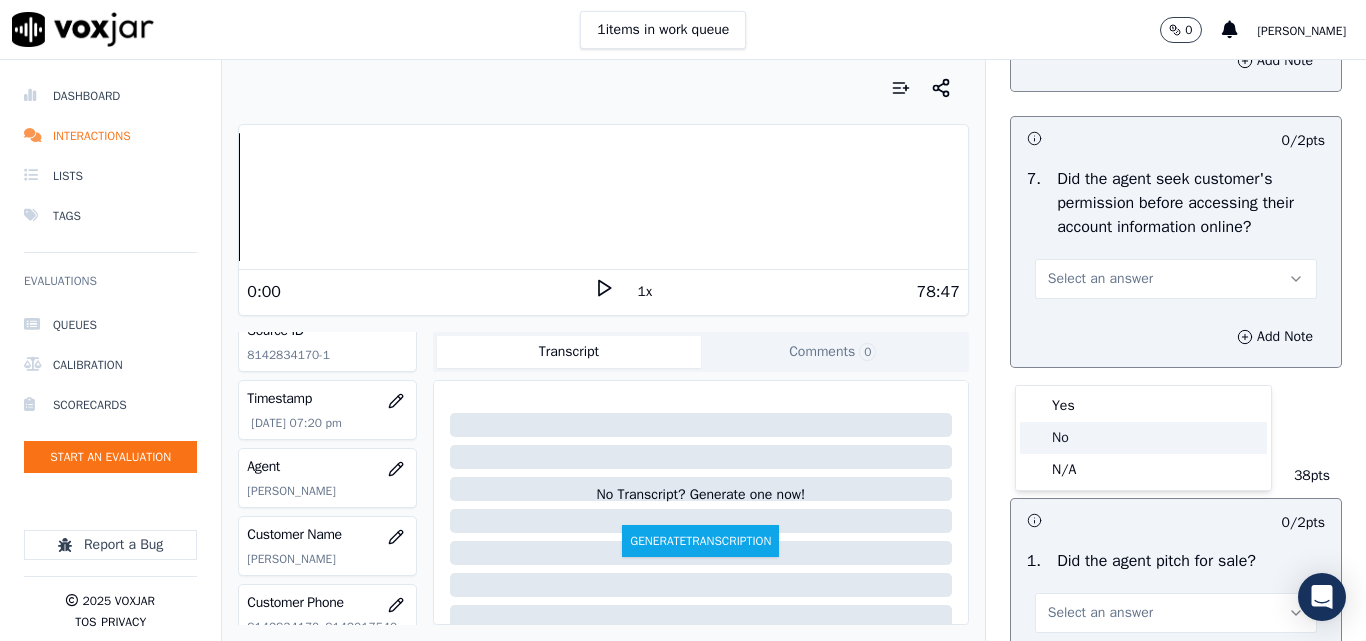 click on "No" 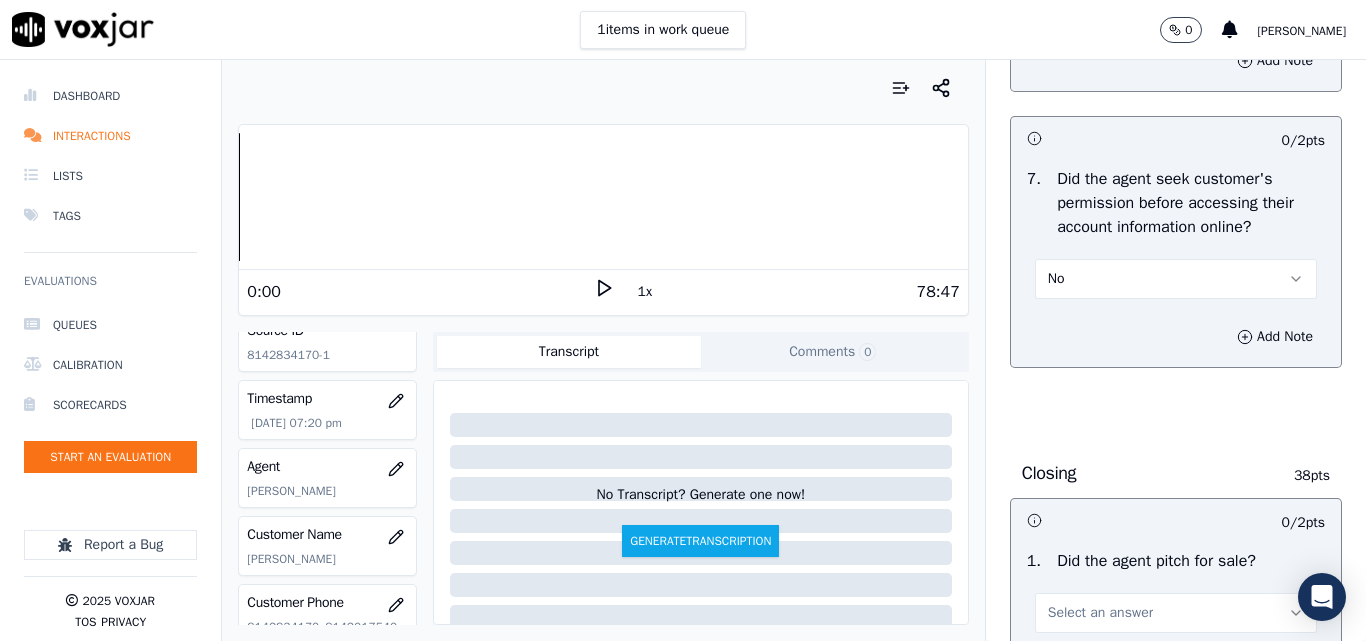 click on "No" at bounding box center [1176, 279] 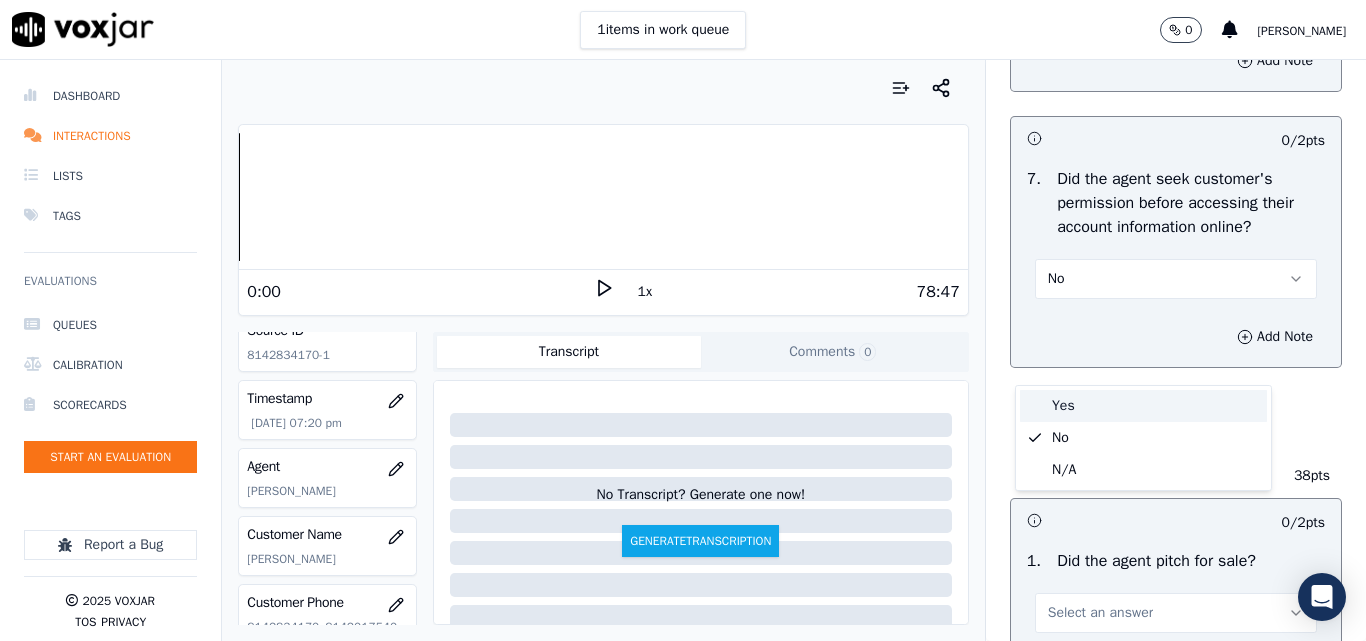 click on "Yes" at bounding box center (1143, 406) 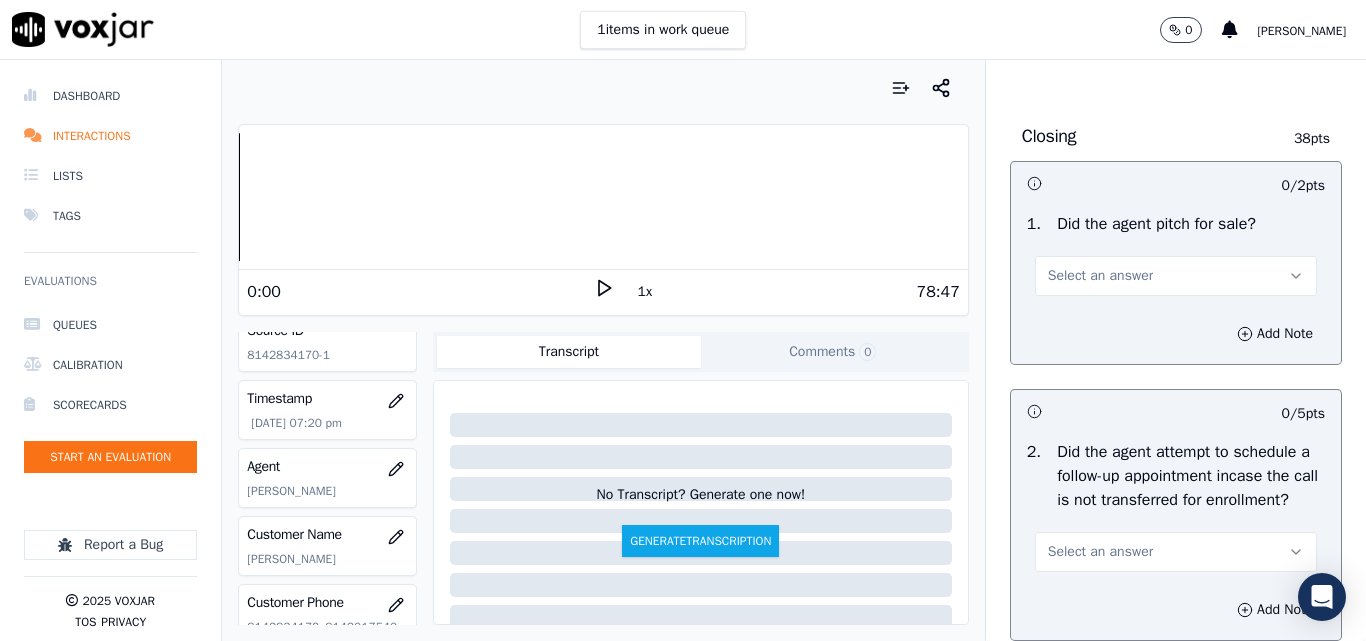 scroll, scrollTop: 4500, scrollLeft: 0, axis: vertical 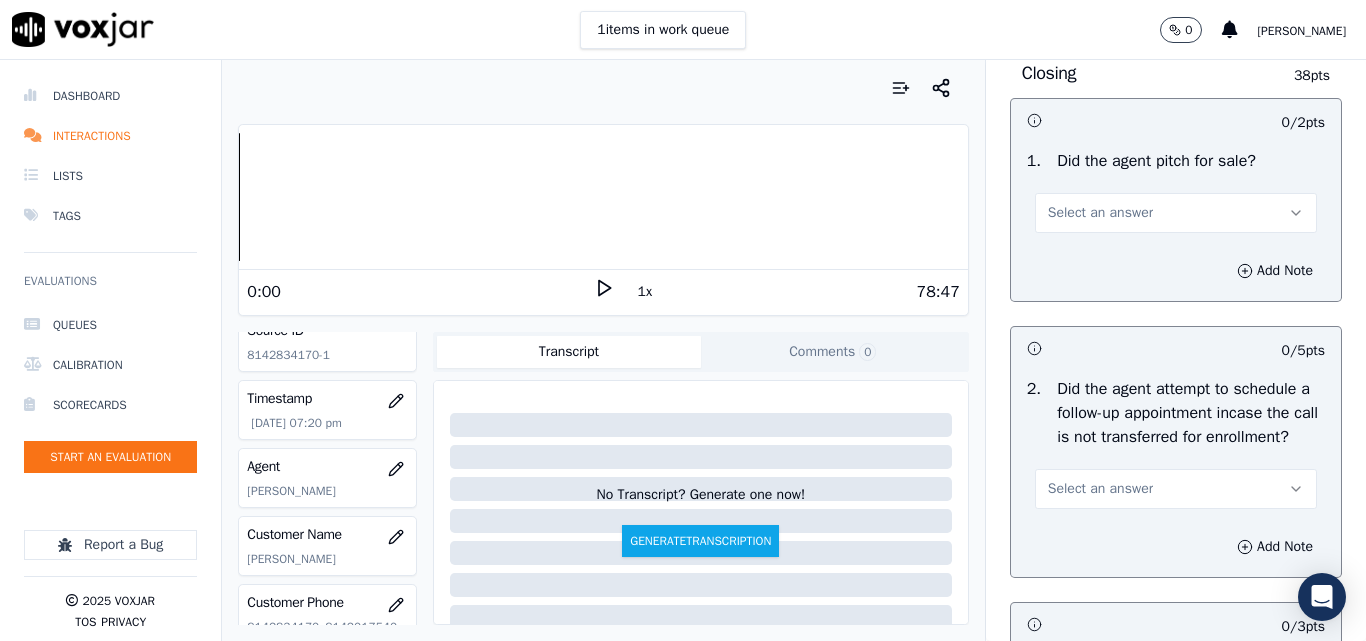 click on "Select an answer" at bounding box center (1176, 213) 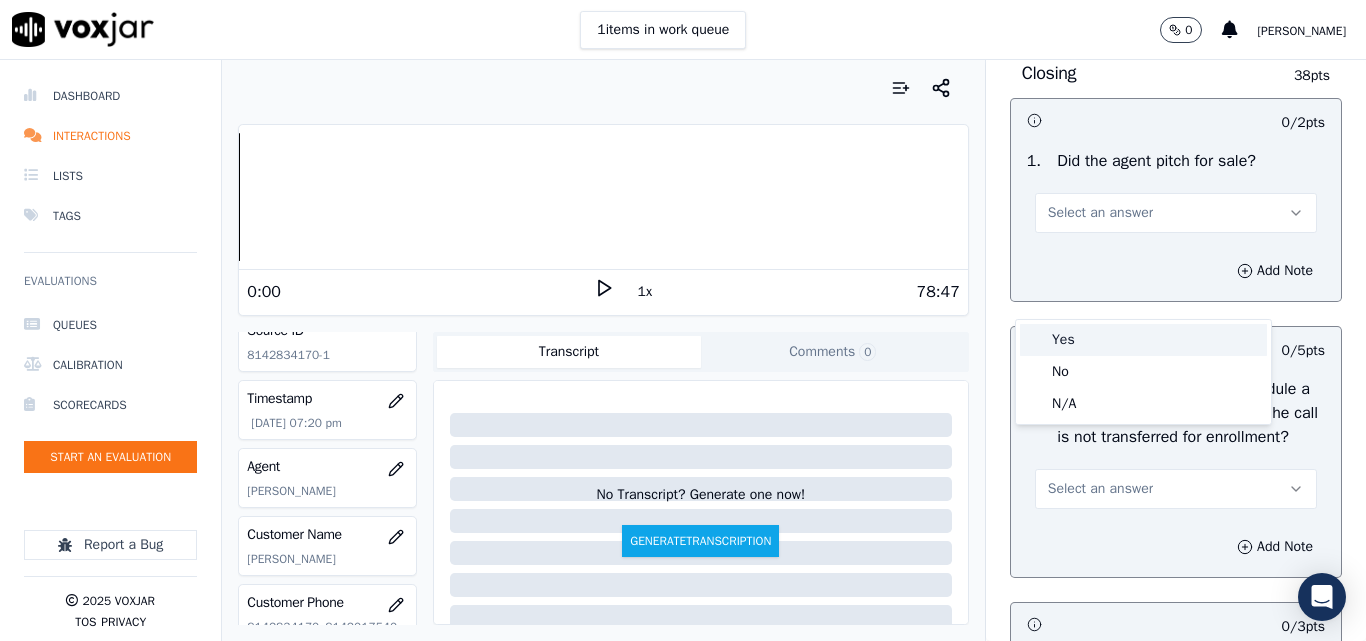 click on "Yes" at bounding box center [1143, 340] 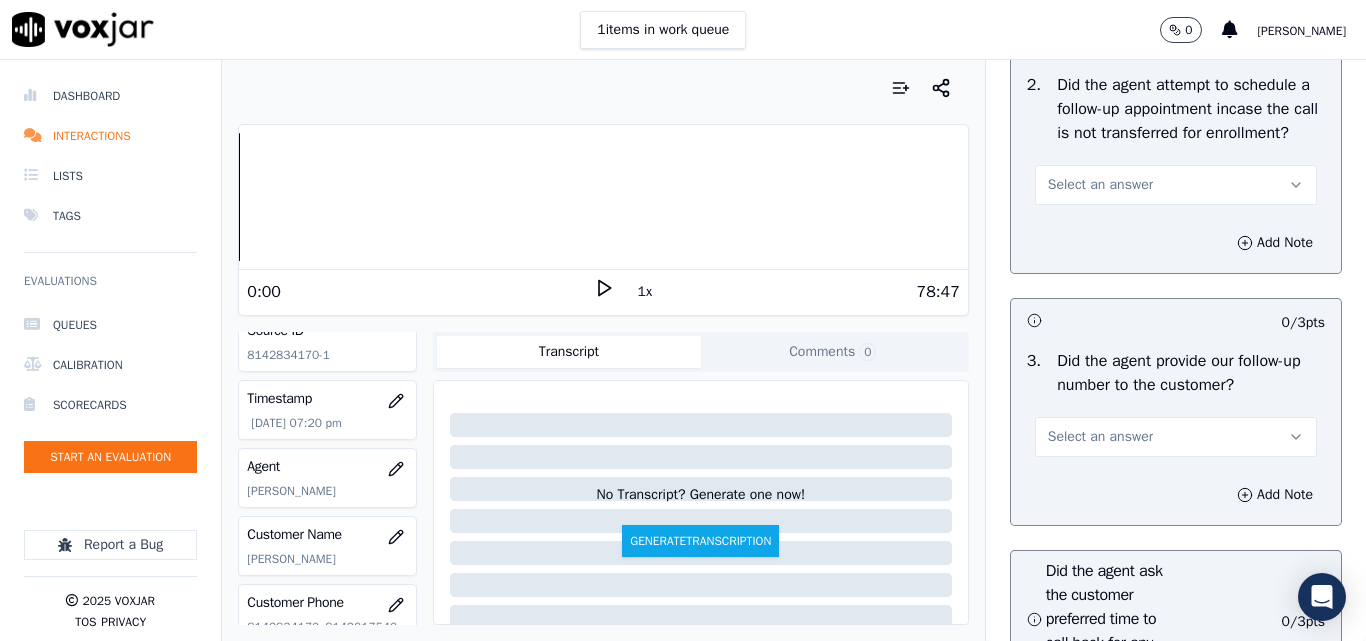 scroll, scrollTop: 4900, scrollLeft: 0, axis: vertical 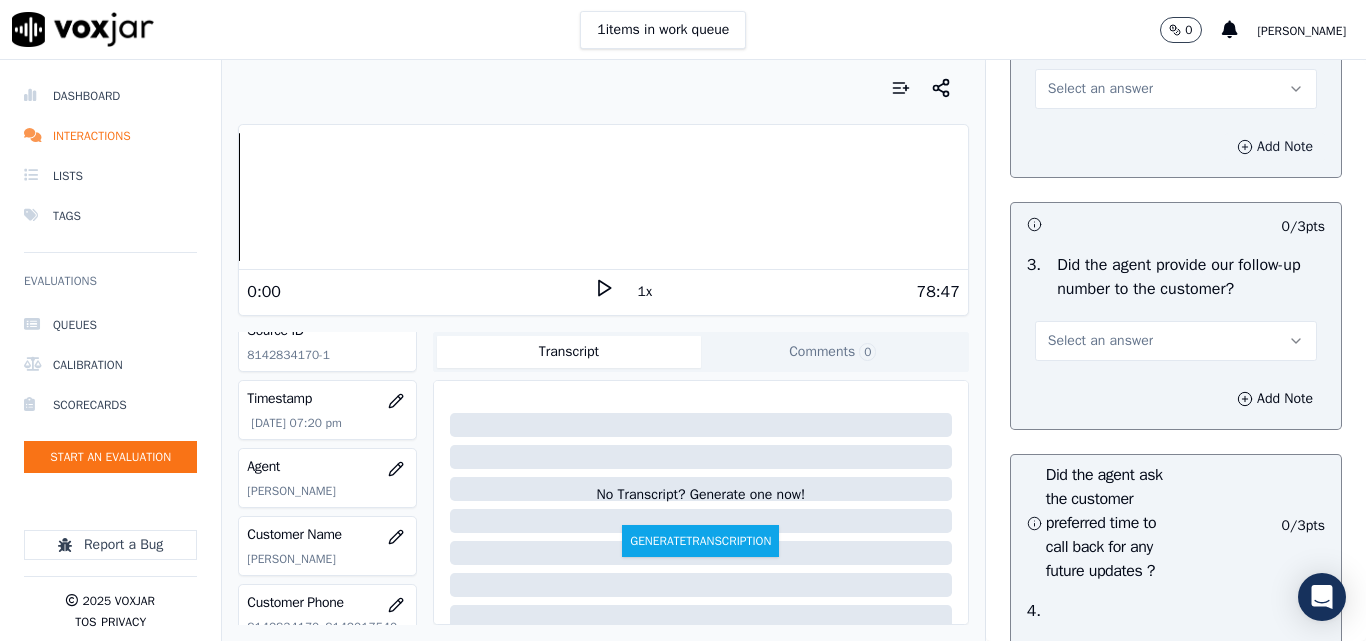 drag, startPoint x: 1231, startPoint y: 253, endPoint x: 1213, endPoint y: 264, distance: 21.095022 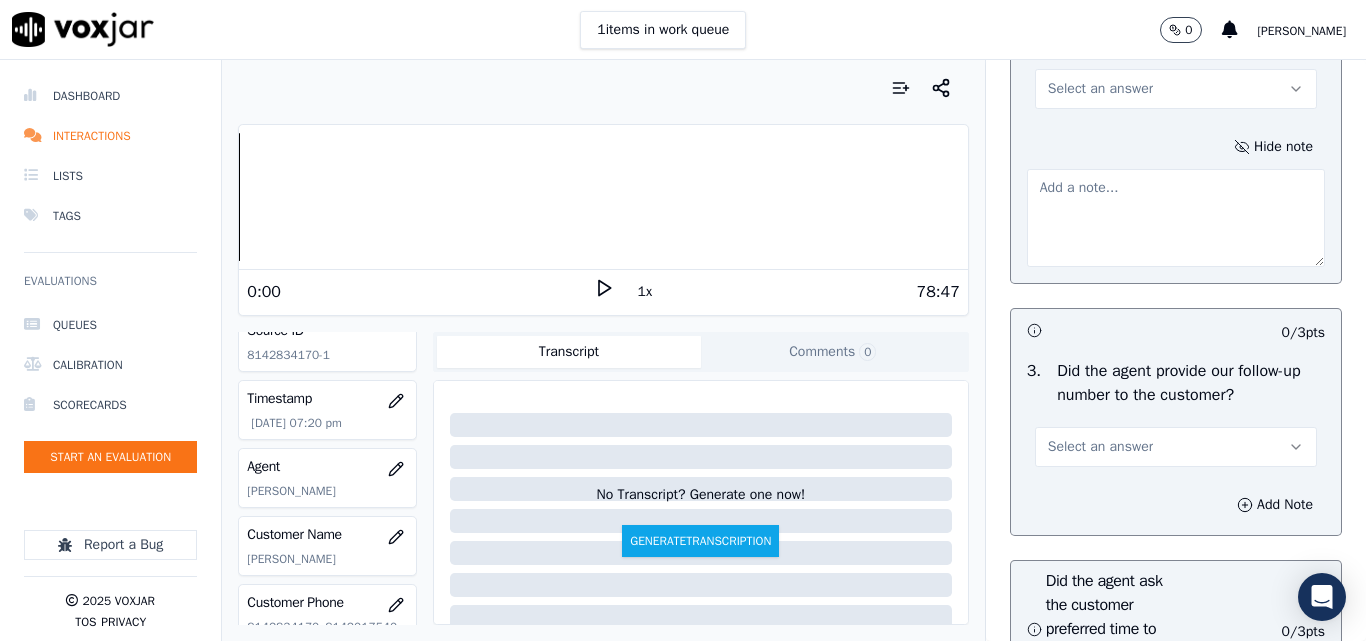 click on "Did the agent provide our follow-up number to the customer?" at bounding box center [1191, 383] 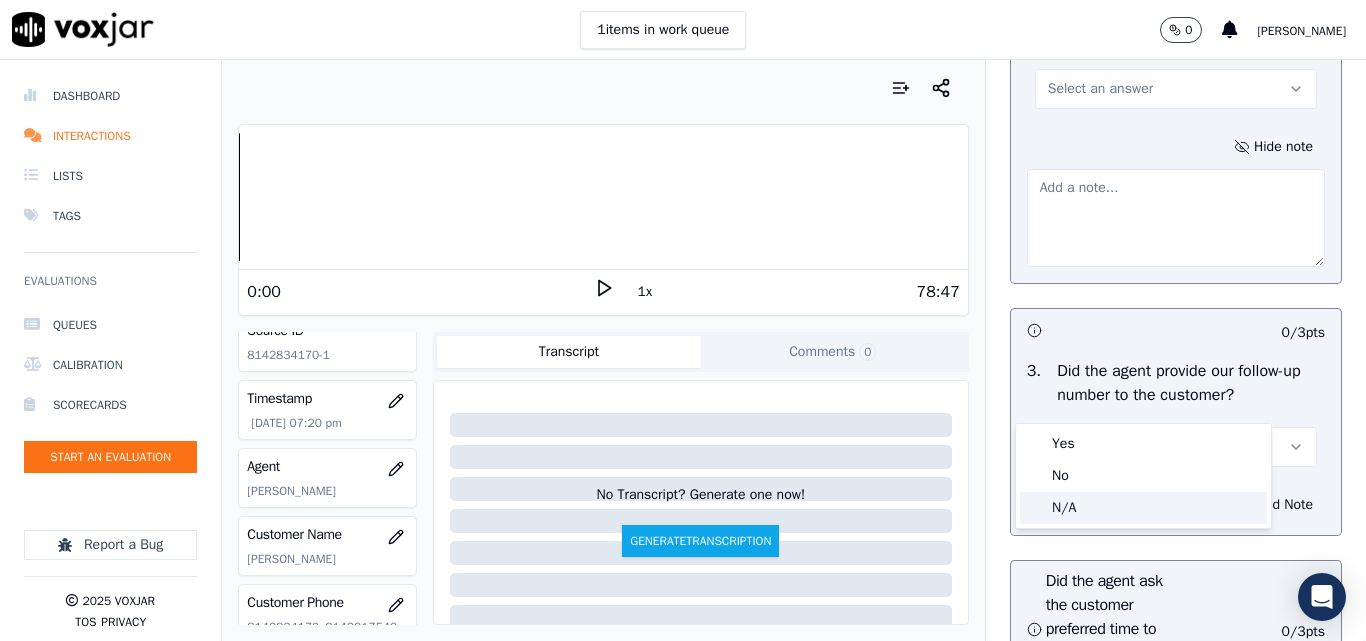 click on "N/A" 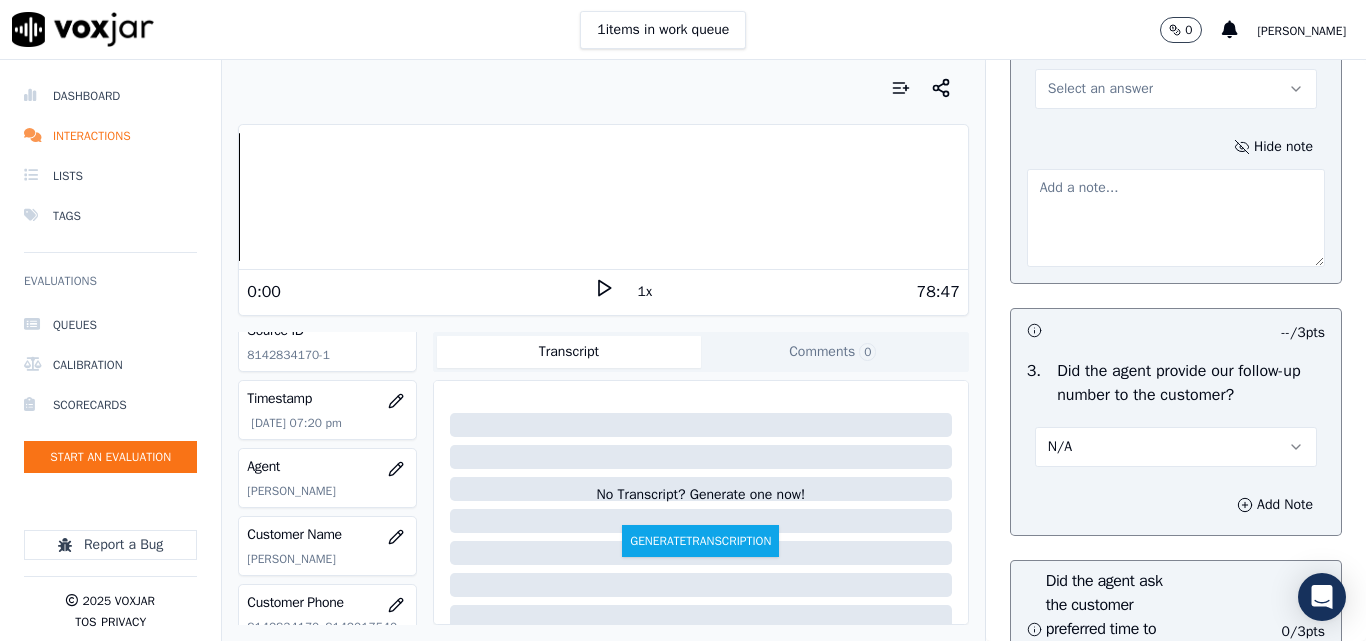 click on "Select an answer" at bounding box center [1100, 89] 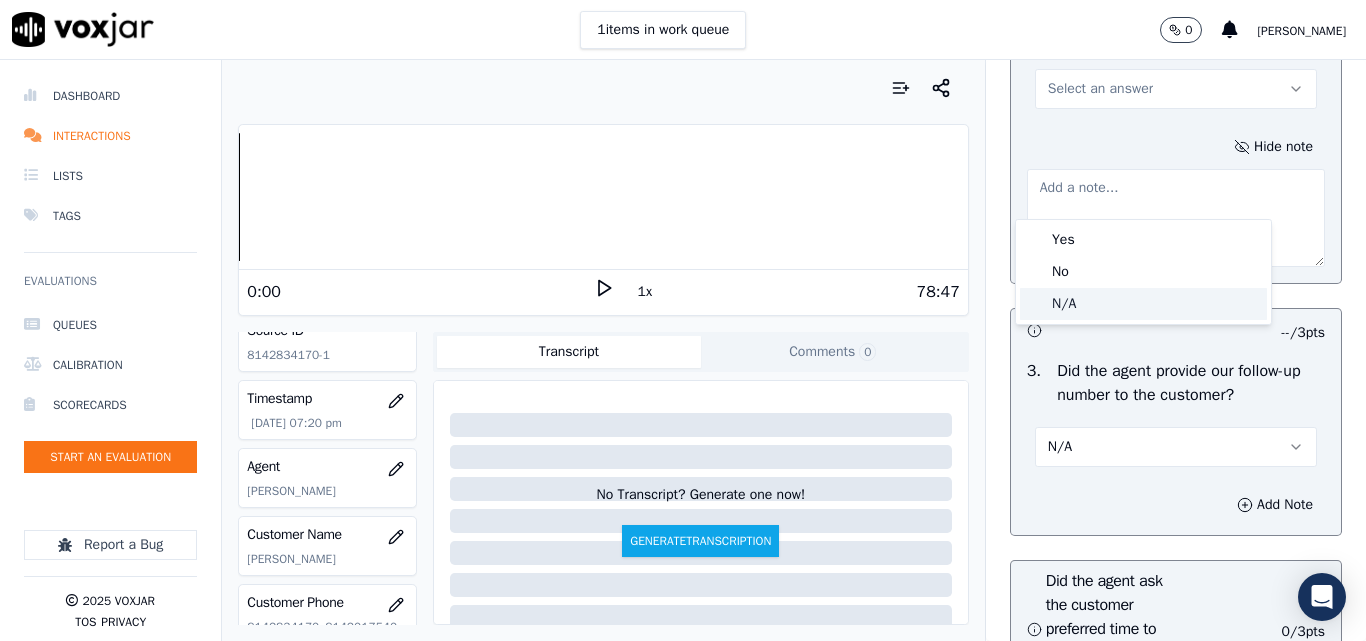click on "N/A" 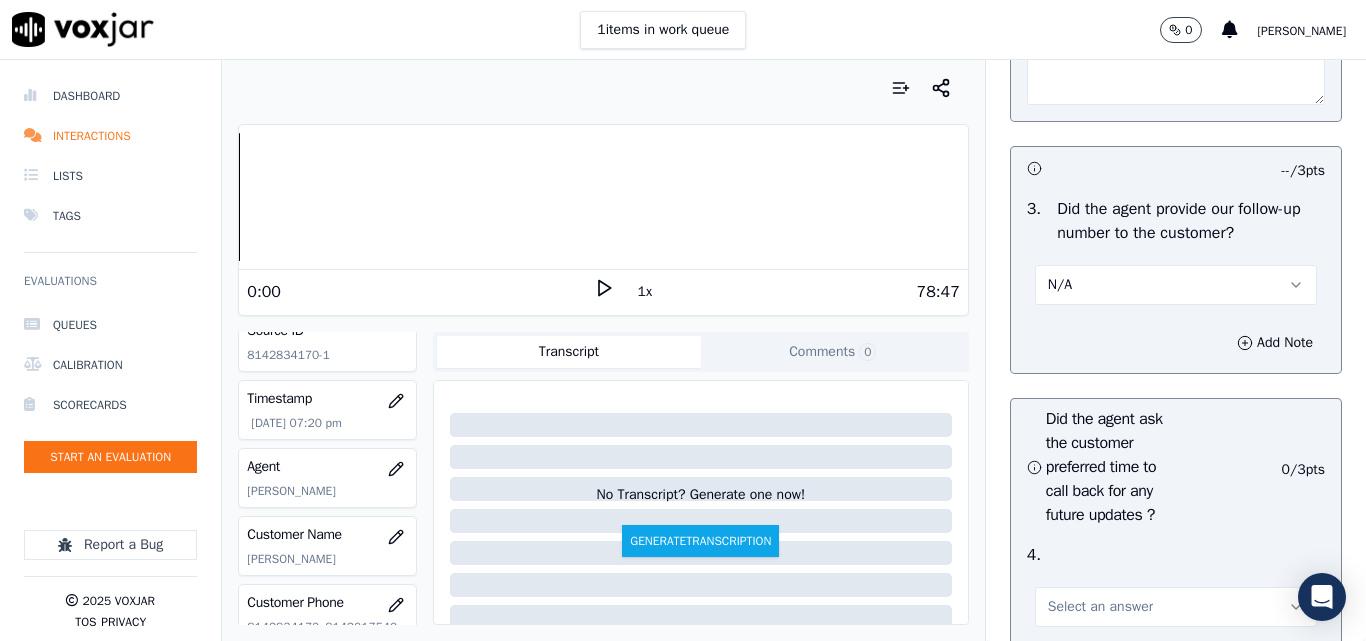 scroll, scrollTop: 5200, scrollLeft: 0, axis: vertical 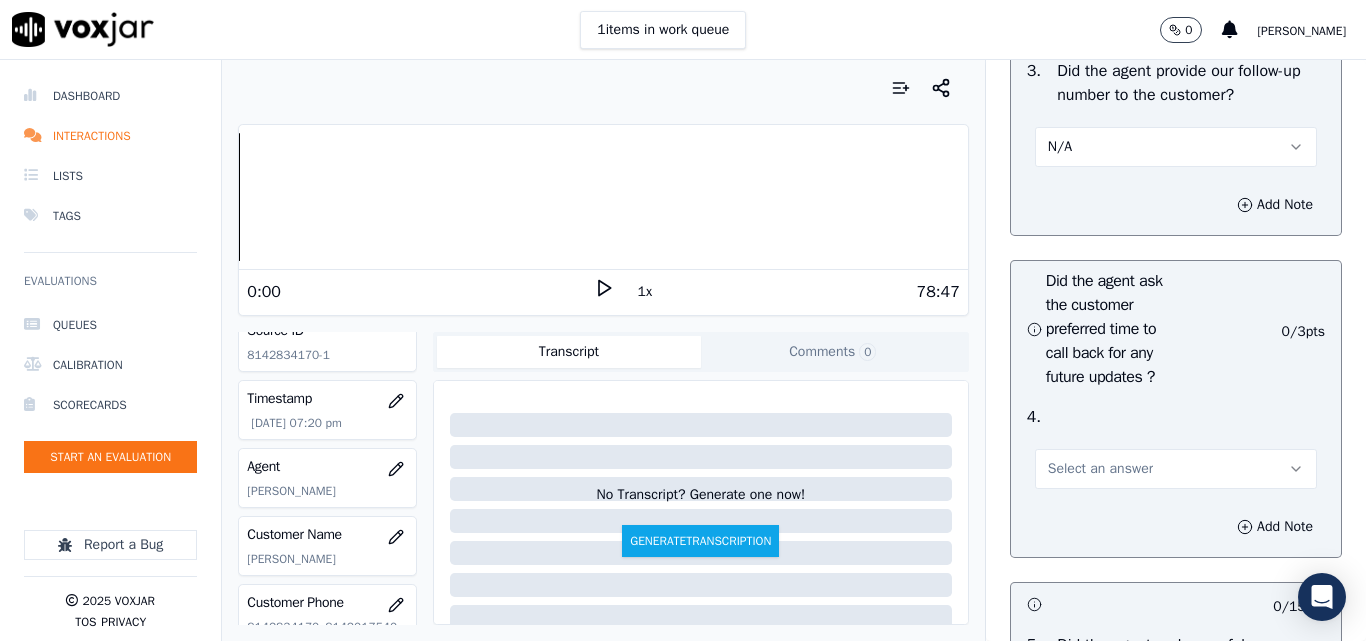 click on "N/A" at bounding box center [1176, 147] 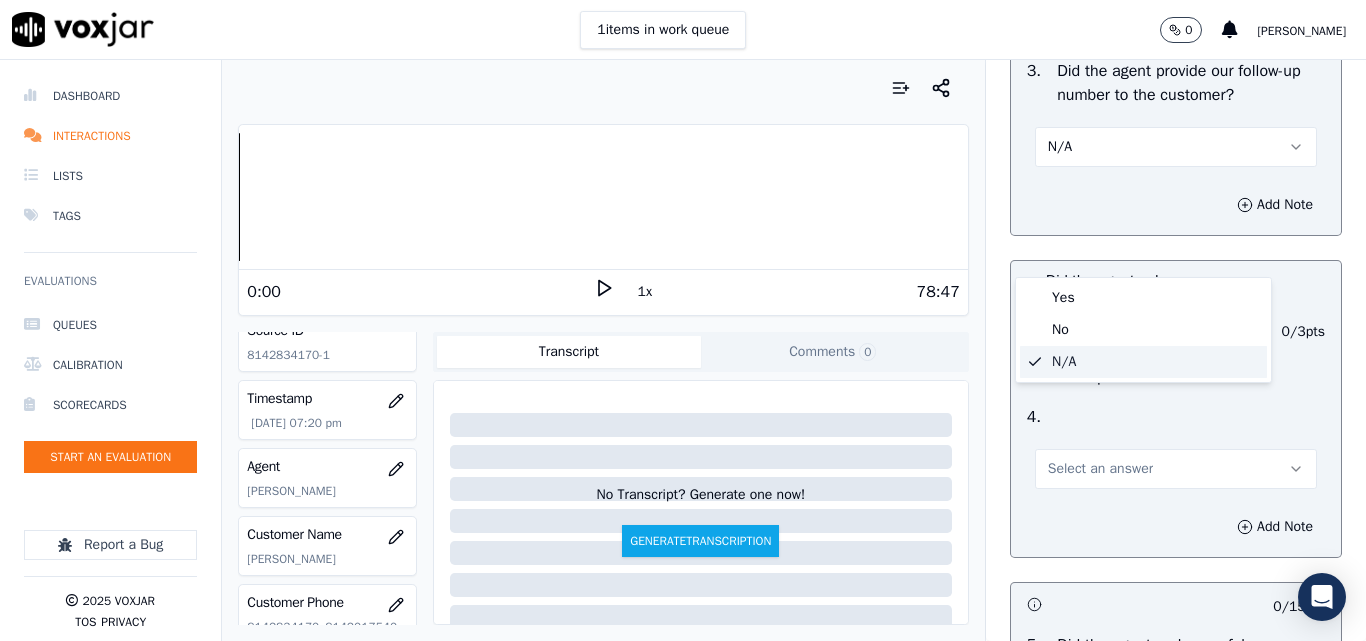 click on "N/A" at bounding box center [1176, 147] 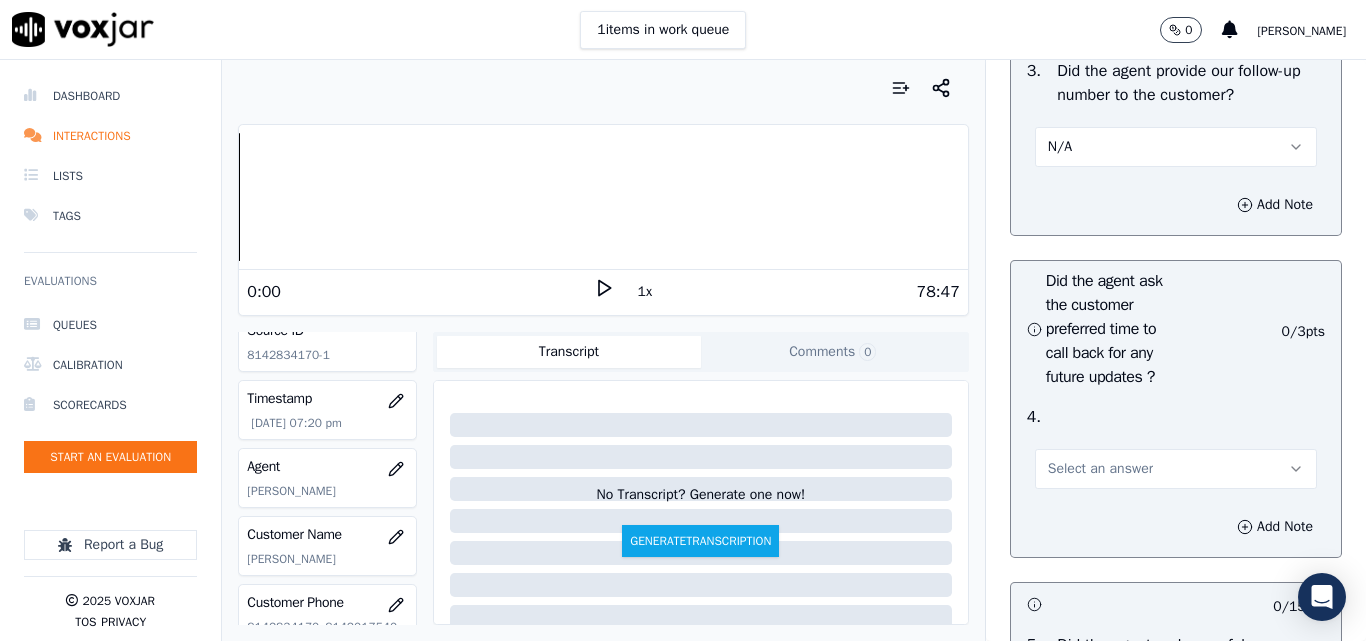 click on "Add Note" at bounding box center [1176, 205] 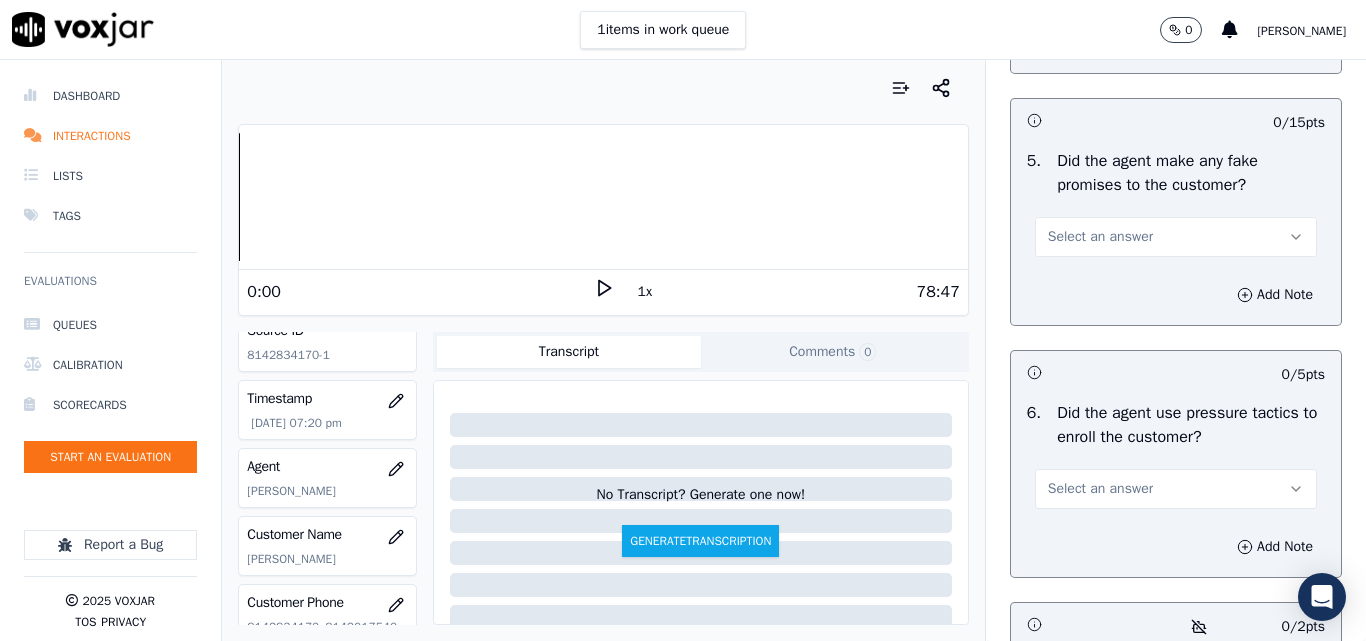 scroll, scrollTop: 5700, scrollLeft: 0, axis: vertical 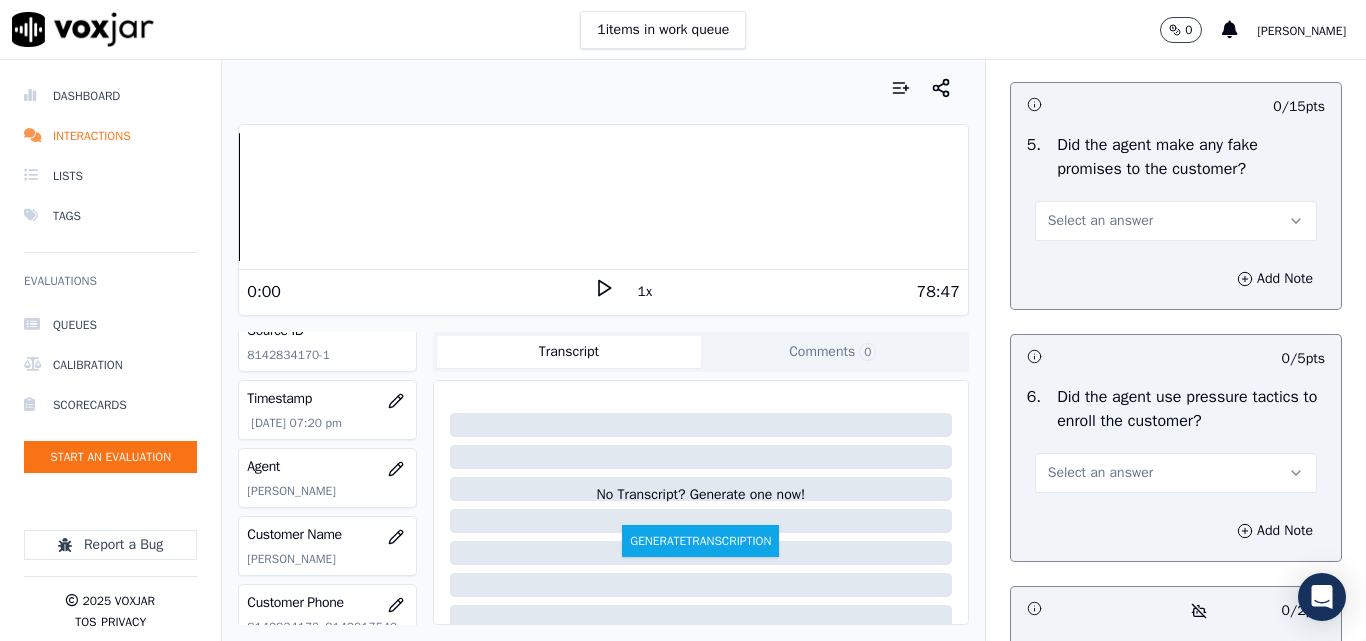 click on "Select an answer" at bounding box center (1100, -31) 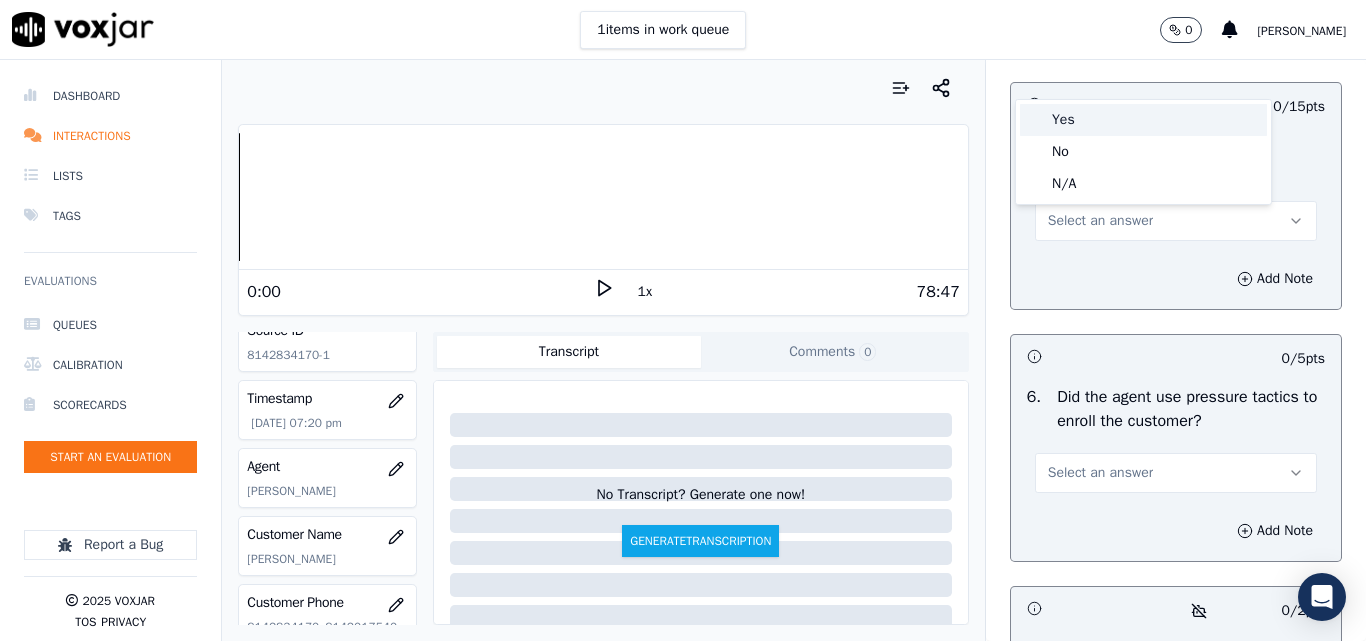 click on "Yes" at bounding box center (1143, 120) 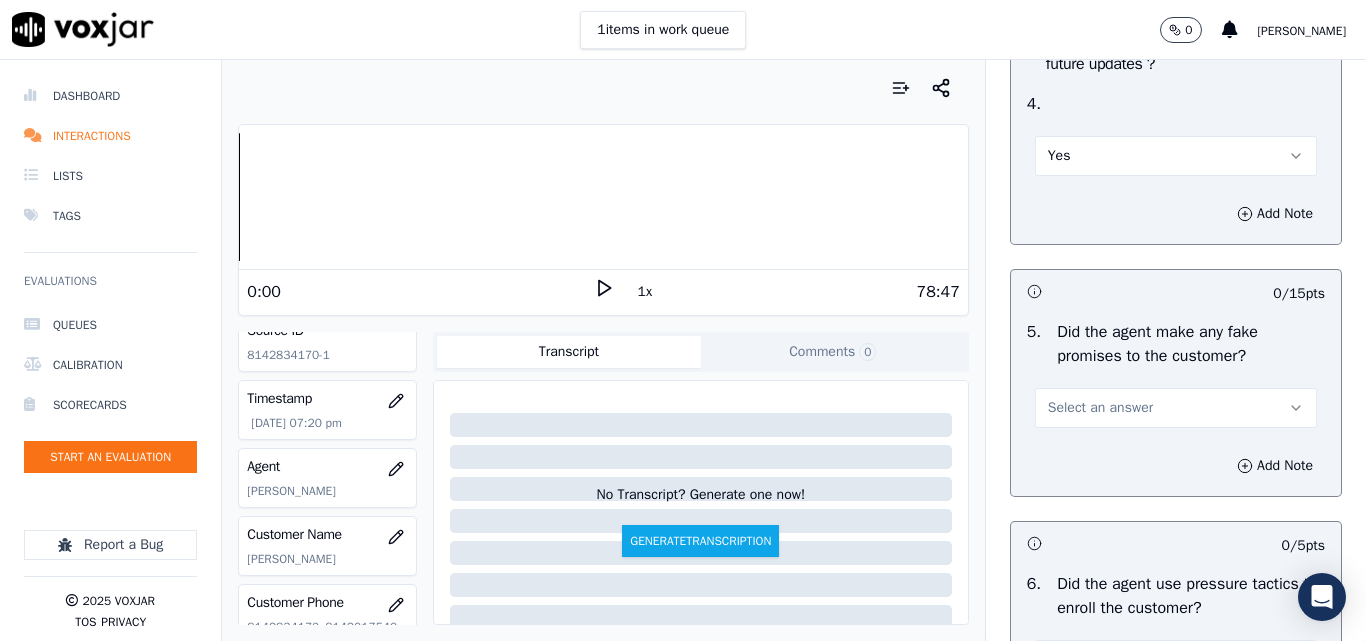 scroll, scrollTop: 5800, scrollLeft: 0, axis: vertical 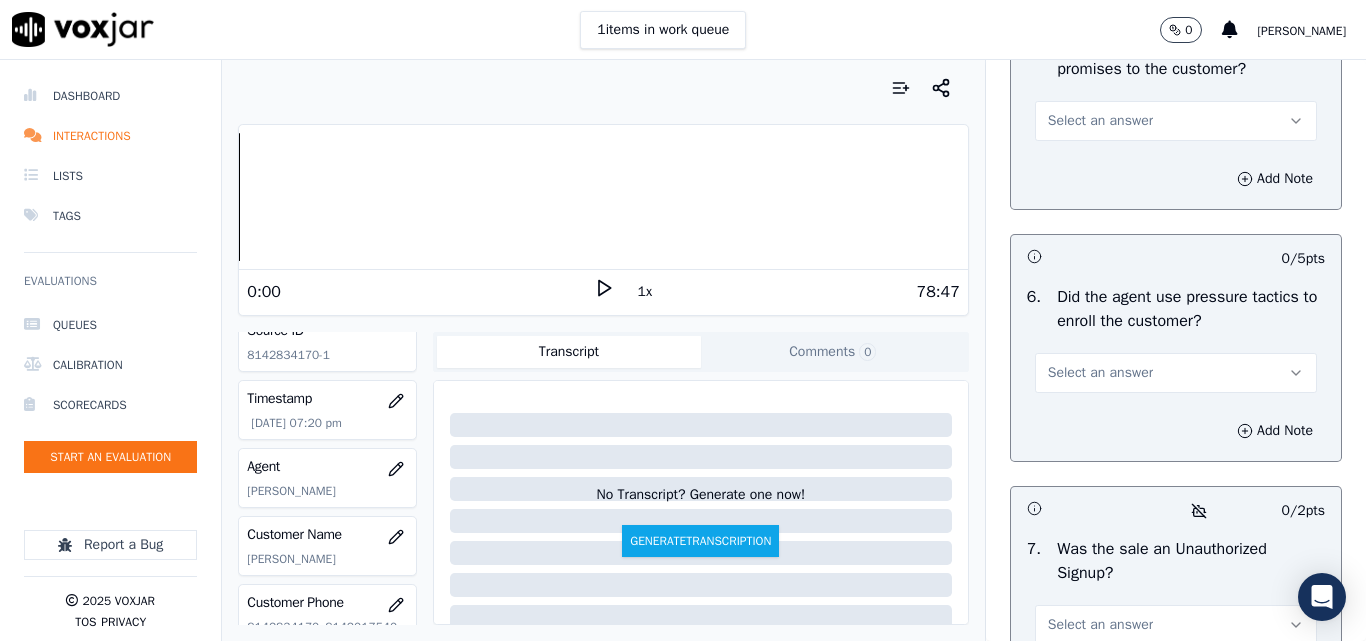 click on "Select an answer" at bounding box center (1100, 121) 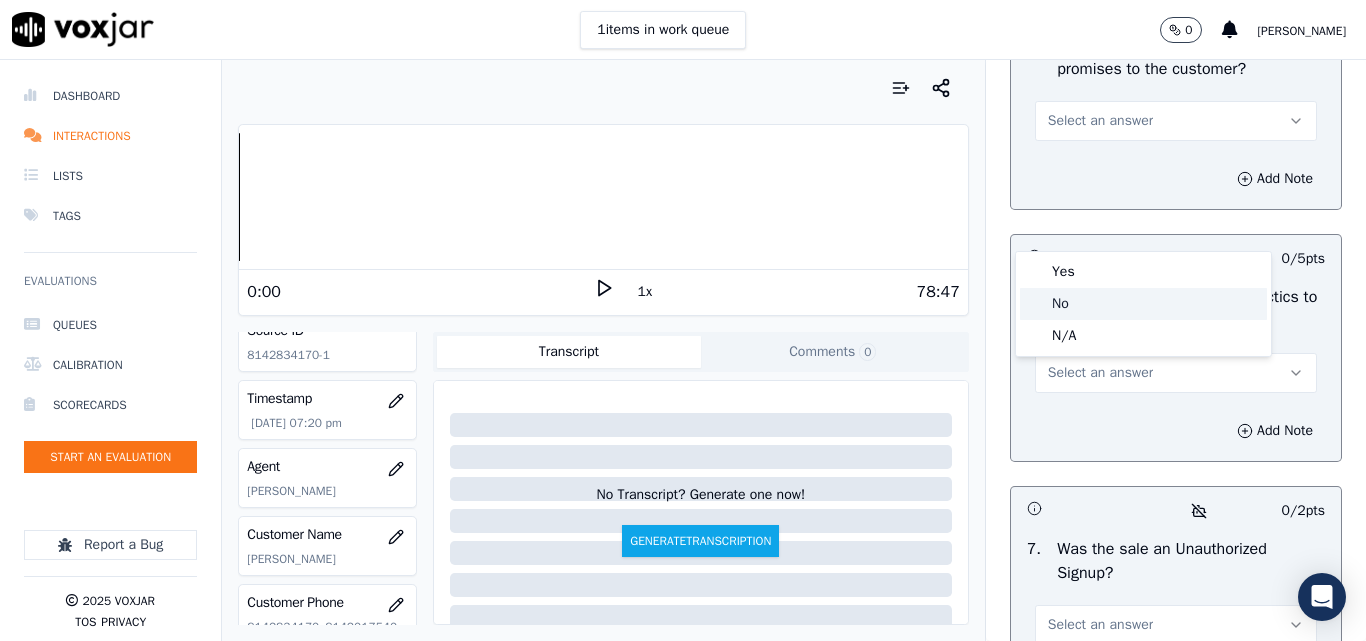 click on "No" 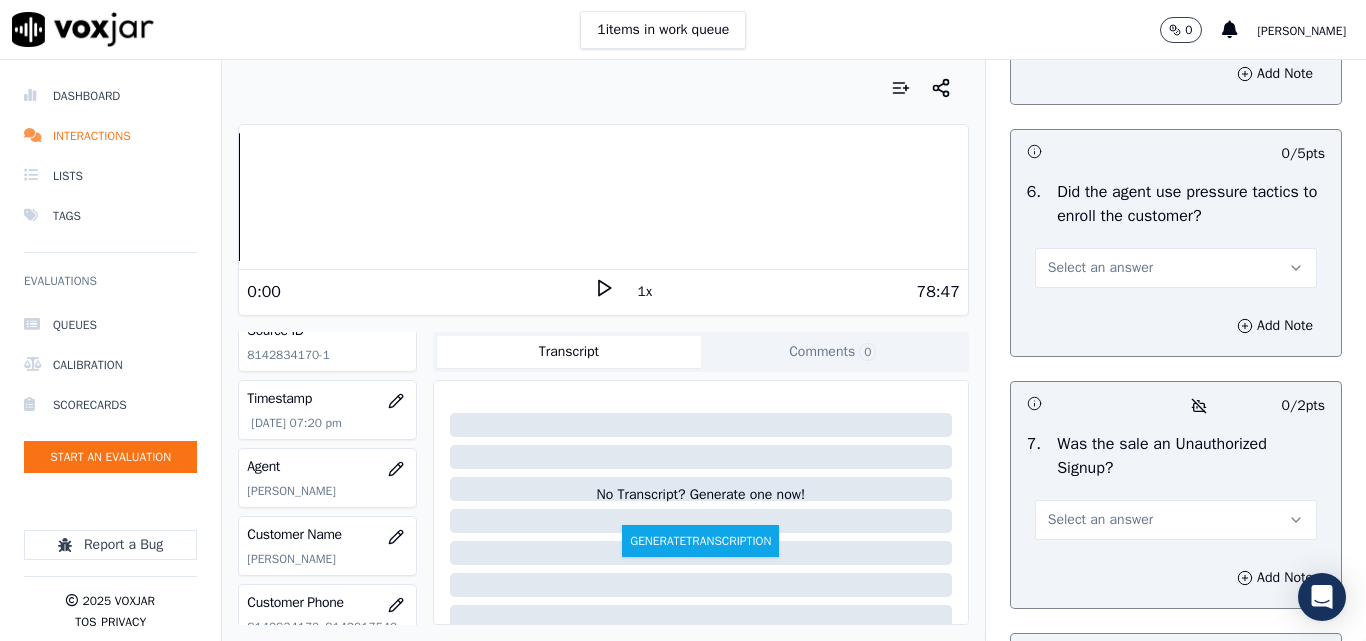 scroll, scrollTop: 6000, scrollLeft: 0, axis: vertical 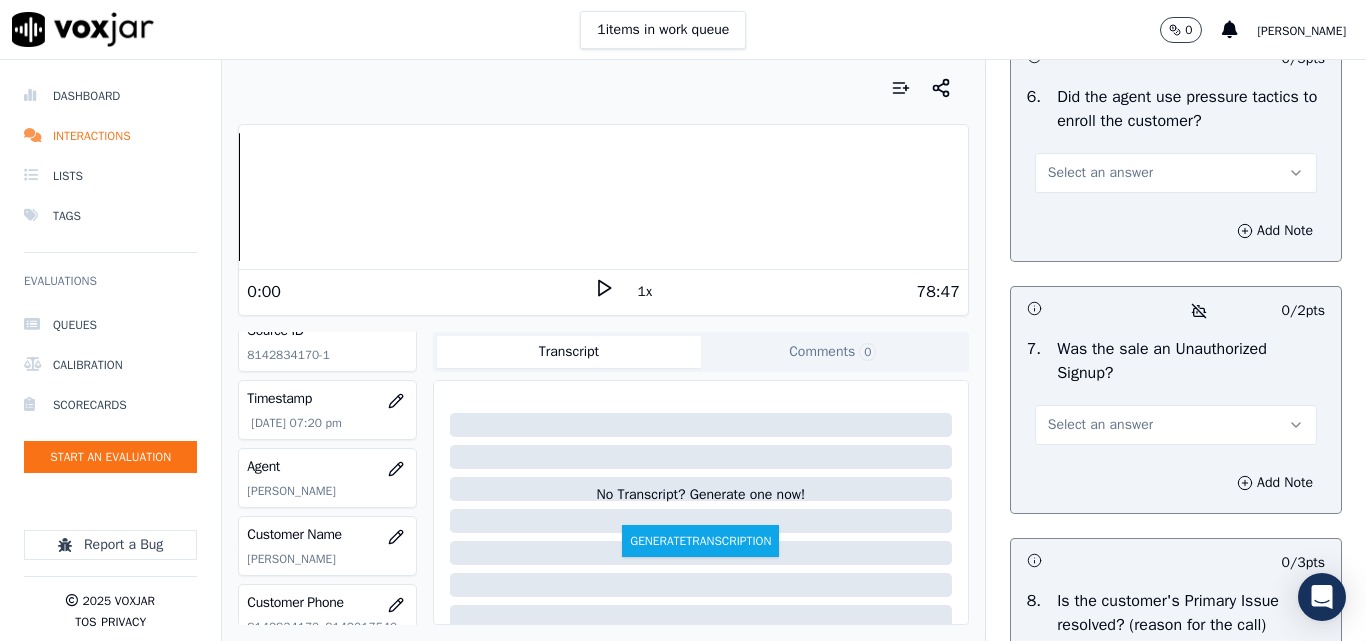 click on "Select an answer" at bounding box center [1100, 173] 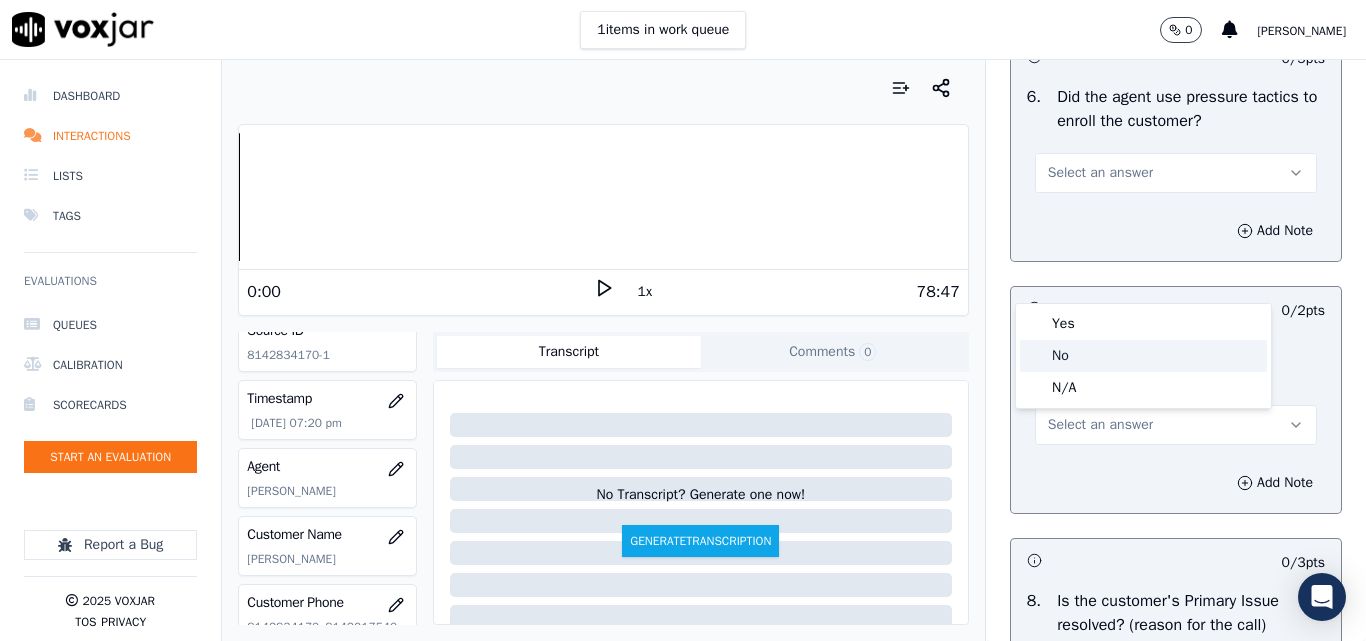 click on "No" 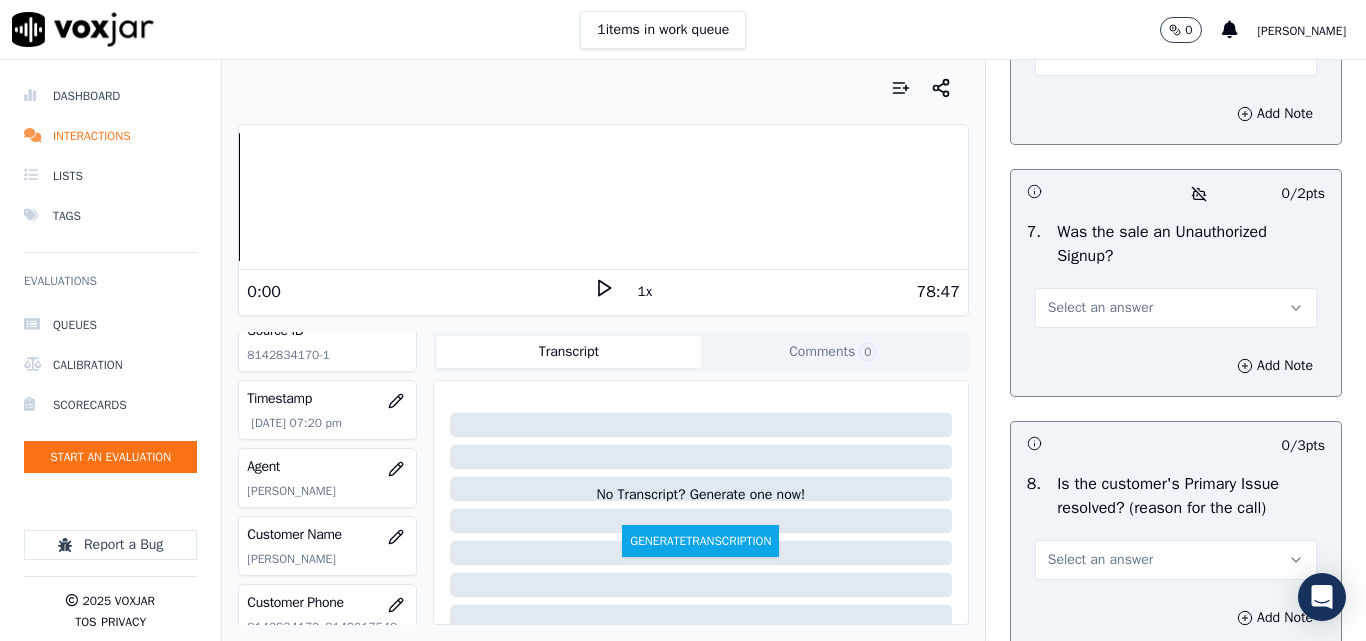 scroll, scrollTop: 6200, scrollLeft: 0, axis: vertical 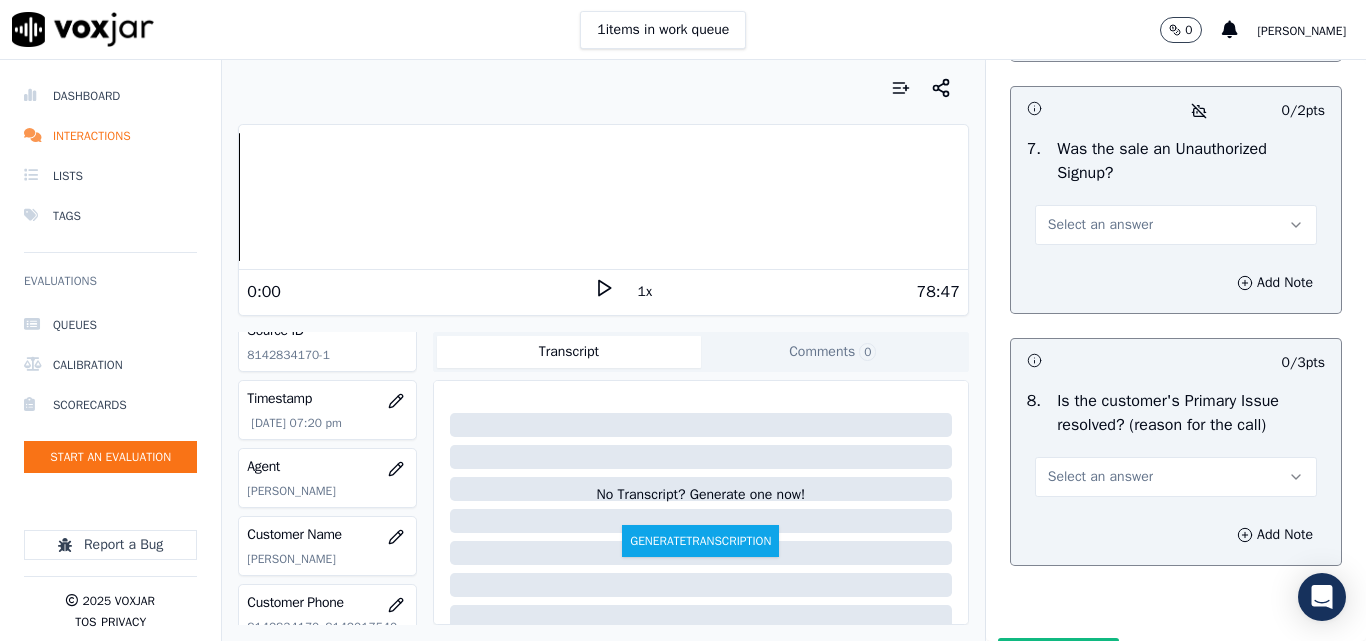 click on "Select an answer" at bounding box center [1100, 225] 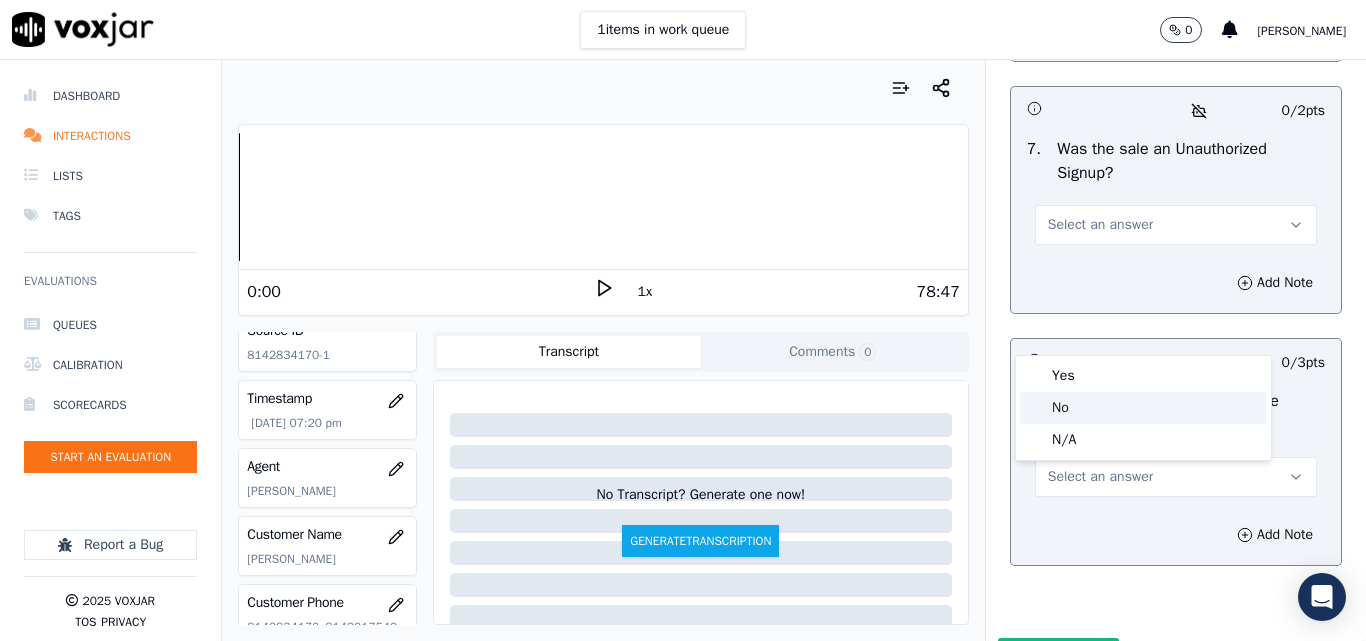 click on "No" 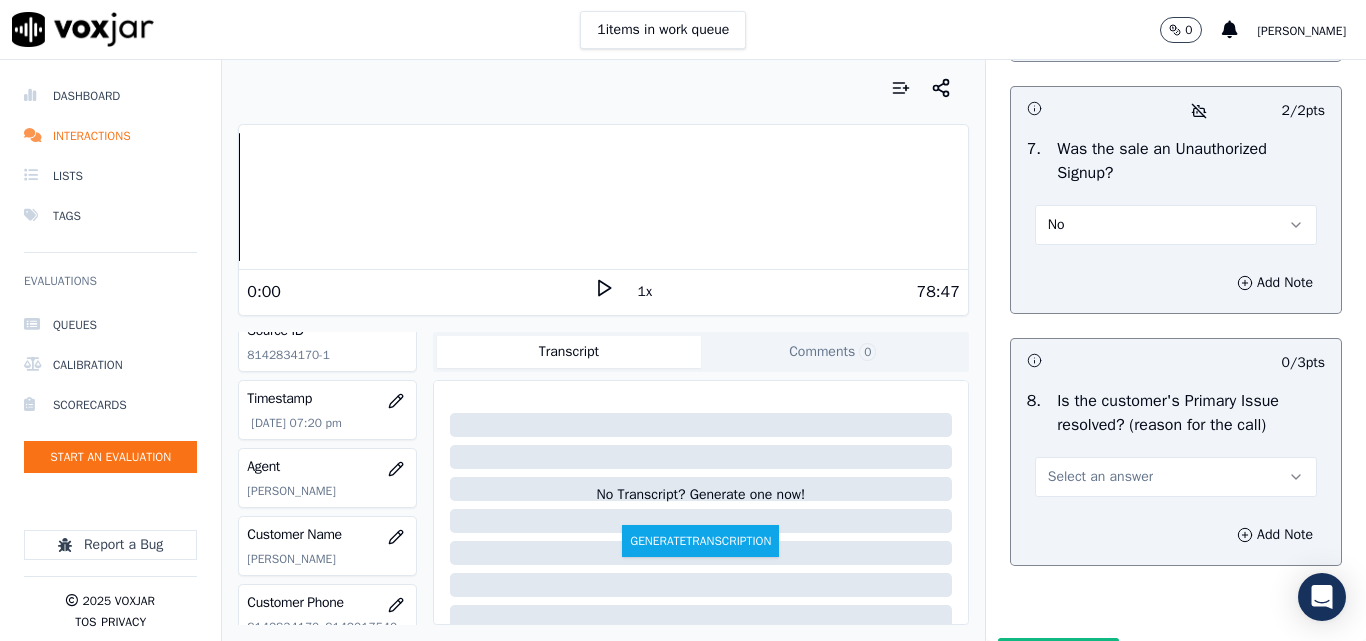 scroll, scrollTop: 6396, scrollLeft: 0, axis: vertical 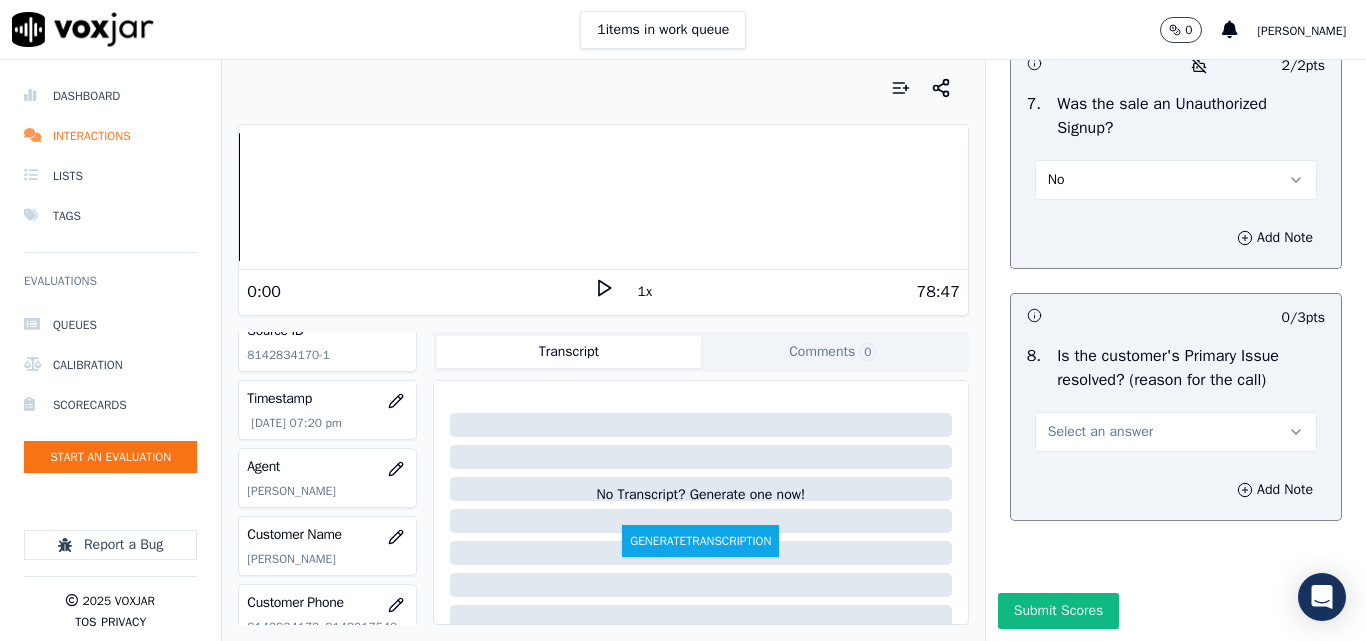 click on "Select an answer" at bounding box center (1100, 432) 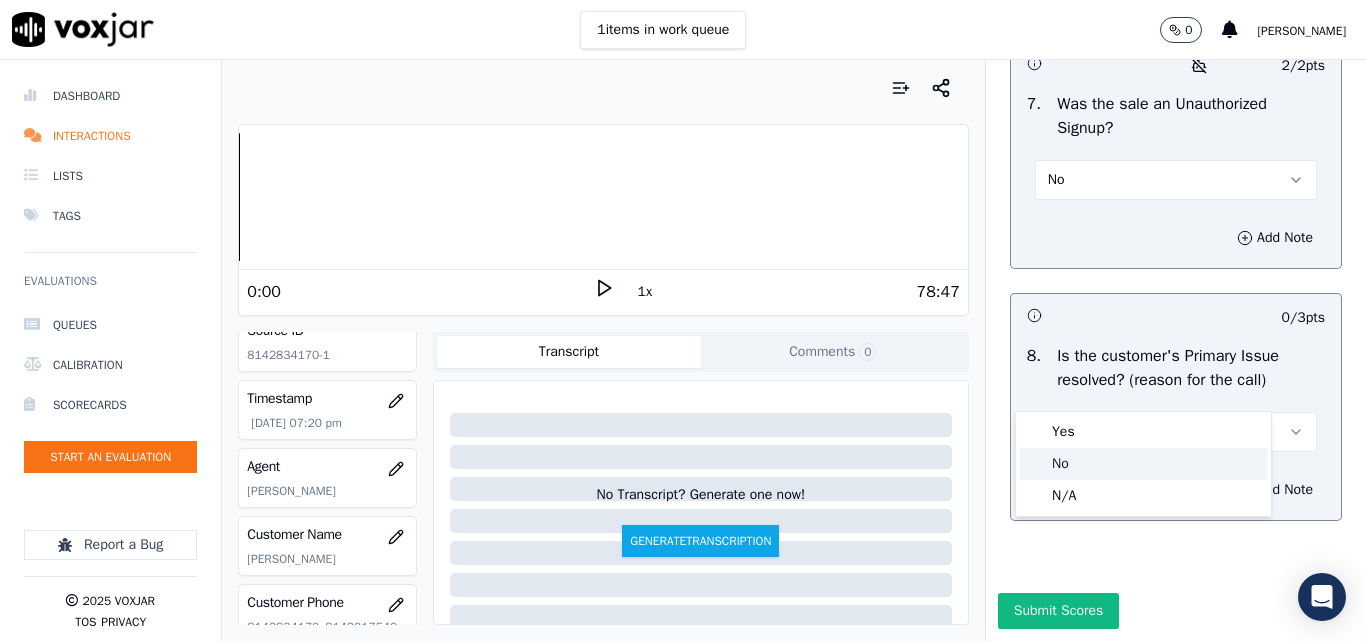 click on "No" 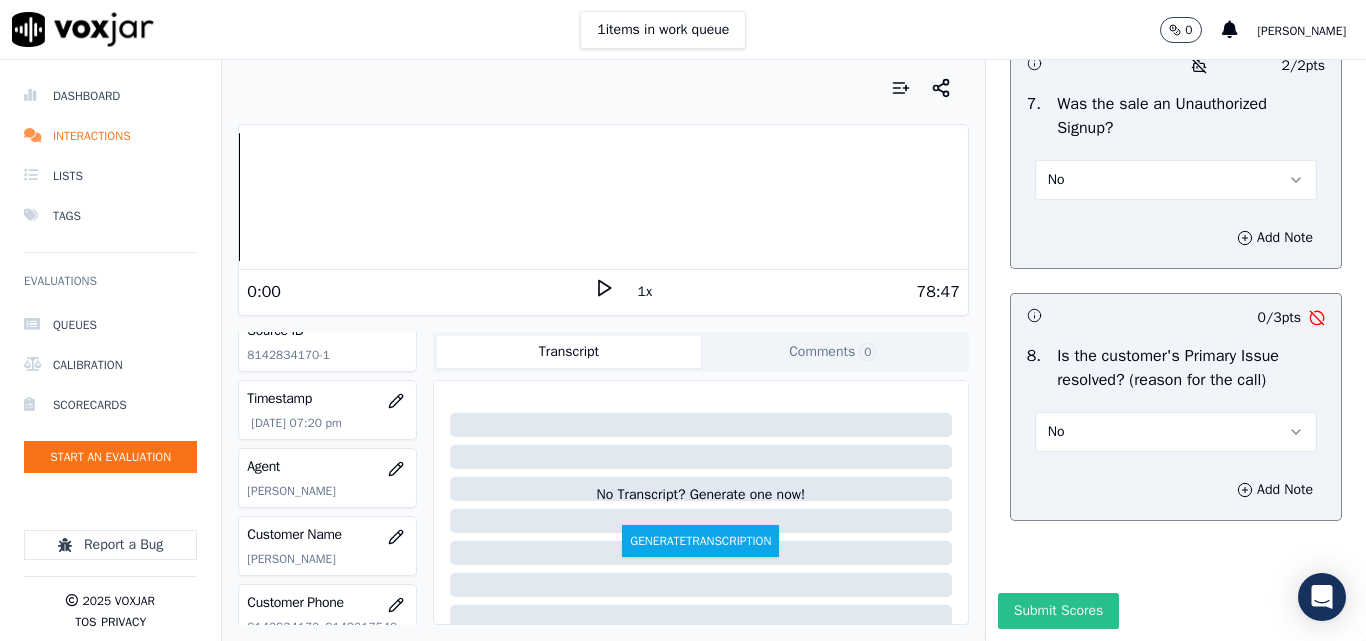 click on "Submit Scores" at bounding box center (1058, 611) 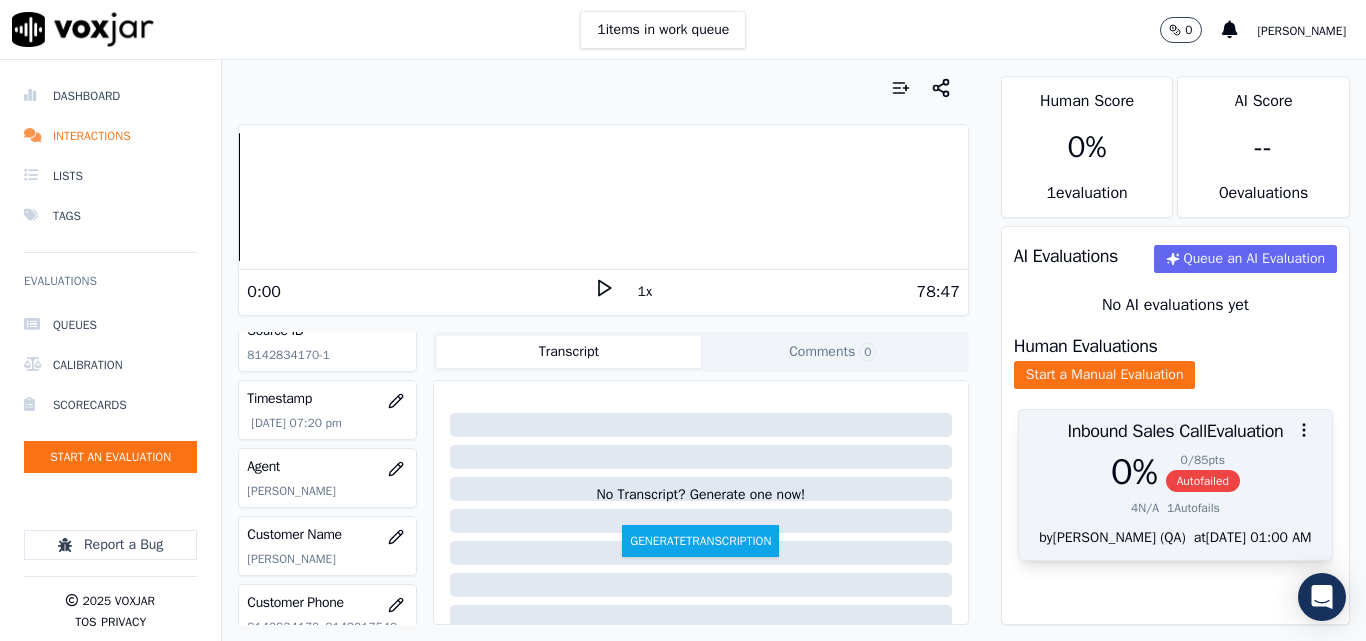 click on "Autofailed" at bounding box center (1203, 481) 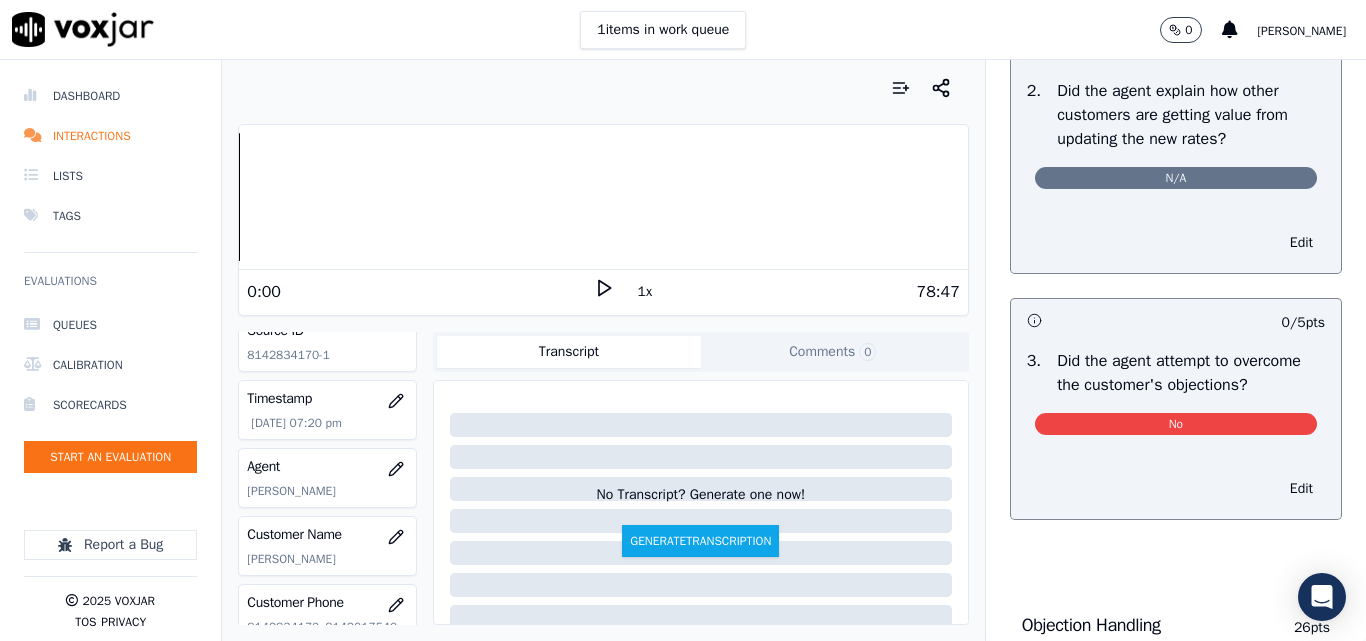 scroll, scrollTop: 2000, scrollLeft: 0, axis: vertical 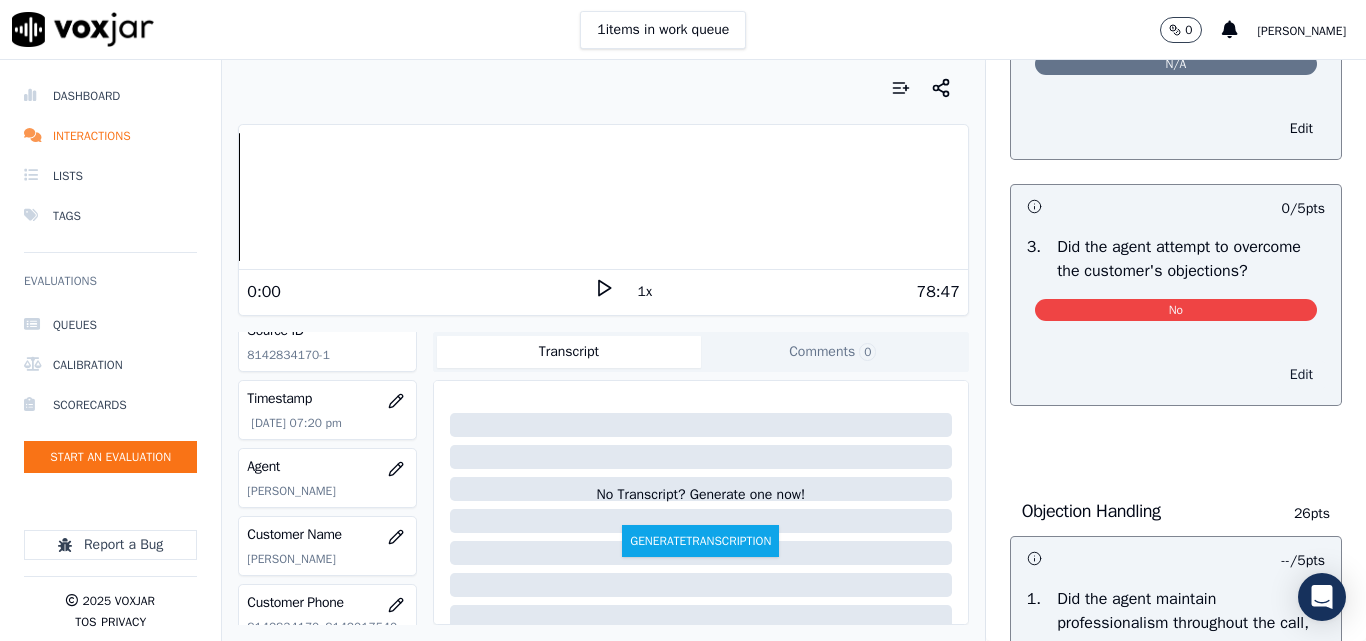 click on "Edit" at bounding box center (1301, 375) 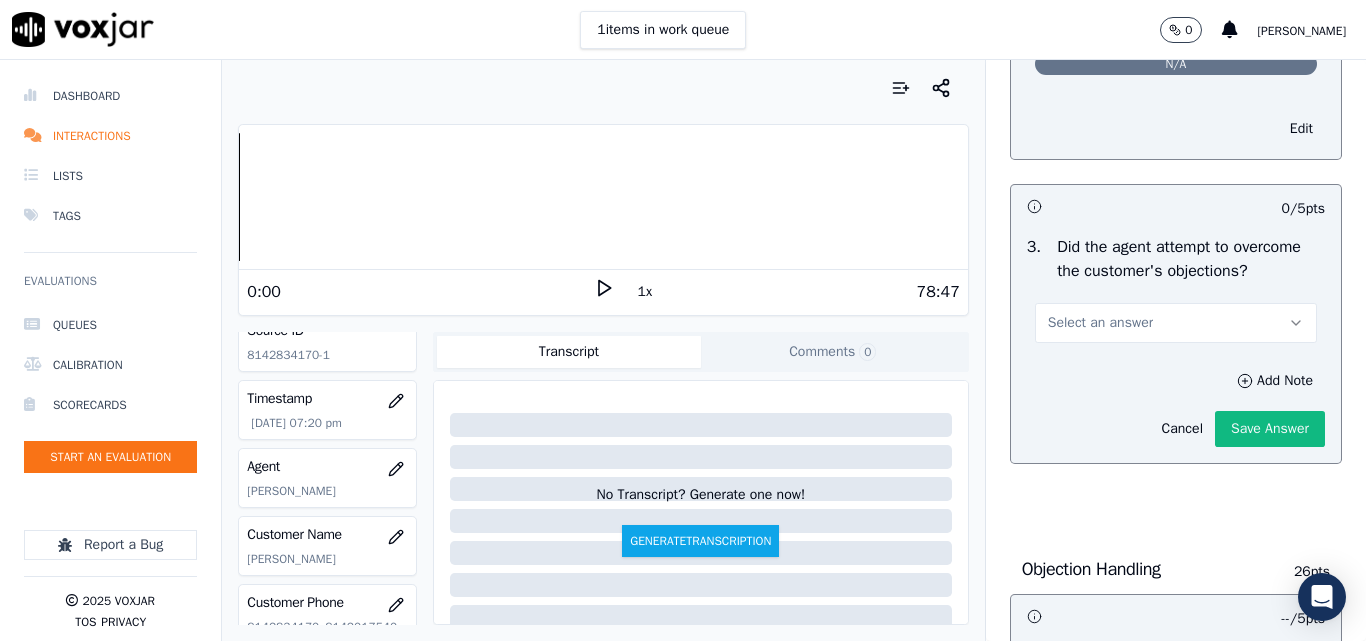 click on "Select an answer" at bounding box center (1100, 323) 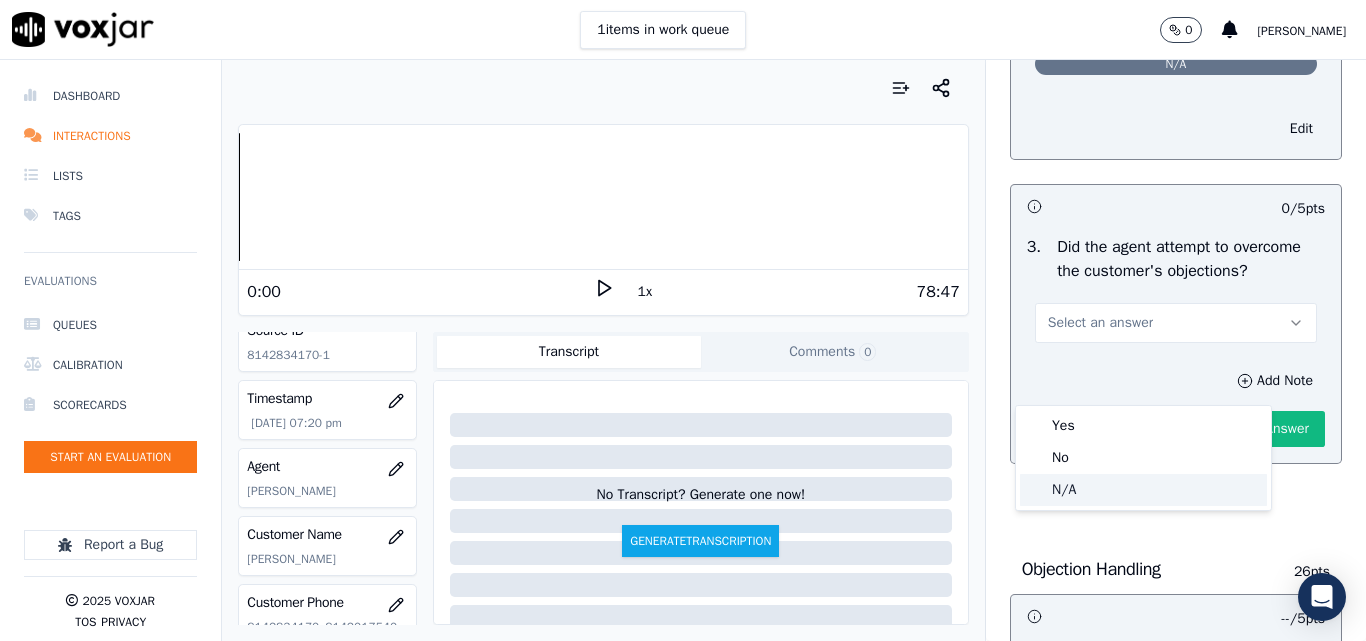 click on "N/A" 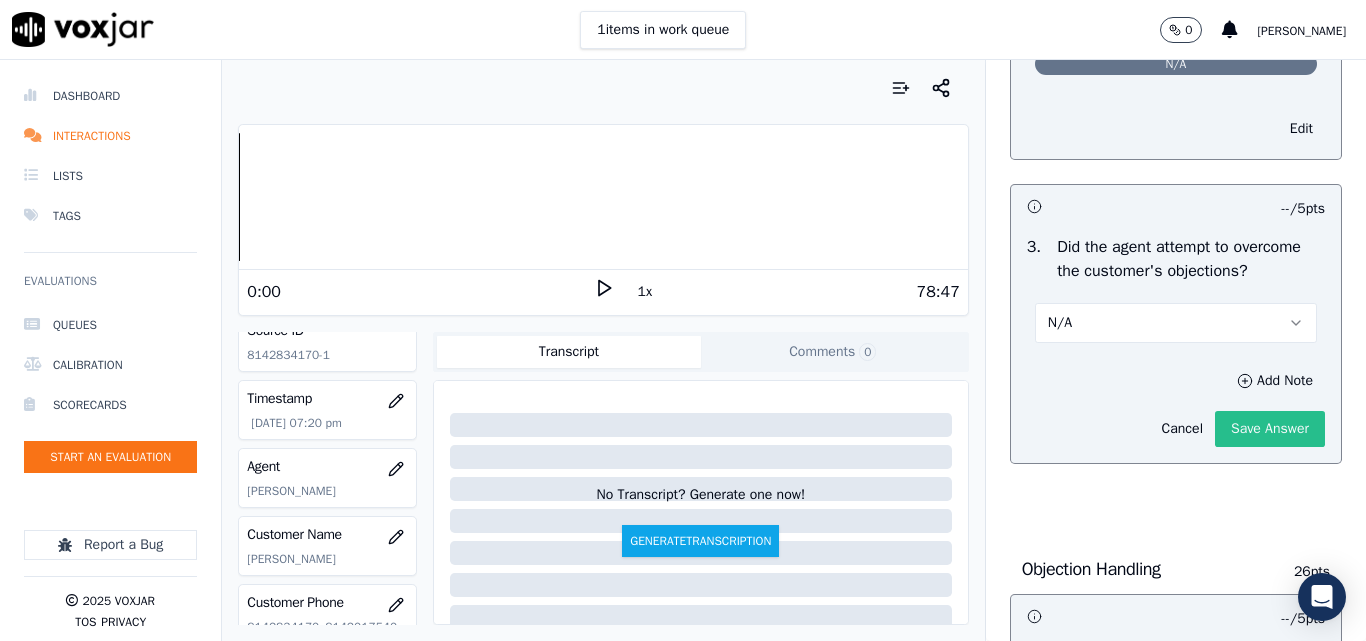 click on "Save Answer" 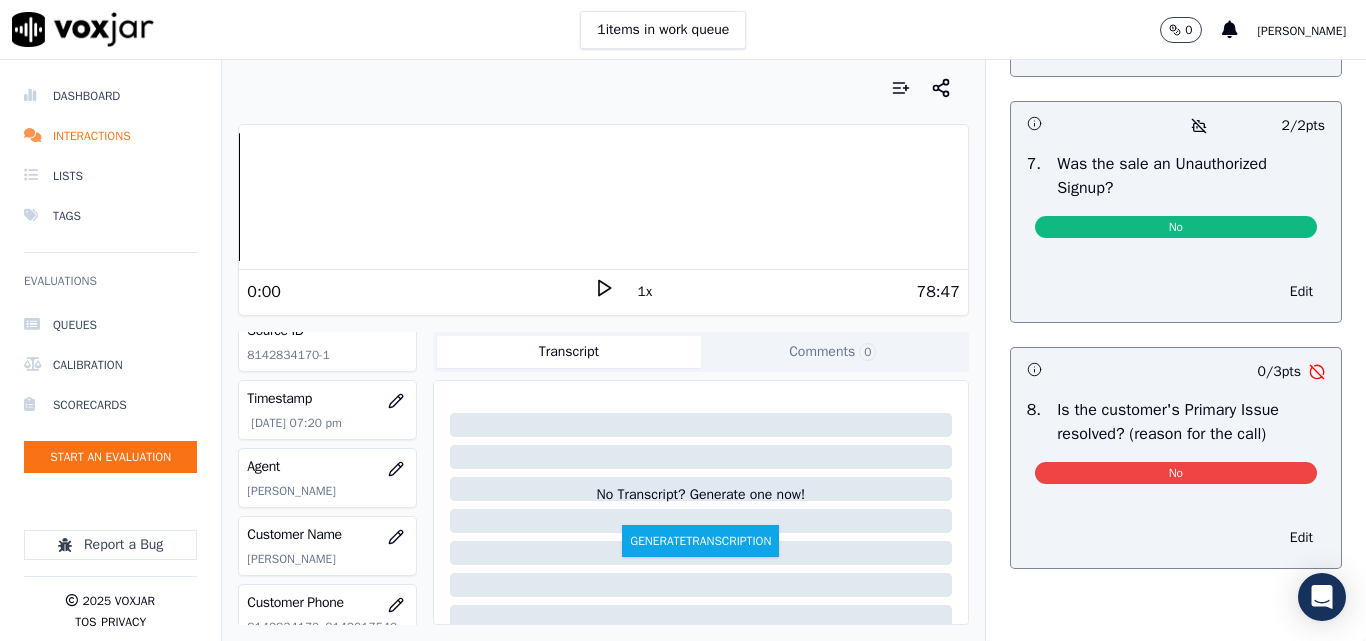 scroll, scrollTop: 6124, scrollLeft: 0, axis: vertical 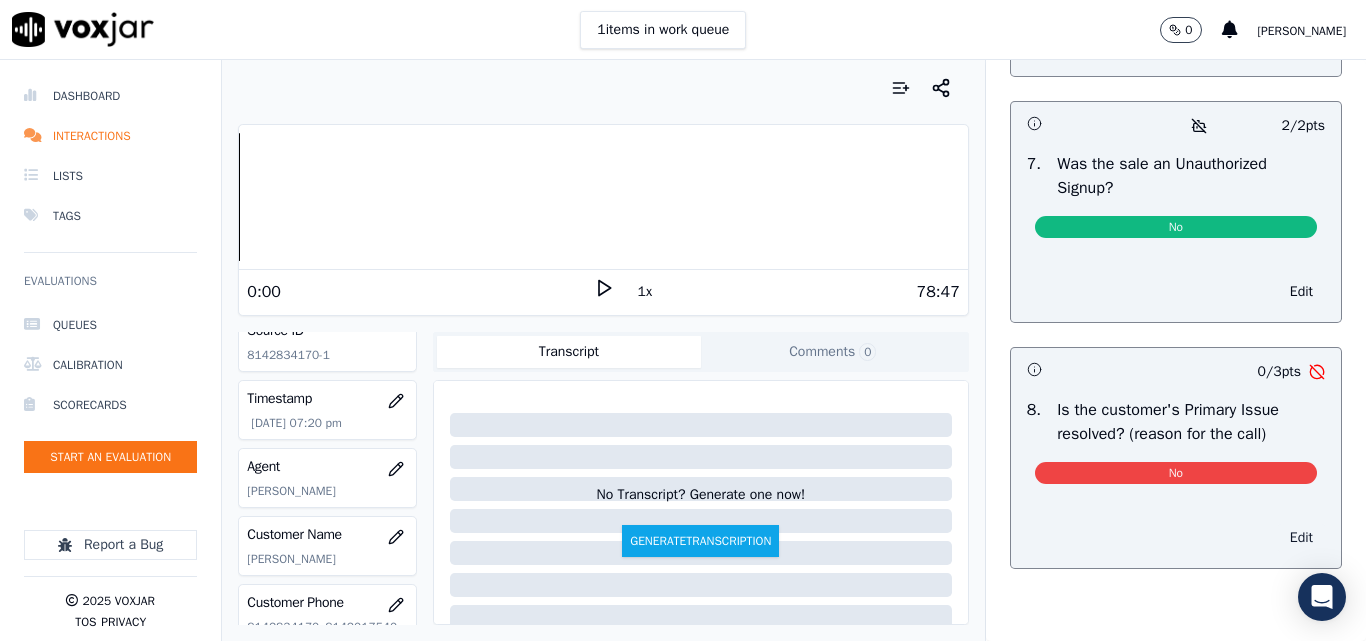 click on "Edit" at bounding box center (1301, 538) 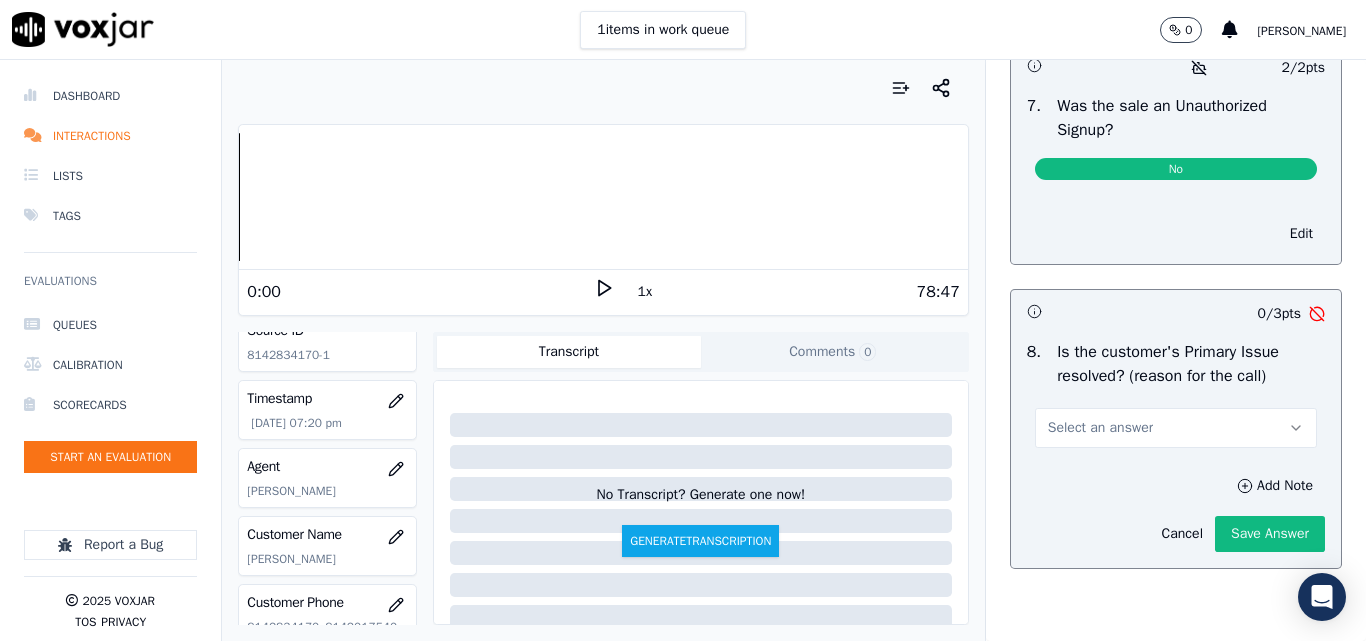 click on "Select an answer" at bounding box center (1100, 428) 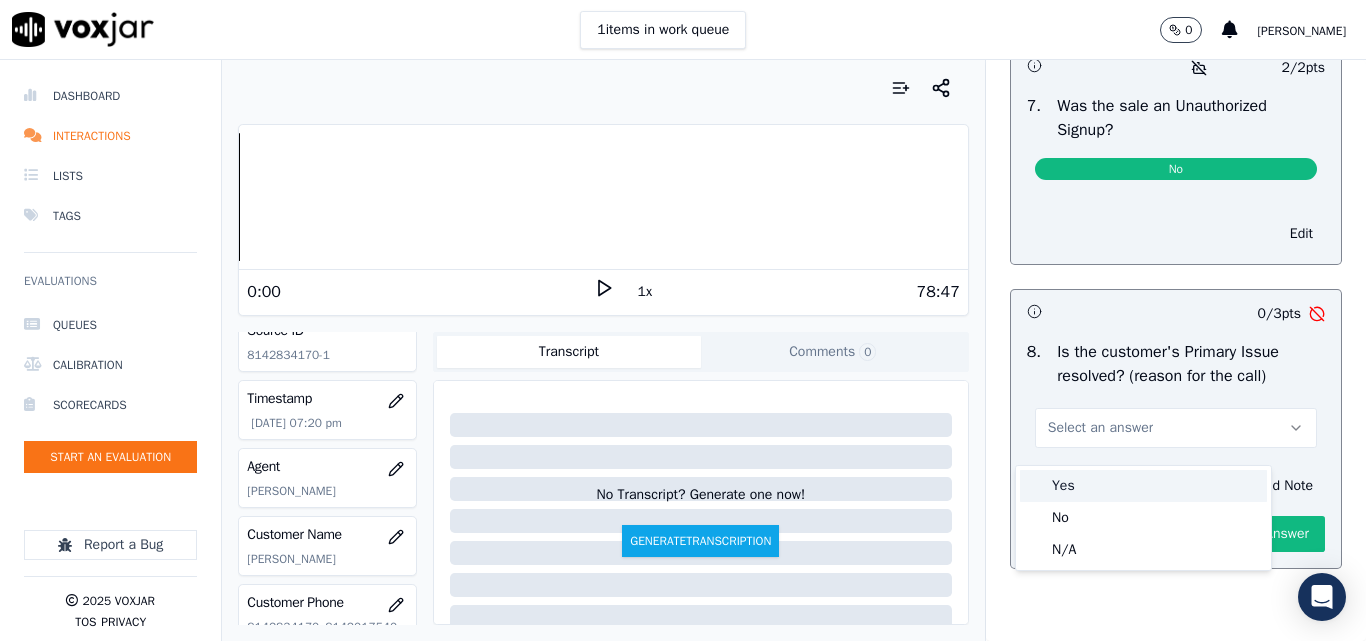 click on "Yes" at bounding box center [1143, 486] 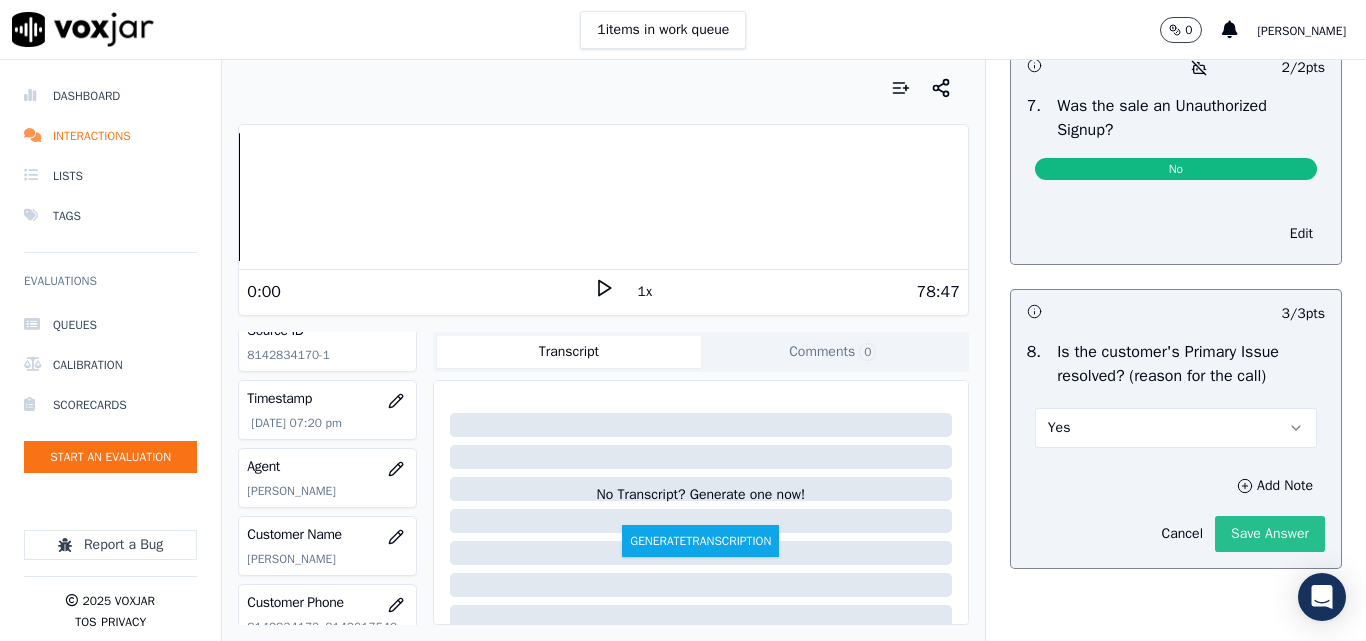 click on "Save Answer" 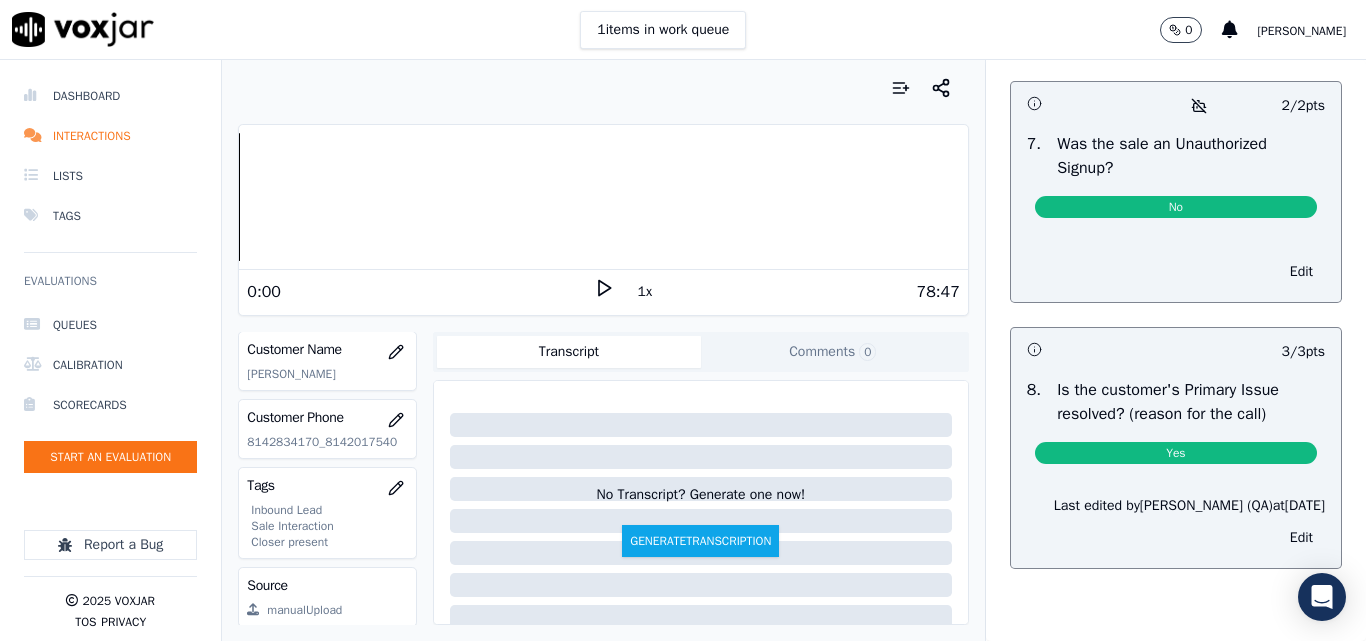 scroll, scrollTop: 304, scrollLeft: 0, axis: vertical 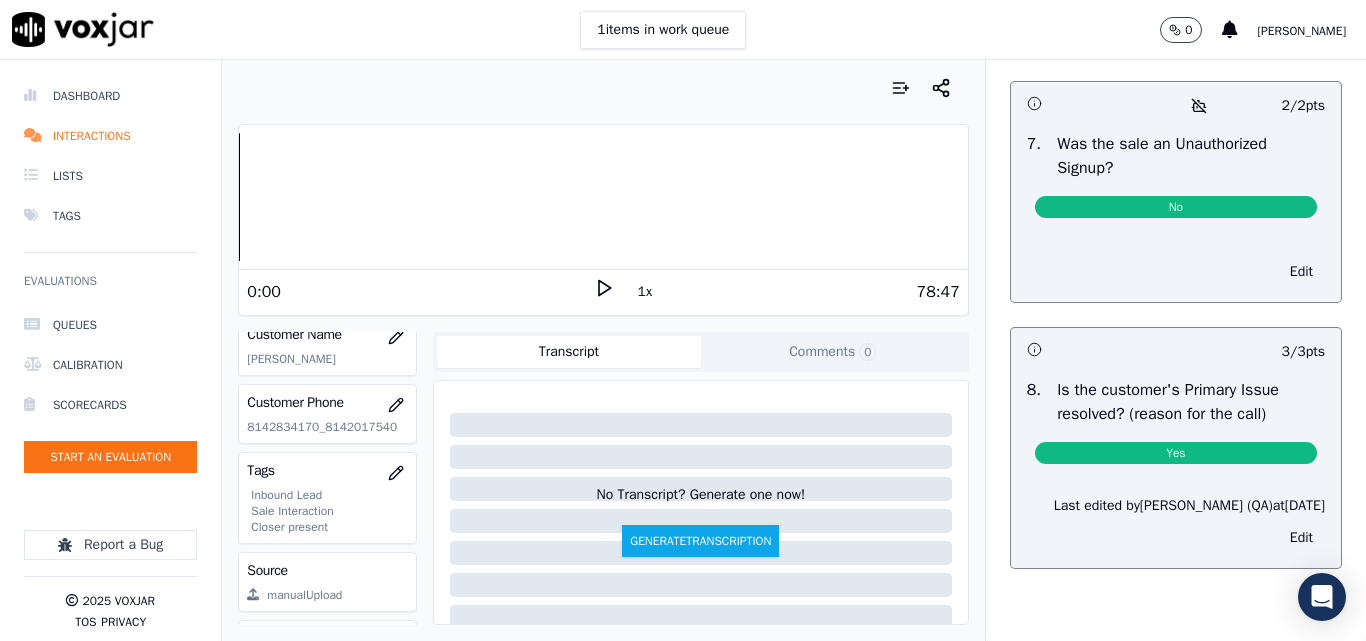 click on "Yes" at bounding box center [1176, 453] 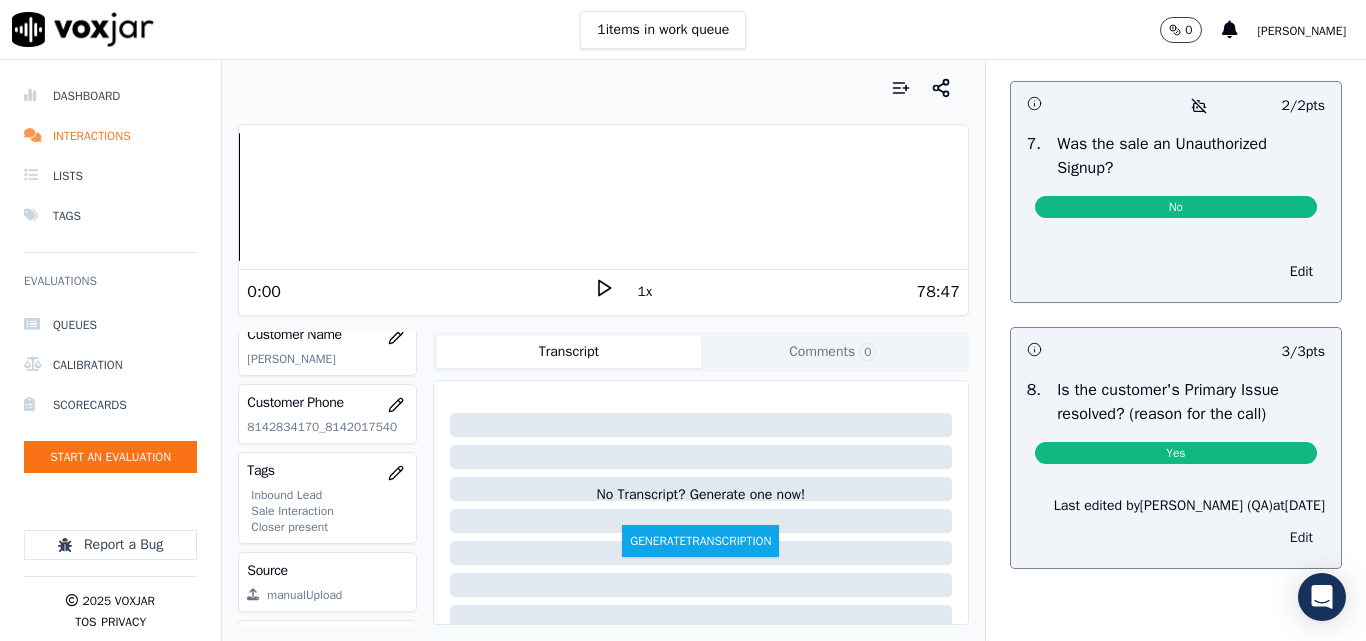 click on "Edit" at bounding box center (1301, 538) 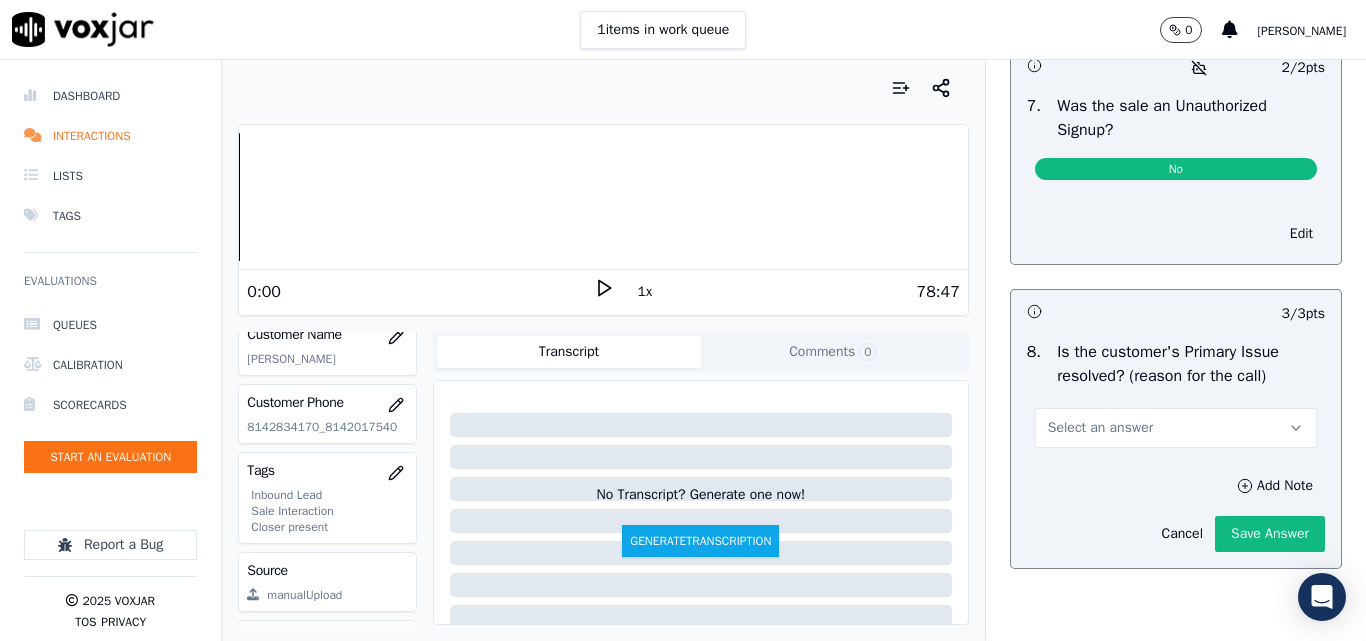 click on "Select an answer" at bounding box center [1176, 428] 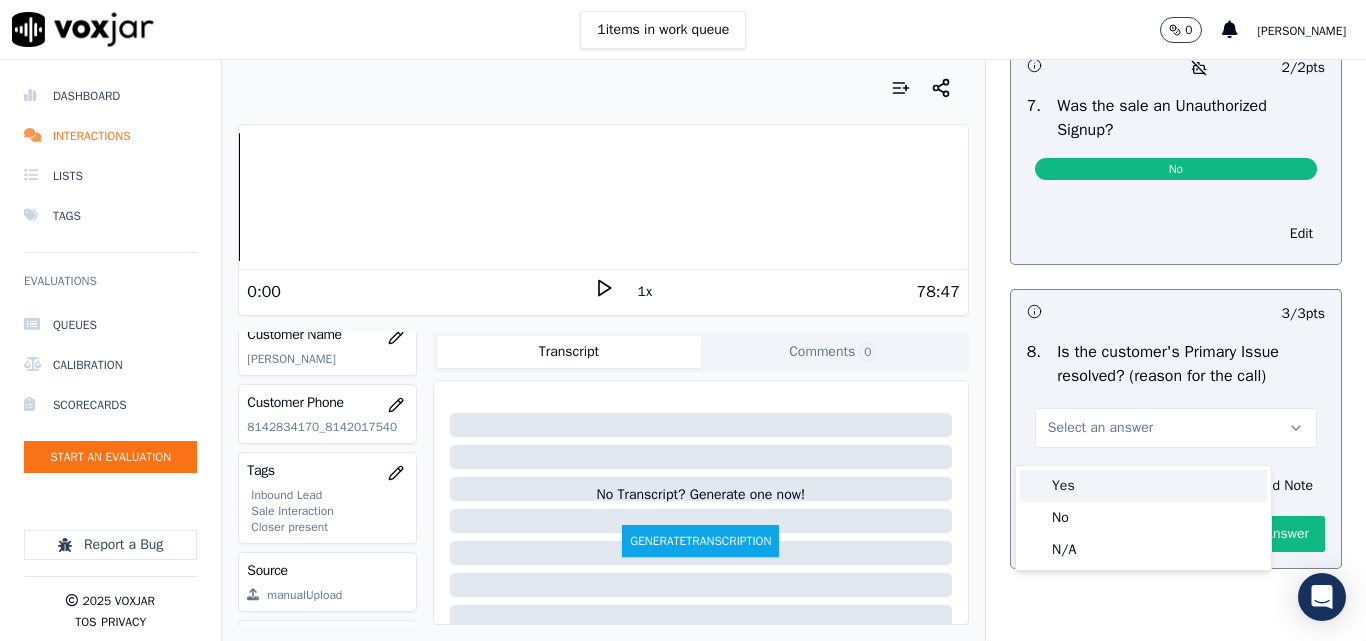 click on "Yes" at bounding box center (1143, 486) 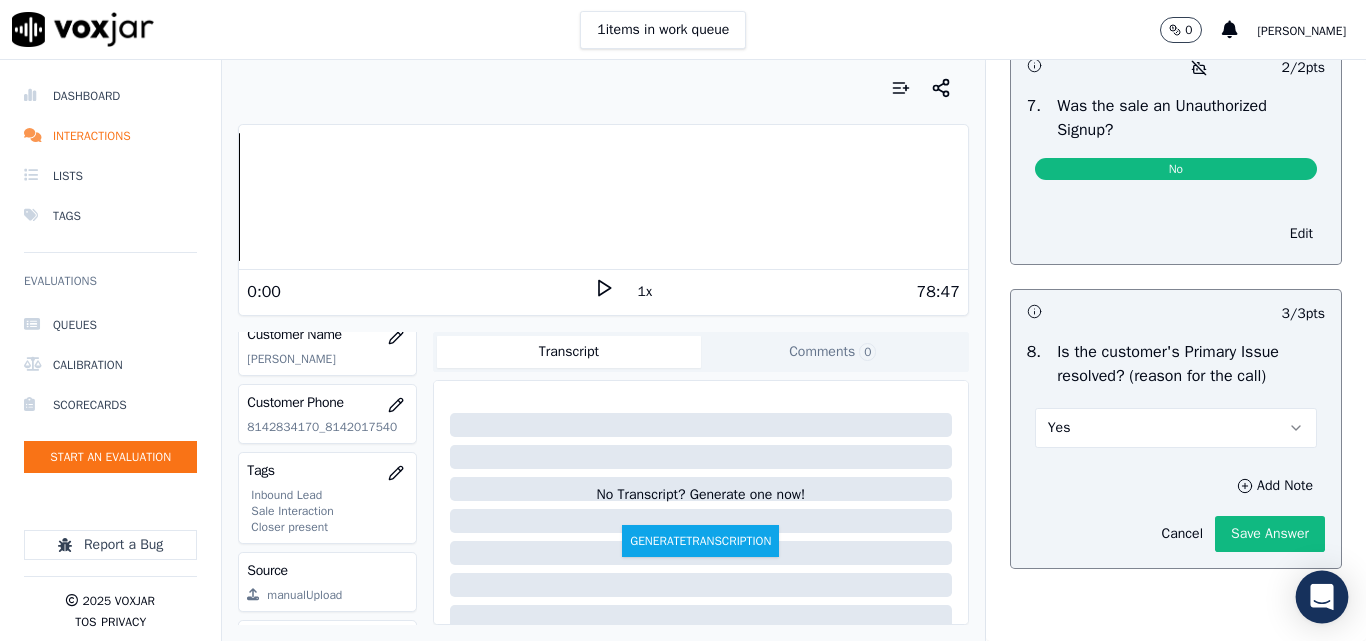 click 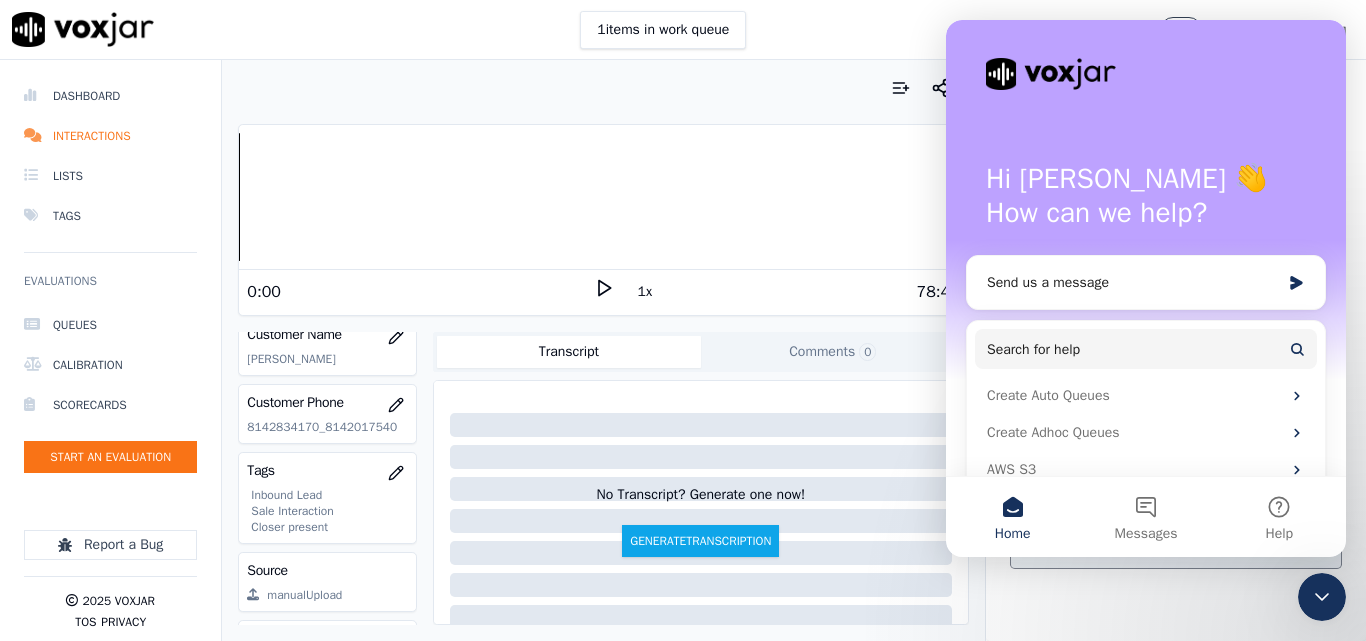 scroll, scrollTop: 0, scrollLeft: 0, axis: both 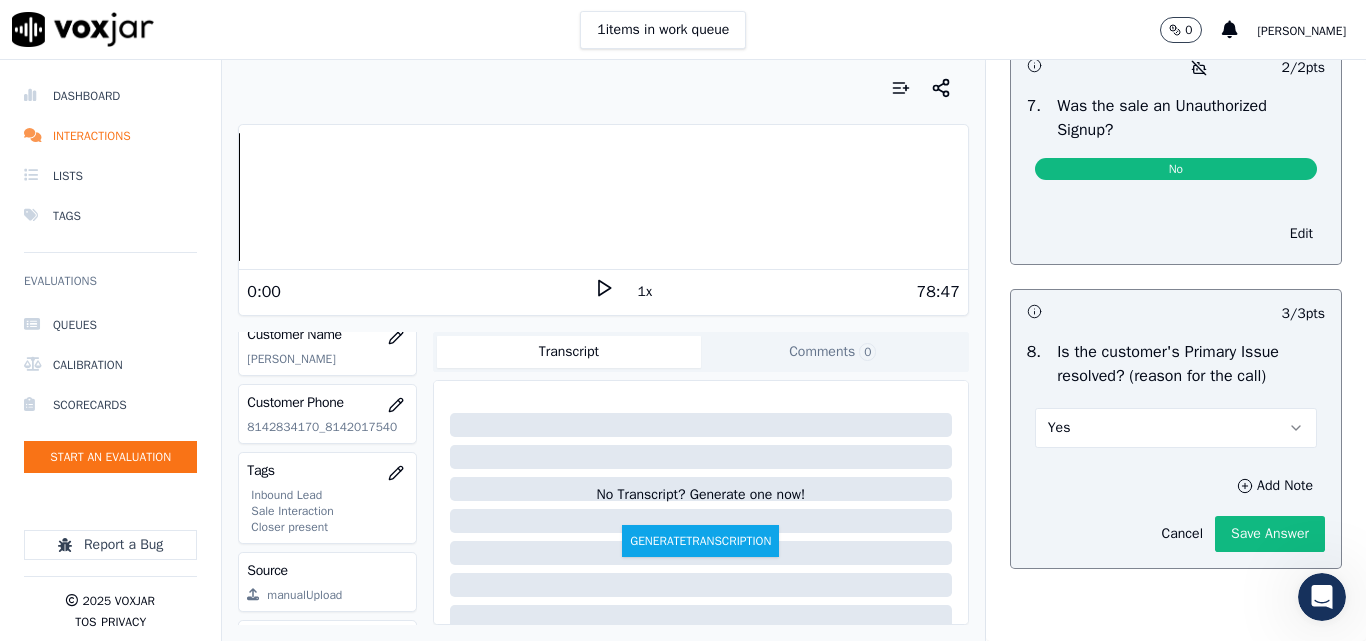 click on "No" at bounding box center [1176, 169] 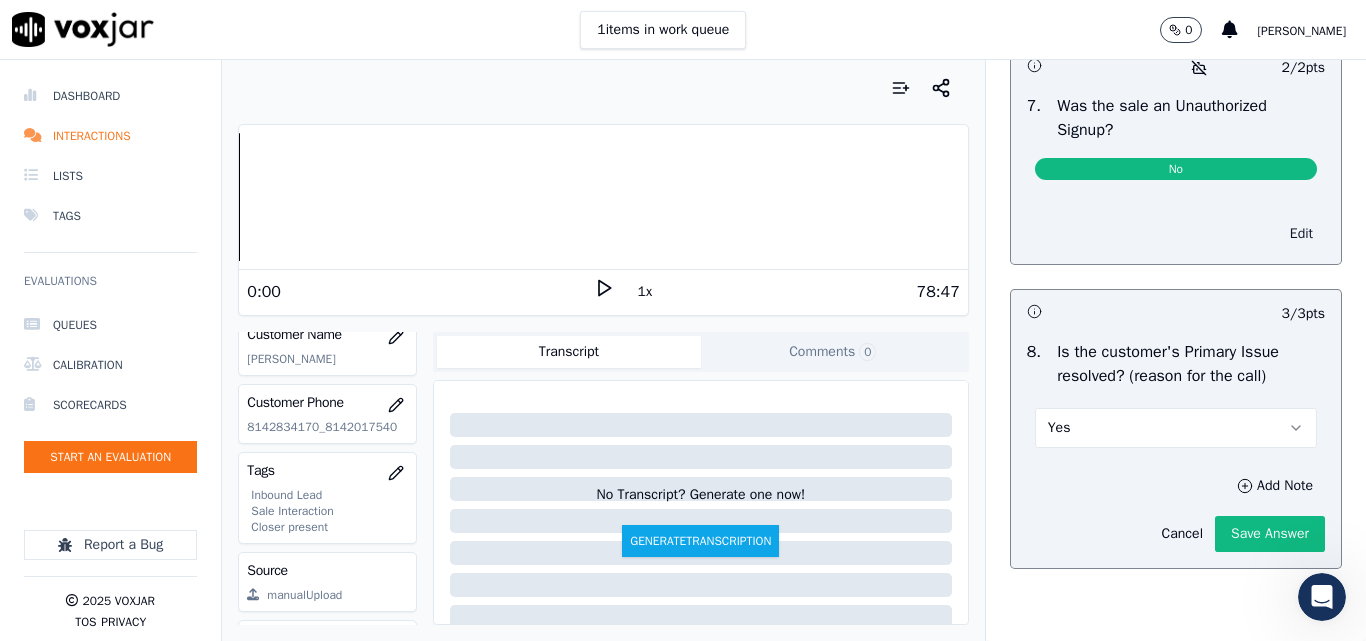 click on "Edit" at bounding box center [1301, 234] 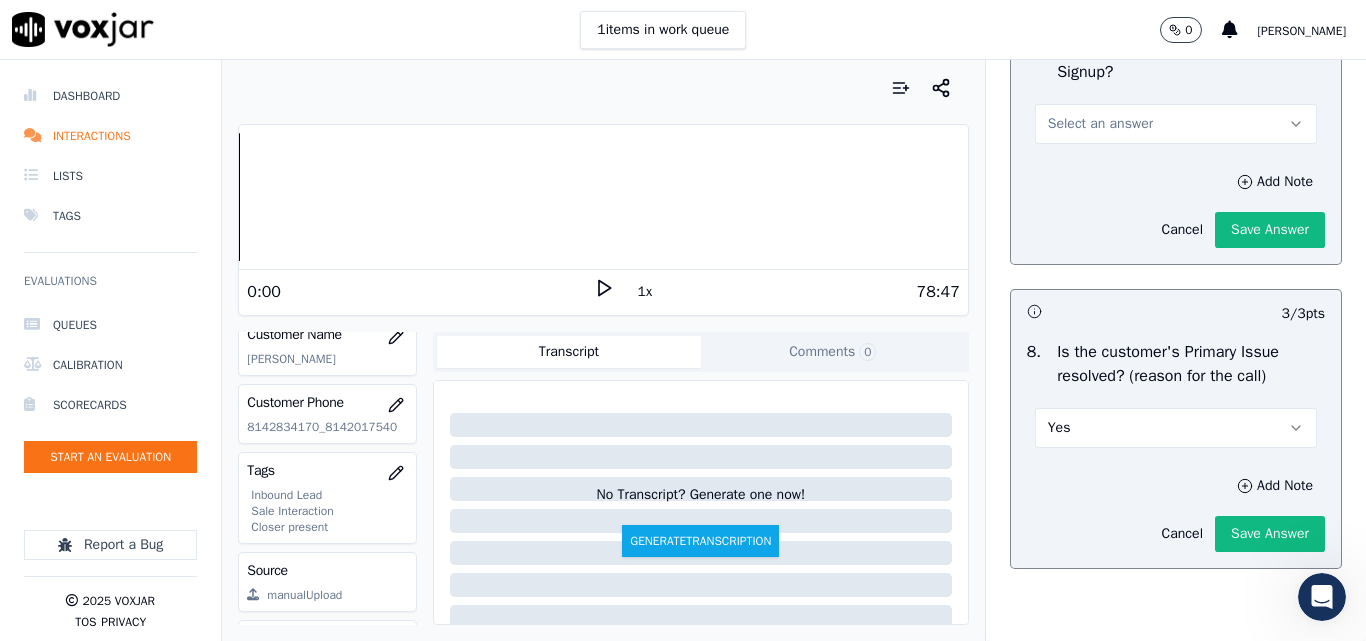 click on "Select an answer" at bounding box center [1100, 124] 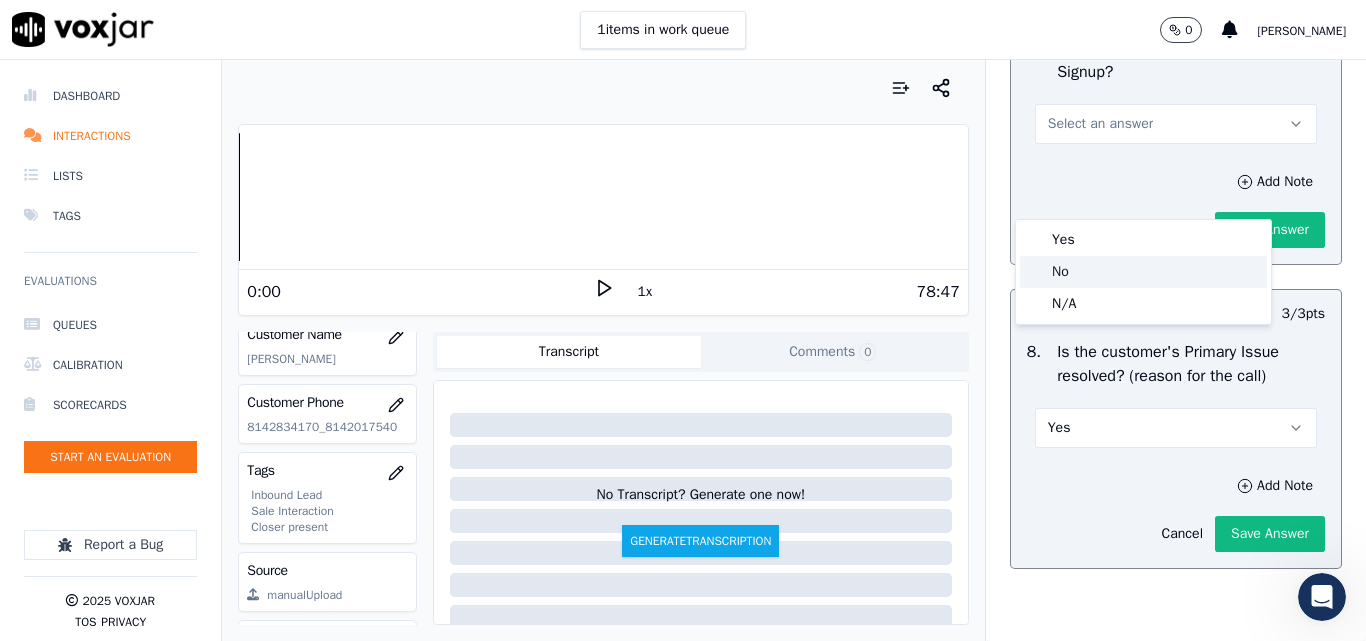 click on "Yes" at bounding box center [1143, 240] 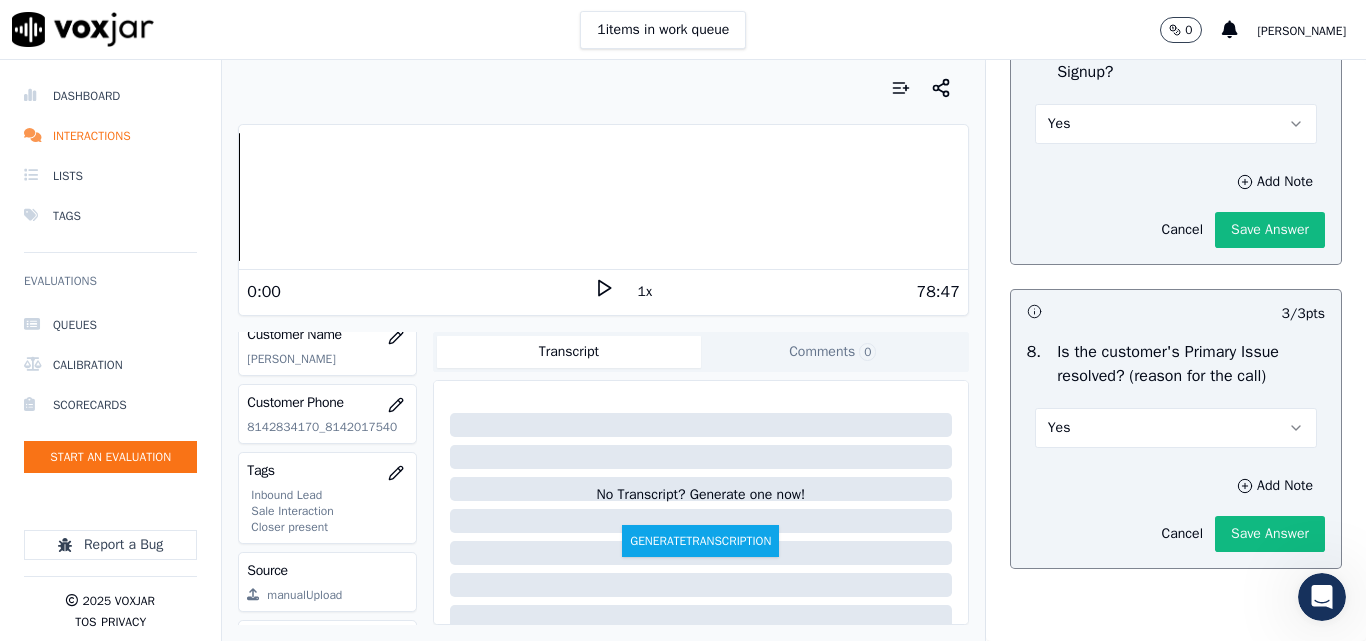 click on "Cancel   Save Answer" 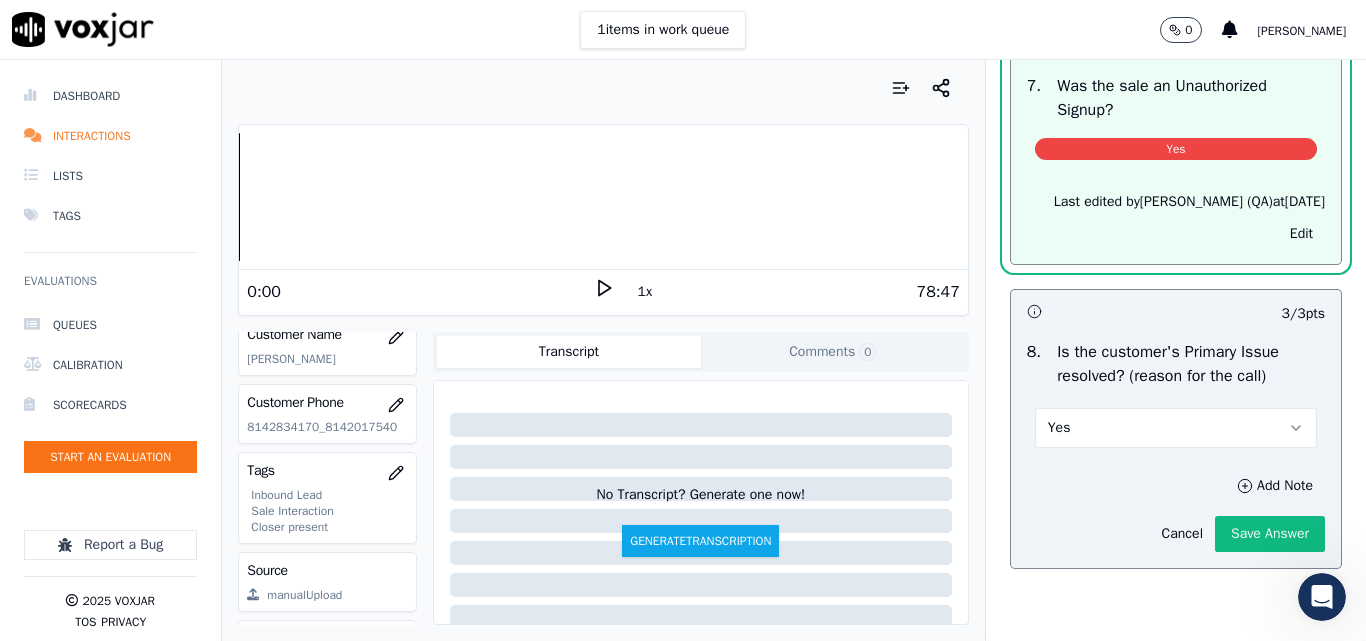 scroll, scrollTop: 6170, scrollLeft: 0, axis: vertical 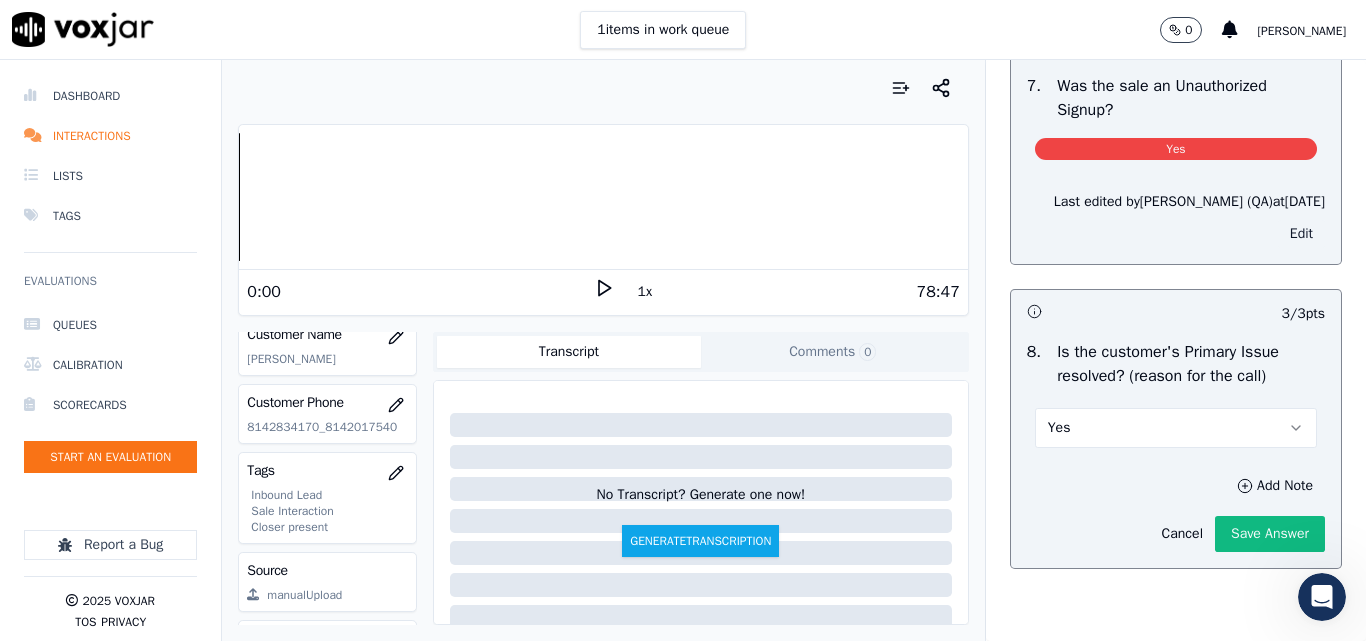 click on "Edit" at bounding box center (1301, 234) 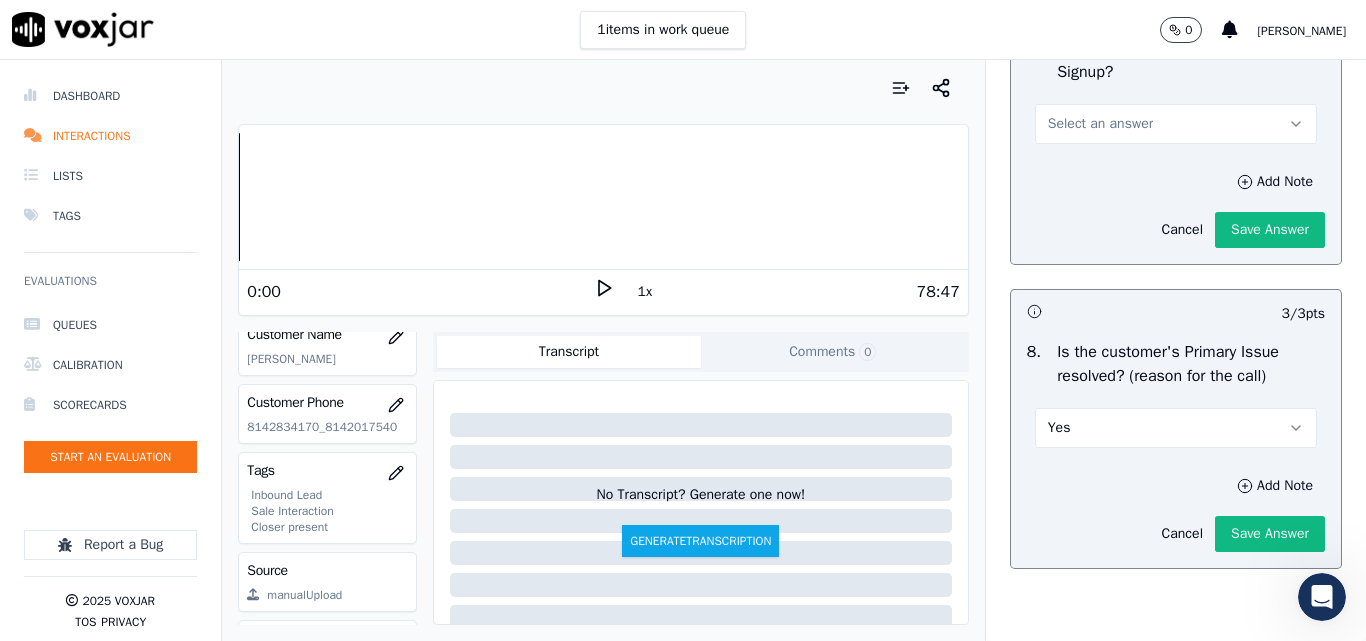 scroll, scrollTop: 5940, scrollLeft: 0, axis: vertical 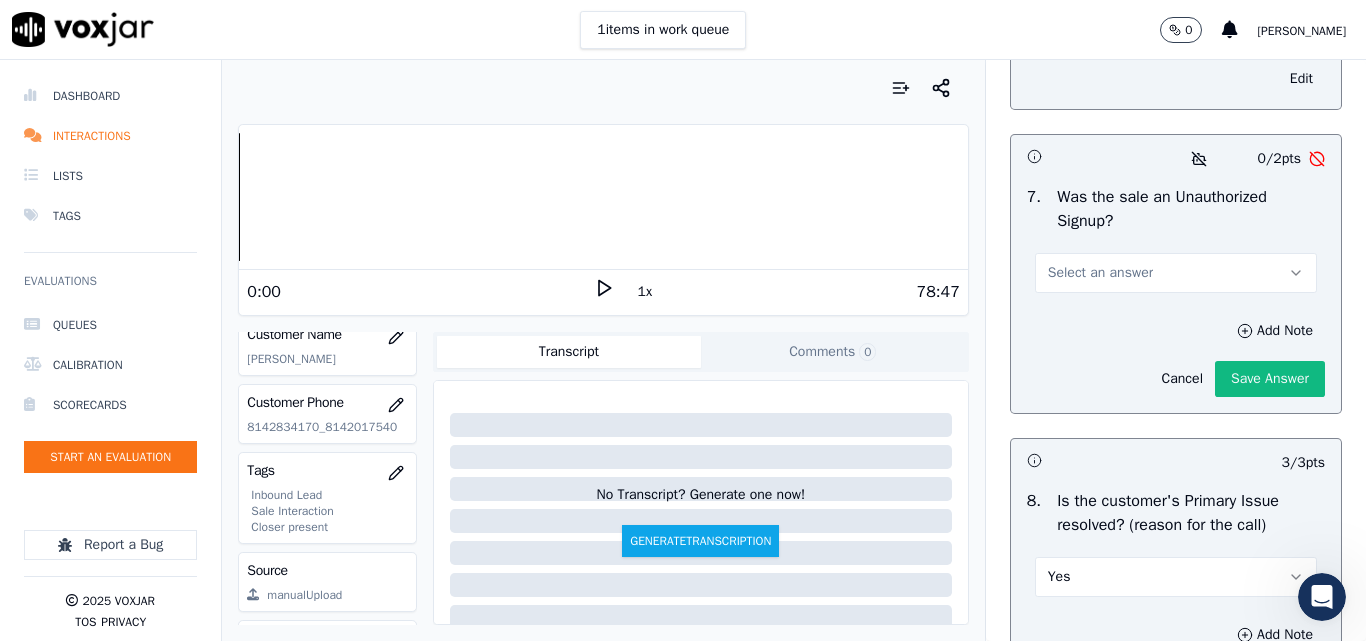 click on "Select an answer" at bounding box center [1100, 273] 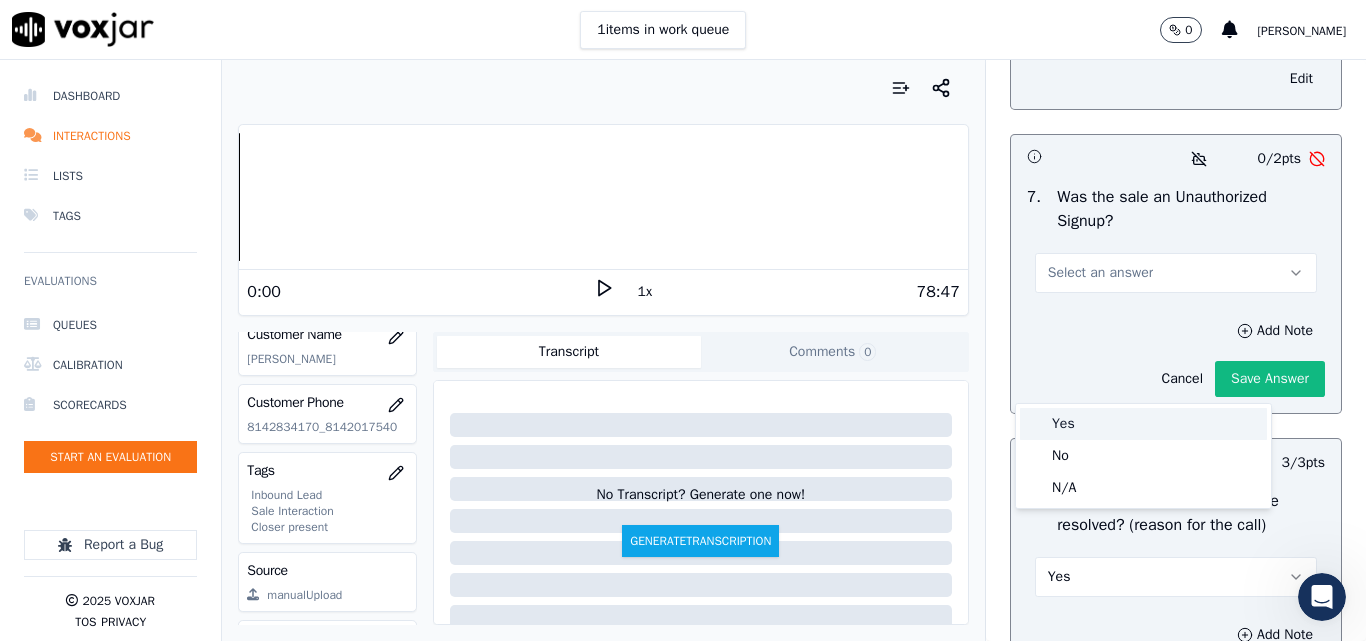 click on "Yes" at bounding box center [1143, 424] 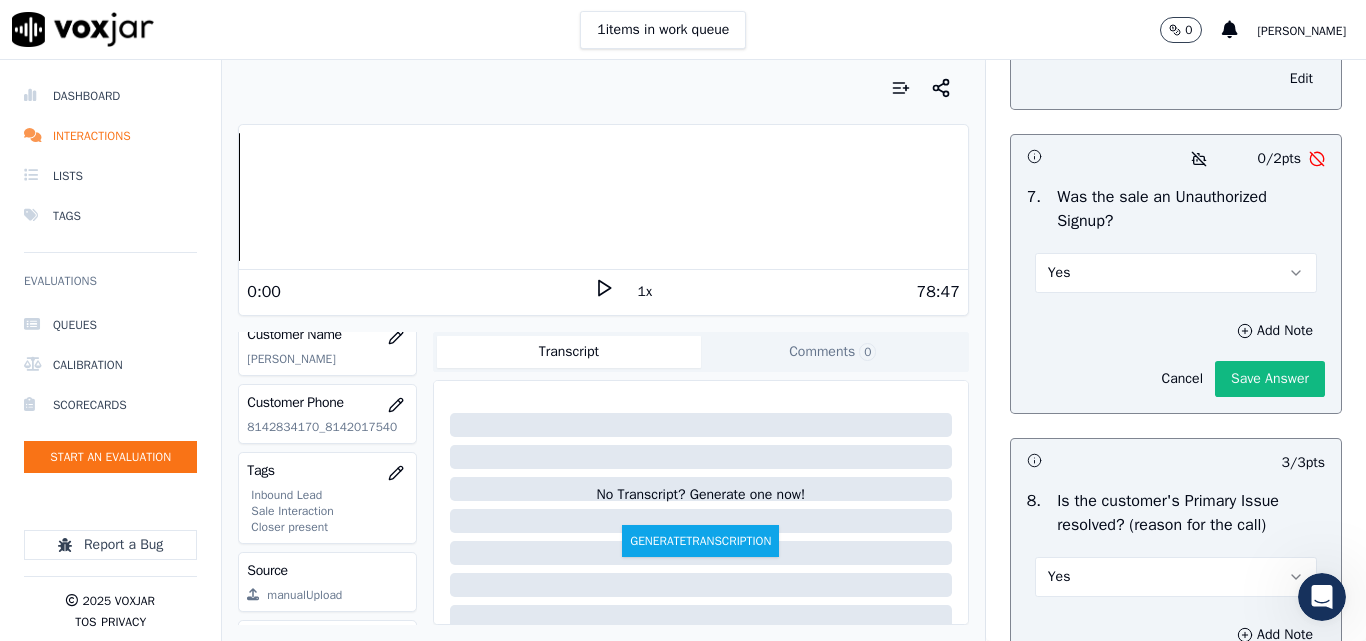 click on "Yes" at bounding box center [1176, 273] 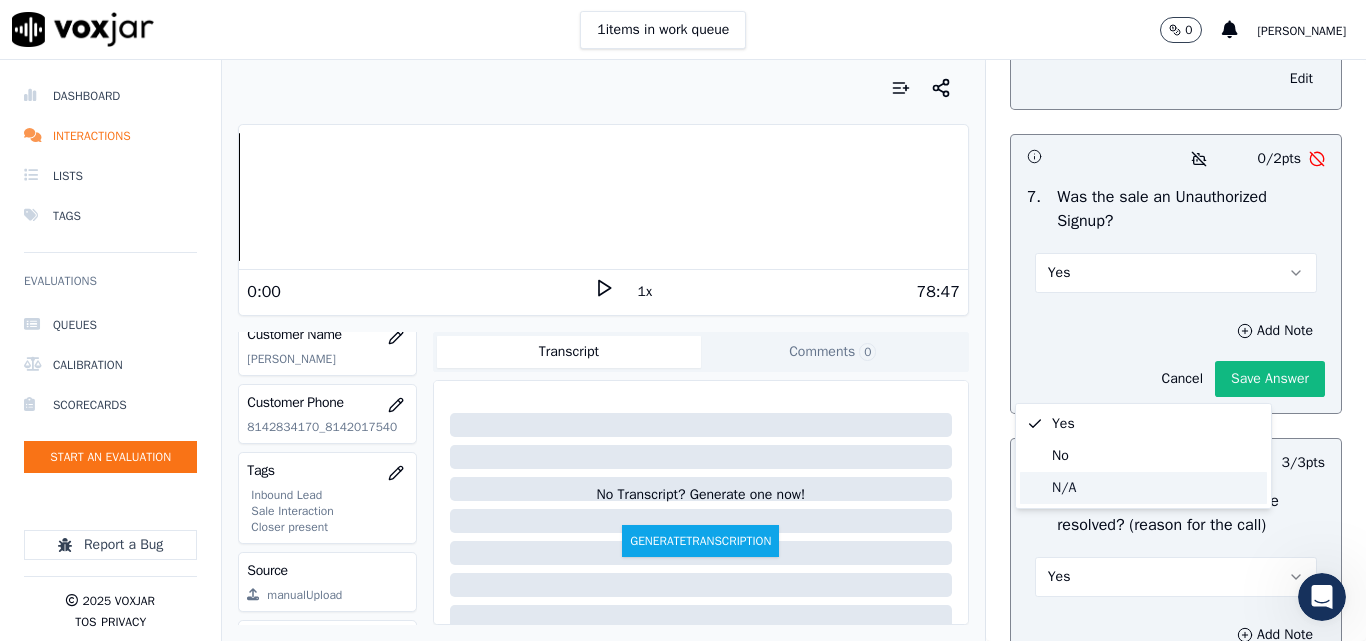 click on "N/A" 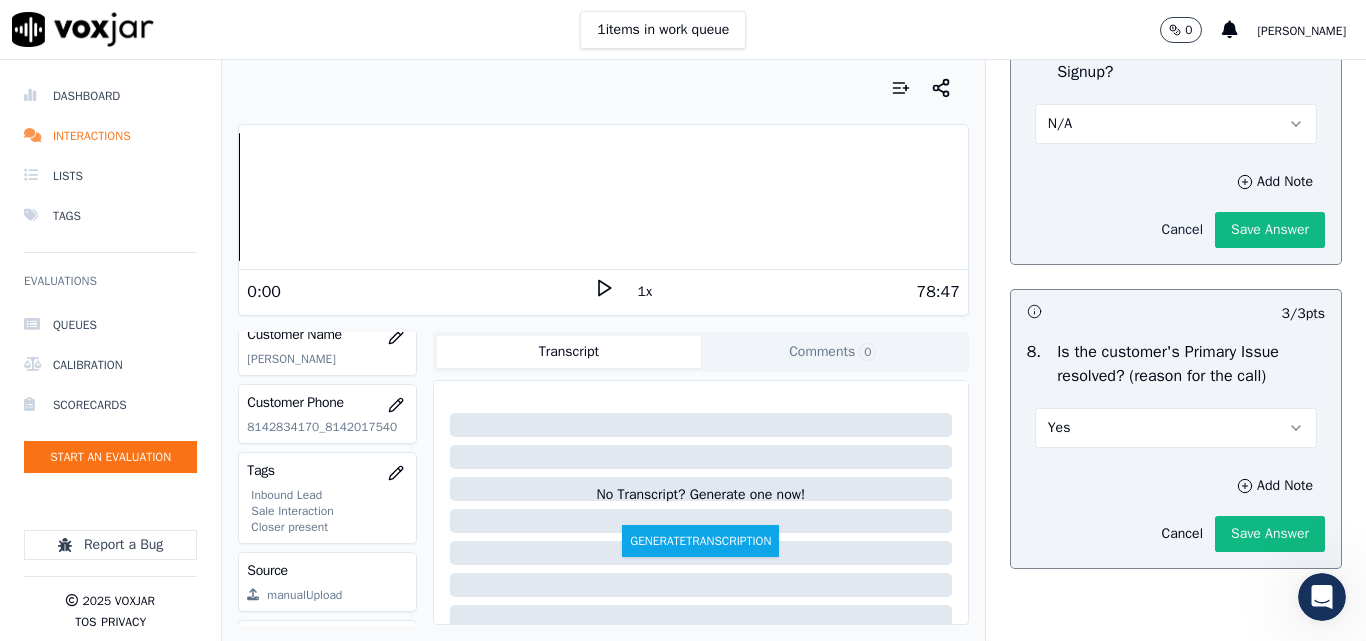 scroll, scrollTop: 6240, scrollLeft: 0, axis: vertical 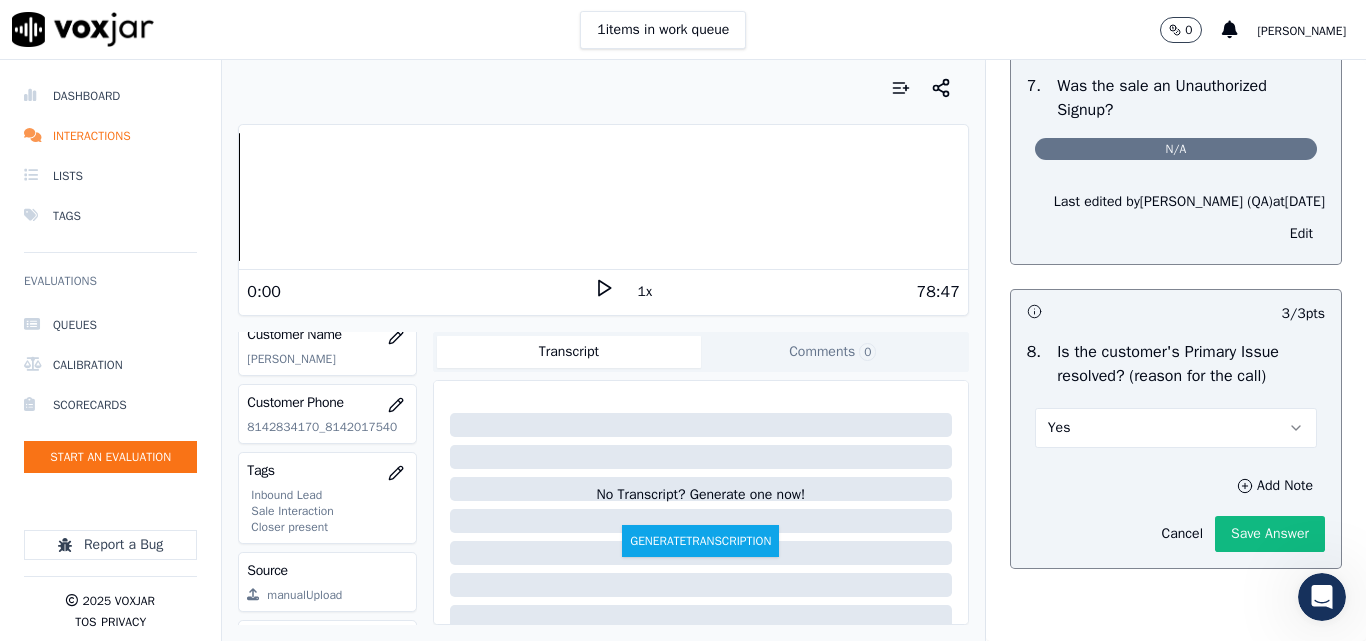 drag, startPoint x: 1214, startPoint y: 498, endPoint x: 1227, endPoint y: 496, distance: 13.152946 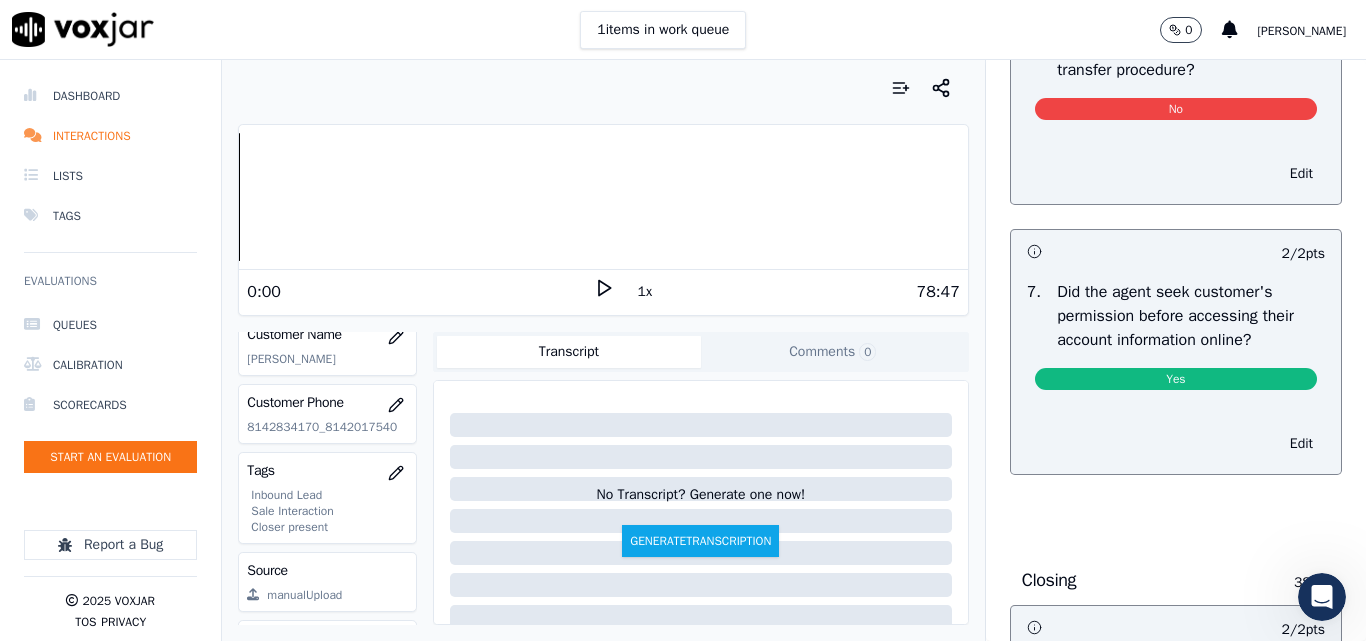 scroll, scrollTop: 3502, scrollLeft: 0, axis: vertical 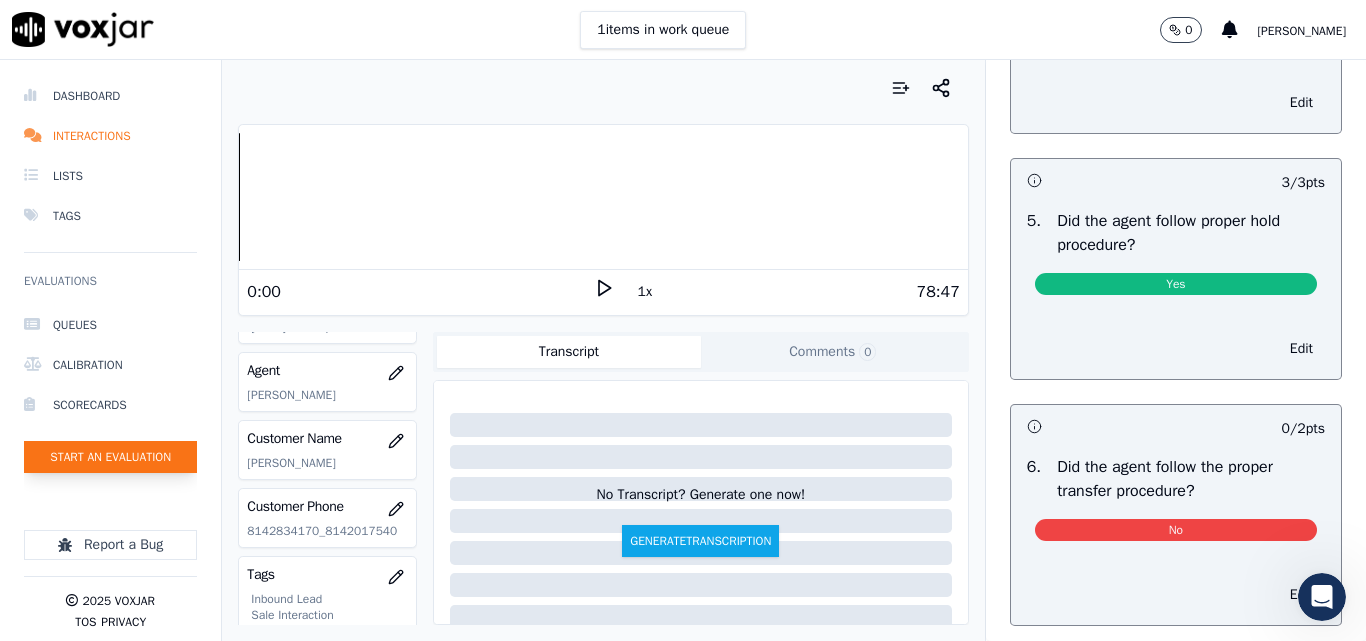 click on "Start an Evaluation" 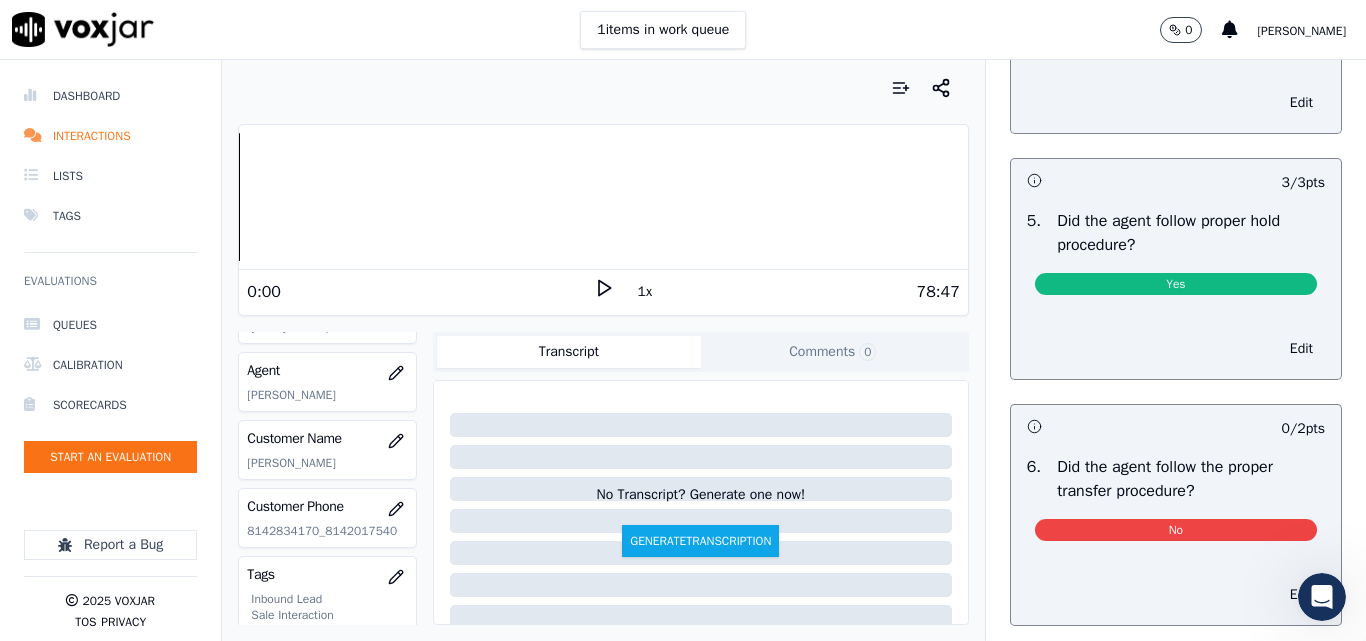 scroll, scrollTop: 300, scrollLeft: 0, axis: vertical 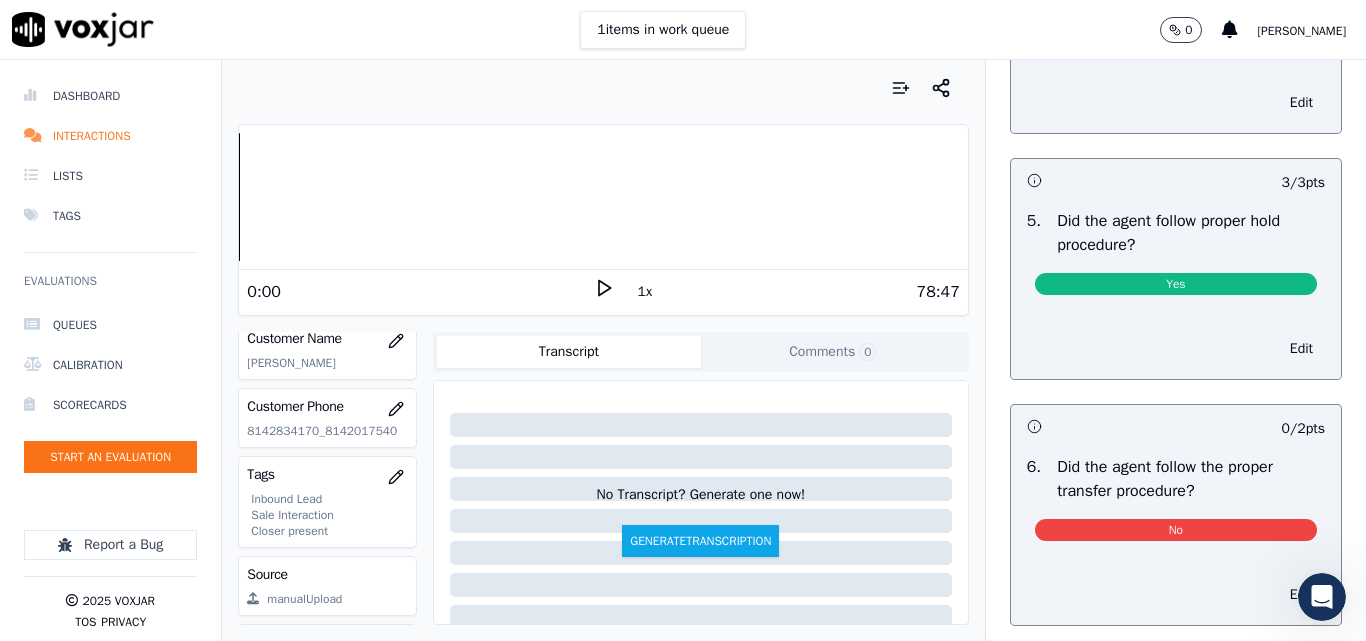 click on "Queues   Calibration   Scorecards   Start an Evaluation" 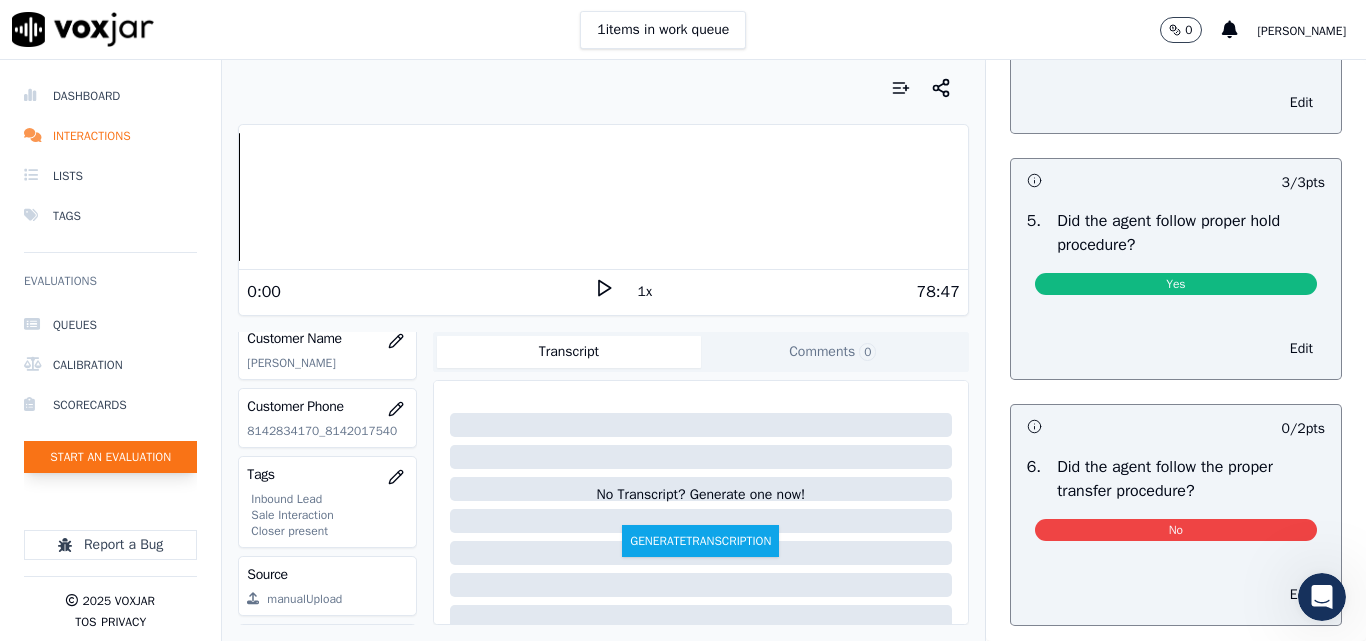 click on "Start an Evaluation" 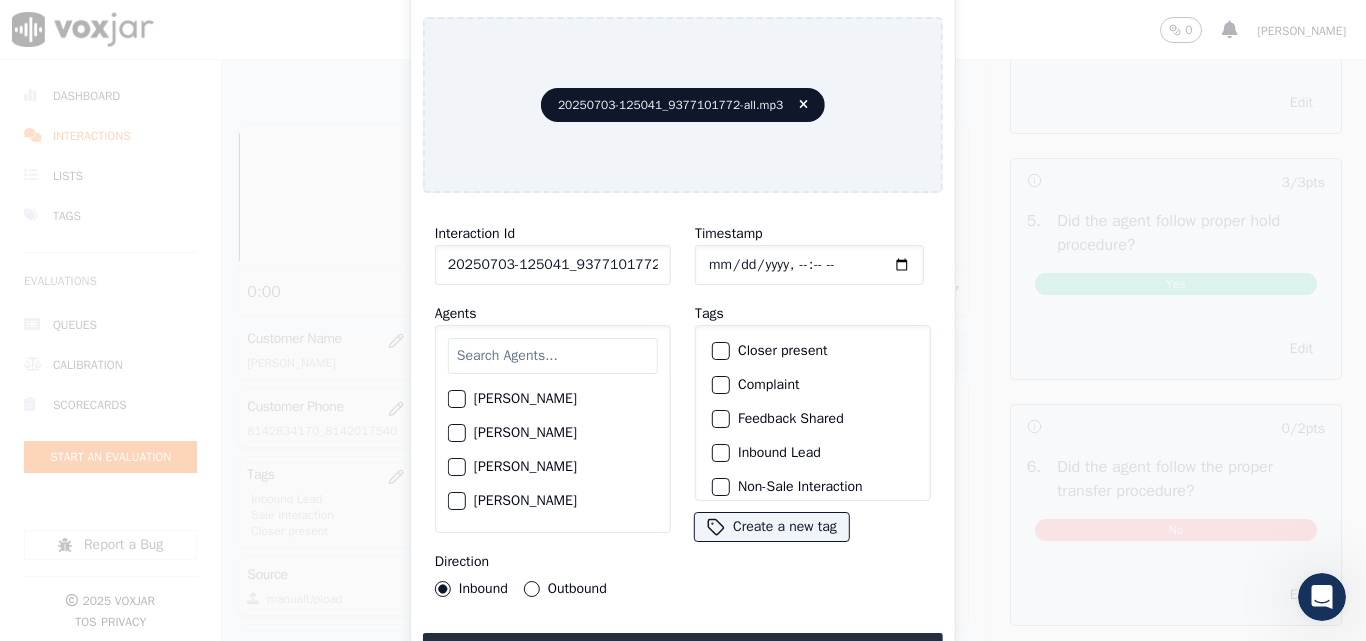 scroll, scrollTop: 0, scrollLeft: 40, axis: horizontal 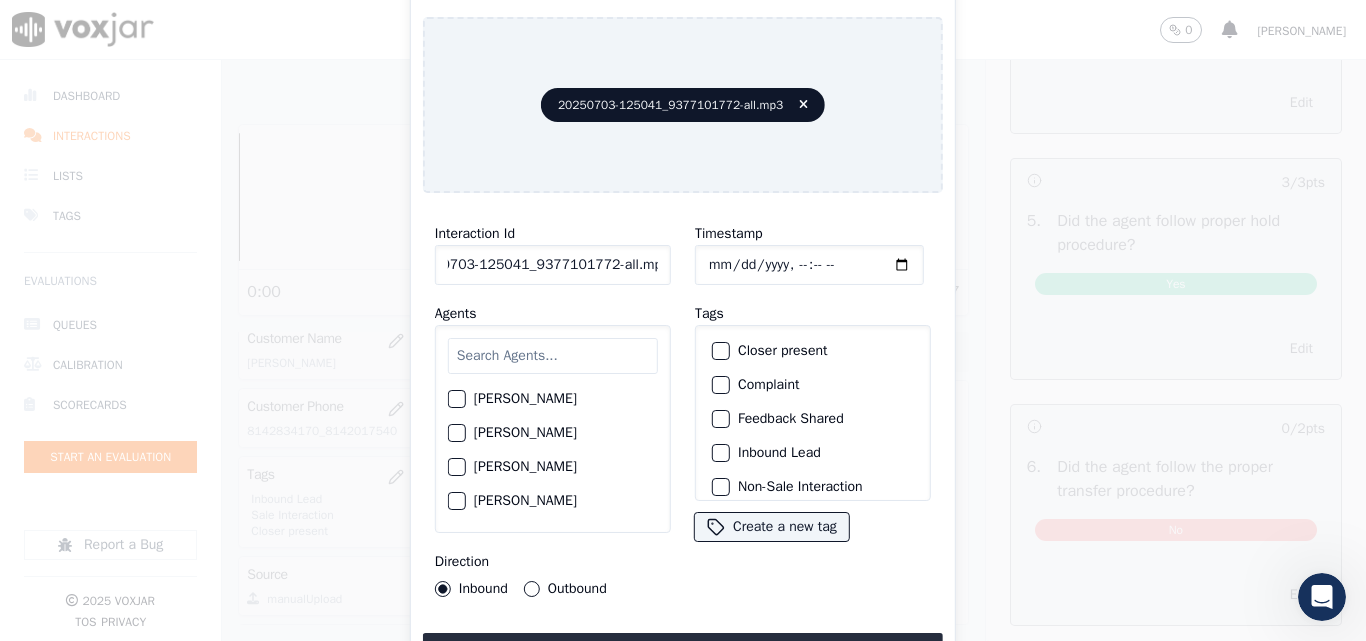 drag, startPoint x: 639, startPoint y: 255, endPoint x: 937, endPoint y: 292, distance: 300.2882 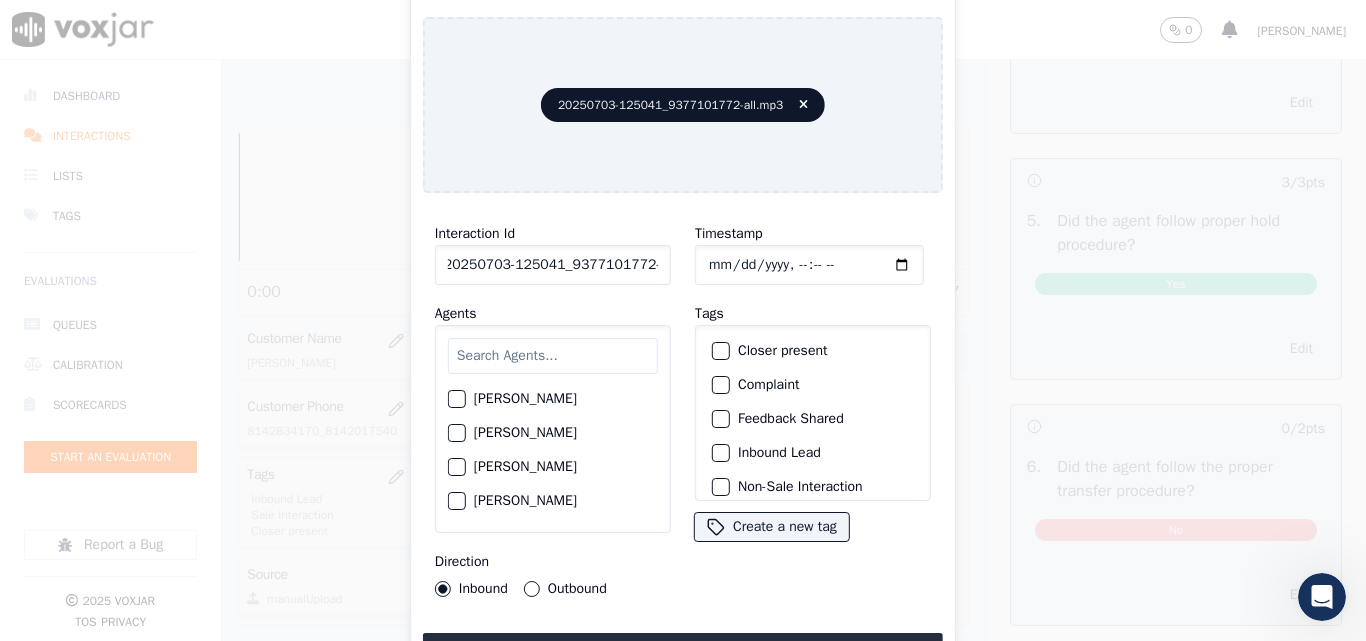 scroll, scrollTop: 0, scrollLeft: 11, axis: horizontal 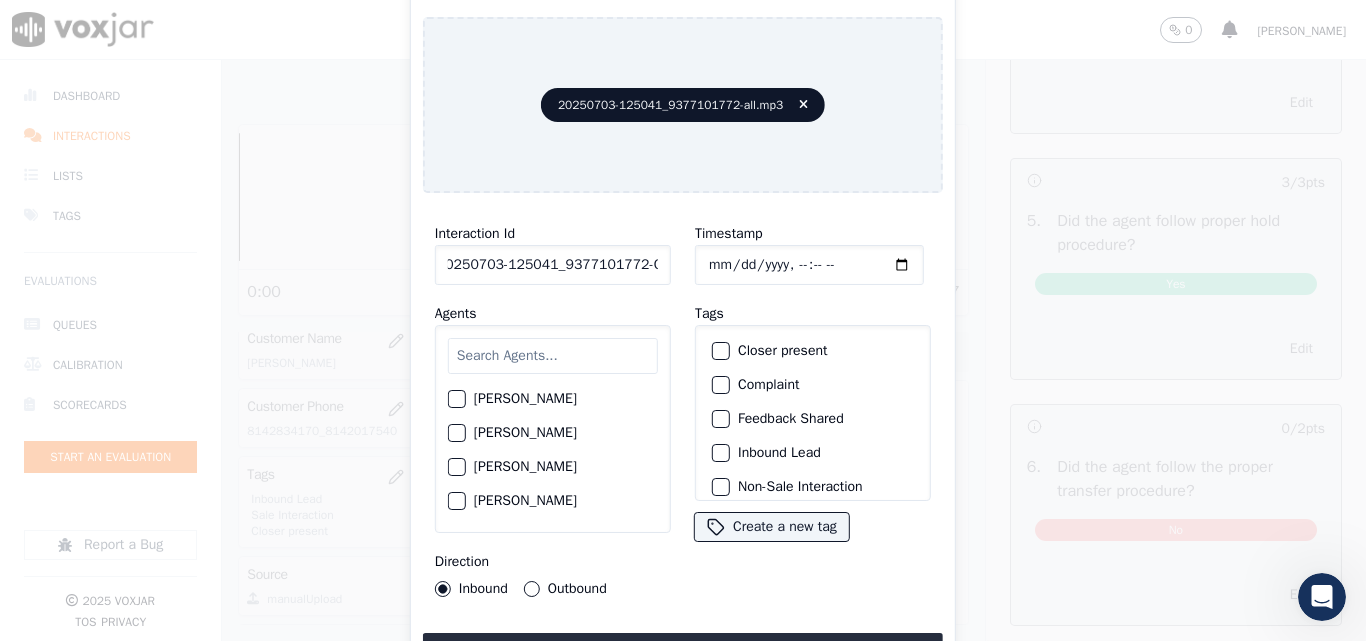 type on "20250703-125041_9377101772-C1" 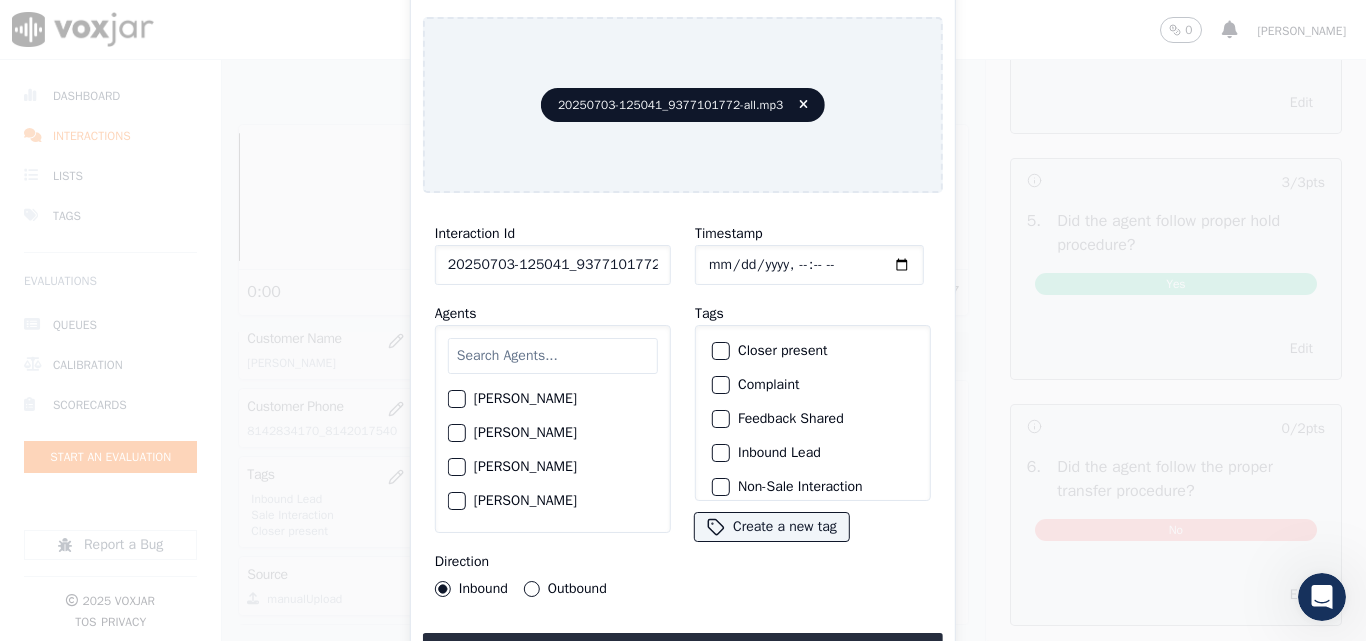 click on "Timestamp" 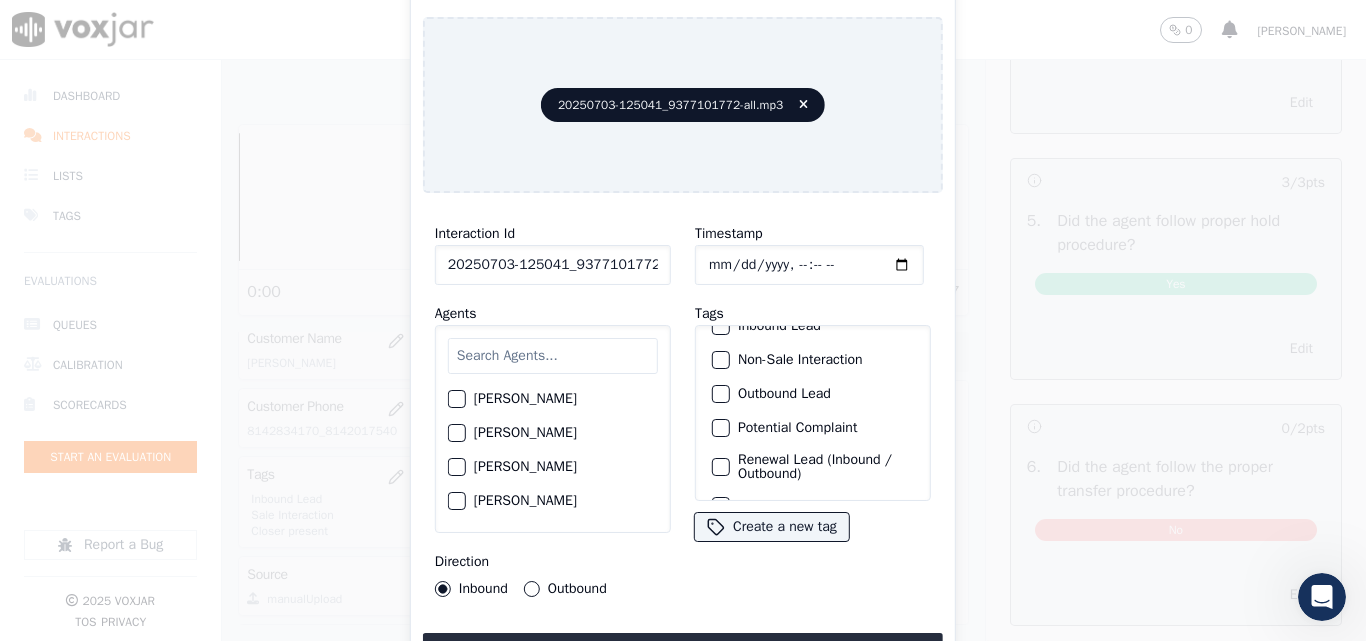 scroll, scrollTop: 173, scrollLeft: 0, axis: vertical 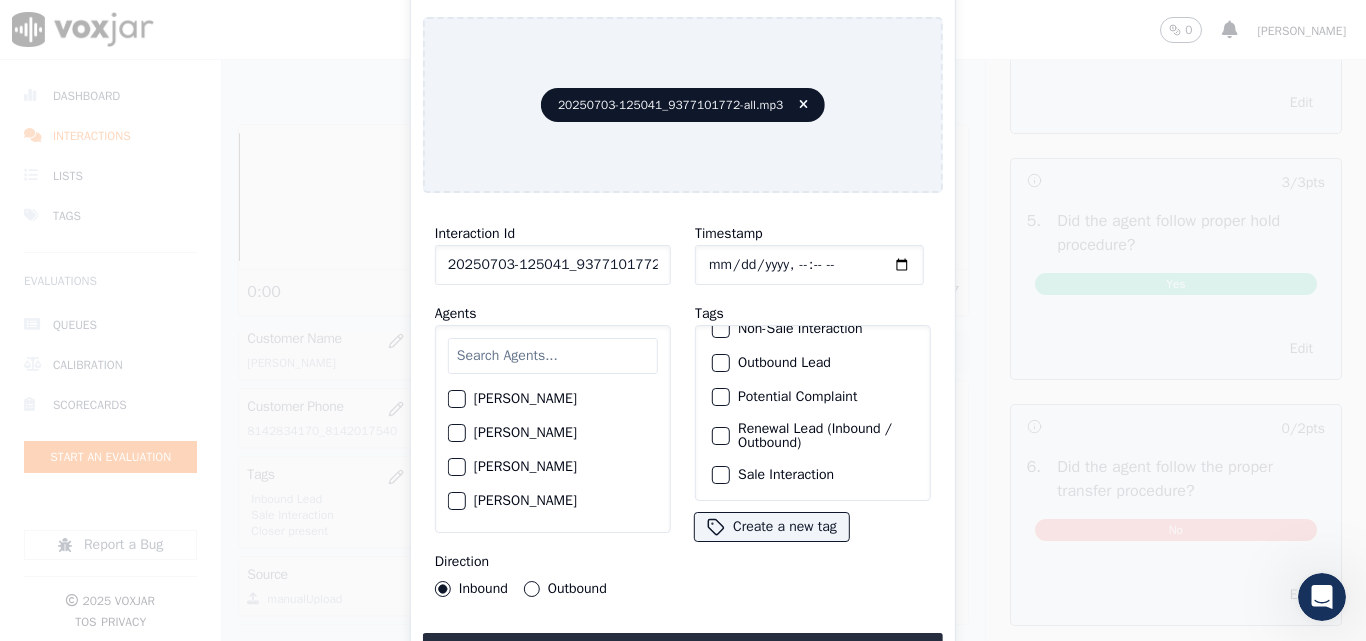 click on "Timestamp" 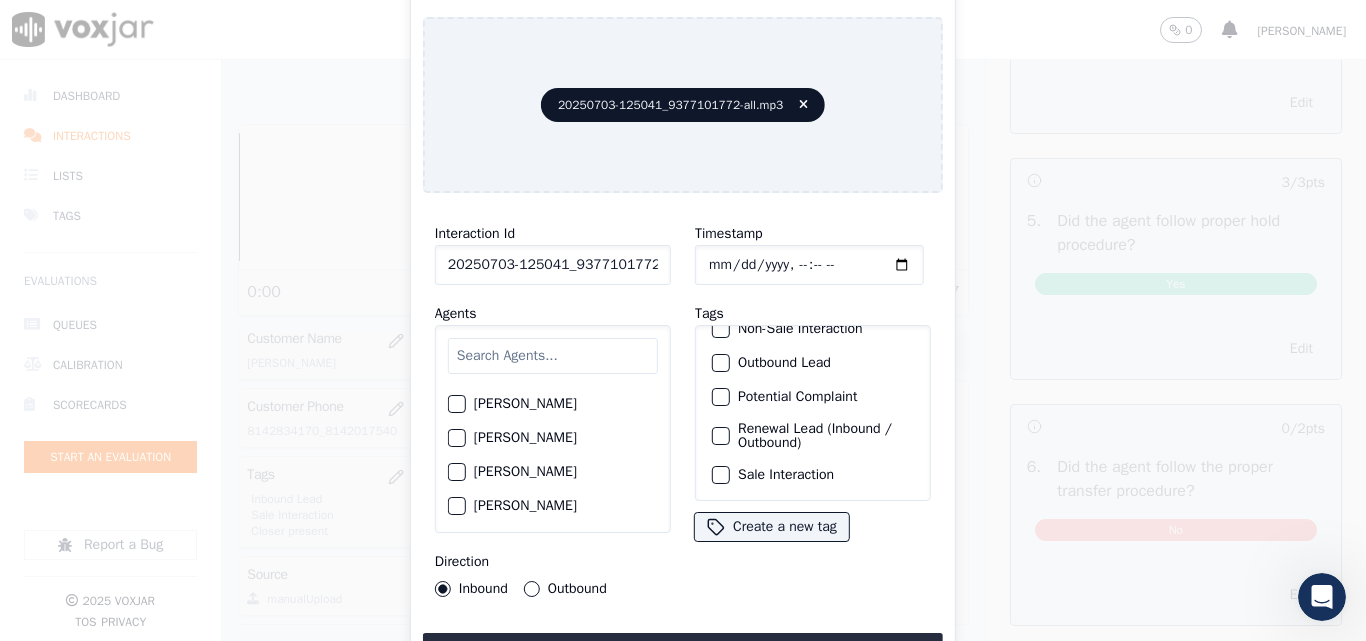 scroll, scrollTop: 1873, scrollLeft: 0, axis: vertical 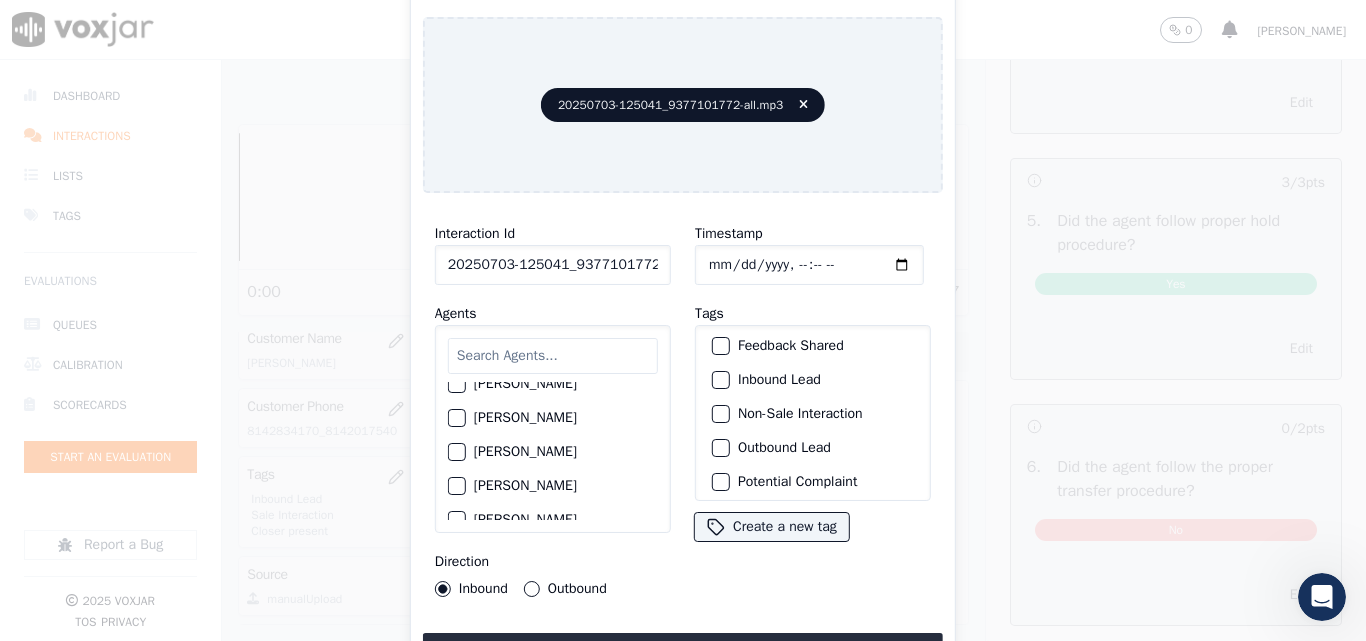 click on "[PERSON_NAME]" 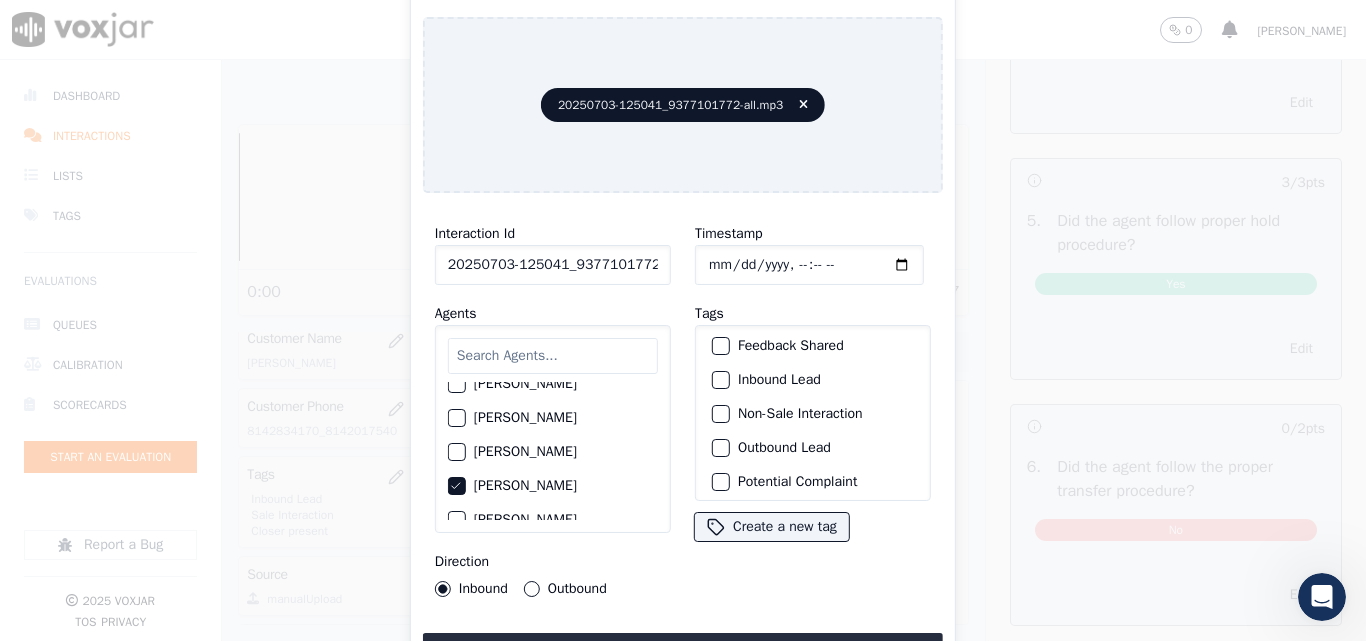 click on "[PERSON_NAME]" 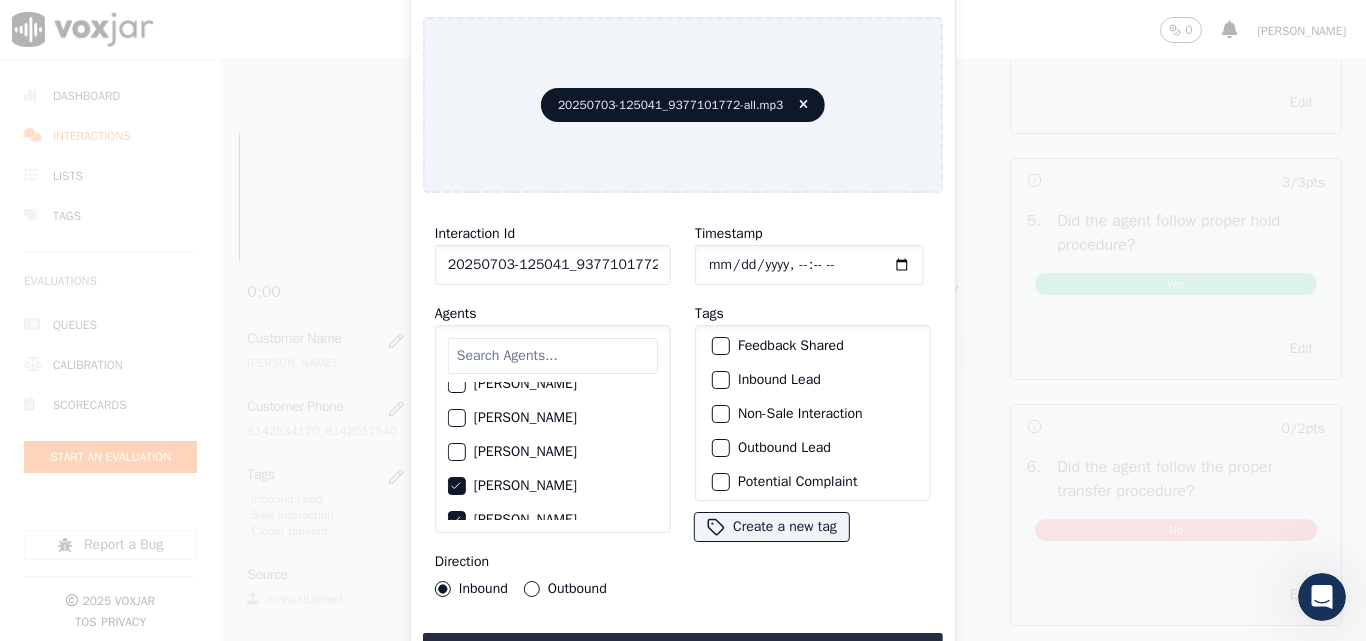 scroll, scrollTop: 0, scrollLeft: 0, axis: both 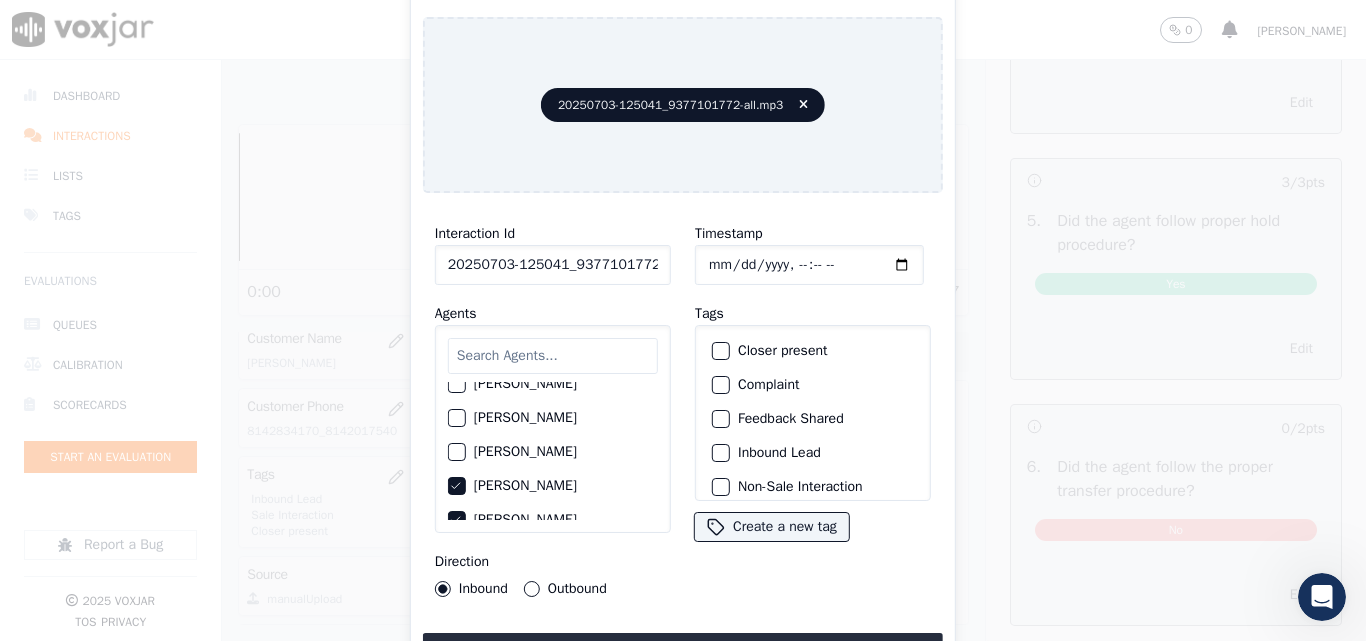 click on "Closer present" 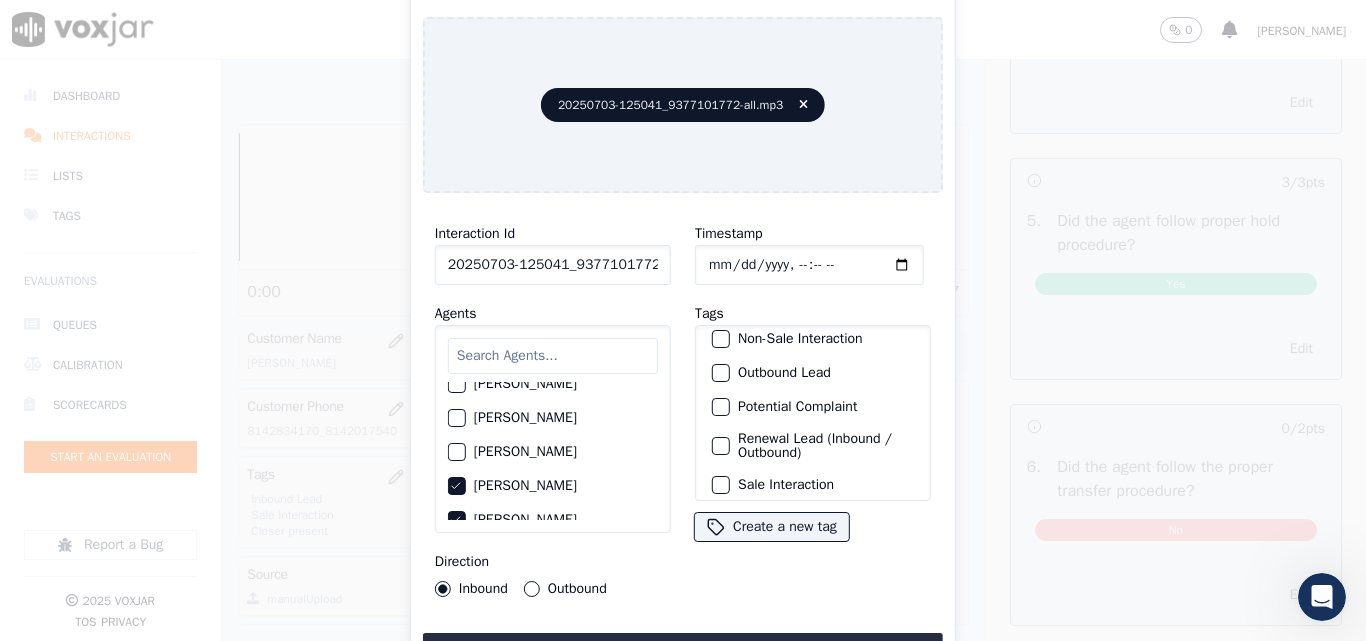 scroll, scrollTop: 173, scrollLeft: 0, axis: vertical 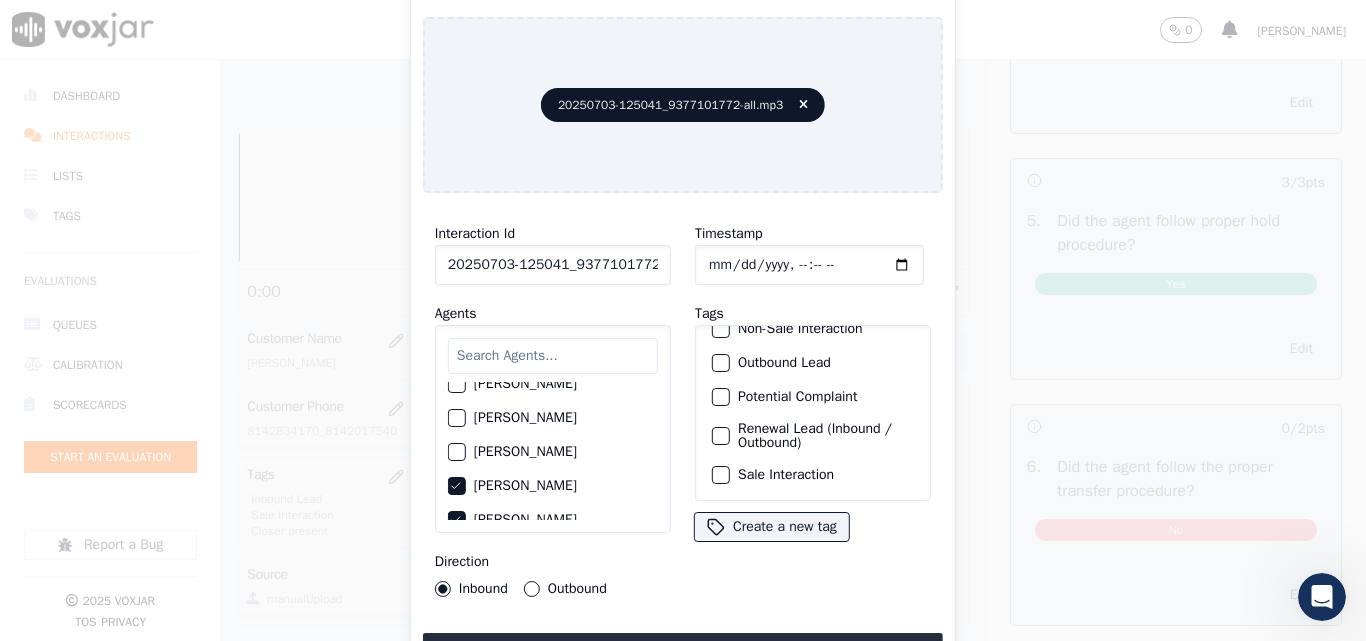click on "Sale Interaction" 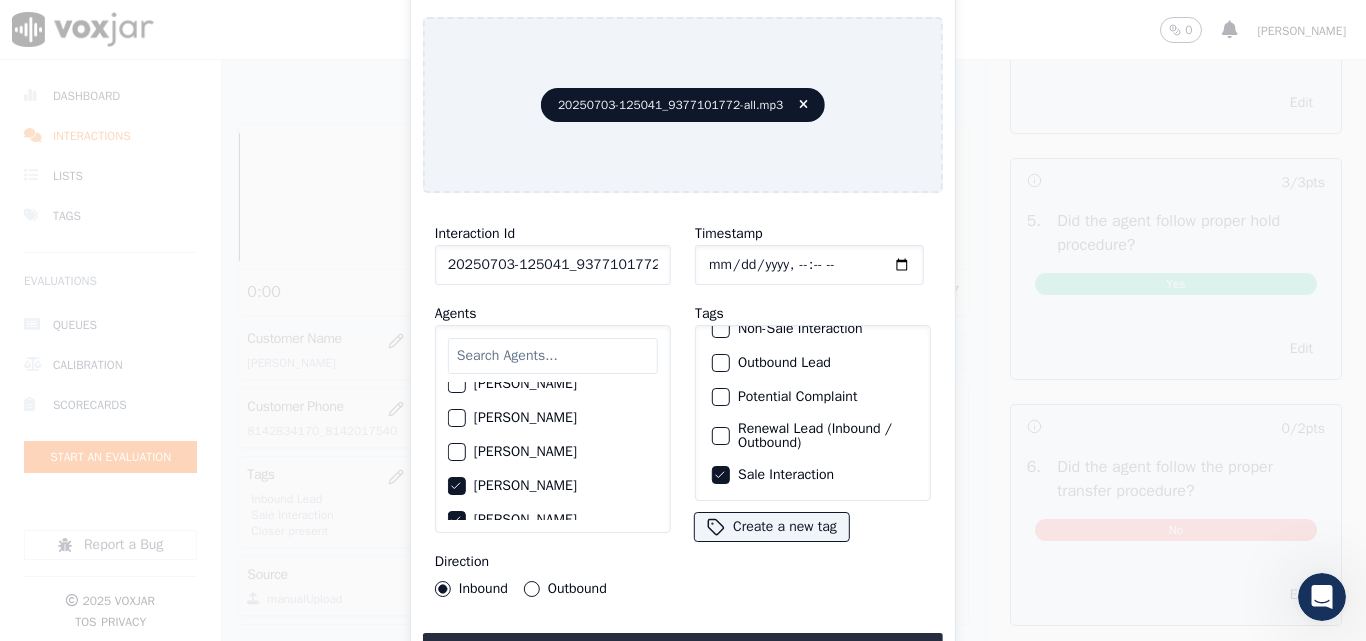 click on "Potential Complaint" 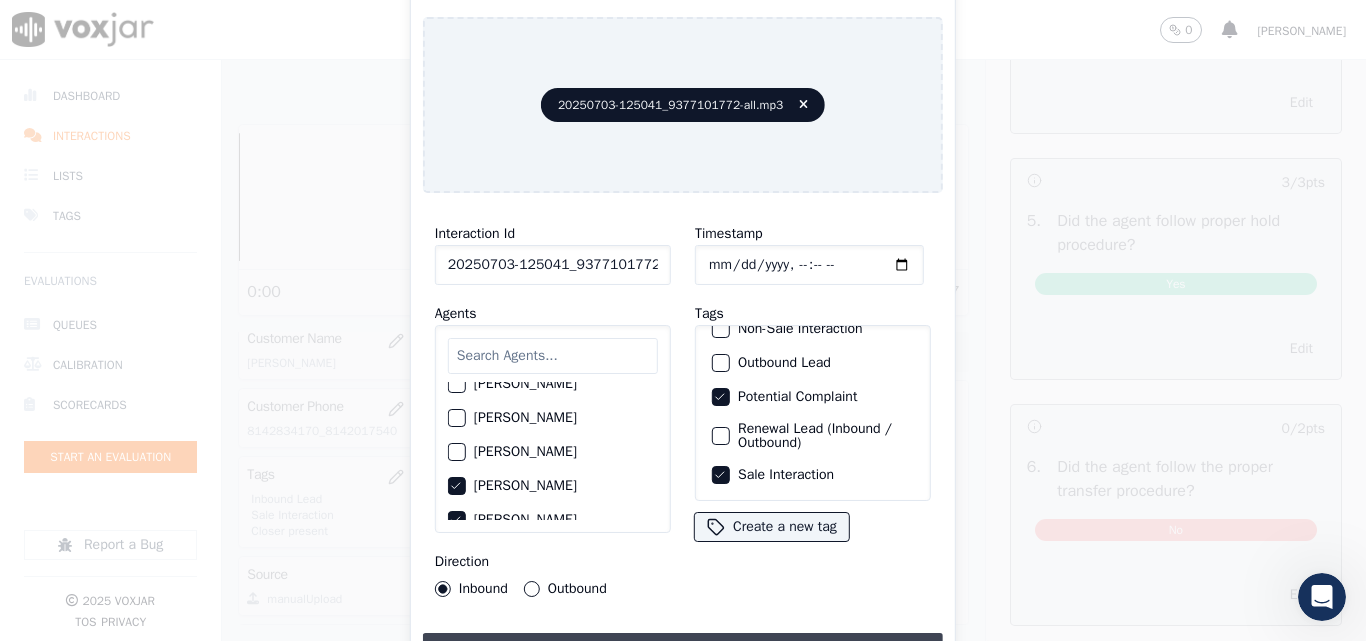 click on "Upload interaction to start evaluation" at bounding box center (683, 651) 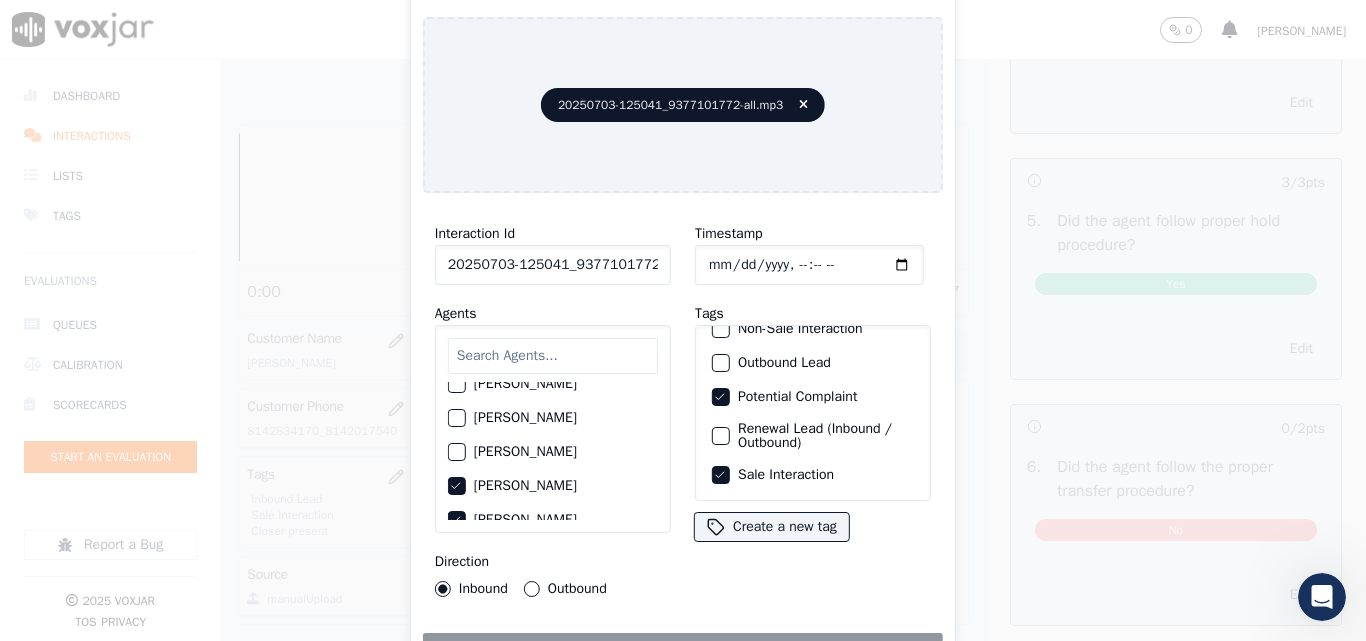 click on "Inbound     Outbound" at bounding box center [521, 589] 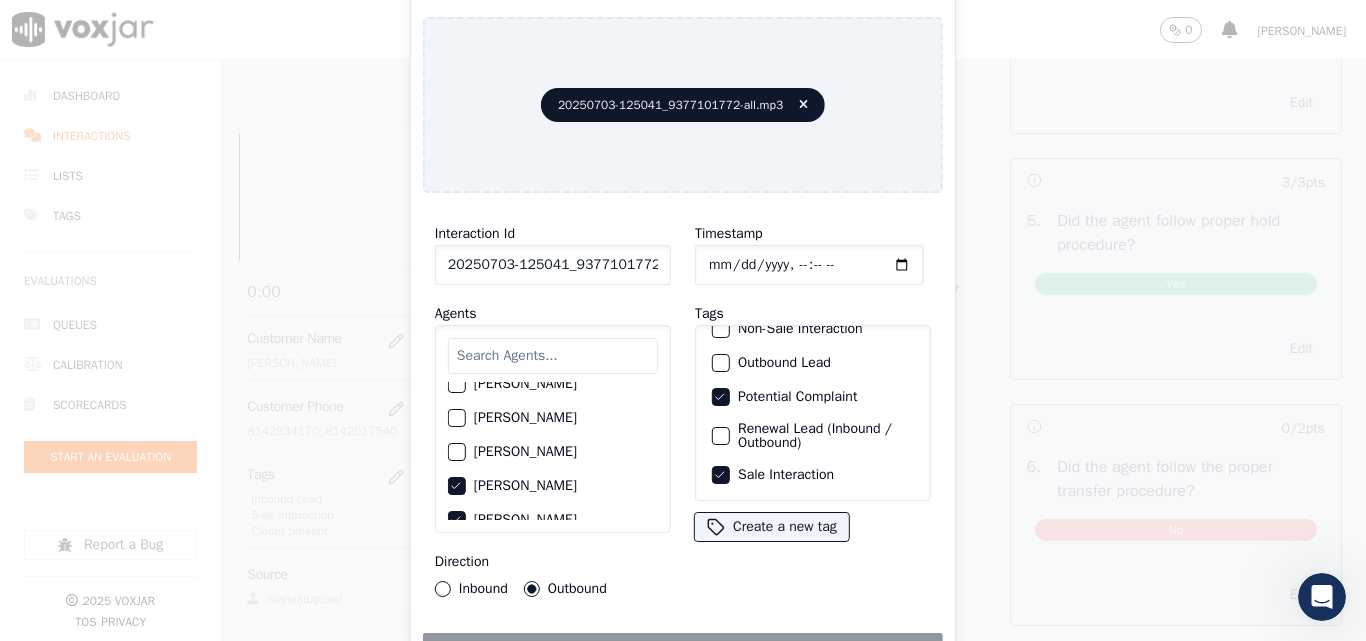 click on "Potential Complaint" 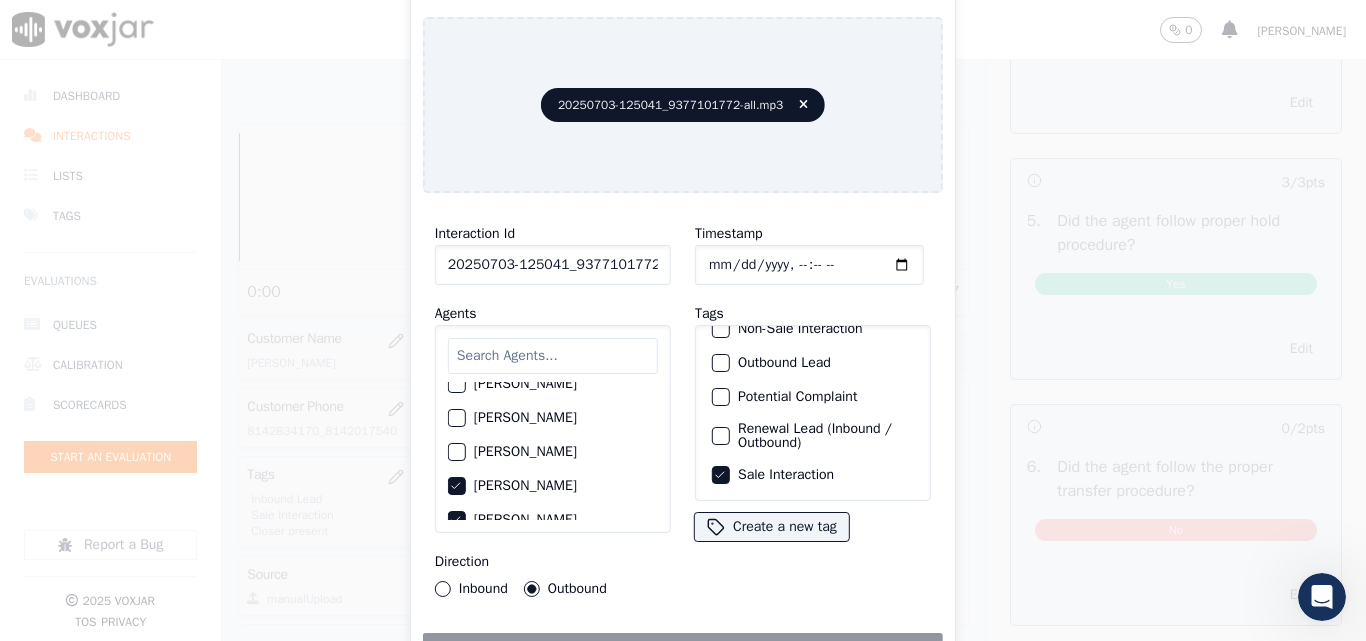 scroll, scrollTop: 73, scrollLeft: 0, axis: vertical 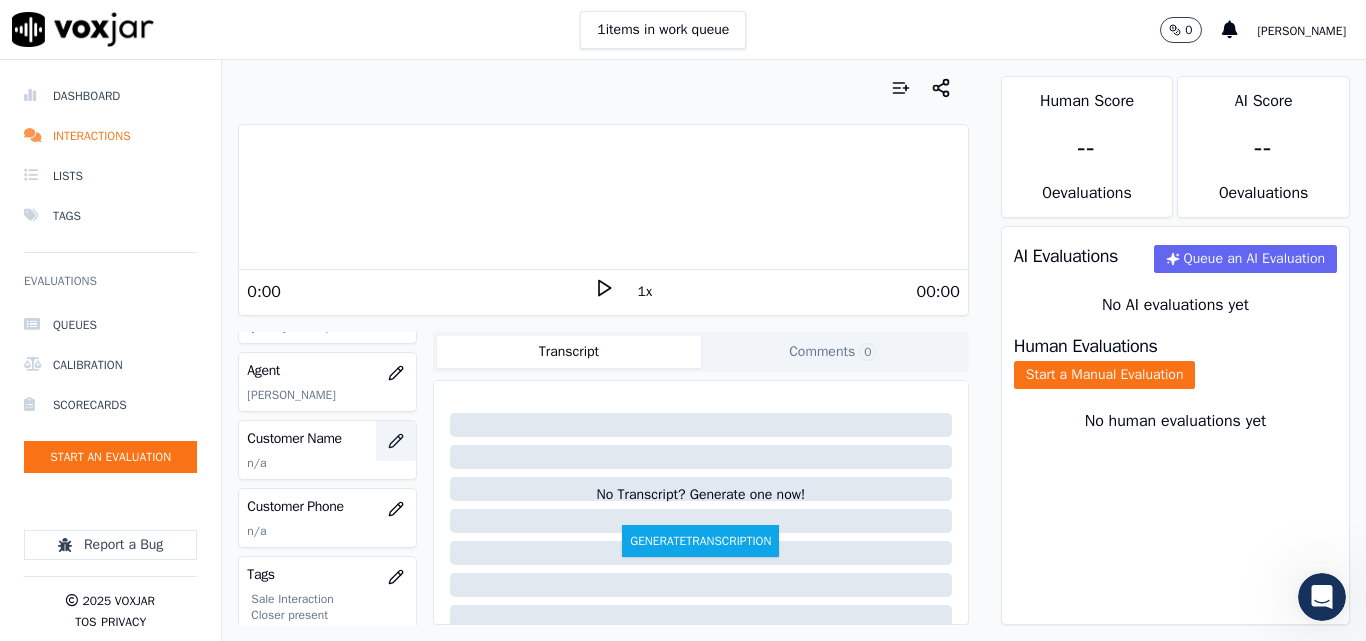 click 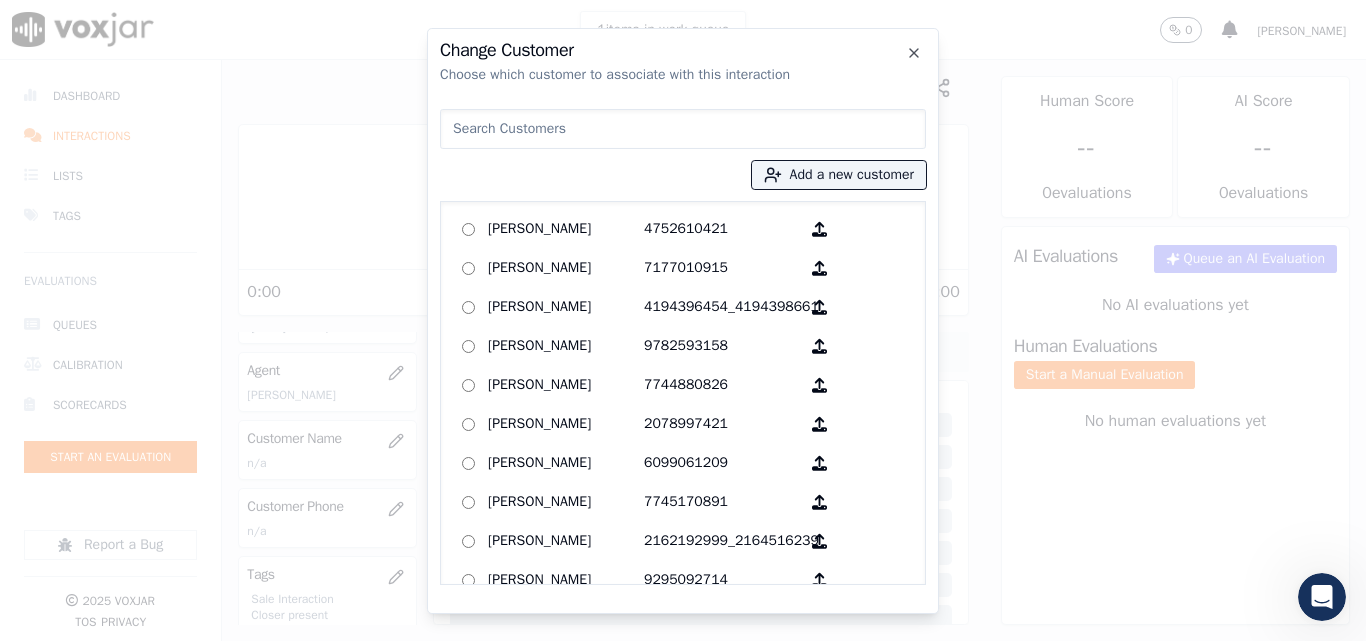 click at bounding box center (683, 129) 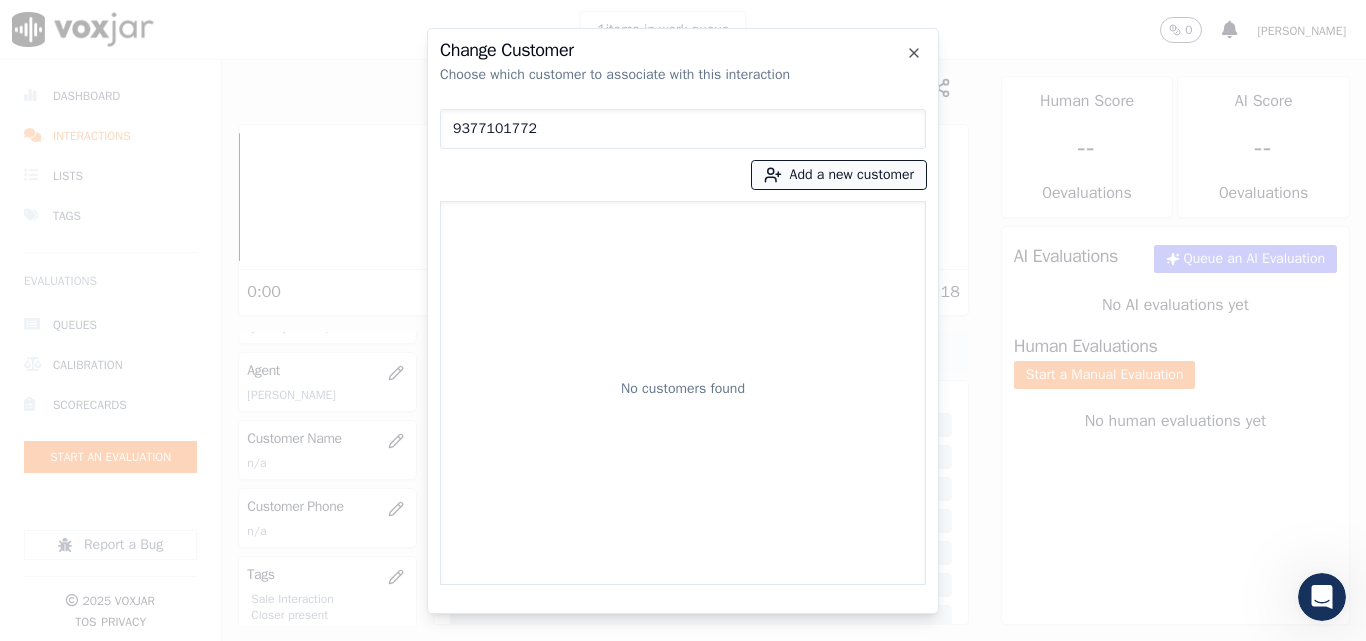 type on "9377101772" 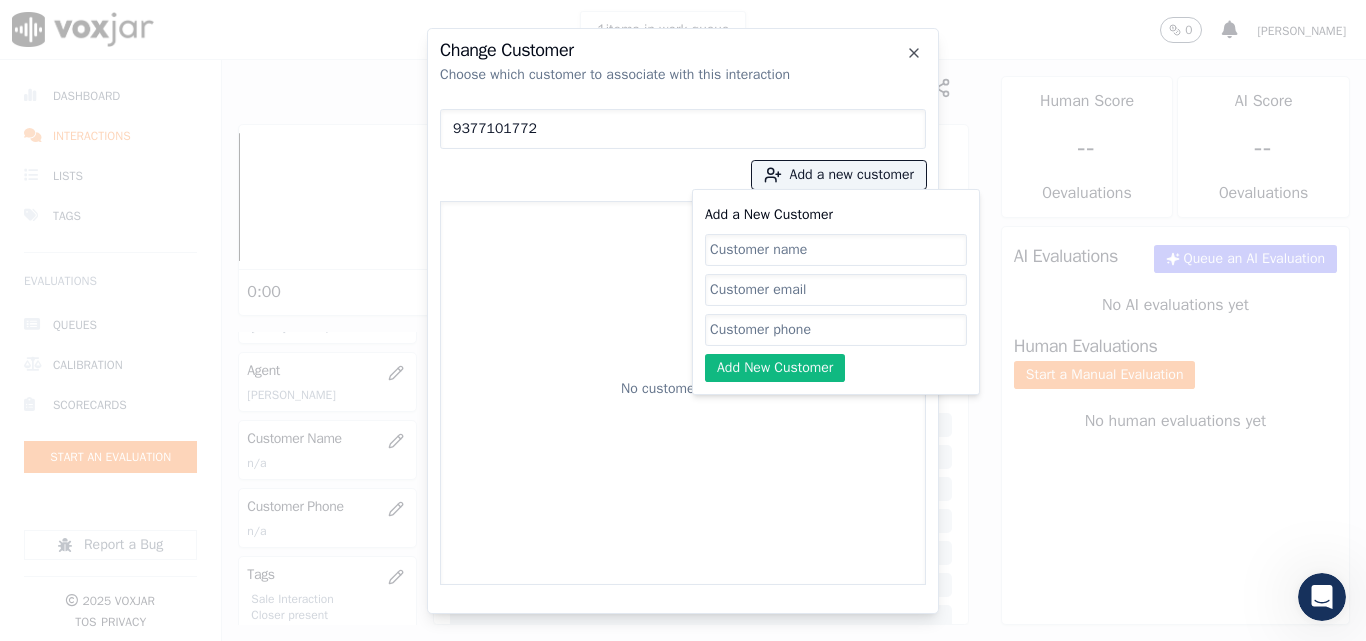 click on "Add a New Customer" 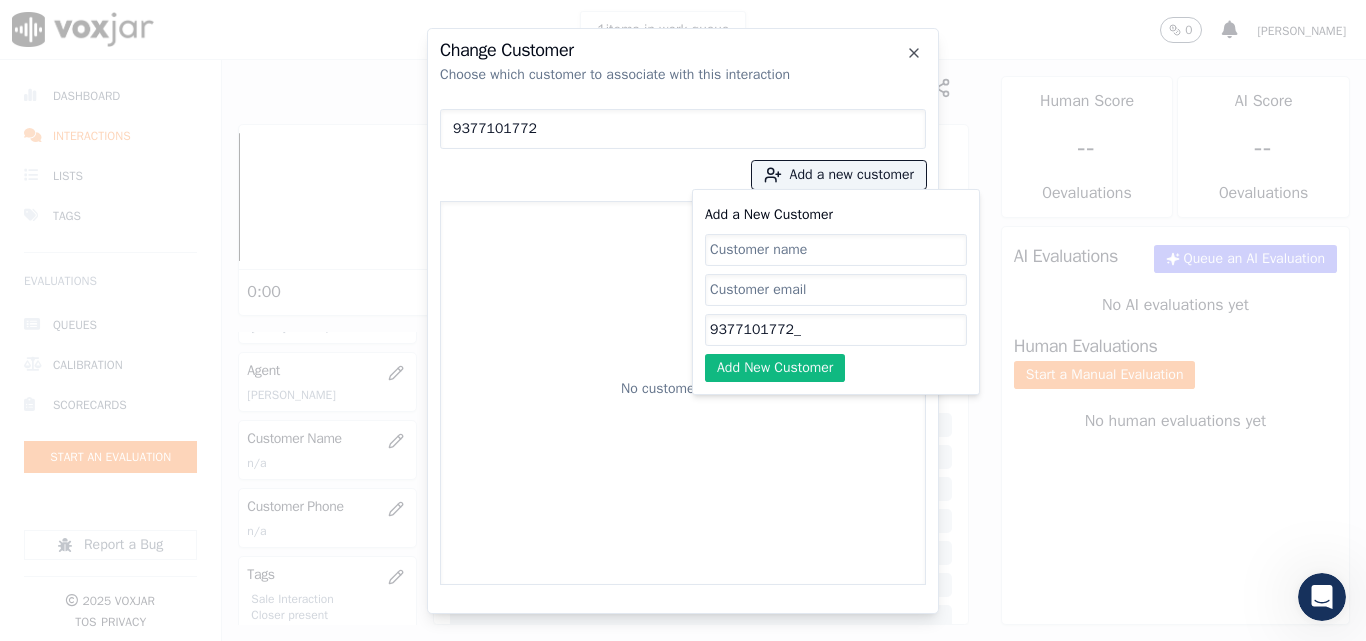 paste on "8142017540" 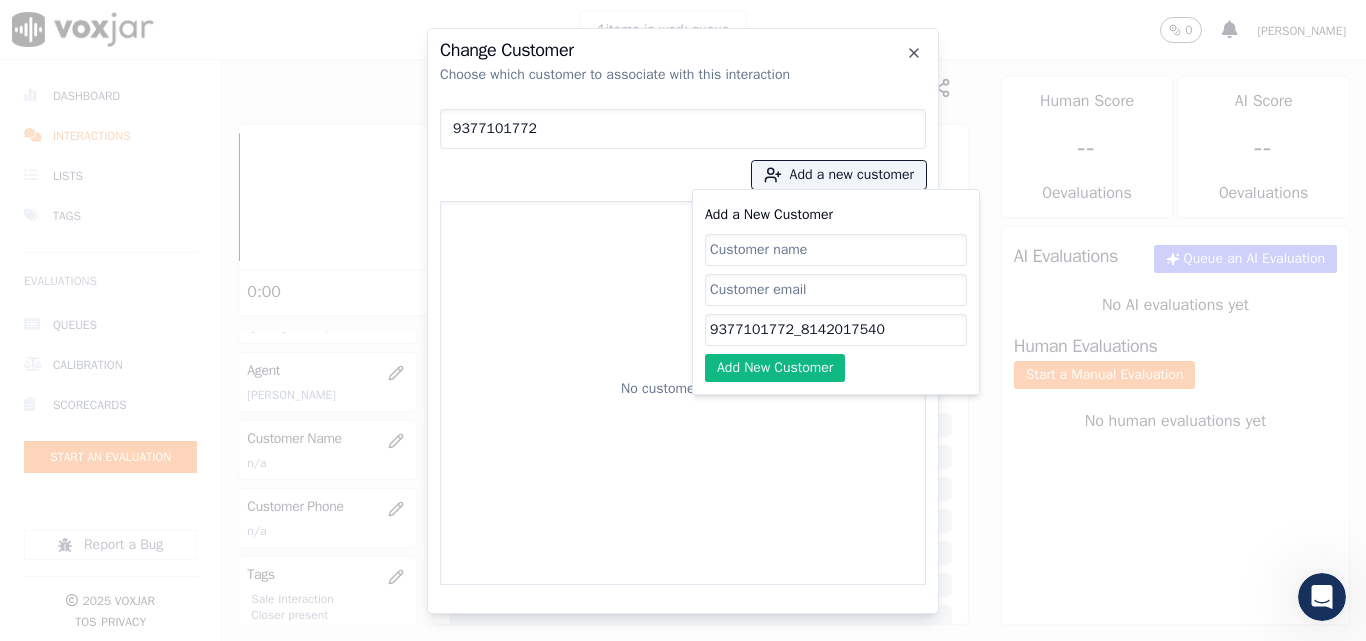 type on "9377101772_8142017540" 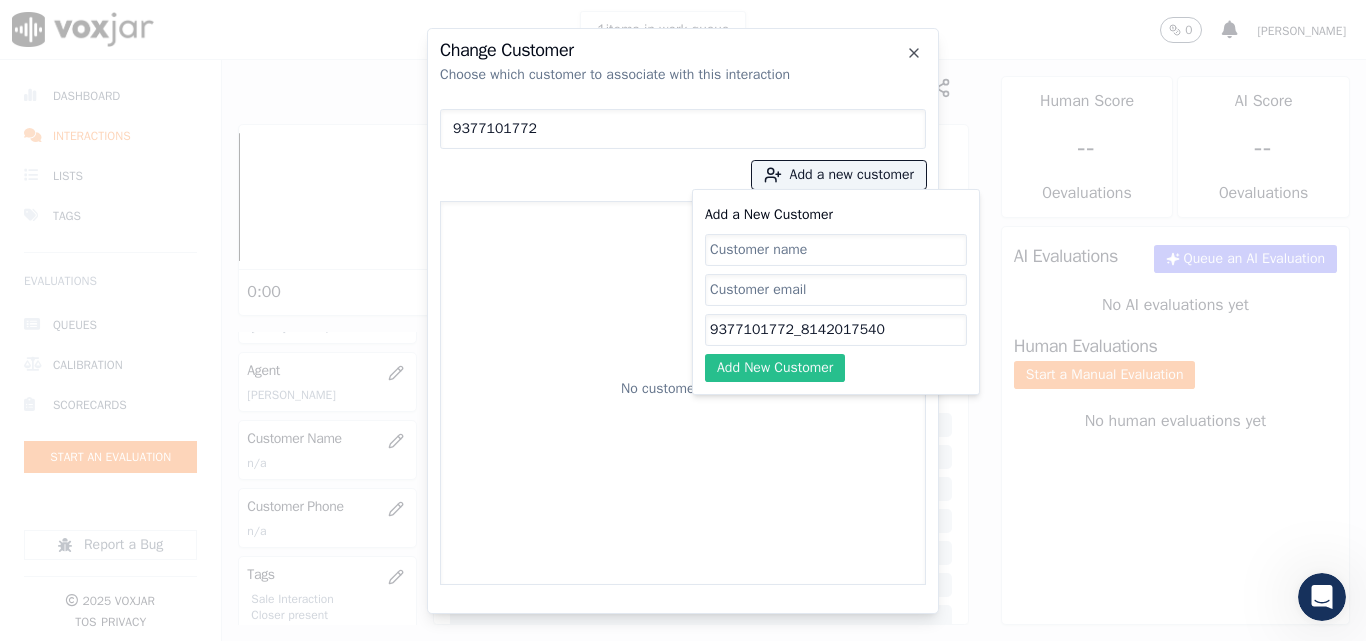 click on "Add New Customer" 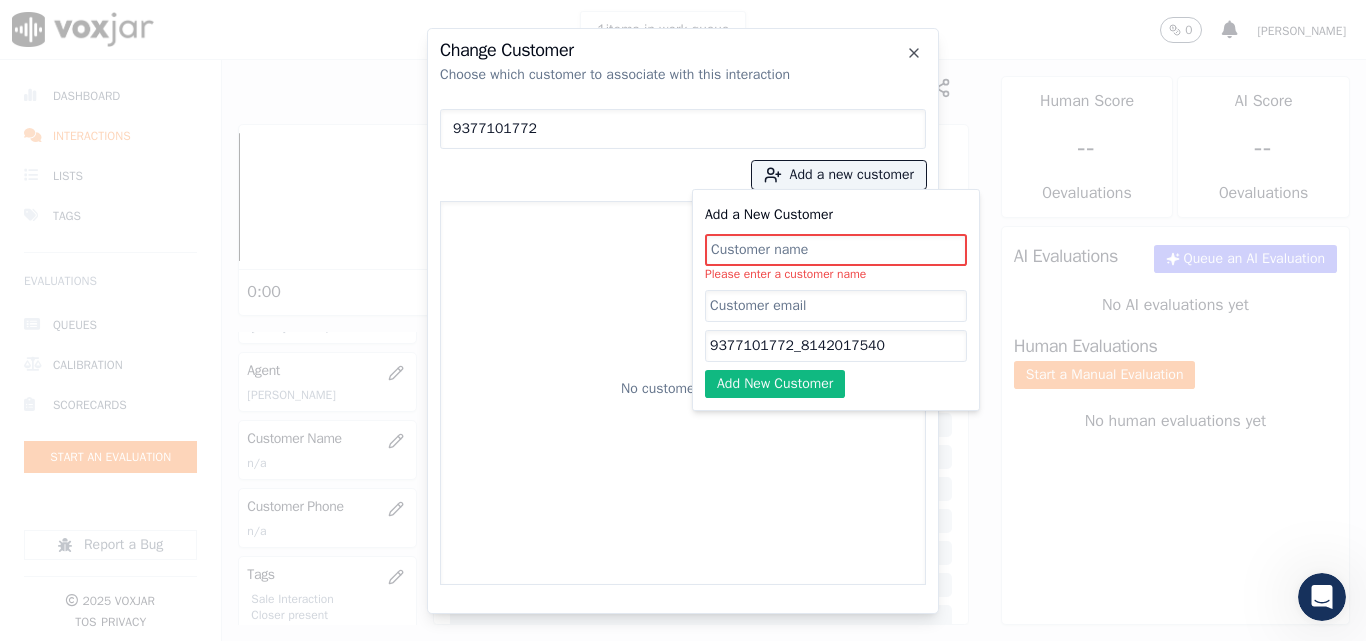 drag, startPoint x: 819, startPoint y: 248, endPoint x: 521, endPoint y: 248, distance: 298 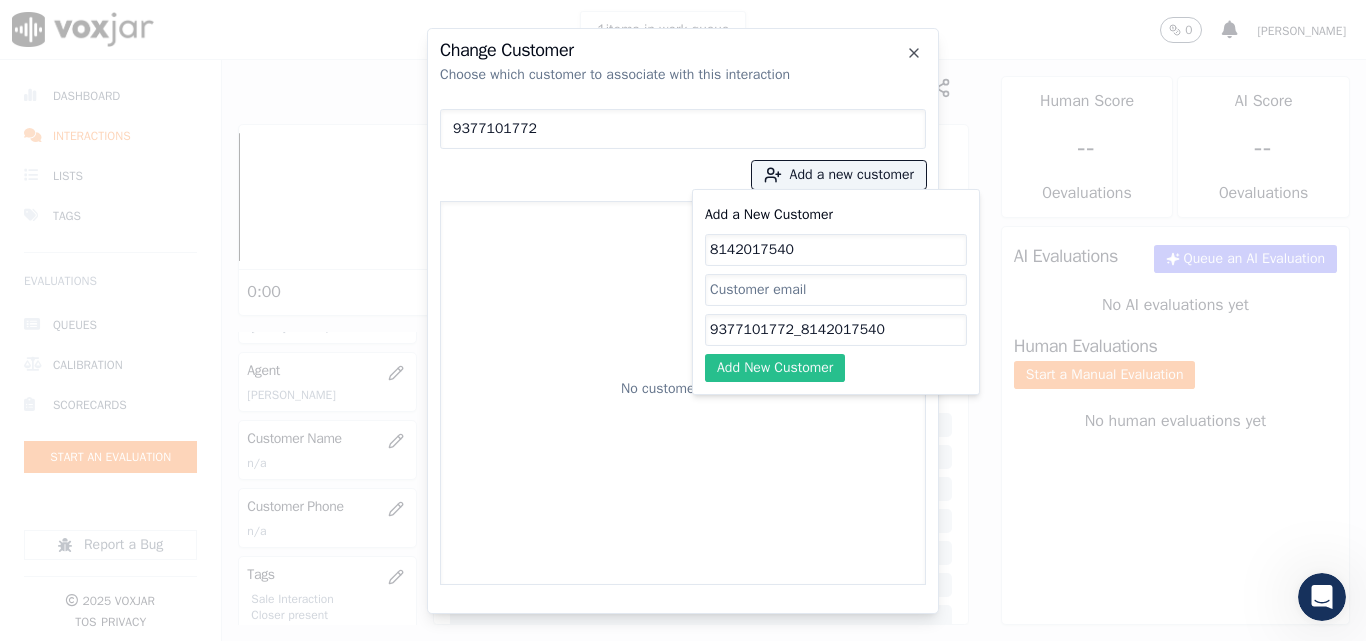 type on "8142017540" 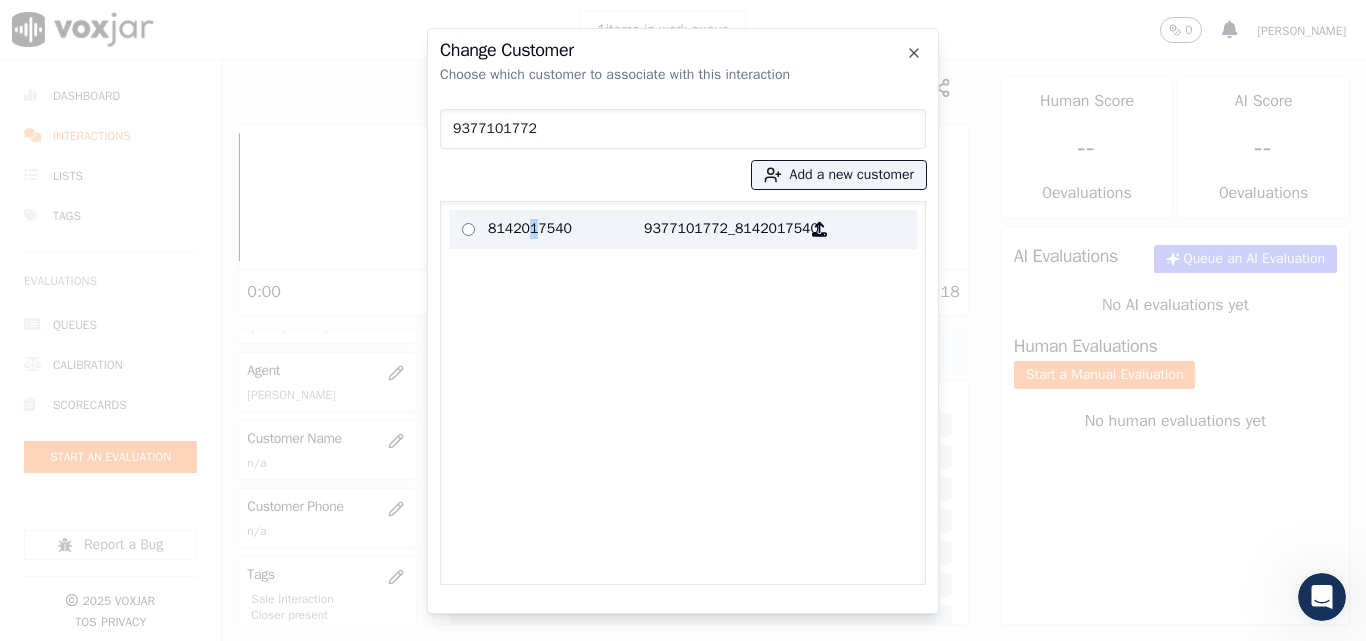 drag, startPoint x: 528, startPoint y: 219, endPoint x: 530, endPoint y: 242, distance: 23.086792 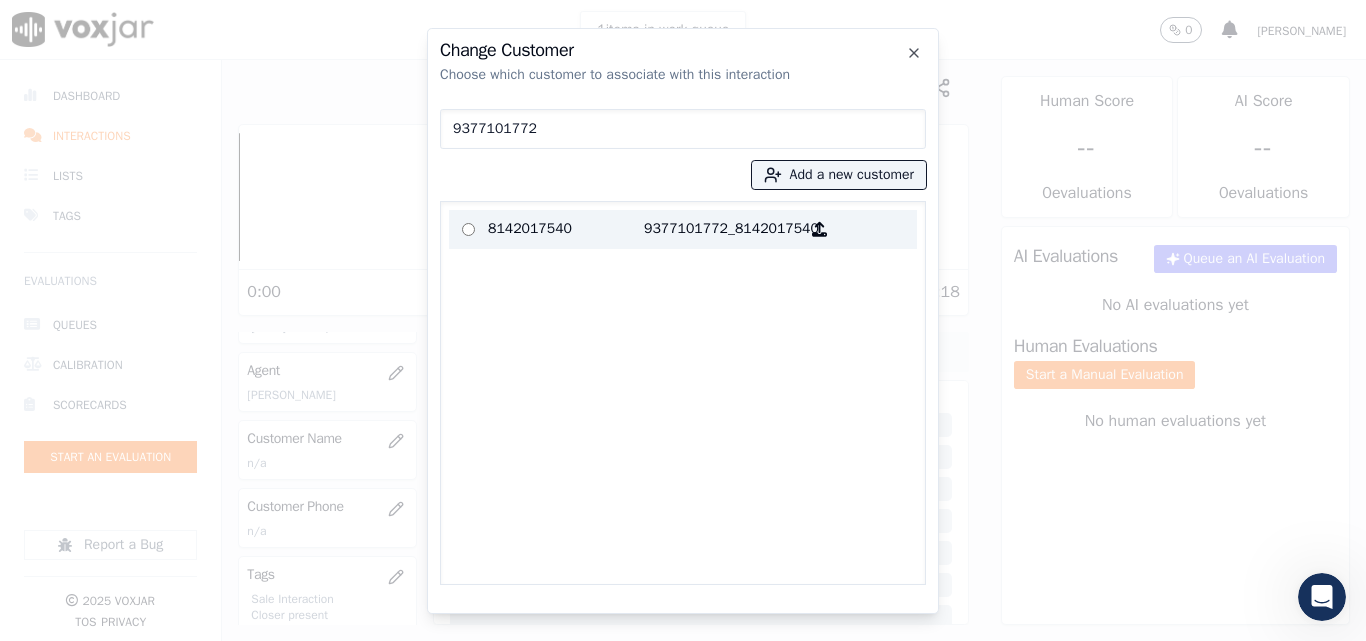 click on "8142017540" at bounding box center (566, 229) 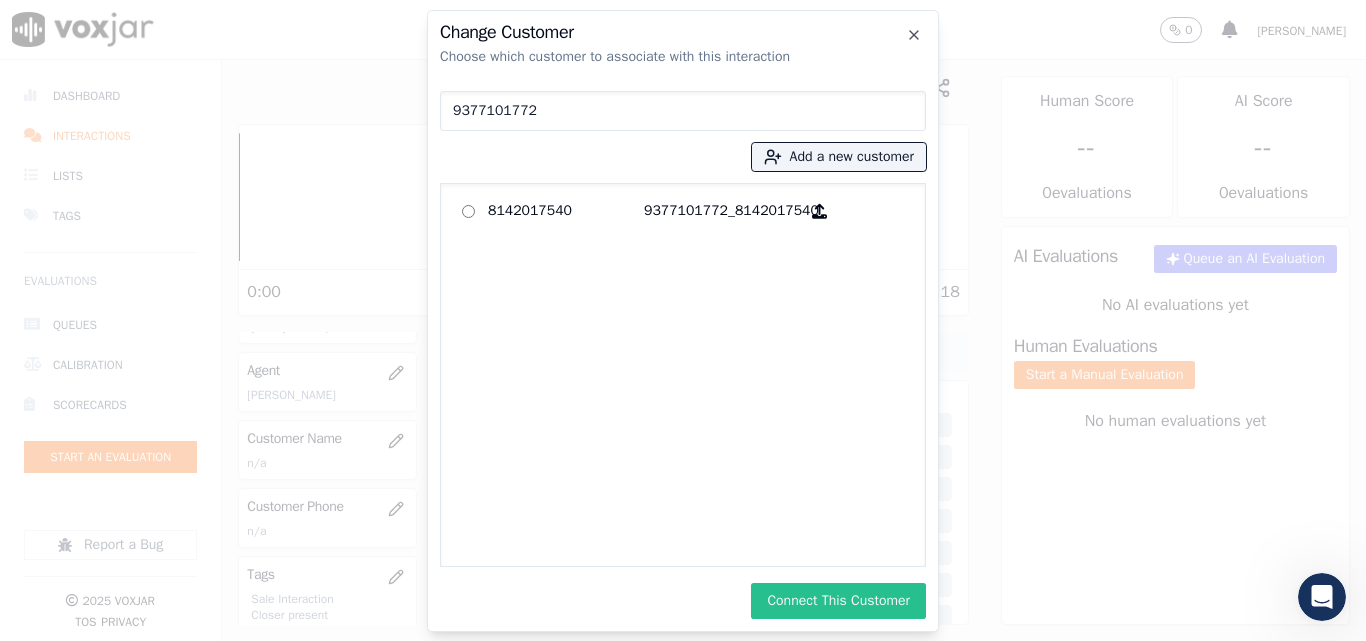 click on "Connect This Customer" at bounding box center [838, 601] 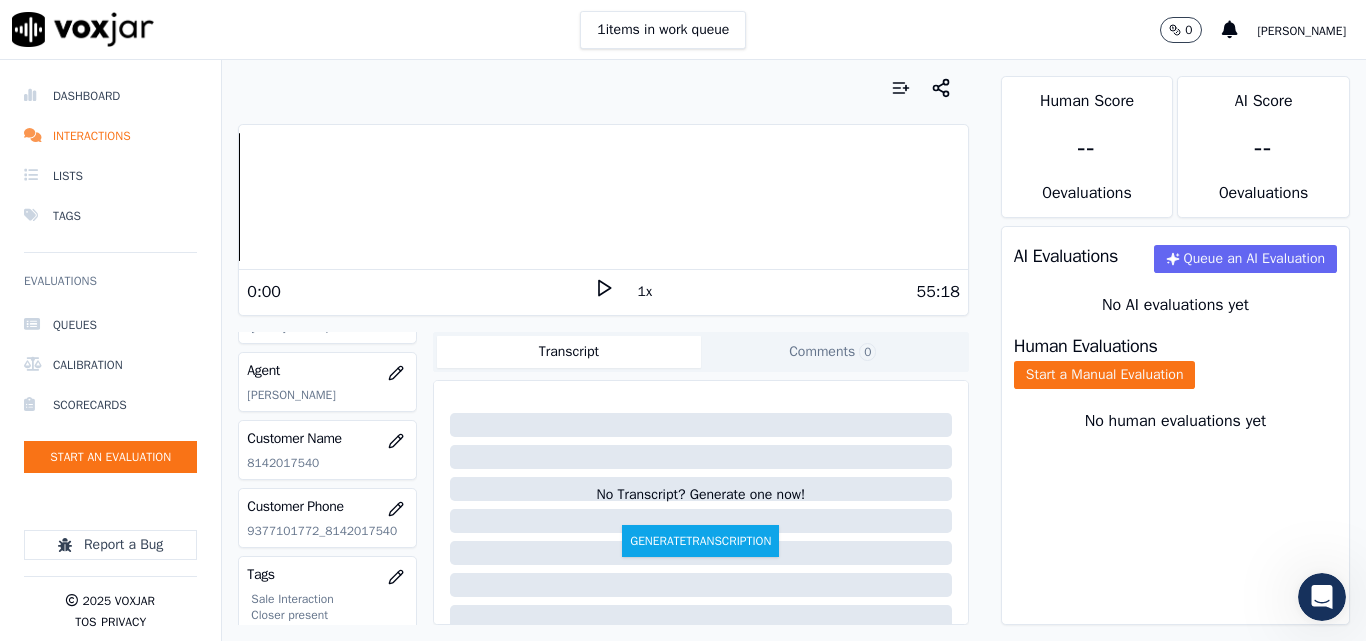 click on "Generate  Transcription" at bounding box center (700, 541) 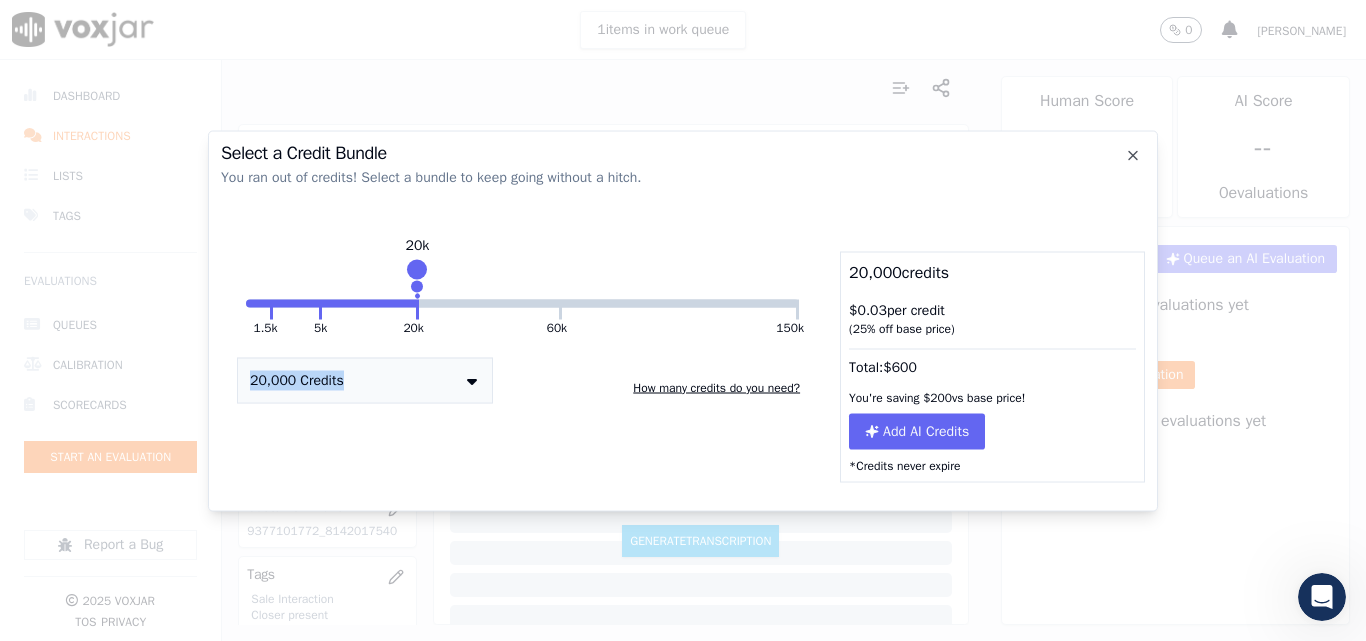 drag, startPoint x: 340, startPoint y: 319, endPoint x: 223, endPoint y: 324, distance: 117.10679 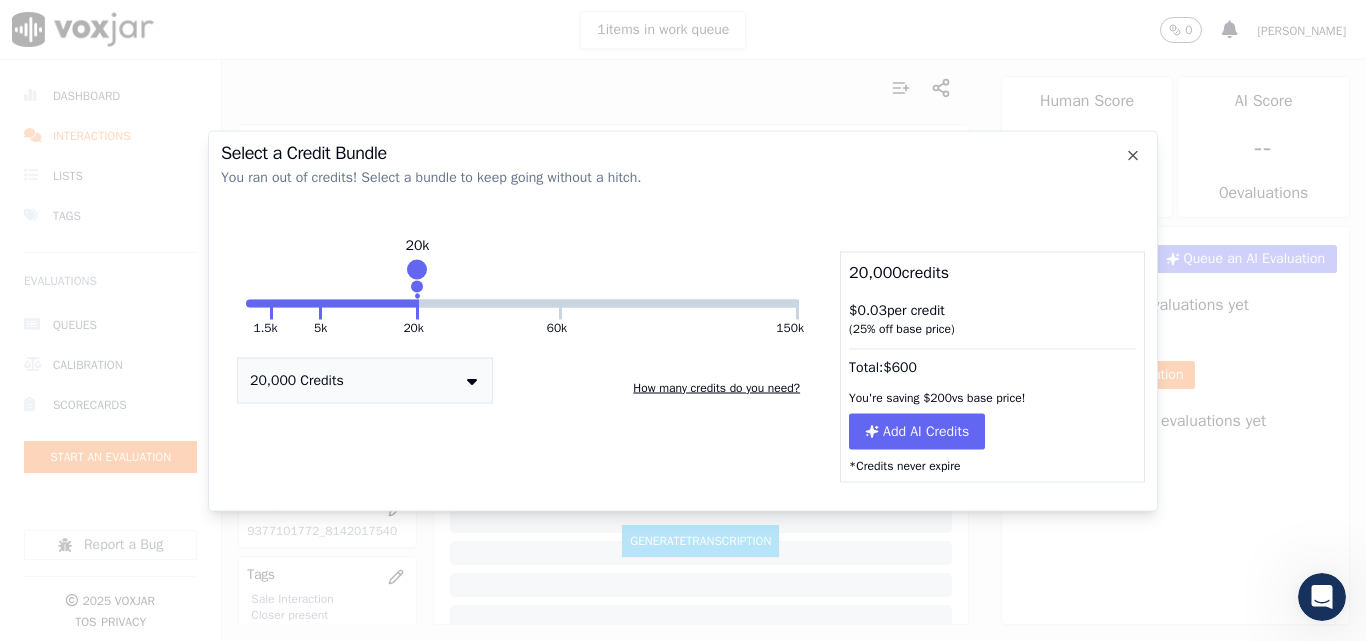 click on "Select a Credit Bundle   You ran out of credits! Select a bundle to keep going without a hitch.   1.5k     5k     20k     60k     150k           20k     20,000 Credits       How many credits do you need?   20,000  credits   $ 0.03  per credit
( 25 % off base price)
Total:
$ 600   You're saving
$ 200
vs base price!
Add AI Credits   *Credits never expire       Close" 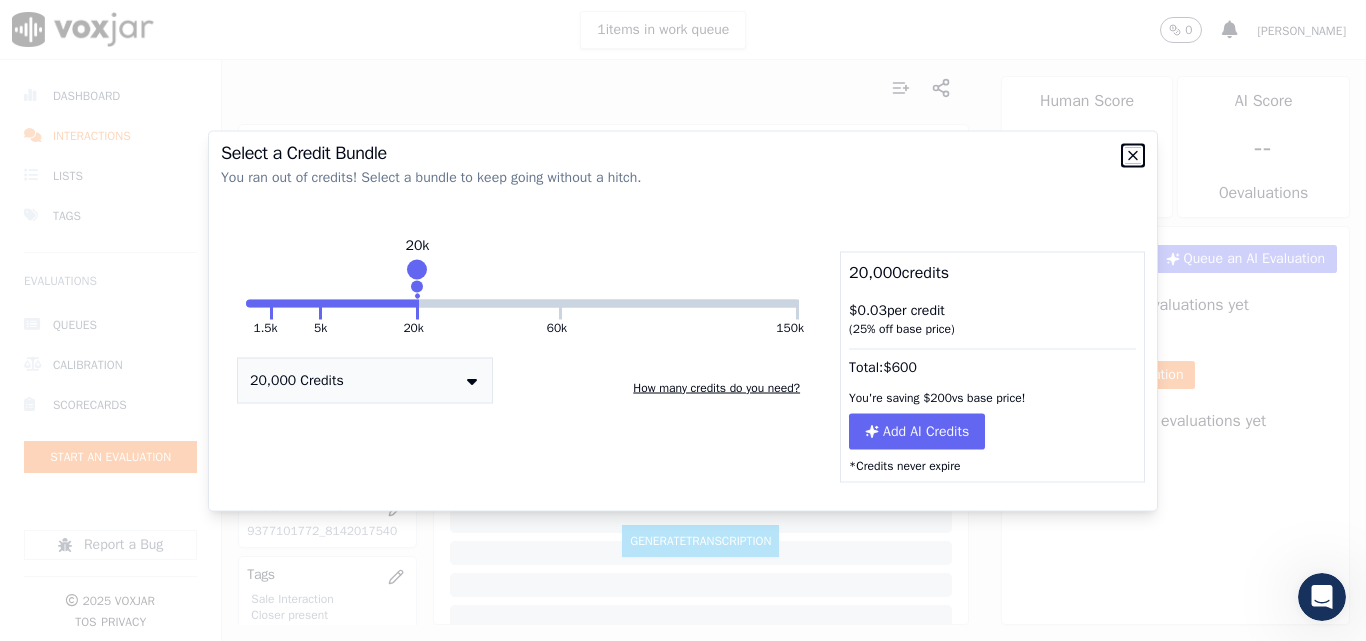 click 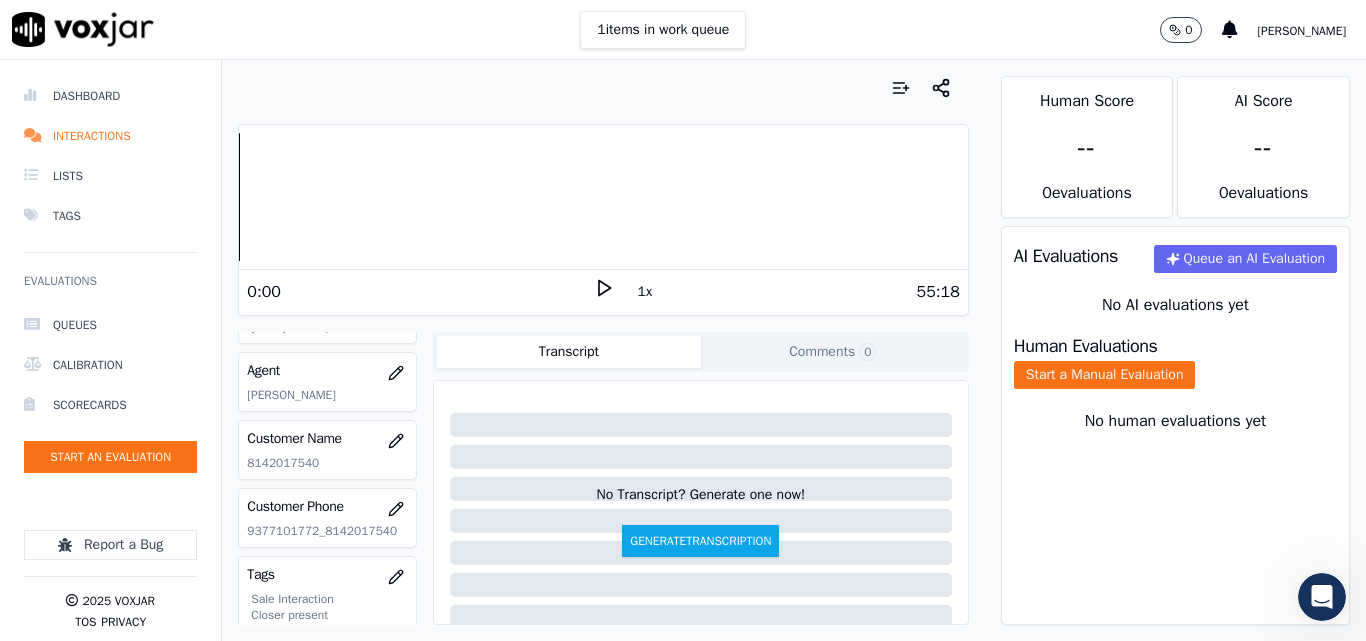 click on "No human evaluations yet" at bounding box center (1175, 445) 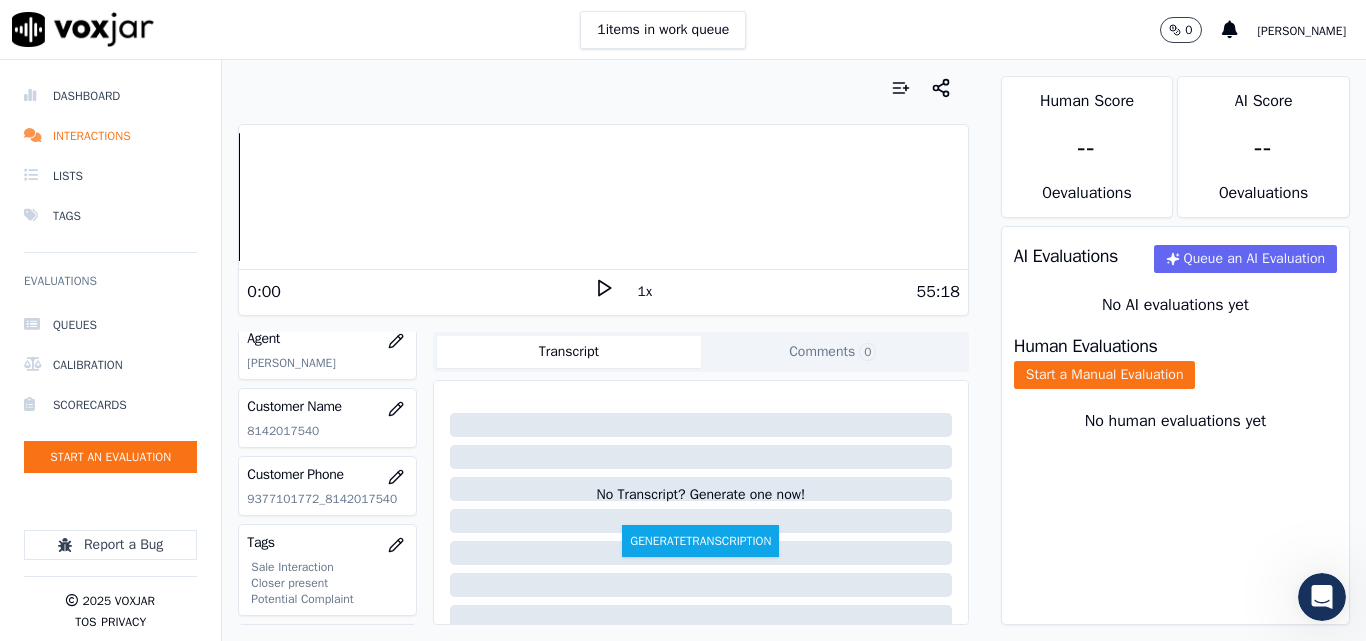scroll, scrollTop: 204, scrollLeft: 0, axis: vertical 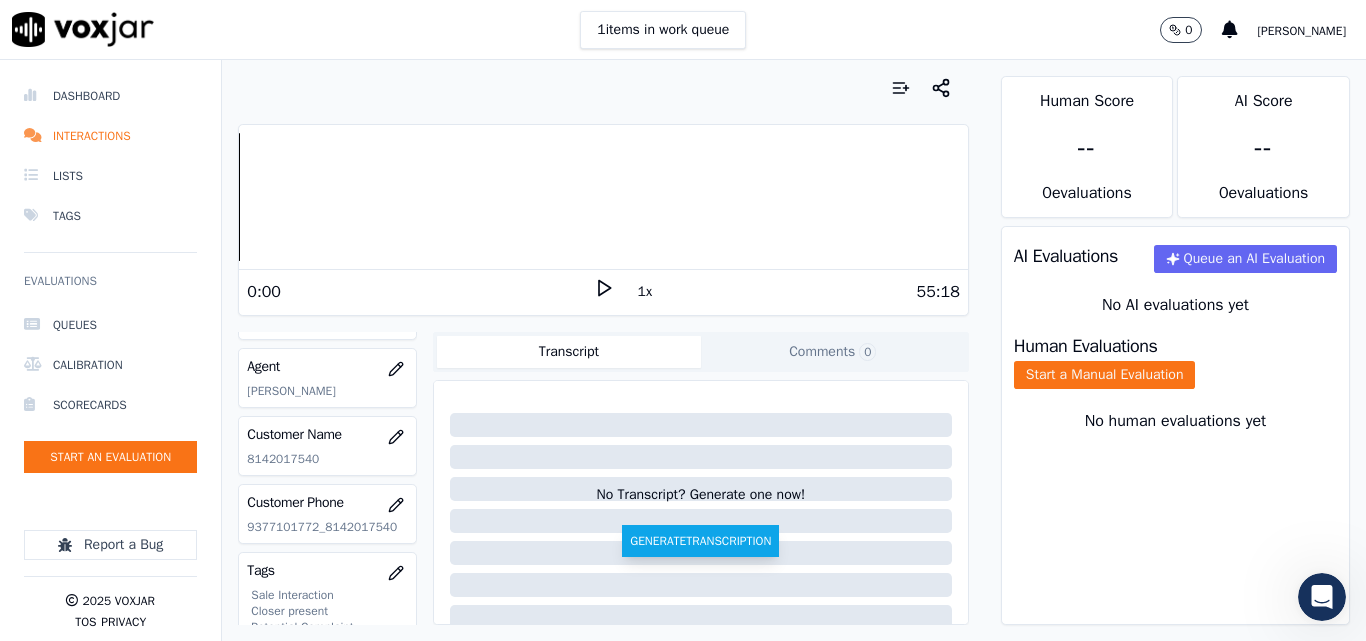 click on "Generate  Transcription" at bounding box center [700, 541] 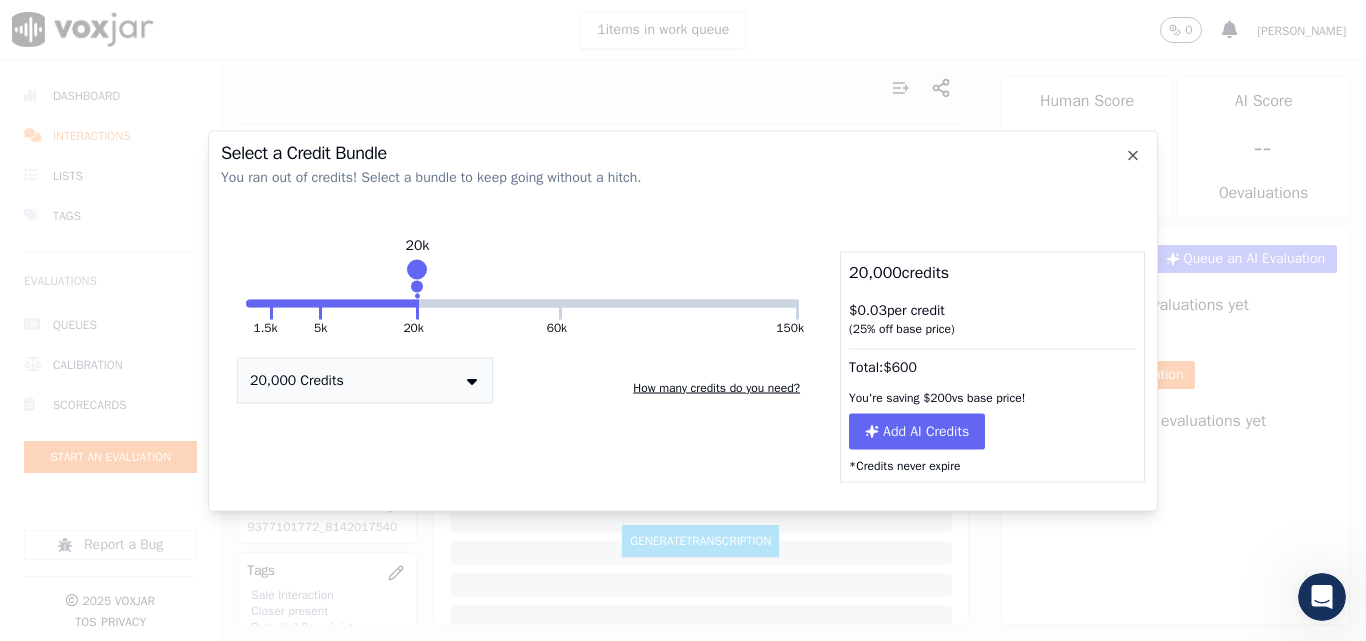 click at bounding box center (683, 320) 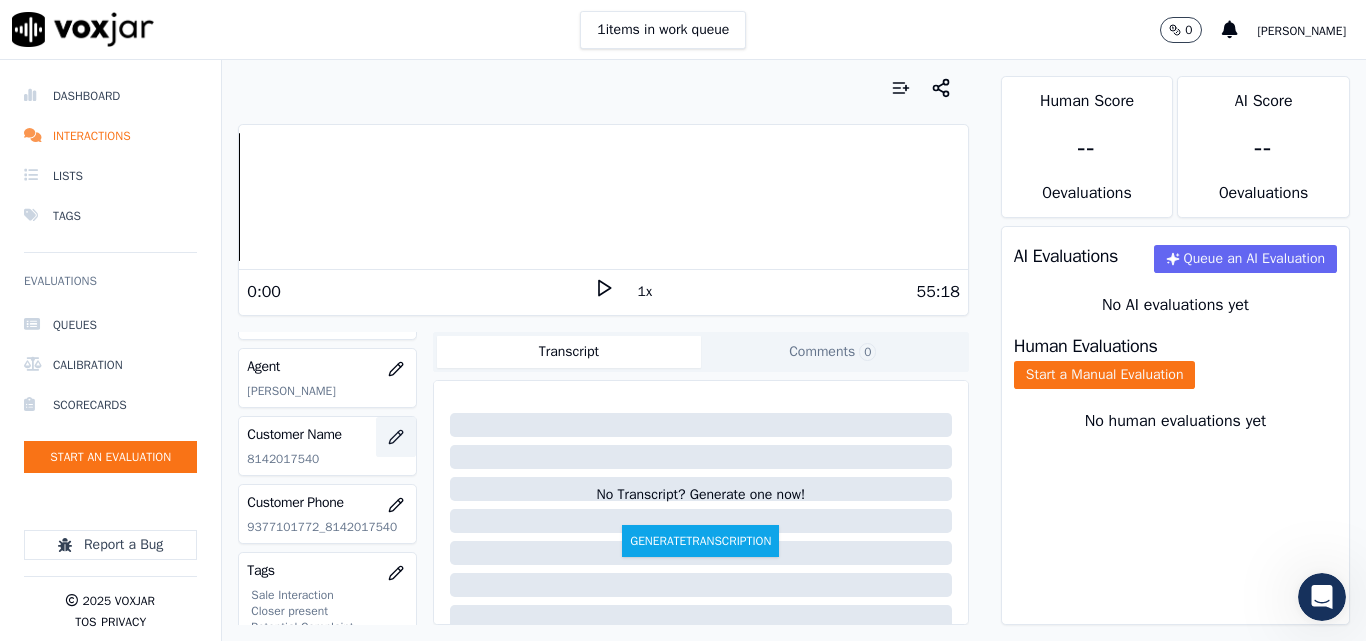 click 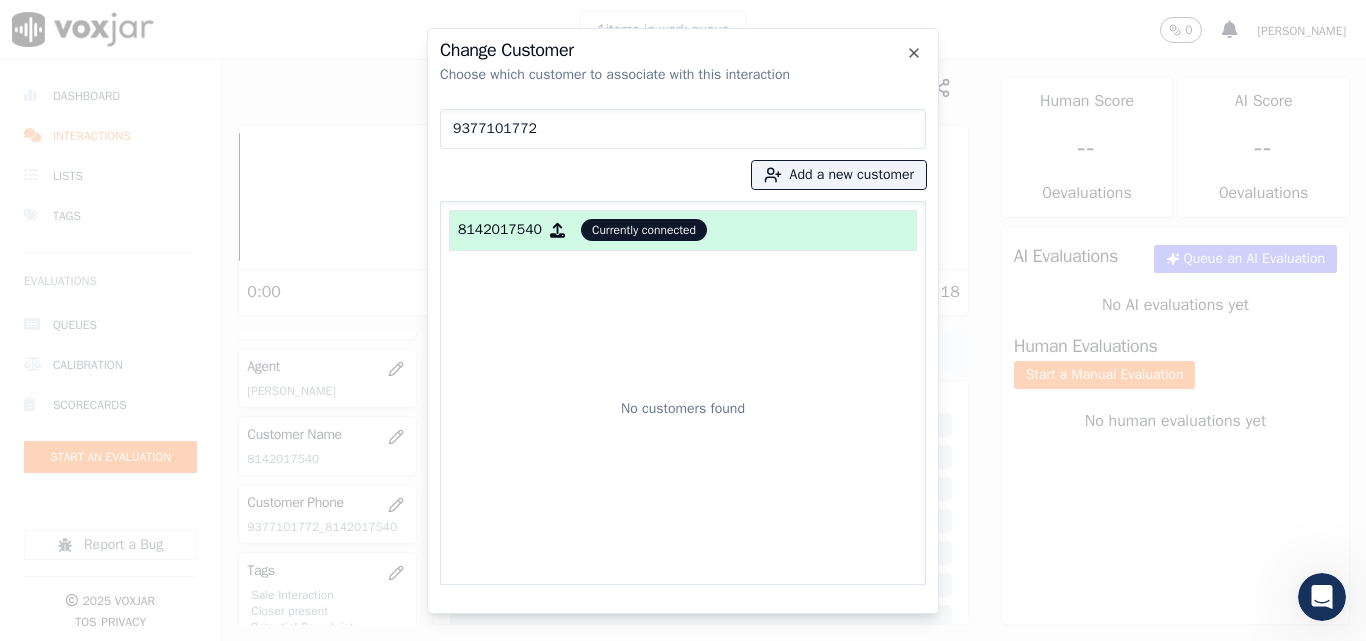 click on "8142017540" at bounding box center [500, 230] 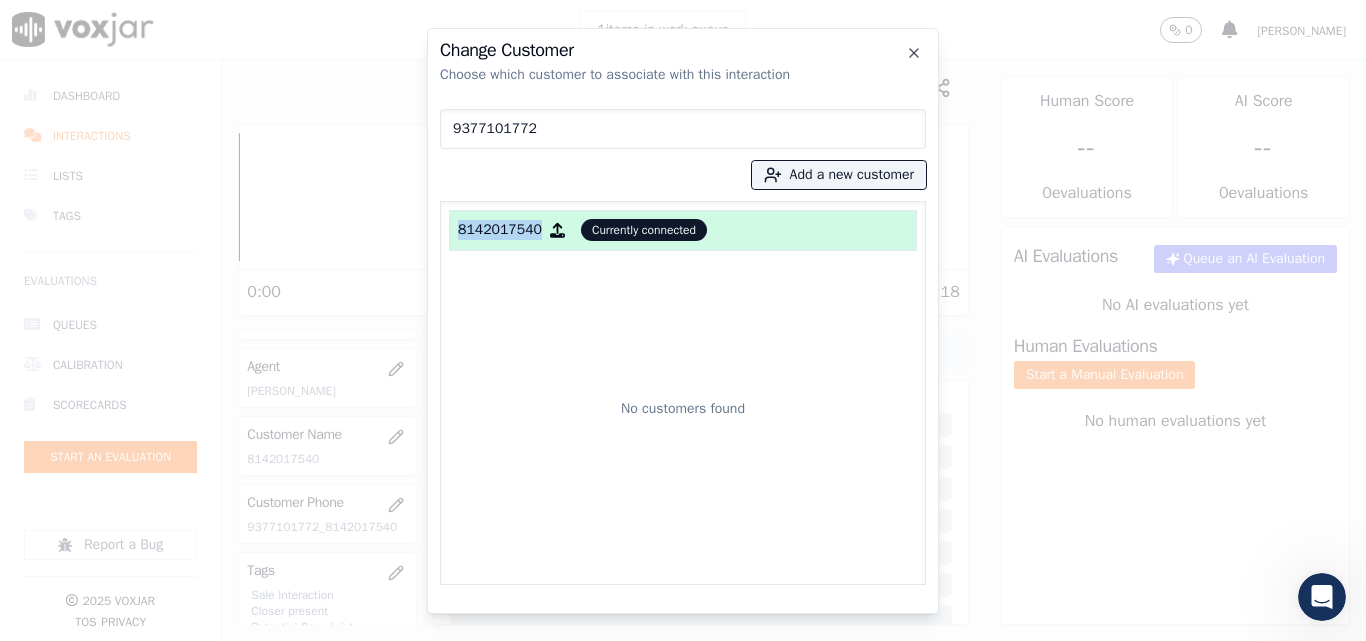 click on "8142017540" at bounding box center (500, 230) 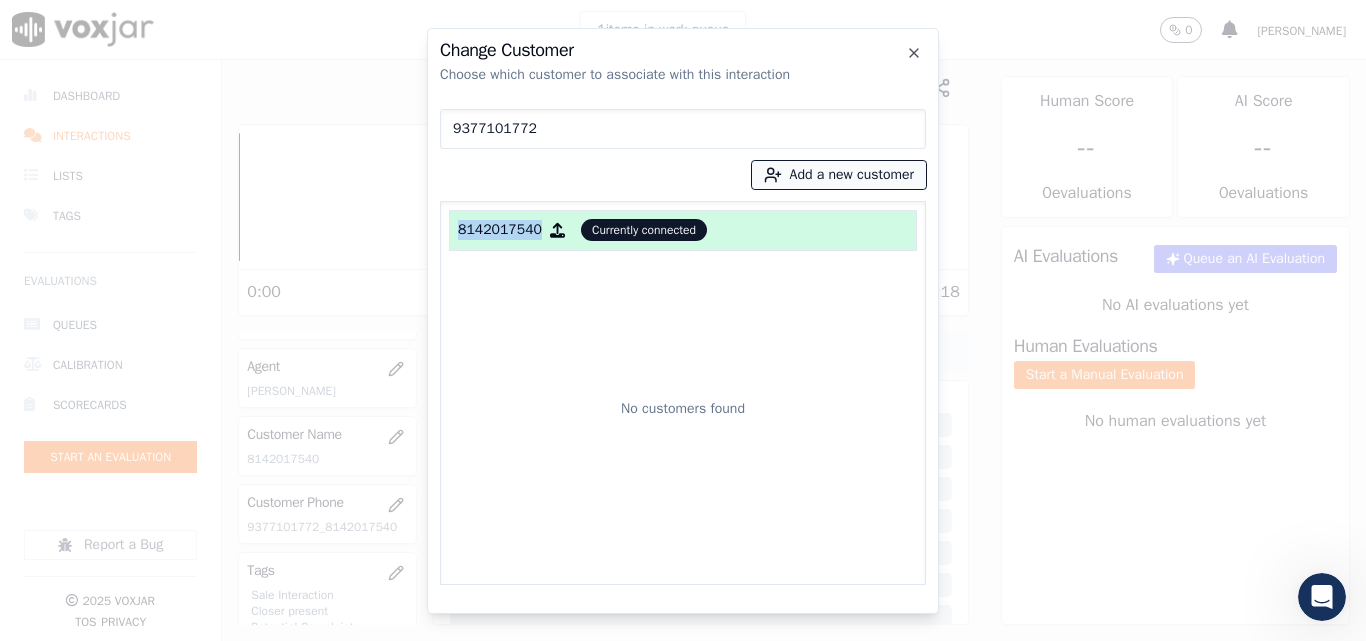click on "Add a new customer" at bounding box center [839, 175] 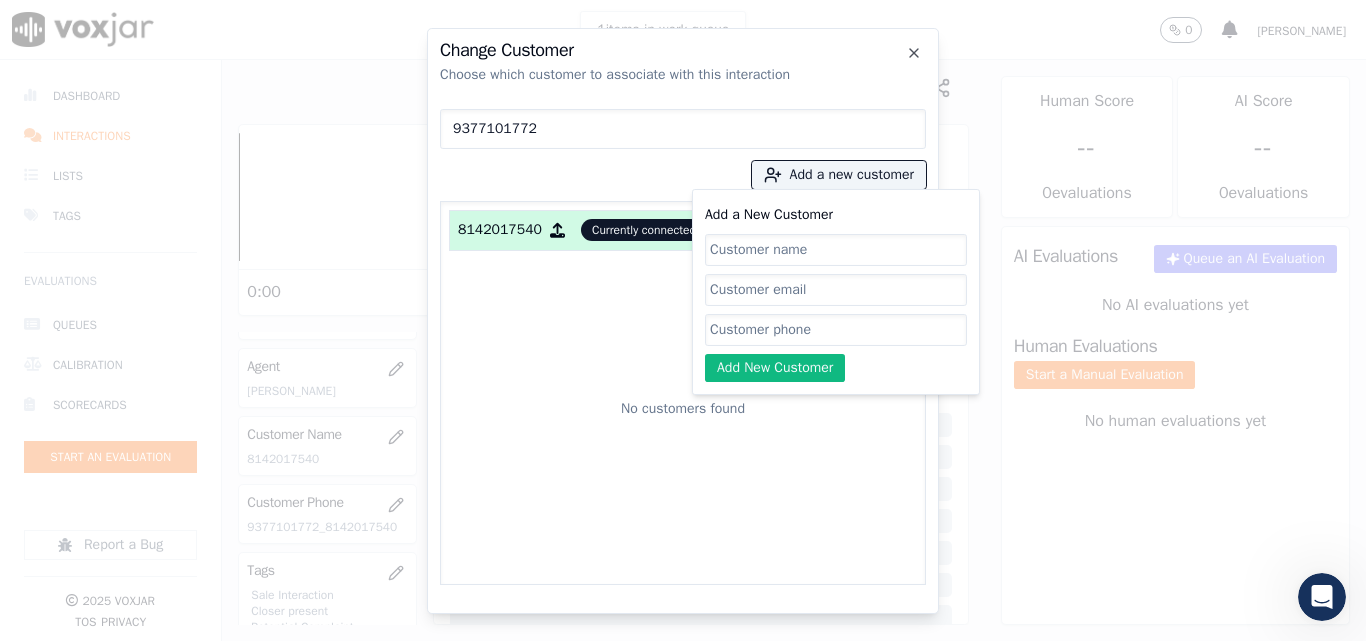 click on "Add a New Customer" 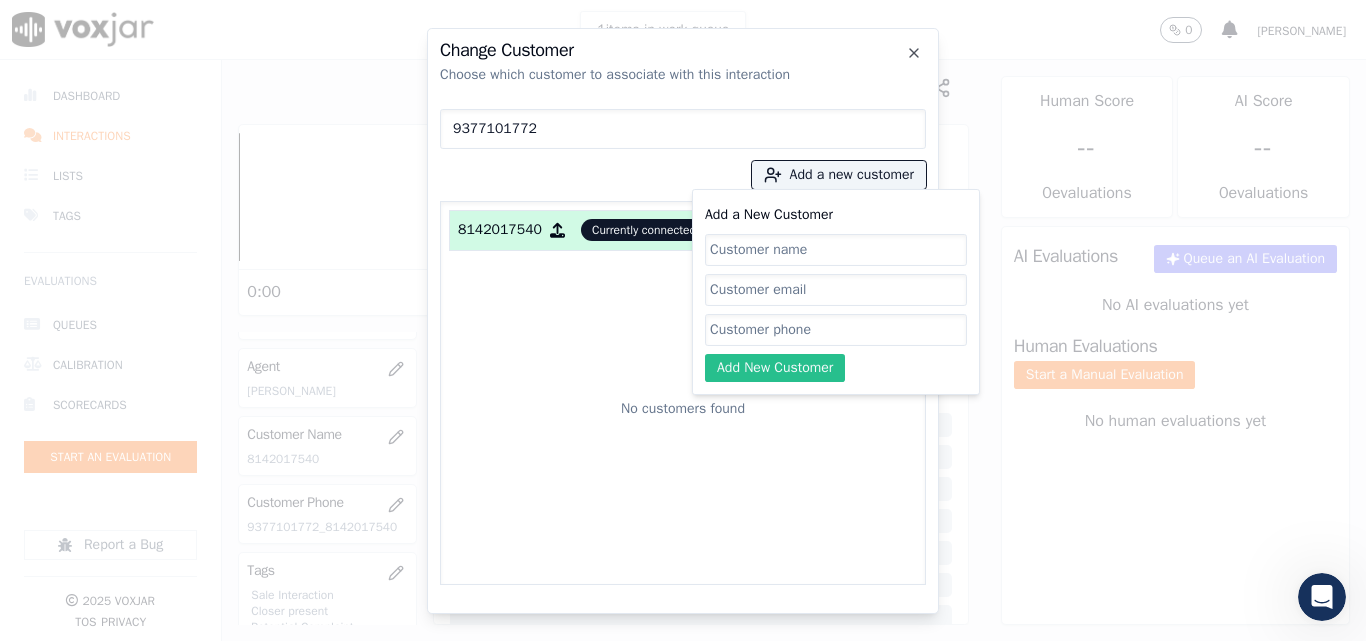 paste on "8142017540" 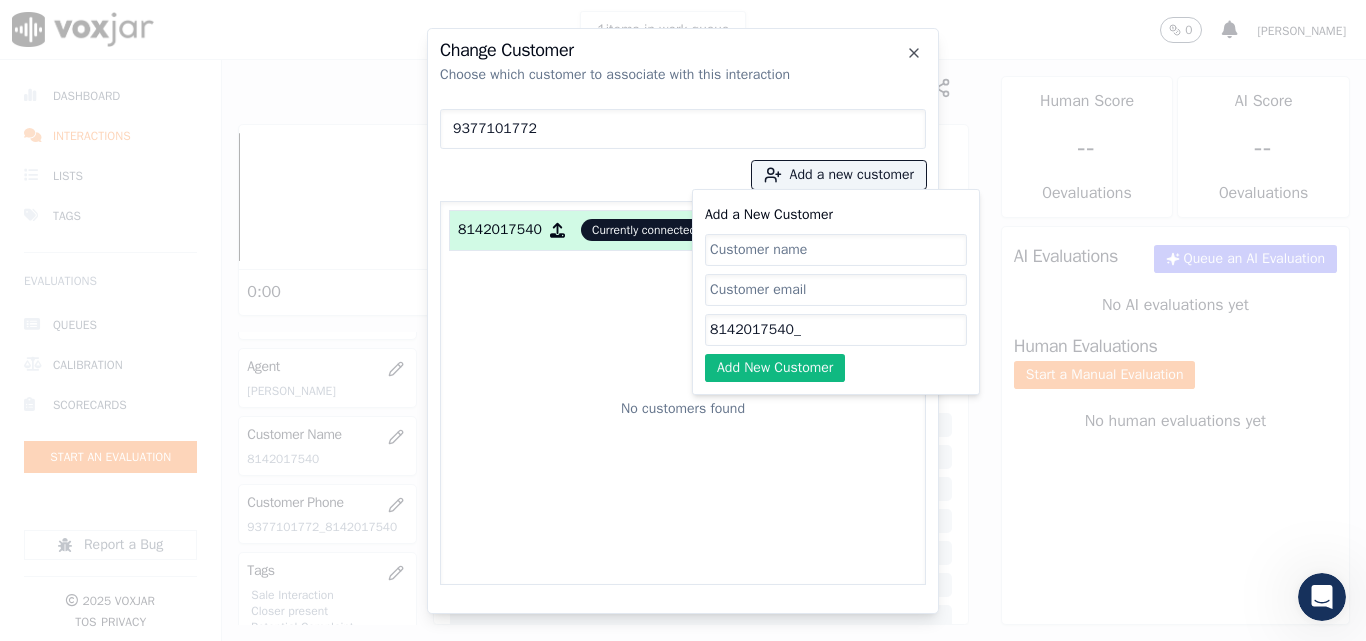 paste on "8142834170" 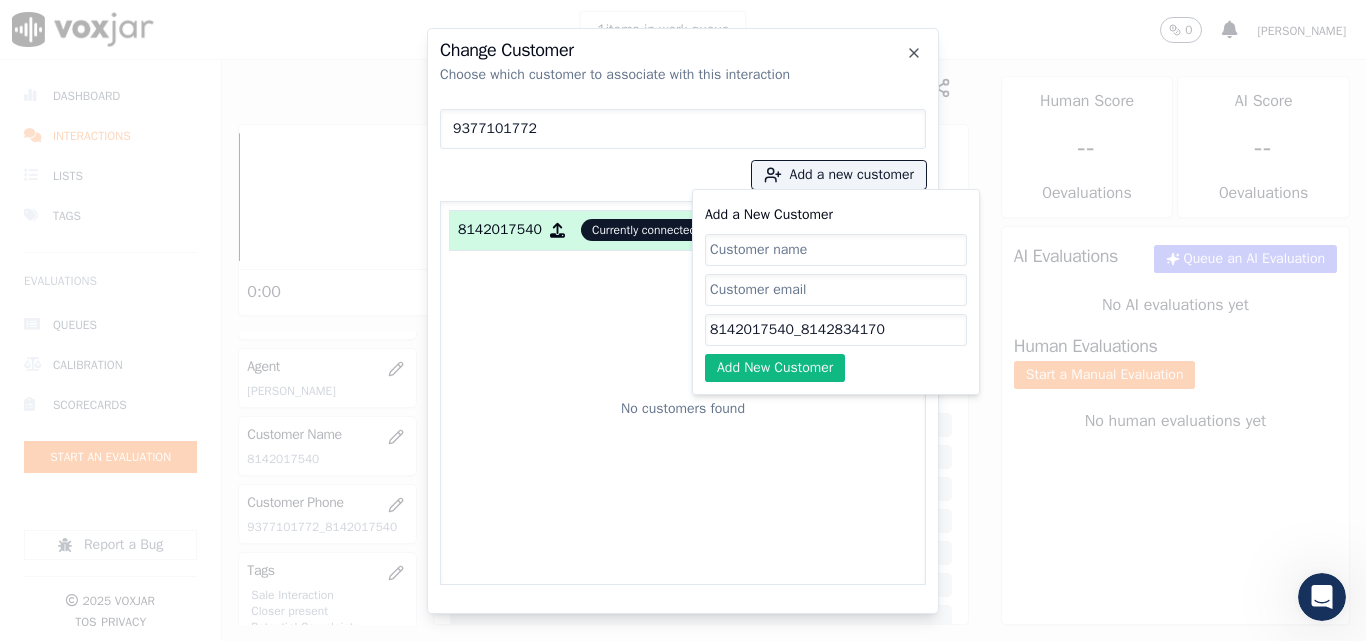 type on "8142017540_8142834170" 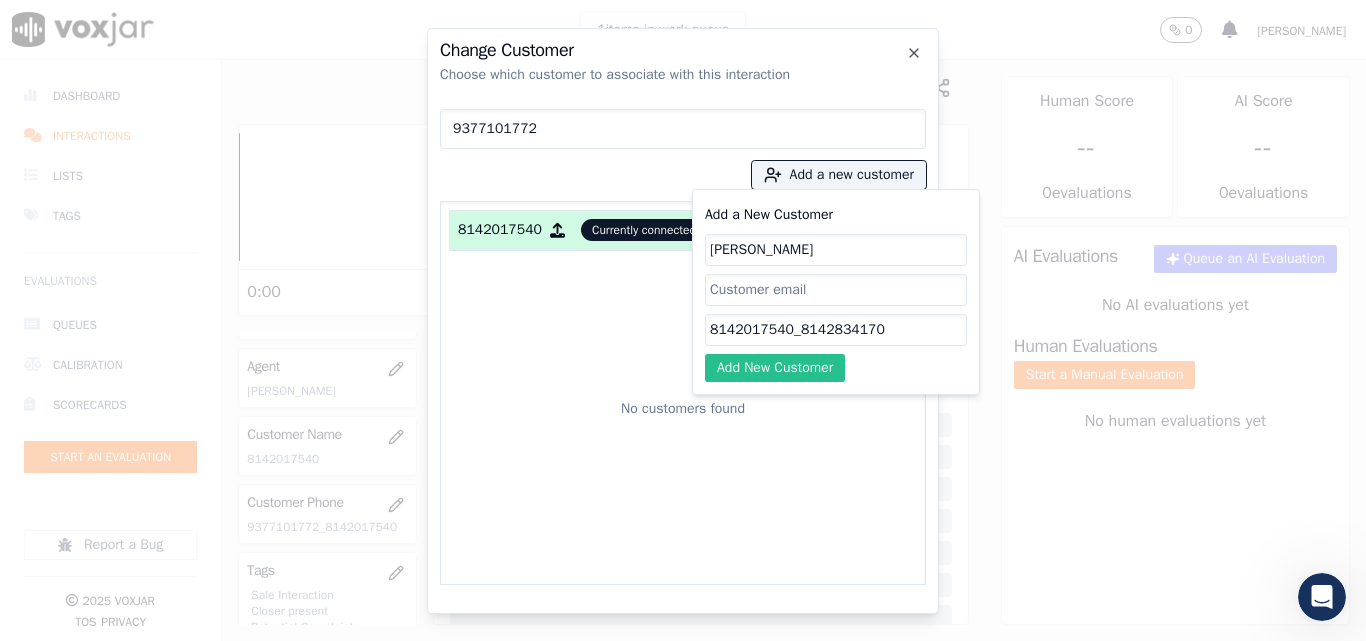 type on "[PERSON_NAME]" 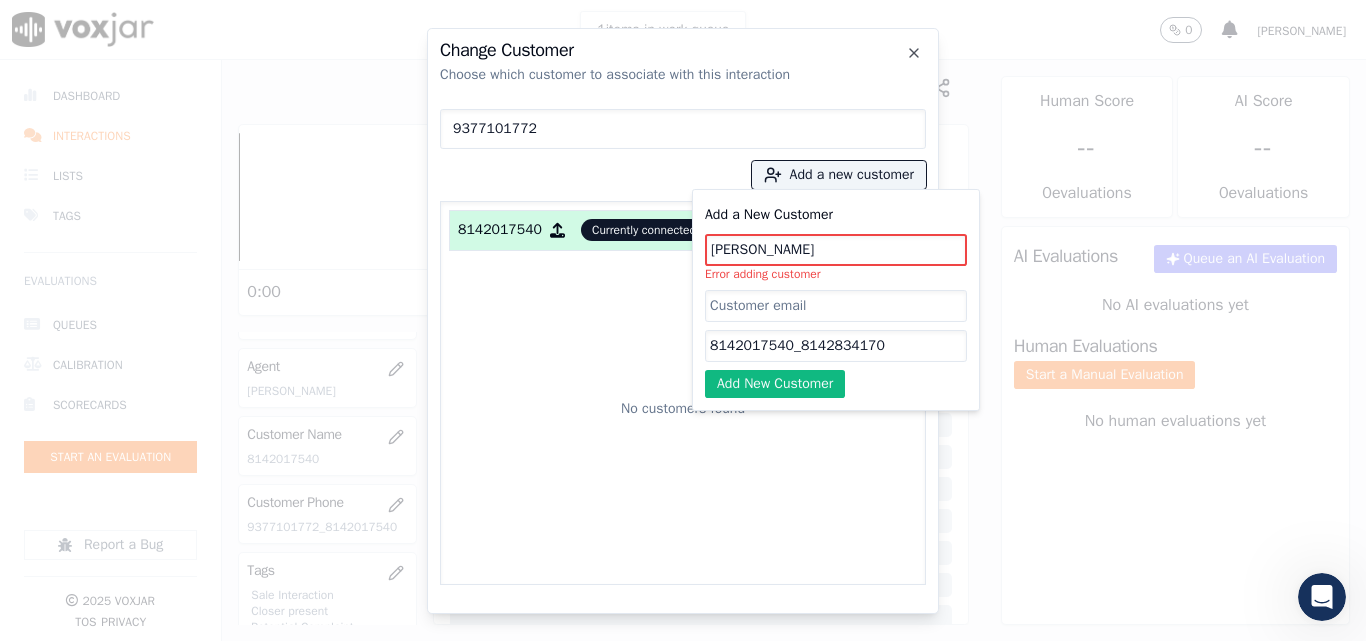 click on "Change Customer   Choose which customer to associate with this interaction   9377101772
Add a new customer   Add a New Customer   [PERSON_NAME]   Error adding customer     8142017540_8142834170   Add New Customer     8142017540       Currently connected   No customers found         Close" at bounding box center (683, 641) 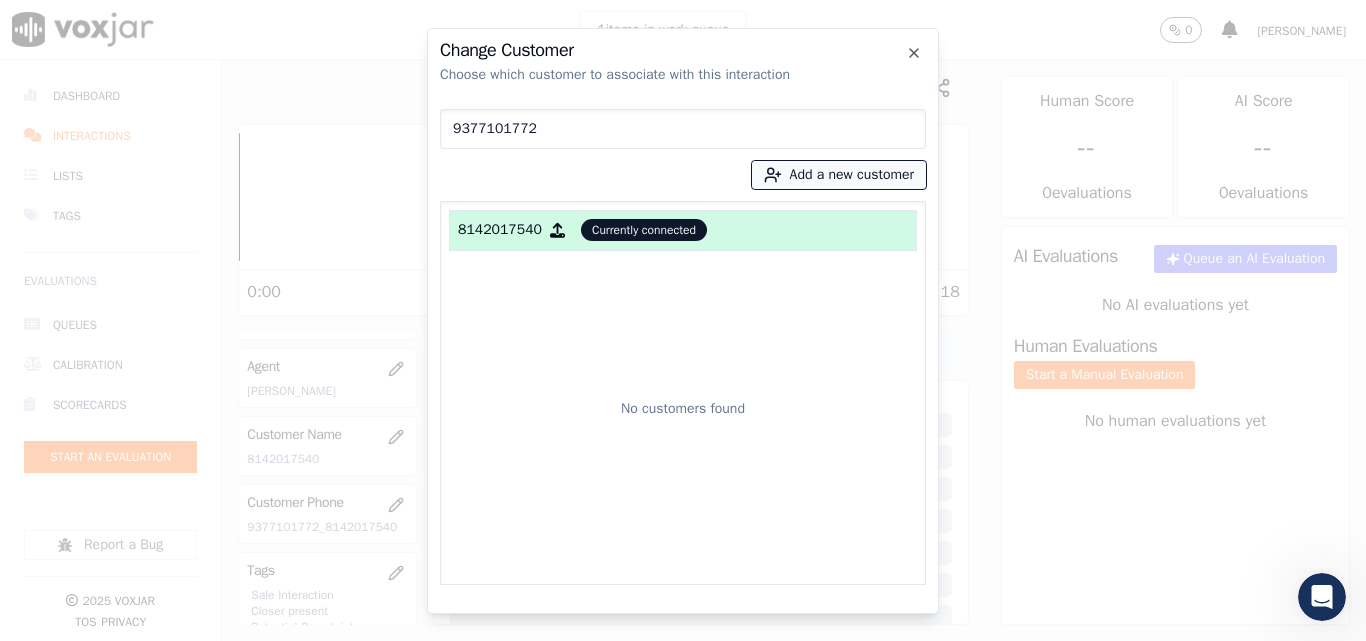 click on "Add a new customer" at bounding box center (839, 175) 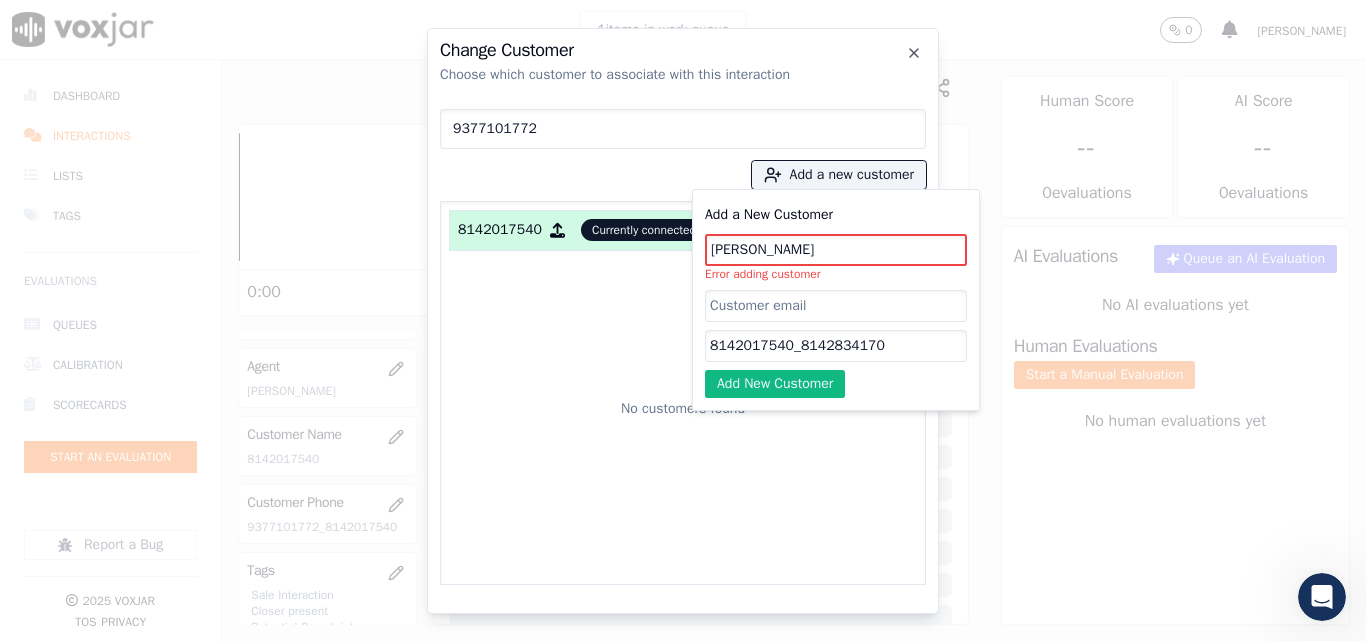 drag, startPoint x: 879, startPoint y: 348, endPoint x: 640, endPoint y: 339, distance: 239.1694 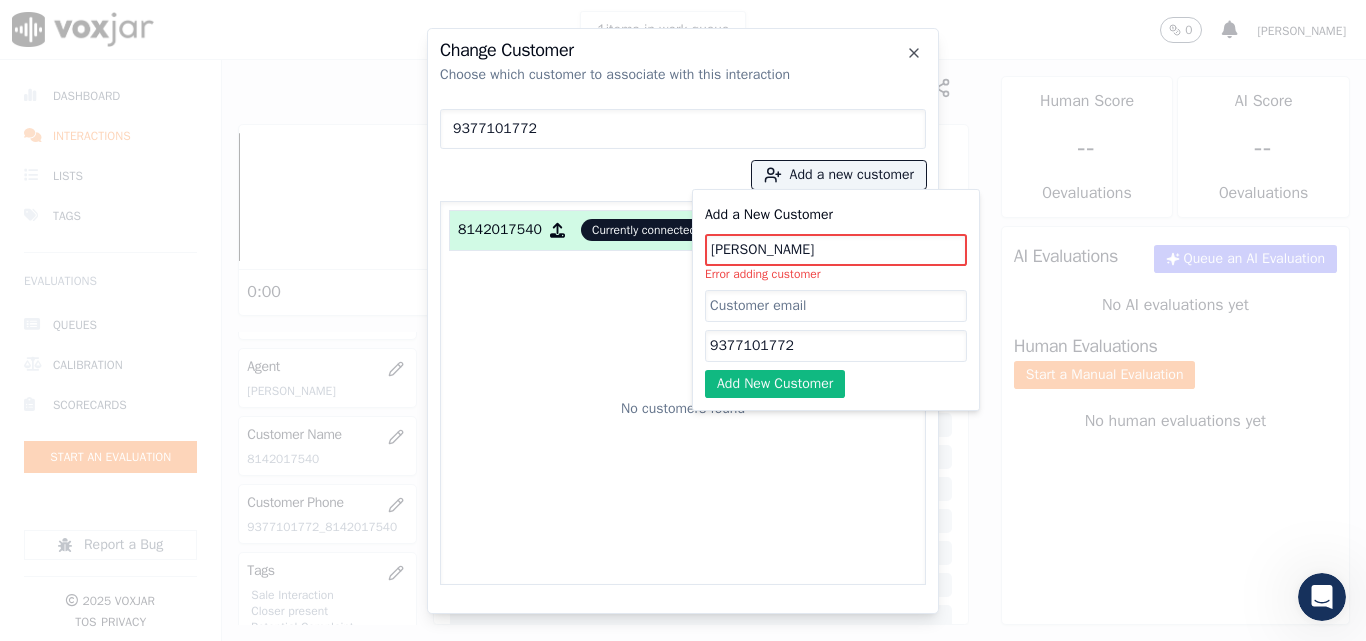 drag, startPoint x: 808, startPoint y: 253, endPoint x: 595, endPoint y: 253, distance: 213 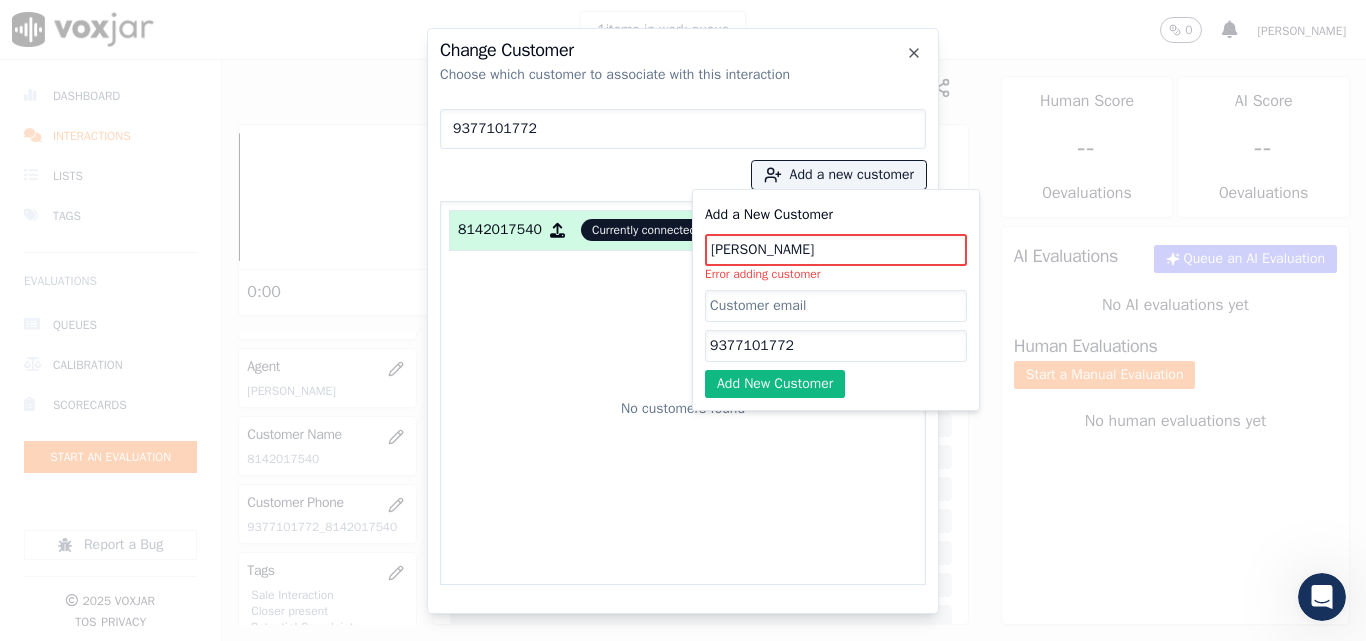 click on "9377101772" 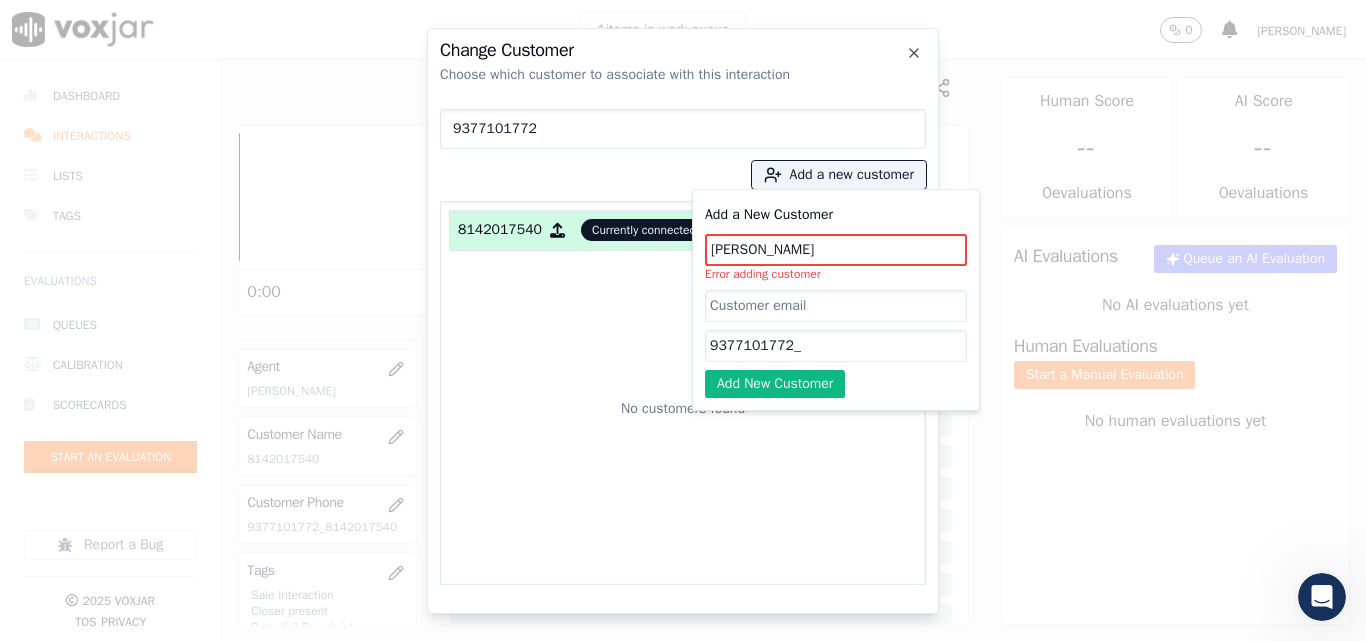 paste on "9377108071" 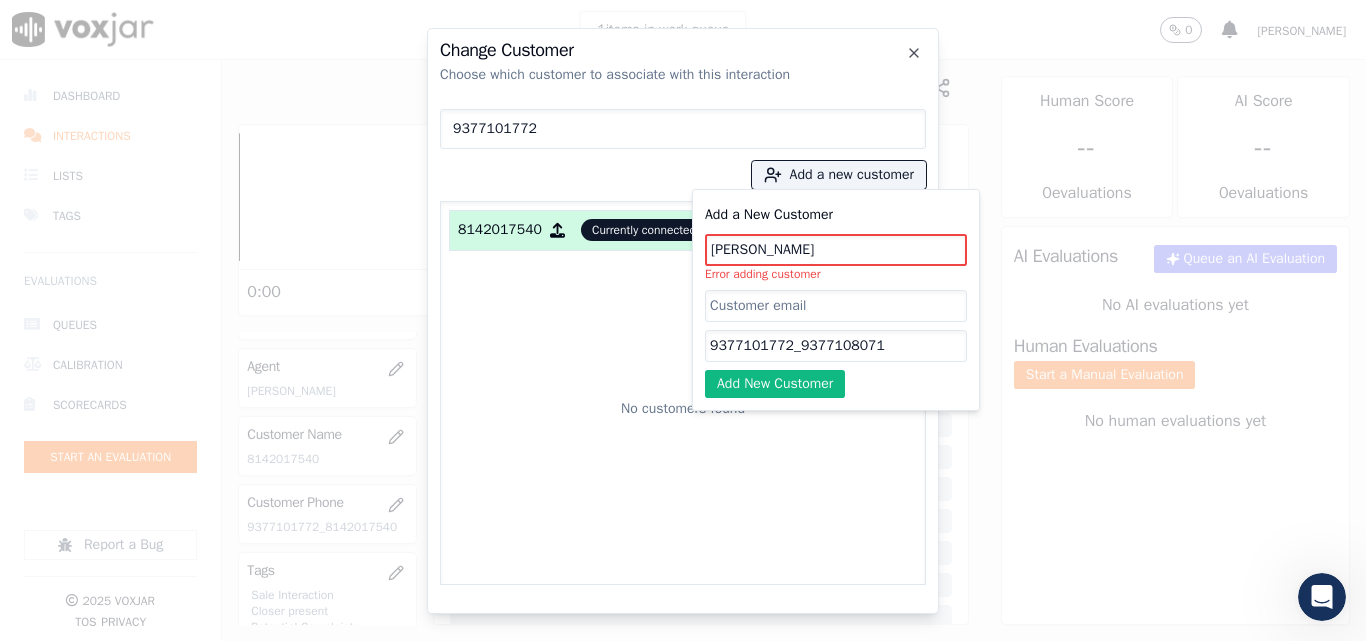 type on "9377101772_9377108071" 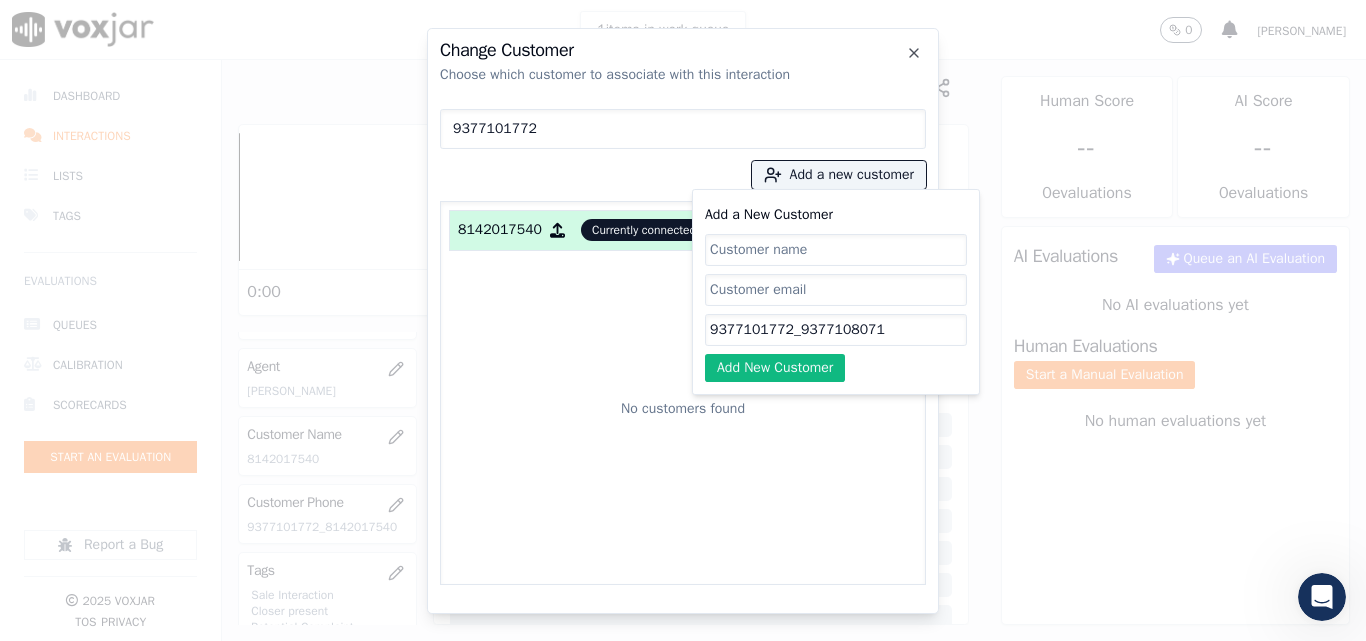paste on "[PERSON_NAME]" 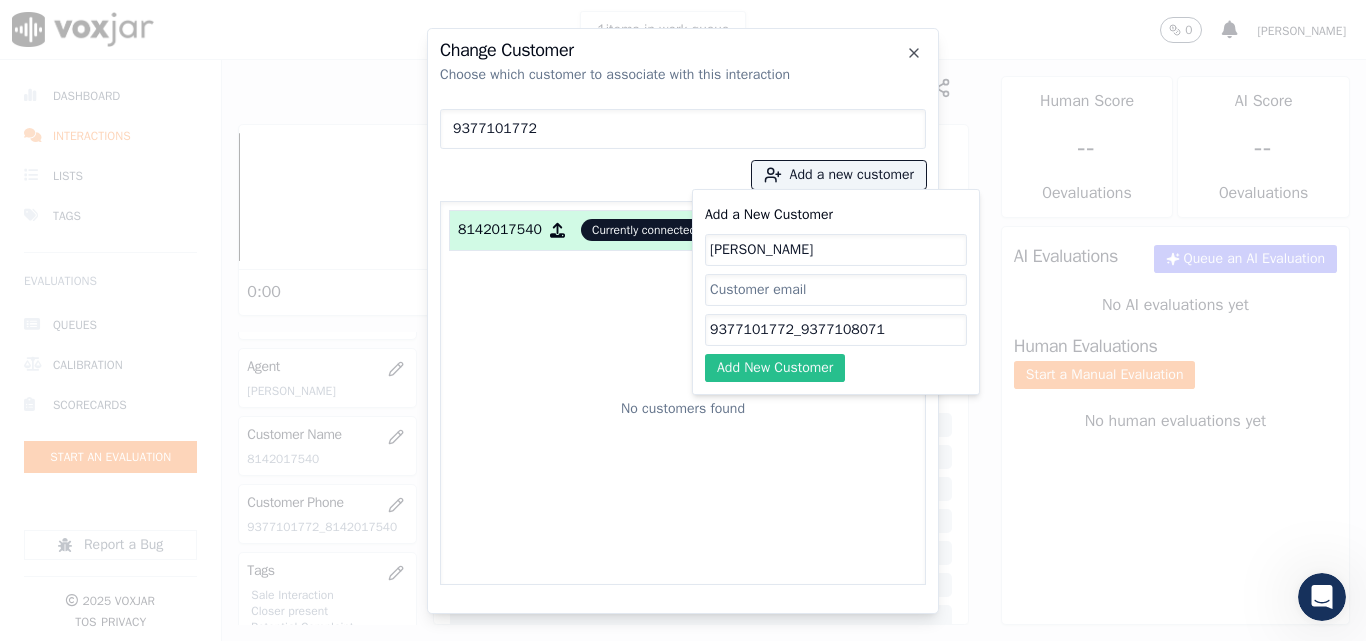 type on "[PERSON_NAME]" 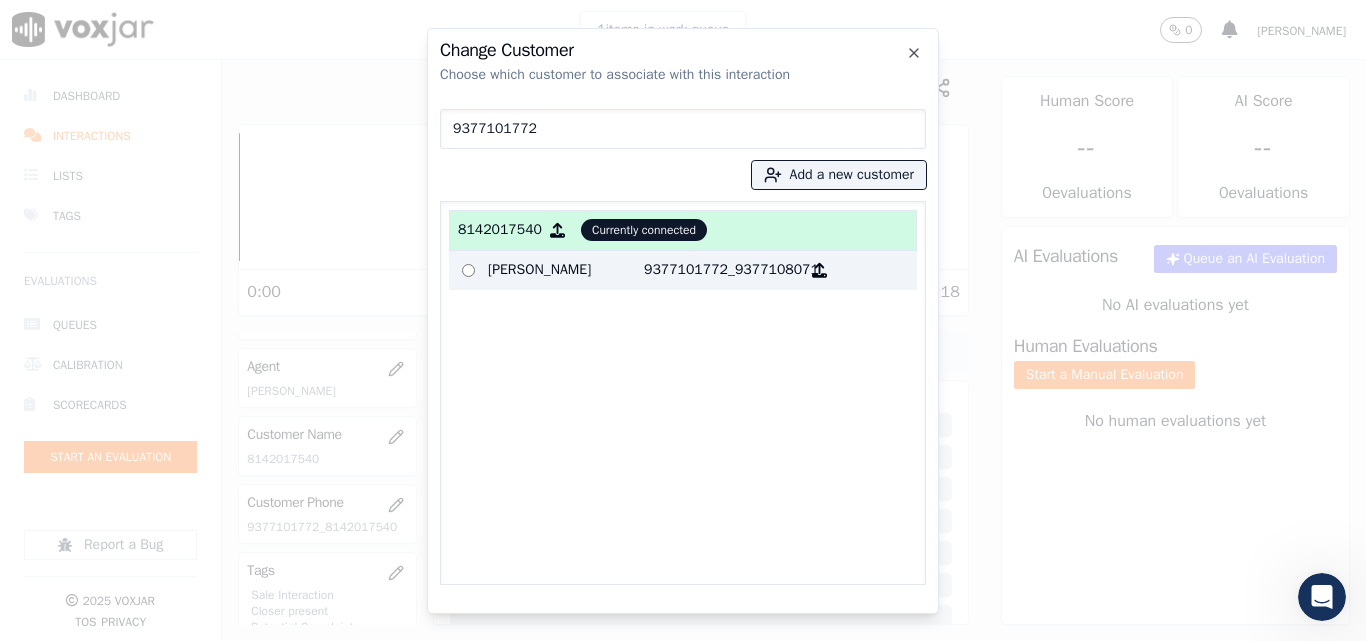 click on "[PERSON_NAME]" at bounding box center [566, 270] 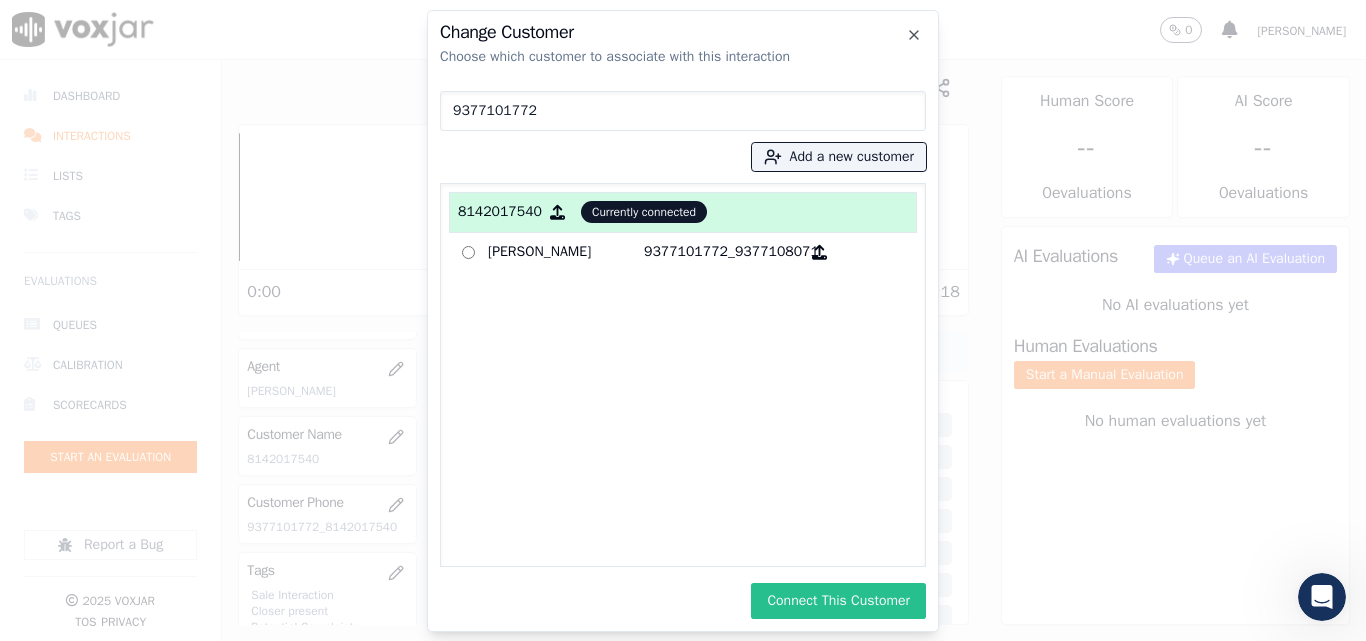 click on "Connect This Customer" at bounding box center [838, 601] 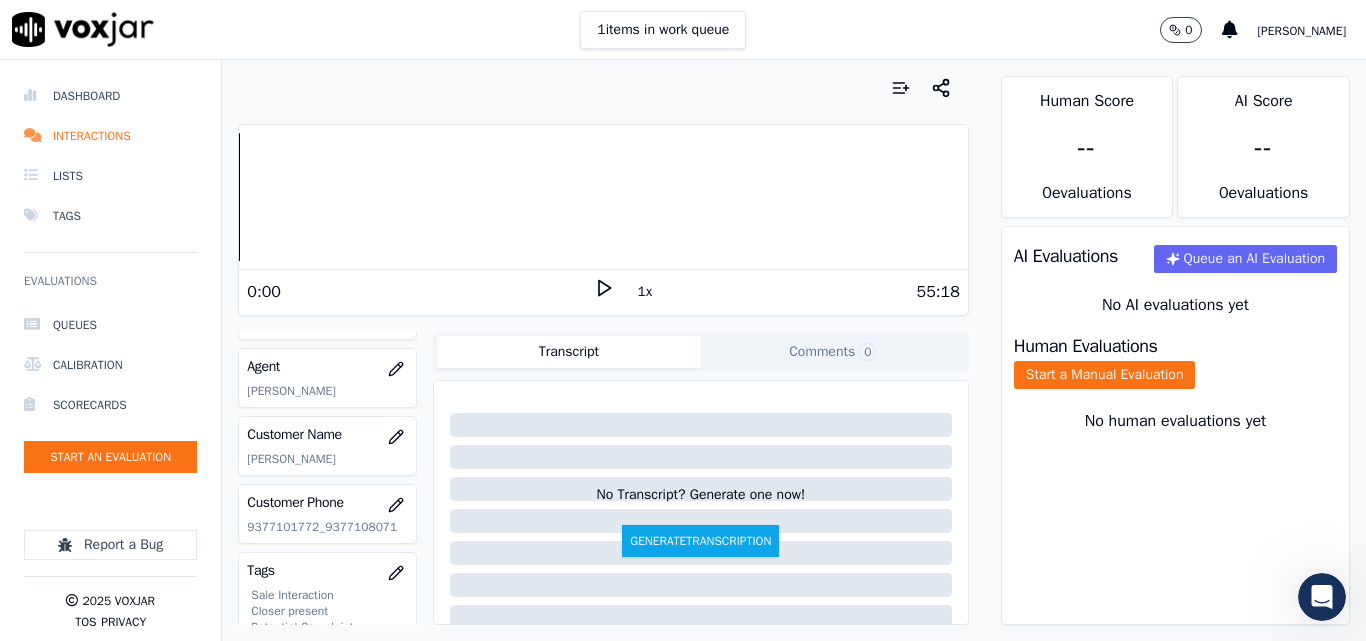 click at bounding box center [603, 88] 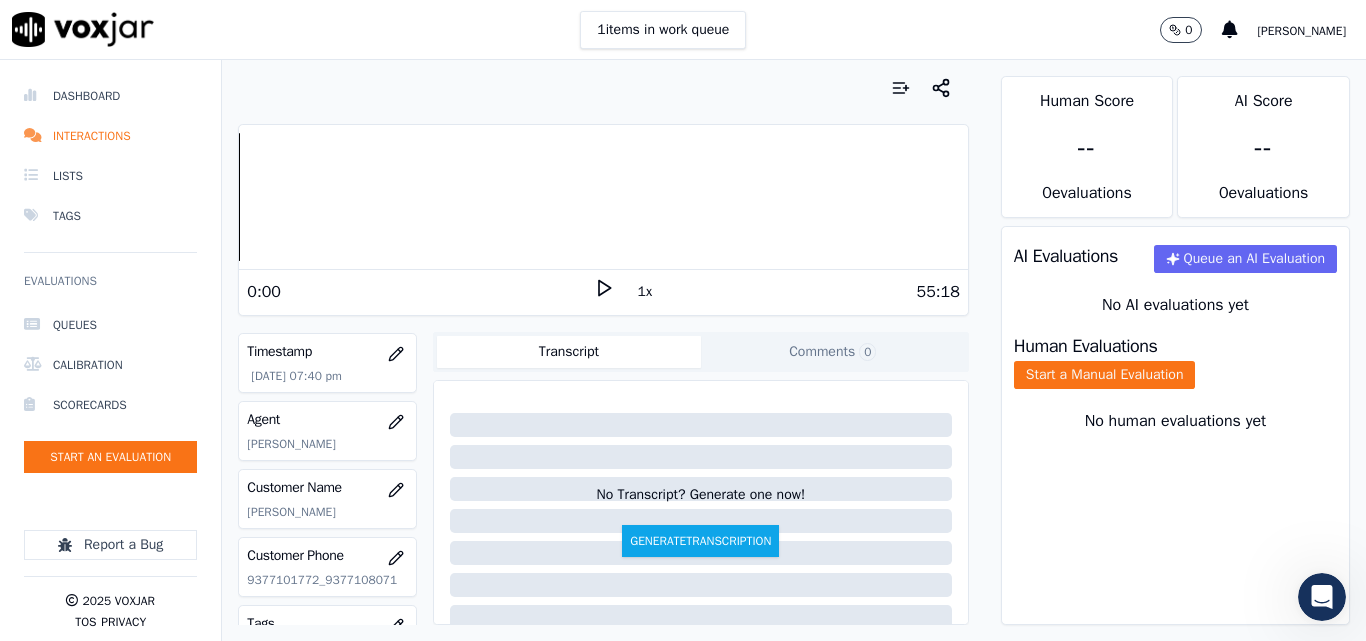 scroll, scrollTop: 200, scrollLeft: 0, axis: vertical 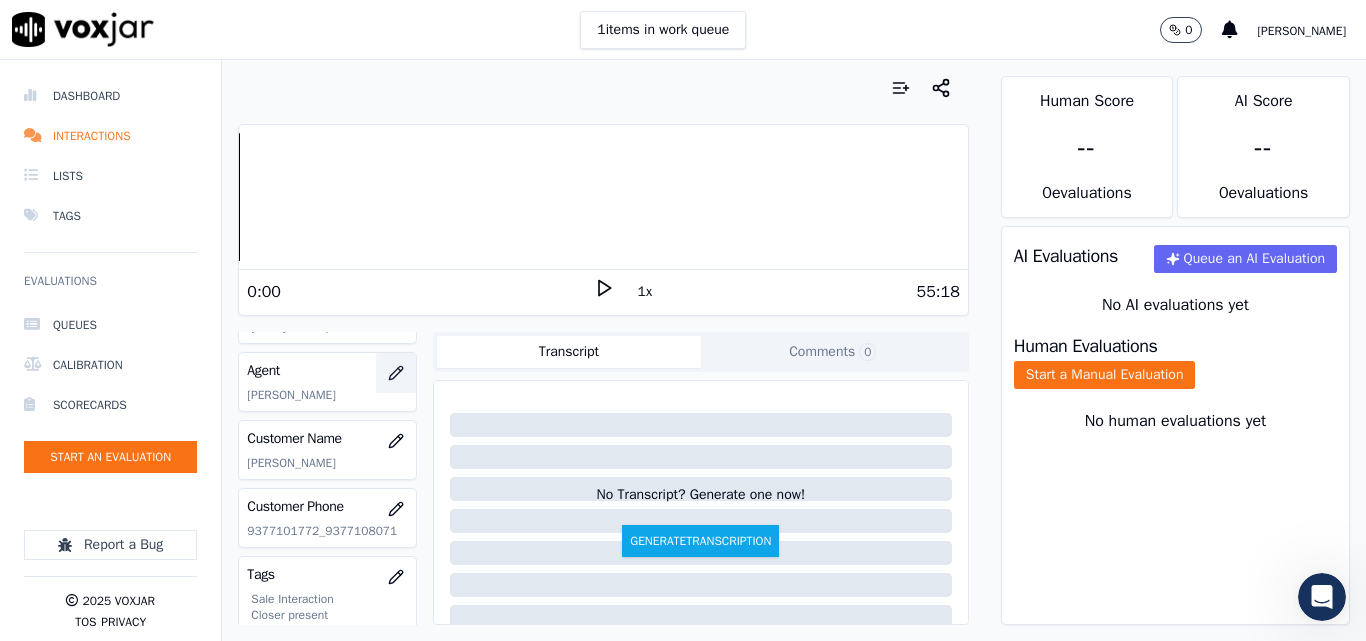 click 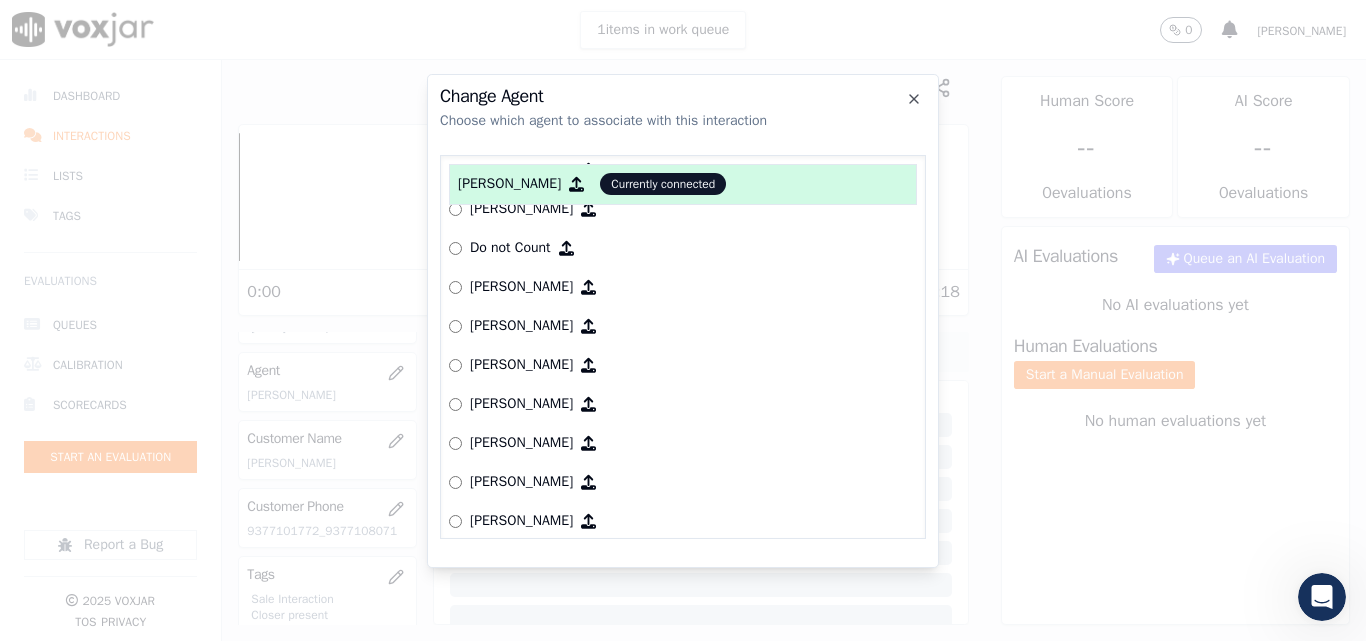 scroll, scrollTop: 665, scrollLeft: 0, axis: vertical 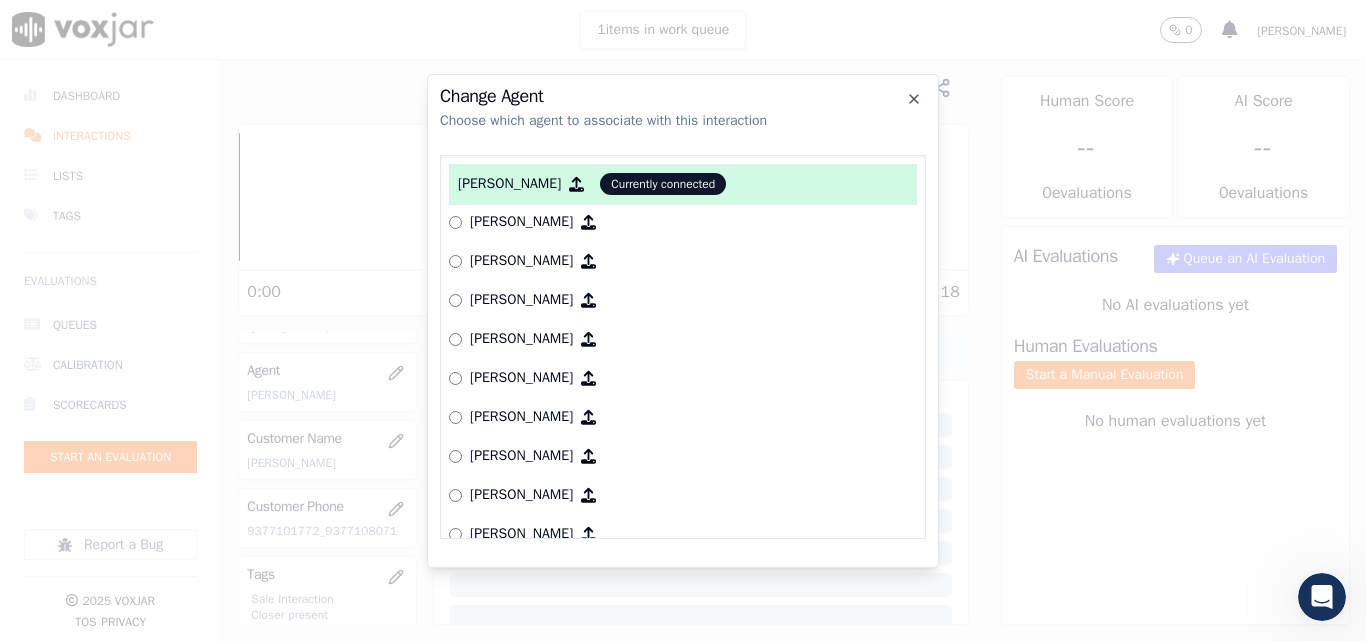 click on "[PERSON_NAME]" at bounding box center (521, 339) 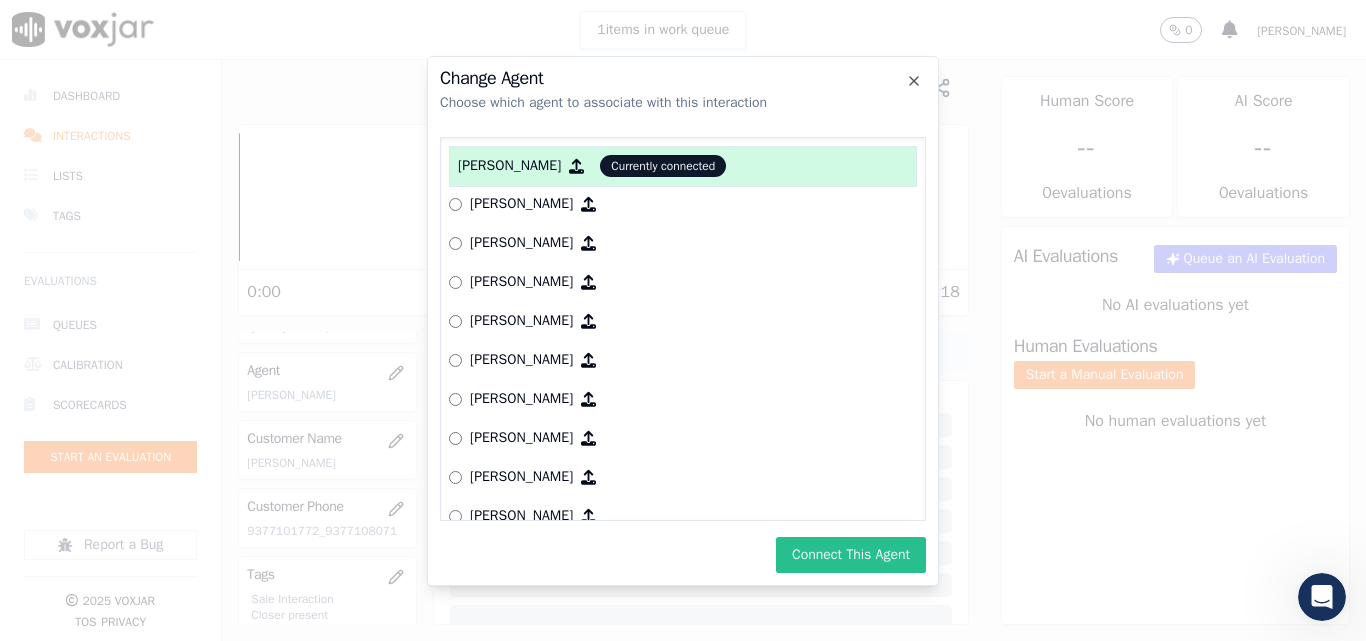 click on "Connect This Agent" at bounding box center [851, 555] 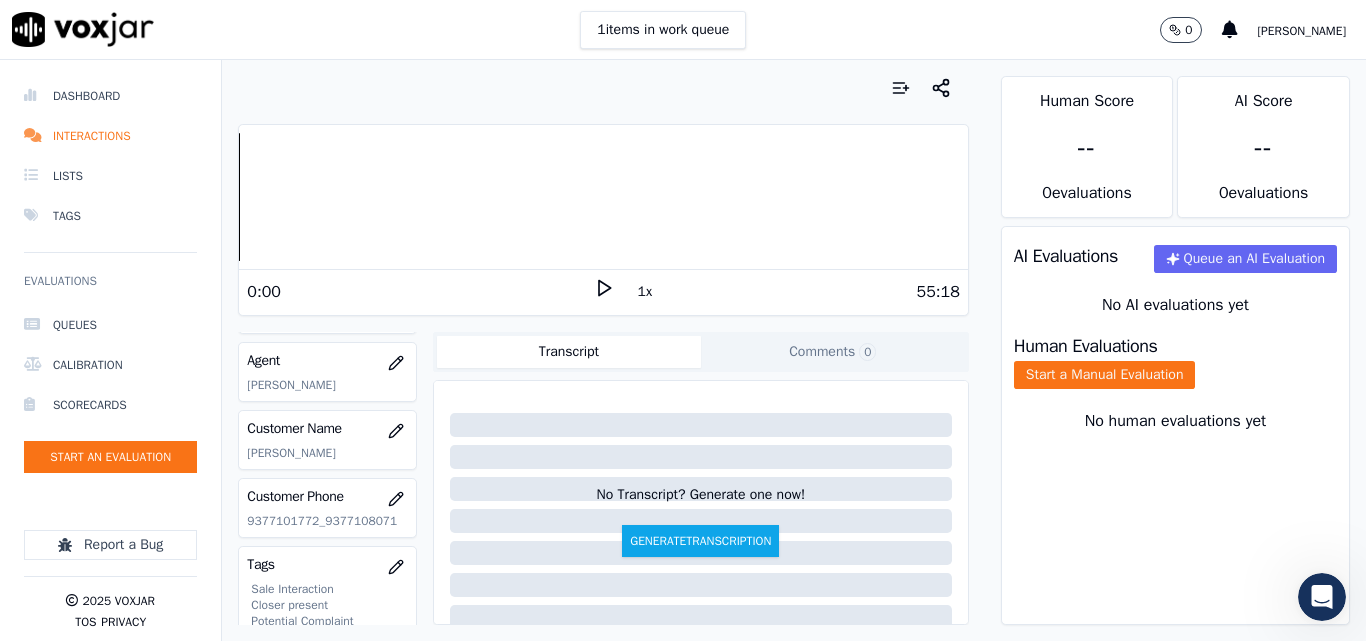 scroll, scrollTop: 204, scrollLeft: 0, axis: vertical 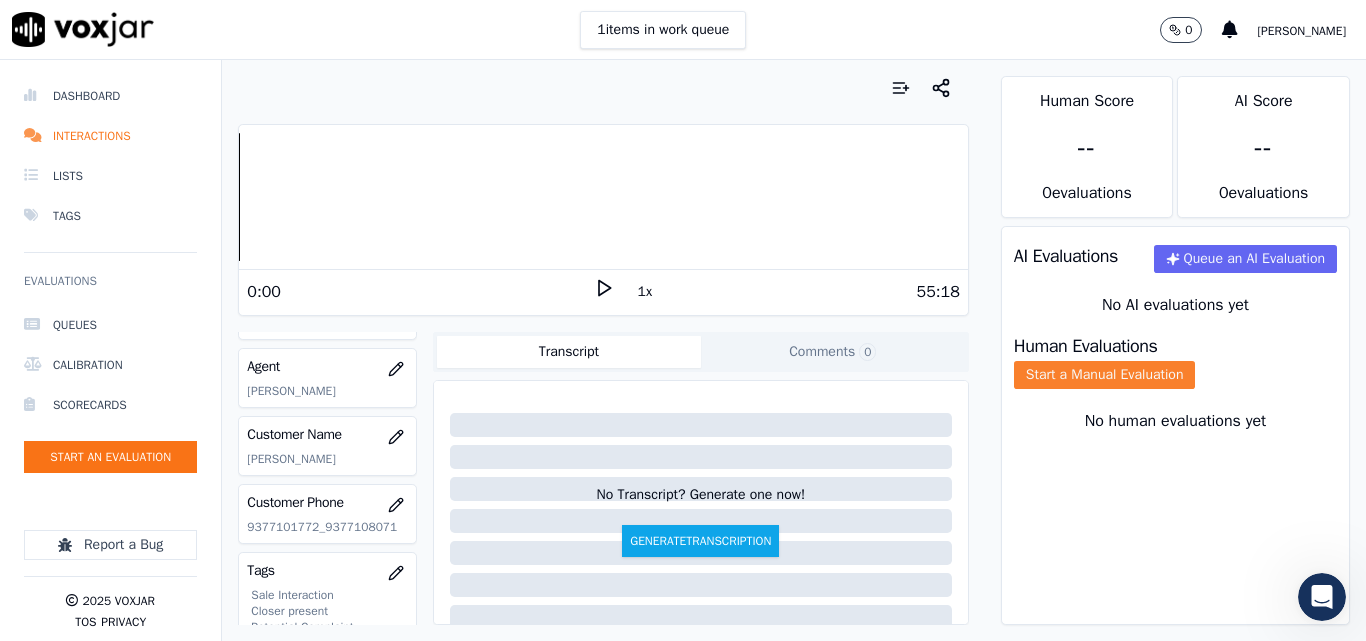 click on "Start a Manual Evaluation" 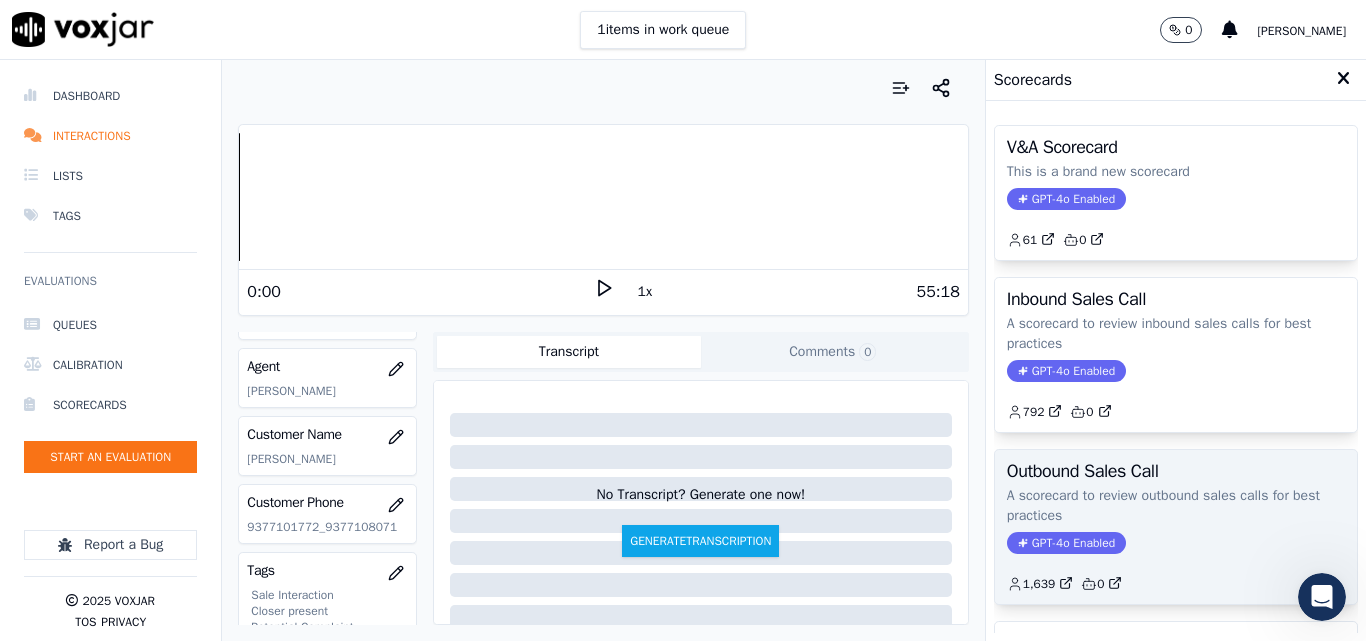 click on "GPT-4o Enabled" 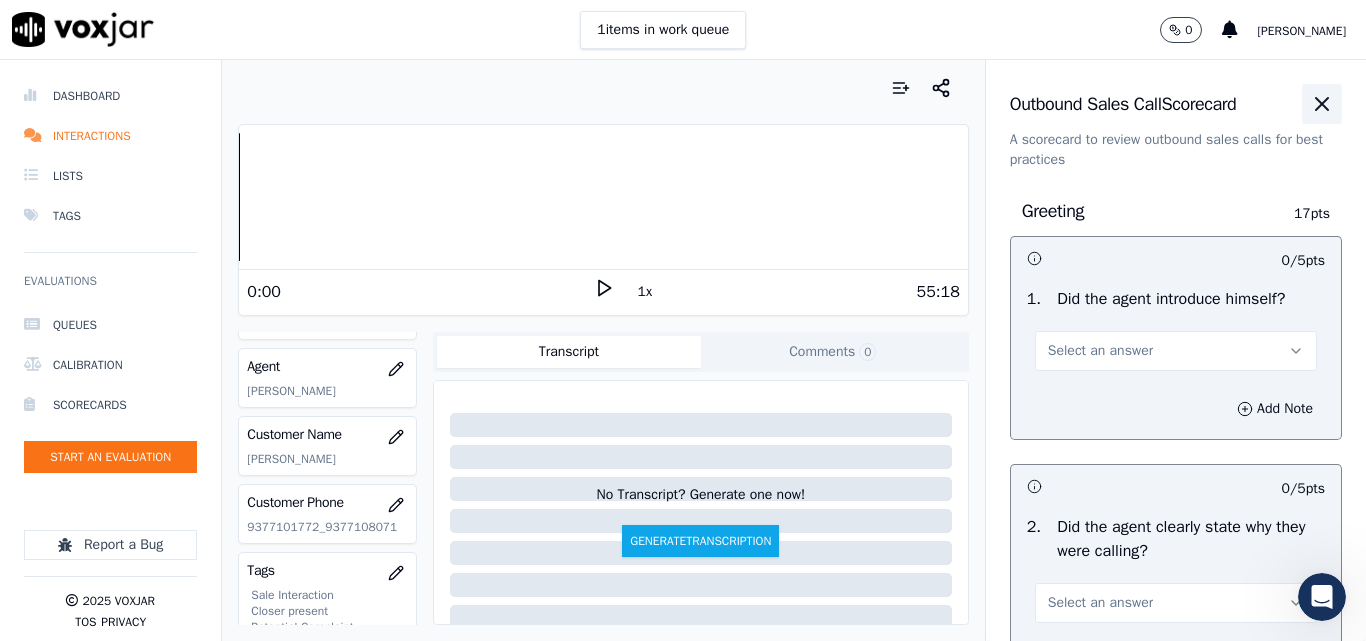 click 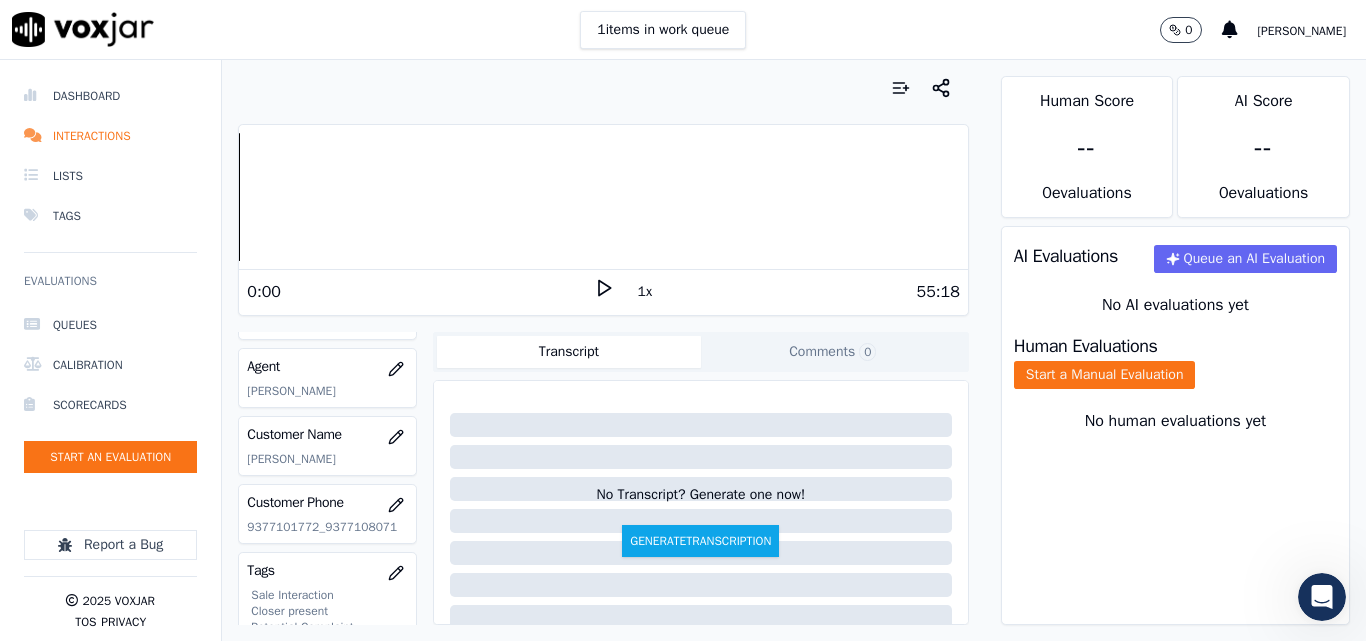 click on "Human Evaluations   Start a Manual Evaluation" at bounding box center [1175, 363] 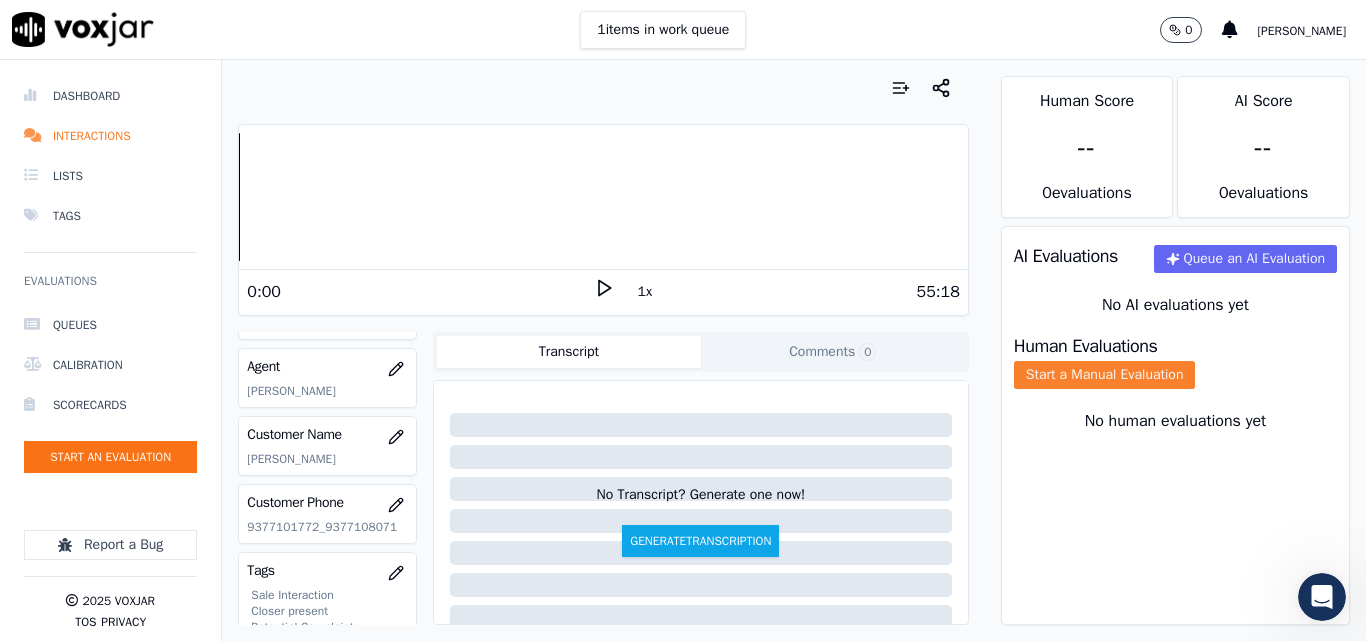 click on "Start a Manual Evaluation" 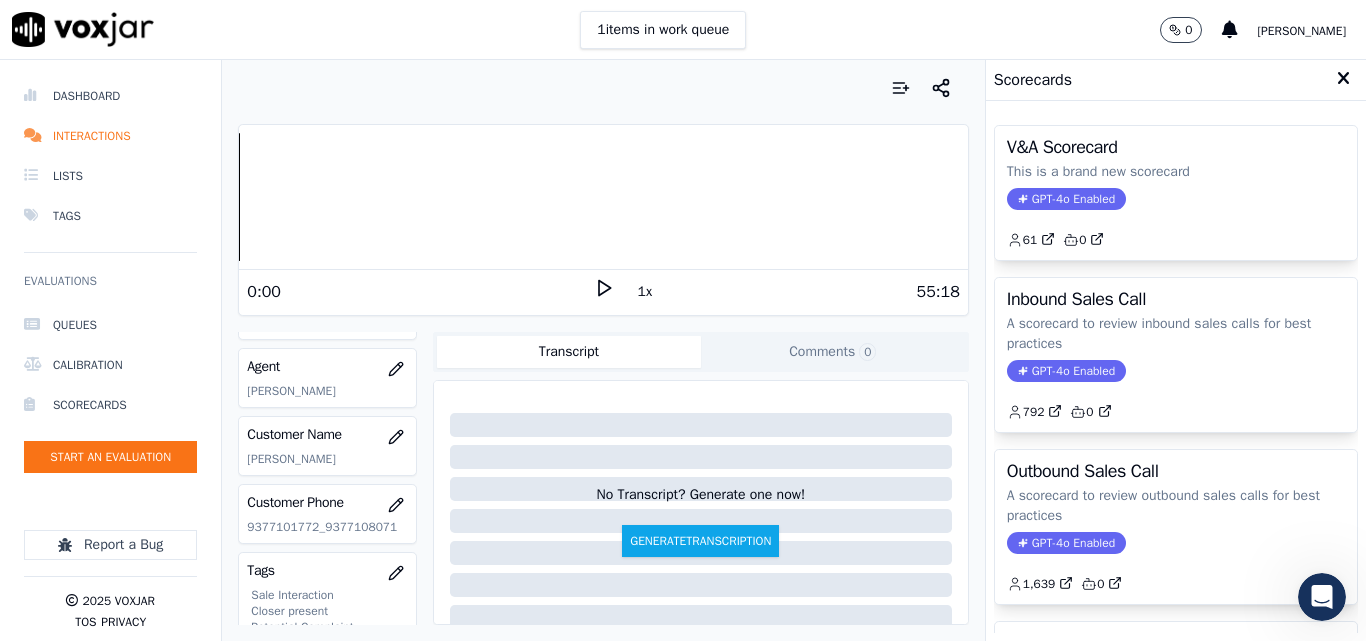 click on "GPT-4o Enabled" 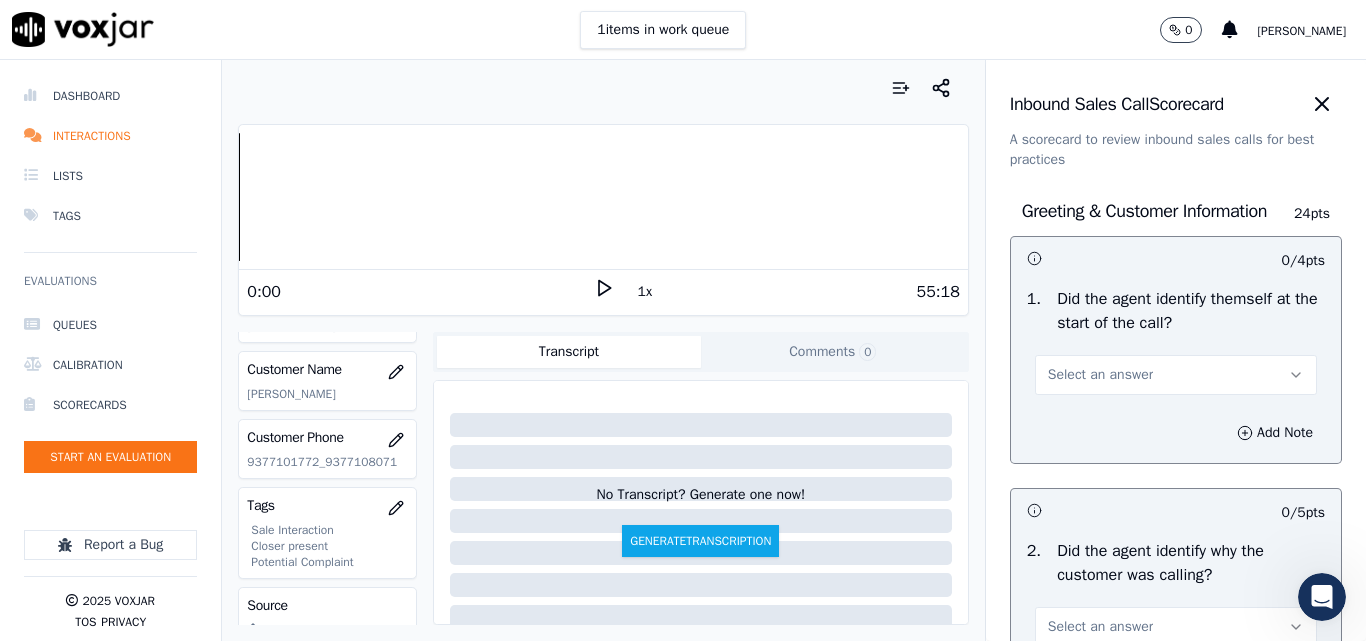 scroll, scrollTop: 304, scrollLeft: 0, axis: vertical 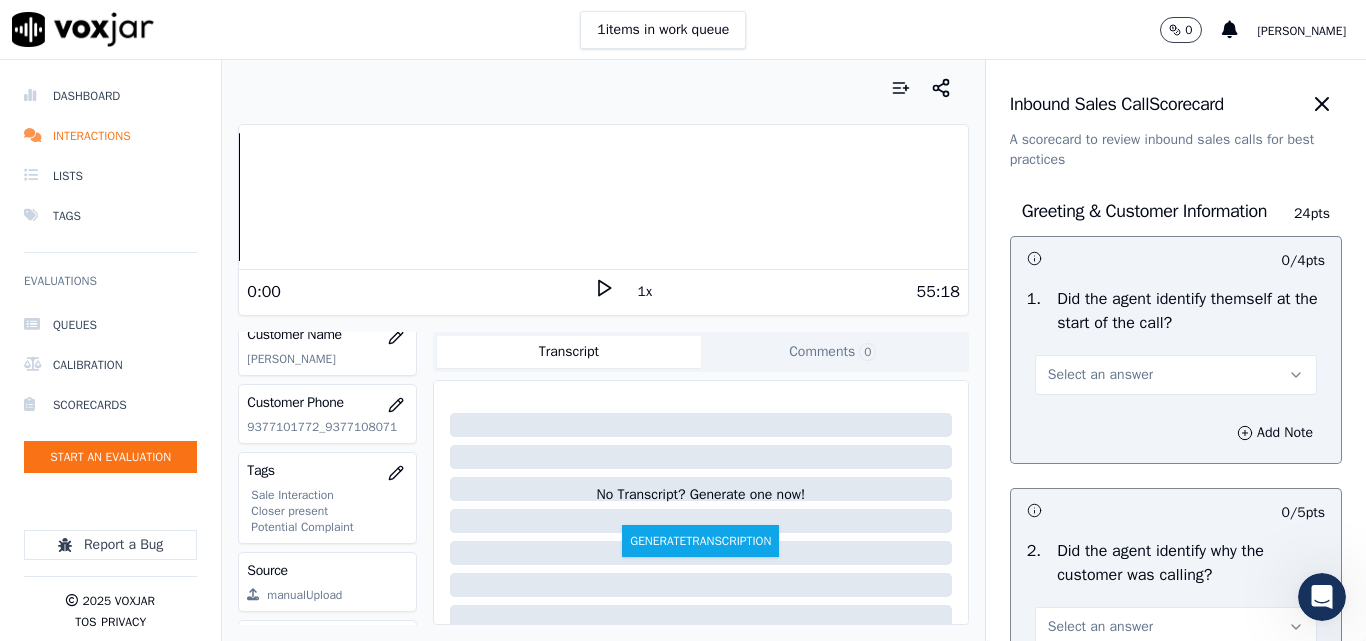 click on "Select an answer" at bounding box center [1176, 375] 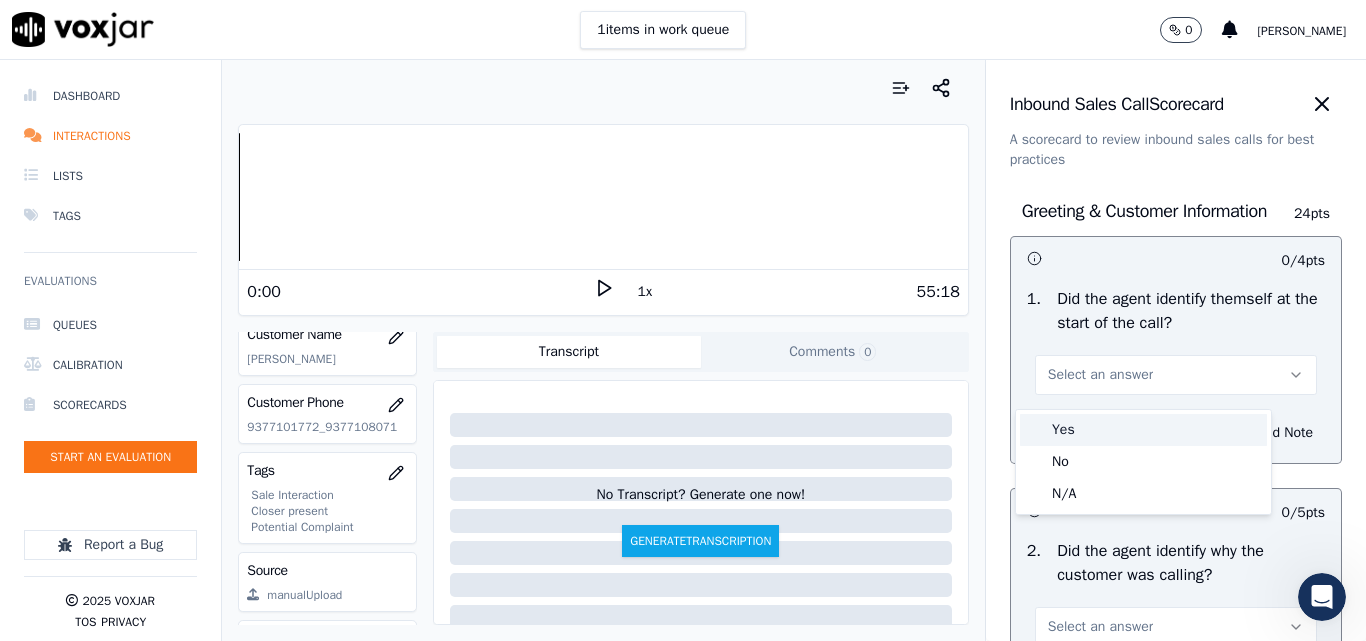 click on "Yes" at bounding box center (1143, 430) 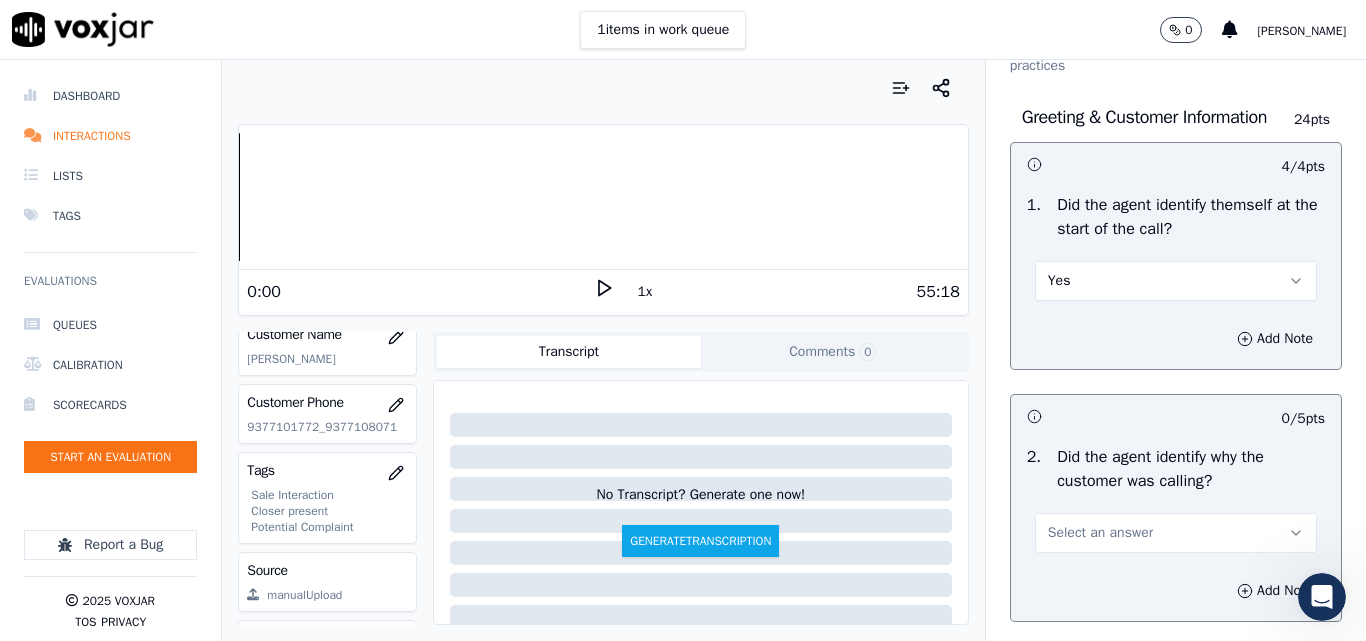 scroll, scrollTop: 200, scrollLeft: 0, axis: vertical 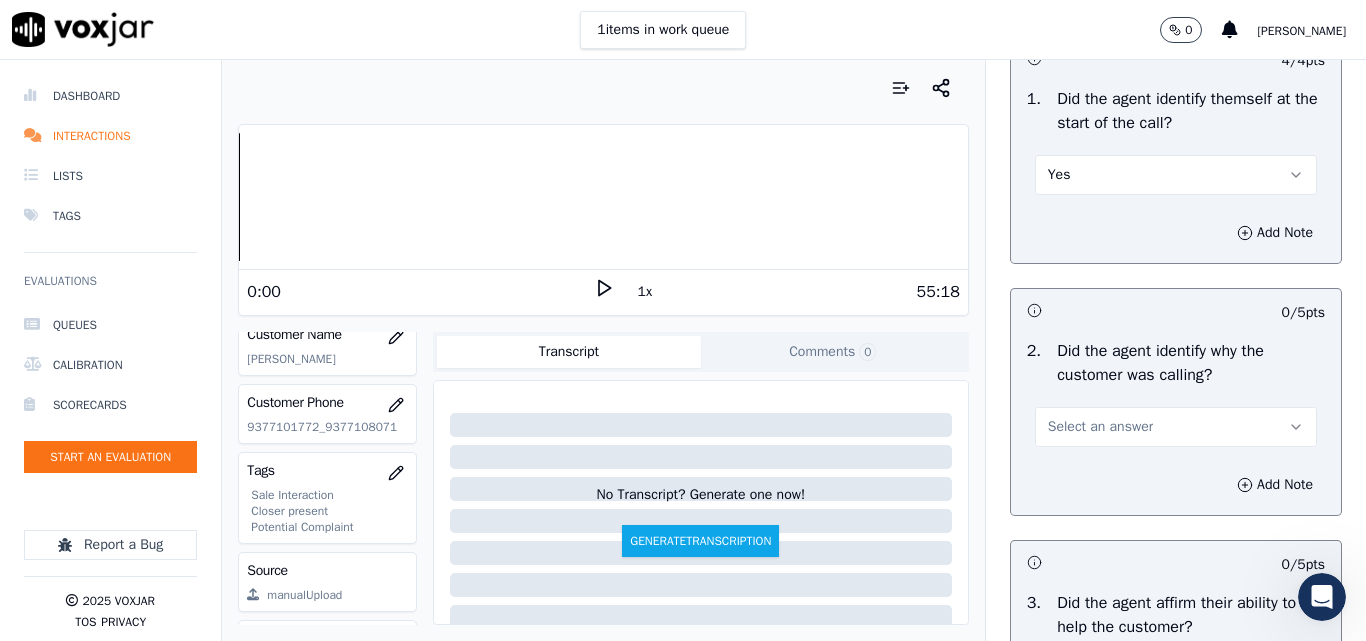 click on "Select an answer" at bounding box center [1100, 427] 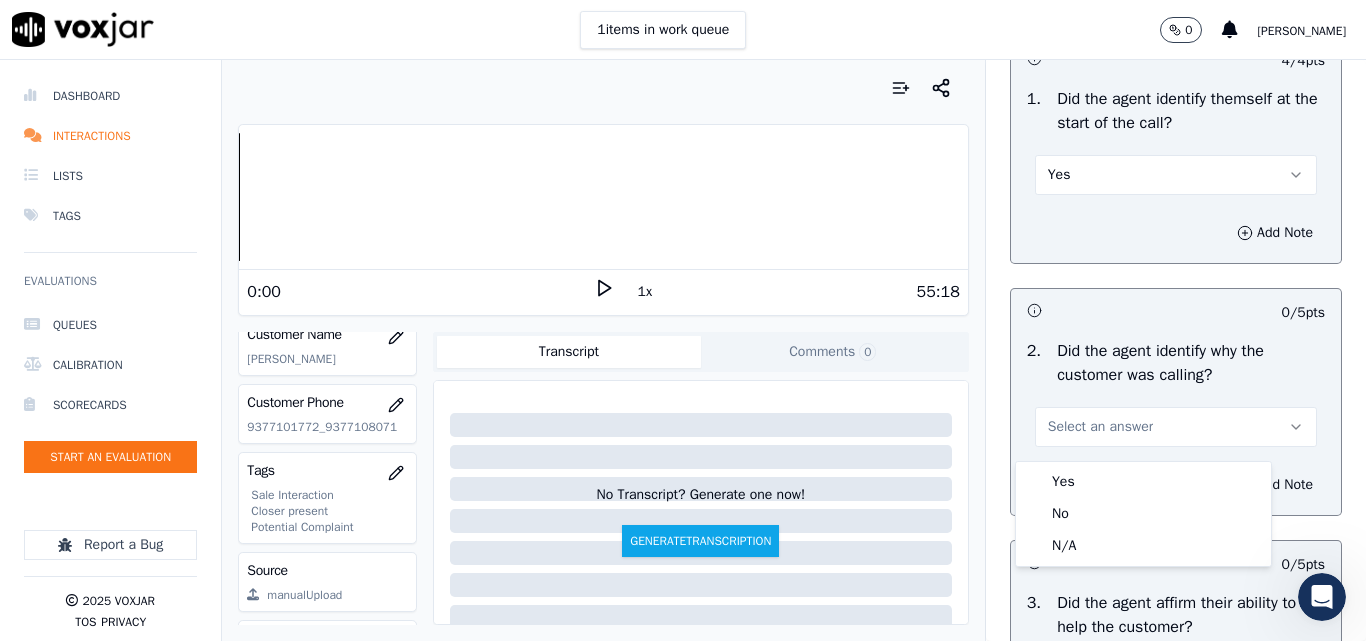 click on "Yes   No     N/A" at bounding box center [1143, 514] 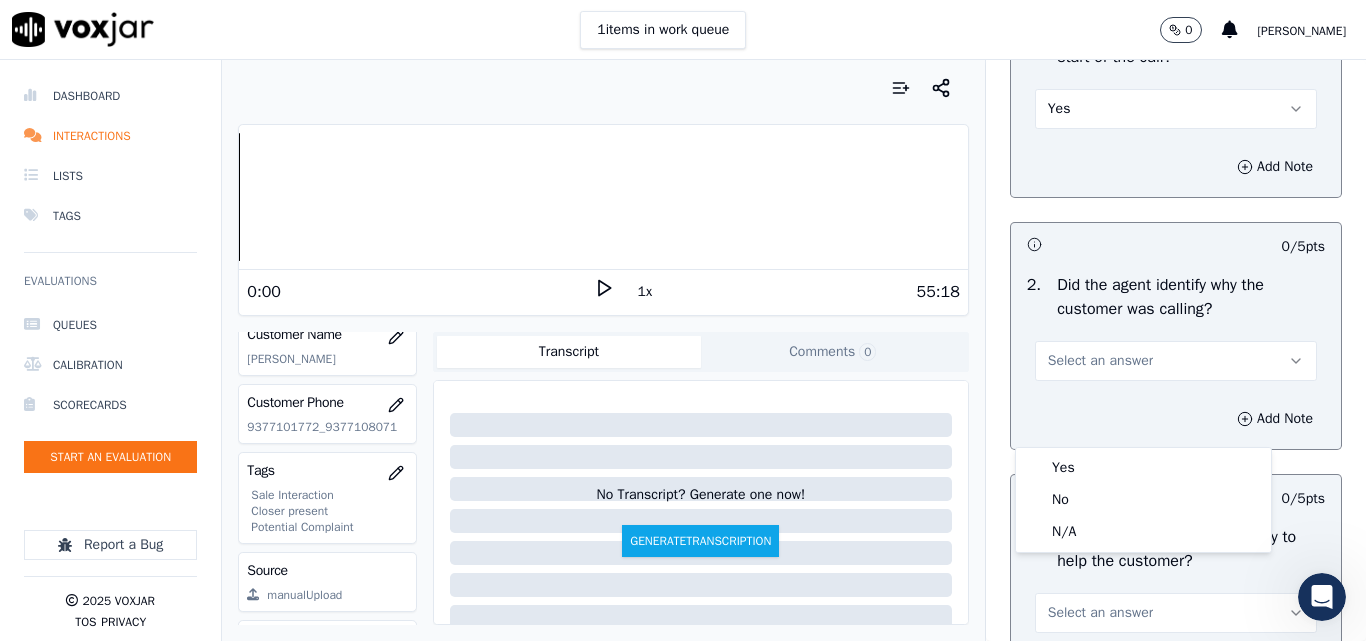 scroll, scrollTop: 400, scrollLeft: 0, axis: vertical 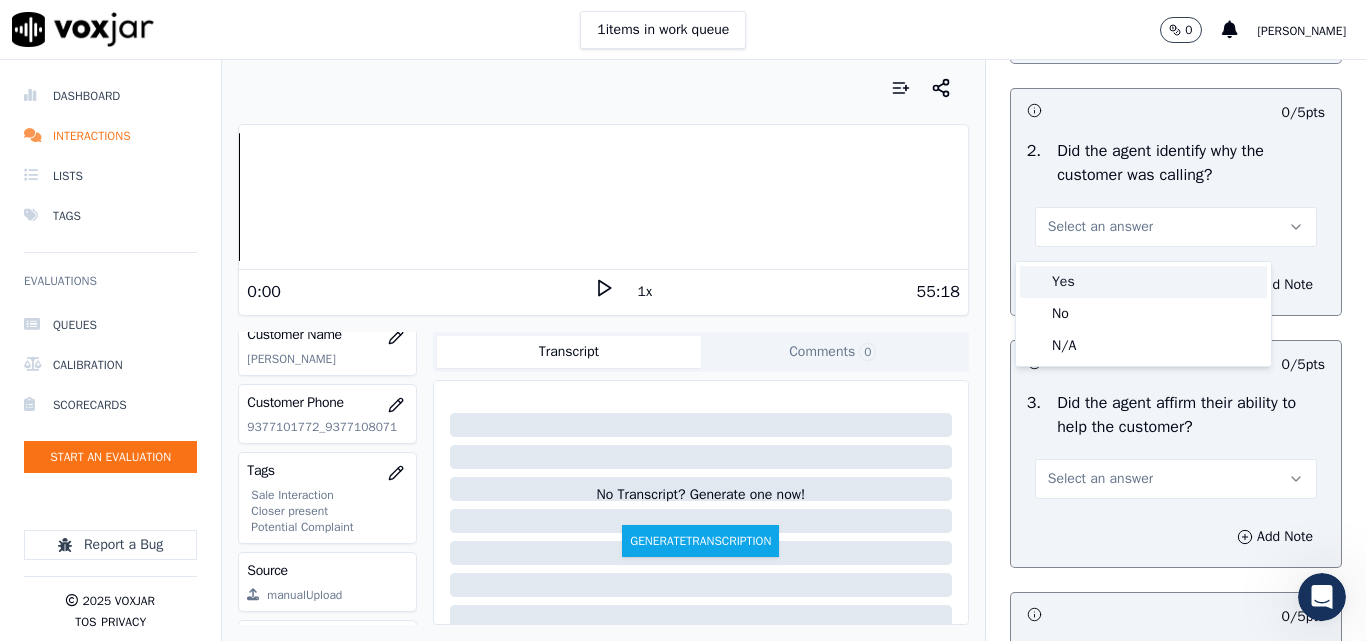 click on "Yes" at bounding box center (1143, 282) 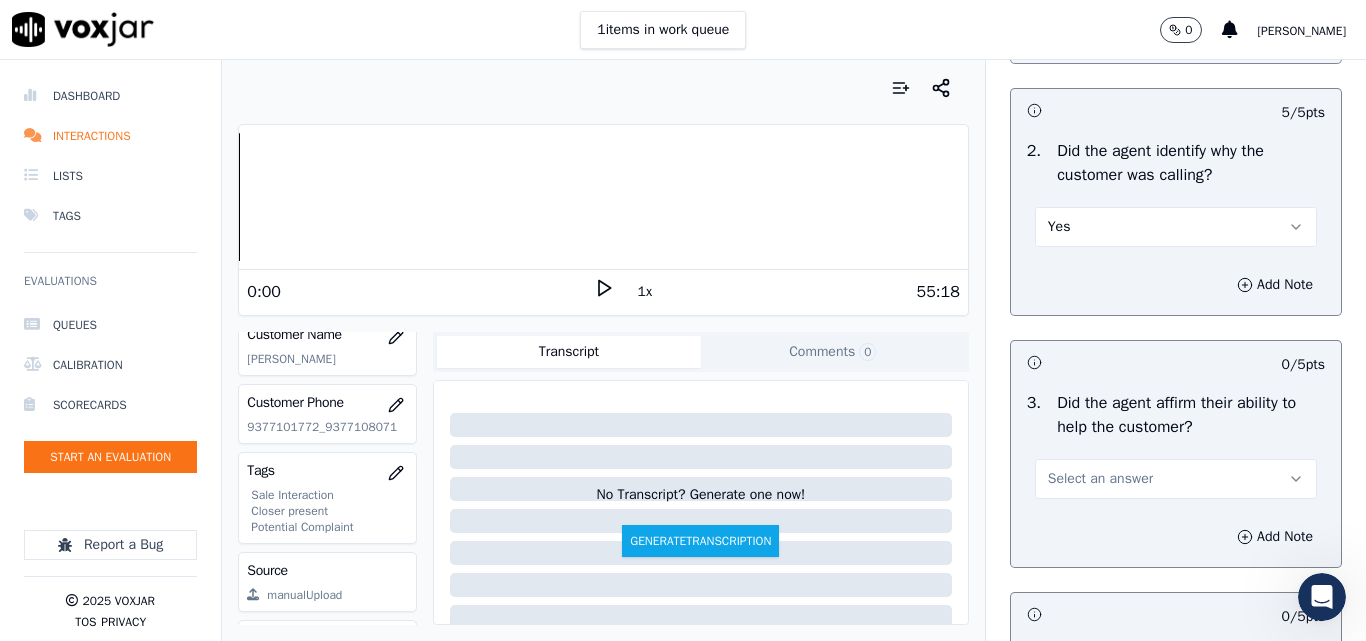 scroll, scrollTop: 600, scrollLeft: 0, axis: vertical 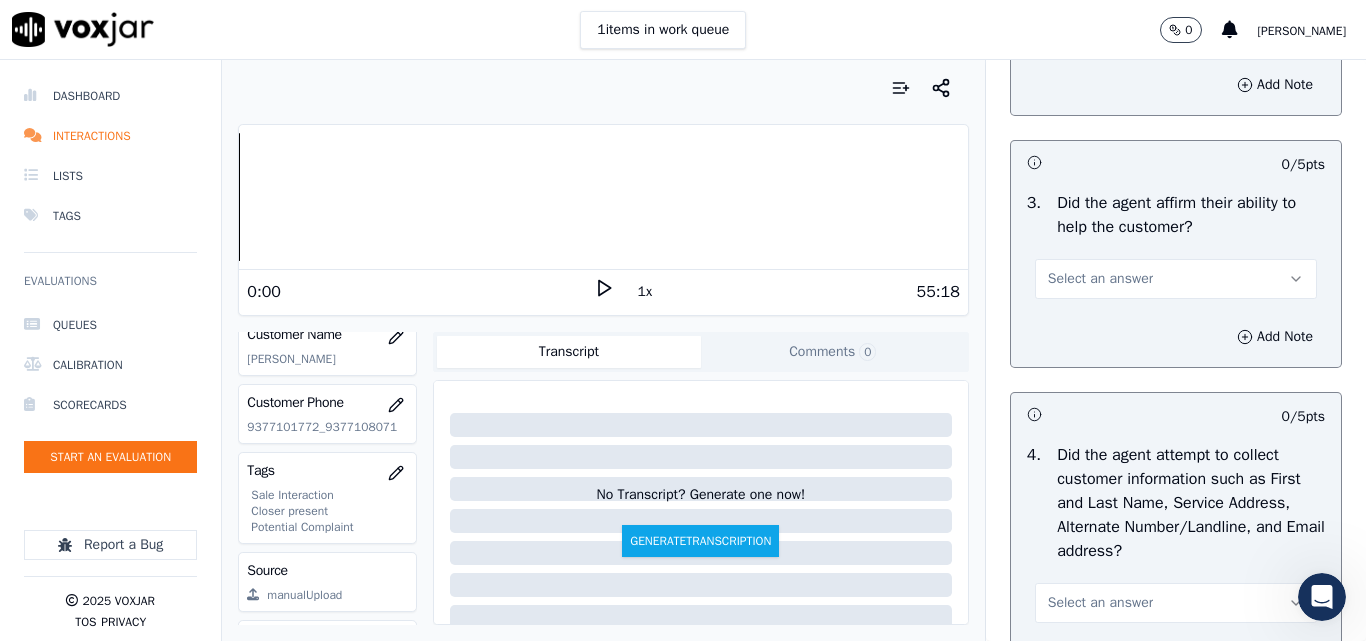 click on "Select an answer" at bounding box center [1100, 279] 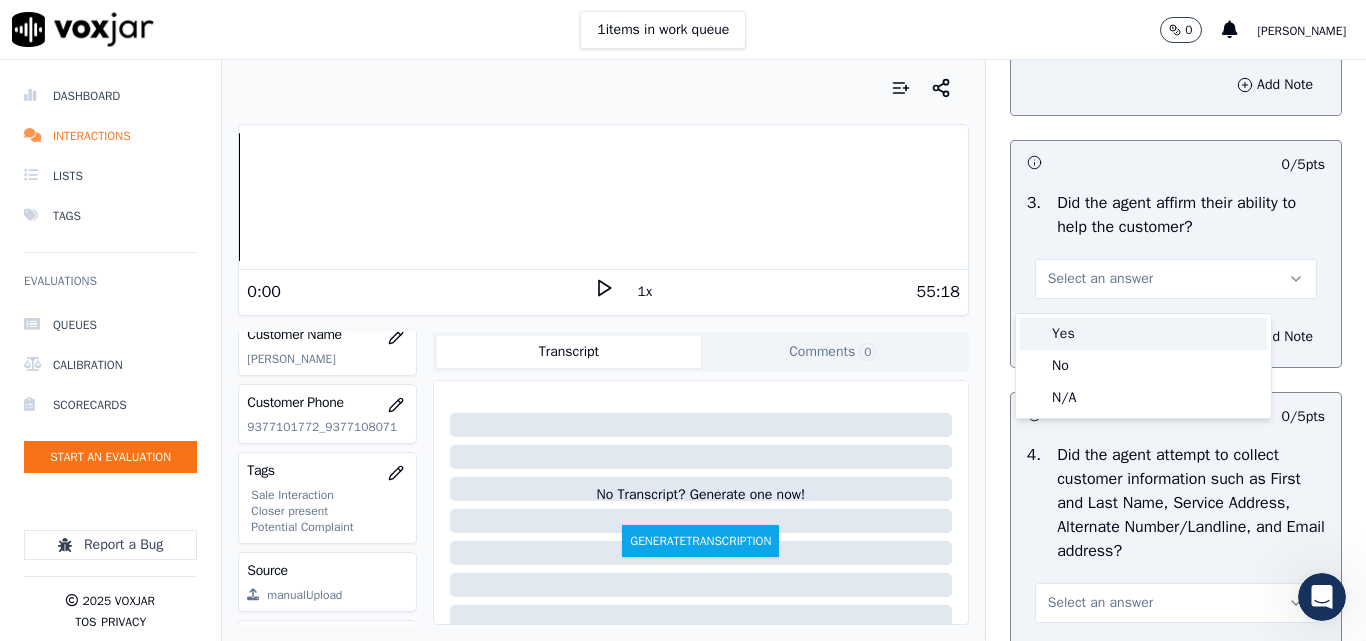 click on "Yes" at bounding box center (1143, 334) 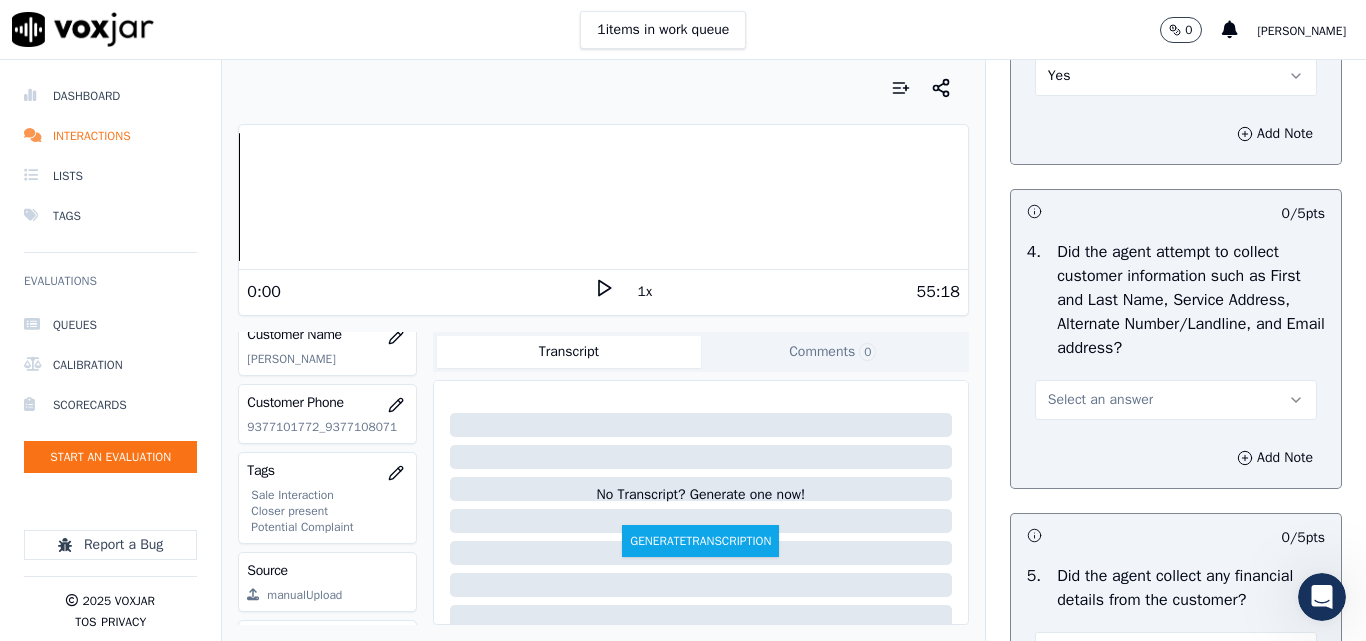 scroll, scrollTop: 900, scrollLeft: 0, axis: vertical 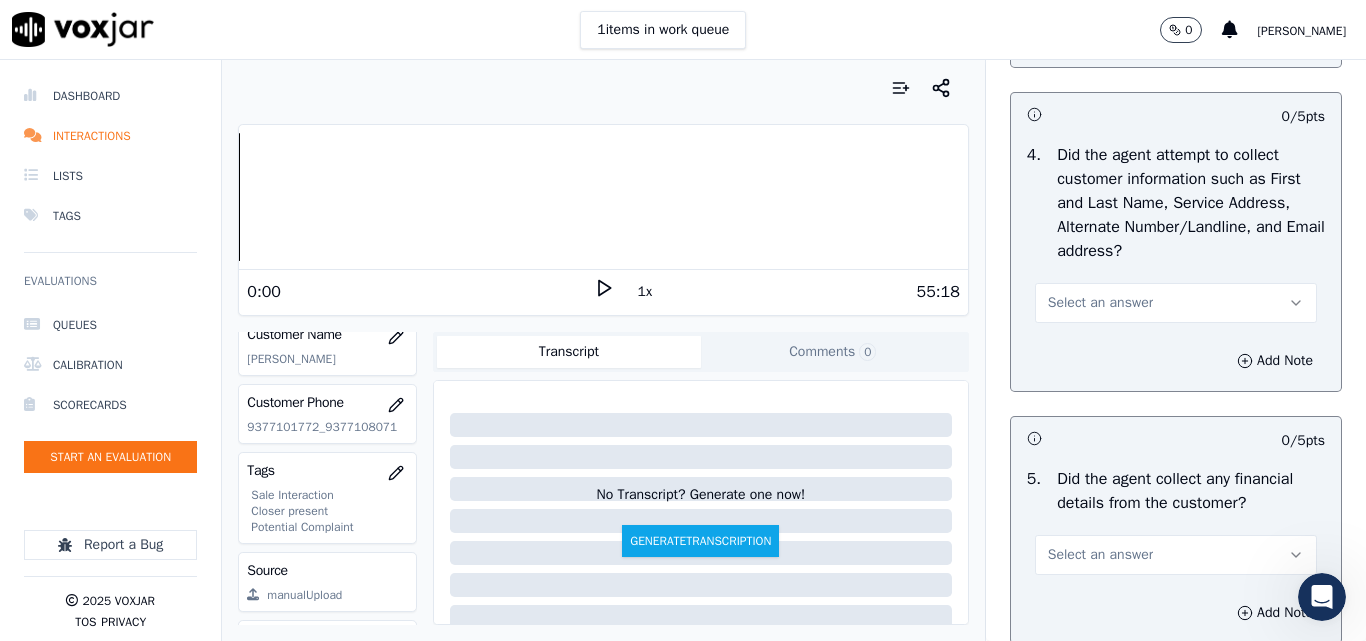drag, startPoint x: 1060, startPoint y: 304, endPoint x: 1044, endPoint y: 322, distance: 24.083189 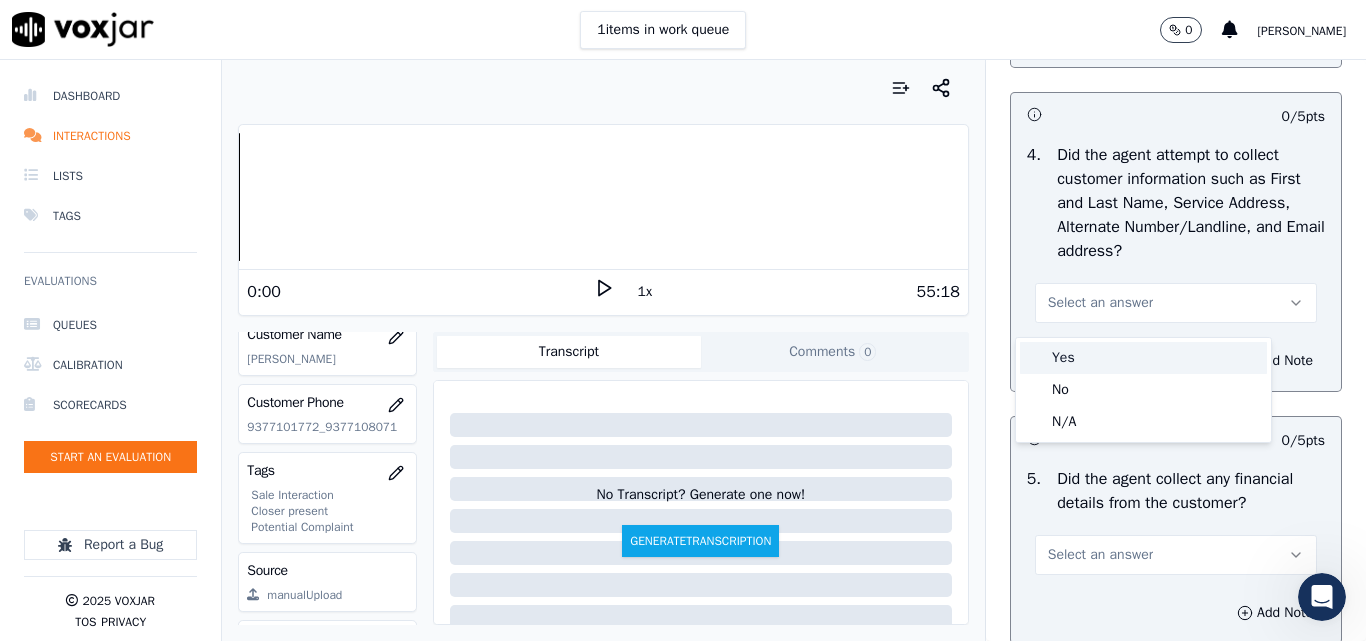 drag, startPoint x: 1061, startPoint y: 360, endPoint x: 1065, endPoint y: 373, distance: 13.601471 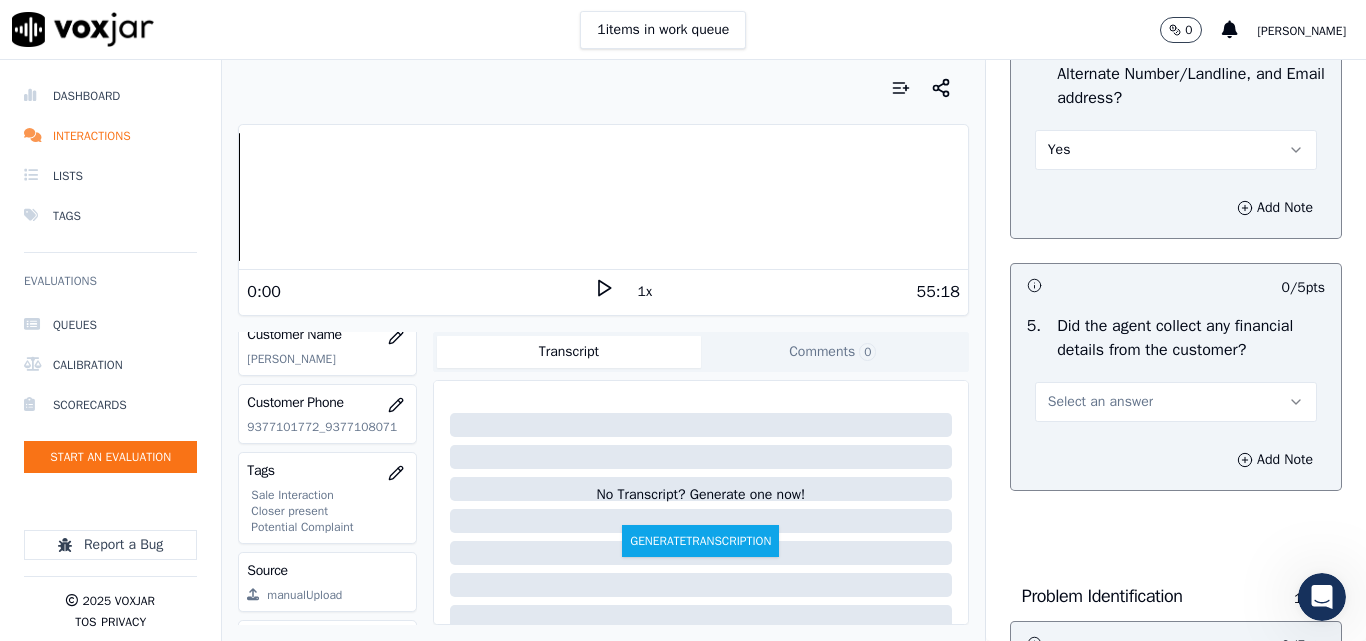 scroll, scrollTop: 1100, scrollLeft: 0, axis: vertical 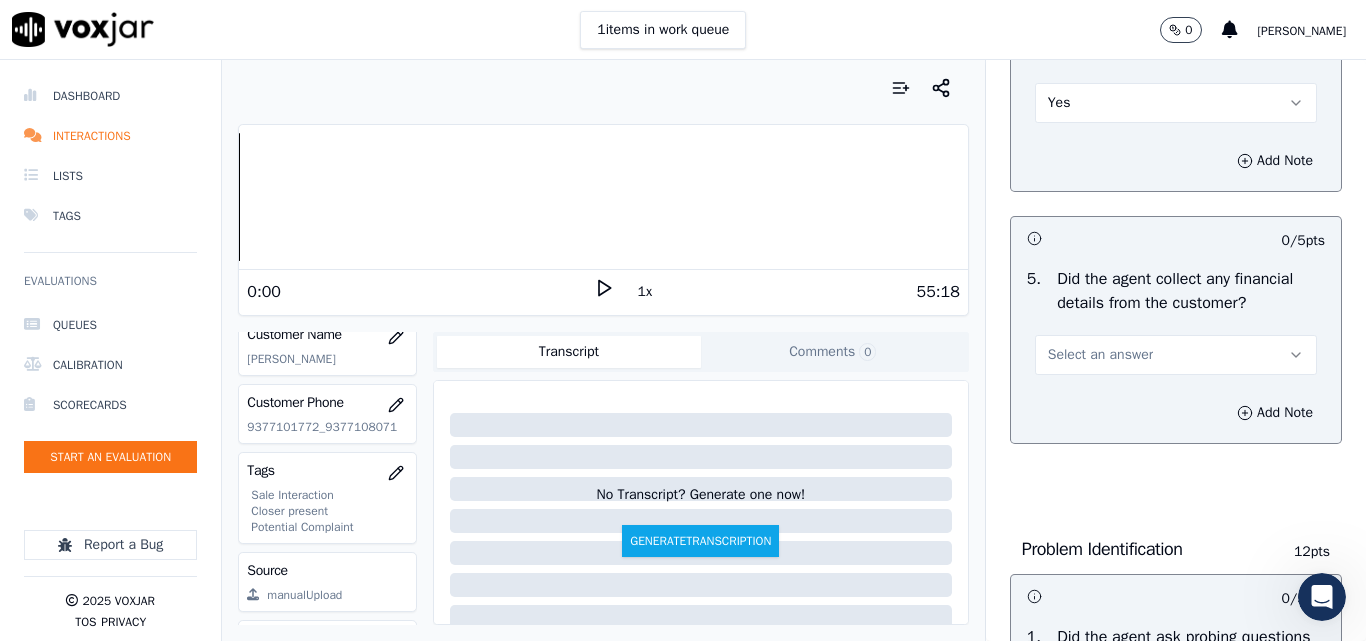 click on "Select an answer" at bounding box center (1100, 355) 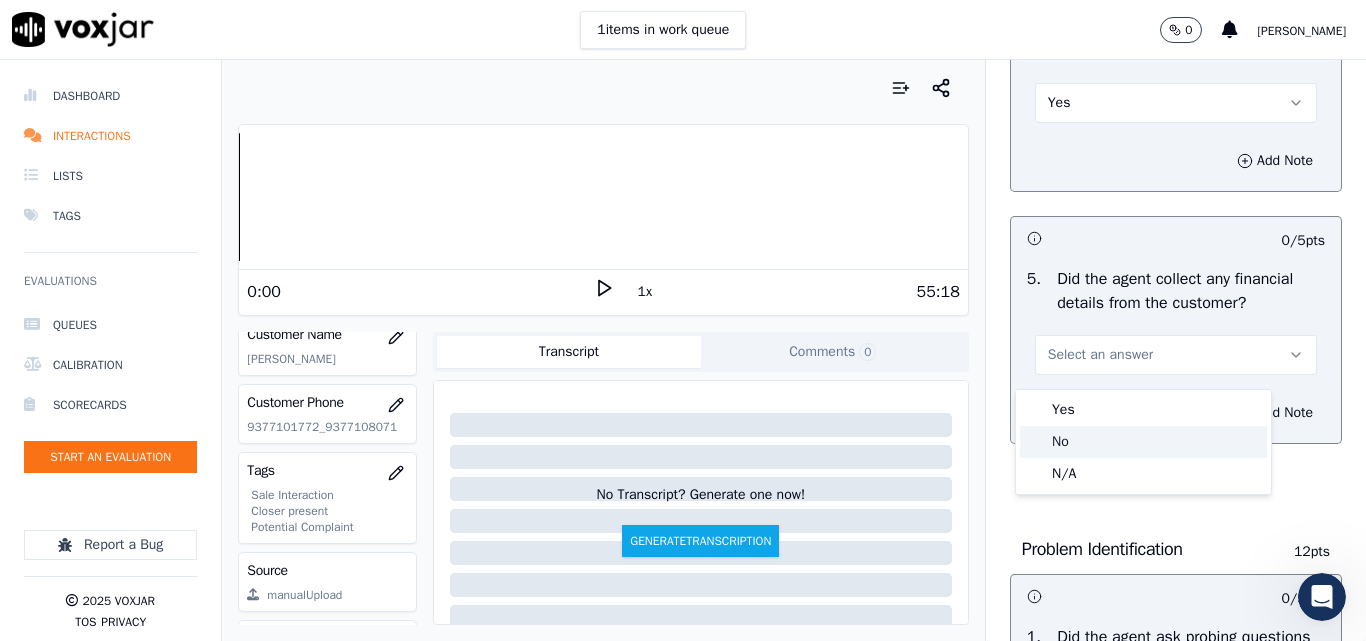 click on "No" 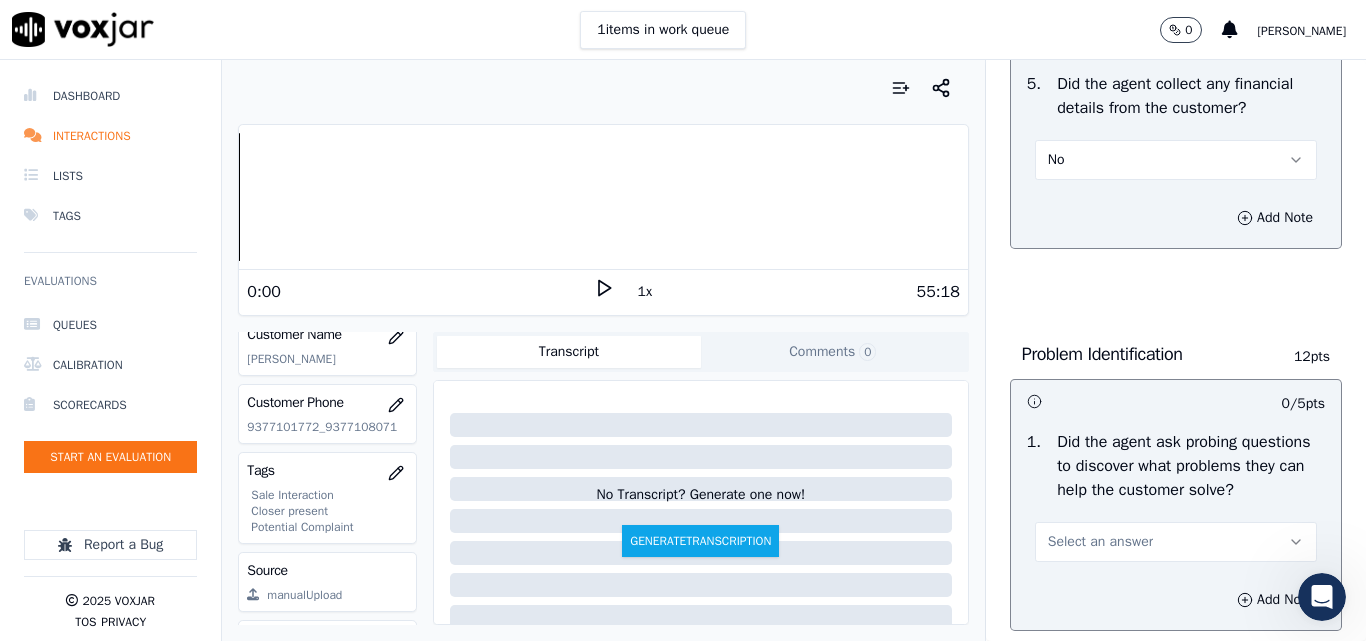 scroll, scrollTop: 1300, scrollLeft: 0, axis: vertical 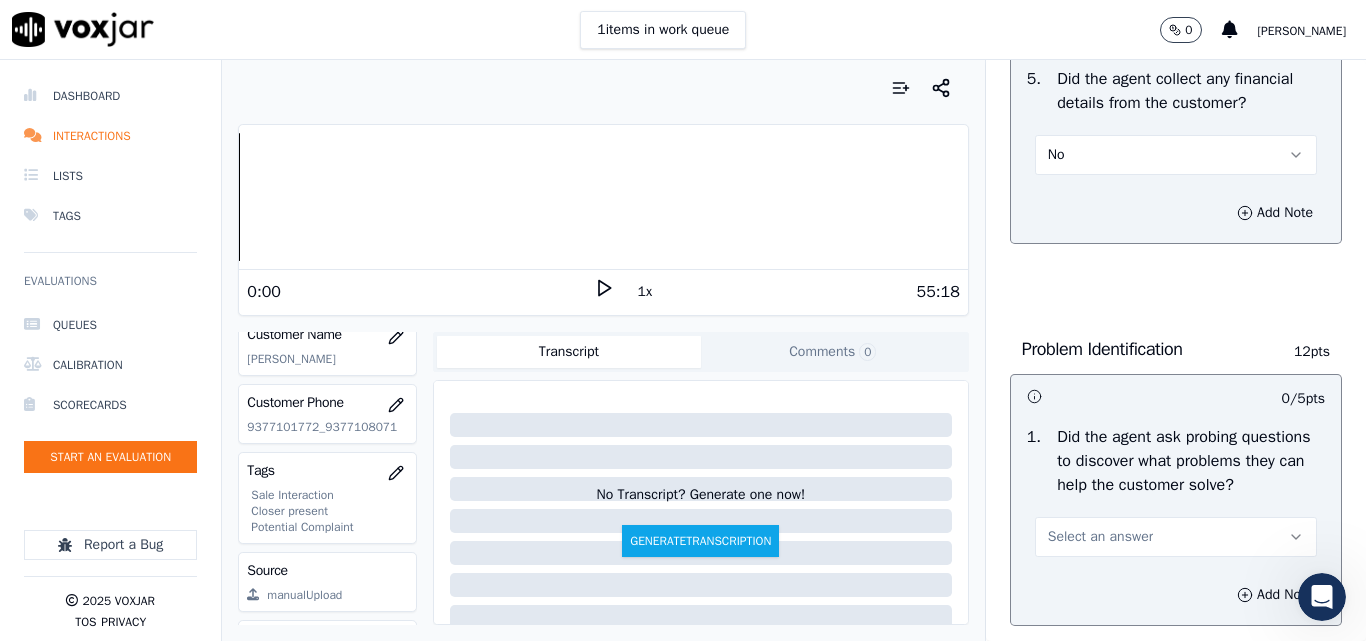 click on "Select an answer" at bounding box center (1176, 537) 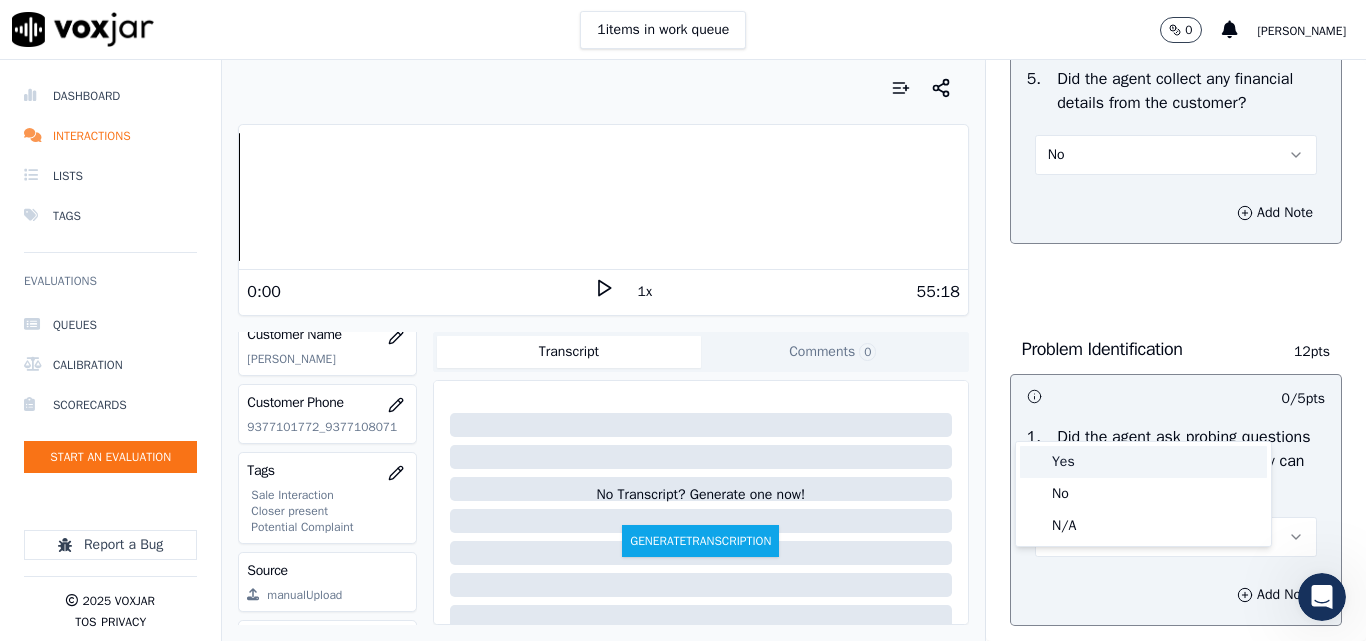 click on "Yes" at bounding box center (1143, 462) 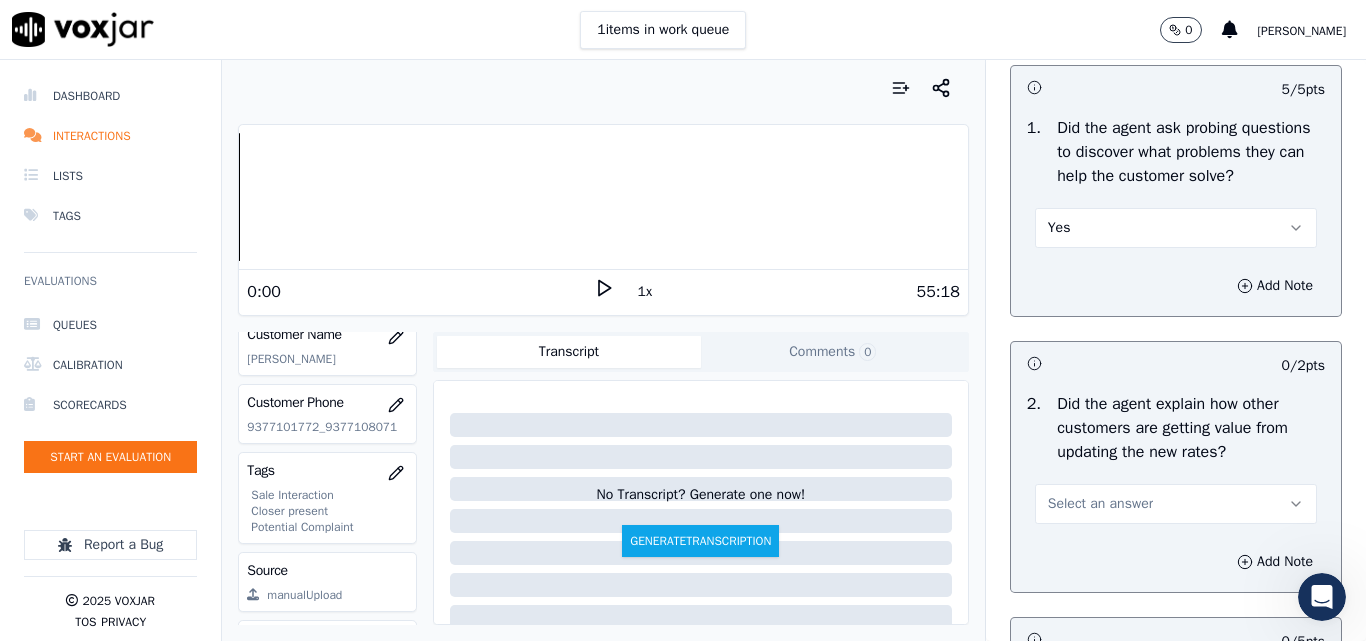 scroll, scrollTop: 1800, scrollLeft: 0, axis: vertical 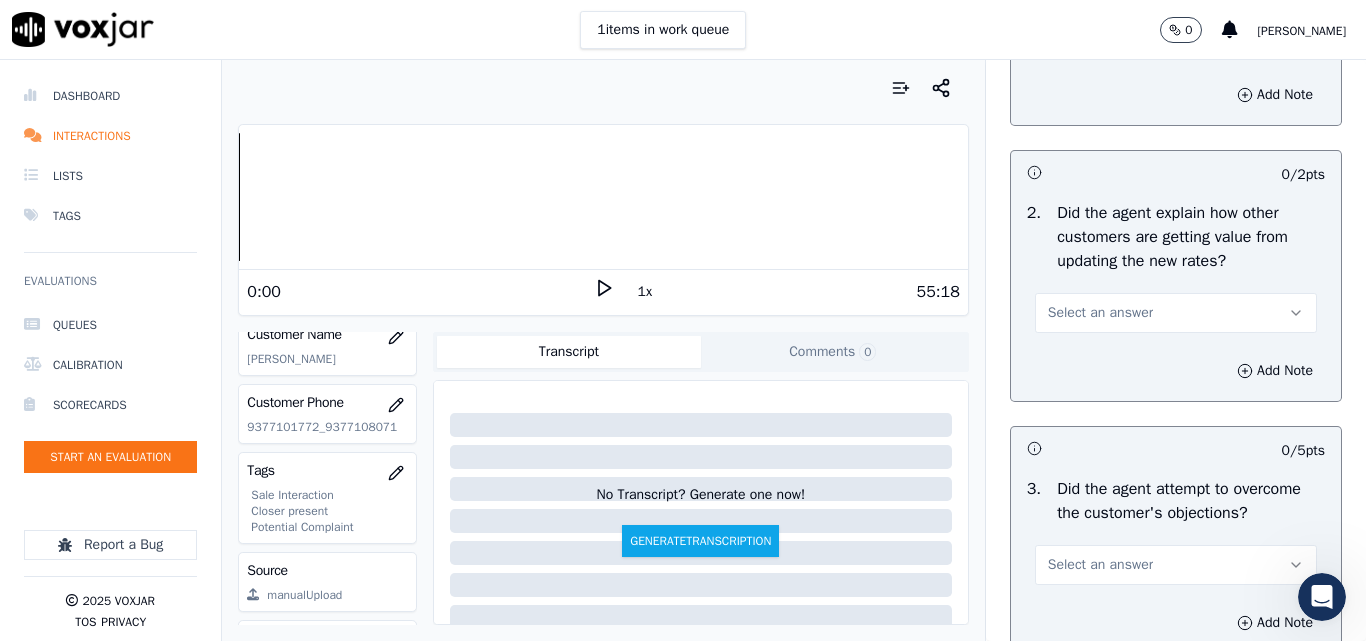 click on "Select an answer" at bounding box center [1176, 313] 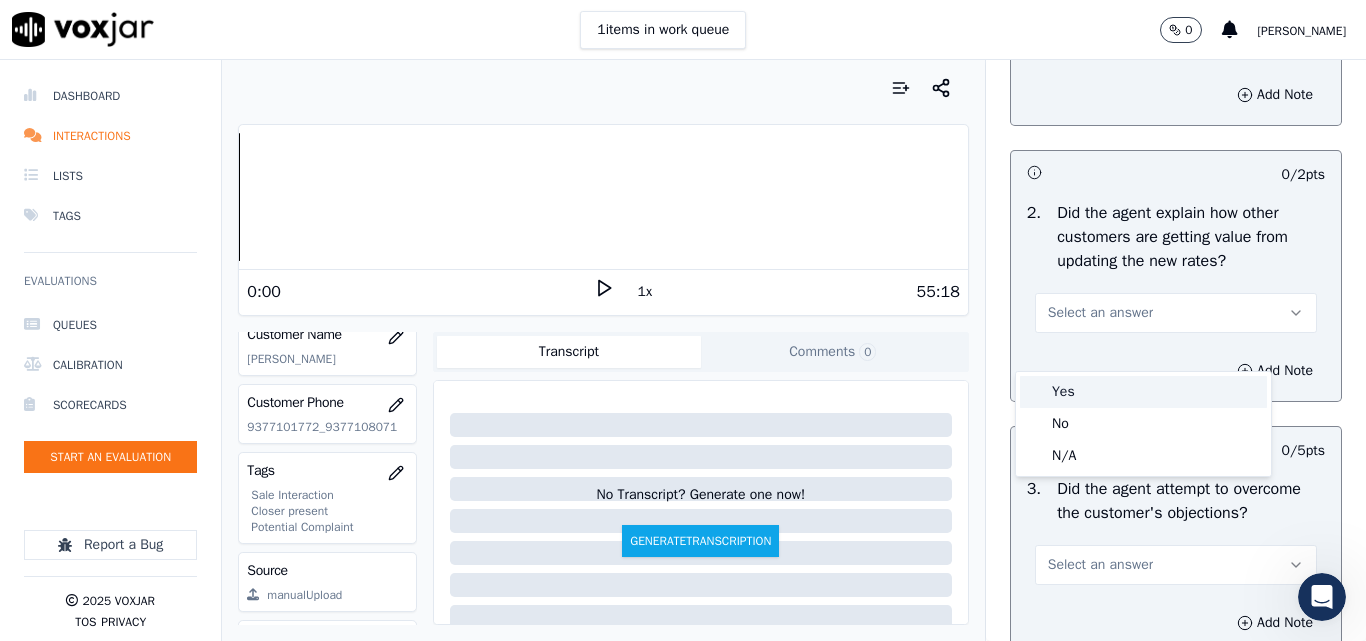 click on "Yes" at bounding box center [1143, 392] 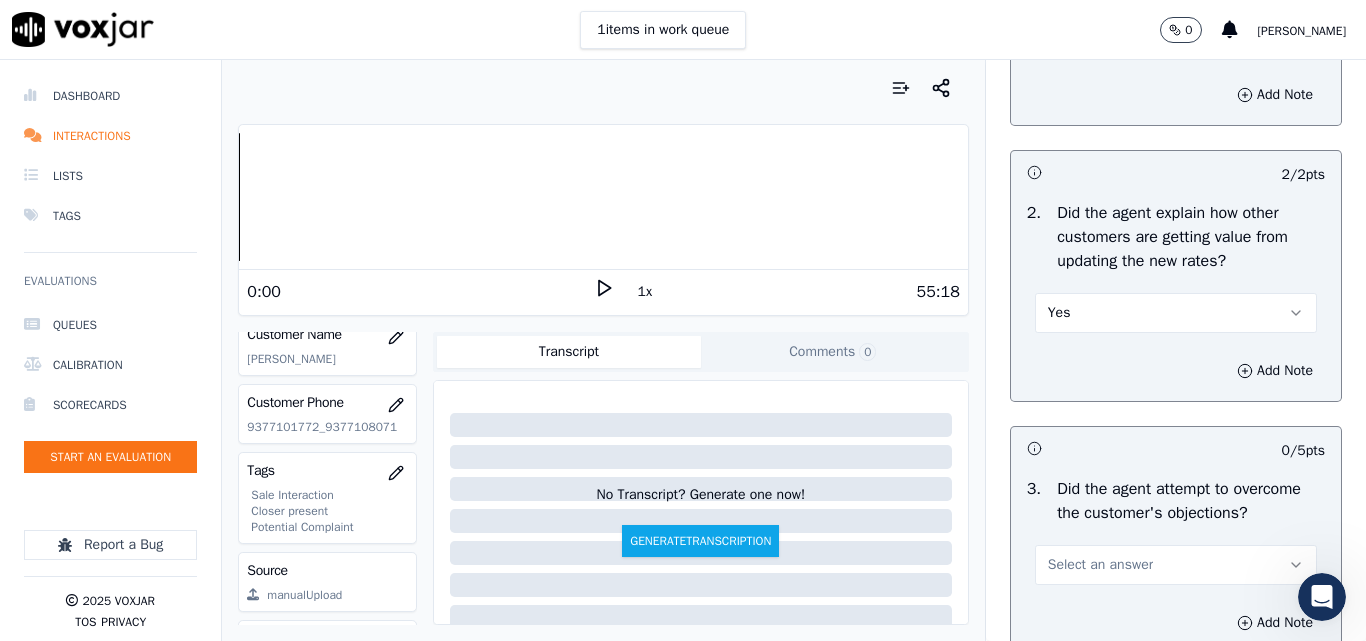 click on "Yes" at bounding box center (1176, 313) 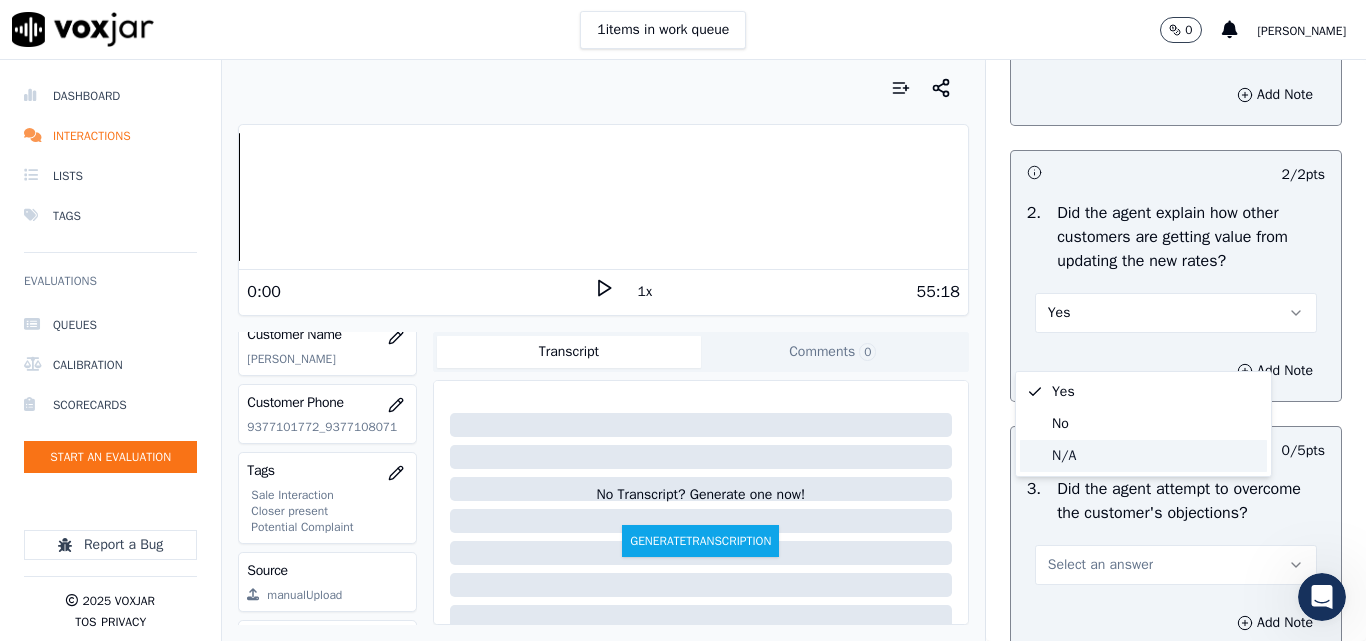 click on "N/A" 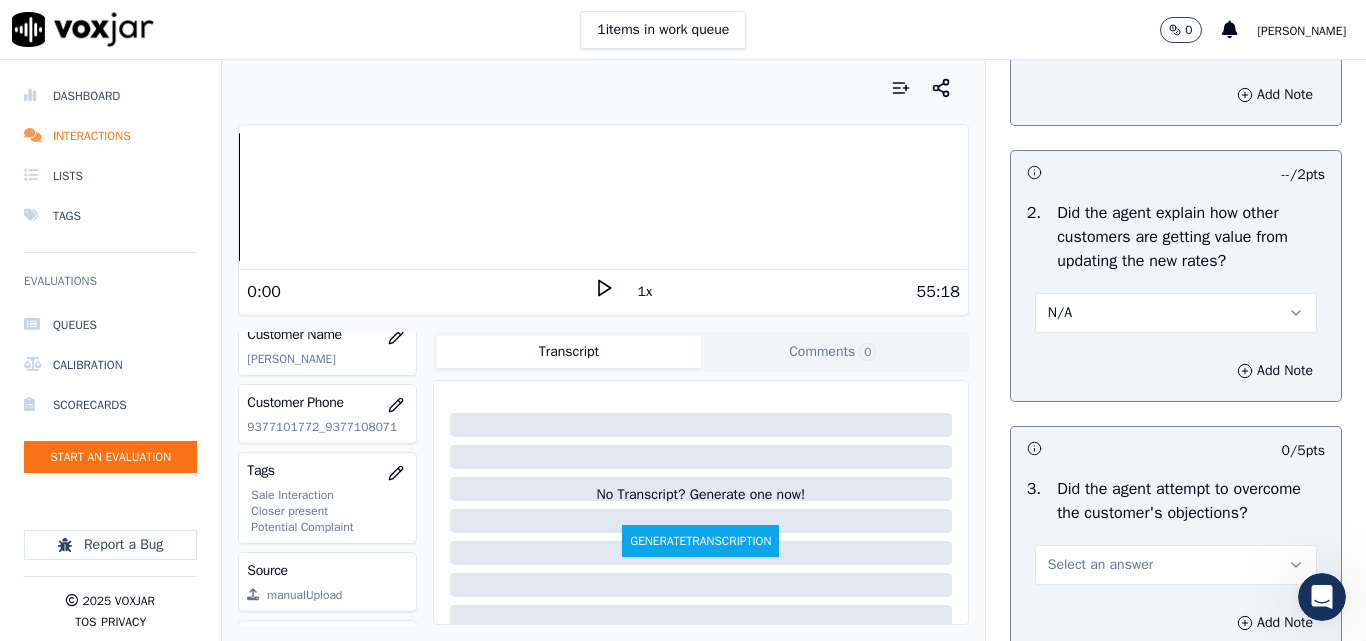 scroll, scrollTop: 2000, scrollLeft: 0, axis: vertical 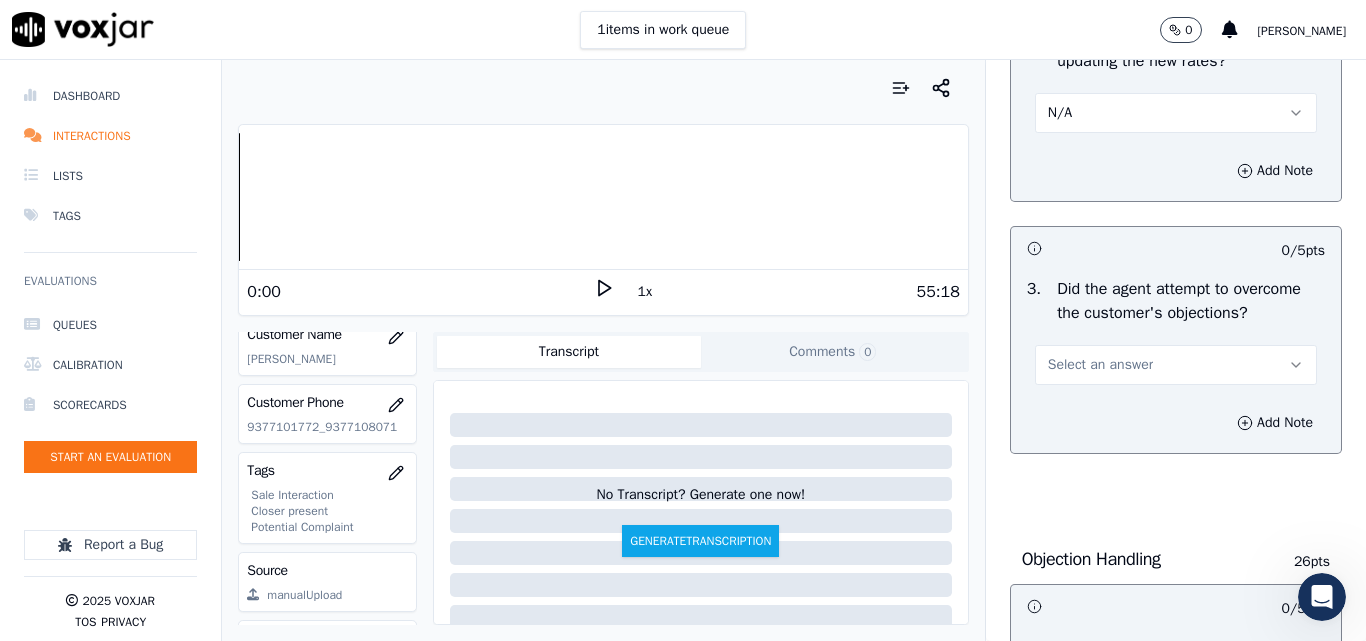 click on "Select an answer" at bounding box center [1100, 365] 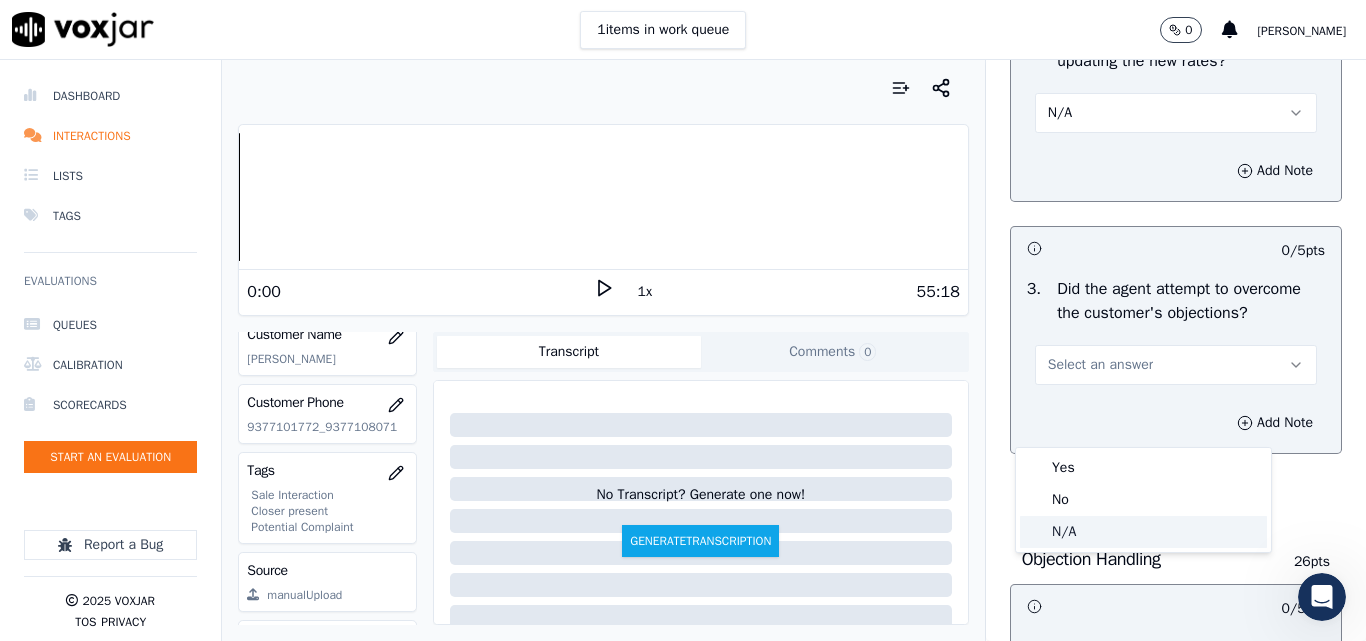 click on "N/A" 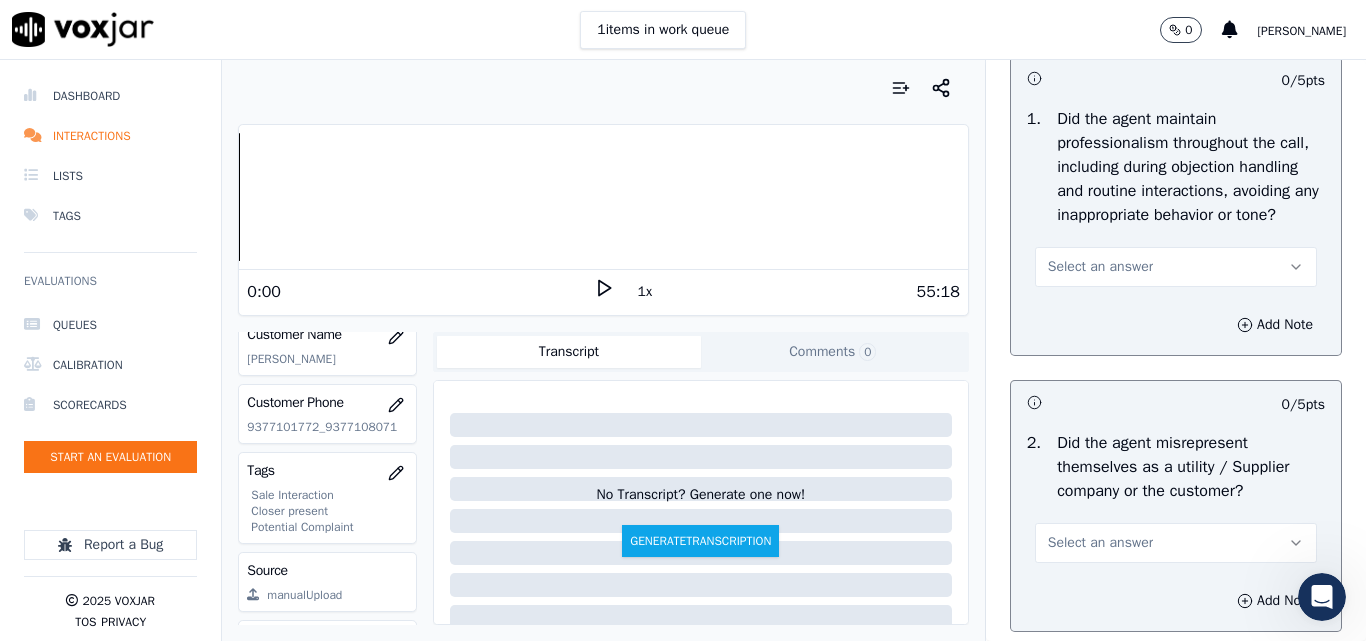 scroll, scrollTop: 2700, scrollLeft: 0, axis: vertical 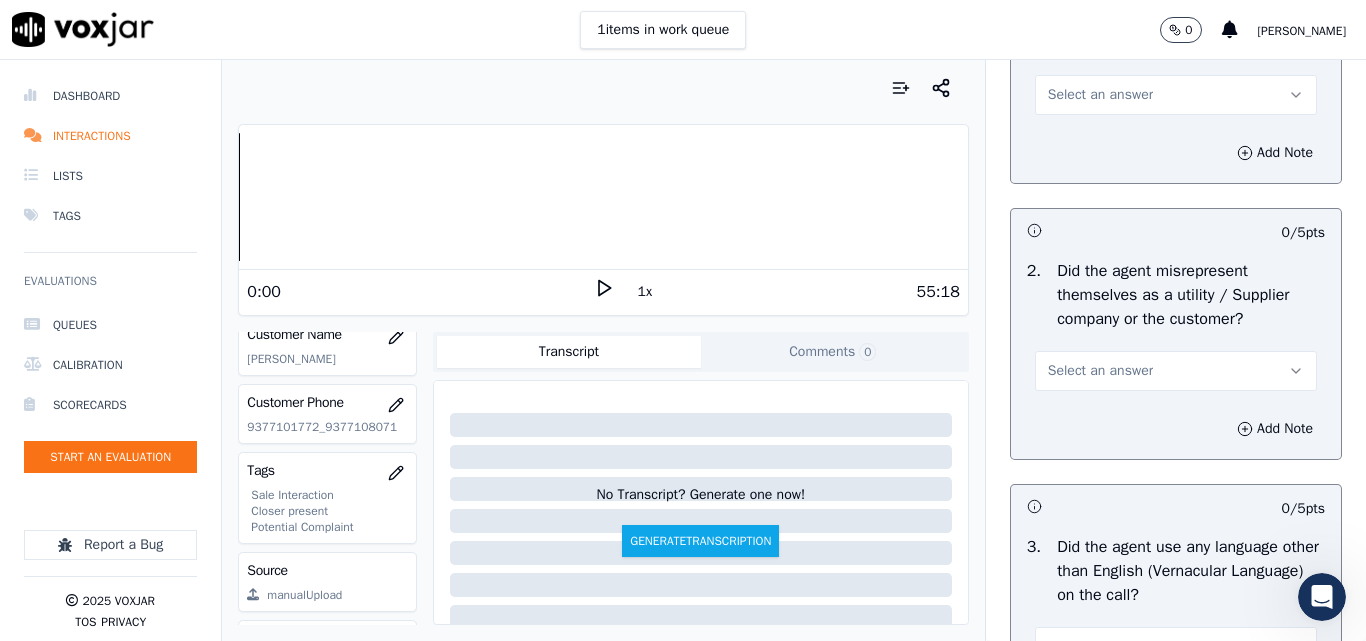 click on "Select an answer" at bounding box center (1100, 95) 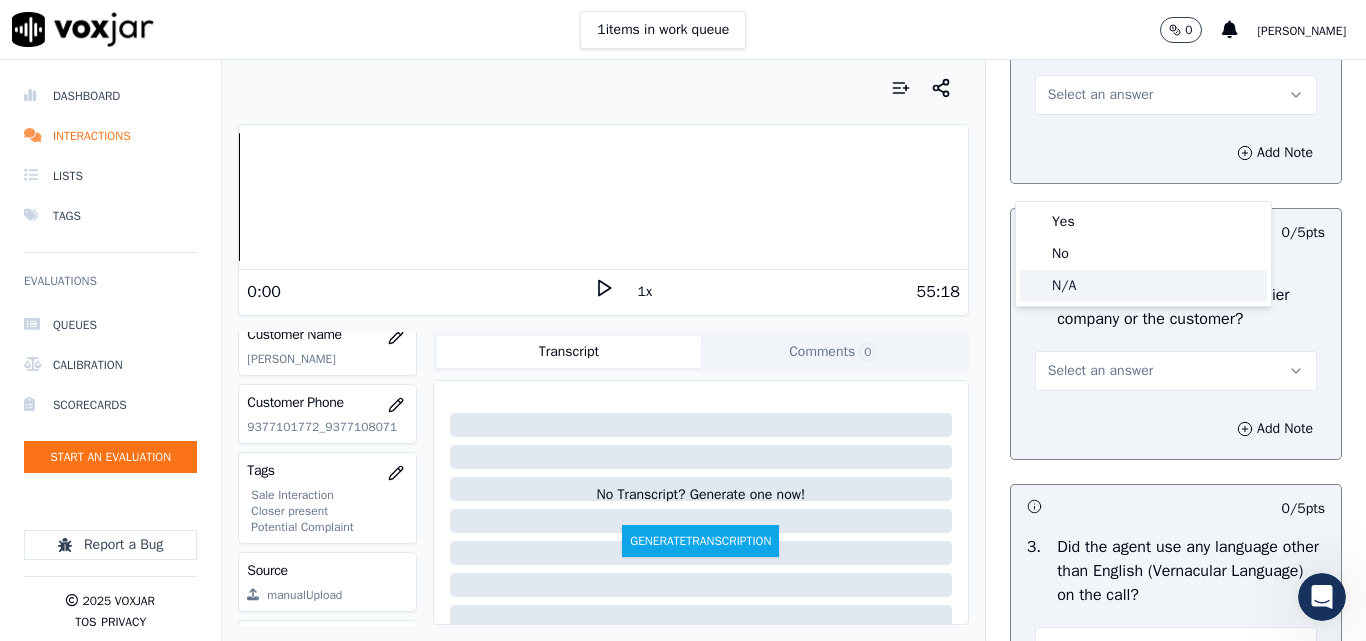 click on "N/A" 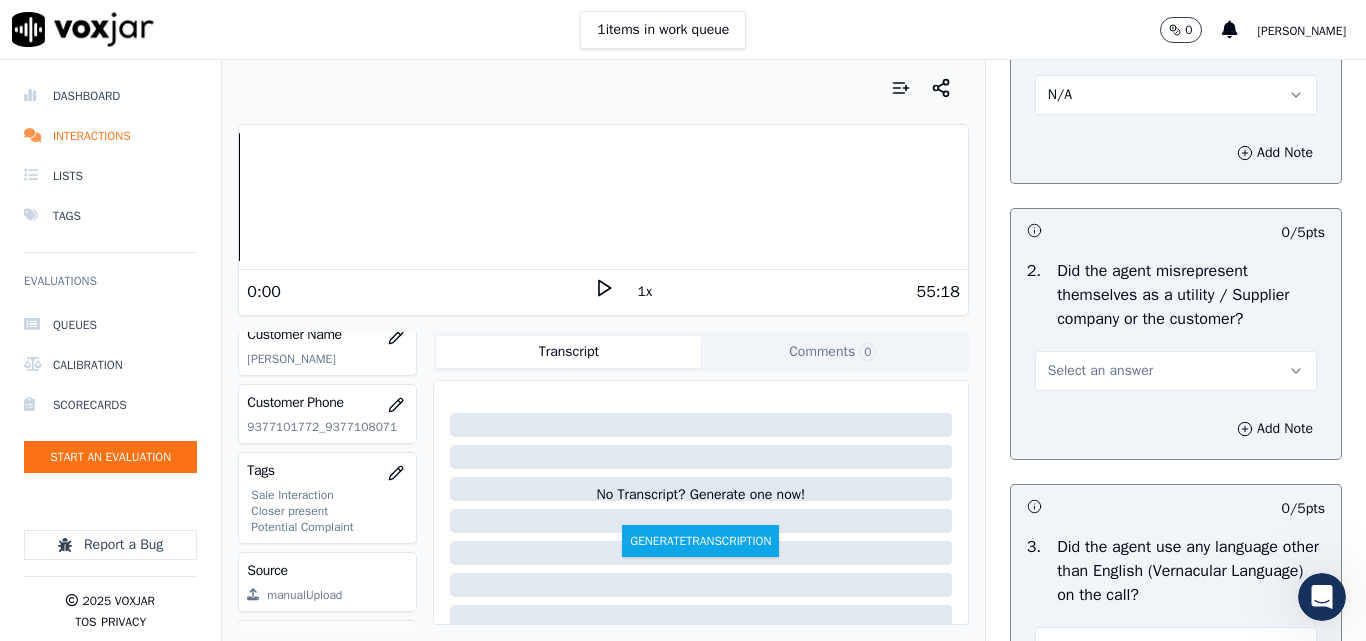 scroll, scrollTop: 2900, scrollLeft: 0, axis: vertical 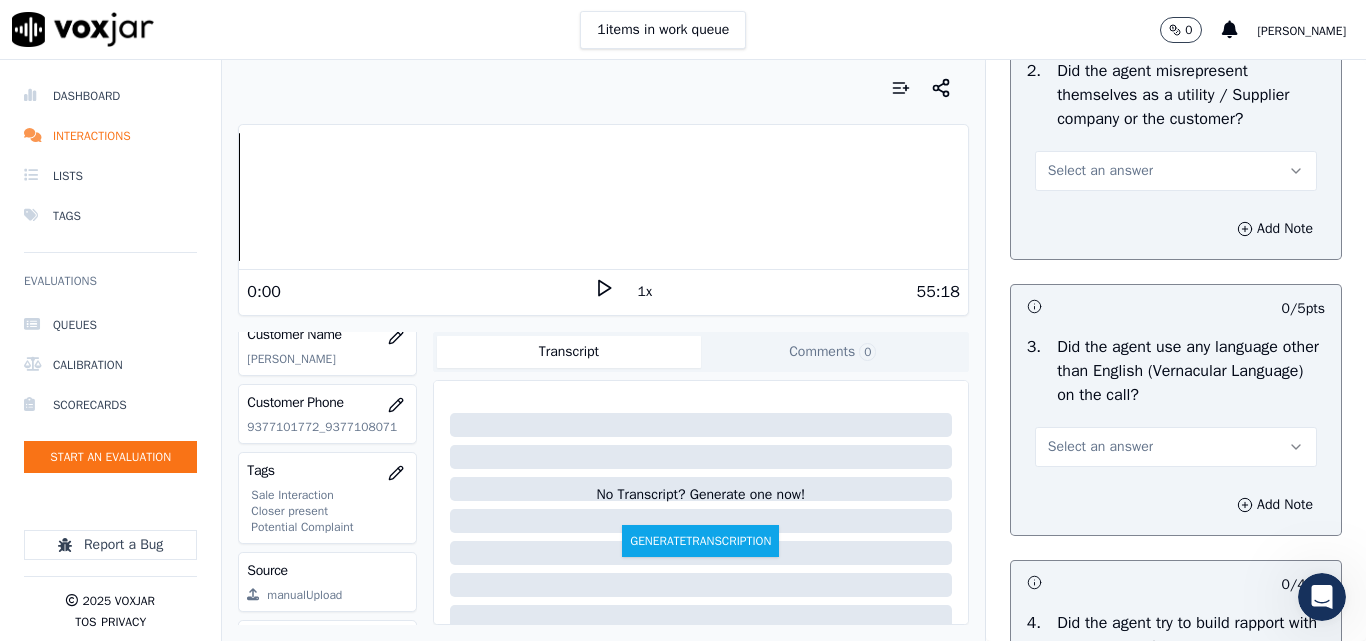 click on "Select an answer" at bounding box center (1176, 171) 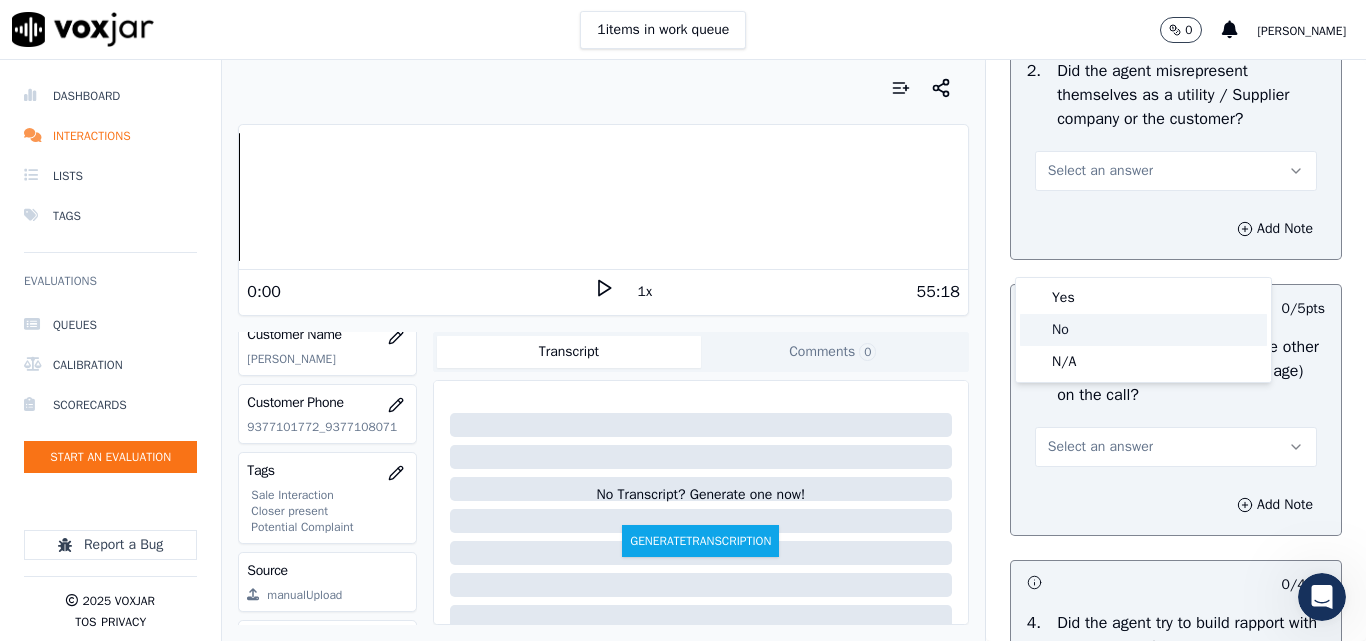 click on "No" 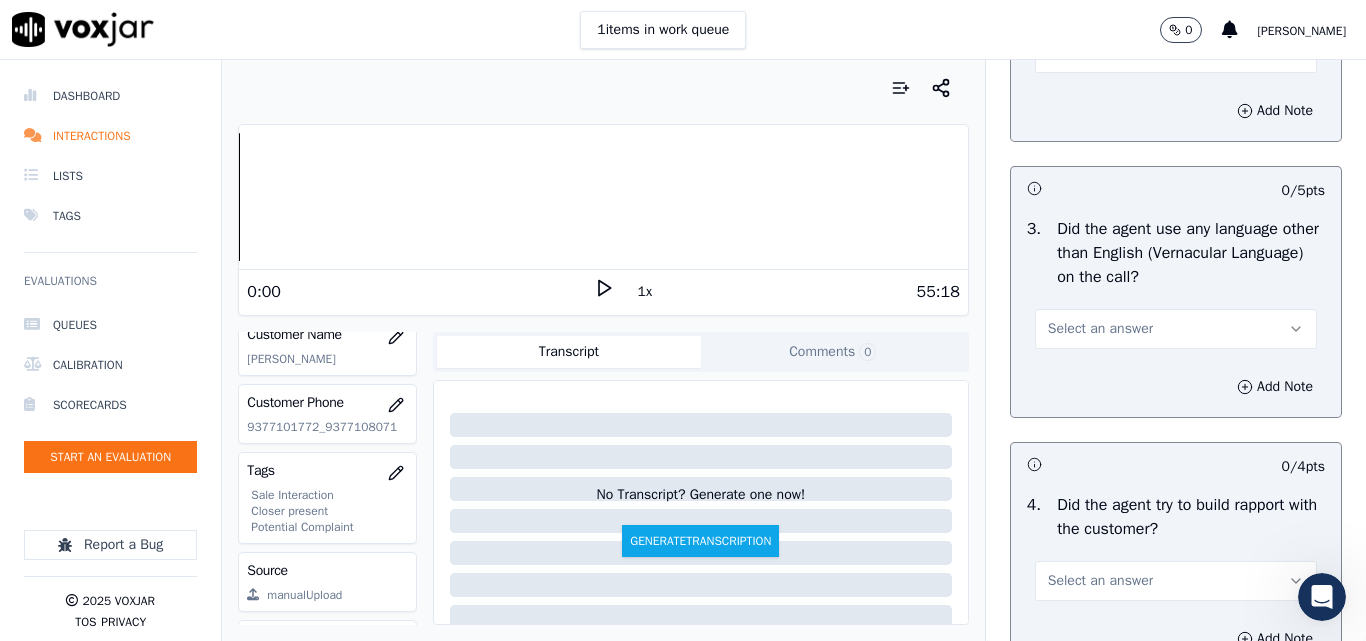 scroll, scrollTop: 3200, scrollLeft: 0, axis: vertical 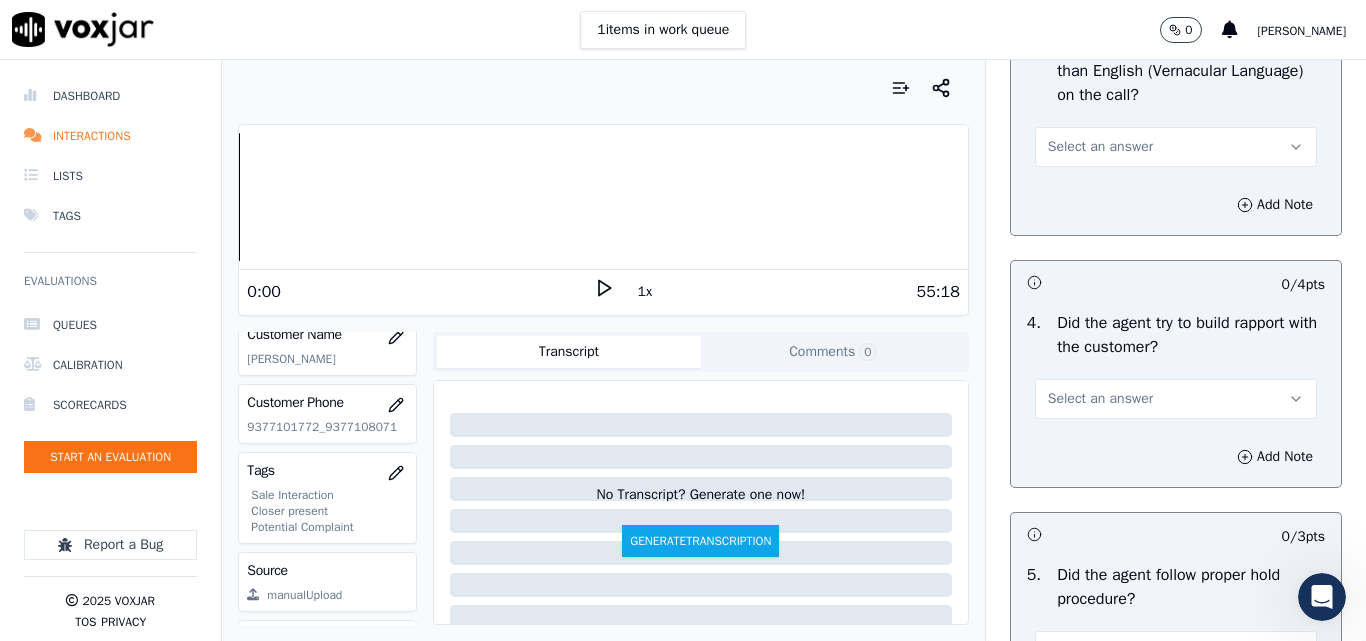 click on "Select an answer" at bounding box center (1100, 147) 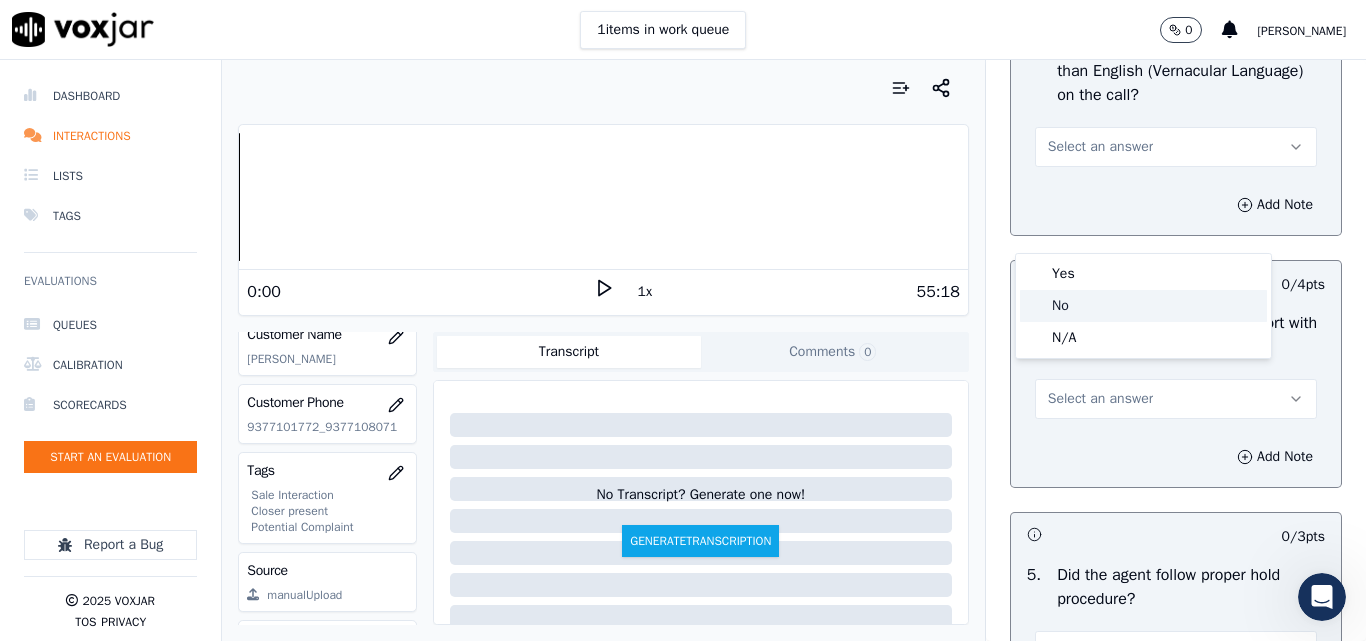 click on "No" 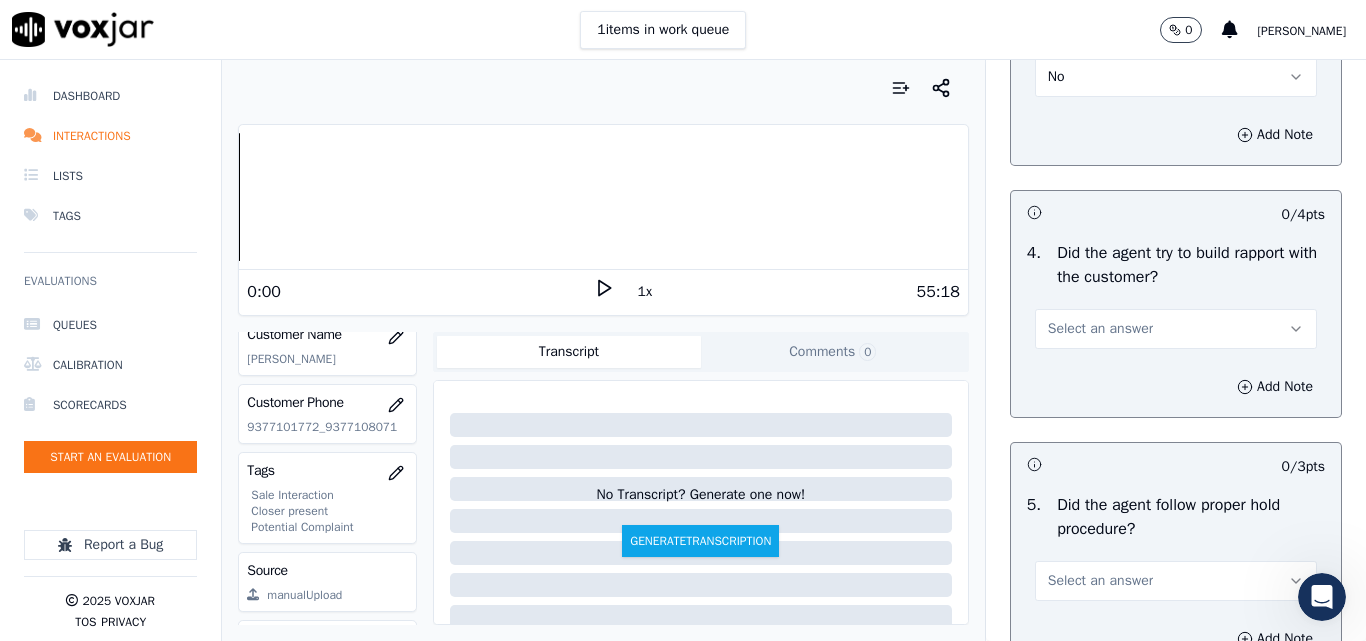 scroll, scrollTop: 3300, scrollLeft: 0, axis: vertical 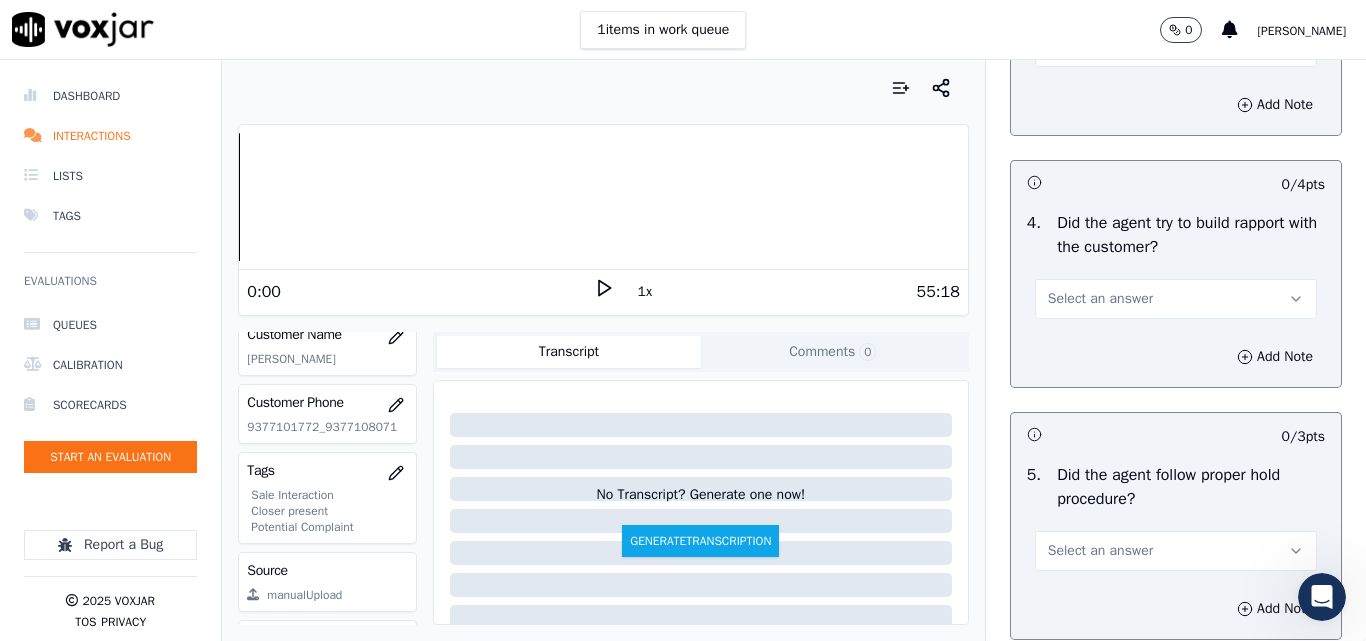 click on "Select an answer" at bounding box center (1100, 299) 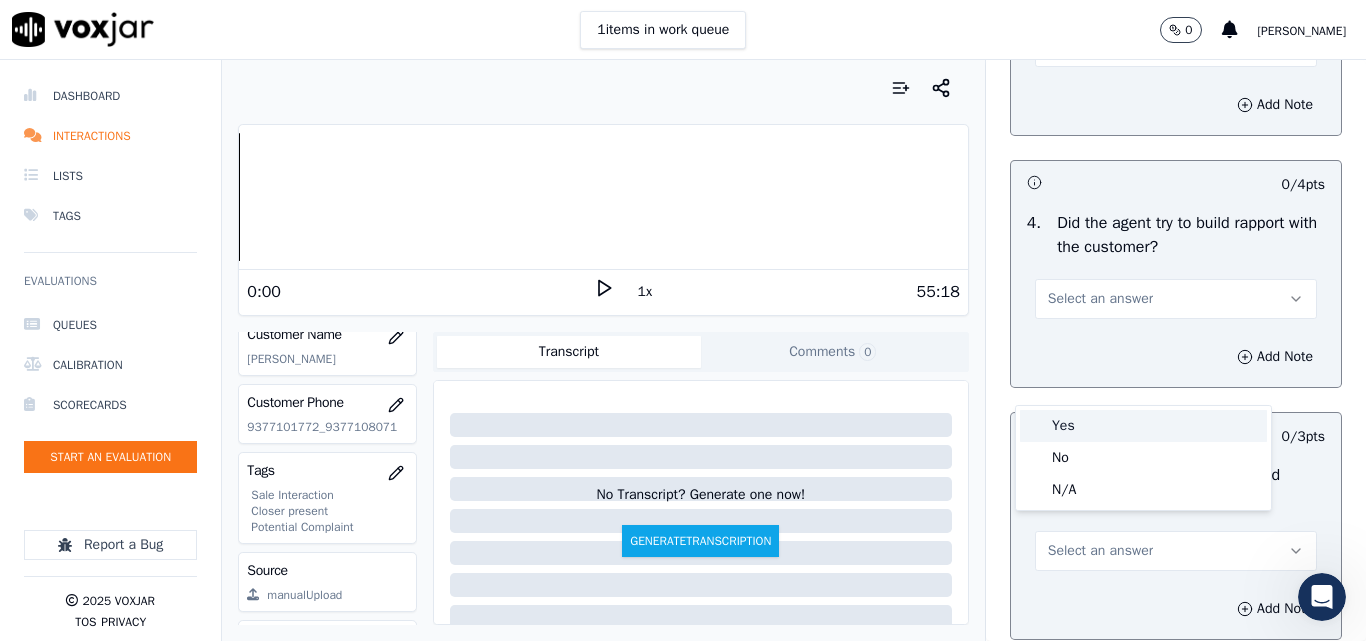 click on "Yes" at bounding box center [1143, 426] 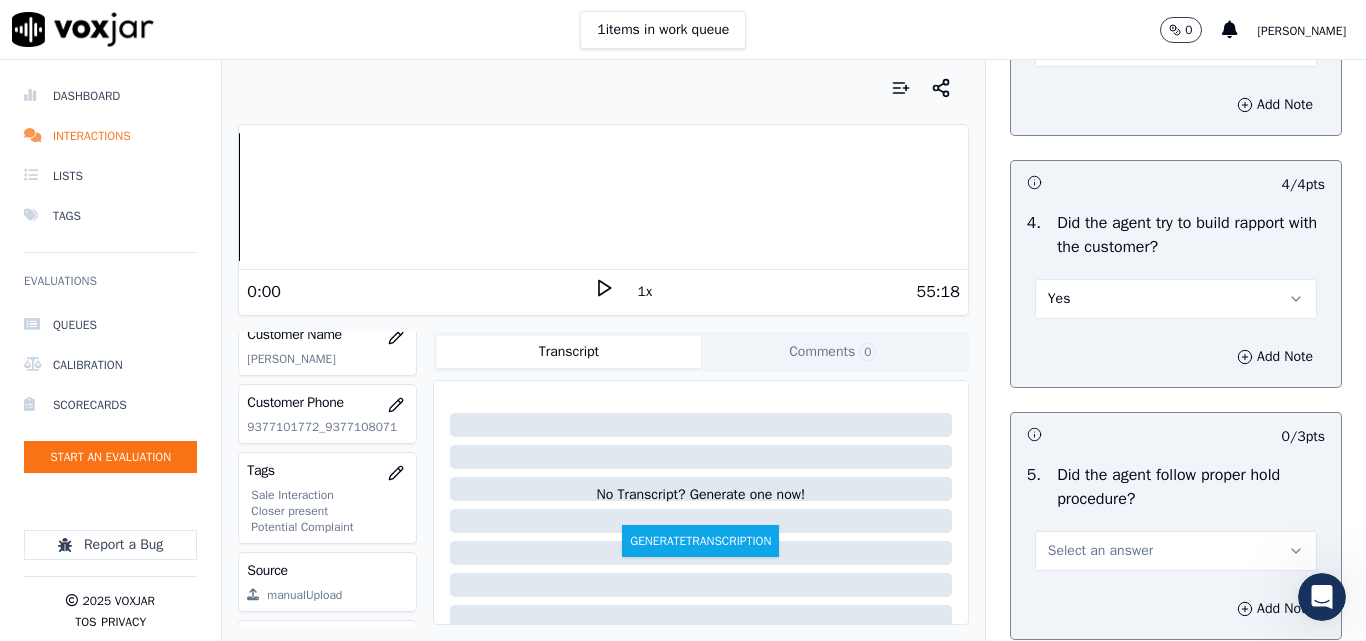 scroll, scrollTop: 3500, scrollLeft: 0, axis: vertical 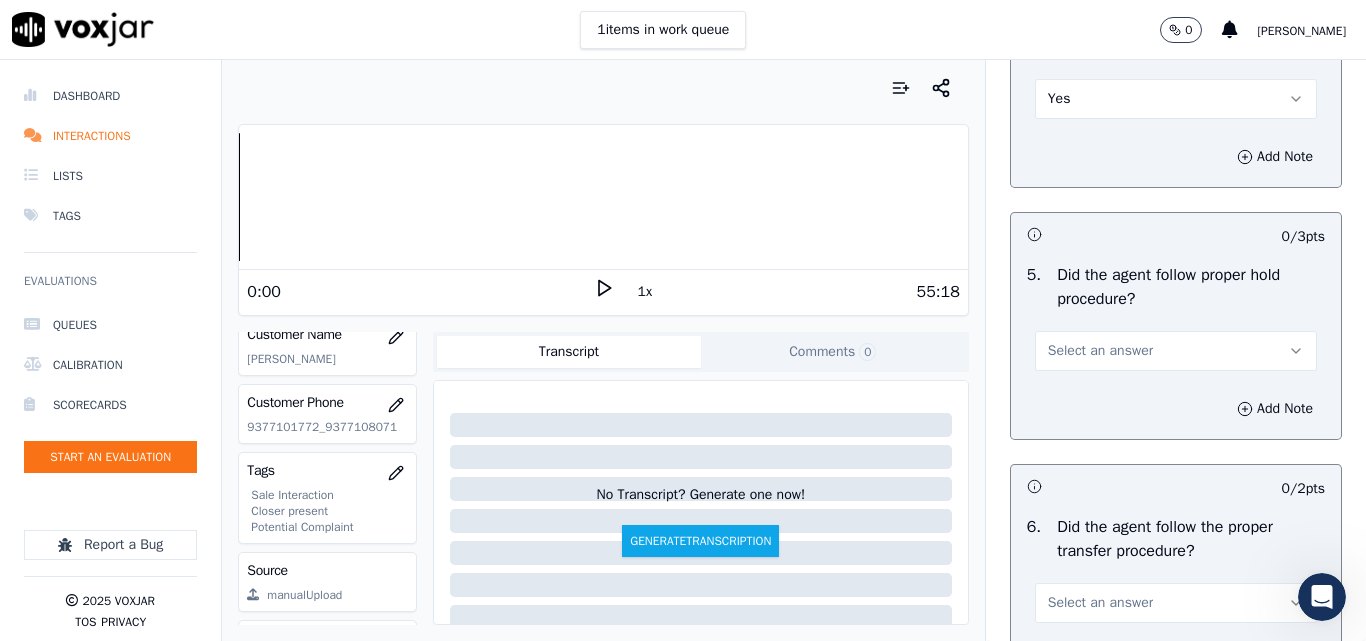 click on "Select an answer" at bounding box center (1100, 351) 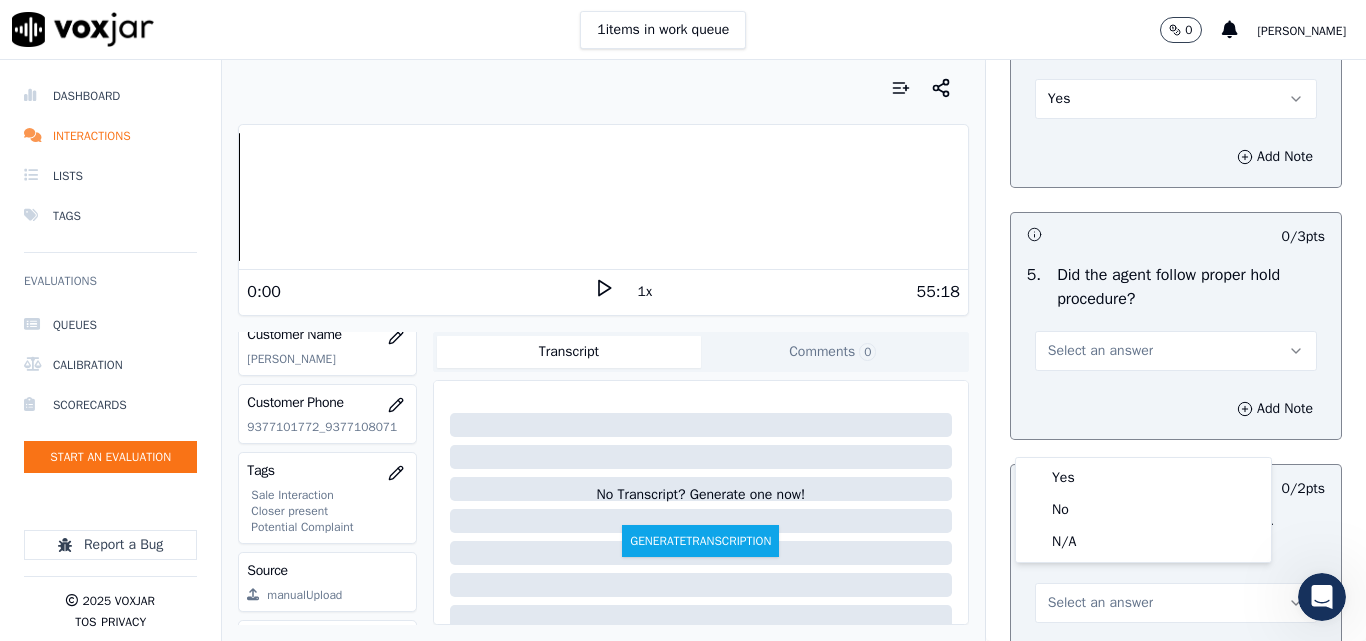 click on "Yes" at bounding box center [1143, 478] 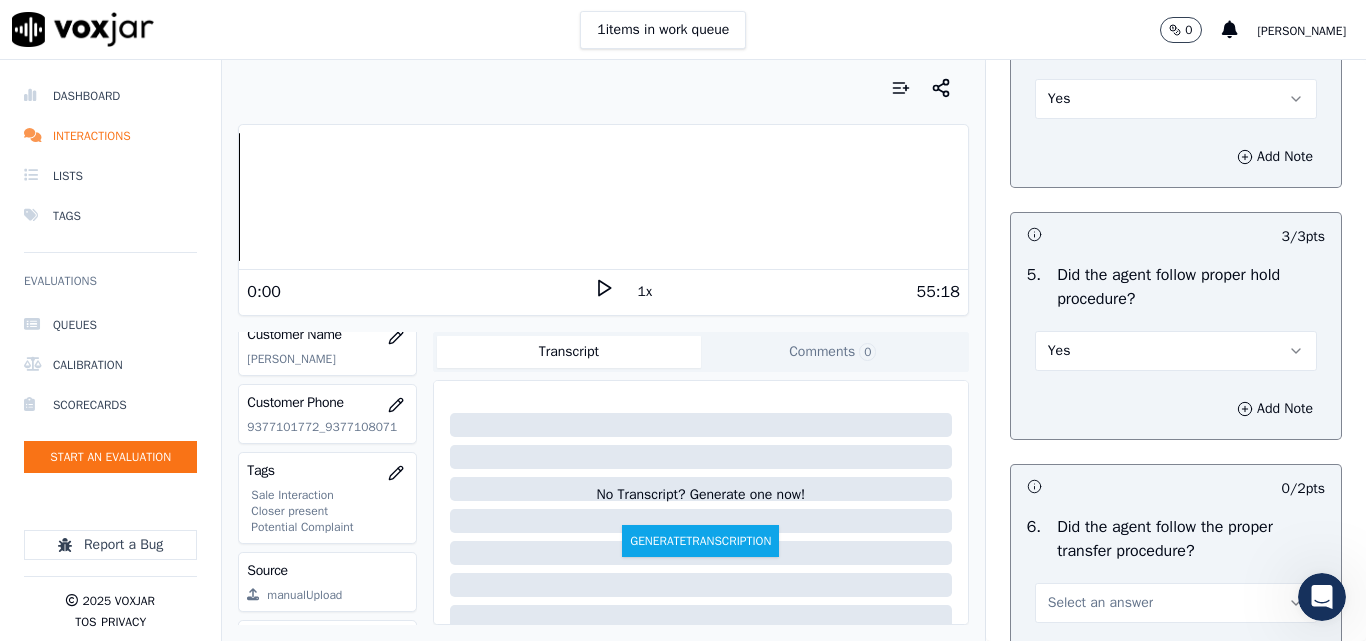 scroll, scrollTop: 3800, scrollLeft: 0, axis: vertical 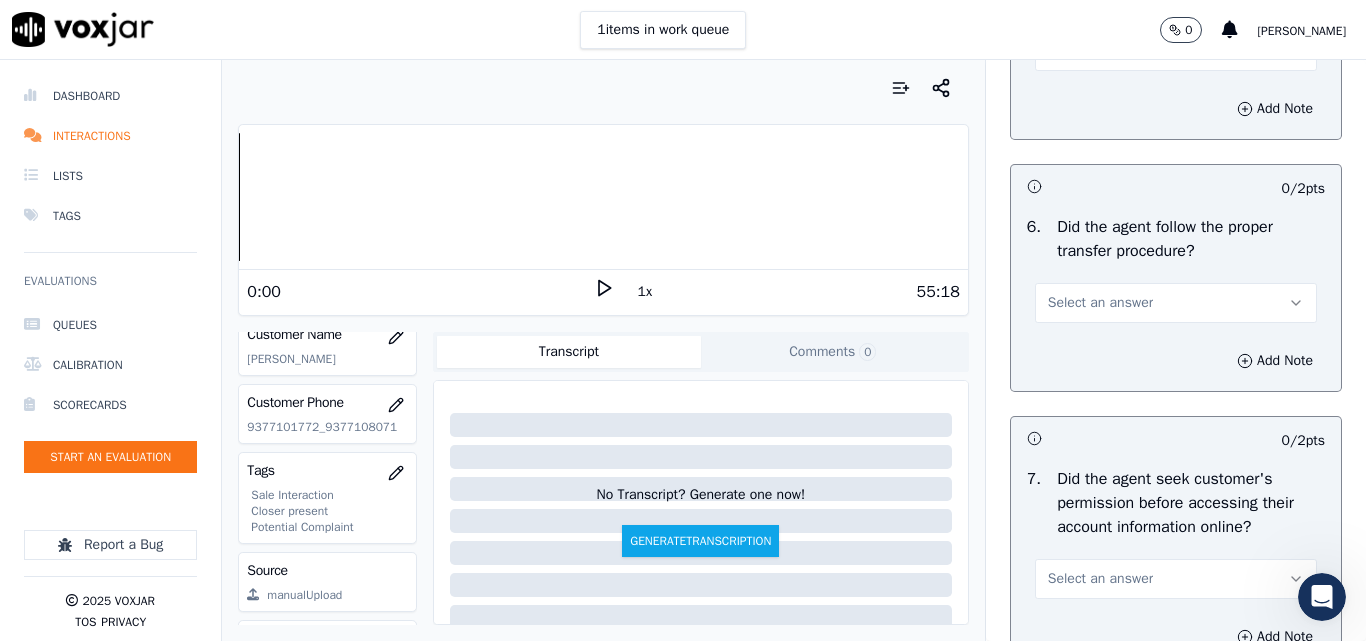 click on "Select an answer" at bounding box center [1100, 303] 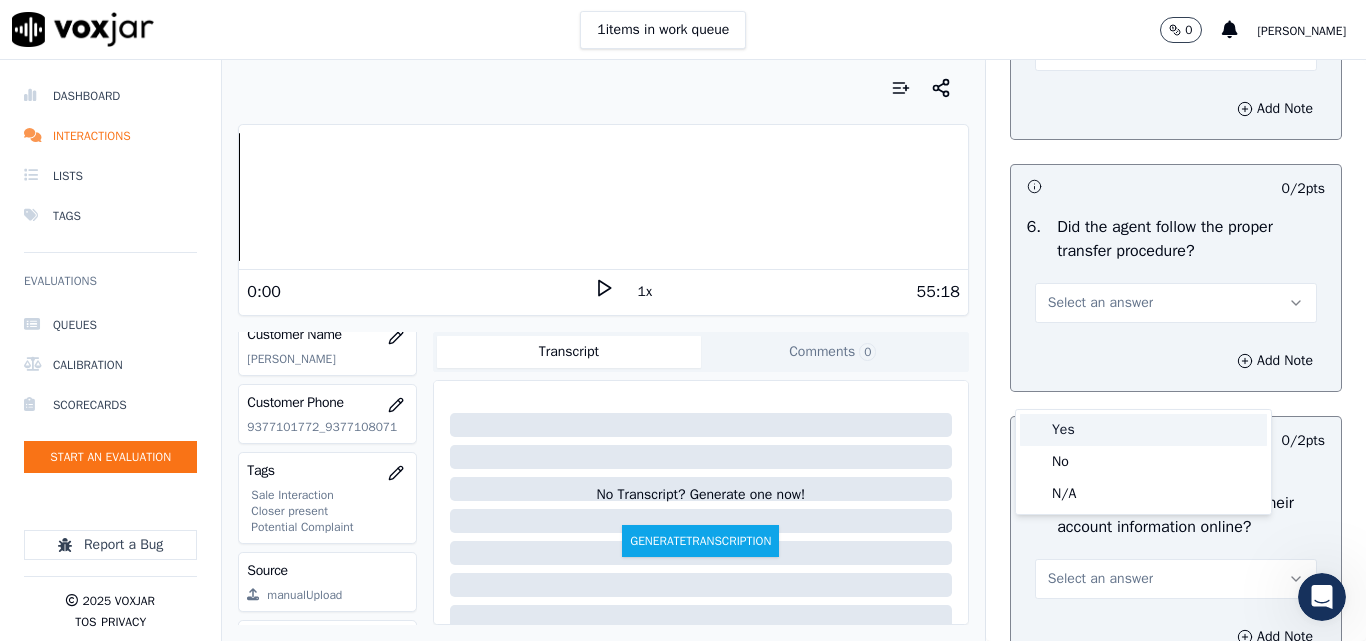 click on "Yes" at bounding box center (1143, 430) 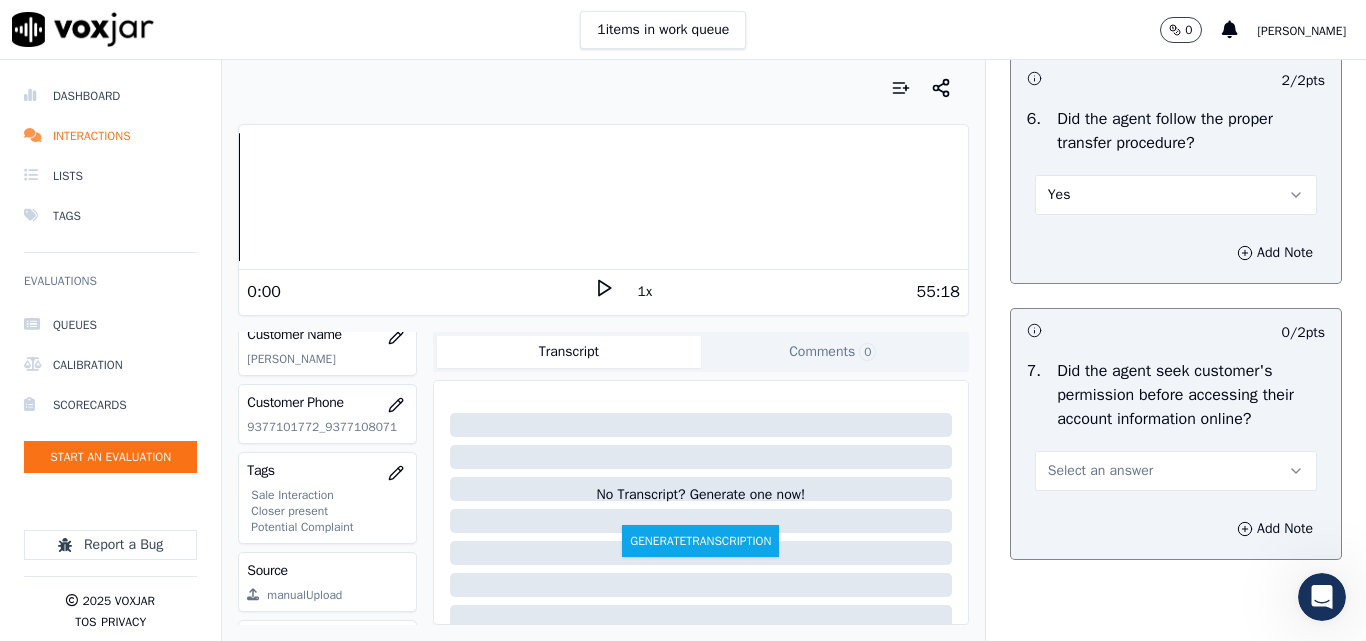 scroll, scrollTop: 4100, scrollLeft: 0, axis: vertical 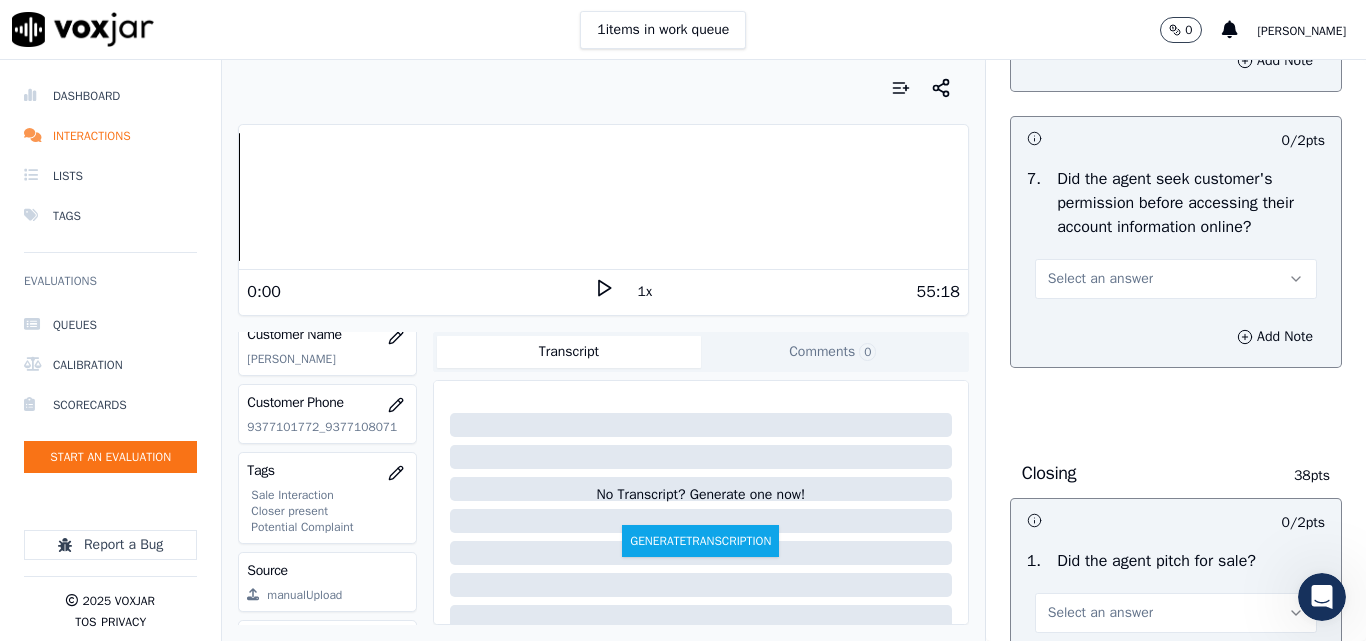 click on "Select an answer" at bounding box center [1100, 279] 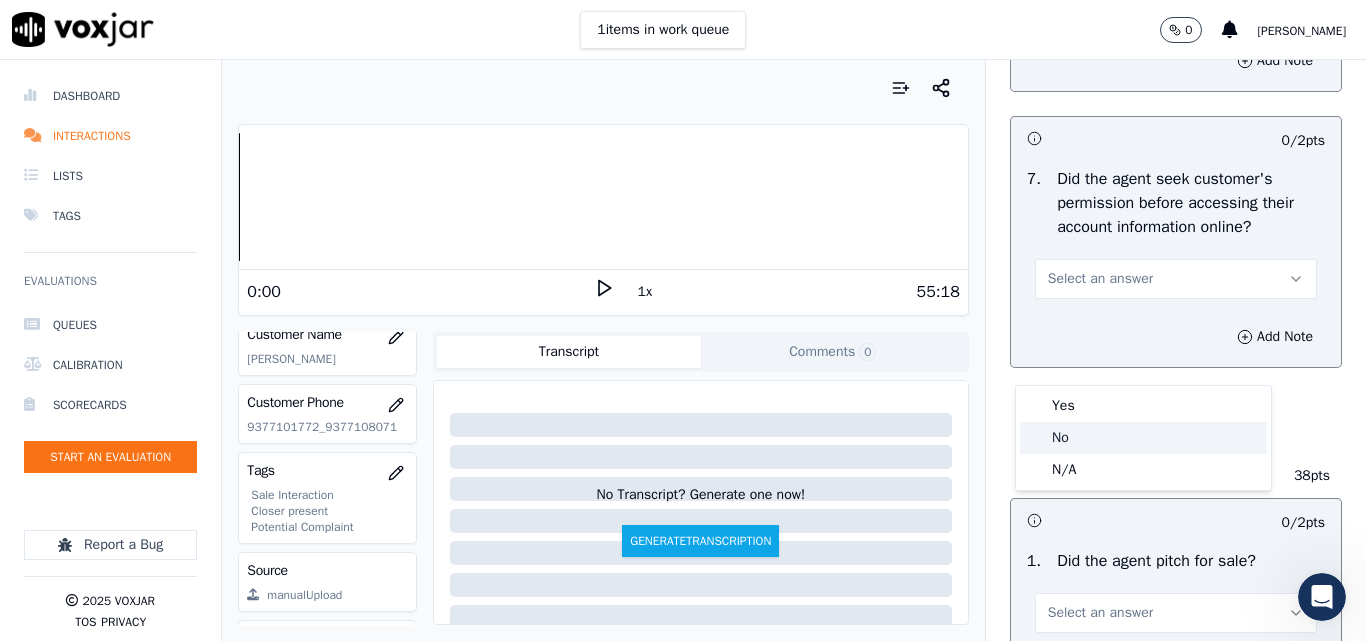 drag, startPoint x: 1070, startPoint y: 444, endPoint x: 1137, endPoint y: 458, distance: 68.44706 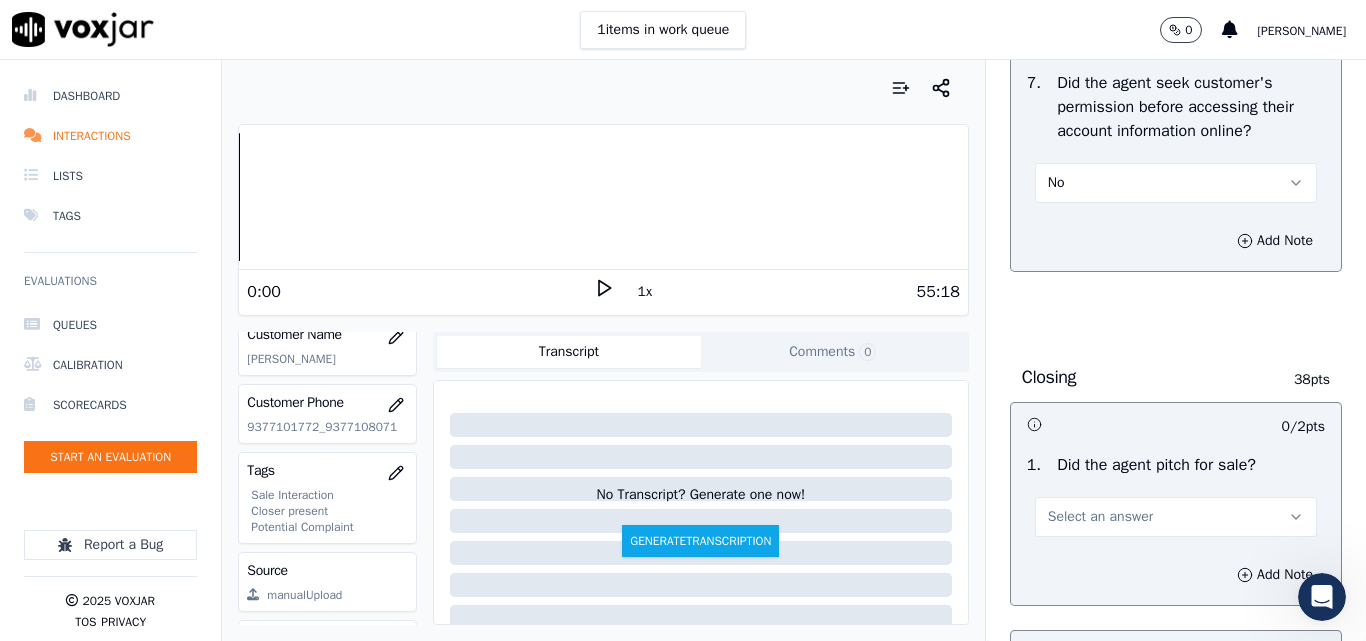 scroll, scrollTop: 4400, scrollLeft: 0, axis: vertical 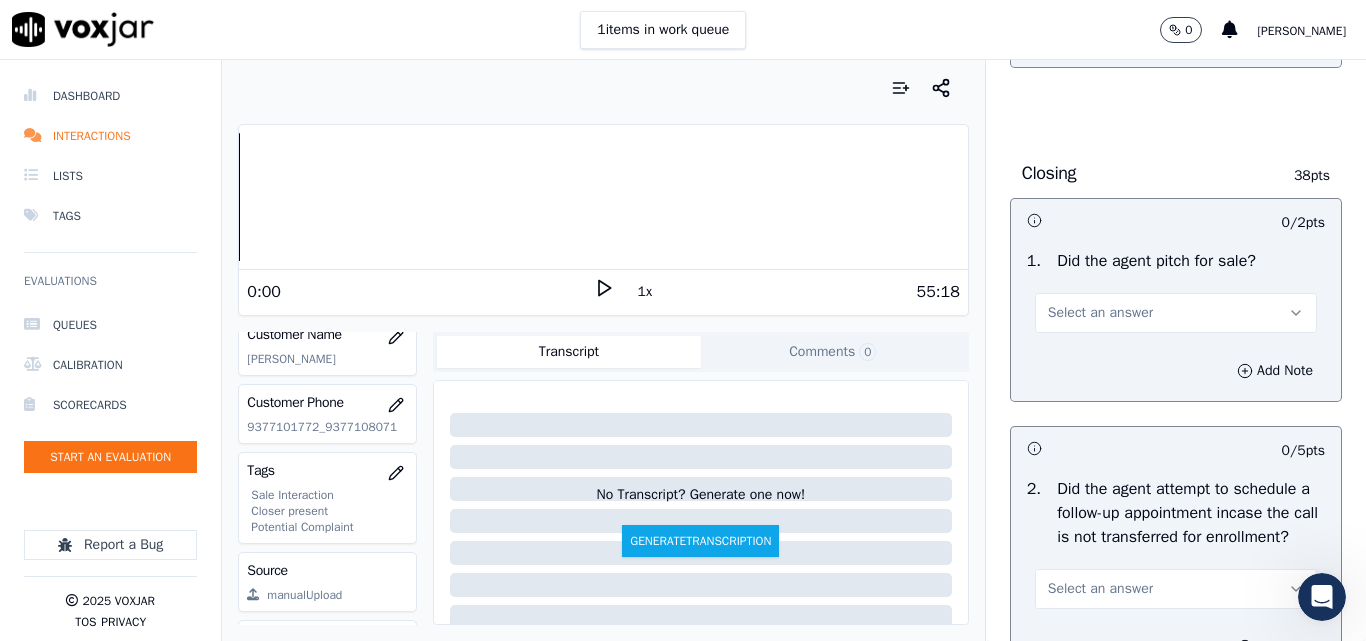 click on "Select an answer" at bounding box center [1176, 311] 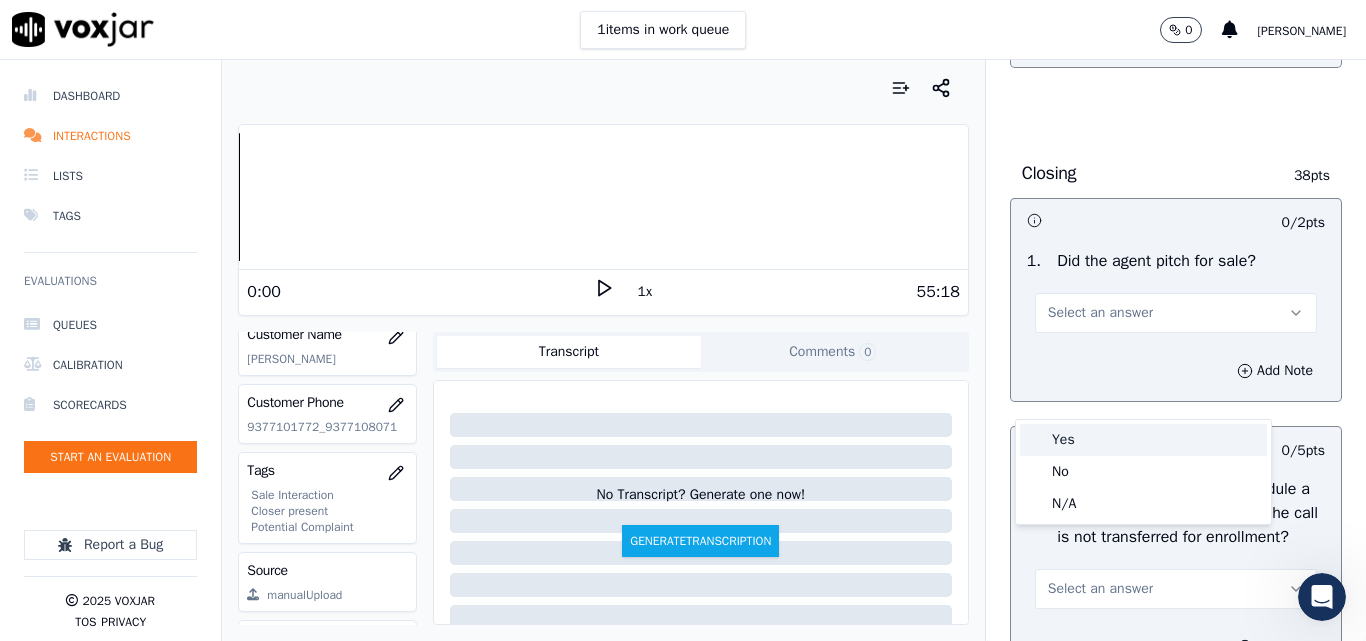 click on "Yes" at bounding box center [1143, 440] 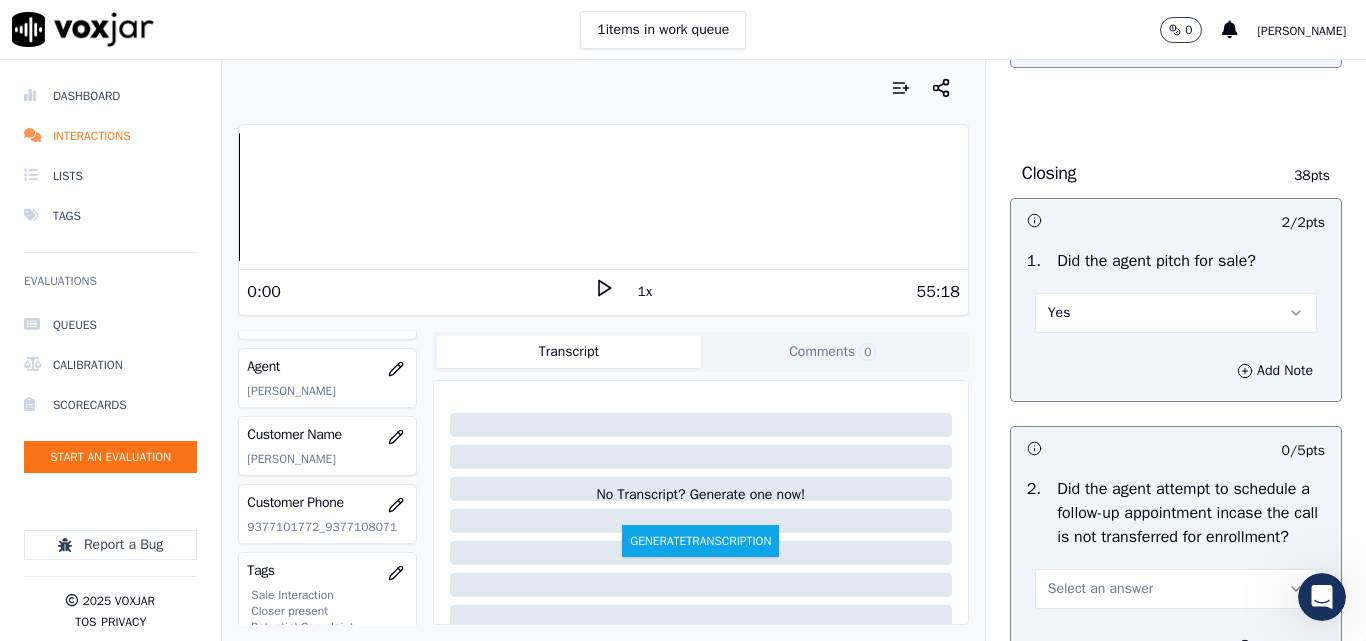 scroll, scrollTop: 4, scrollLeft: 0, axis: vertical 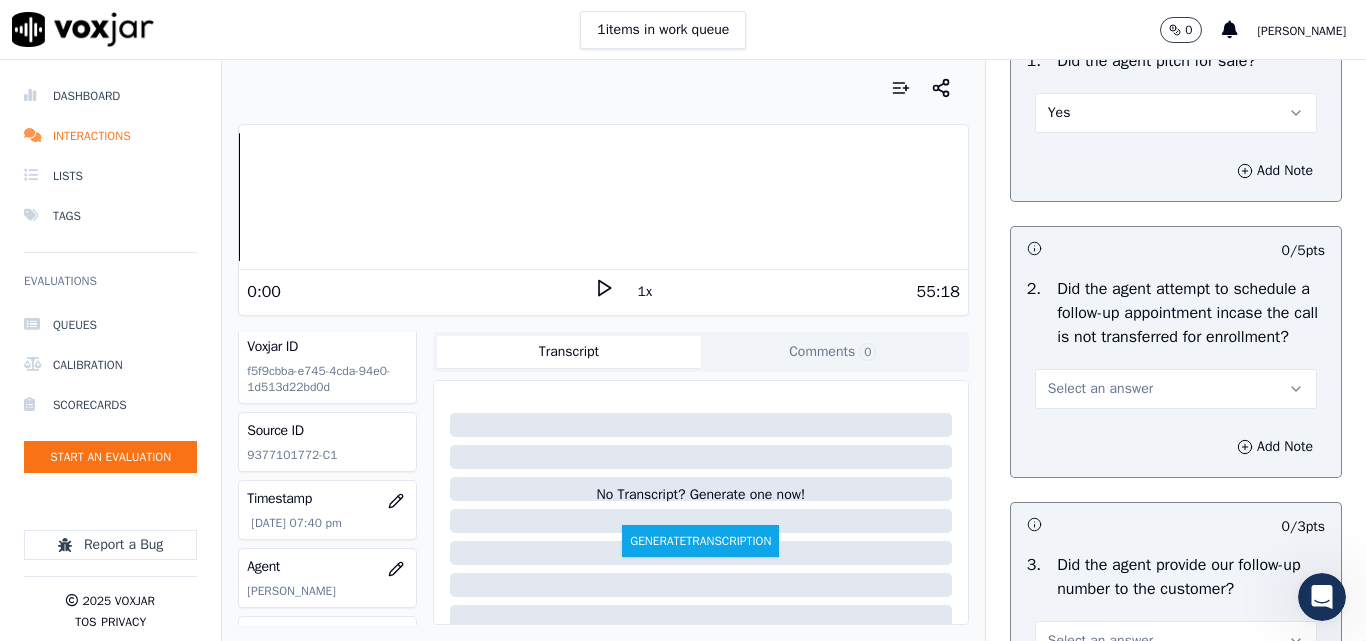click on "Select an answer" at bounding box center (1100, 389) 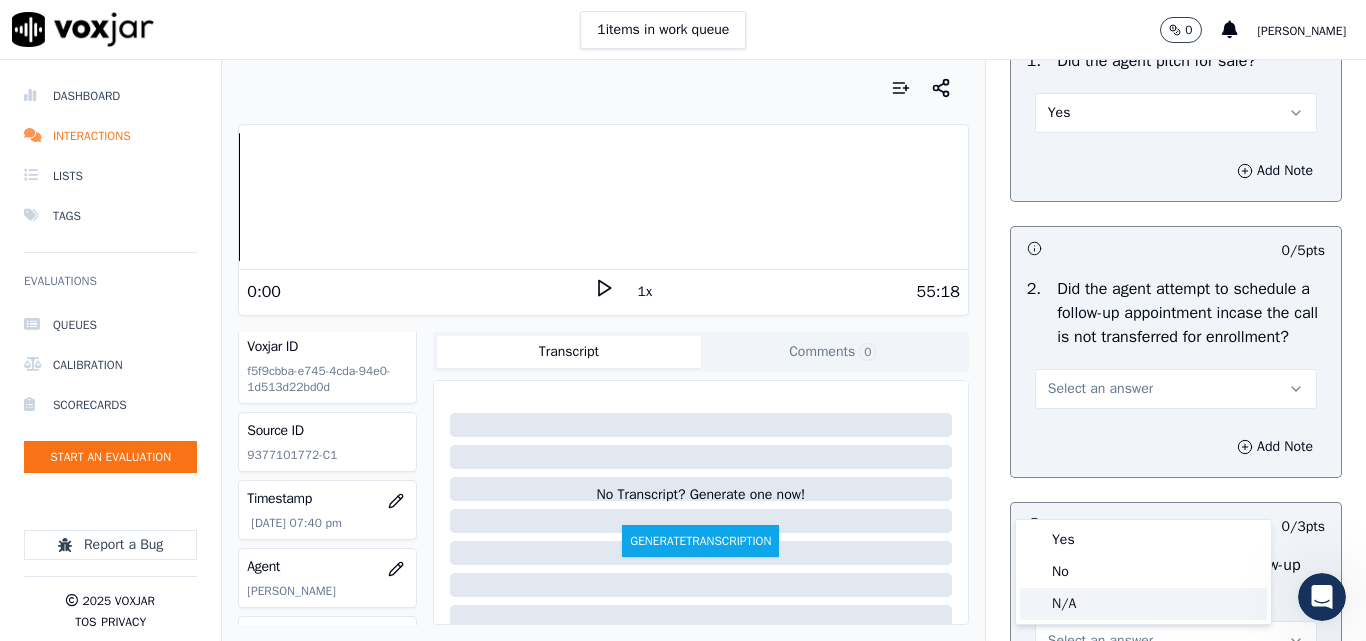 drag, startPoint x: 1055, startPoint y: 604, endPoint x: 1062, endPoint y: 584, distance: 21.189621 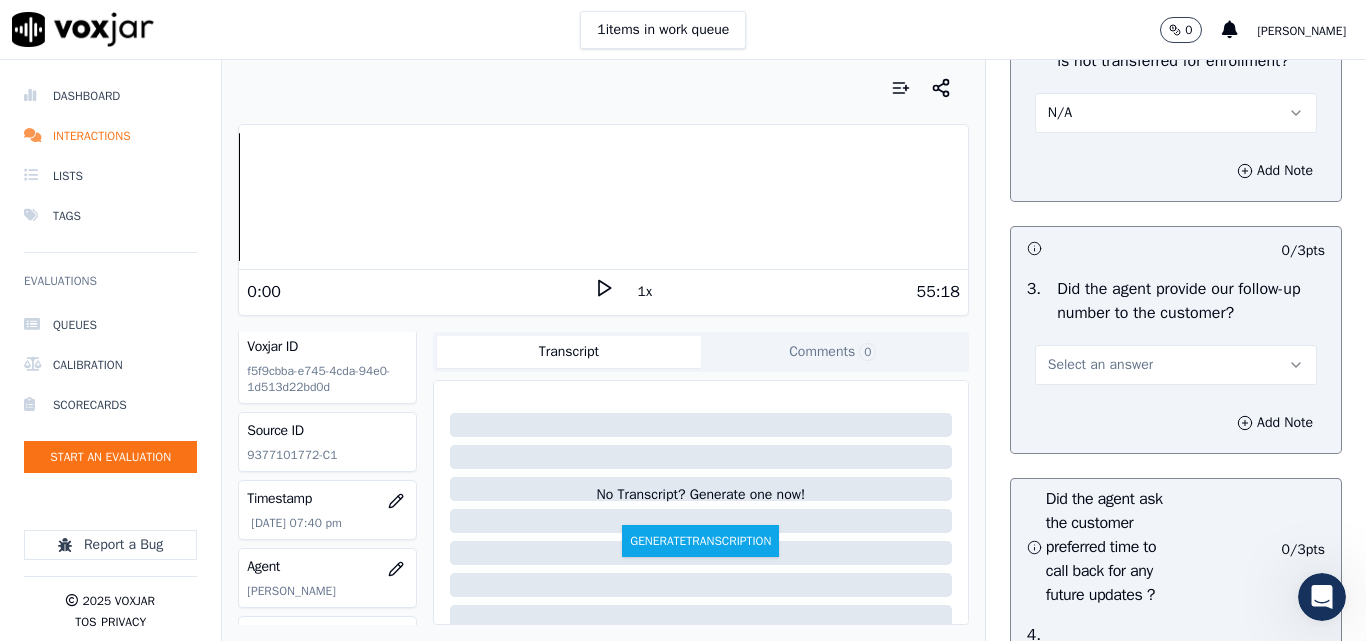 scroll, scrollTop: 5000, scrollLeft: 0, axis: vertical 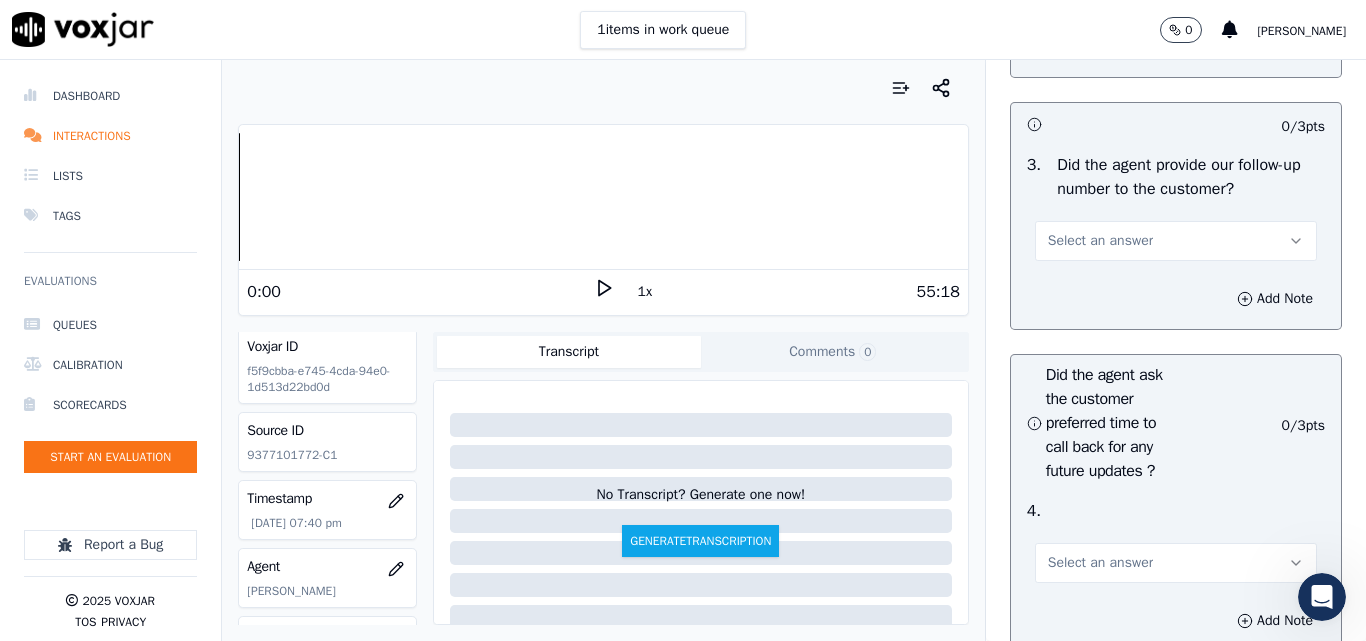 click on "Select an answer" at bounding box center (1176, 241) 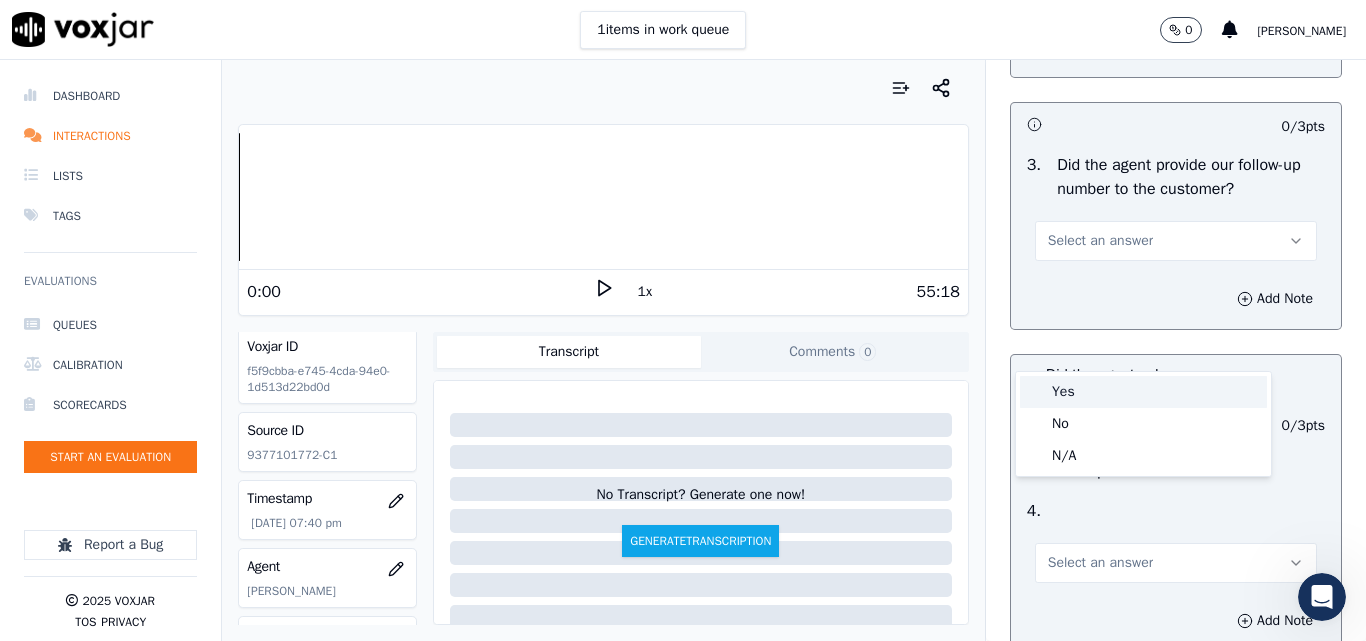 click on "Yes" at bounding box center (1143, 392) 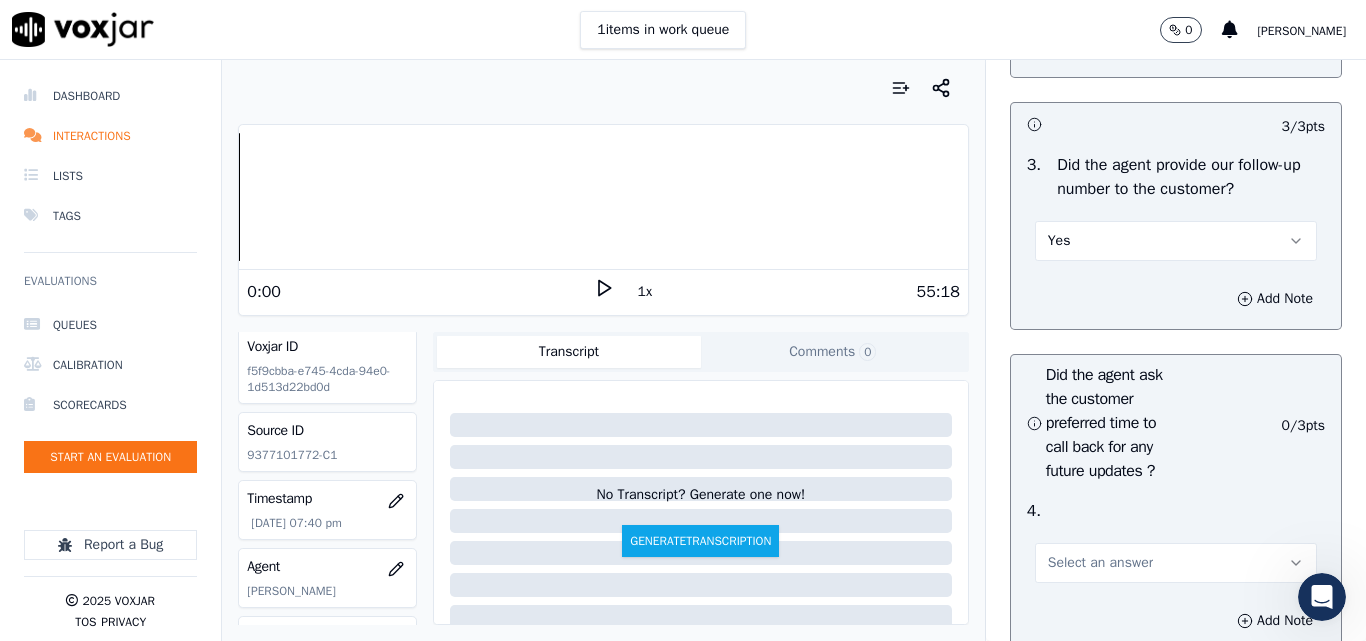 click on "Yes" at bounding box center [1176, 241] 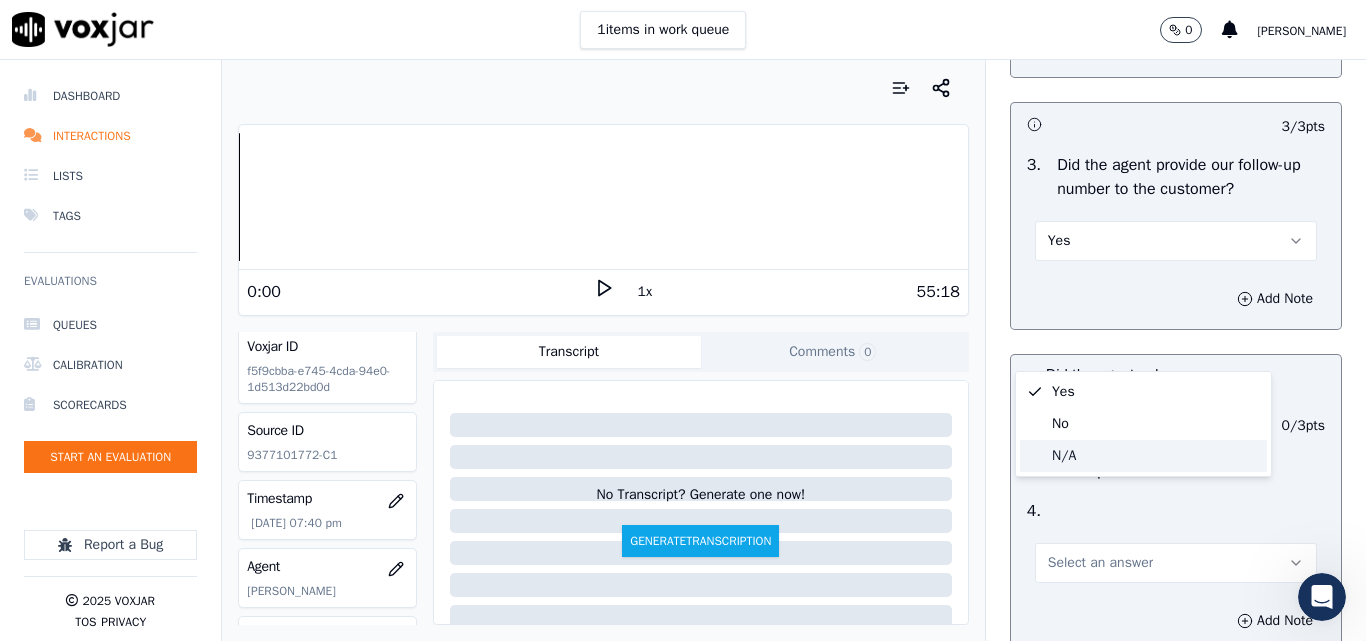 click on "N/A" 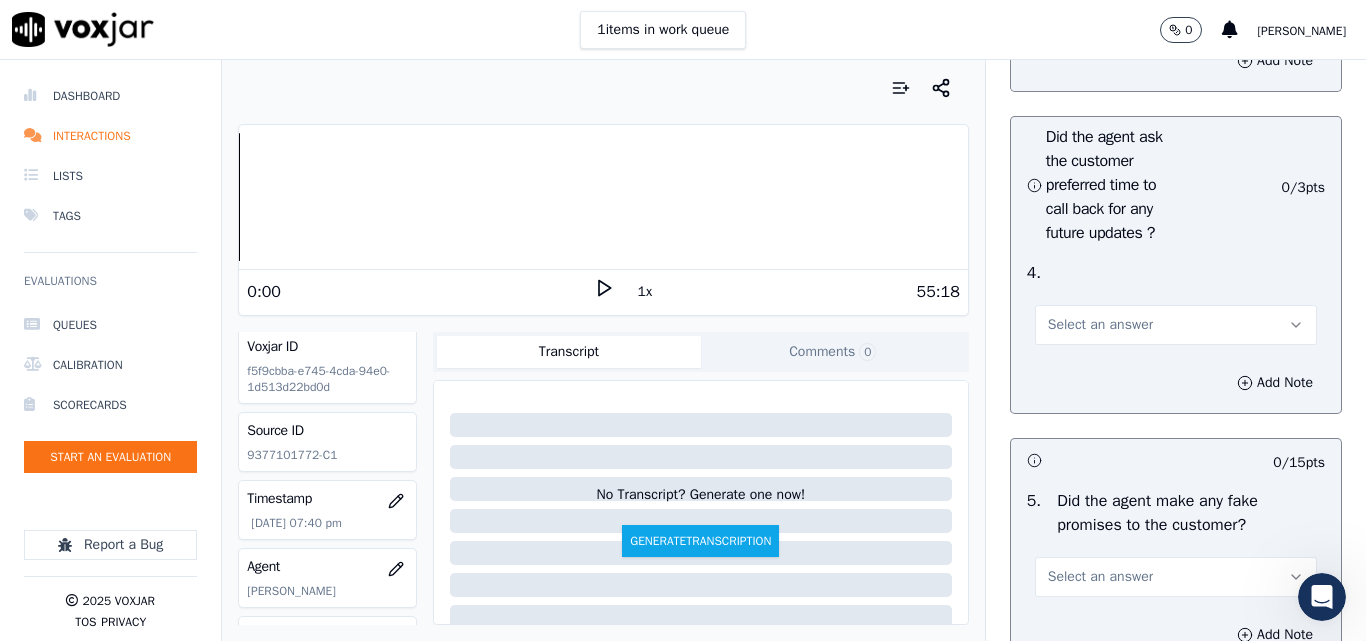 scroll, scrollTop: 5300, scrollLeft: 0, axis: vertical 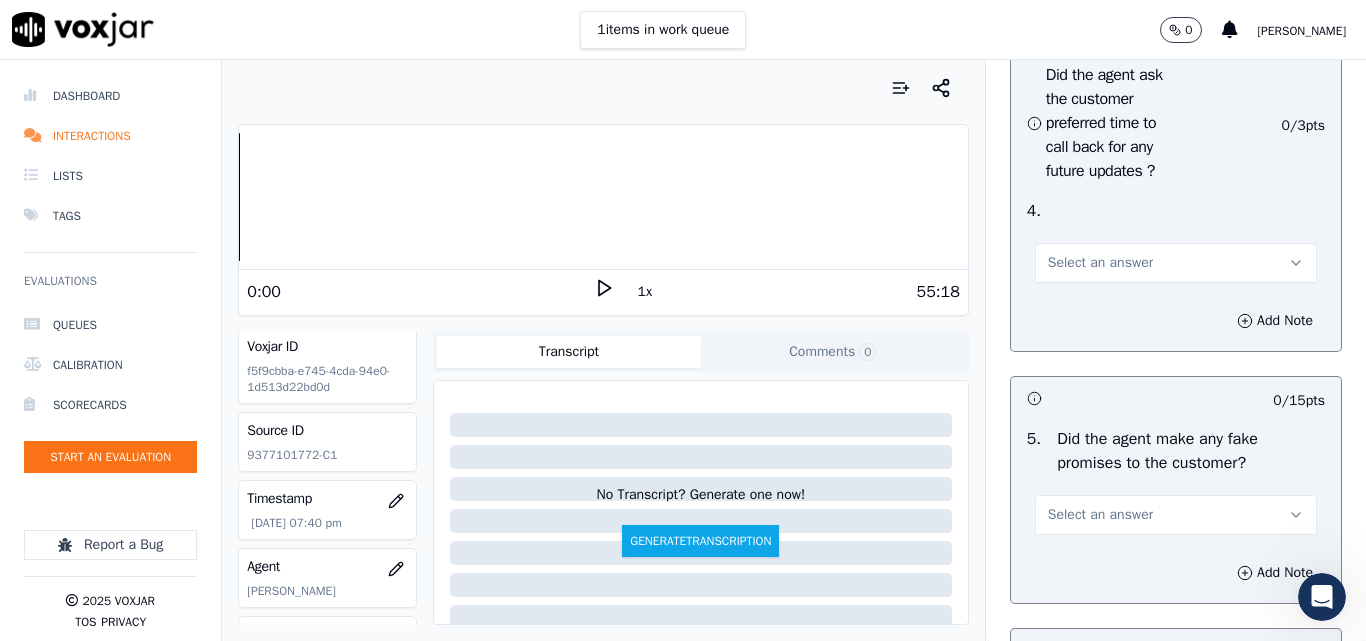 click on "Select an answer" at bounding box center [1100, 263] 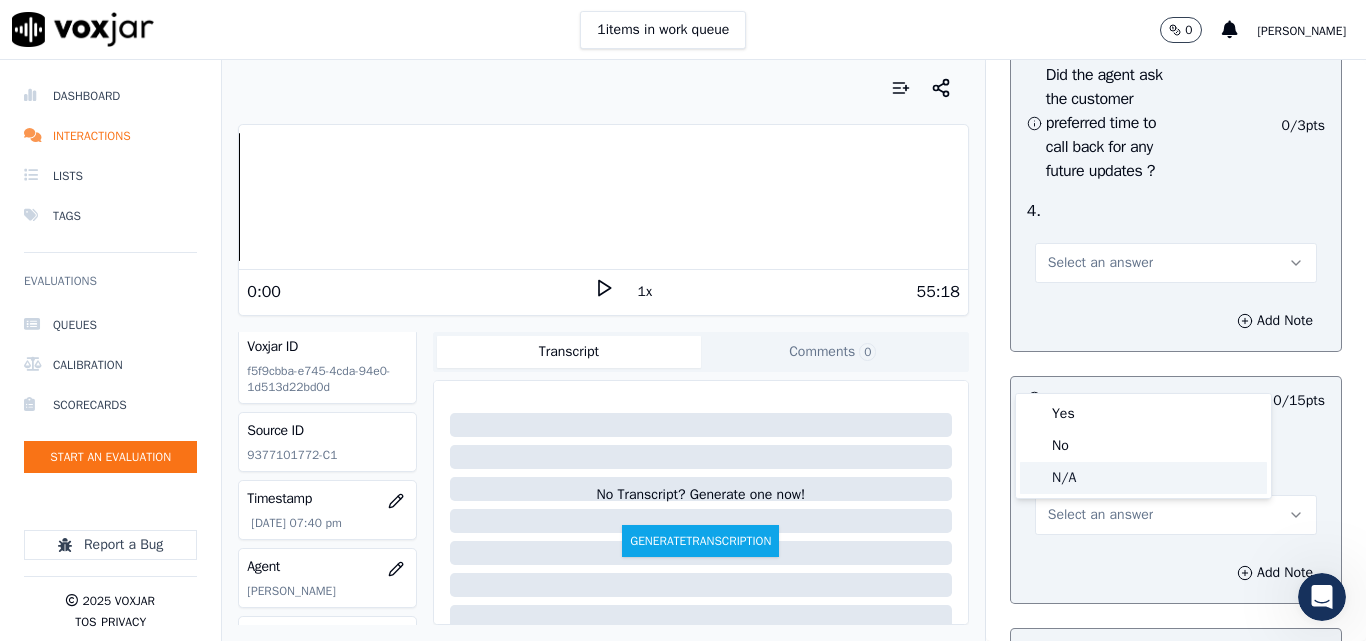 click on "N/A" 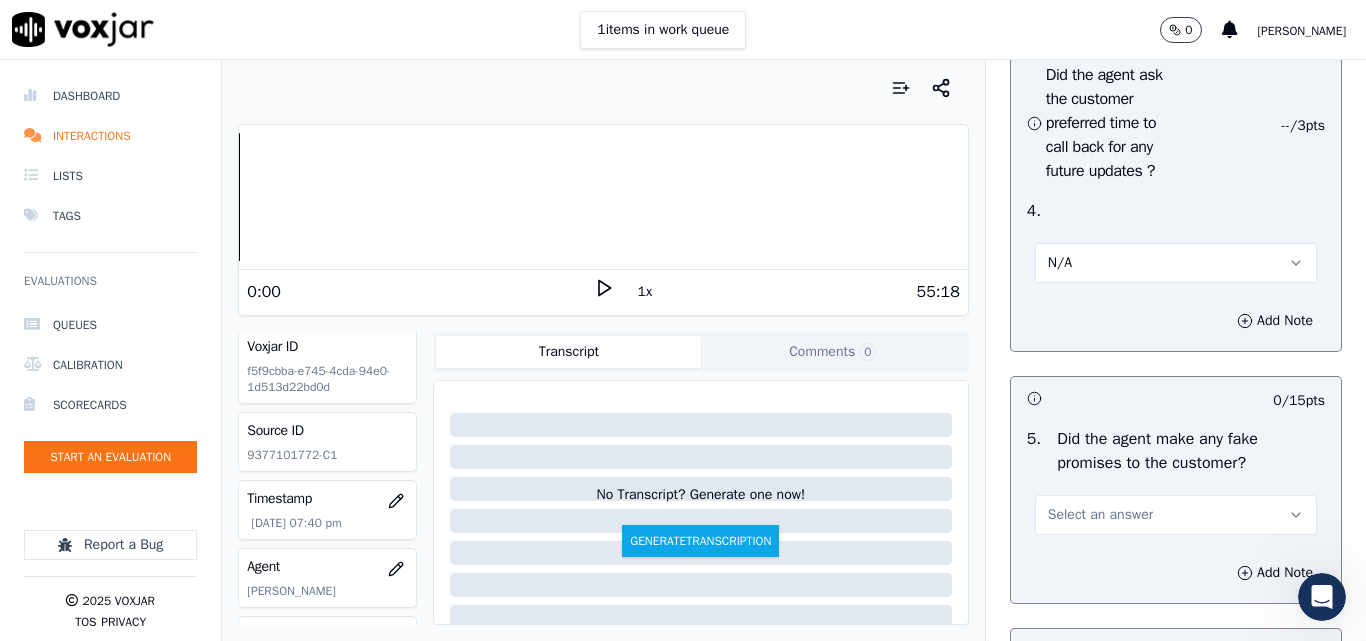 scroll, scrollTop: 5600, scrollLeft: 0, axis: vertical 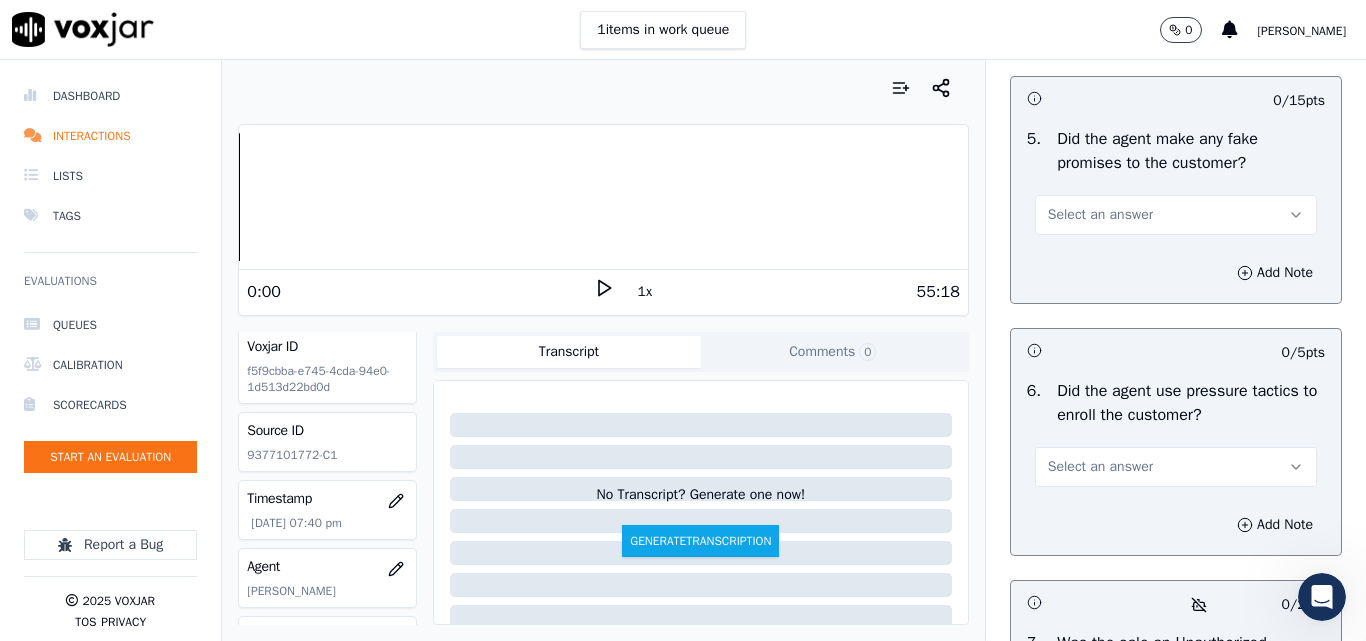 click on "Select an answer" at bounding box center [1100, 215] 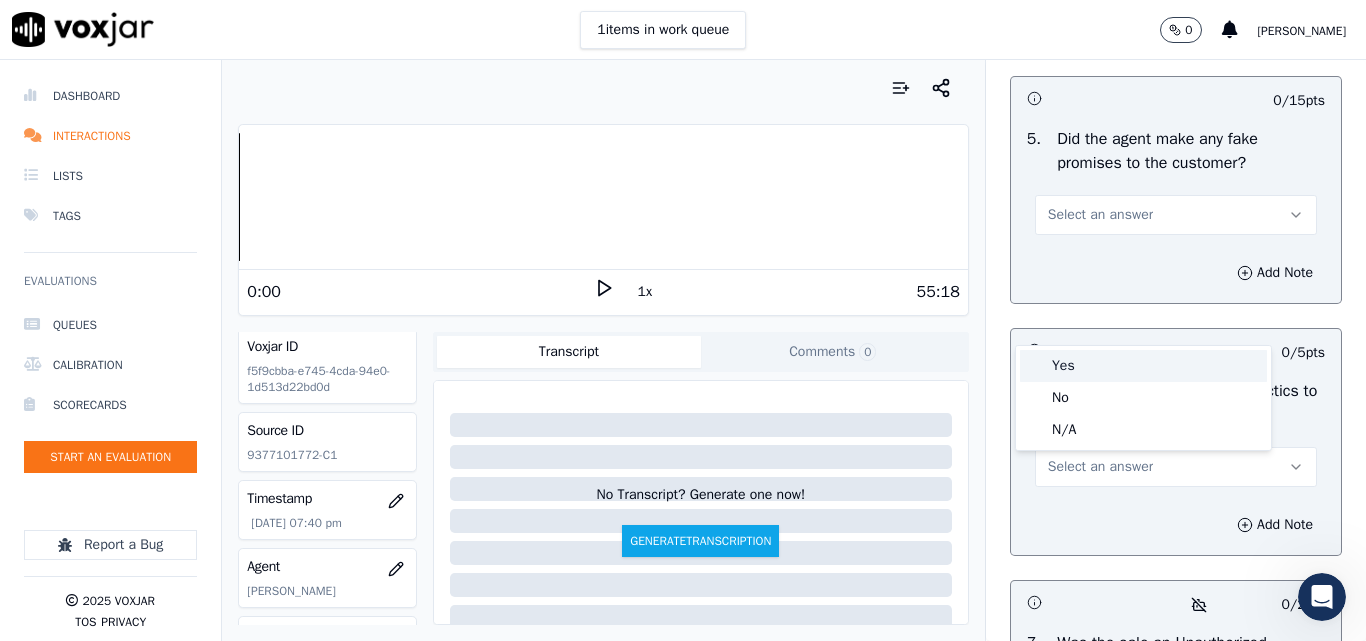 click on "Yes" at bounding box center (1143, 366) 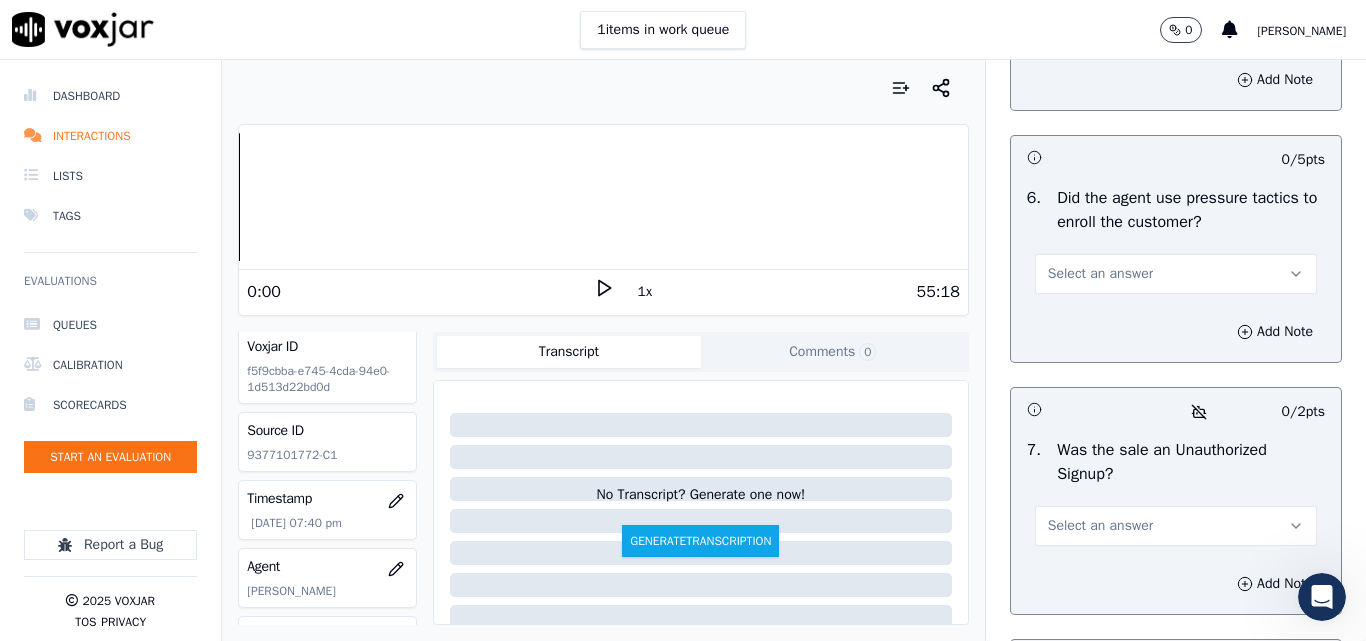 scroll, scrollTop: 5800, scrollLeft: 0, axis: vertical 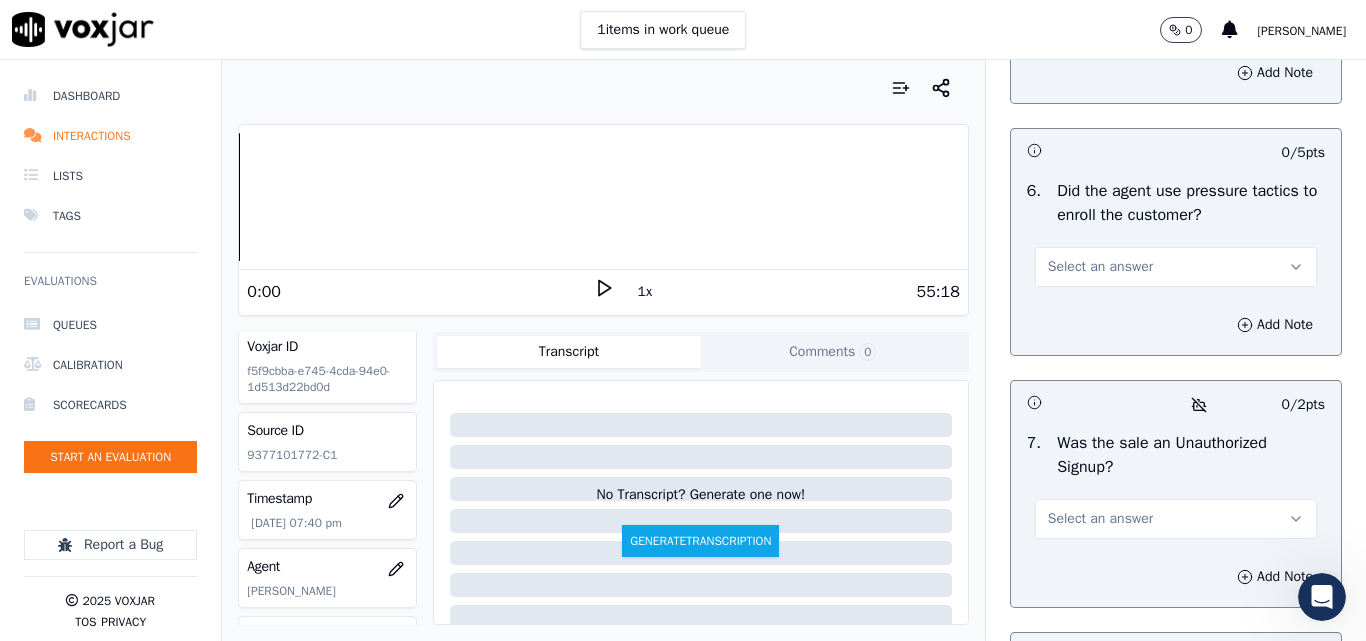 click on "Select an answer" at bounding box center (1100, 267) 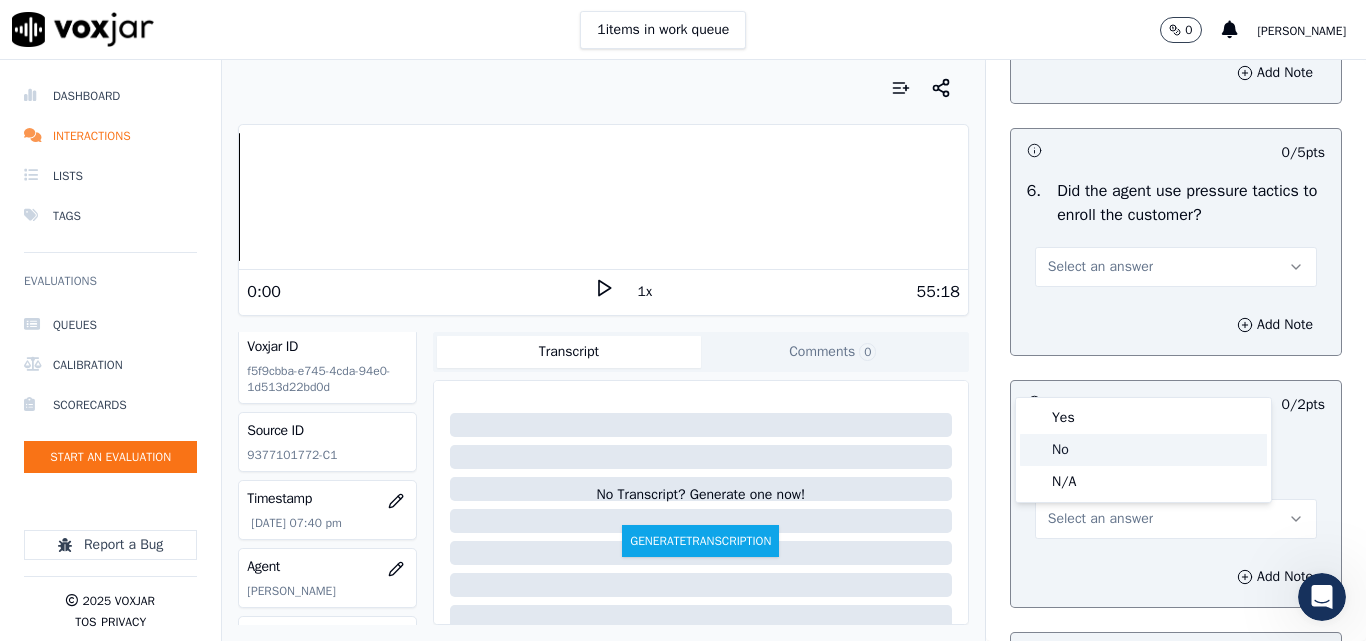 click on "No" 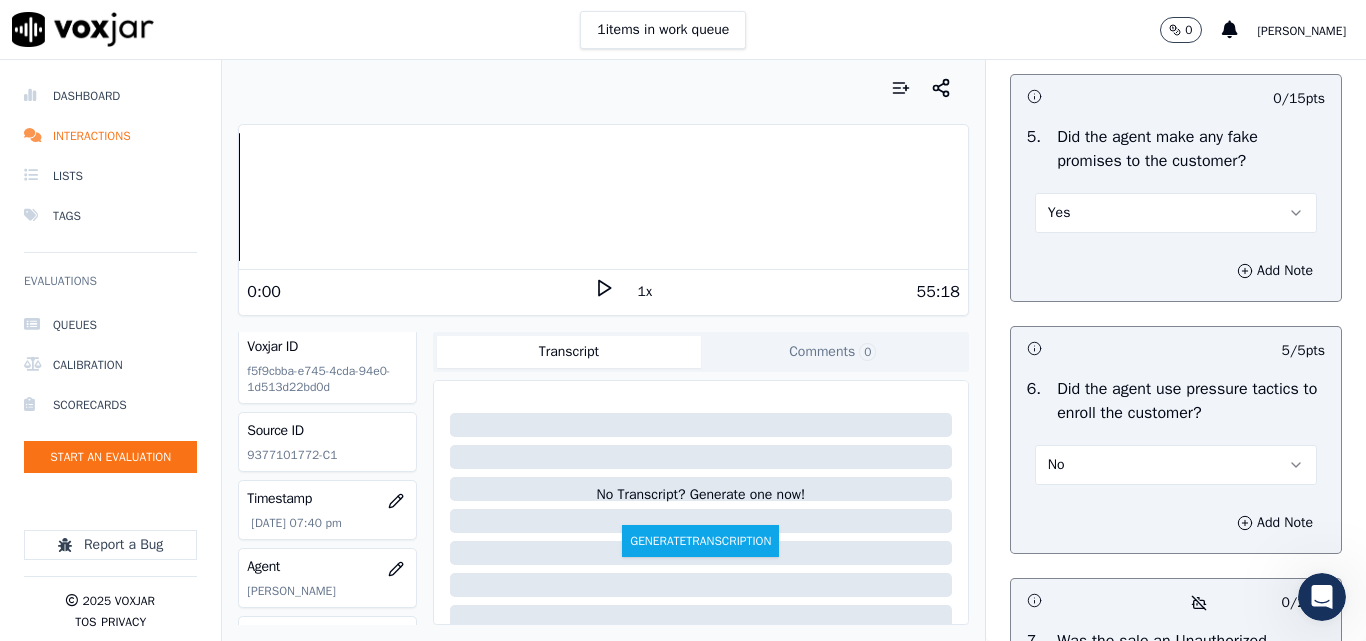 scroll, scrollTop: 5600, scrollLeft: 0, axis: vertical 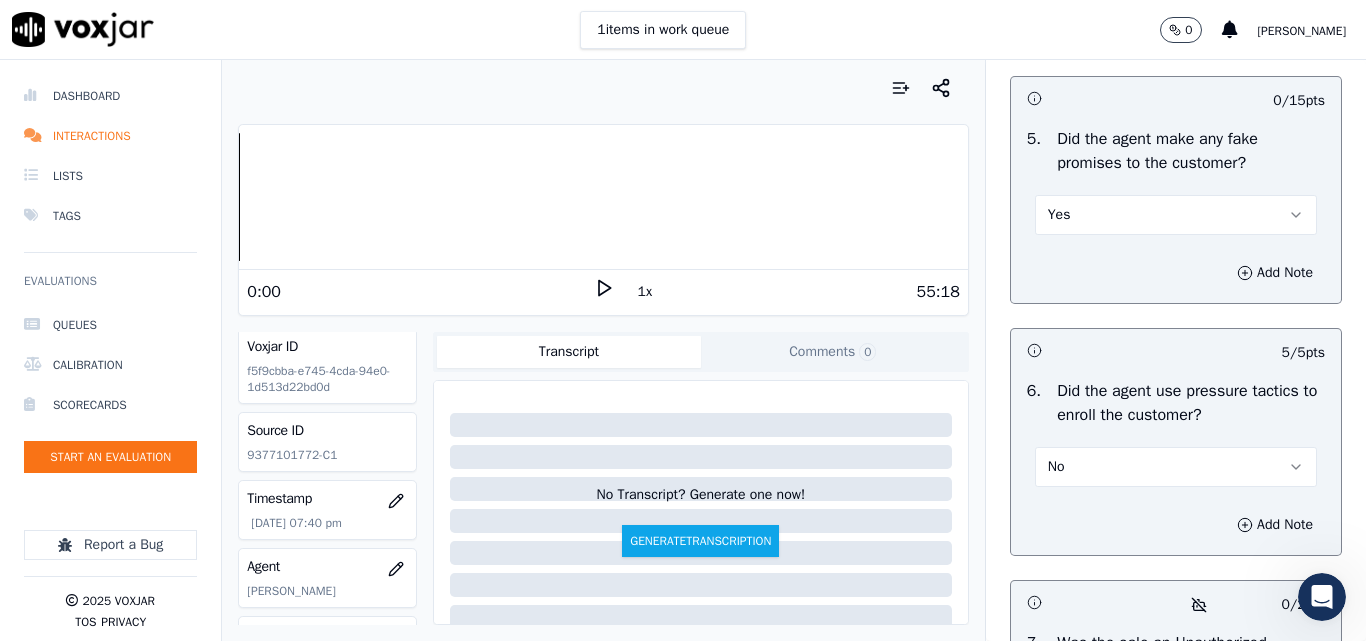 click on "Yes" at bounding box center [1176, 215] 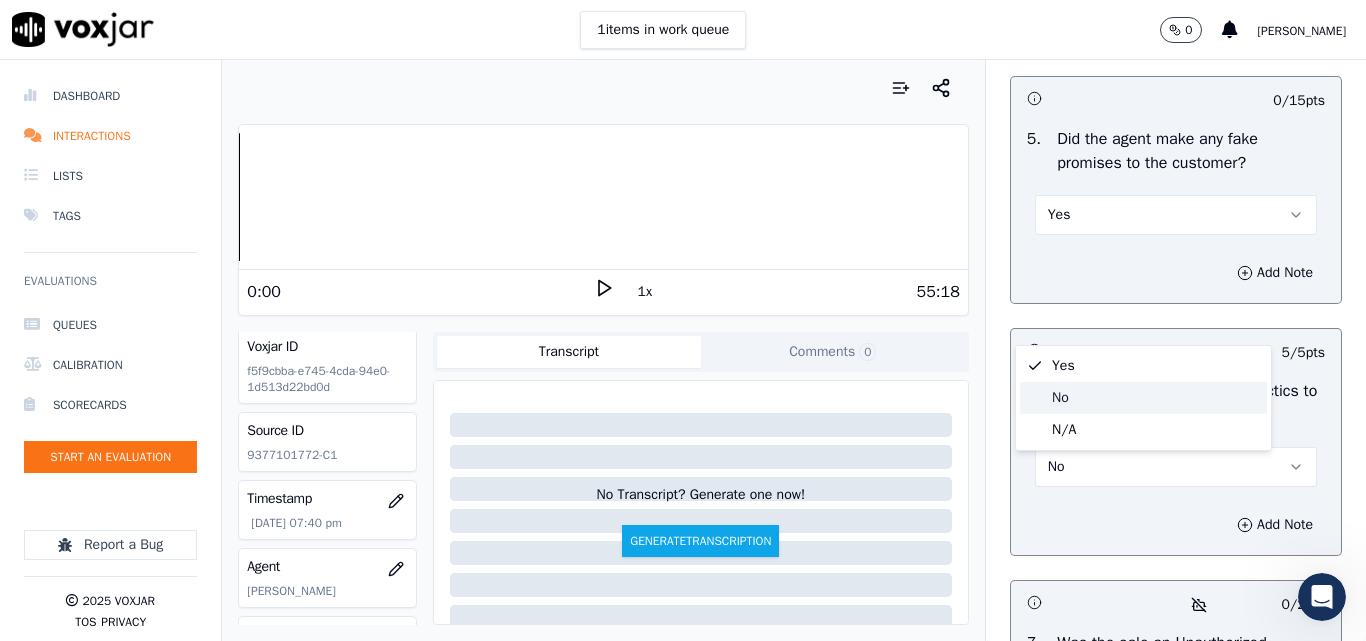 click on "No" 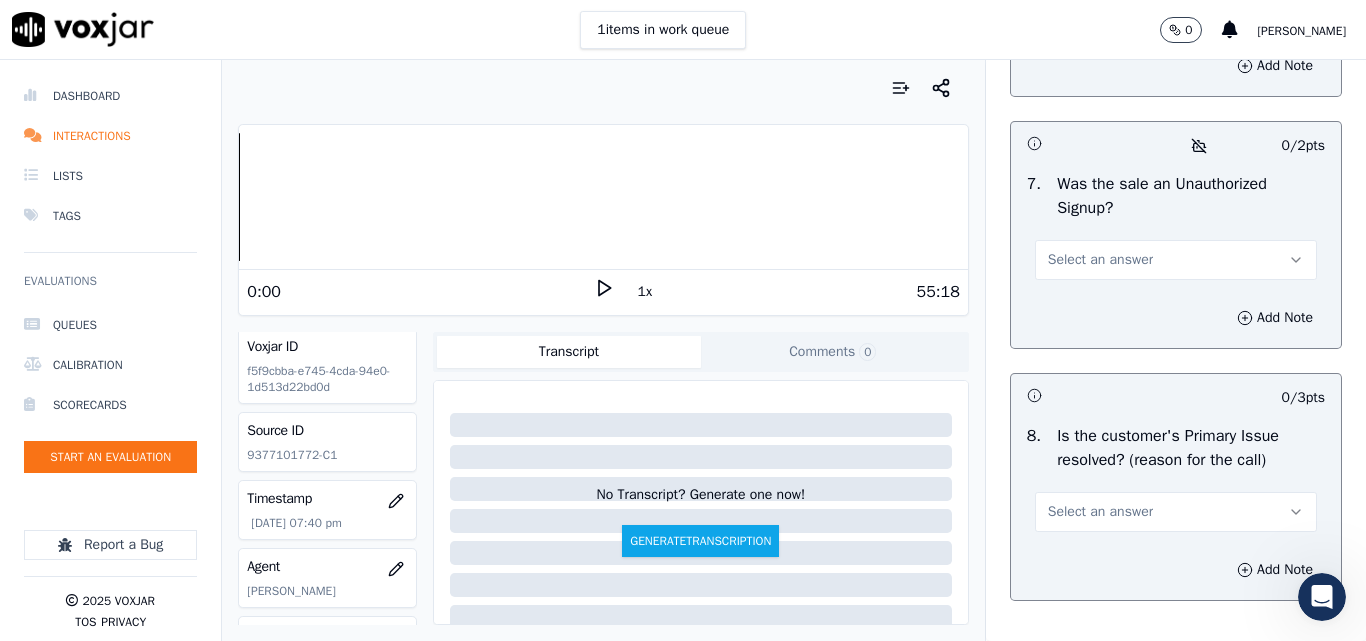 scroll, scrollTop: 6200, scrollLeft: 0, axis: vertical 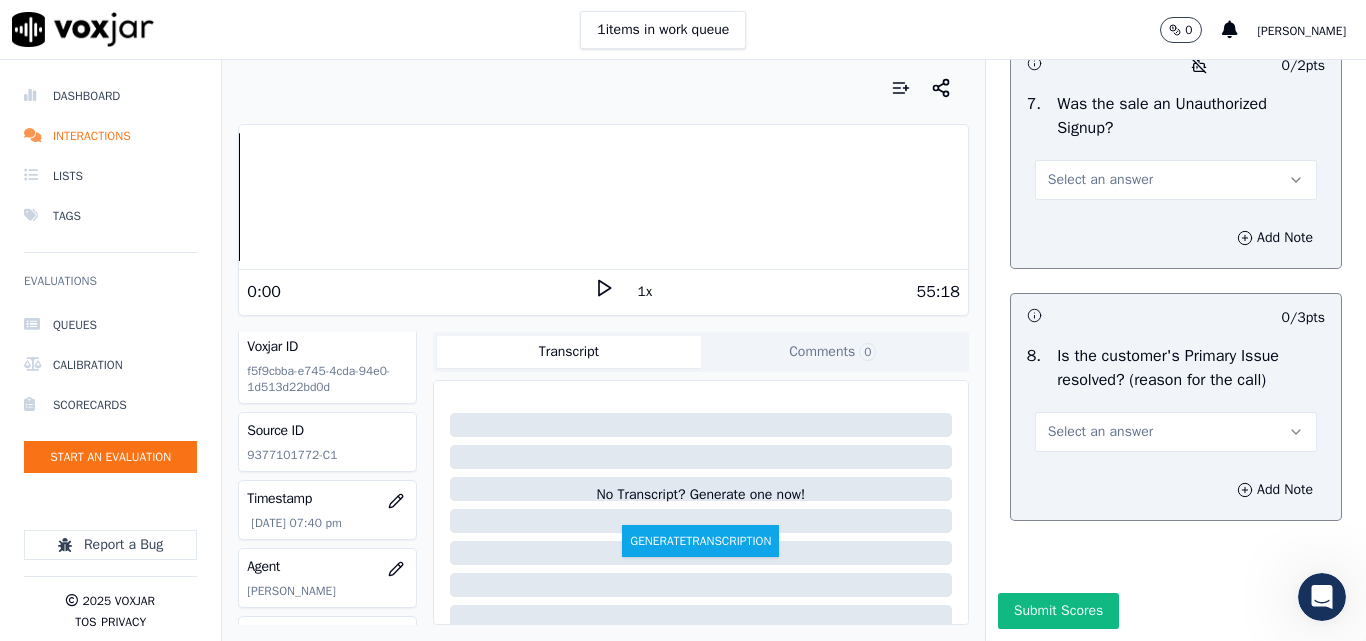 click on "Select an answer" at bounding box center [1100, 180] 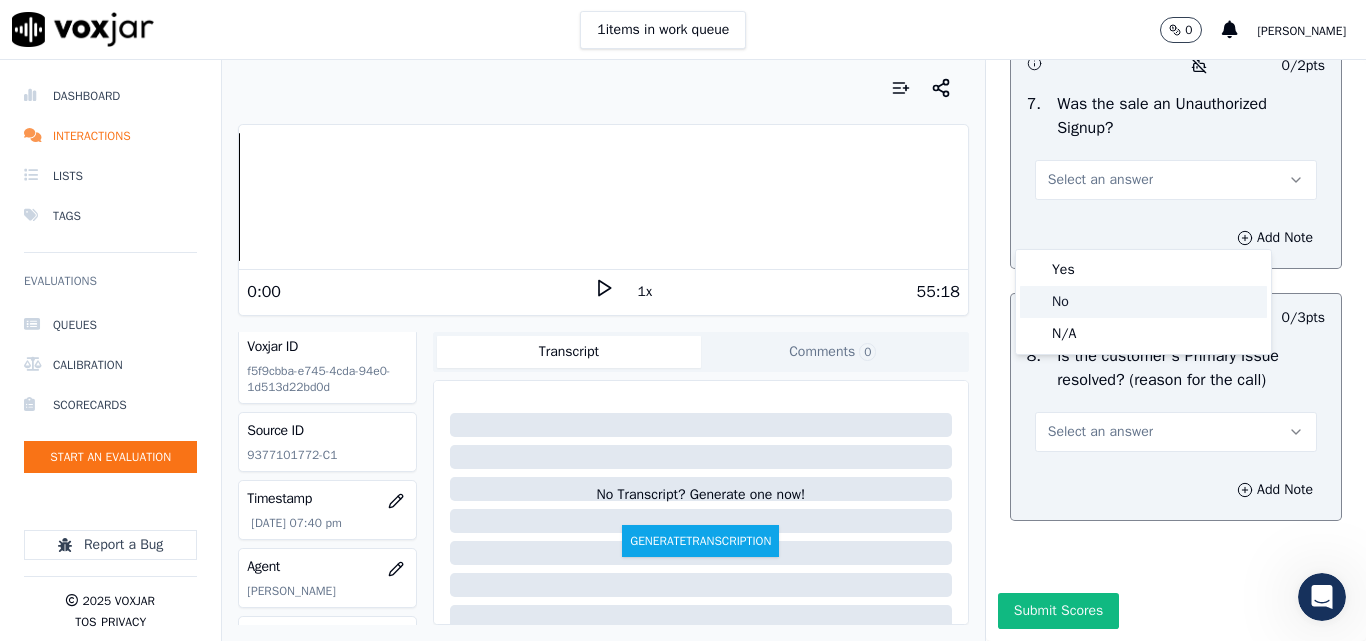 click on "No" 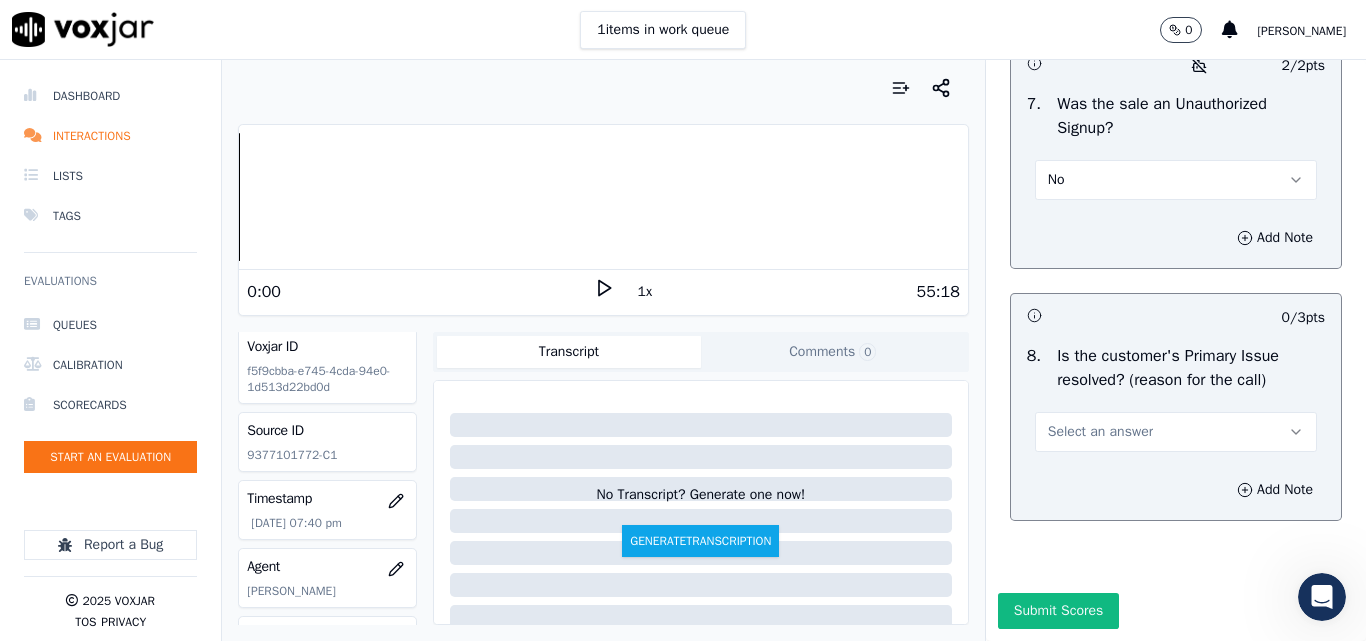 scroll, scrollTop: 6290, scrollLeft: 0, axis: vertical 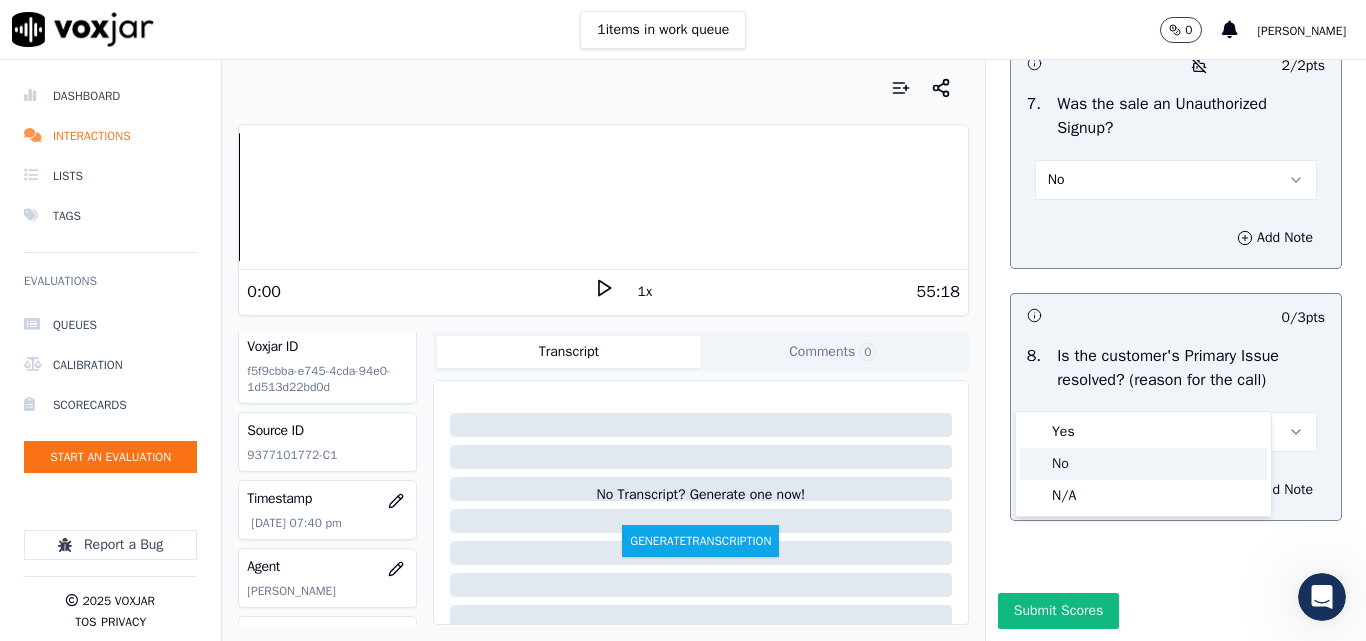 click on "No" 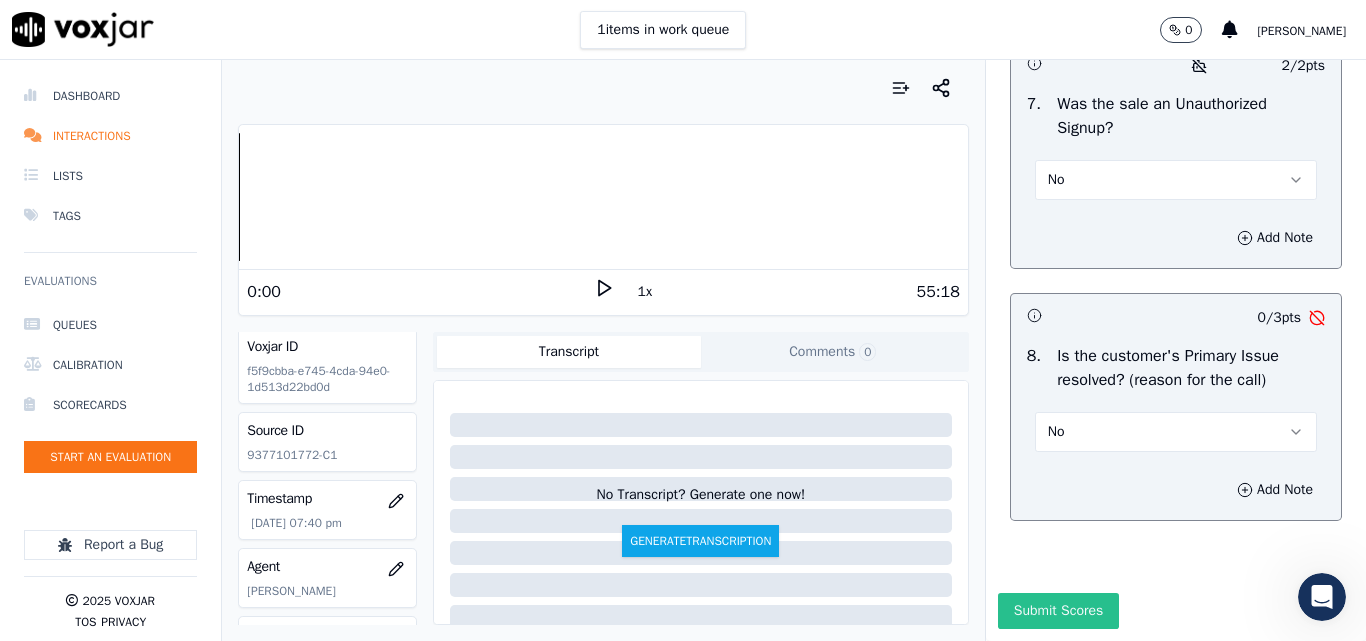 click on "Submit Scores" at bounding box center [1058, 611] 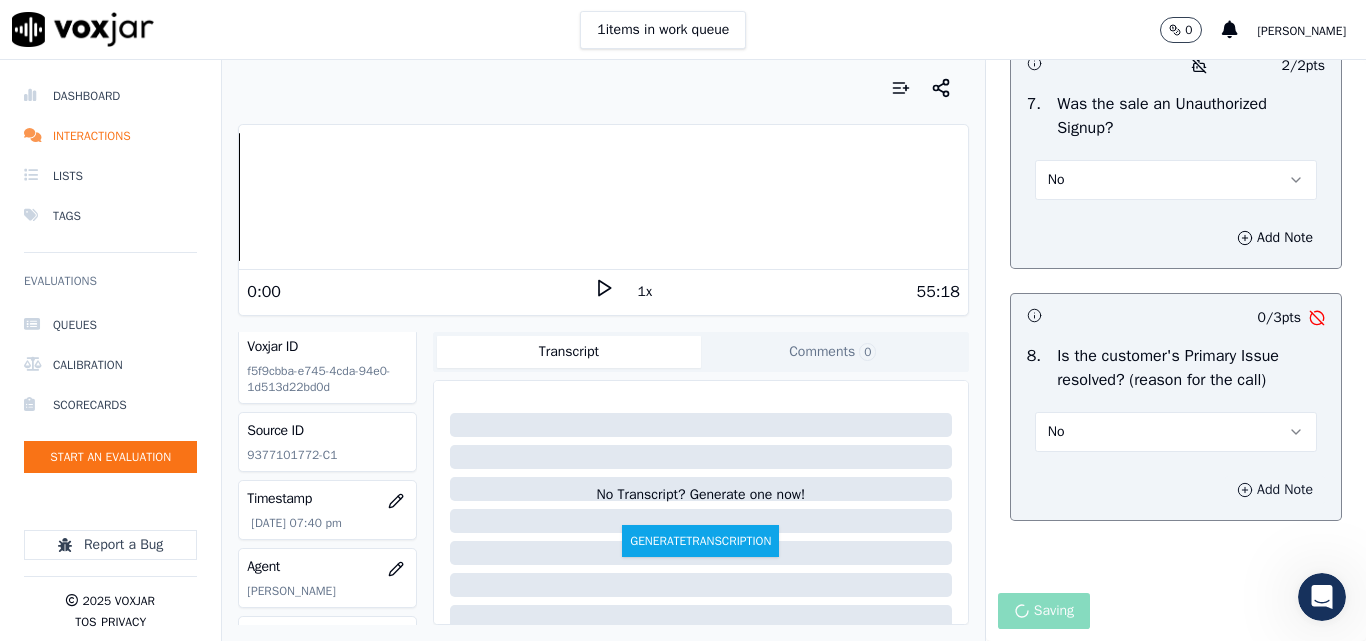 click on "Add Note" at bounding box center [1275, 490] 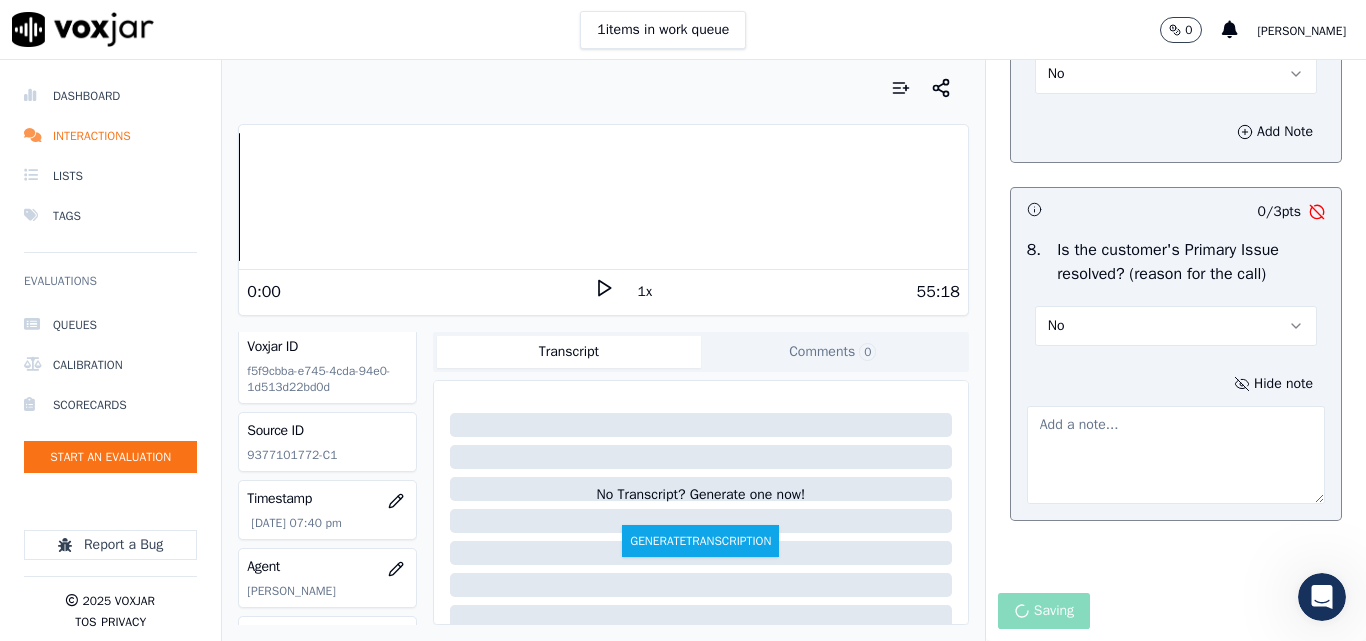 click on "No" at bounding box center [1176, 326] 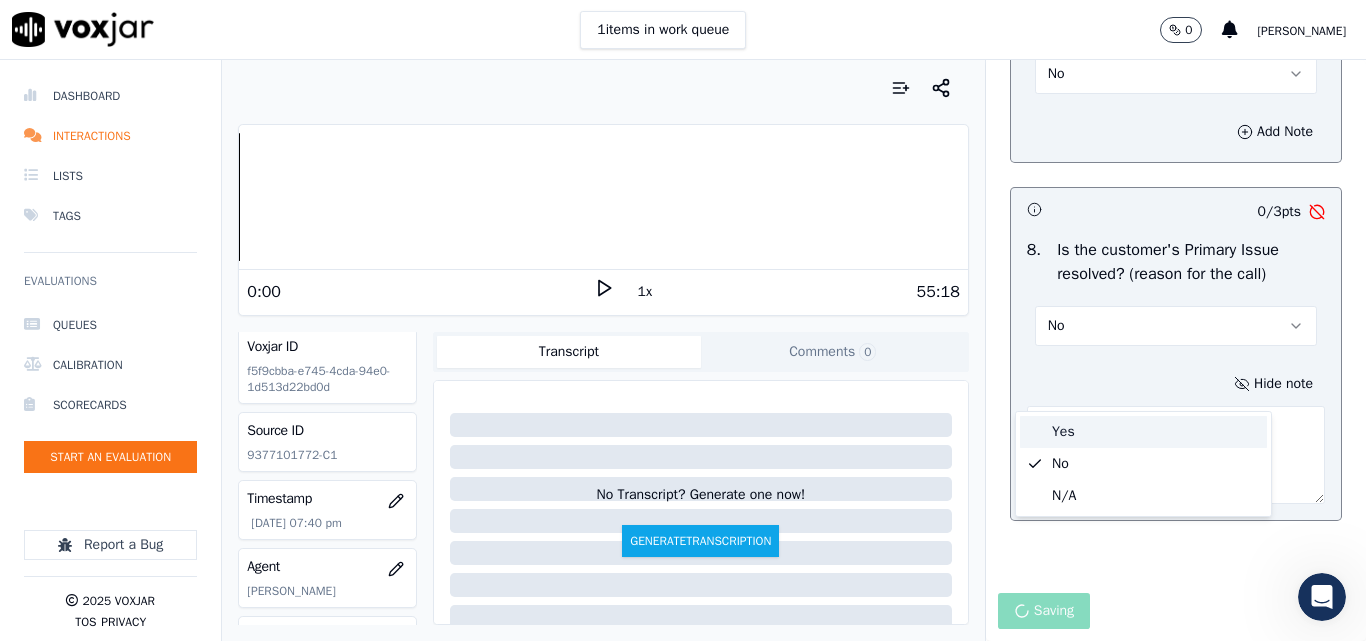 click on "Yes" at bounding box center [1143, 432] 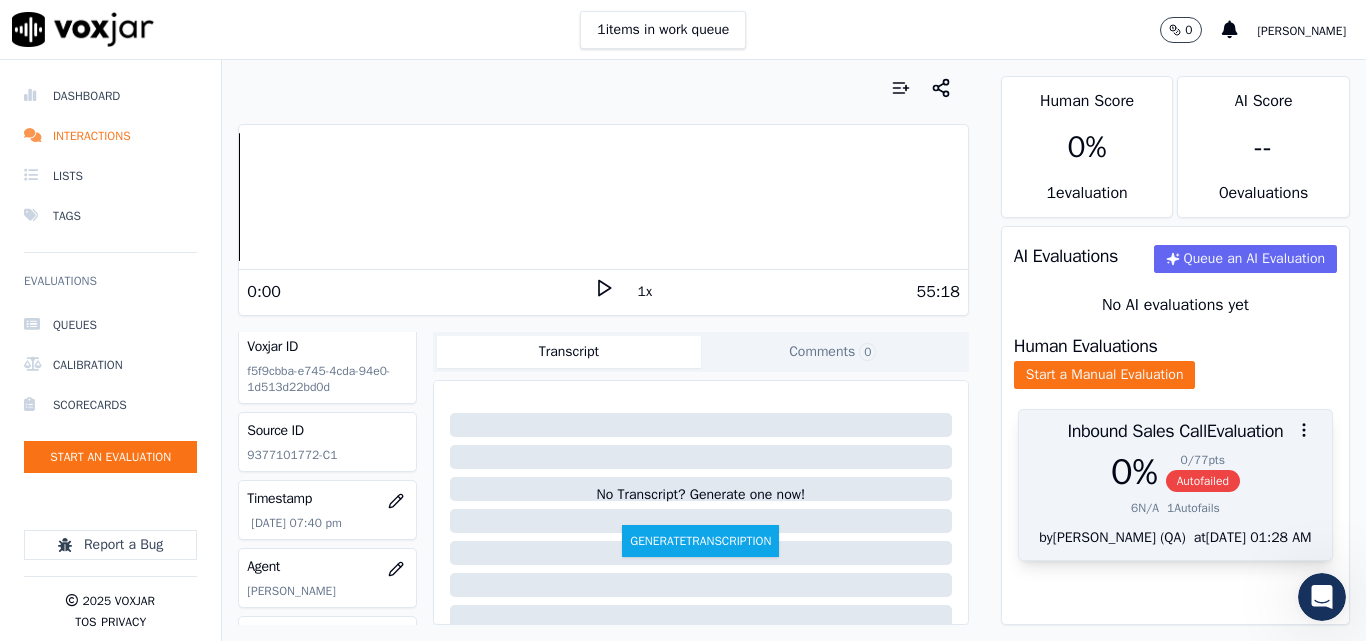 click at bounding box center (1175, 430) 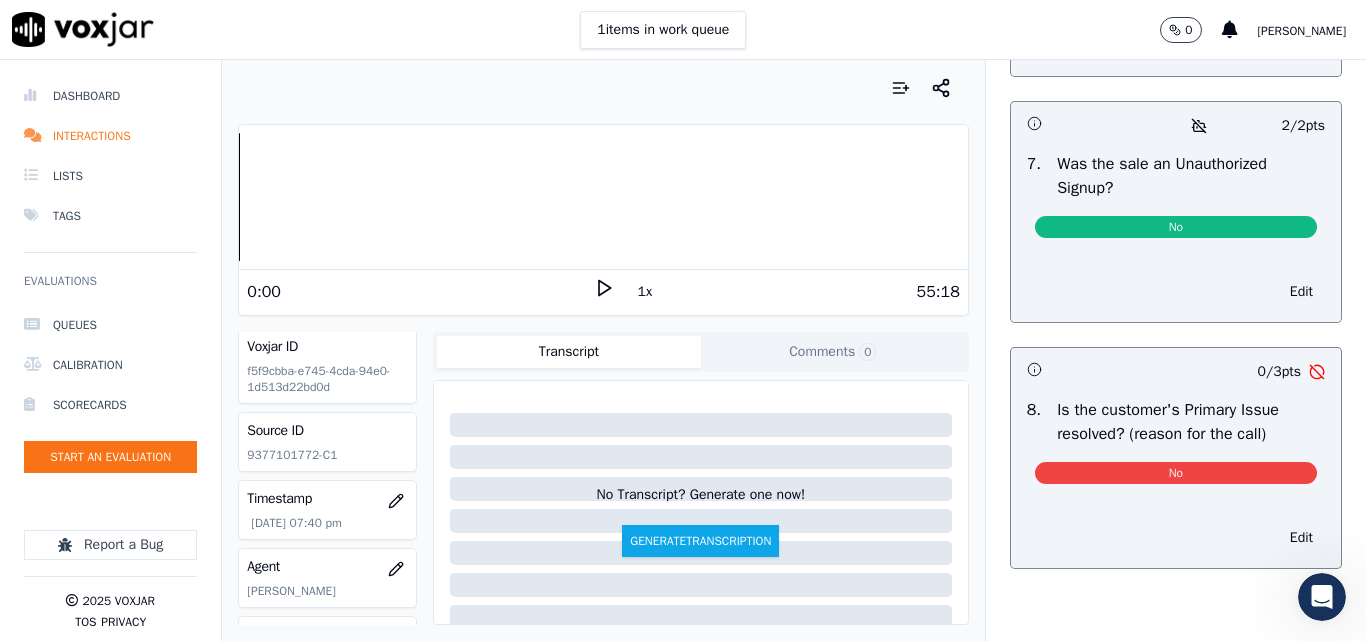 scroll, scrollTop: 6104, scrollLeft: 0, axis: vertical 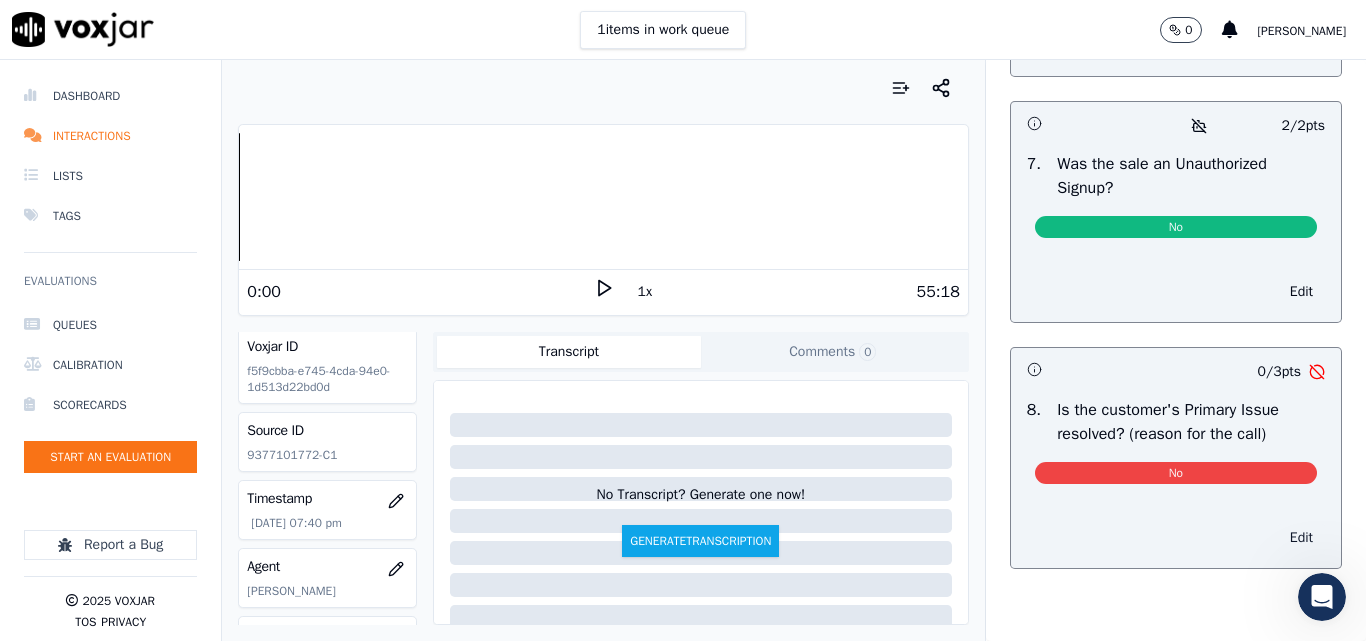 click on "Edit" at bounding box center (1301, 538) 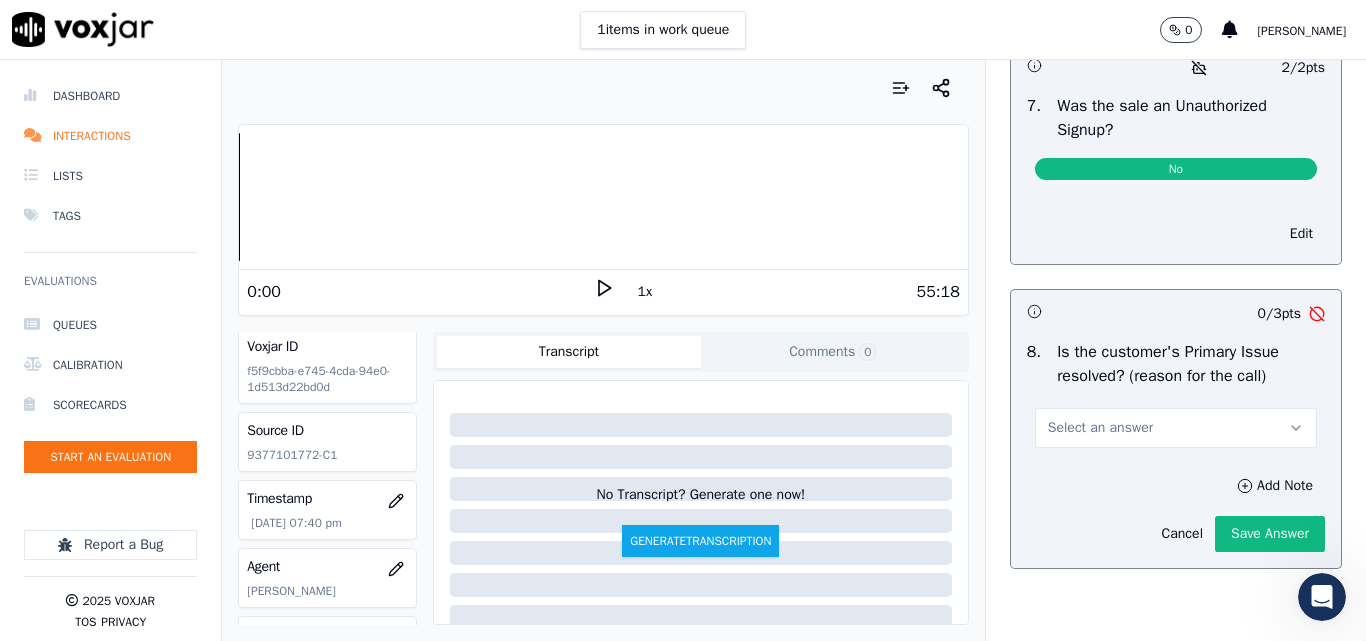 click on "Select an answer" at bounding box center (1176, 428) 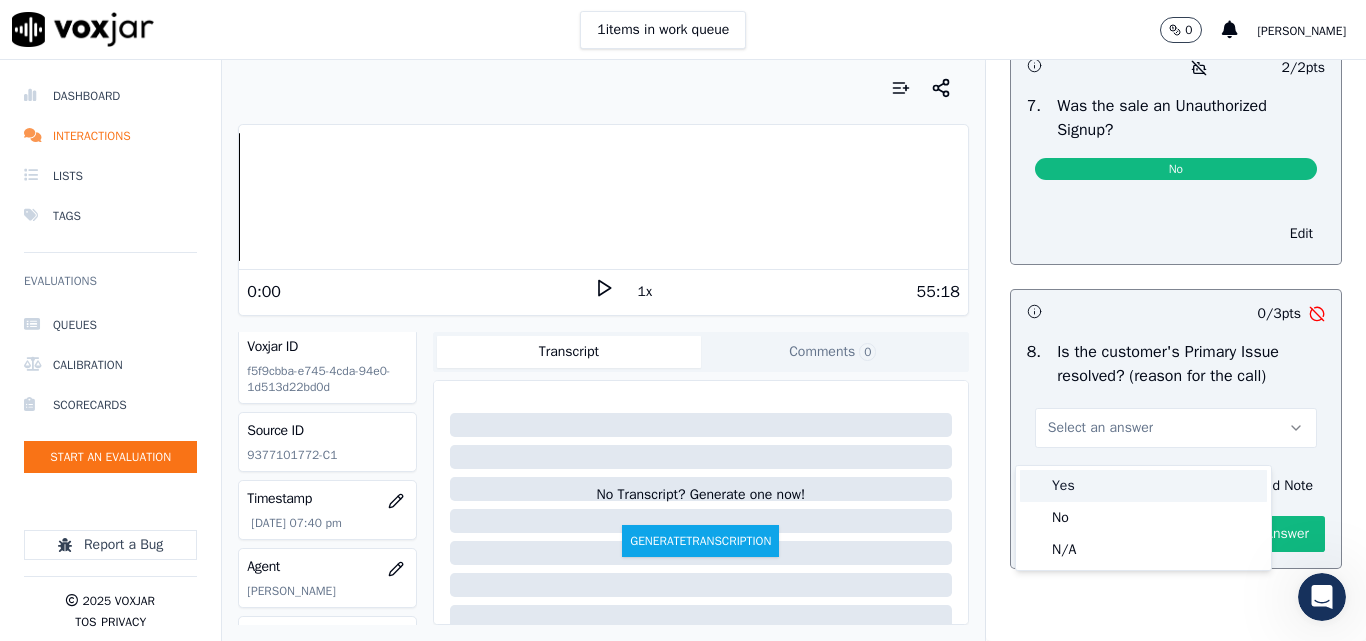 click on "Yes" at bounding box center (1143, 486) 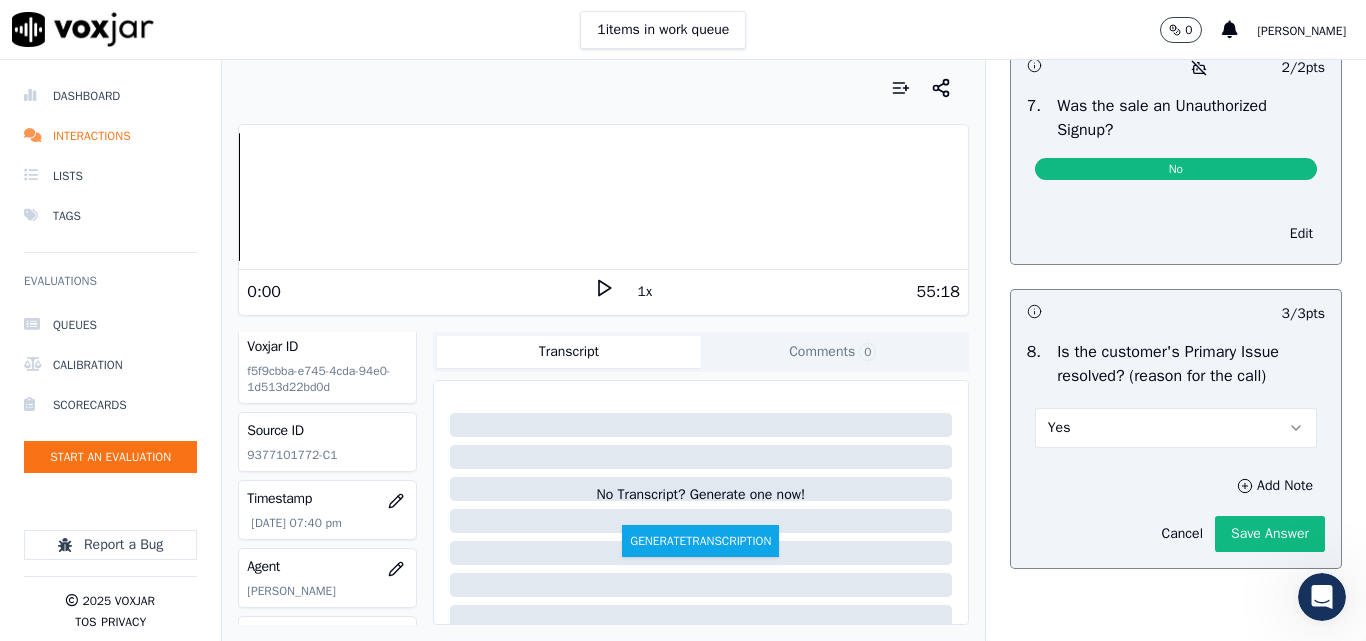 click on "Save Answer" 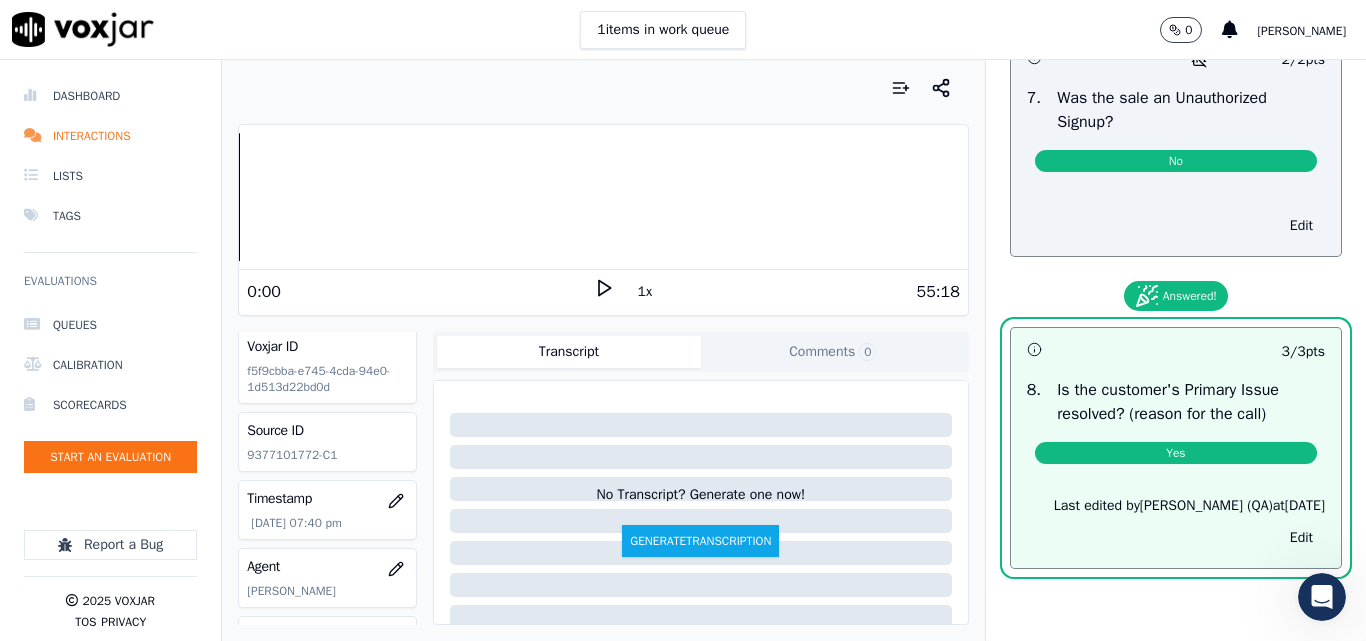 scroll, scrollTop: 6124, scrollLeft: 0, axis: vertical 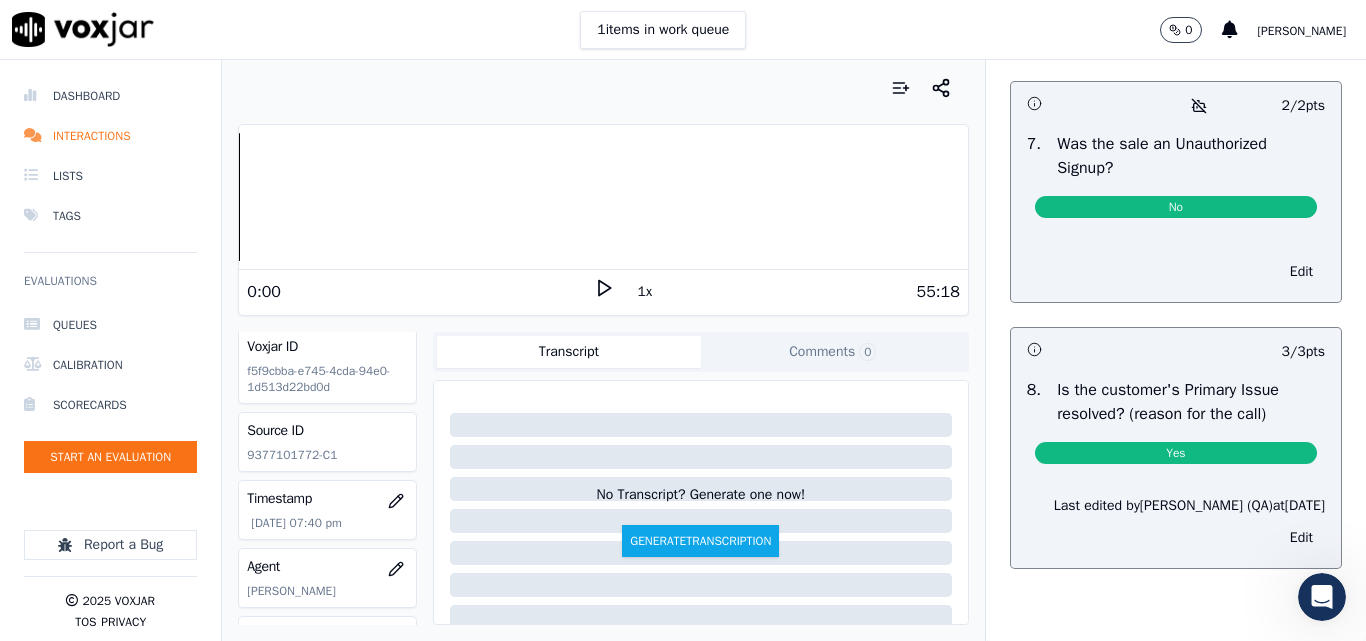 click on "Closing     38  pts                 2 / 2  pts     1 .   Did the agent pitch for sale?   Yes               Edit                   -- / 5  pts     2 .   Did the agent attempt to schedule a follow-up appointment incase the call is not transferred for enrollment?   N/A             Edit                   -- / 3  pts     3 .   Did the agent provide our follow-up number to the customer?   N/A             Edit               Did the agent ask the customer preferred time to call back for any future updates ?     -- / 3  pts     4 .     N/A             Edit                   15 / 15  pts     5 .   Did the agent make any fake promises to the customer?   No               Edit                   5 / 5  pts     6 .   Did the agent use pressure tactics to enroll the customer?   No               Edit                     2 / 2  pts     7 .   Was the sale an Unauthorized Signup?   No               Edit                   3 / 3  pts     8 .   Is the customer's Primary Issue resolved? (reason for the call)   Yes              at" at bounding box center (1176, -461) 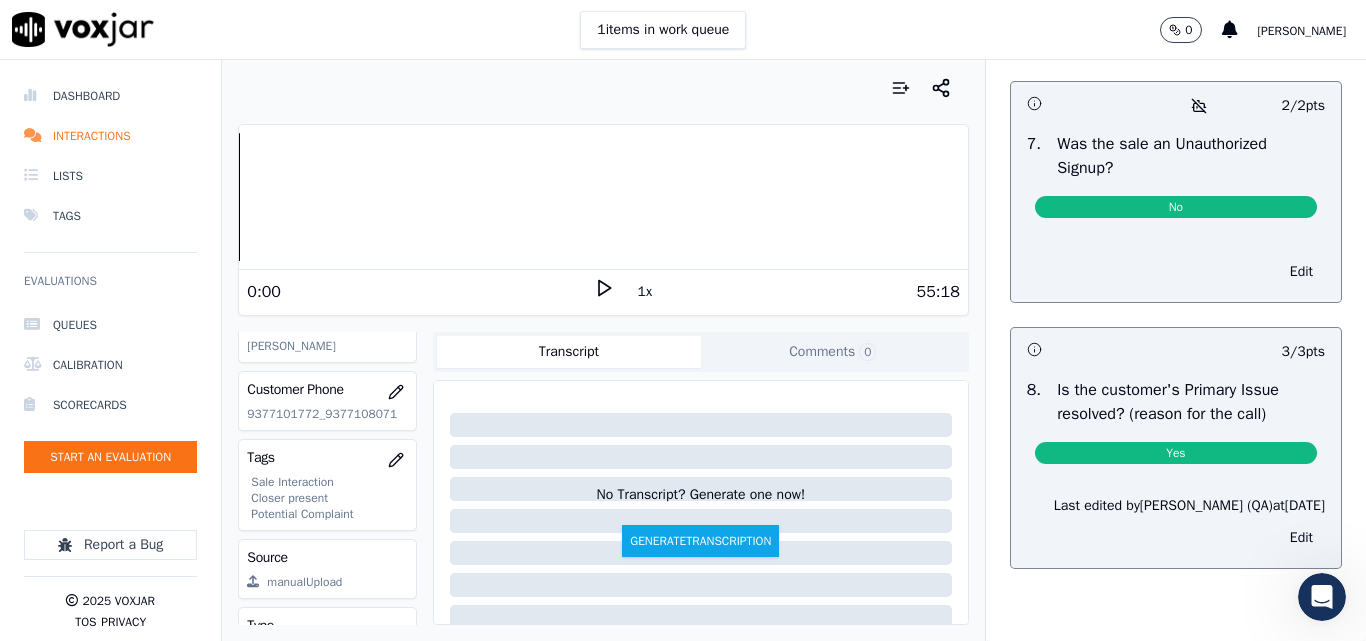 scroll, scrollTop: 404, scrollLeft: 0, axis: vertical 